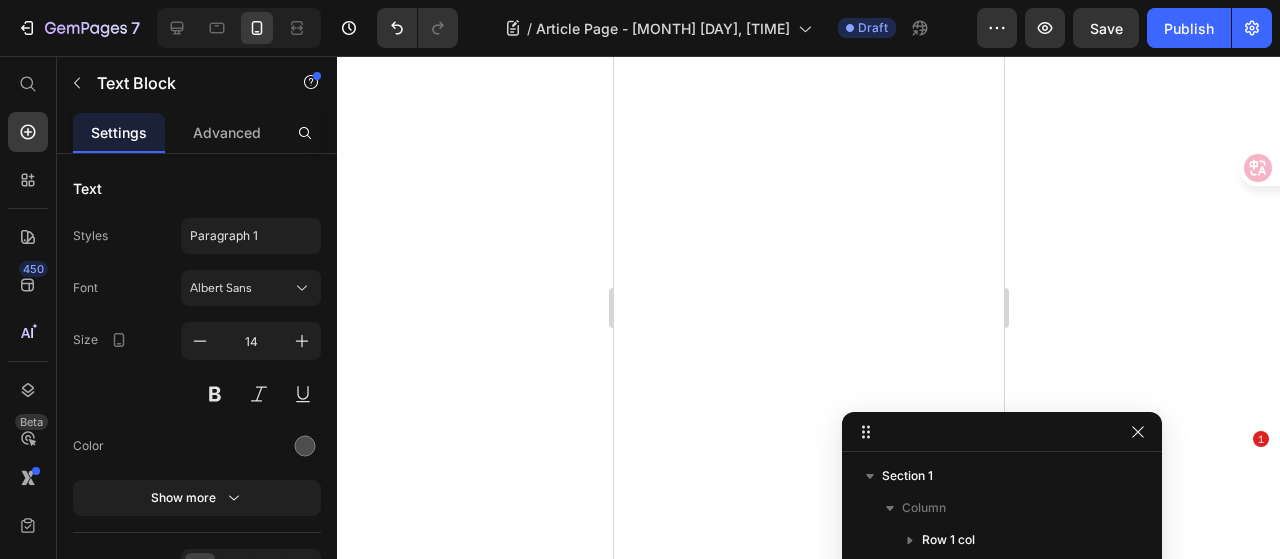 scroll, scrollTop: 0, scrollLeft: 0, axis: both 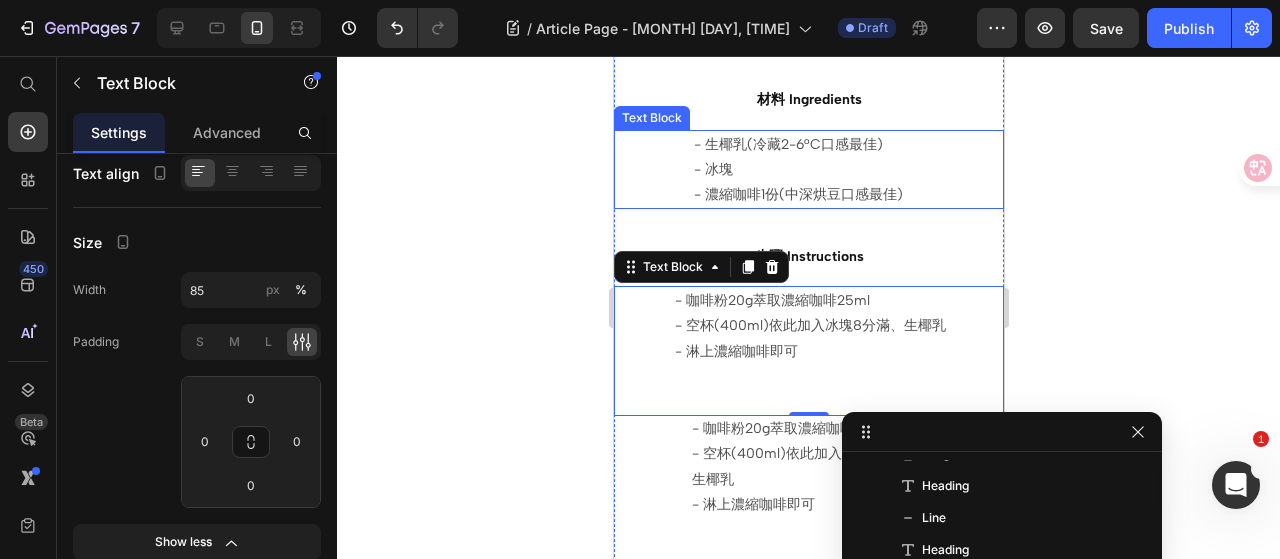 click on "- 生椰乳(冷藏2-6°C口感最佳) - 冰塊 - 濃縮咖啡1份(中深烘豆口感最佳)" at bounding box center [808, 170] 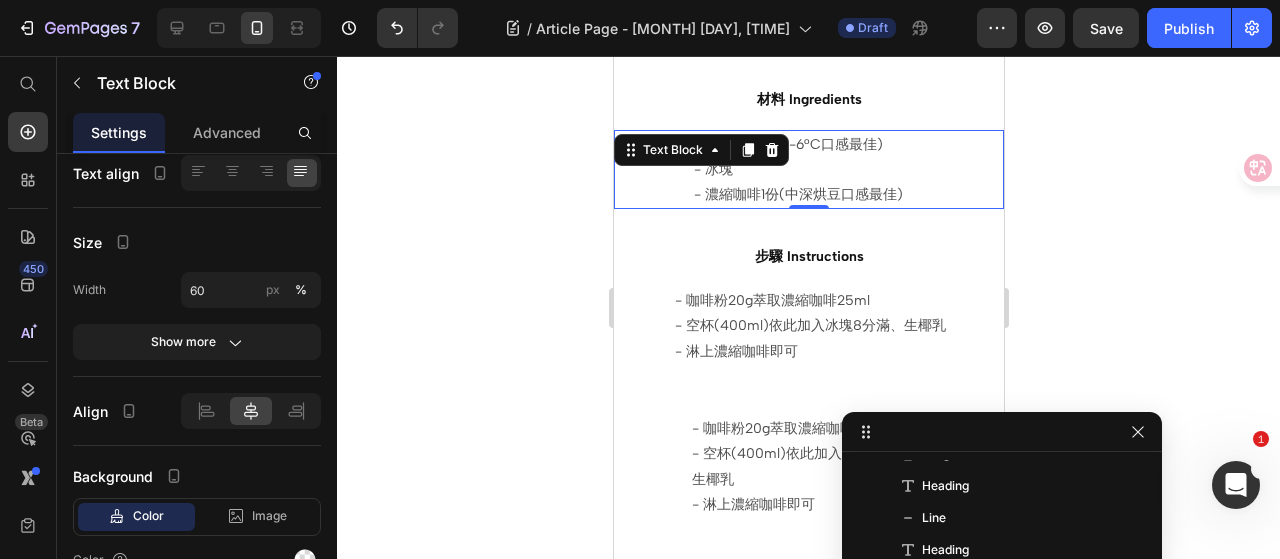 scroll, scrollTop: 394, scrollLeft: 0, axis: vertical 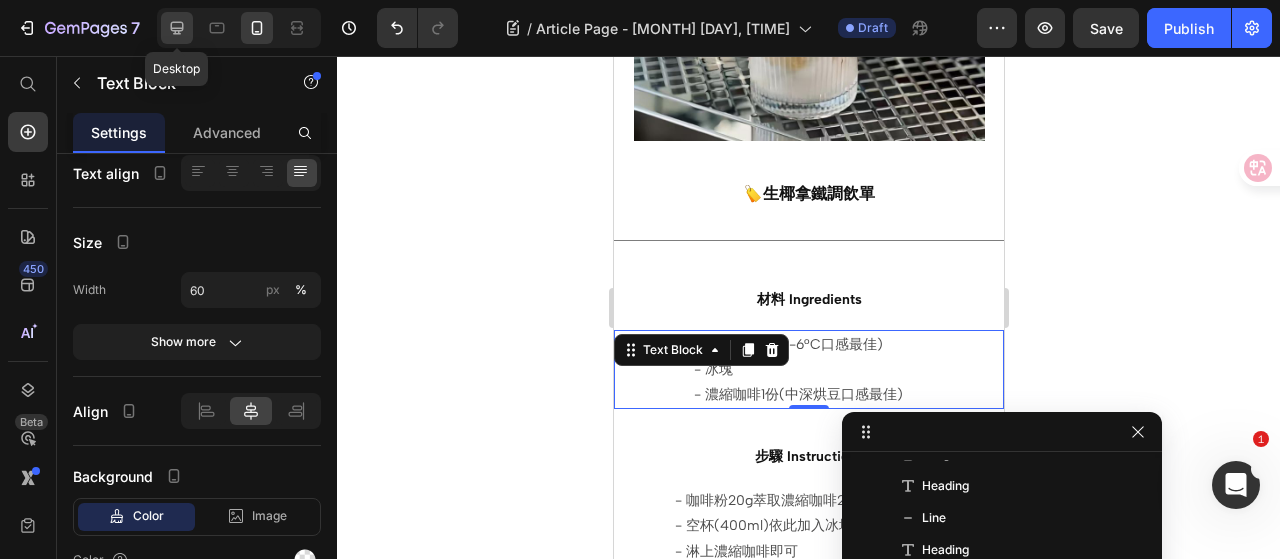 click 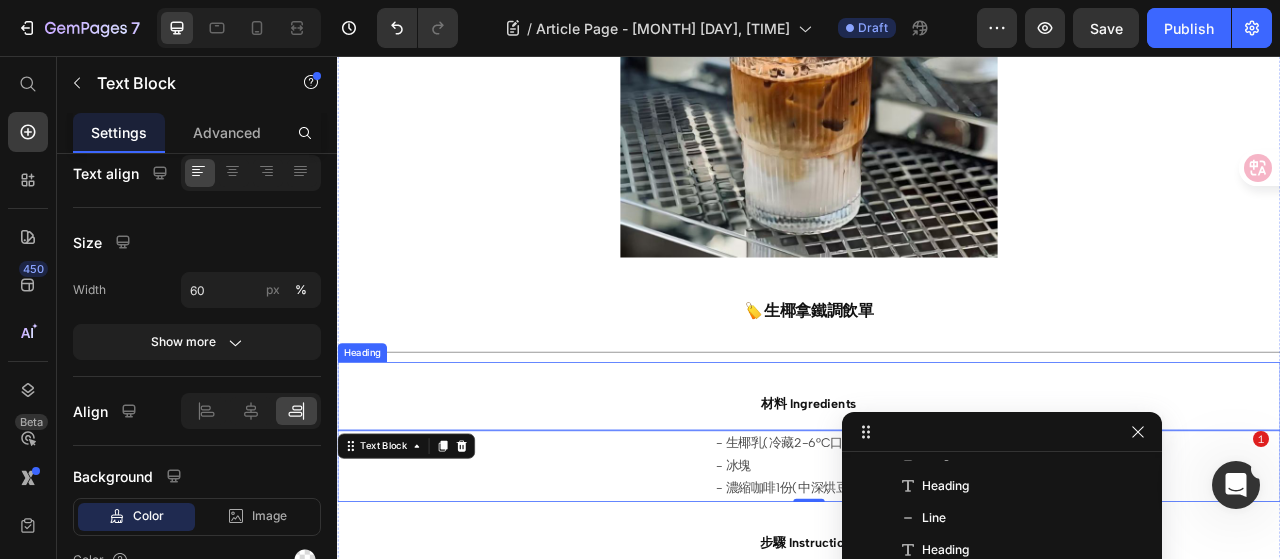 scroll, scrollTop: 489, scrollLeft: 0, axis: vertical 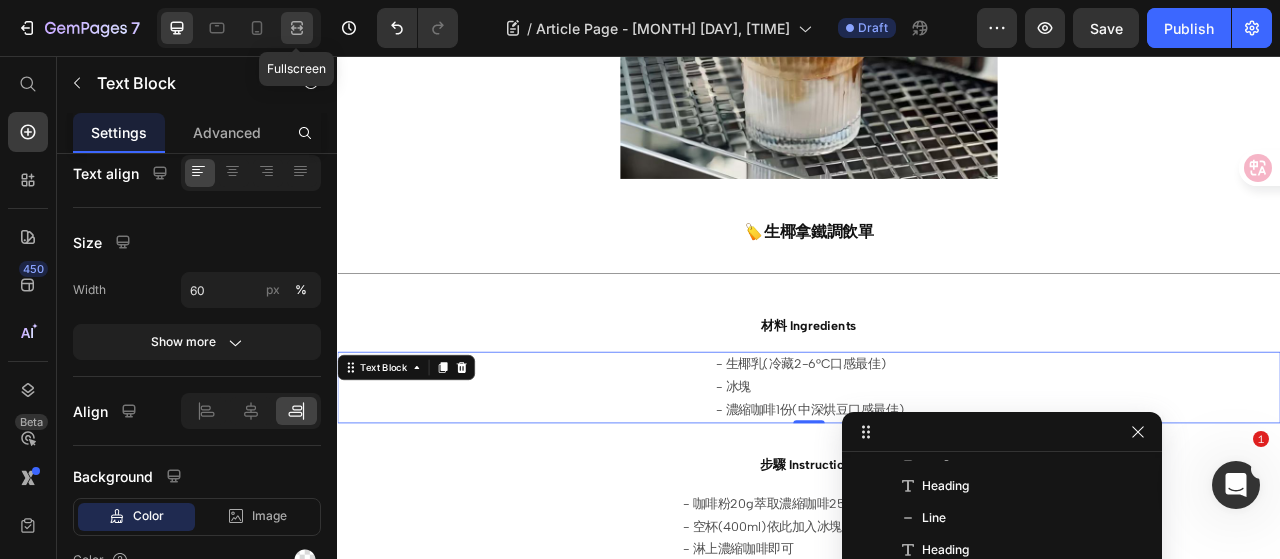 click 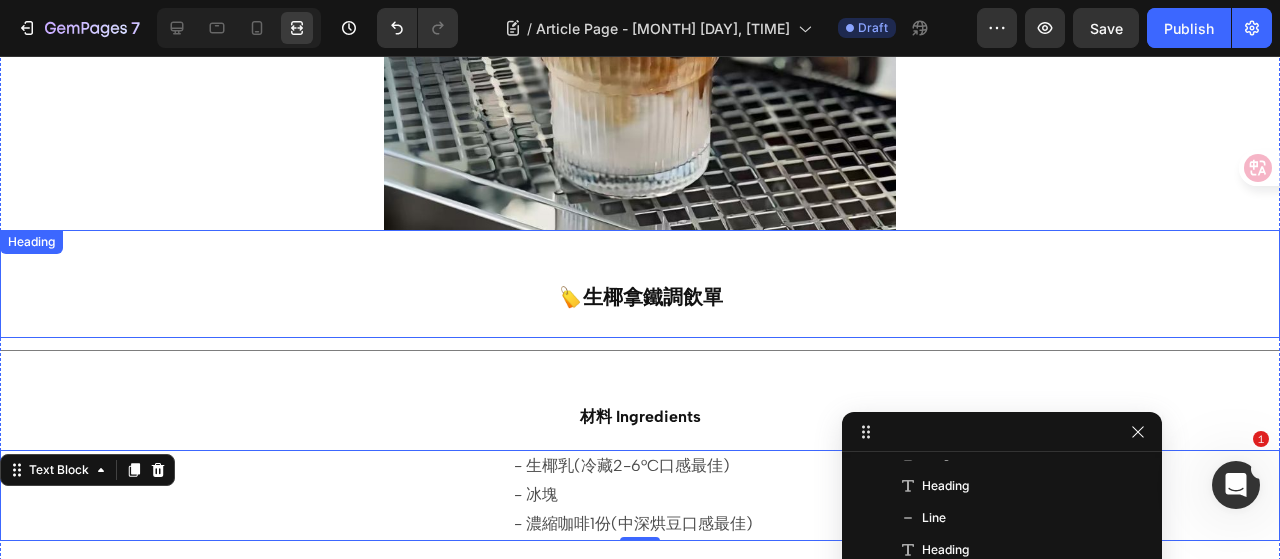 scroll, scrollTop: 500, scrollLeft: 0, axis: vertical 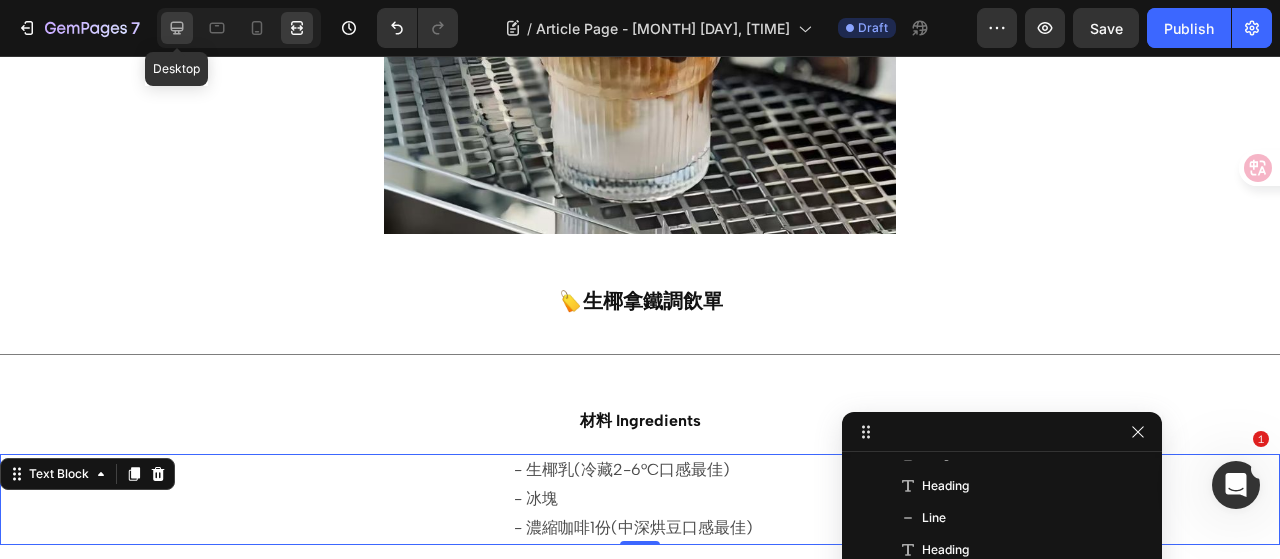 click 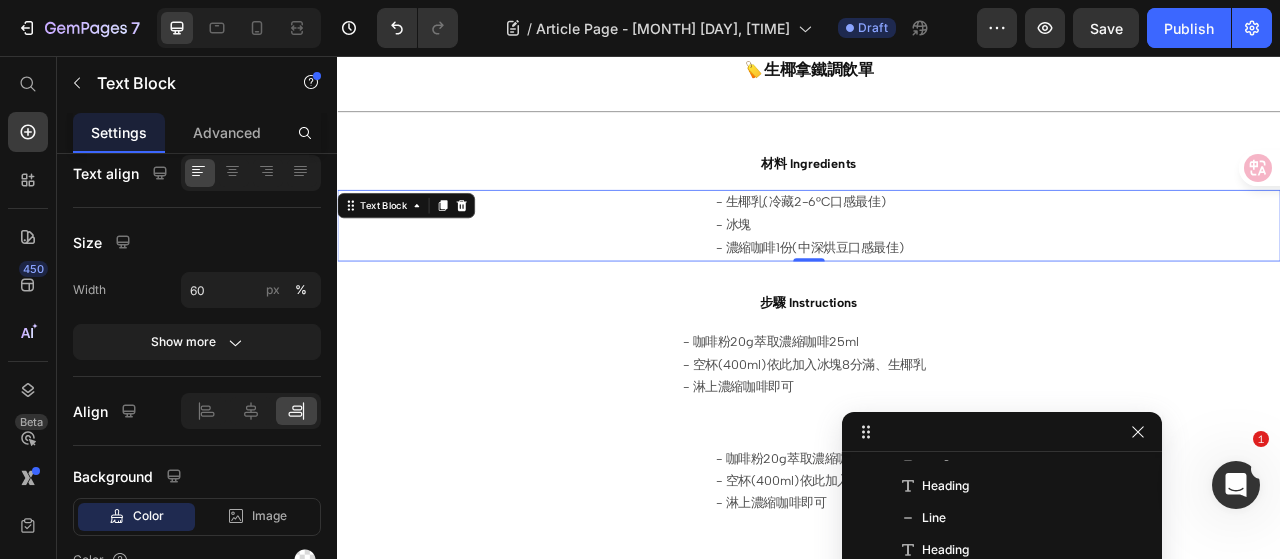 scroll, scrollTop: 700, scrollLeft: 0, axis: vertical 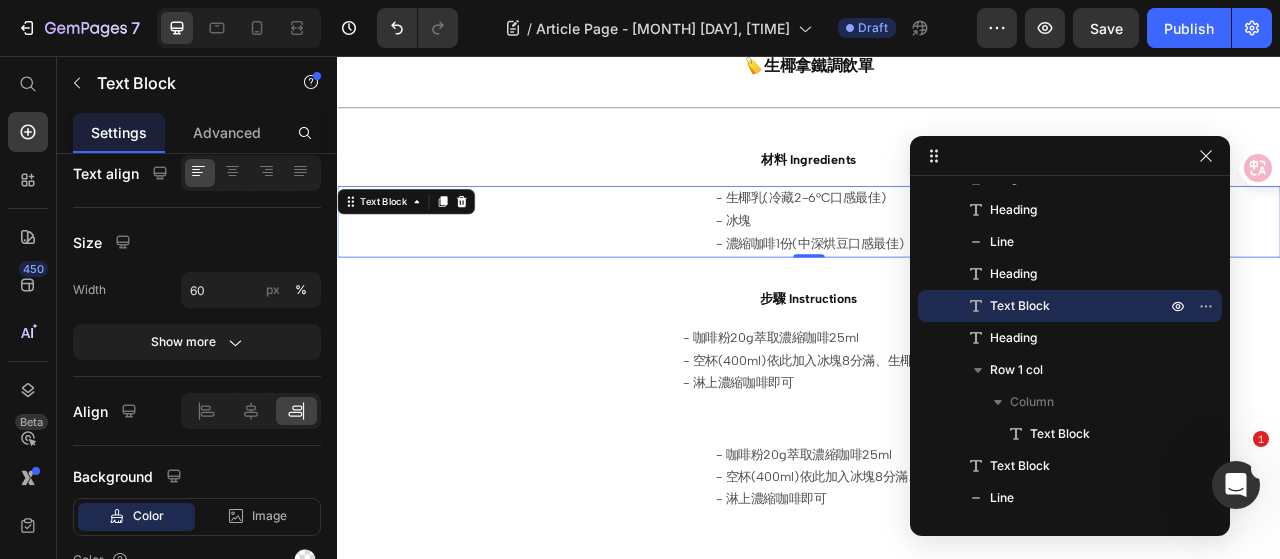 drag, startPoint x: 1034, startPoint y: 440, endPoint x: 1097, endPoint y: 160, distance: 287 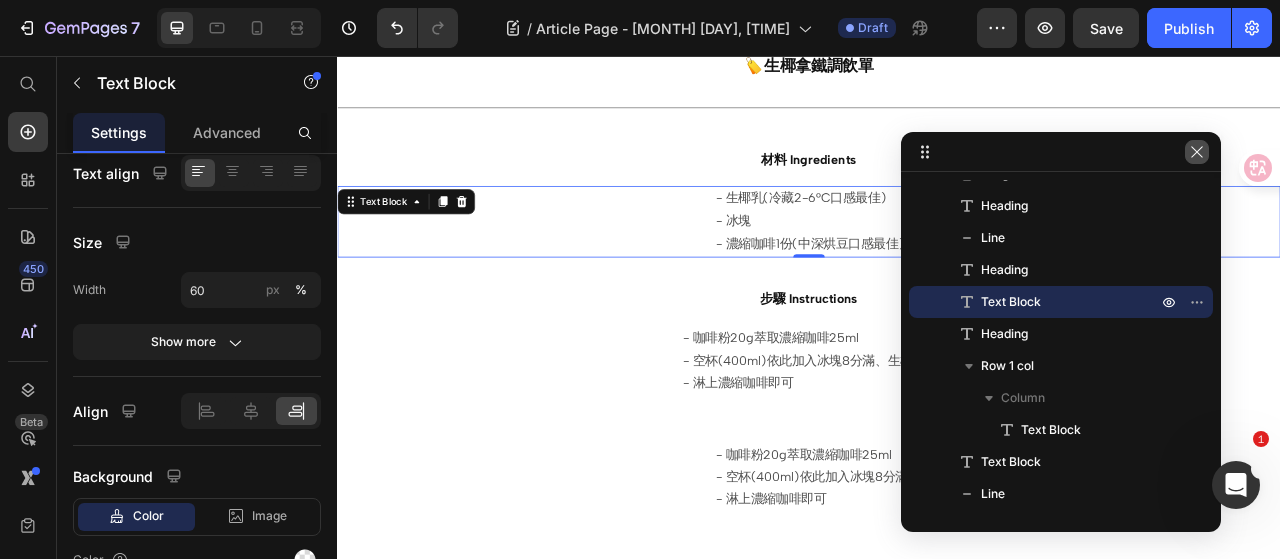 click at bounding box center [1197, 152] 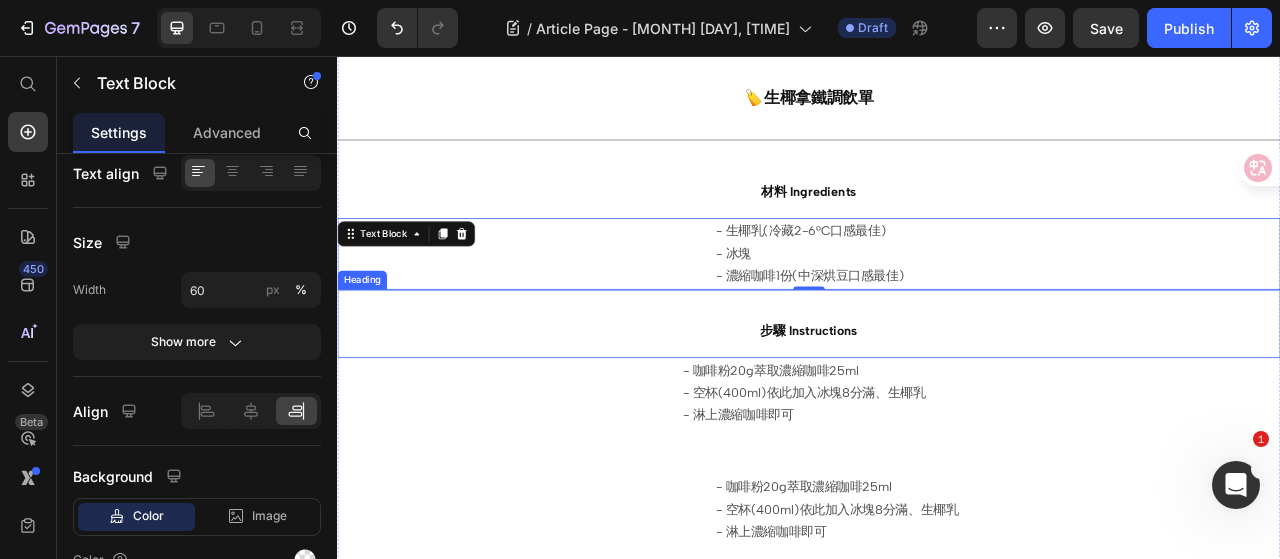 scroll, scrollTop: 700, scrollLeft: 0, axis: vertical 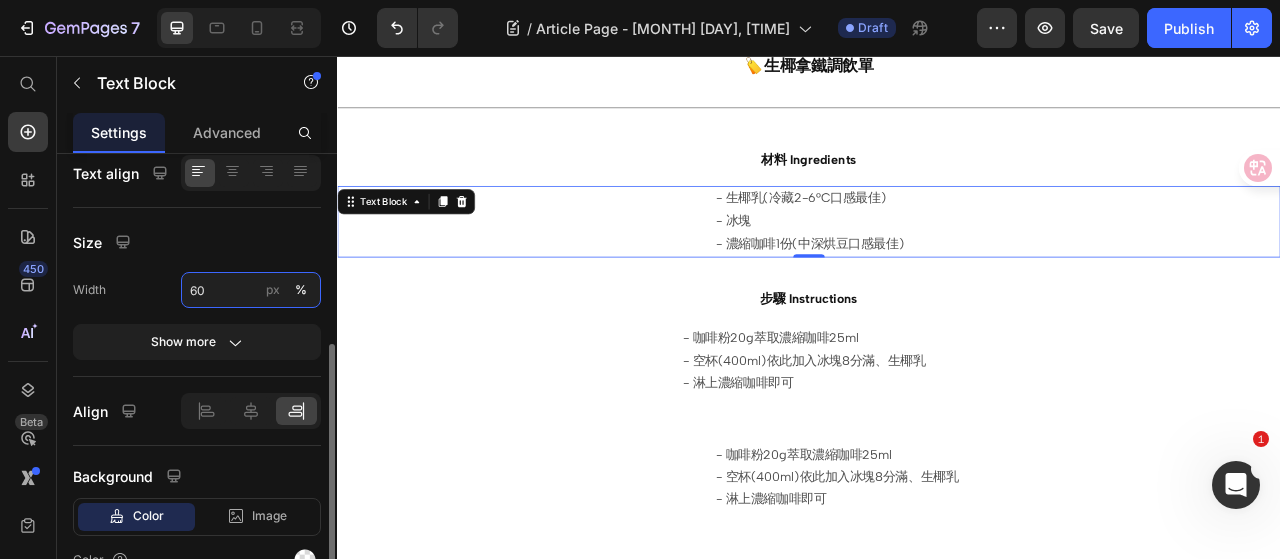 click on "60" at bounding box center (251, 290) 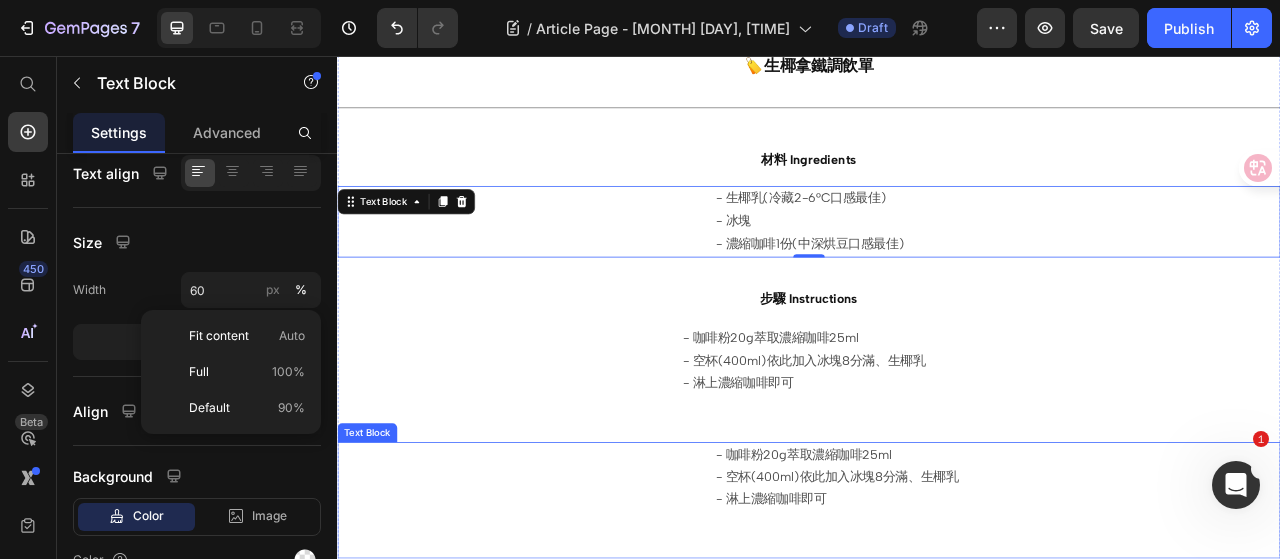 click on "- 咖啡粉20g萃取濃縮咖啡25ml - 空杯(400ml)依此加入冰塊8分滿、生椰乳 - 淋上濃縮咖啡即可" at bounding box center (1177, 593) 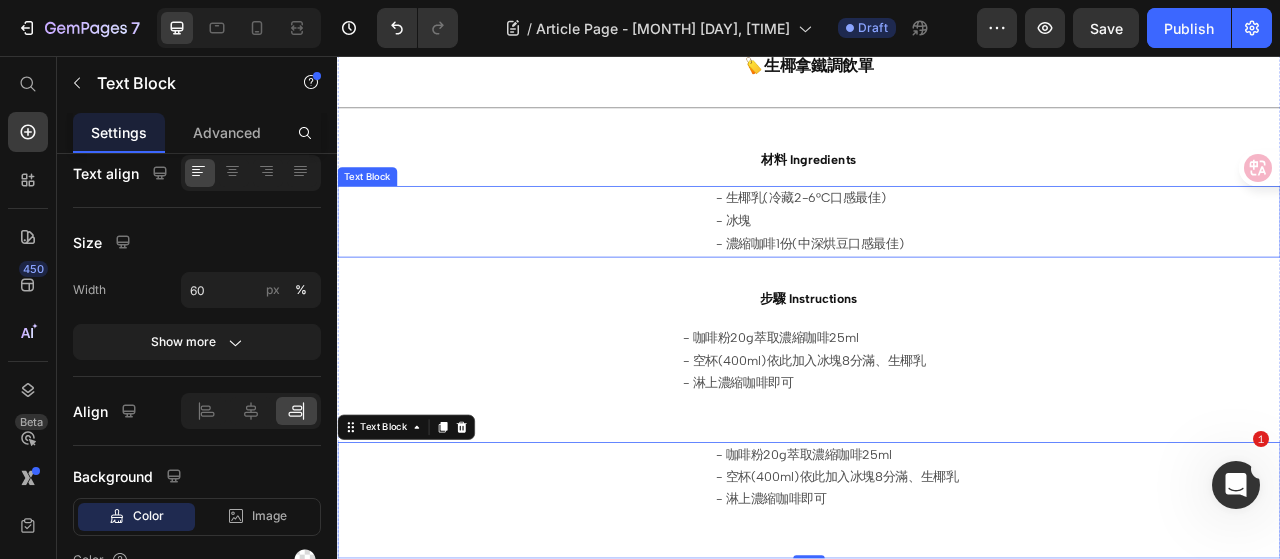 click on "- 生椰乳(冷藏2-6°C口感最佳) - 冰塊 - 濃縮咖啡1份(中深烘豆口感最佳)" at bounding box center (1177, 267) 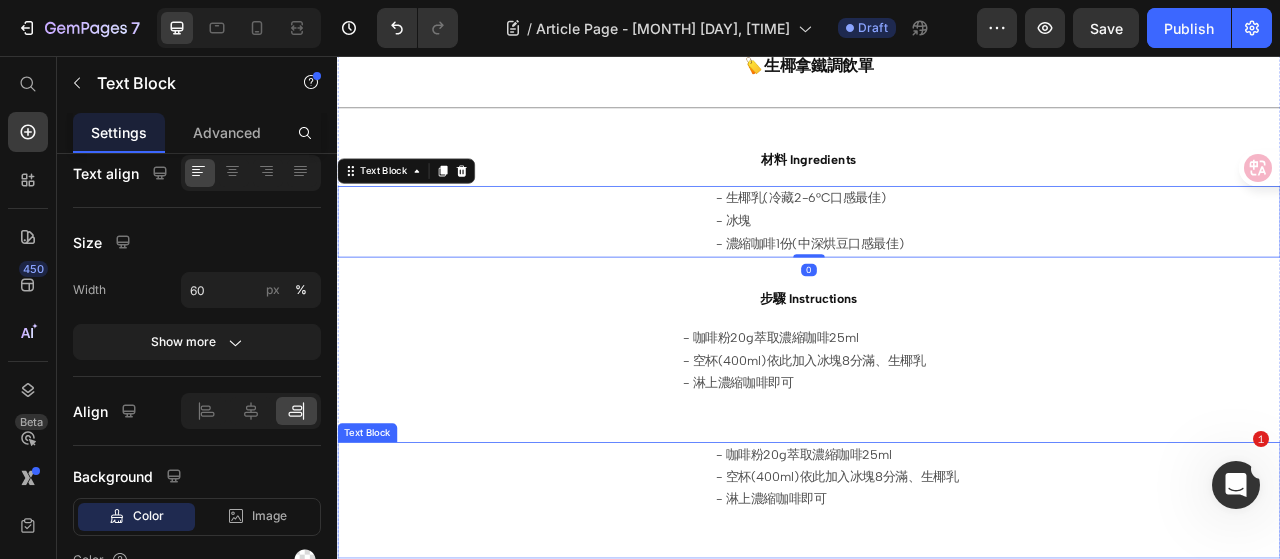 click on "- 咖啡粉20g萃取濃縮咖啡25ml - 空杯(400ml)依此加入冰塊8分滿、生椰乳 - 淋上濃縮咖啡即可" at bounding box center (1177, 593) 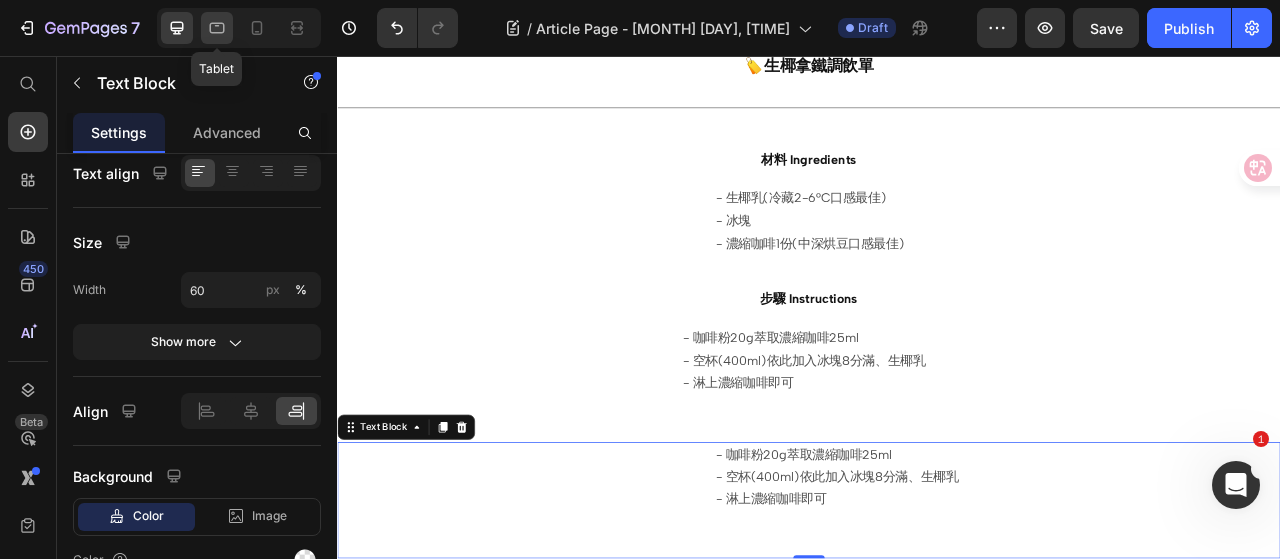 click 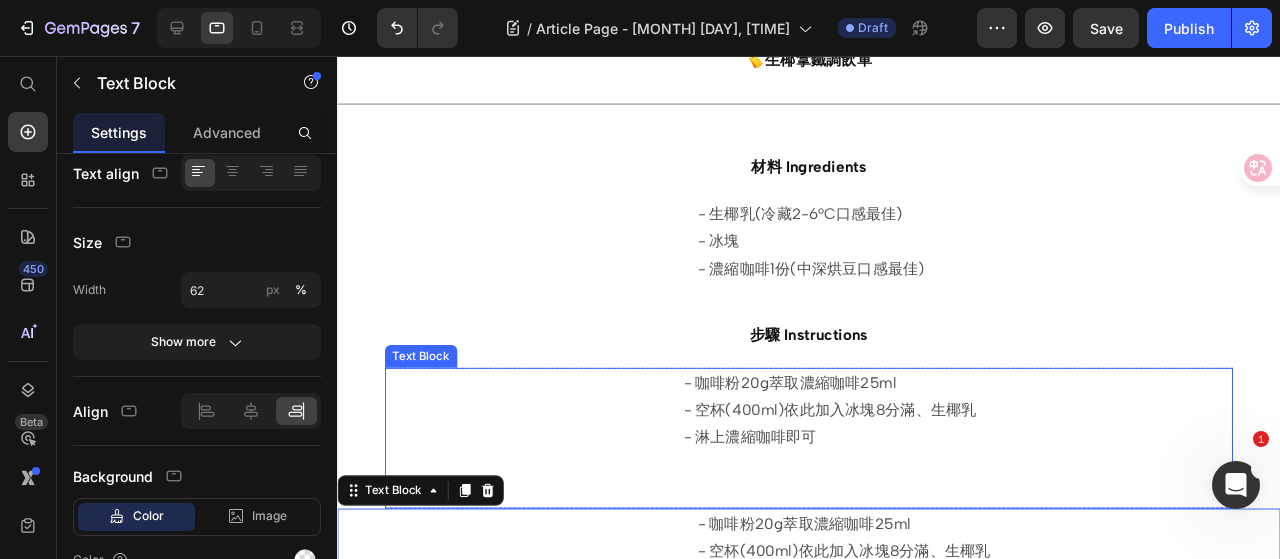scroll, scrollTop: 611, scrollLeft: 0, axis: vertical 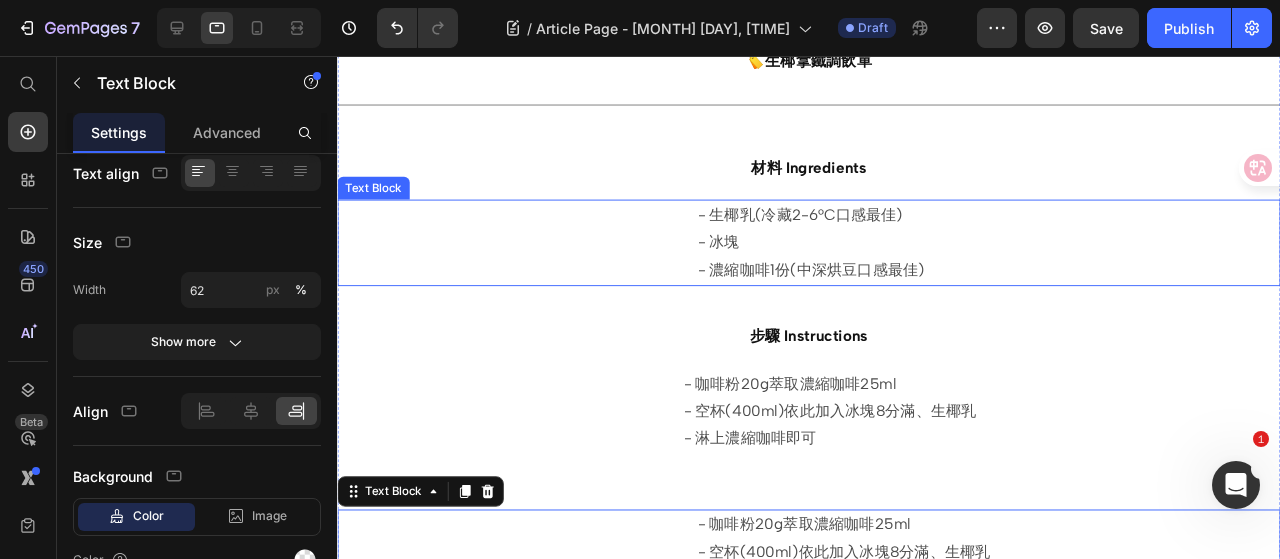 click on "- 生椰乳(冷藏2-6°C口感最佳) - 冰塊 - 濃縮咖啡1份(中深烘豆口感最佳)" at bounding box center (1021, 252) 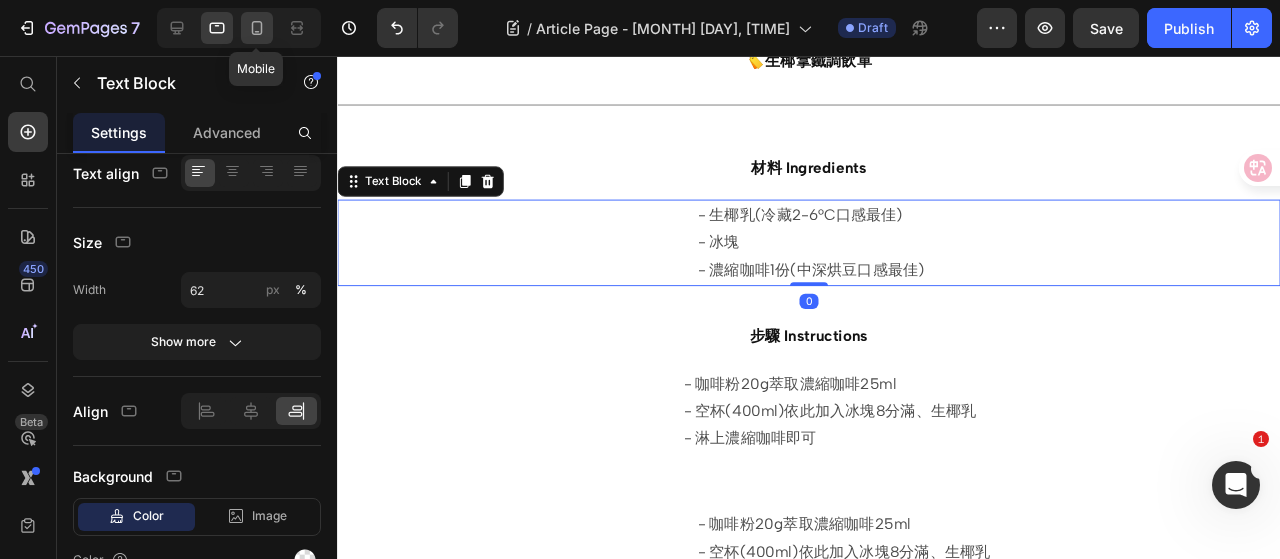 click 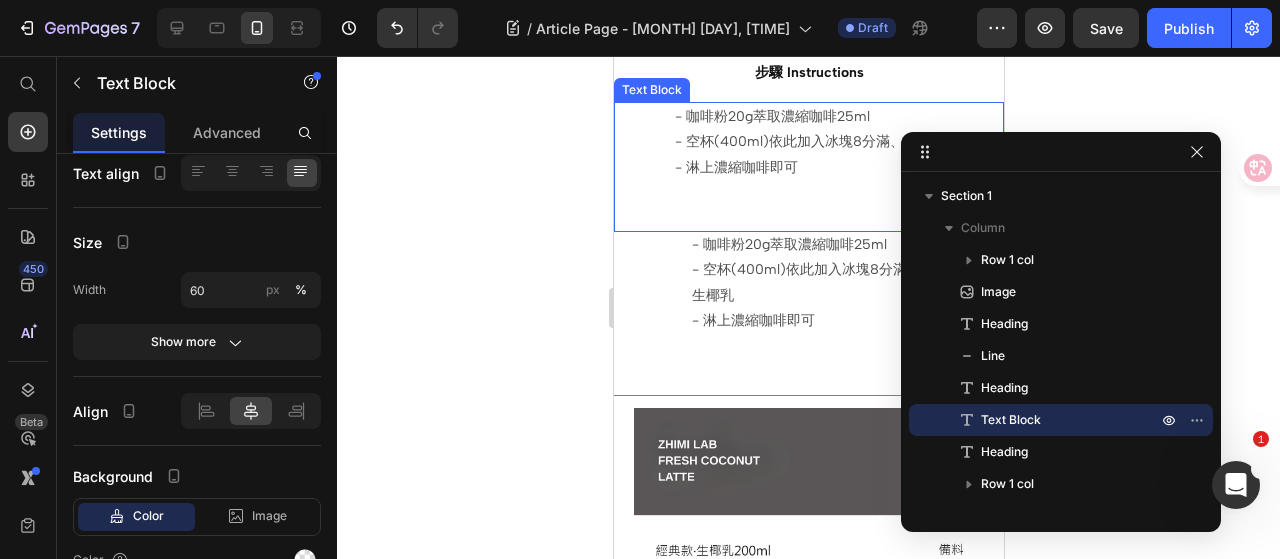scroll, scrollTop: 771, scrollLeft: 0, axis: vertical 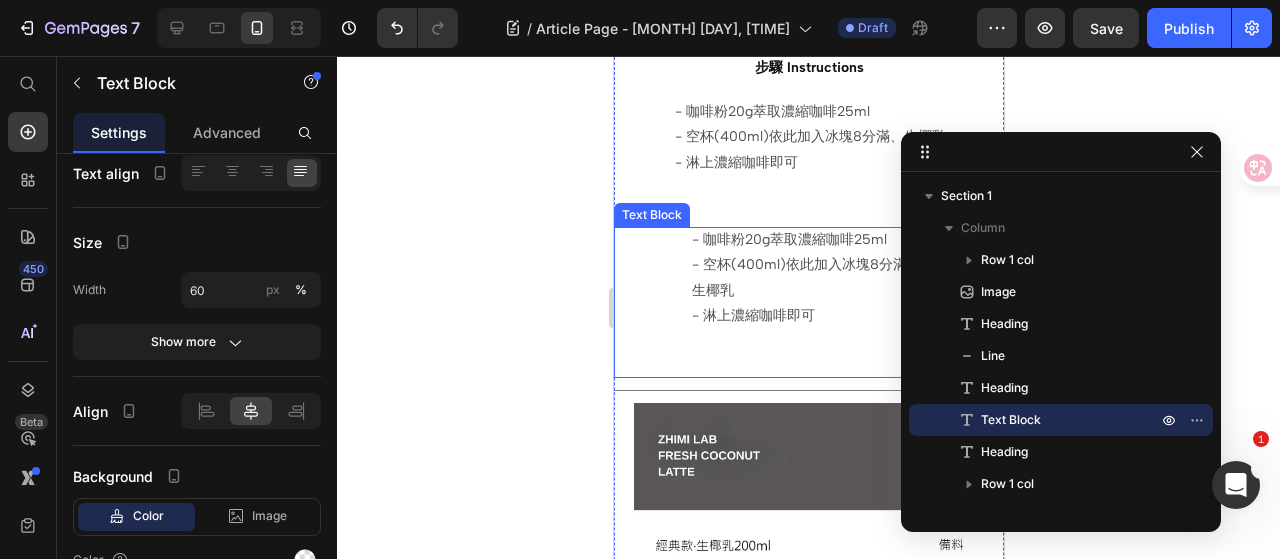 click on "- 咖啡粉20g萃取濃縮咖啡25ml - 空杯(400ml)依此加入冰塊8分滿、生椰乳 - 淋上濃縮咖啡即可" at bounding box center (808, 277) 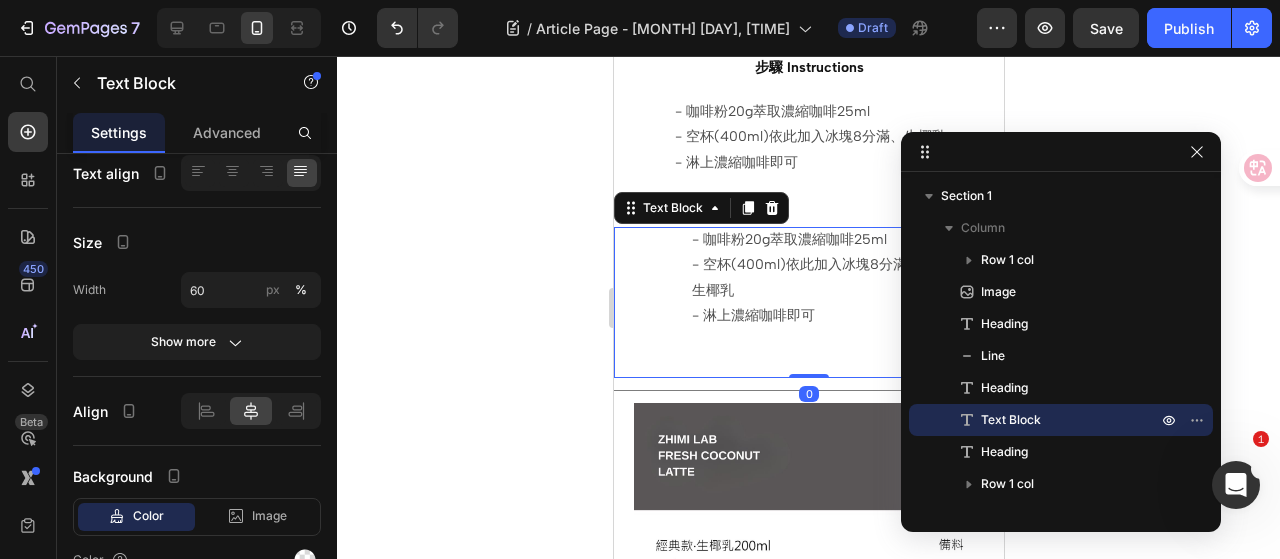 scroll, scrollTop: 118, scrollLeft: 0, axis: vertical 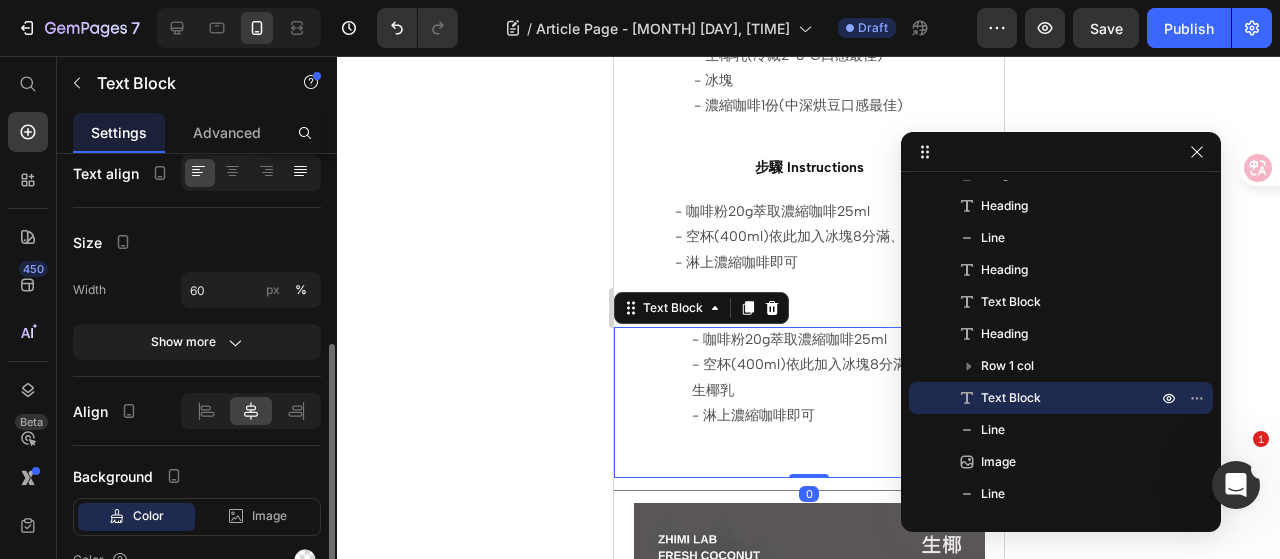 click 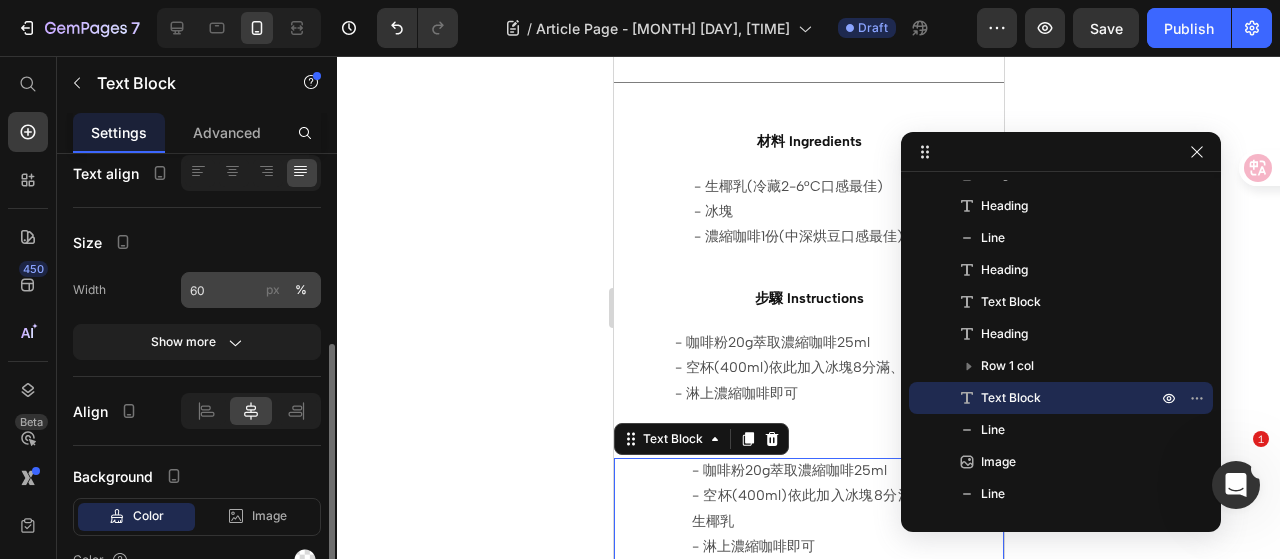 scroll, scrollTop: 571, scrollLeft: 0, axis: vertical 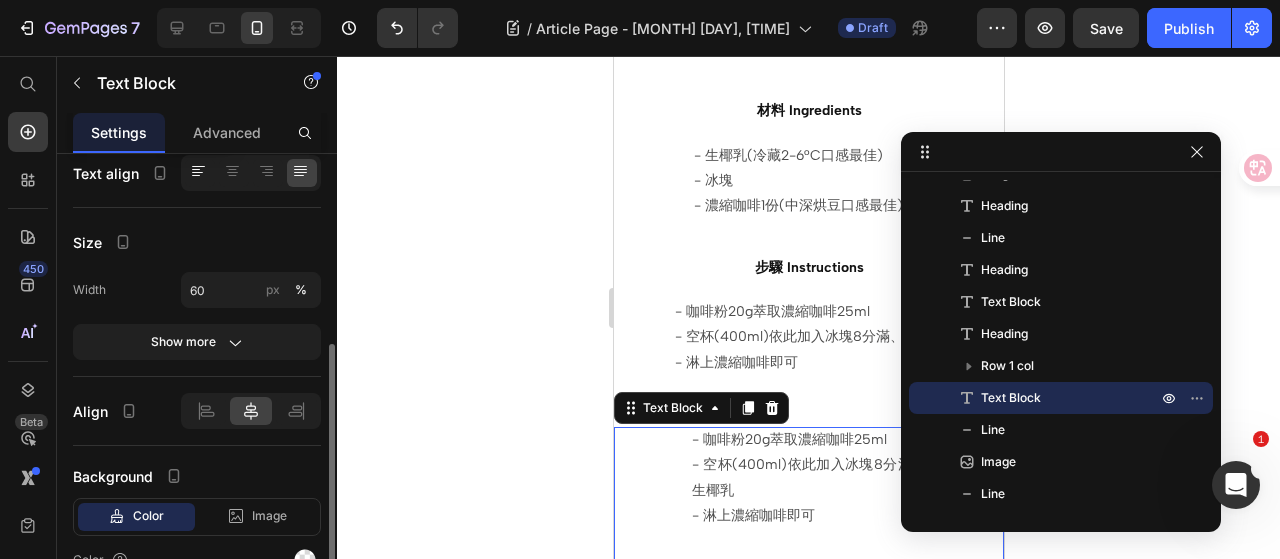 click 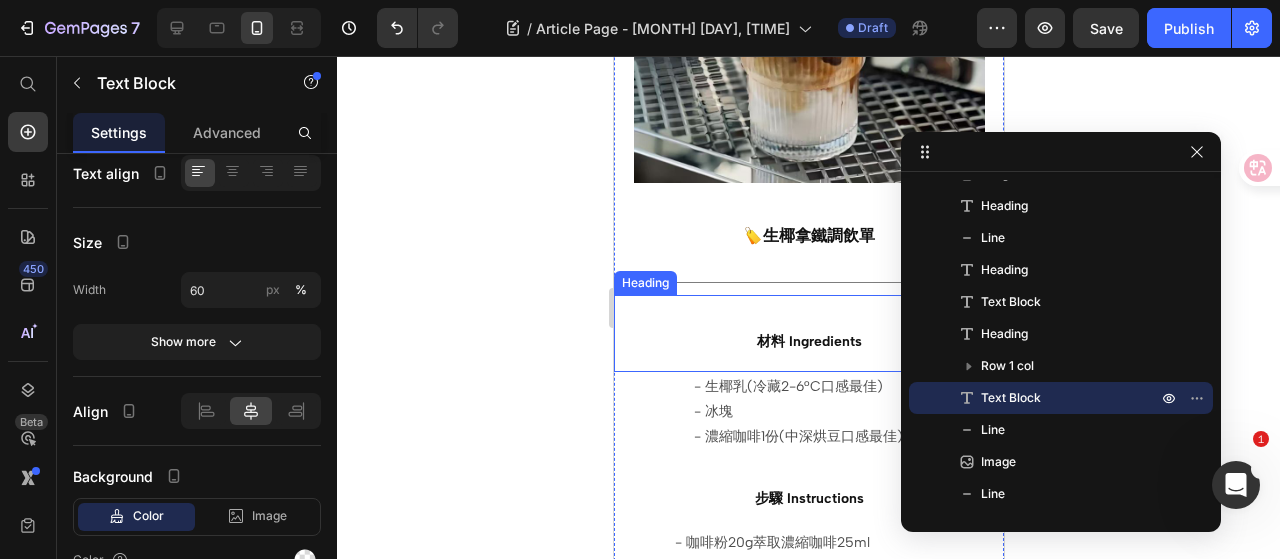 scroll, scrollTop: 371, scrollLeft: 0, axis: vertical 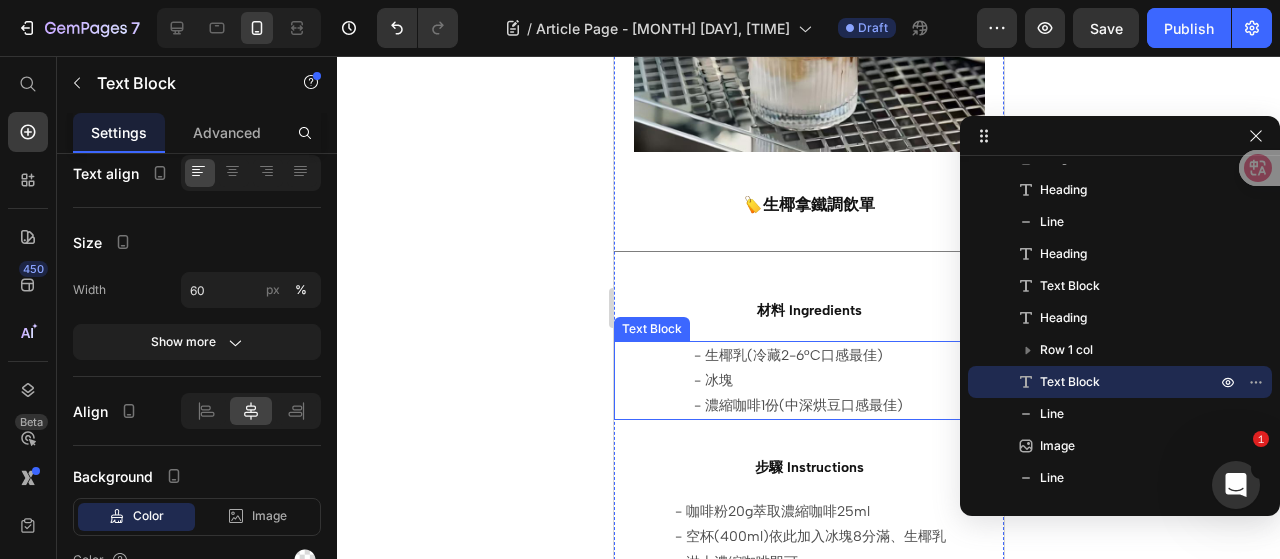 click on "- 生椰乳(冷藏2-6°C口感最佳) - 冰塊 - 濃縮咖啡1份(中深烘豆口感最佳)" at bounding box center (808, 381) 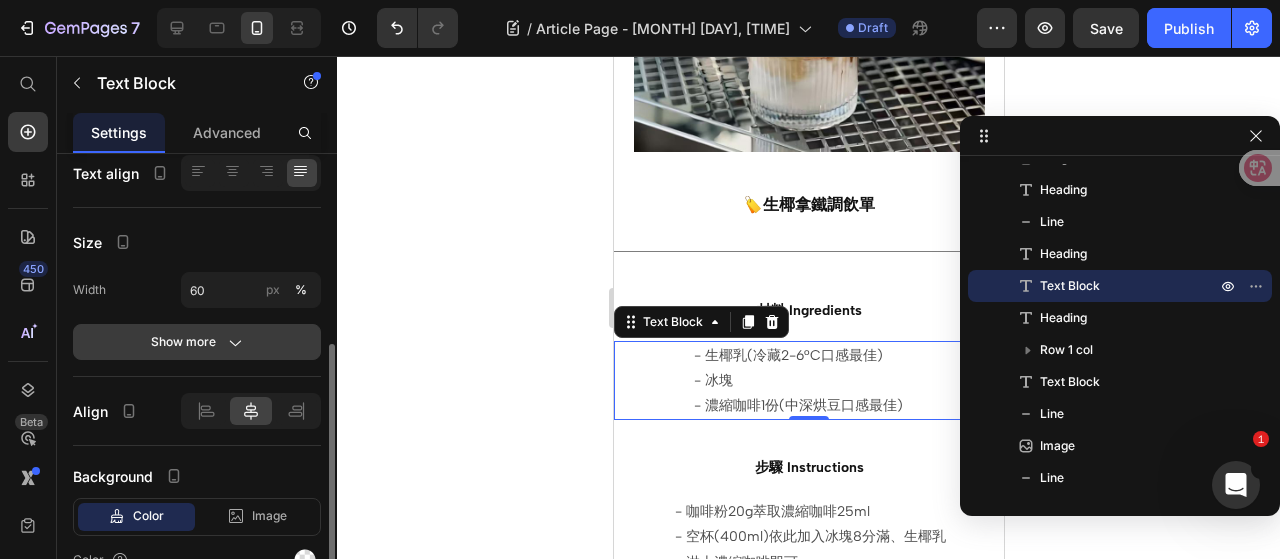 scroll, scrollTop: 294, scrollLeft: 0, axis: vertical 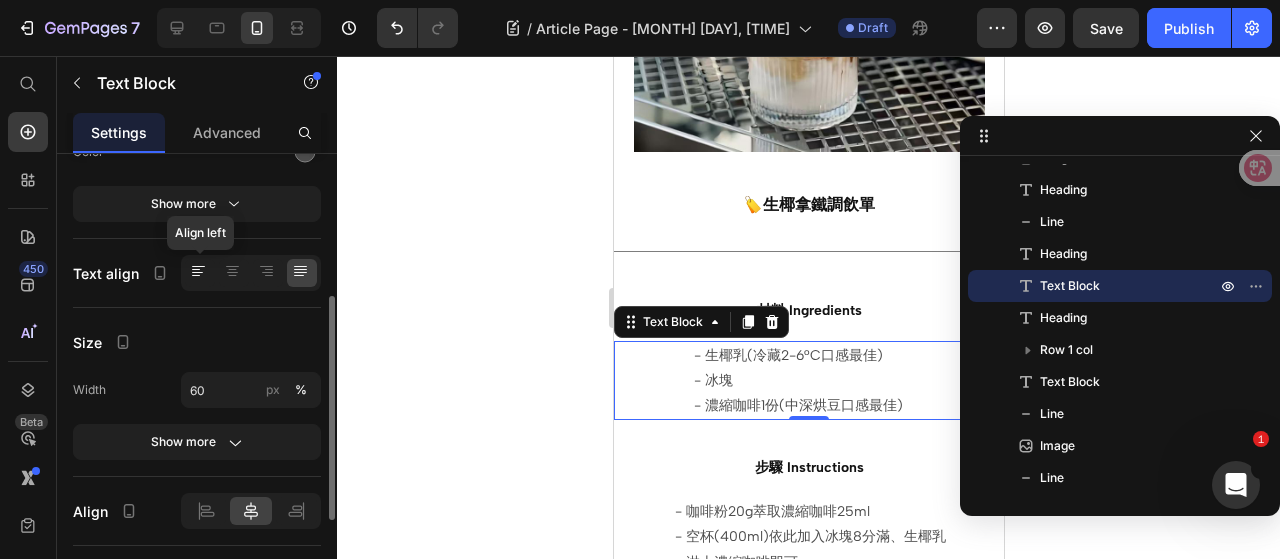 click 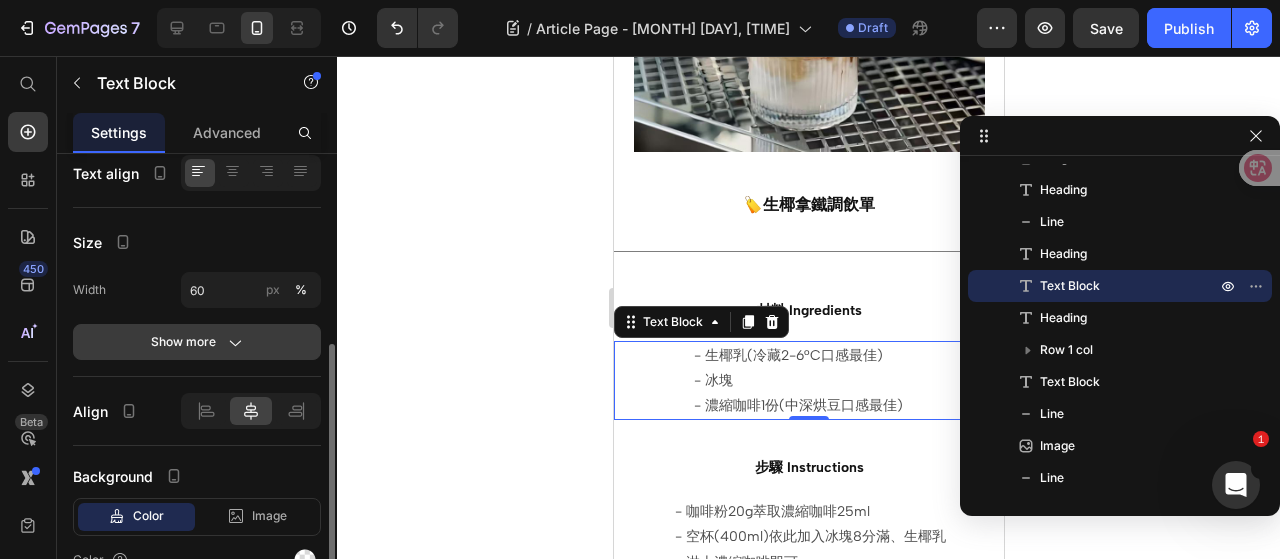 scroll, scrollTop: 494, scrollLeft: 0, axis: vertical 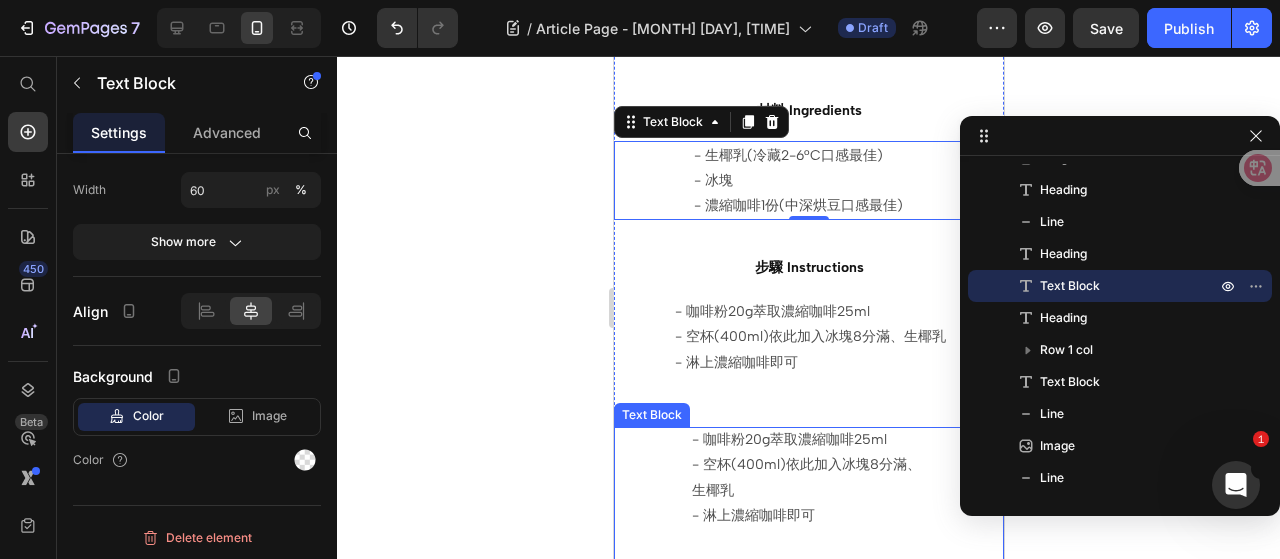 click on "- 咖啡粉20g萃取濃縮咖啡25ml - 空杯(400ml)依此加入冰塊8分滿、生椰乳 - 淋上濃縮咖啡即可" at bounding box center [808, 477] 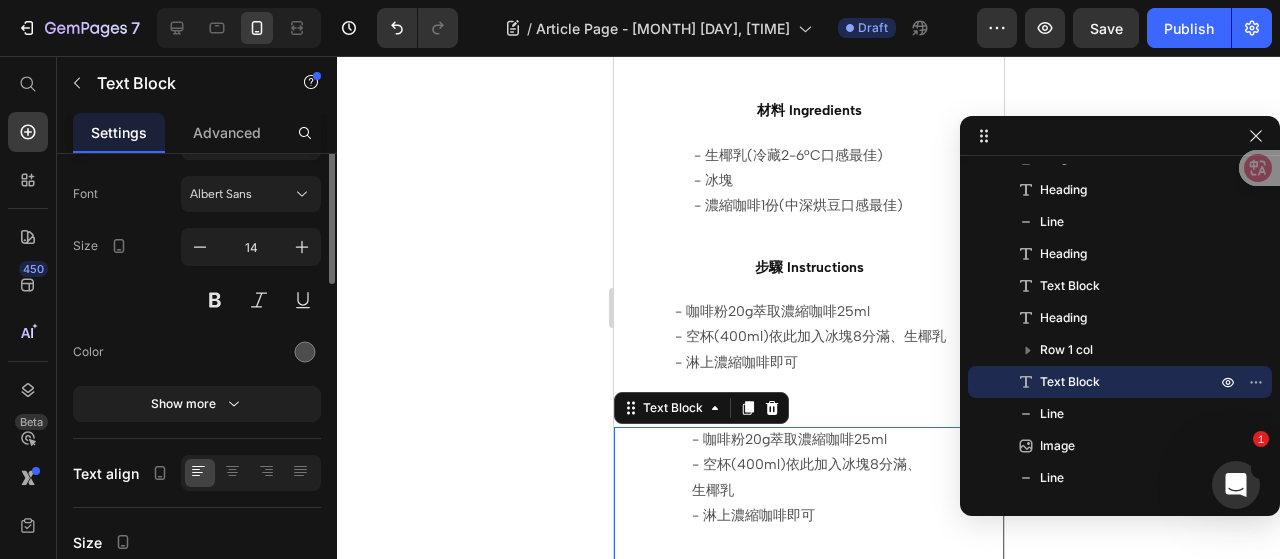 scroll, scrollTop: 0, scrollLeft: 0, axis: both 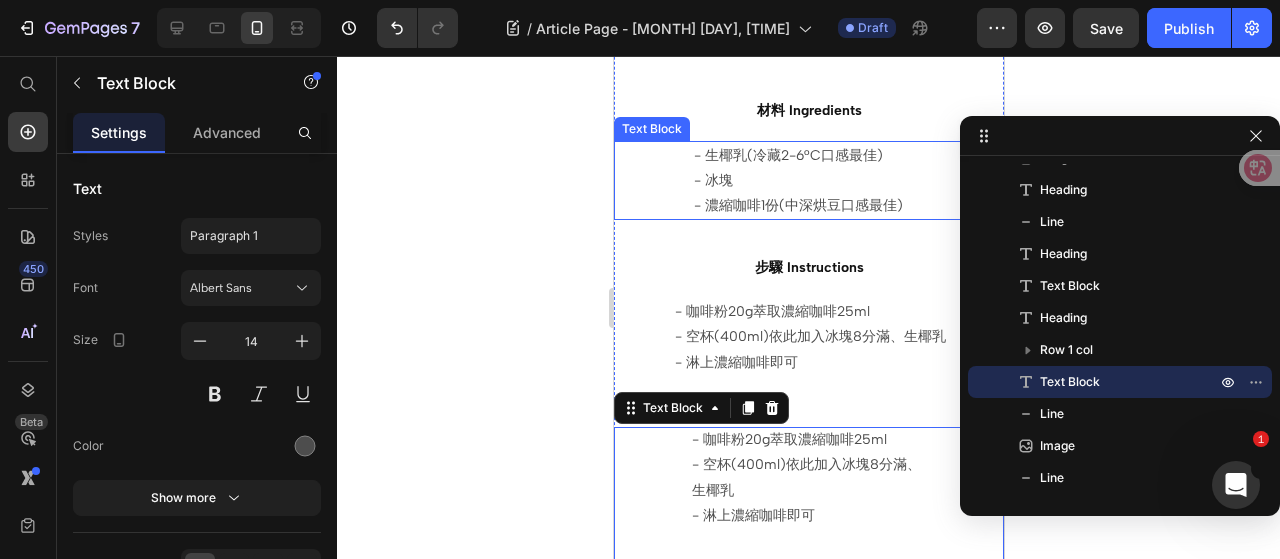 click on "- 生椰乳(冷藏2-6°C口感最佳) - 冰塊 - 濃縮咖啡1份(中深烘豆口感最佳)" at bounding box center [808, 181] 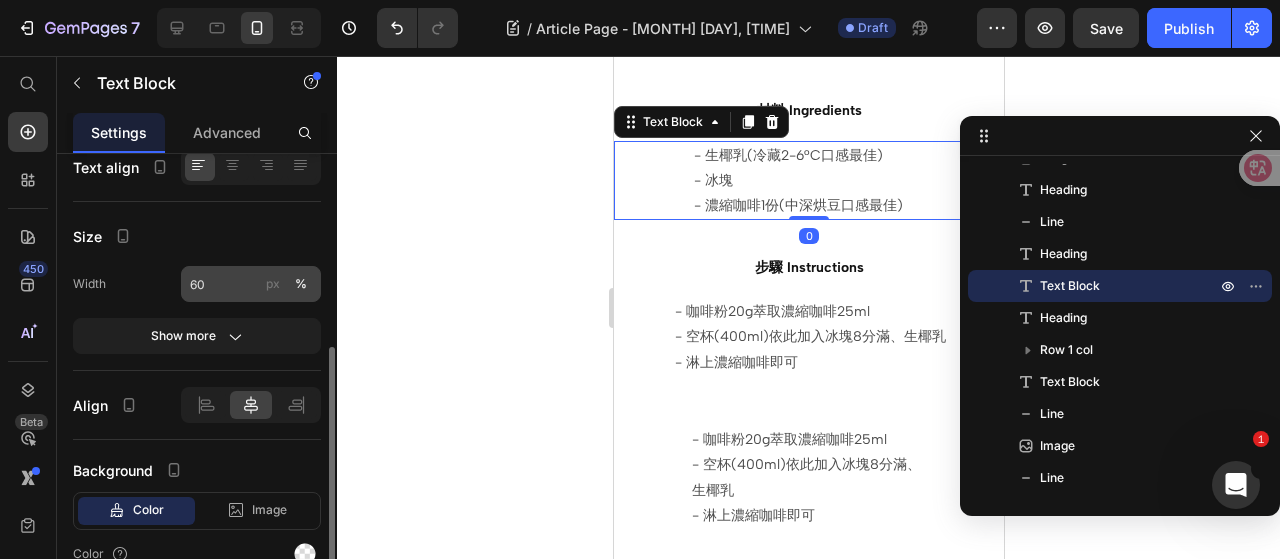 scroll, scrollTop: 494, scrollLeft: 0, axis: vertical 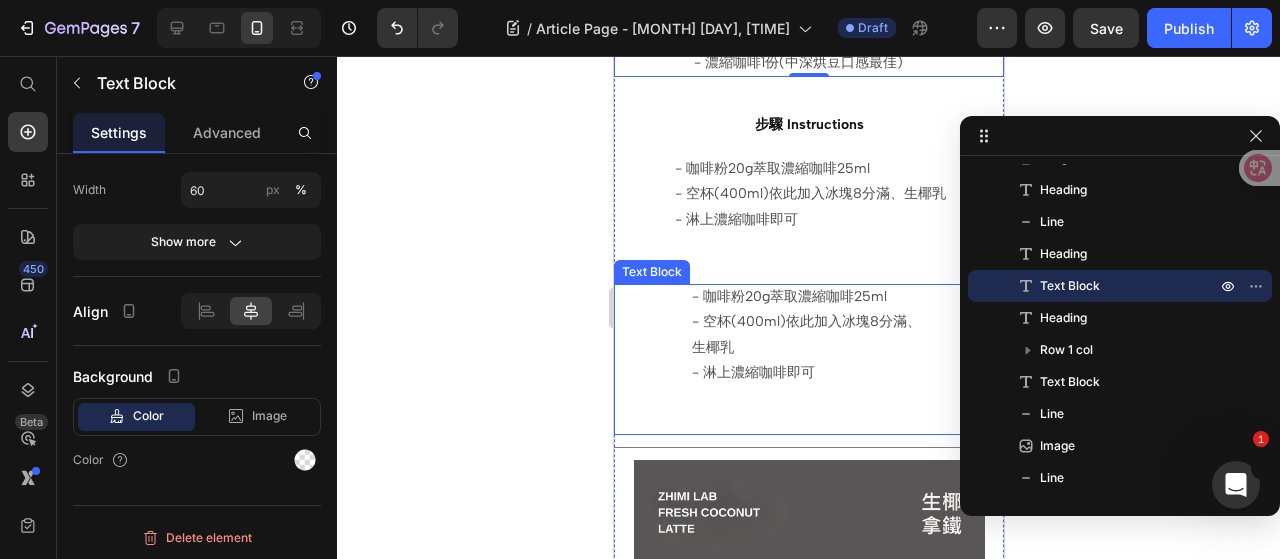 click on "- 咖啡粉20g萃取濃縮咖啡25ml - 空杯(400ml)依此加入冰塊8分滿、生椰乳 - 淋上濃縮咖啡即可" at bounding box center [838, 219] 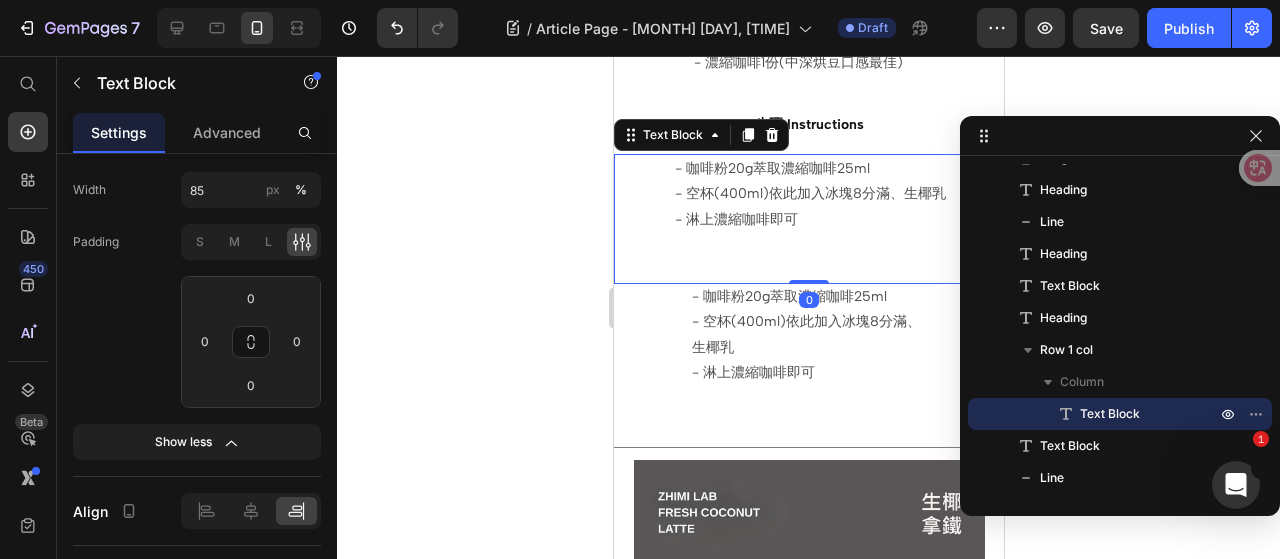 scroll, scrollTop: 671, scrollLeft: 0, axis: vertical 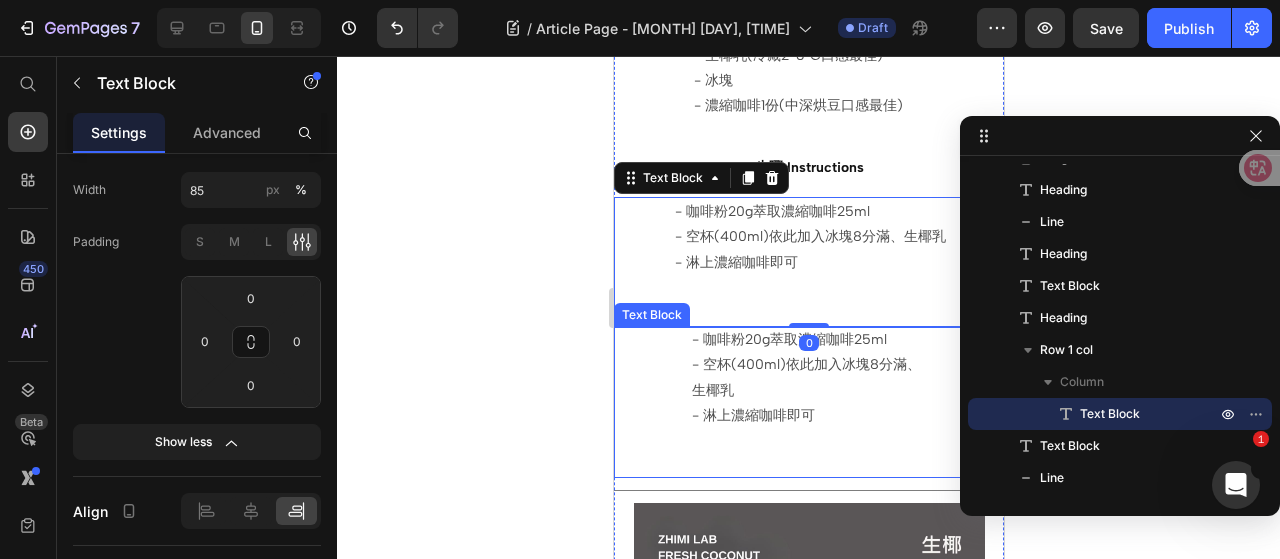 click on "- 咖啡粉20g萃取濃縮咖啡25ml - 空杯(400ml)依此加入冰塊8分滿、生椰乳 - 淋上濃縮咖啡即可" at bounding box center (808, 377) 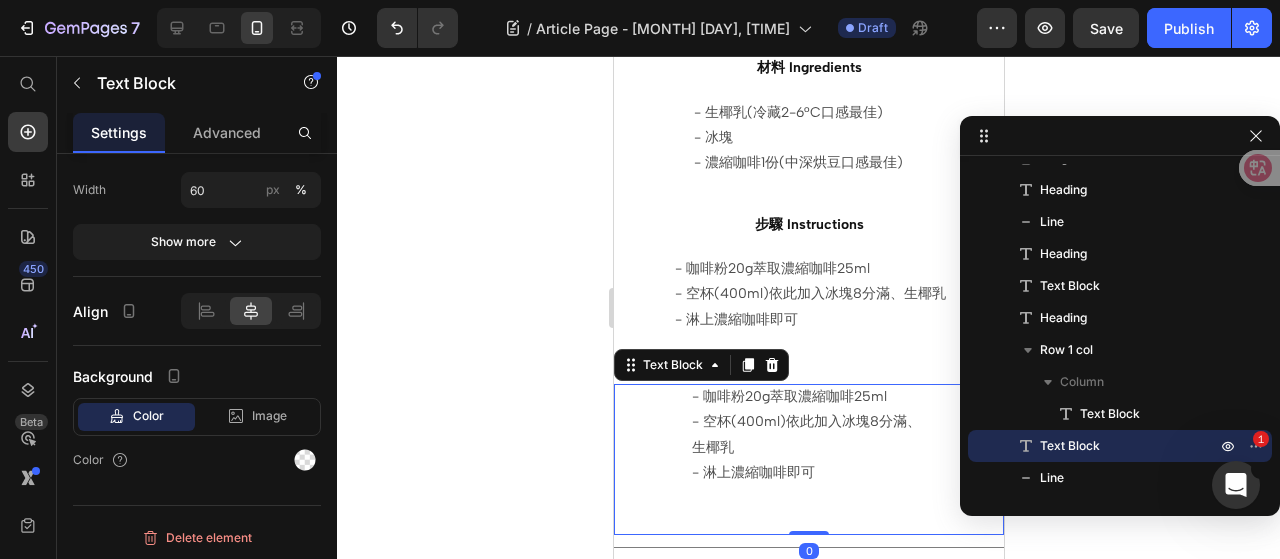 scroll, scrollTop: 571, scrollLeft: 0, axis: vertical 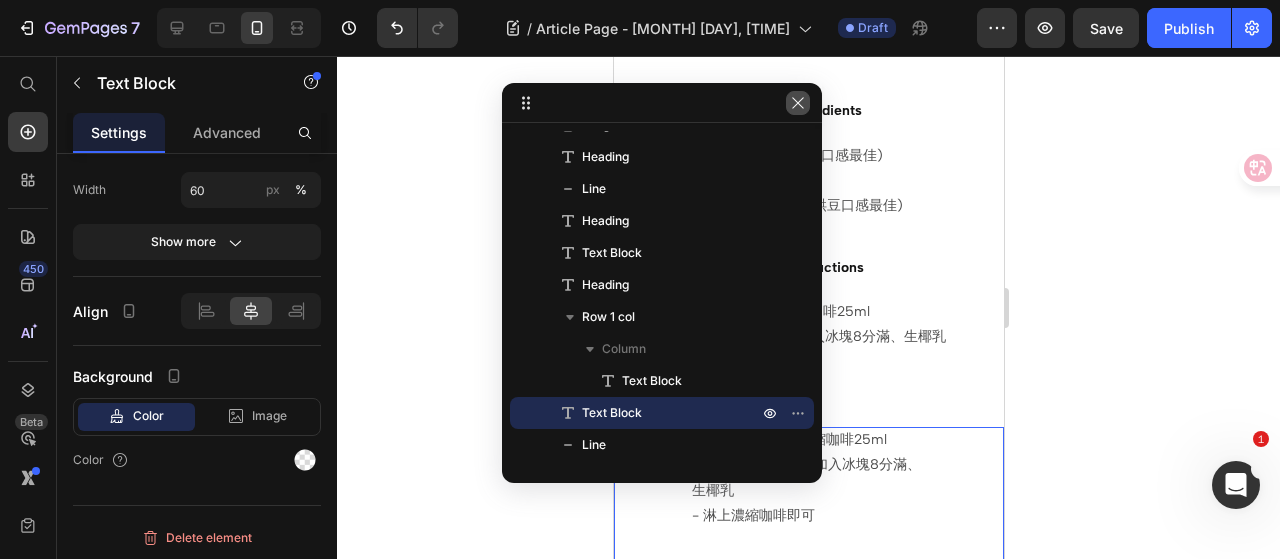 click at bounding box center [798, 103] 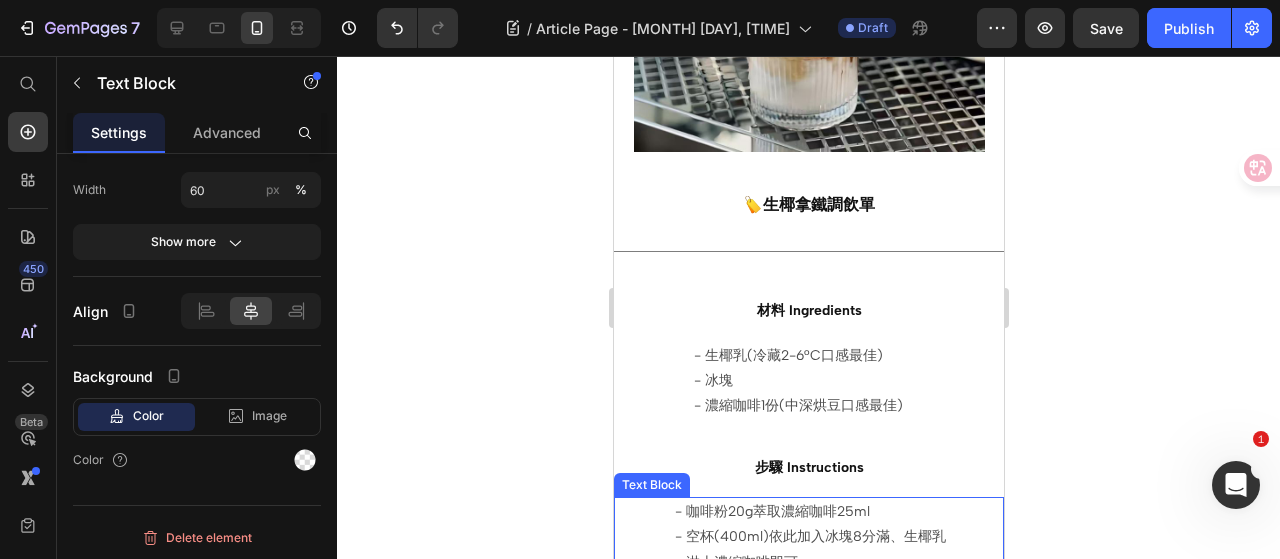 scroll, scrollTop: 671, scrollLeft: 0, axis: vertical 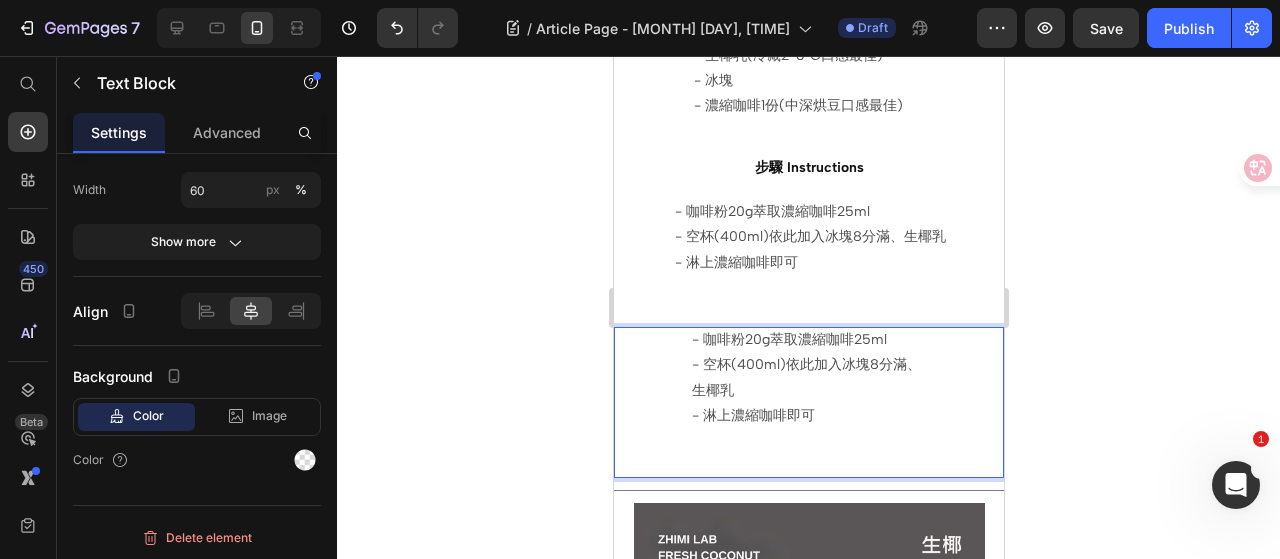 click on "- 咖啡粉20g萃取濃縮咖啡25ml - 空杯(400ml)依此加入冰塊8分滿、生椰乳 - 淋上濃縮咖啡即可" at bounding box center (808, 377) 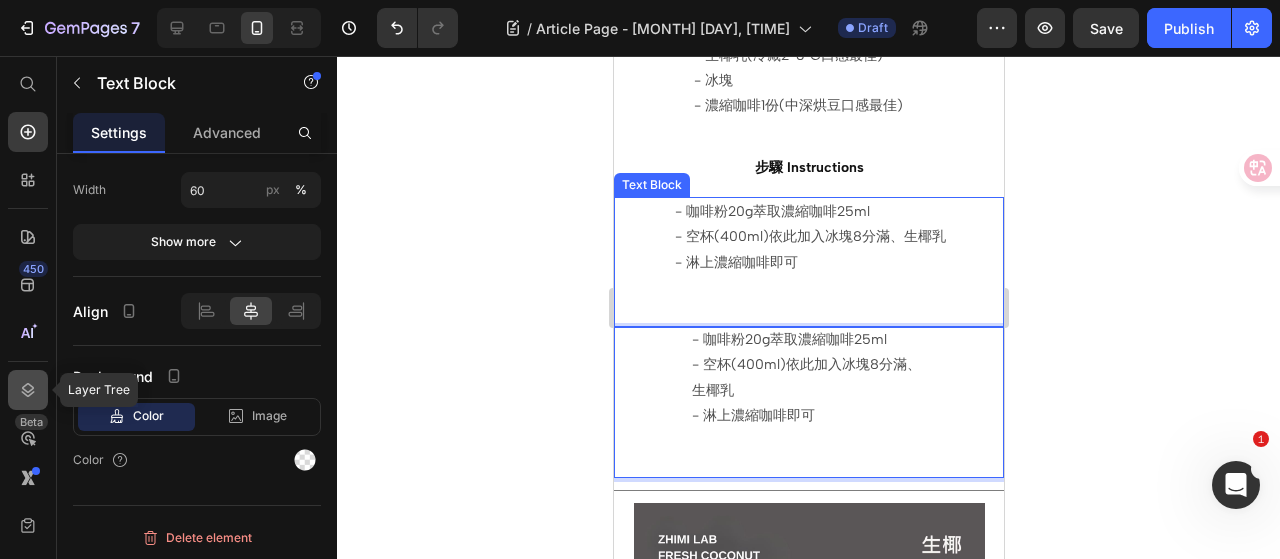 click 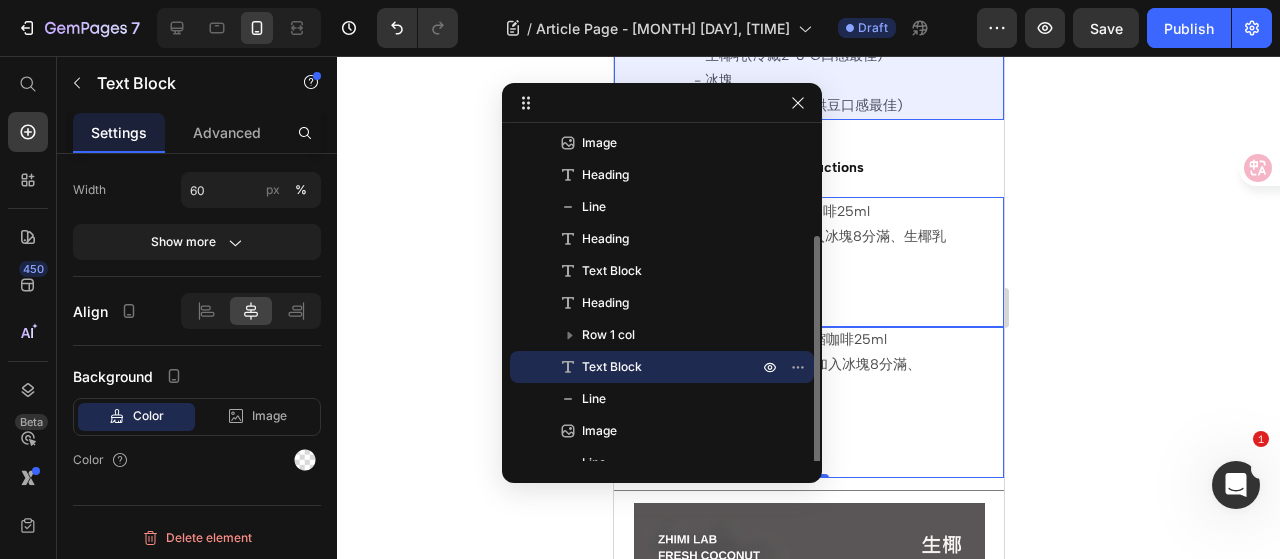 scroll, scrollTop: 118, scrollLeft: 0, axis: vertical 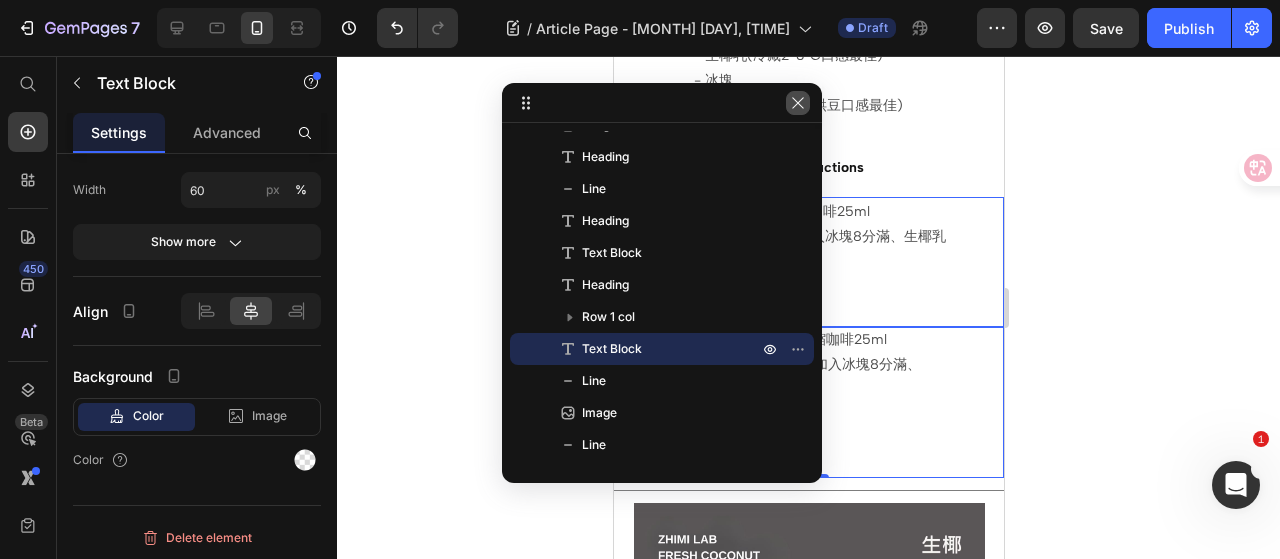 click 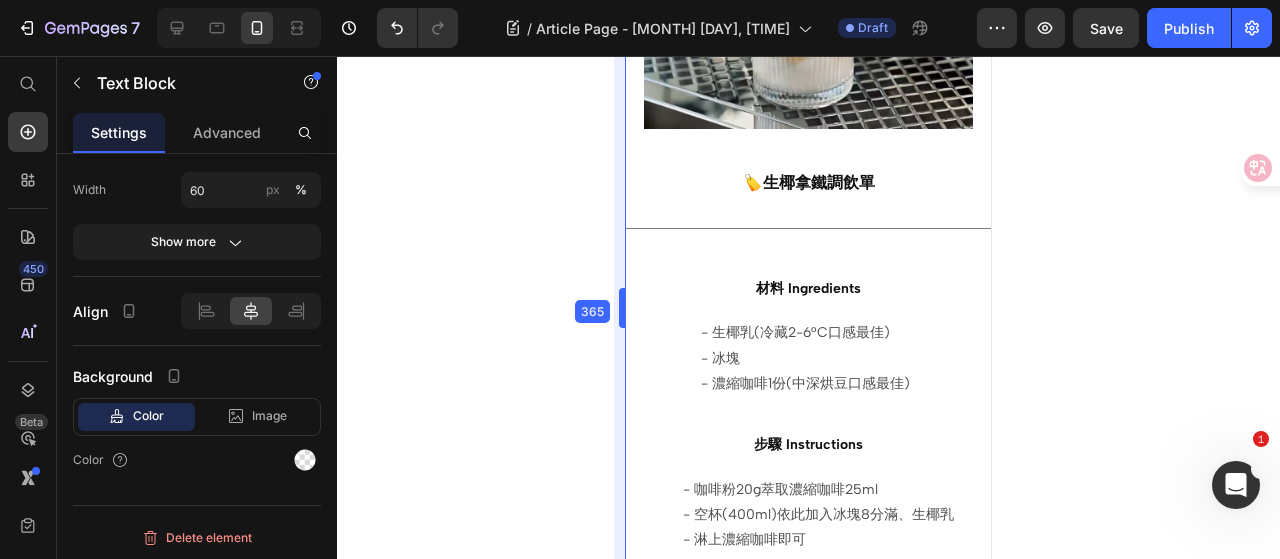 scroll, scrollTop: 392, scrollLeft: 0, axis: vertical 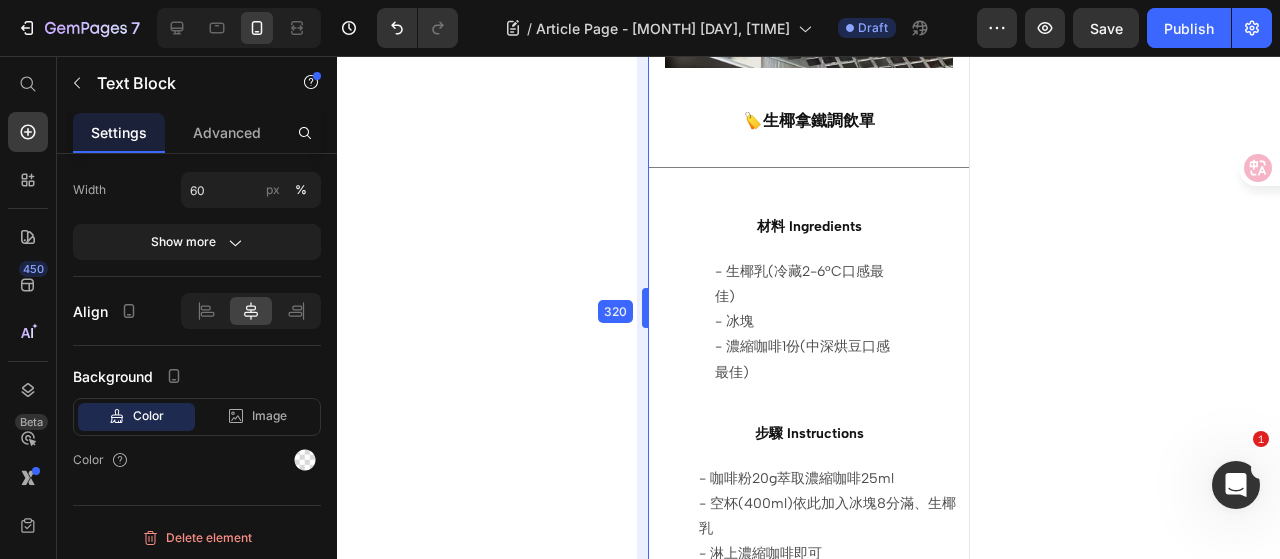 drag, startPoint x: 612, startPoint y: 305, endPoint x: 760, endPoint y: 293, distance: 148.48569 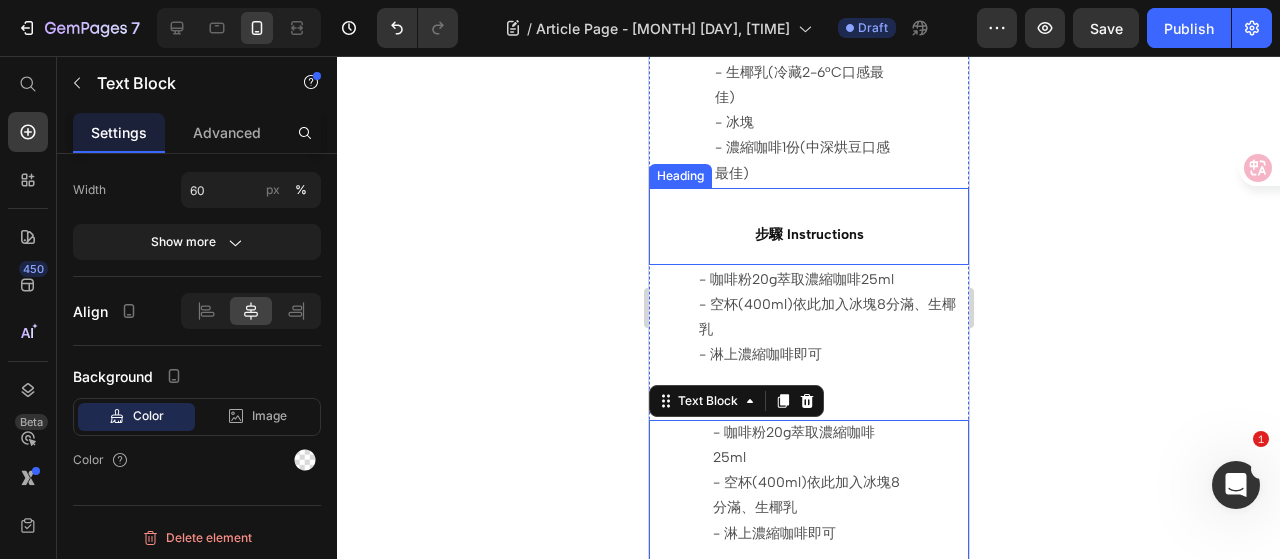 scroll, scrollTop: 492, scrollLeft: 0, axis: vertical 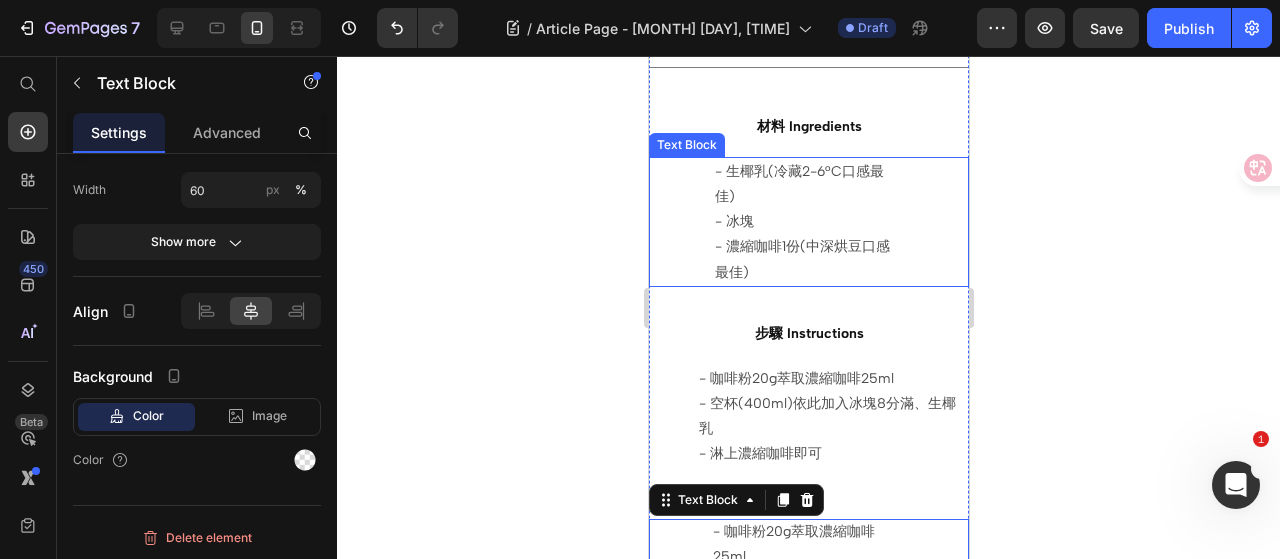 click on "- 生椰乳(冷藏2-6°C口感最佳) - 冰塊 - 濃縮咖啡1份(中深烘豆口感最佳)" at bounding box center [808, 222] 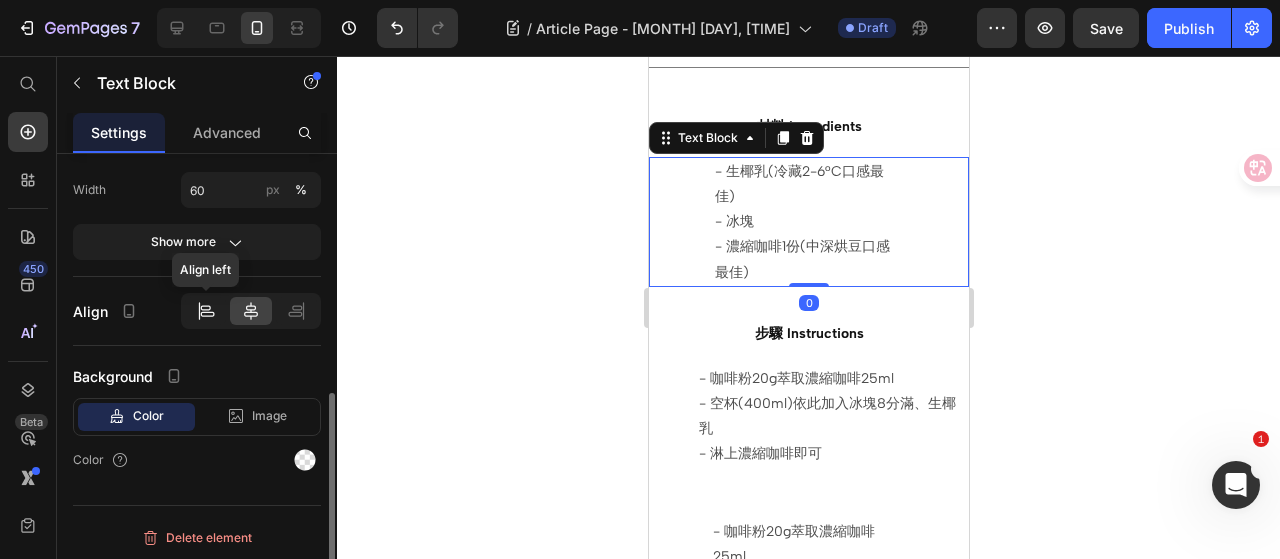click 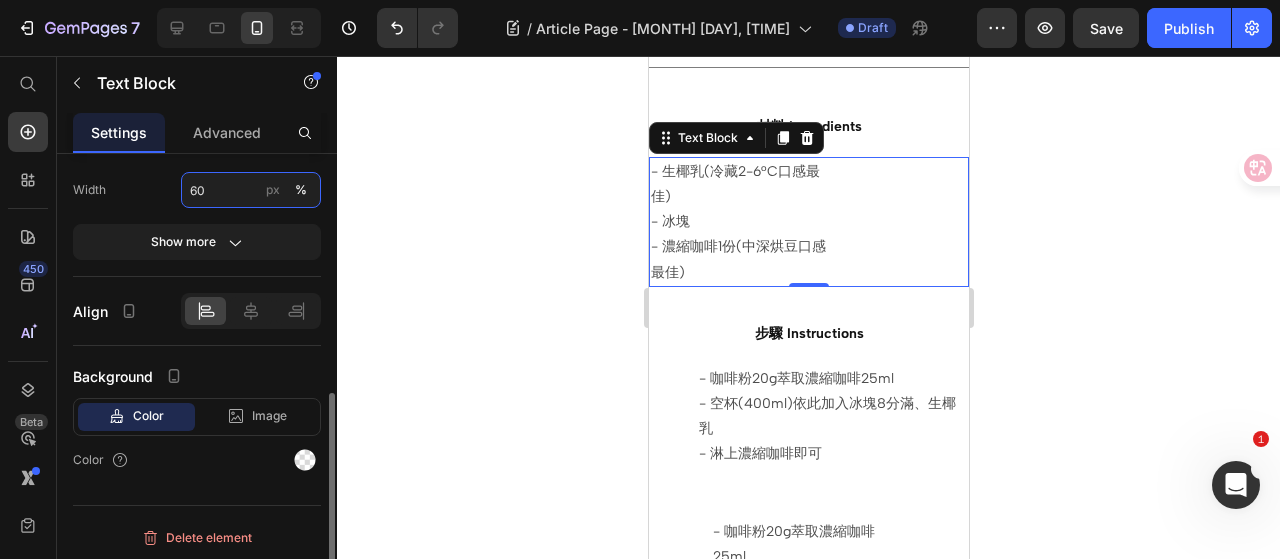 click on "60" at bounding box center (251, 190) 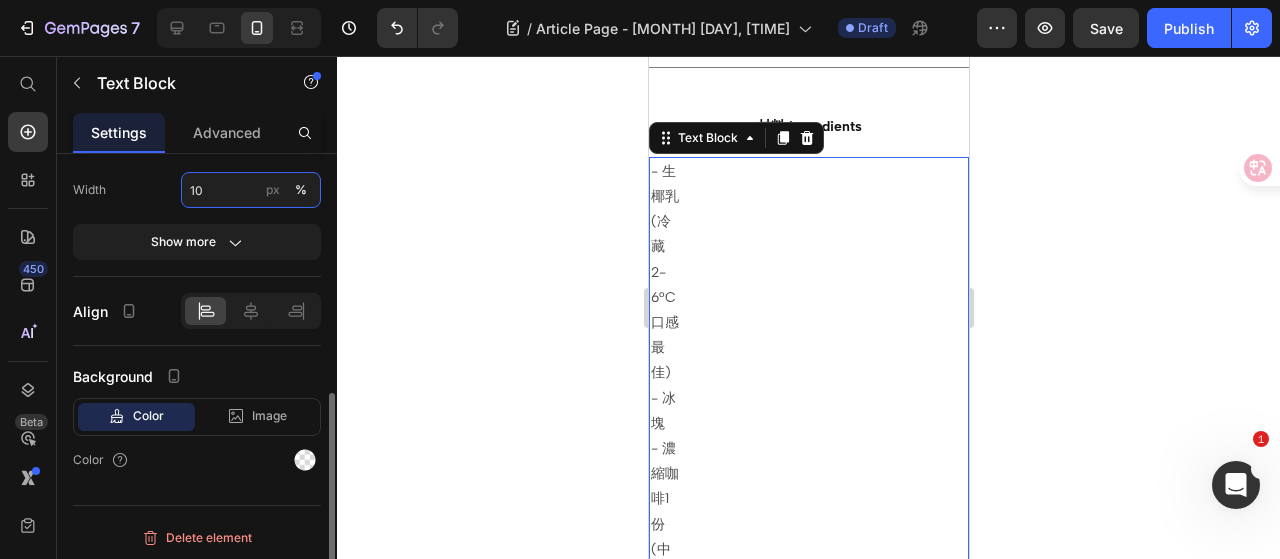 type on "100" 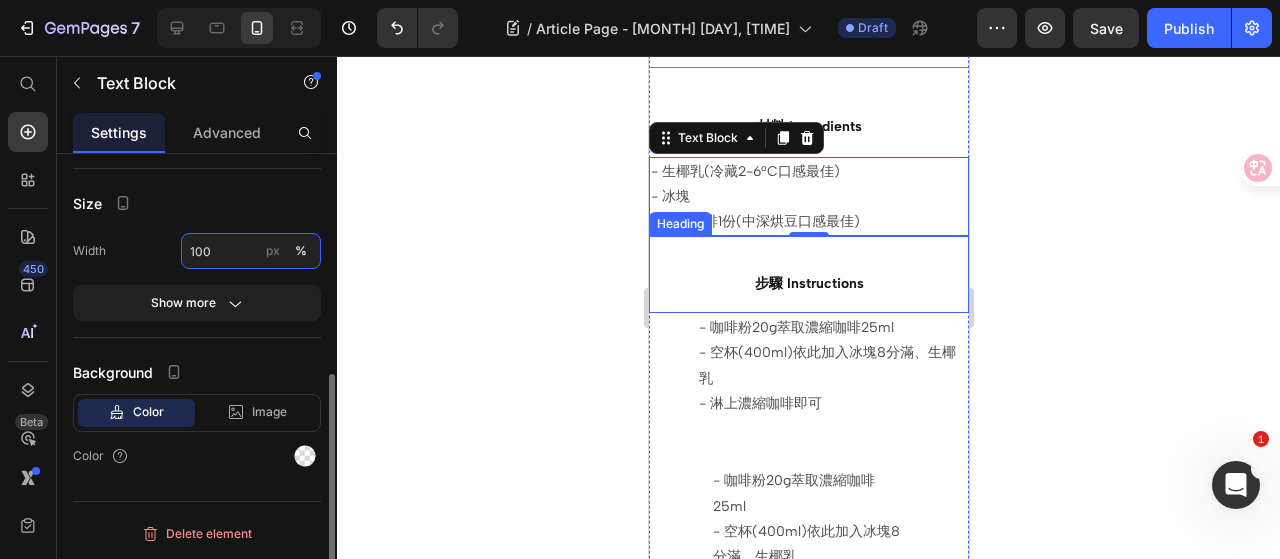 scroll, scrollTop: 430, scrollLeft: 0, axis: vertical 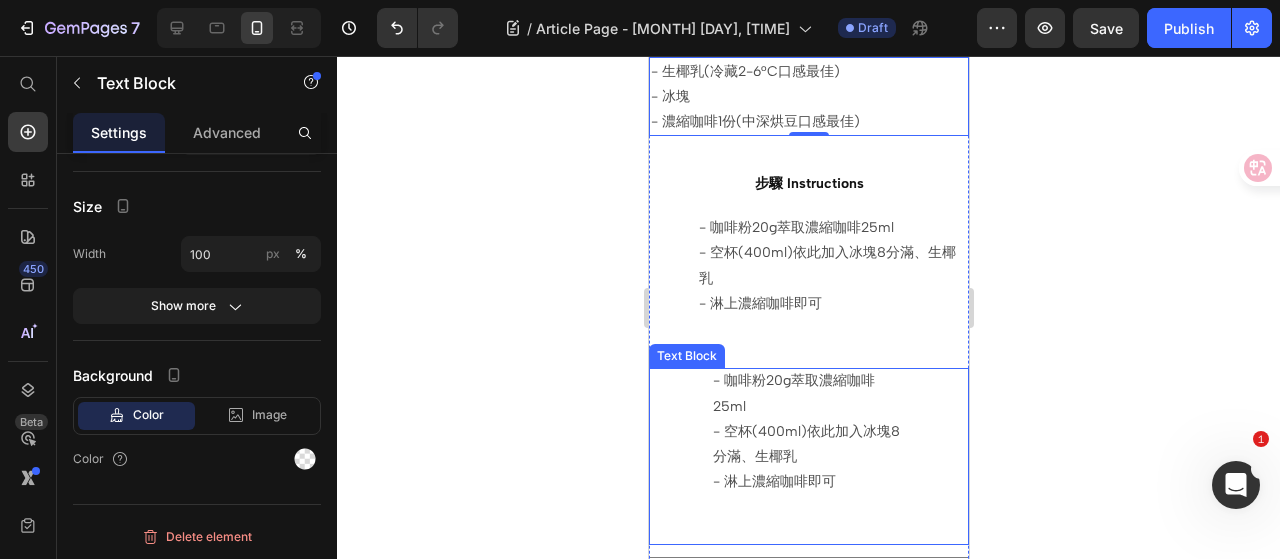 click on "- 咖啡粉20g萃取濃縮咖啡25ml - 空杯(400ml)依此加入冰塊8分滿、生椰乳 - 淋上濃縮咖啡即可" at bounding box center (808, 431) 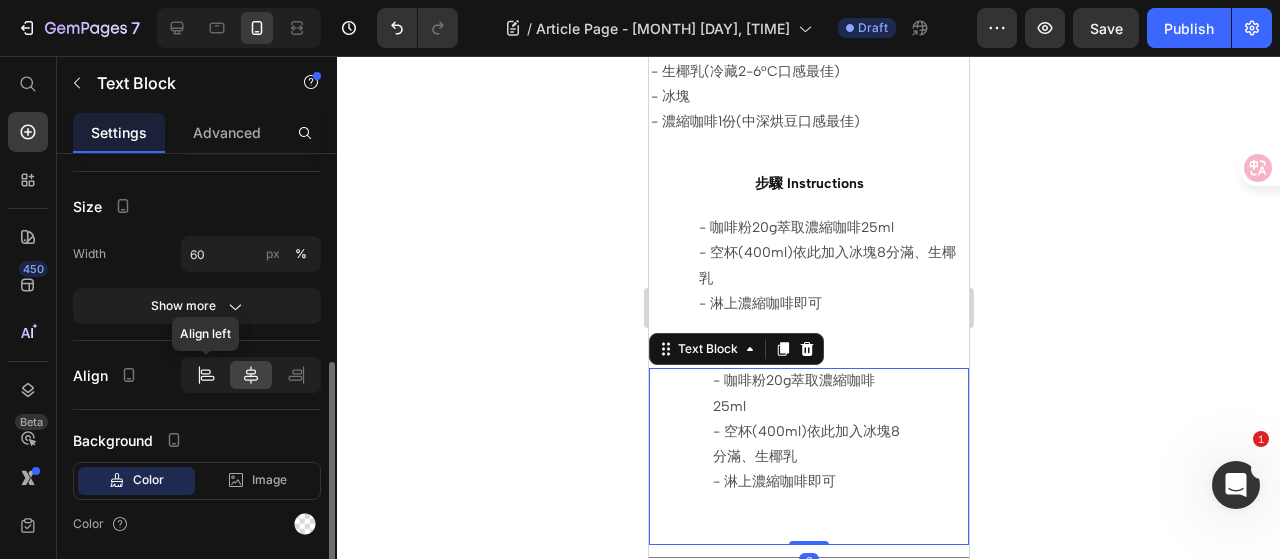 click 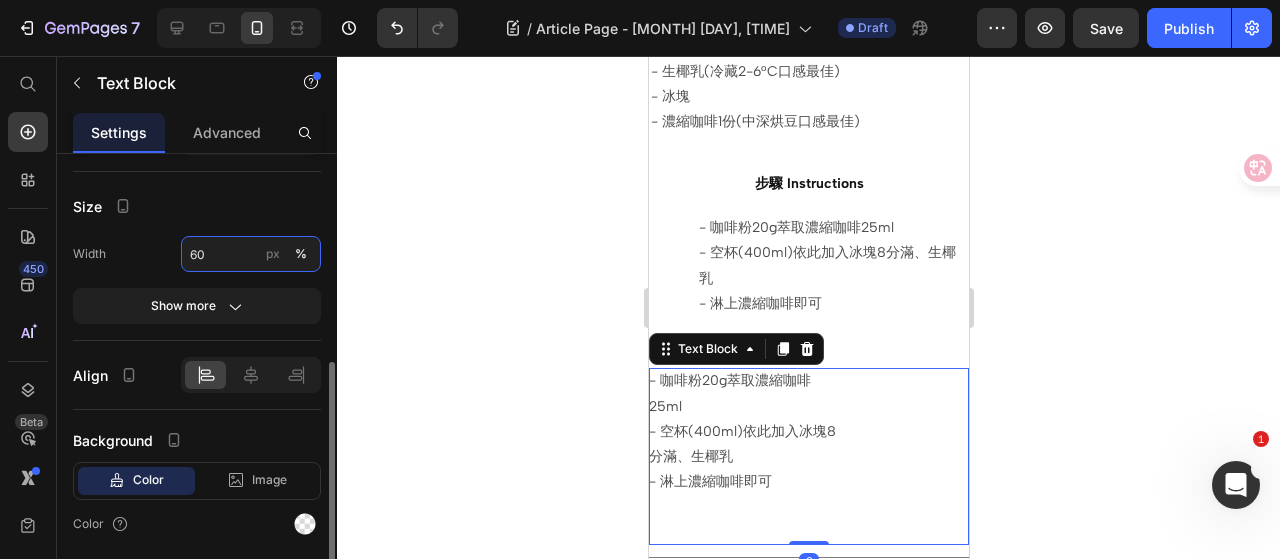 click on "60" at bounding box center (251, 254) 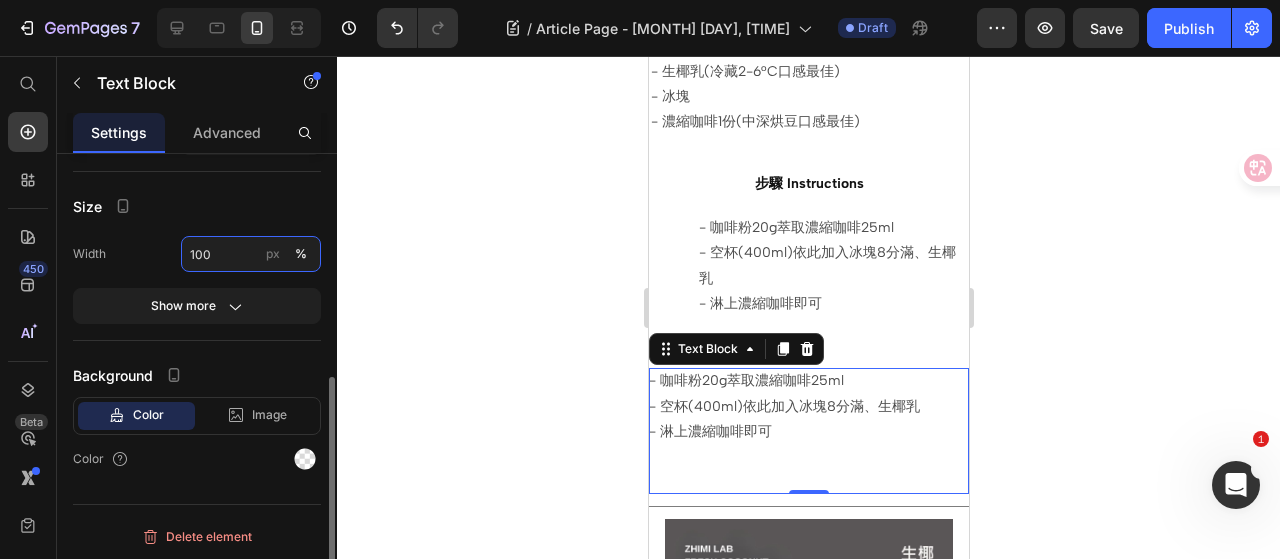 drag, startPoint x: 213, startPoint y: 247, endPoint x: 171, endPoint y: 250, distance: 42.107006 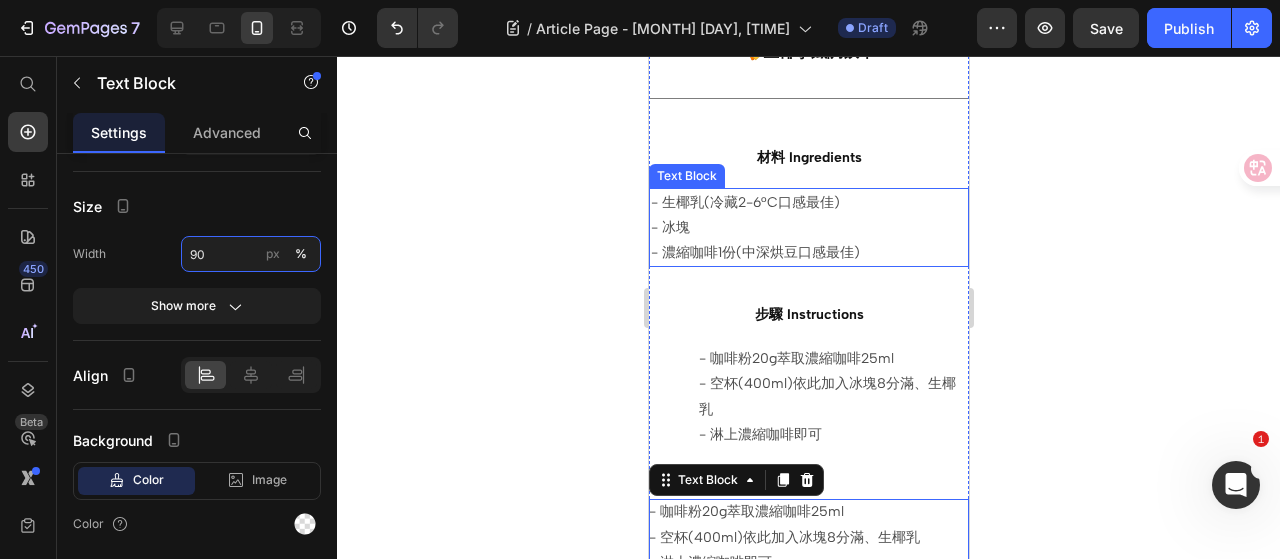 scroll, scrollTop: 492, scrollLeft: 0, axis: vertical 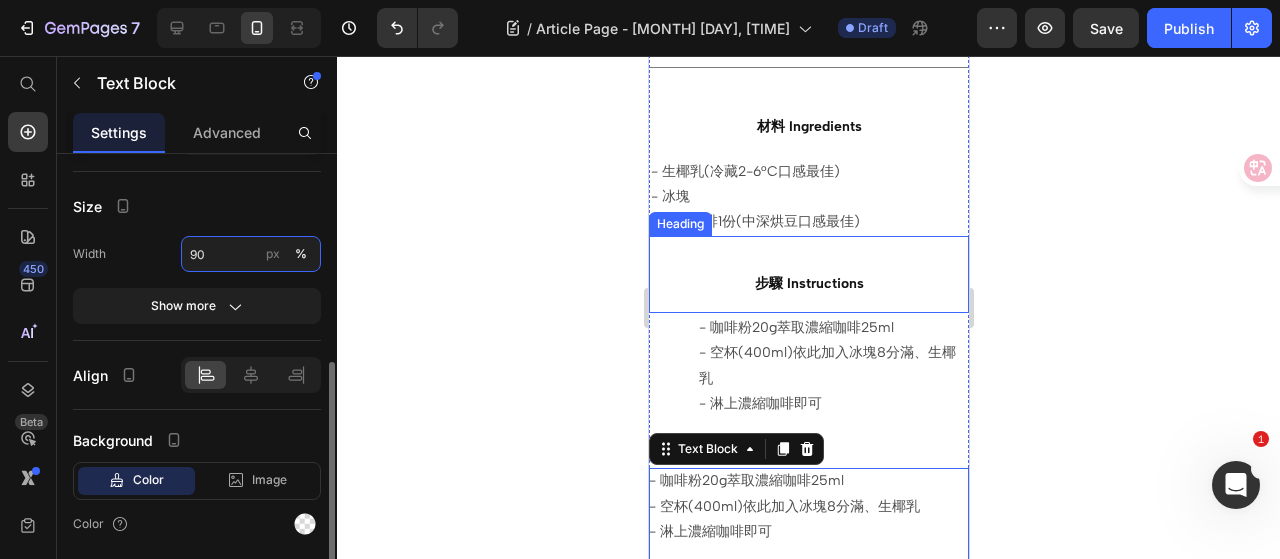 type on "90" 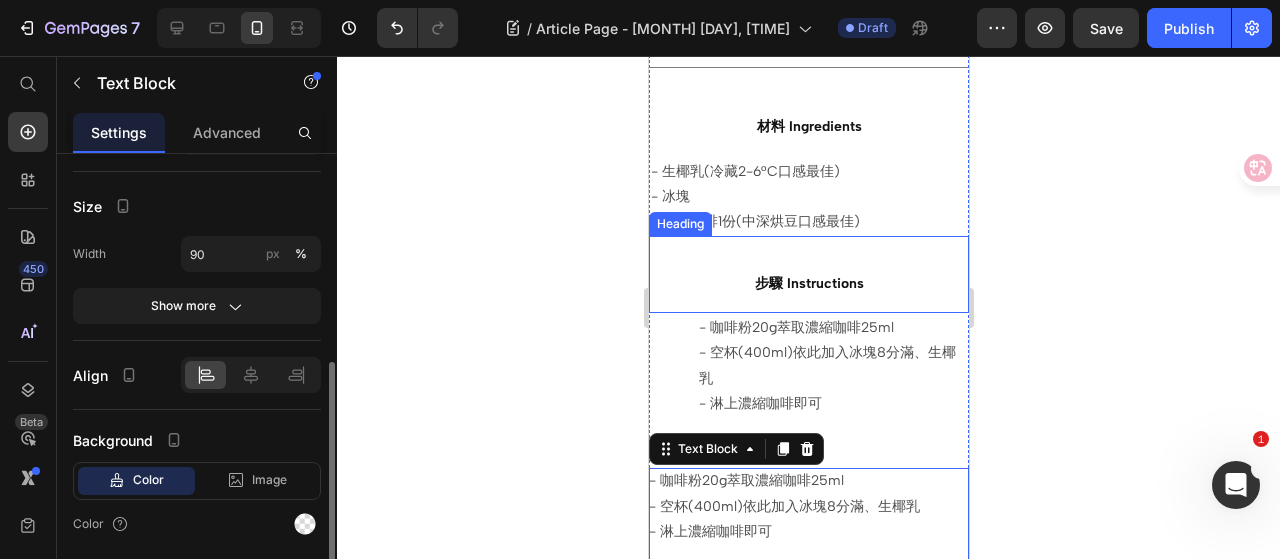 click on "Size" at bounding box center (197, 206) 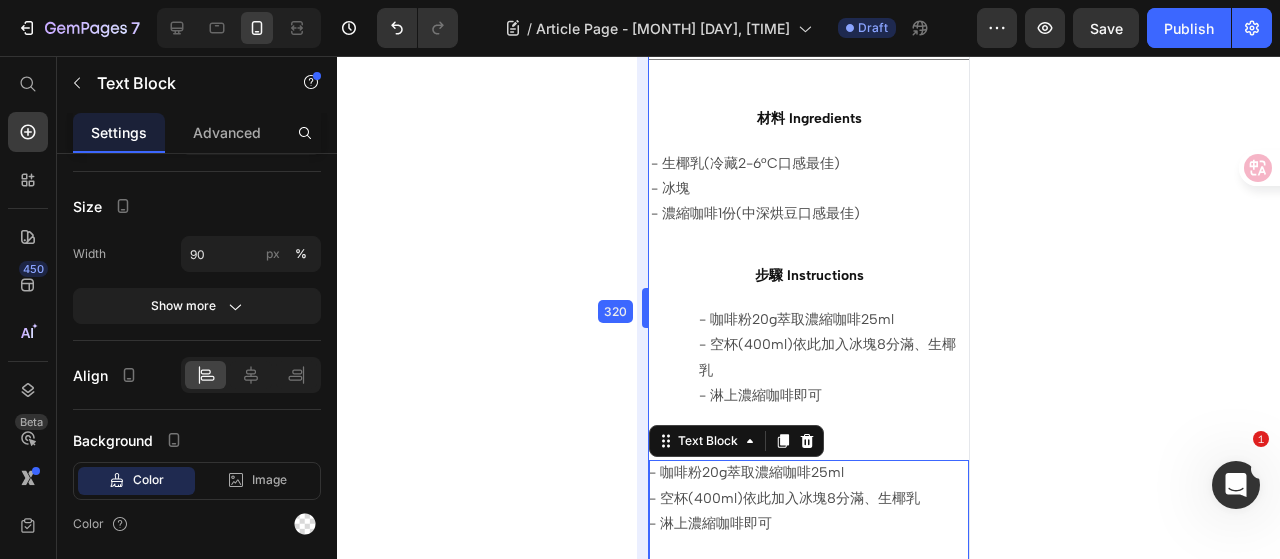 scroll, scrollTop: 492, scrollLeft: 0, axis: vertical 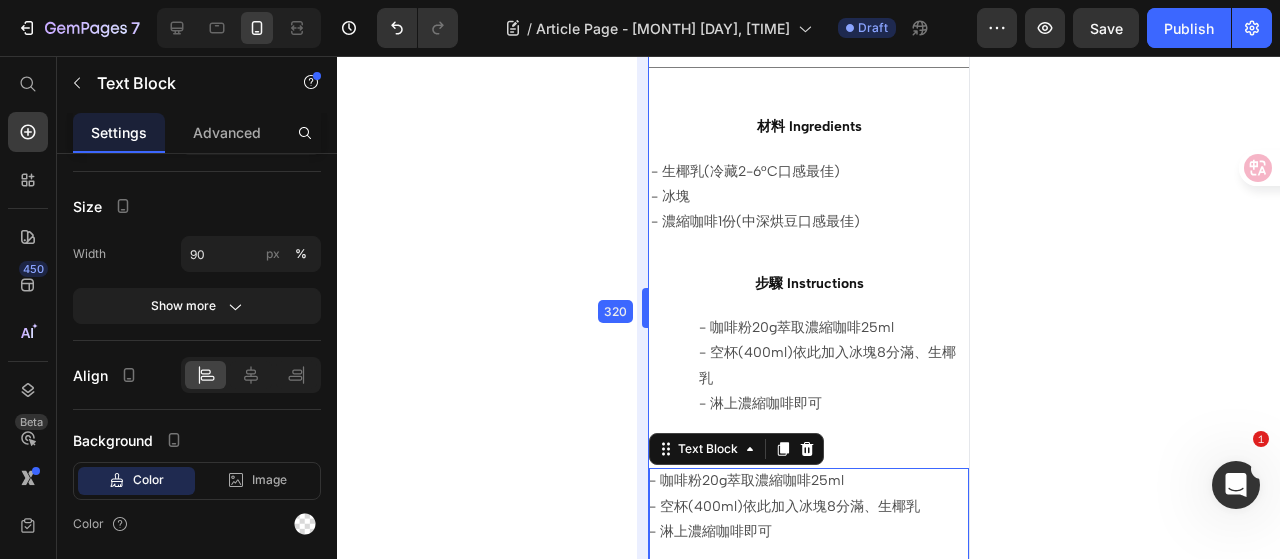 drag, startPoint x: 647, startPoint y: 315, endPoint x: 0, endPoint y: 259, distance: 649.41895 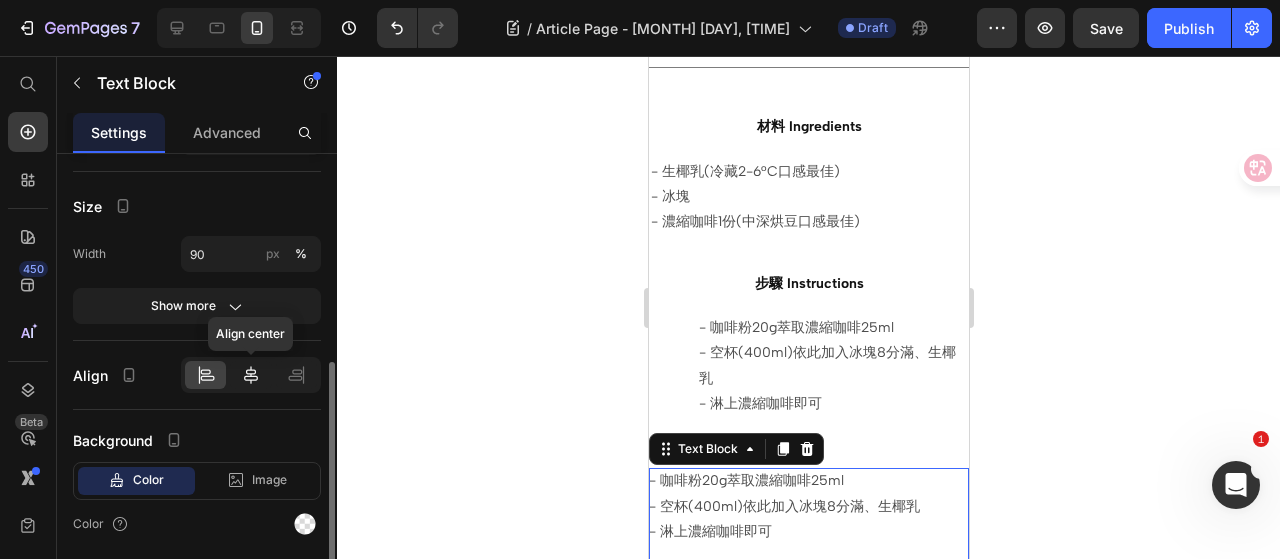 click 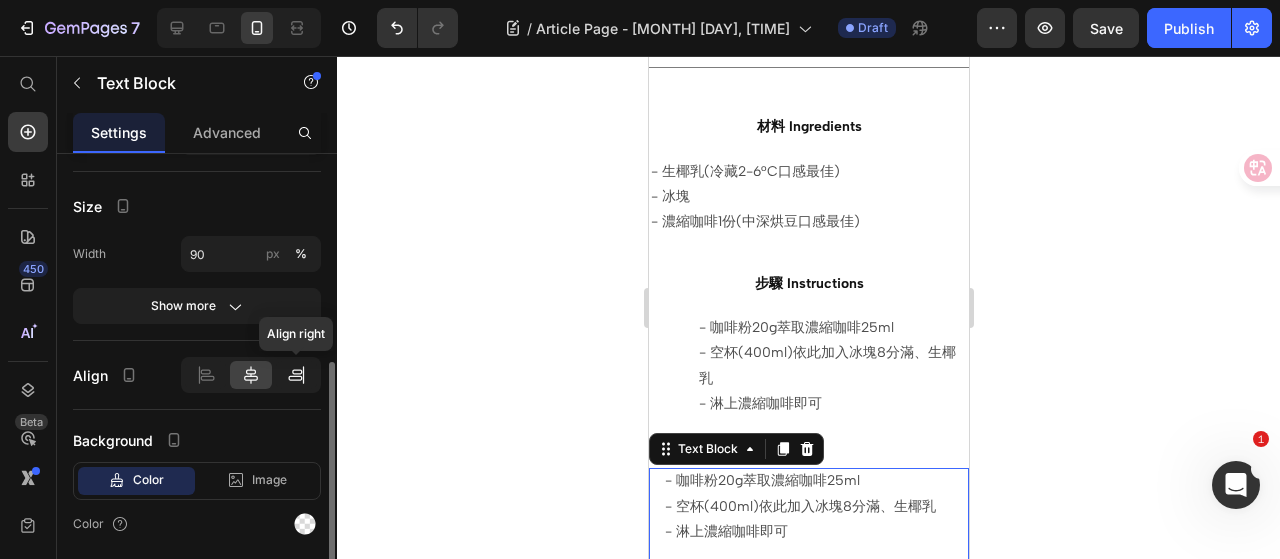 click 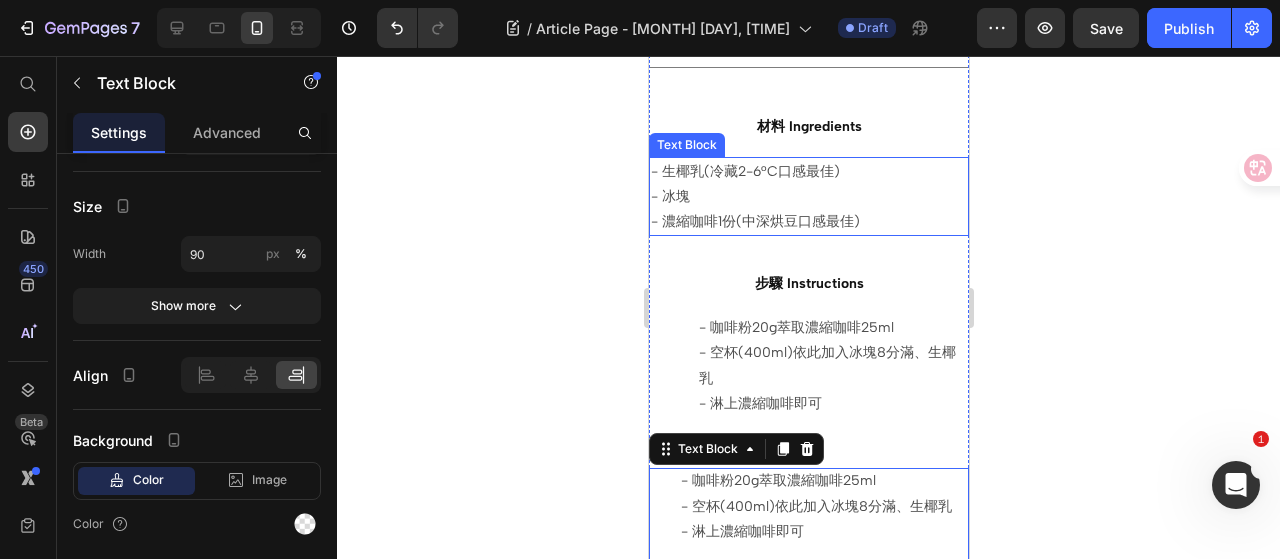 click on "- 生椰乳(冷藏2-6°C口感最佳) - 冰塊 - 濃縮咖啡1份(中深烘豆口感最佳)" at bounding box center [808, 197] 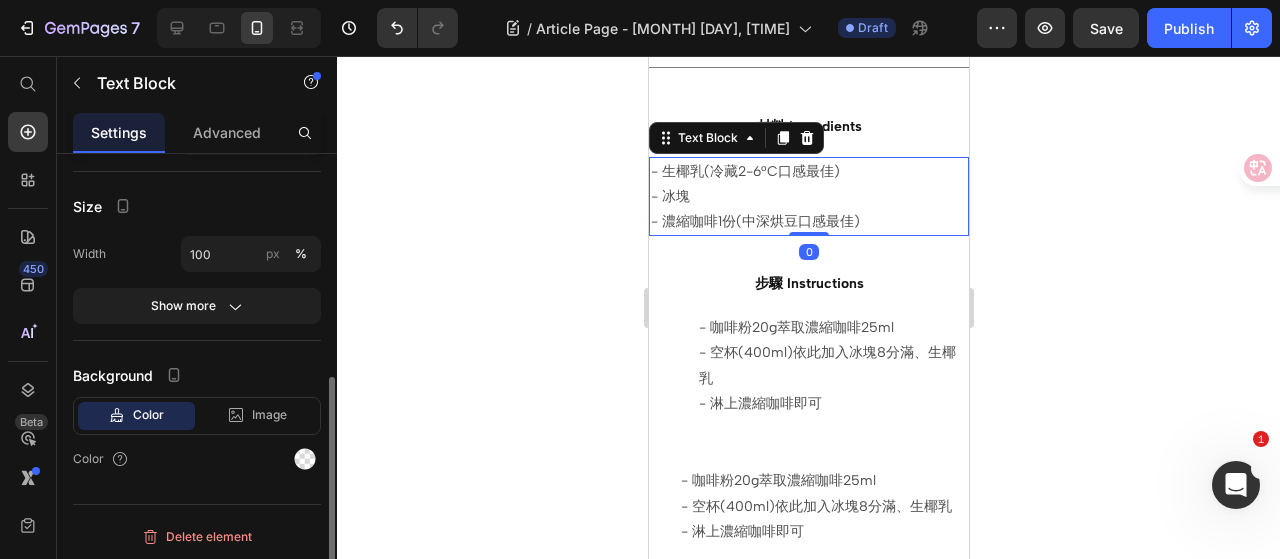 scroll, scrollTop: 430, scrollLeft: 0, axis: vertical 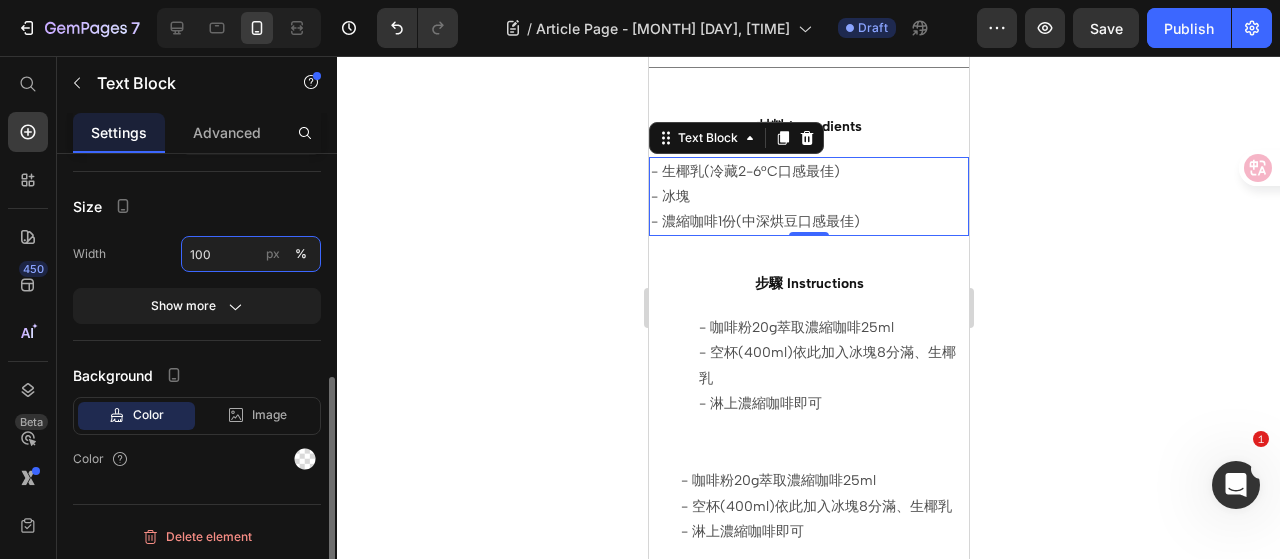 click on "100" at bounding box center [251, 254] 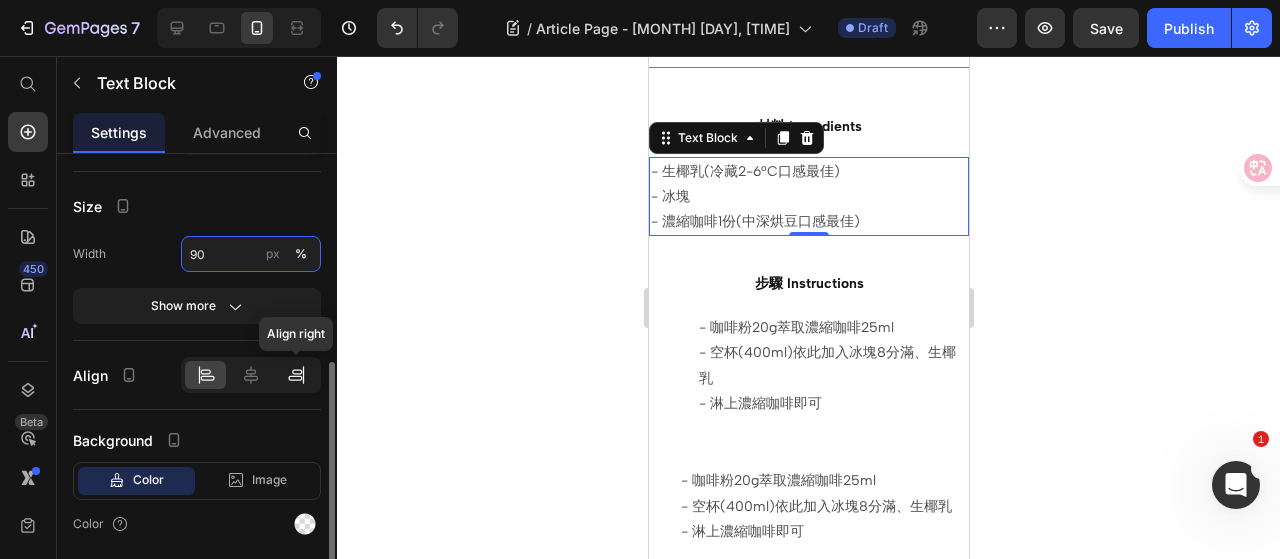 type on "90" 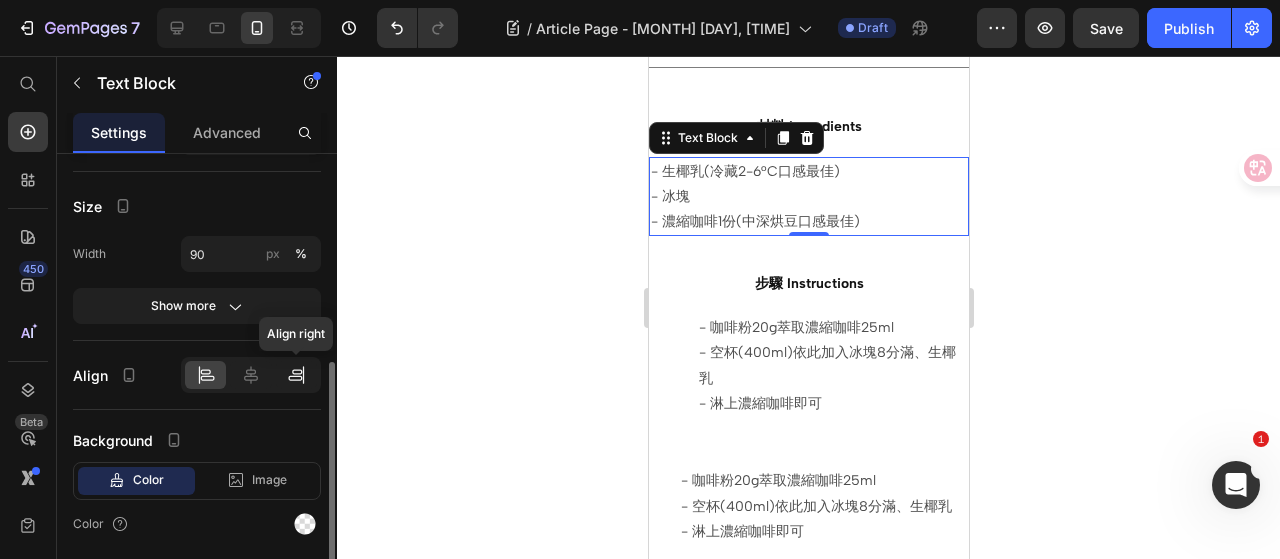 click 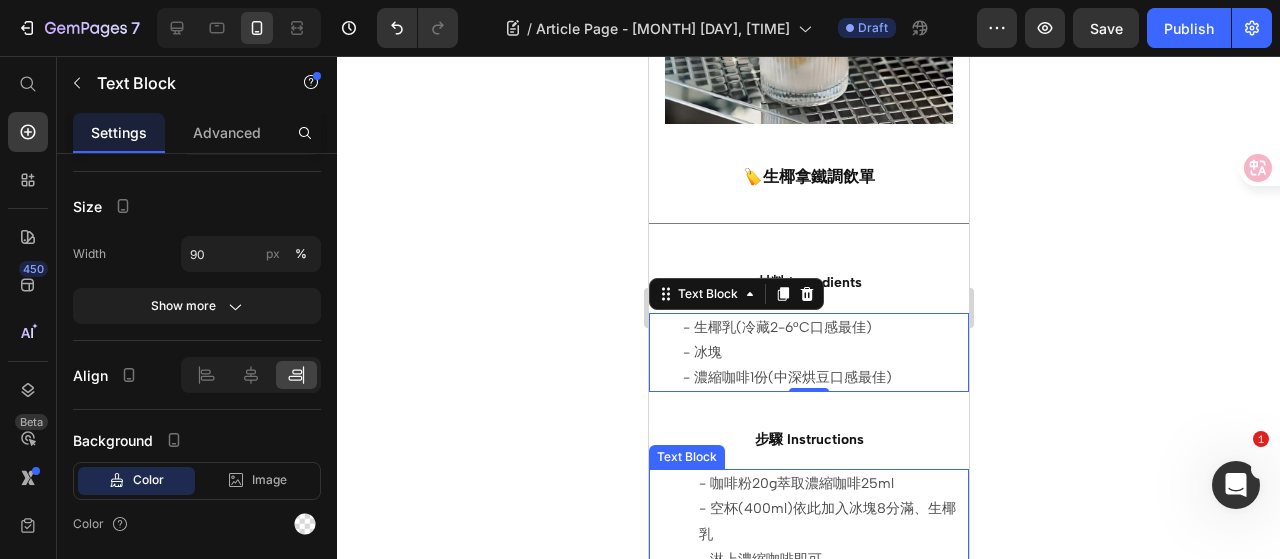 scroll, scrollTop: 292, scrollLeft: 0, axis: vertical 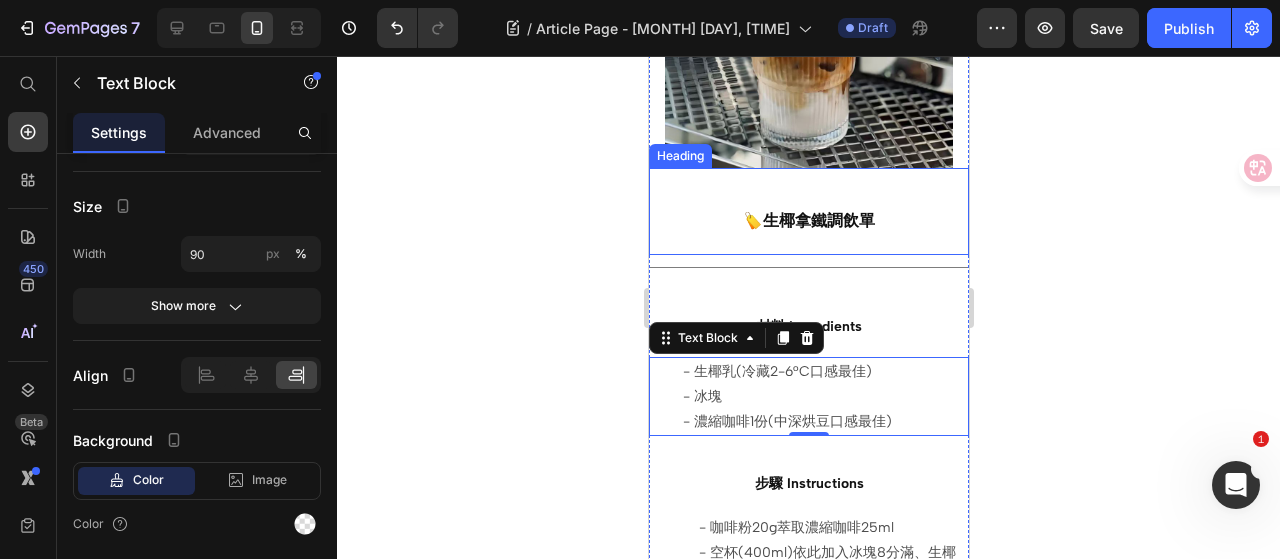 click 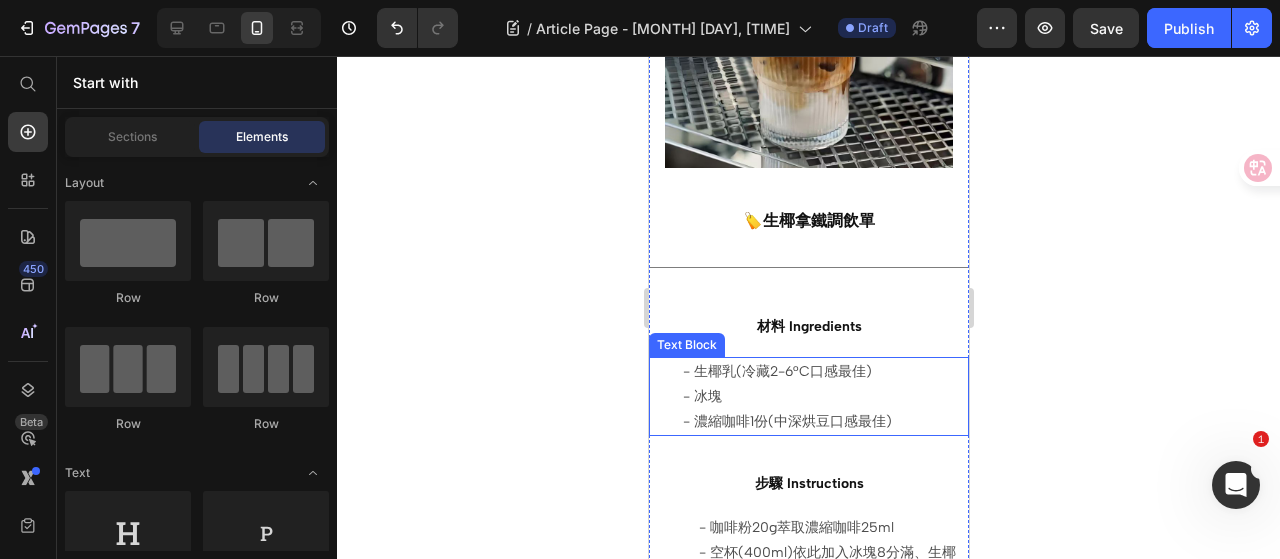 click on "- 生椰乳(冷藏2-6°C口感最佳) - 冰塊 - 濃縮咖啡1份(中深烘豆口感最佳)" at bounding box center [824, 397] 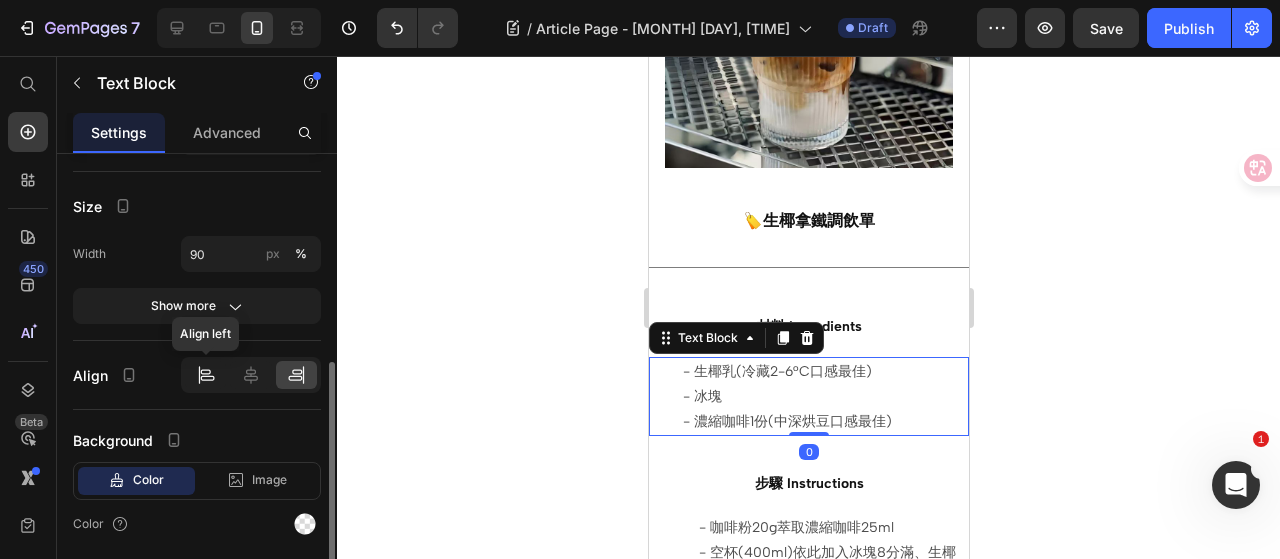 click 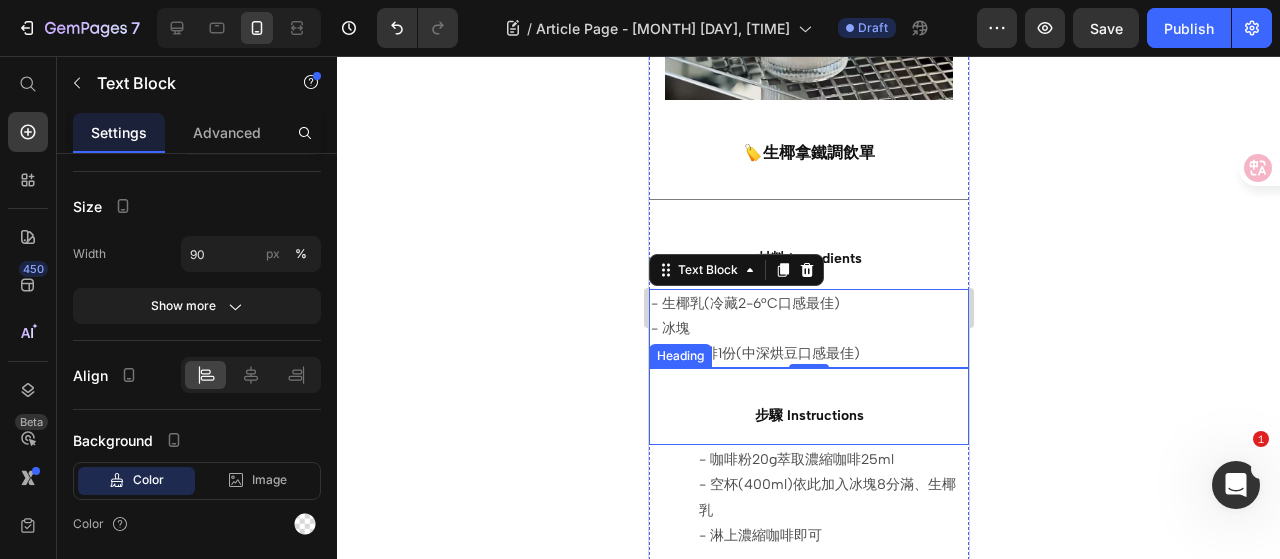 scroll, scrollTop: 392, scrollLeft: 0, axis: vertical 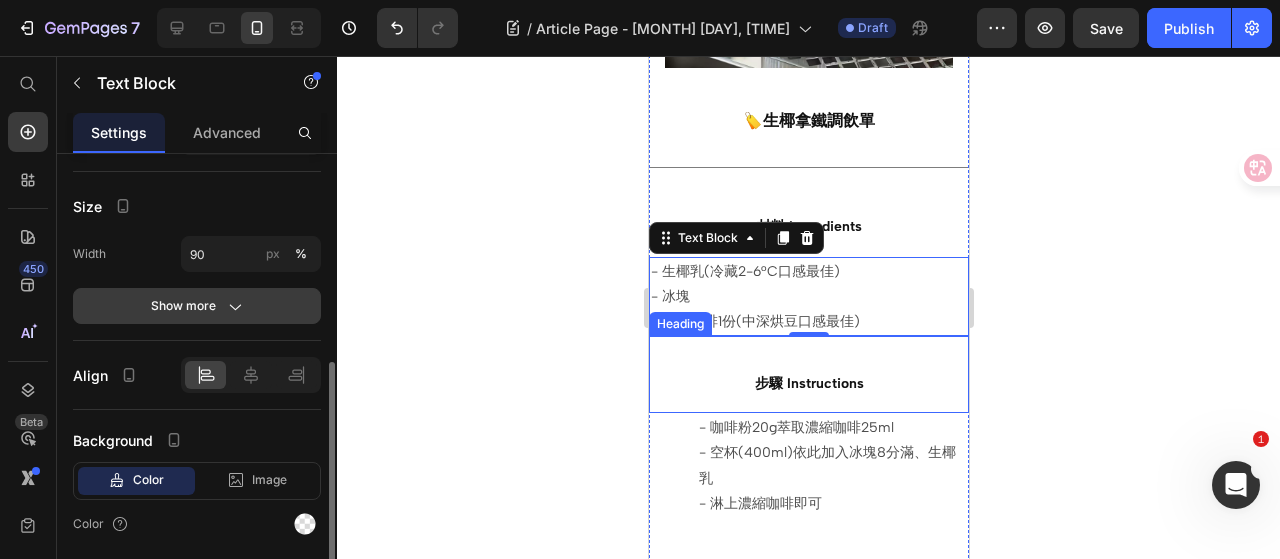click on "Show more" 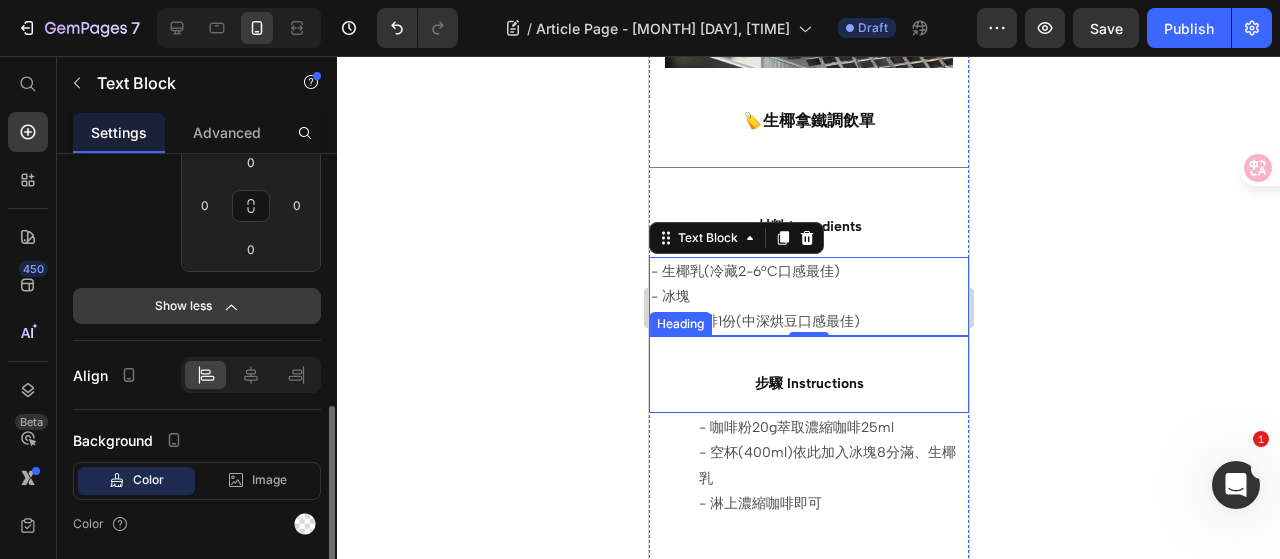 scroll, scrollTop: 694, scrollLeft: 0, axis: vertical 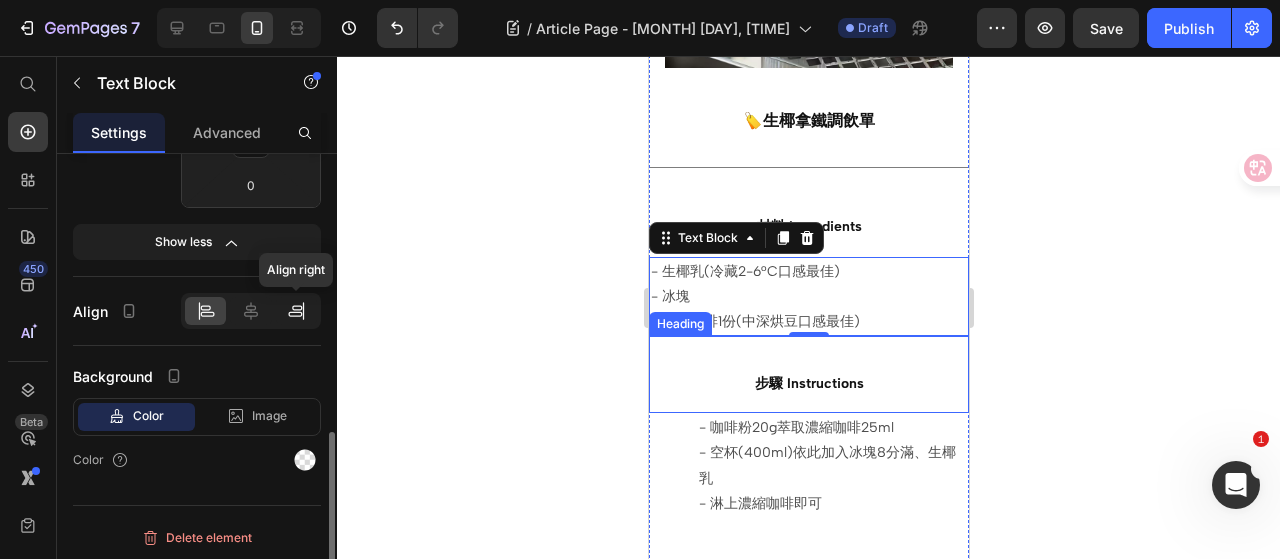 click 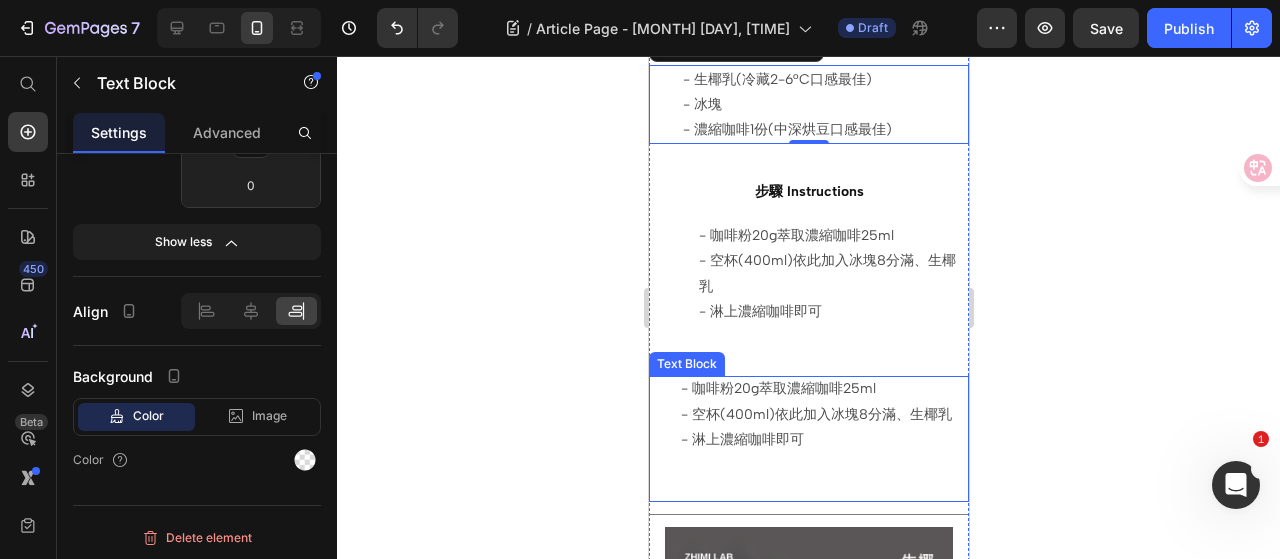 scroll, scrollTop: 592, scrollLeft: 0, axis: vertical 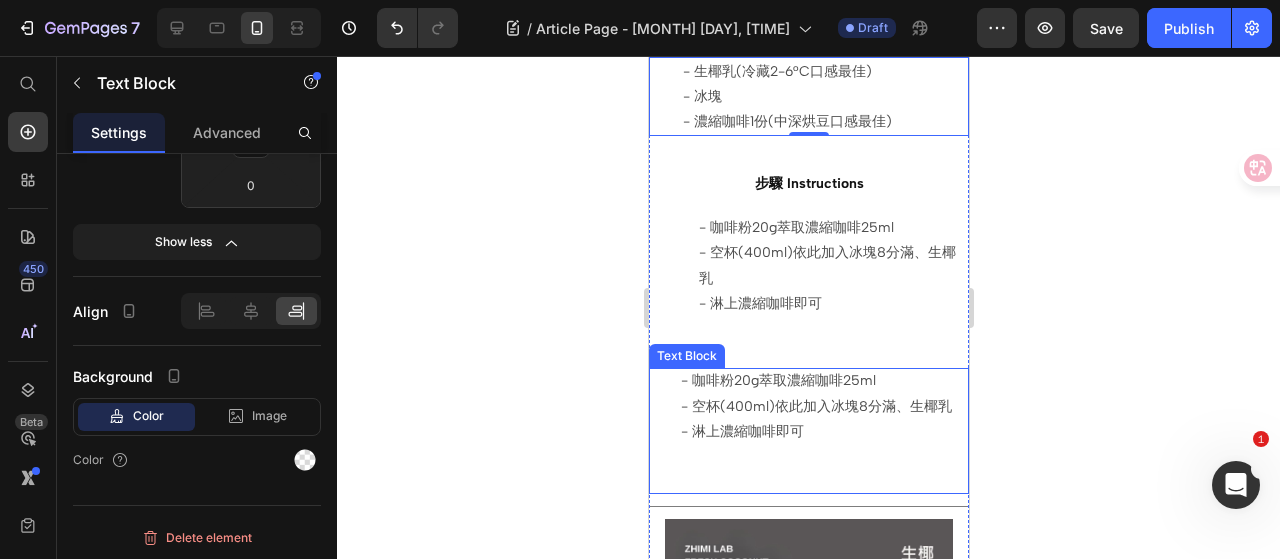 click on "- 咖啡粉20g萃取濃縮咖啡25ml - 空杯(400ml)依此加入冰塊8分滿、生椰乳 - 淋上濃縮咖啡即可" at bounding box center (824, 406) 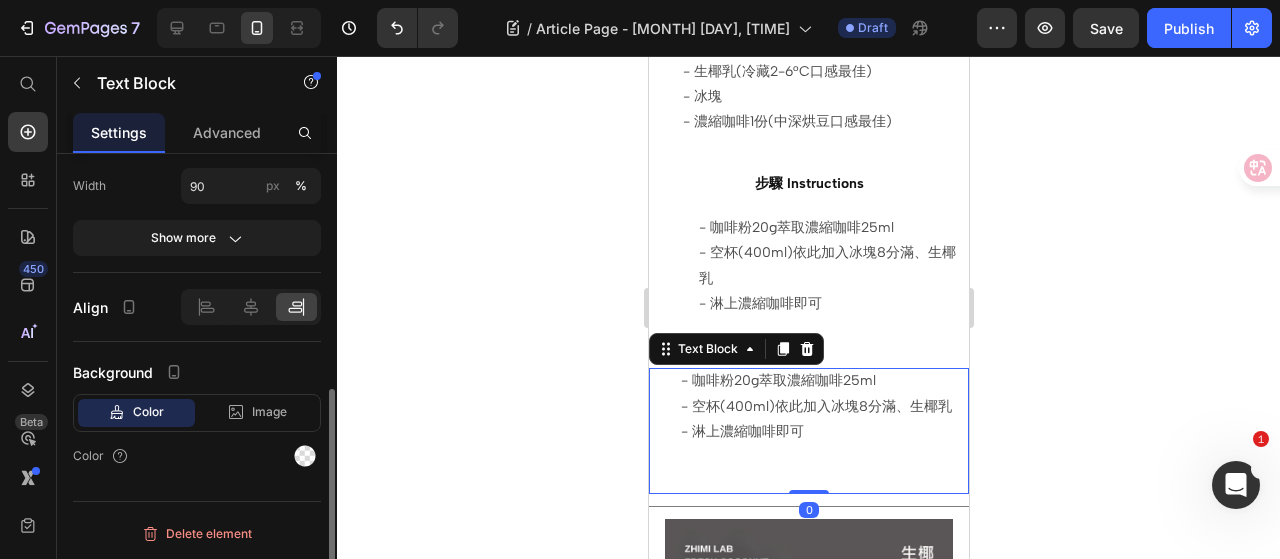 scroll, scrollTop: 494, scrollLeft: 0, axis: vertical 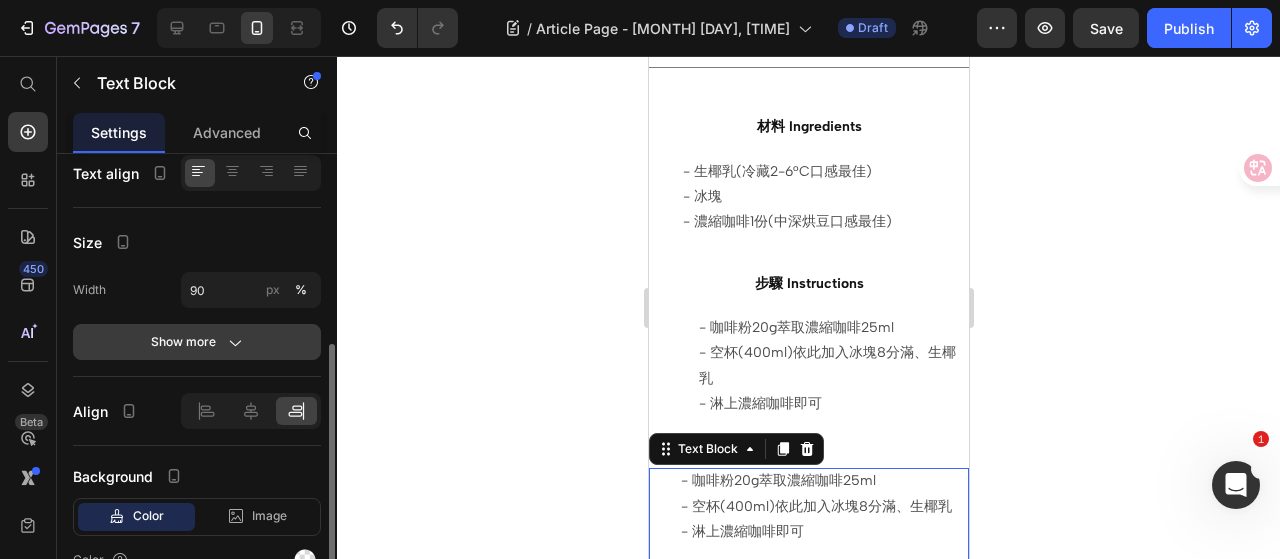 click on "Show more" at bounding box center [197, 342] 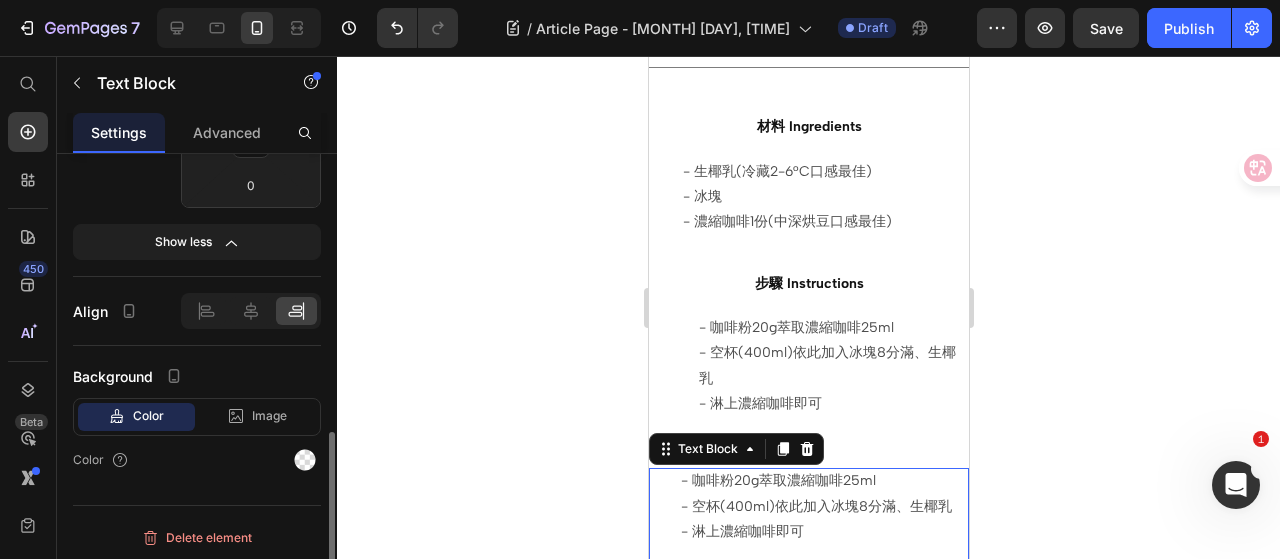 scroll, scrollTop: 494, scrollLeft: 0, axis: vertical 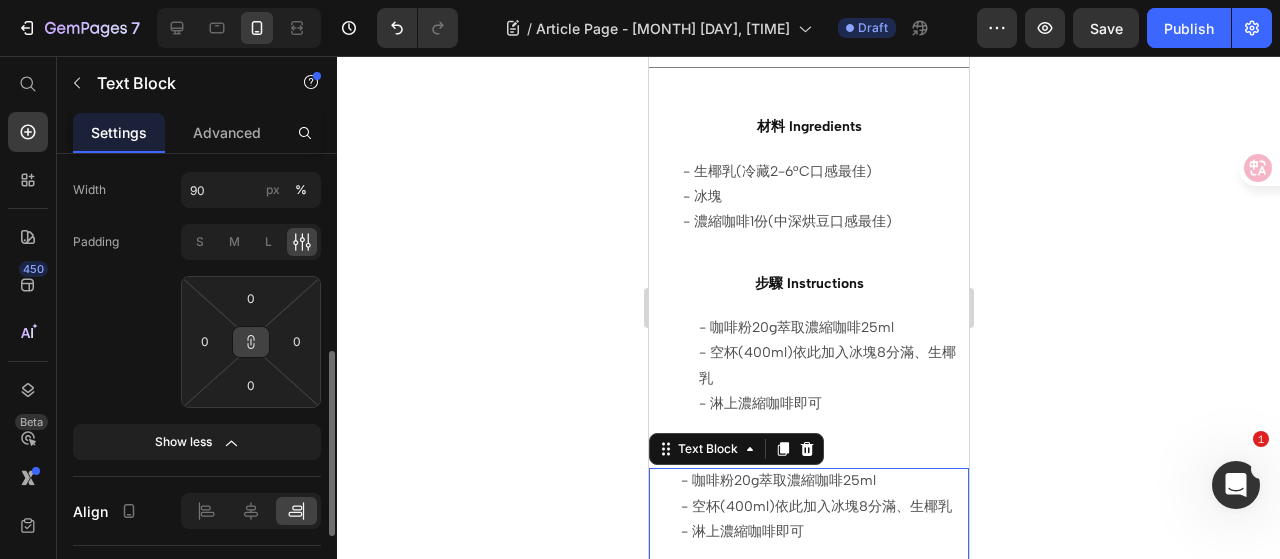 click at bounding box center (251, 342) 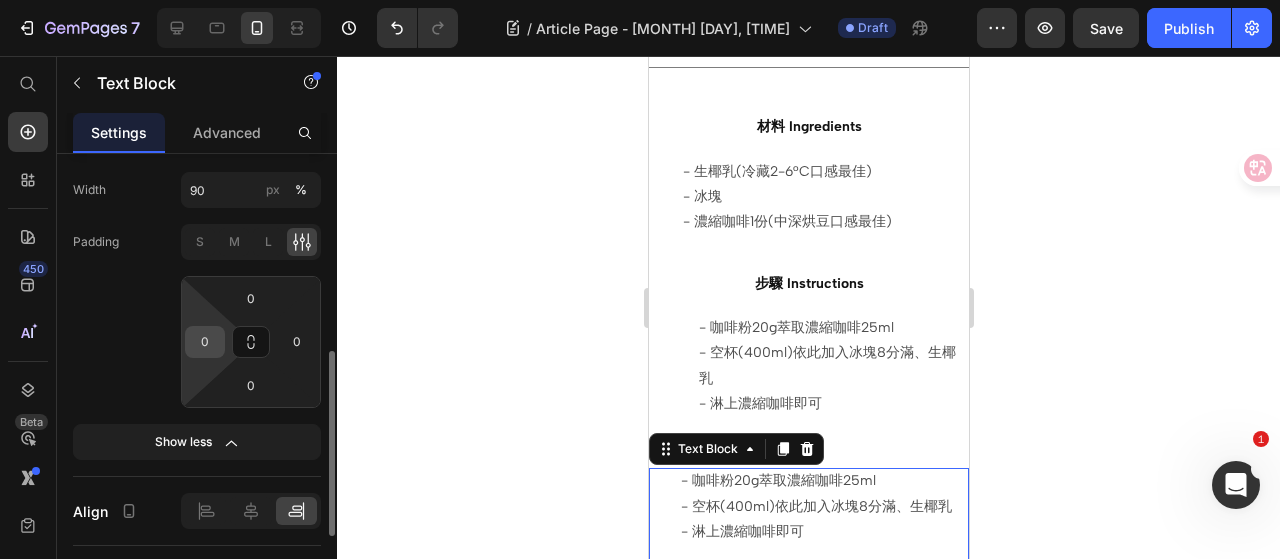 click on "0" at bounding box center (205, 342) 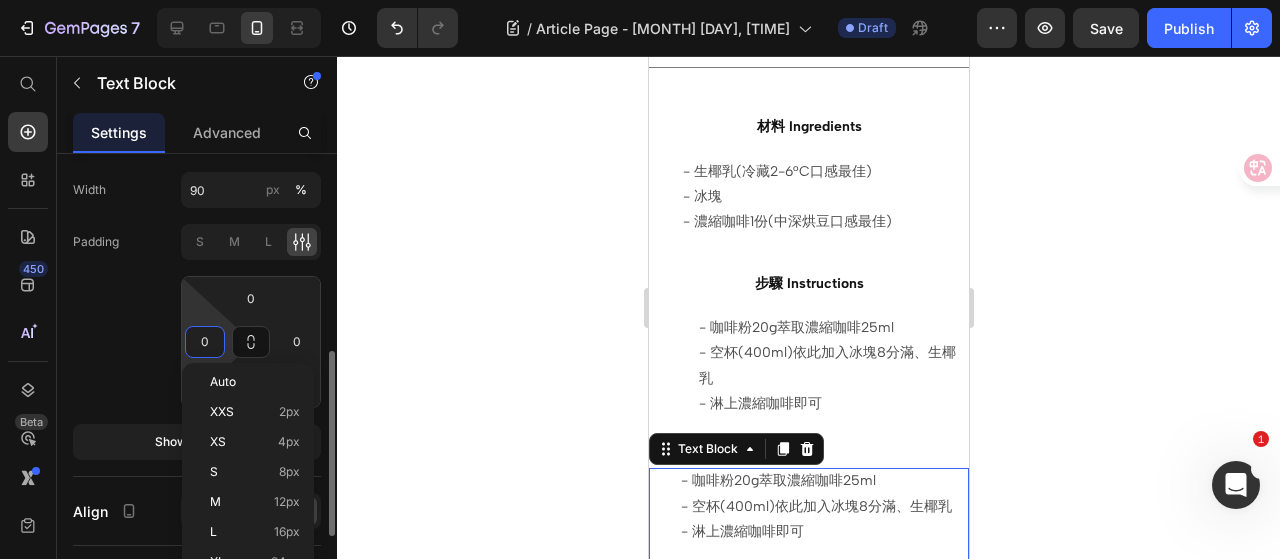 type on "5" 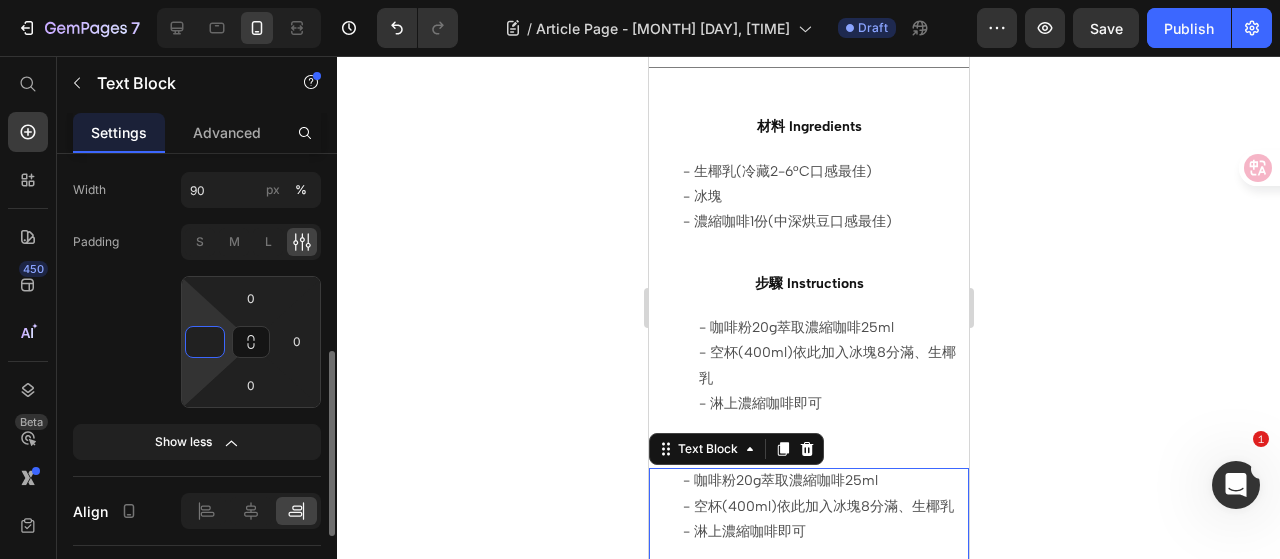 type on "0" 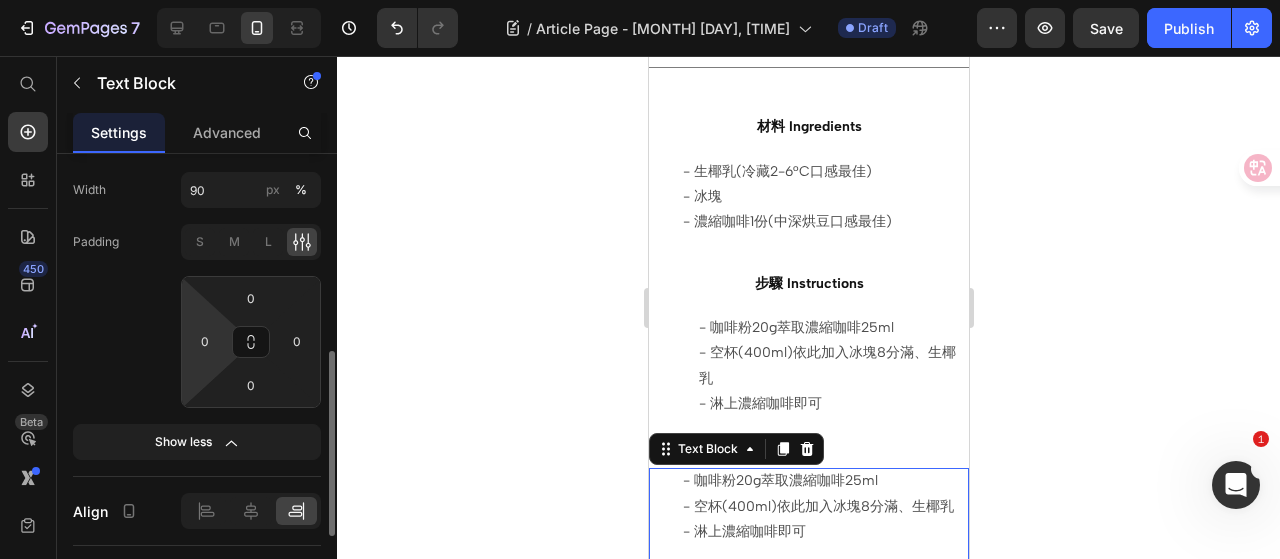 click on "Padding S M L 0 0 0 0" 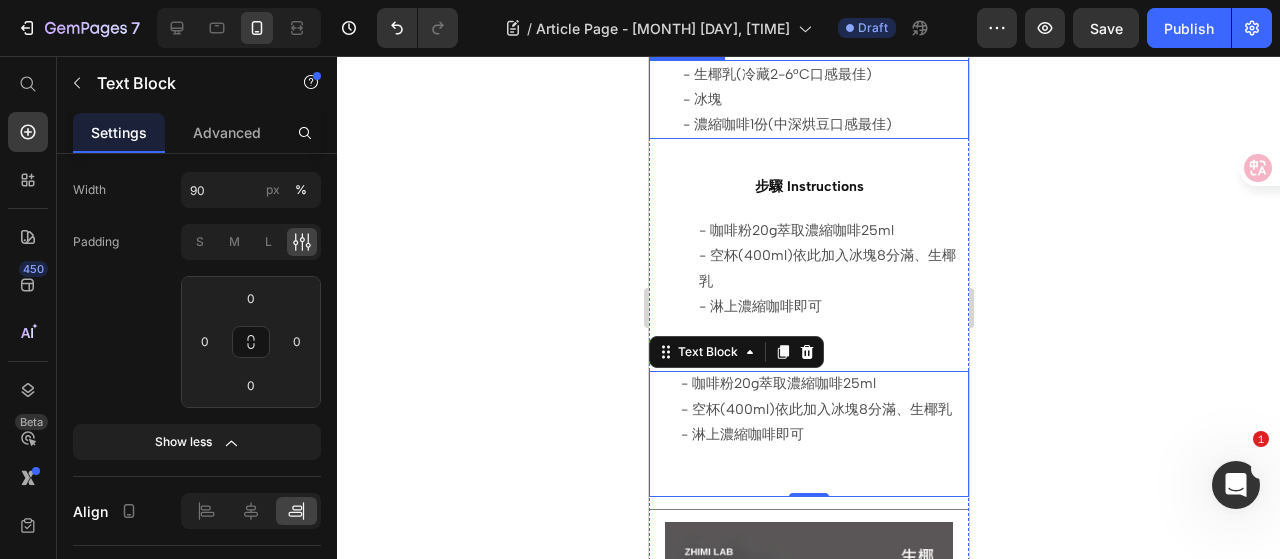 scroll, scrollTop: 592, scrollLeft: 0, axis: vertical 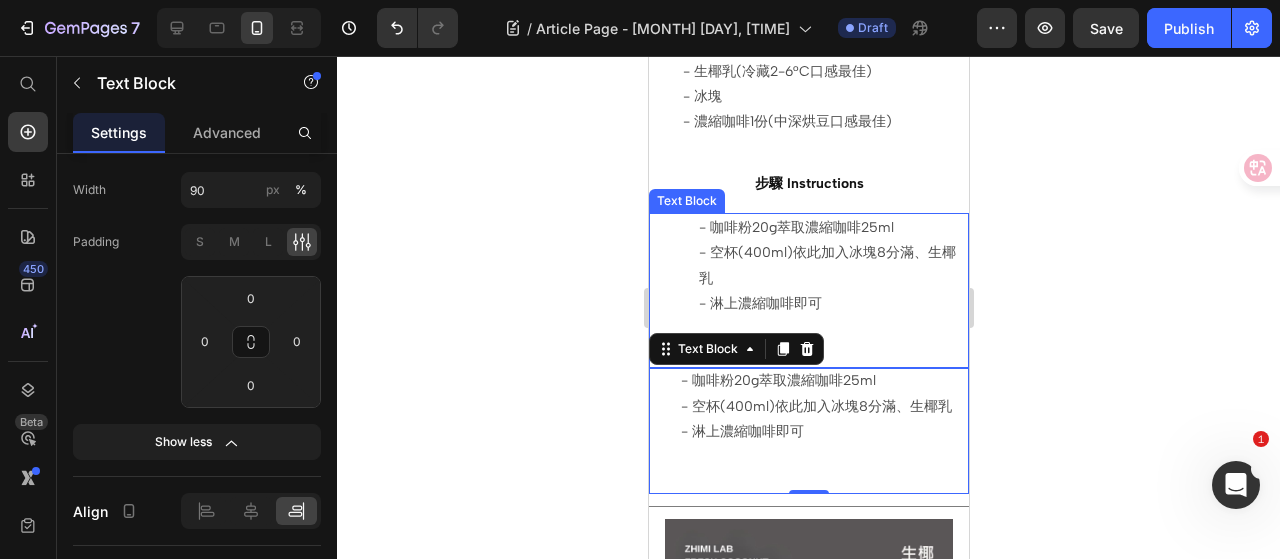 click 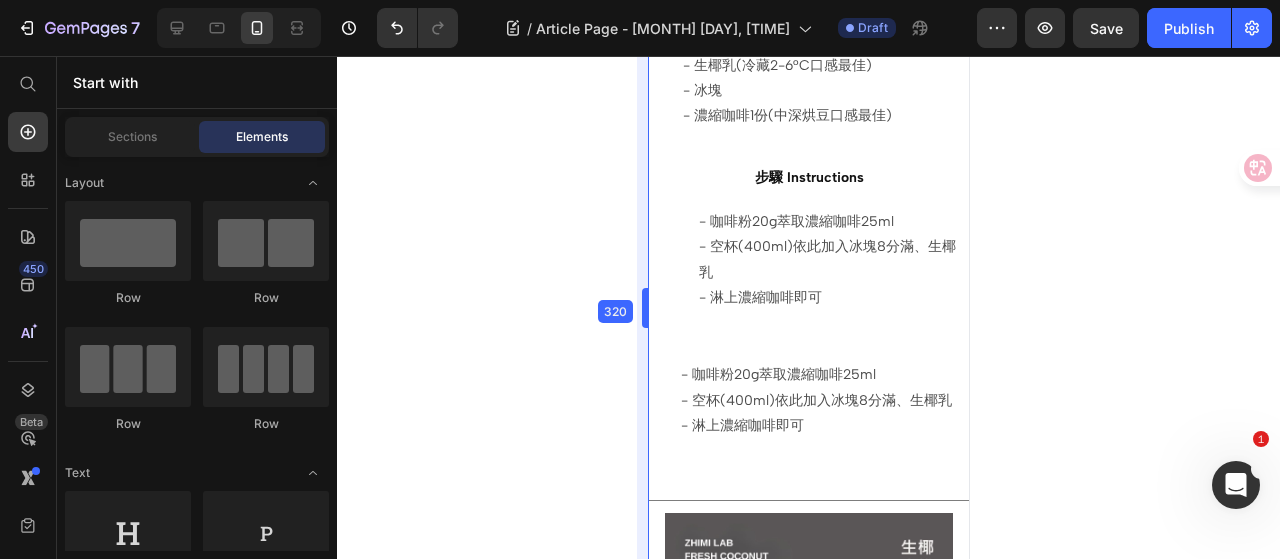 scroll, scrollTop: 592, scrollLeft: 0, axis: vertical 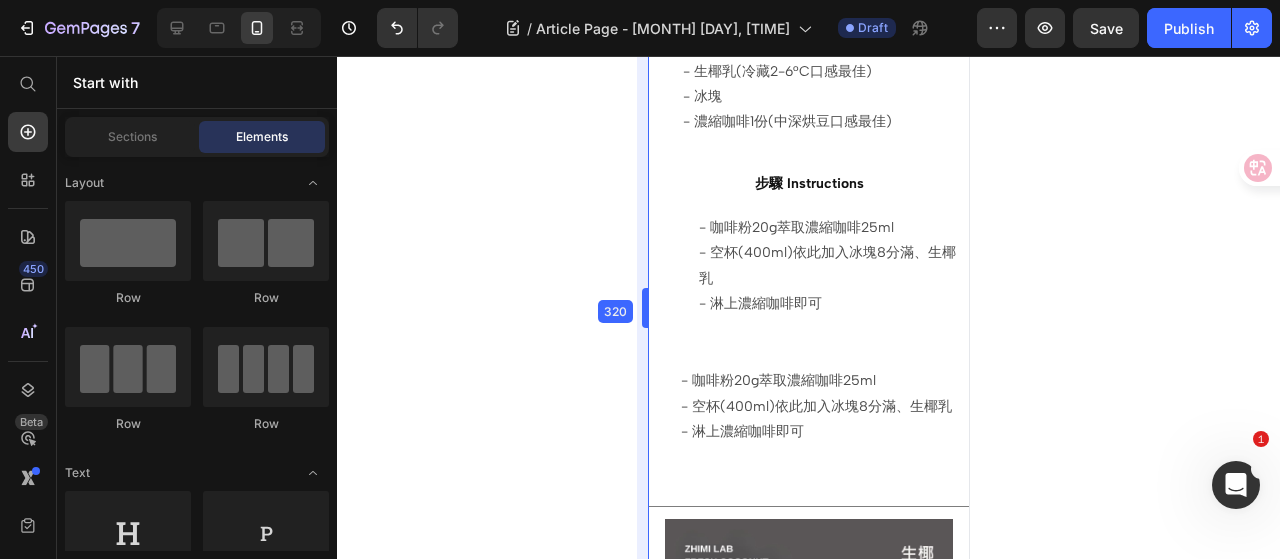 drag, startPoint x: 646, startPoint y: 302, endPoint x: 100, endPoint y: 216, distance: 552.7314 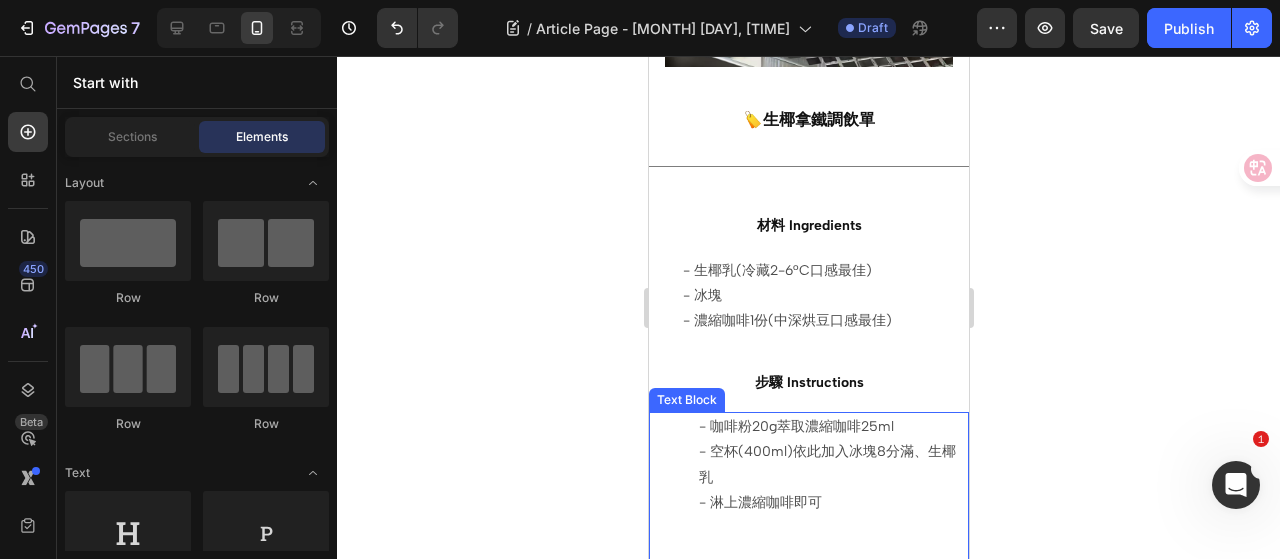 scroll, scrollTop: 392, scrollLeft: 0, axis: vertical 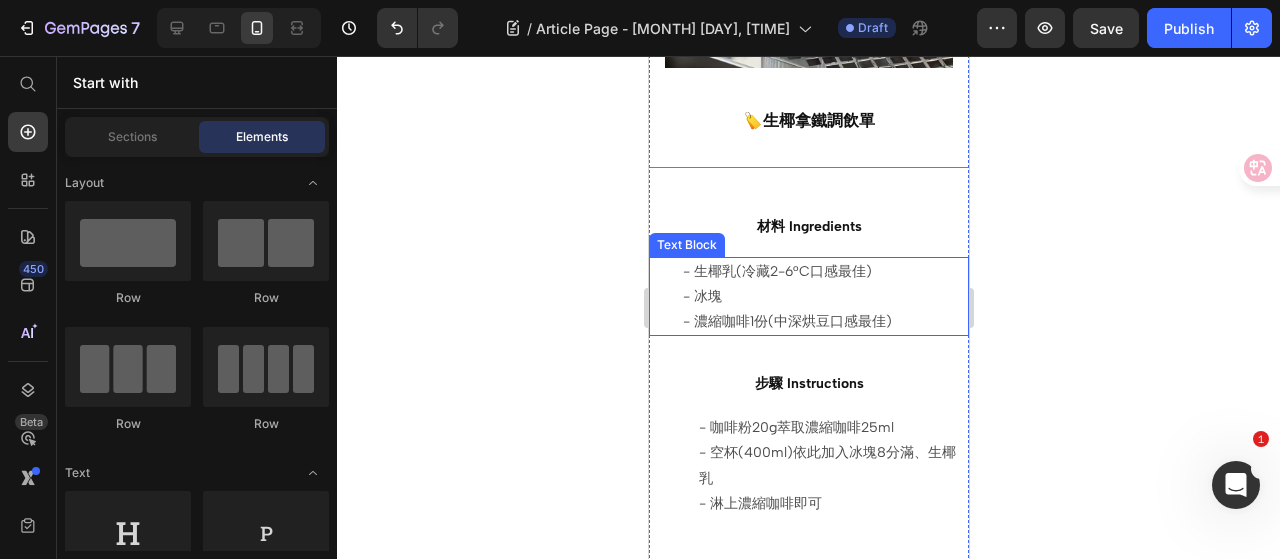 click on "- 生椰乳(冷藏2-6°C口感最佳) - 冰塊 - 濃縮咖啡1份(中深烘豆口感最佳)" at bounding box center [824, 297] 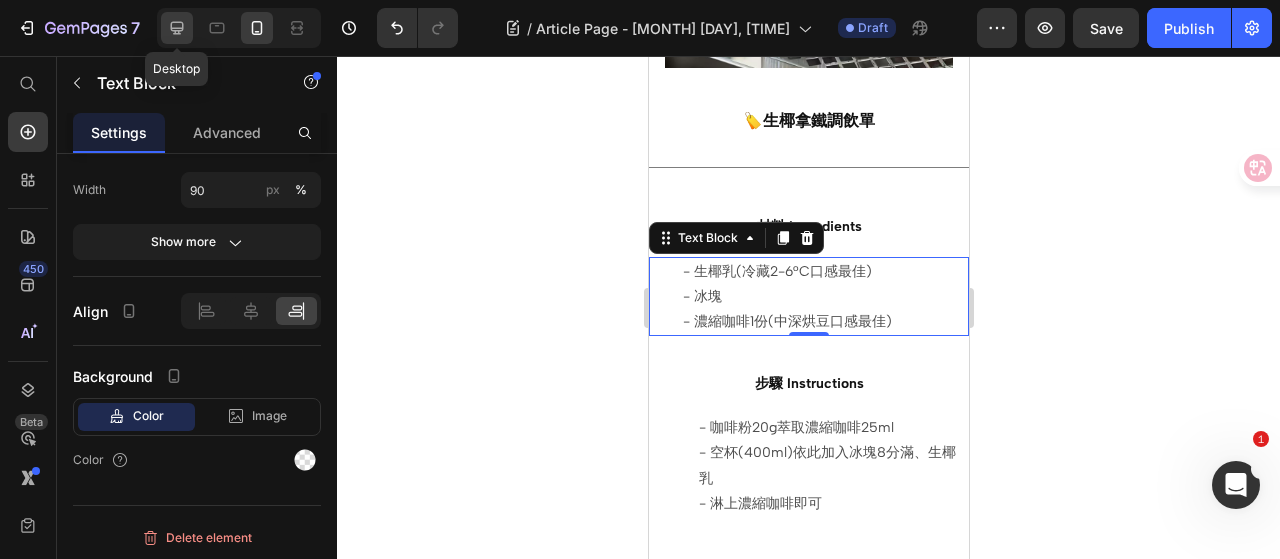 click 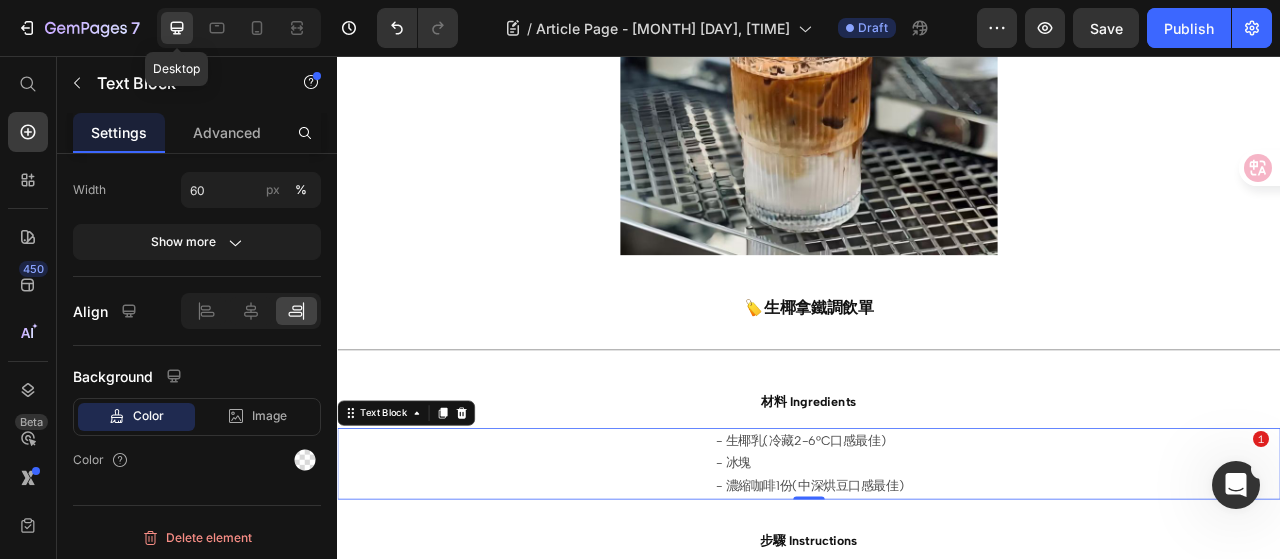 type on "16" 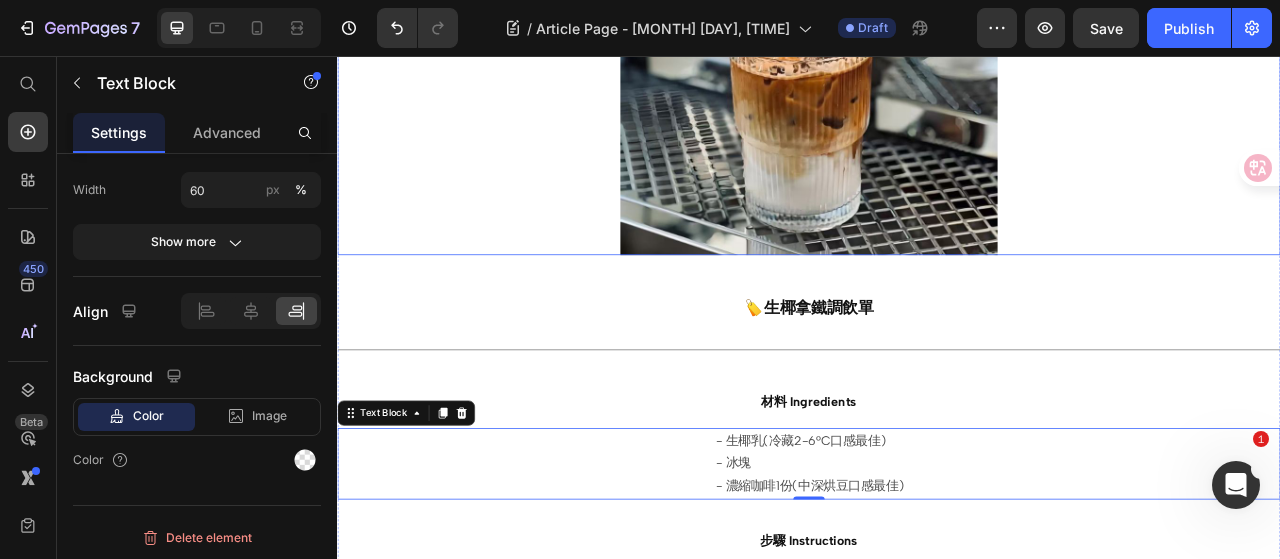 scroll, scrollTop: 371, scrollLeft: 0, axis: vertical 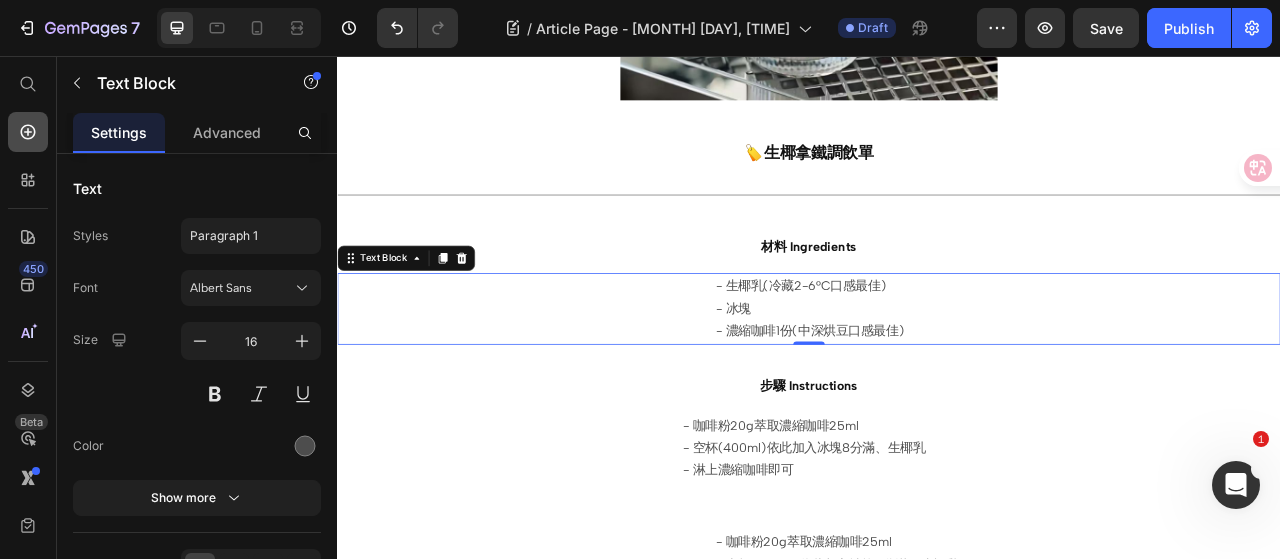 click 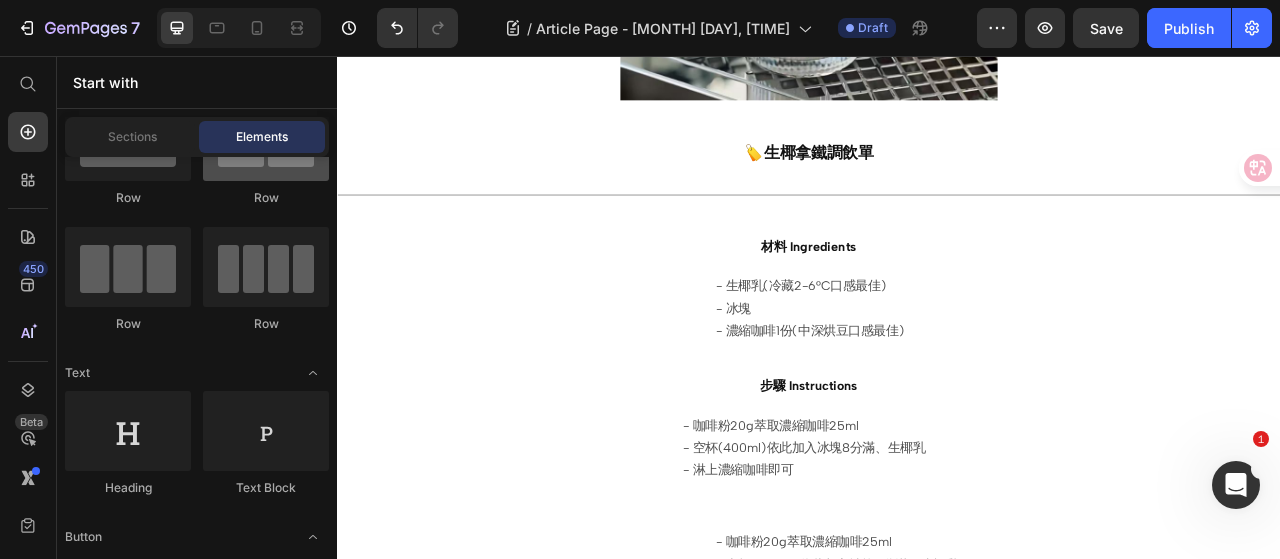 scroll, scrollTop: 0, scrollLeft: 0, axis: both 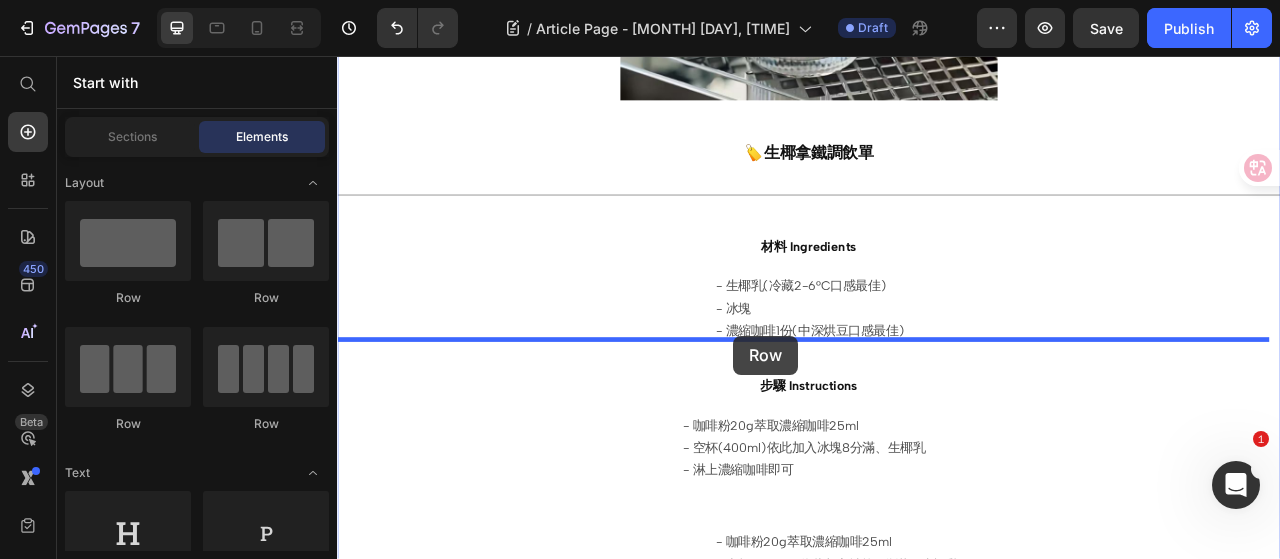 drag, startPoint x: 669, startPoint y: 343, endPoint x: 841, endPoint y: 412, distance: 185.32404 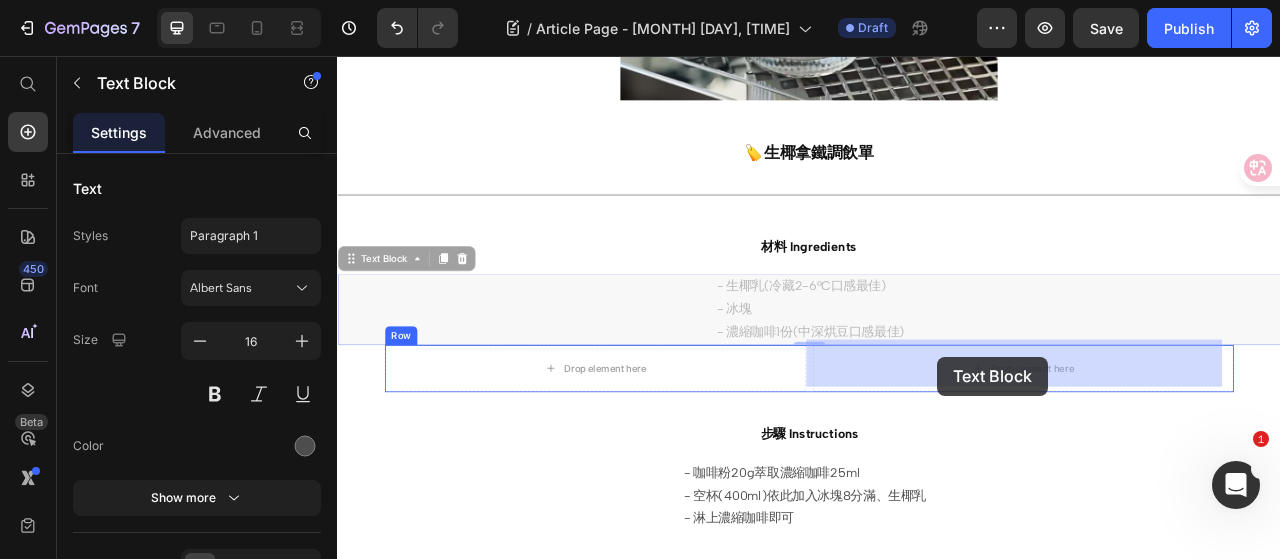 drag, startPoint x: 896, startPoint y: 354, endPoint x: 1062, endPoint y: 439, distance: 186.49664 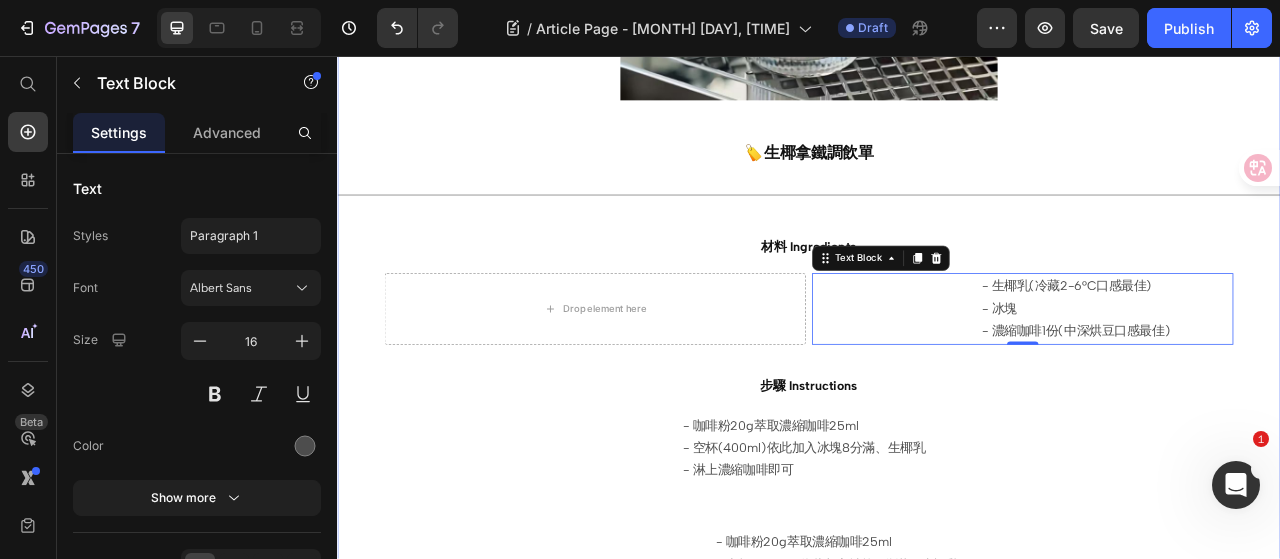 click on "生椰拿鐵｜什麼叫做超經典？｜椰奶DIY頻道 Heading Row Image ⁠⁠⁠⁠⁠⁠⁠ 🏷️生椰拿鐵調飲單   Heading                Title Line ⁠⁠⁠⁠⁠⁠⁠ 材料 Ingredients   Heading
Drop element here - 生椰乳(冷藏2-6°C口感最佳) - 冰塊 - 濃縮咖啡1份(中深烘豆口感最佳) Text Block   0 Row ⁠⁠⁠⁠⁠⁠⁠ 步驟 Instructions   Heading - 咖啡粉20g萃取濃縮咖啡25ml - 空杯(400ml)依此加入冰塊8分滿、生椰乳 - 淋上濃縮咖啡即可 Text Block Row - 咖啡粉20g萃取濃縮咖啡25ml - 空杯(400ml)依此加入冰塊8分滿、生椰乳 - 淋上濃縮咖啡即可 Text Block                Title Line Image                Title Line" at bounding box center (937, 518) 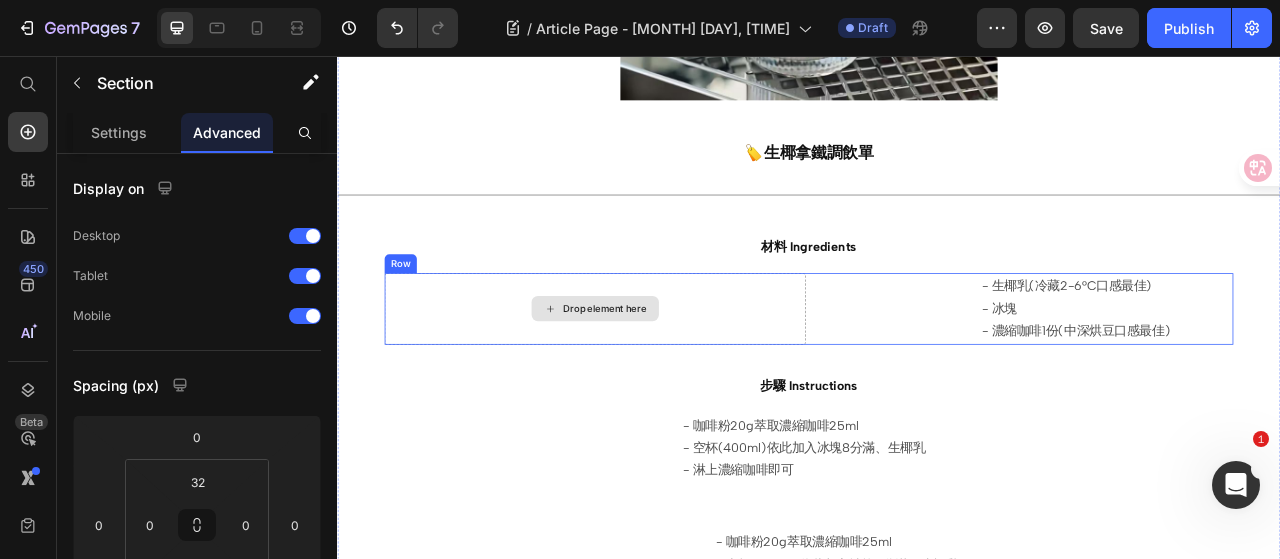 click on "Drop element here" at bounding box center (665, 378) 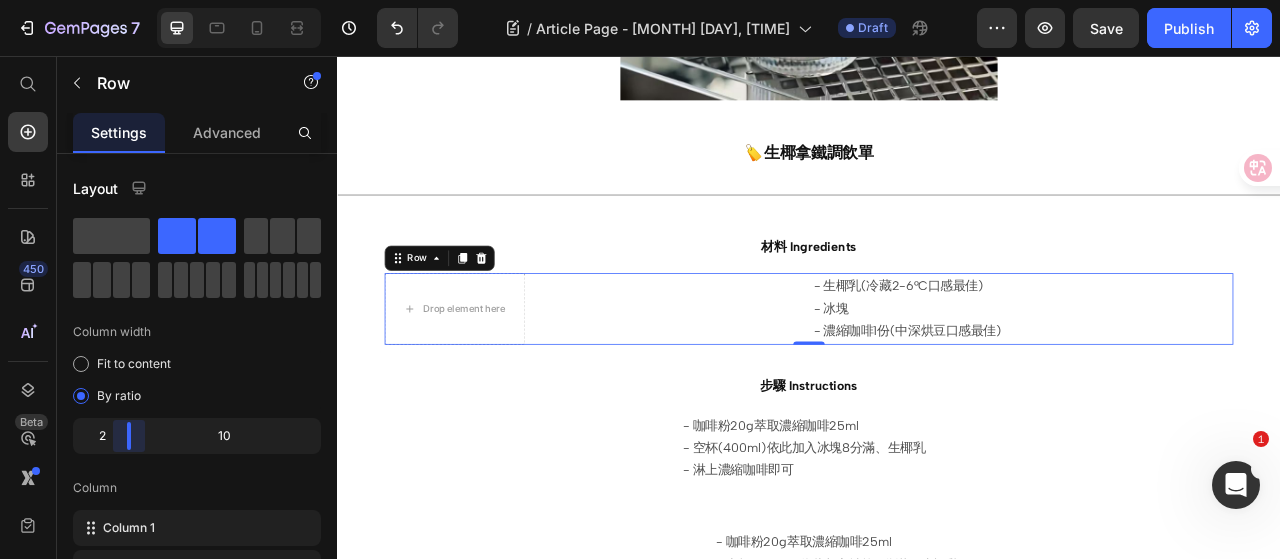 drag, startPoint x: 202, startPoint y: 429, endPoint x: 0, endPoint y: 439, distance: 202.24738 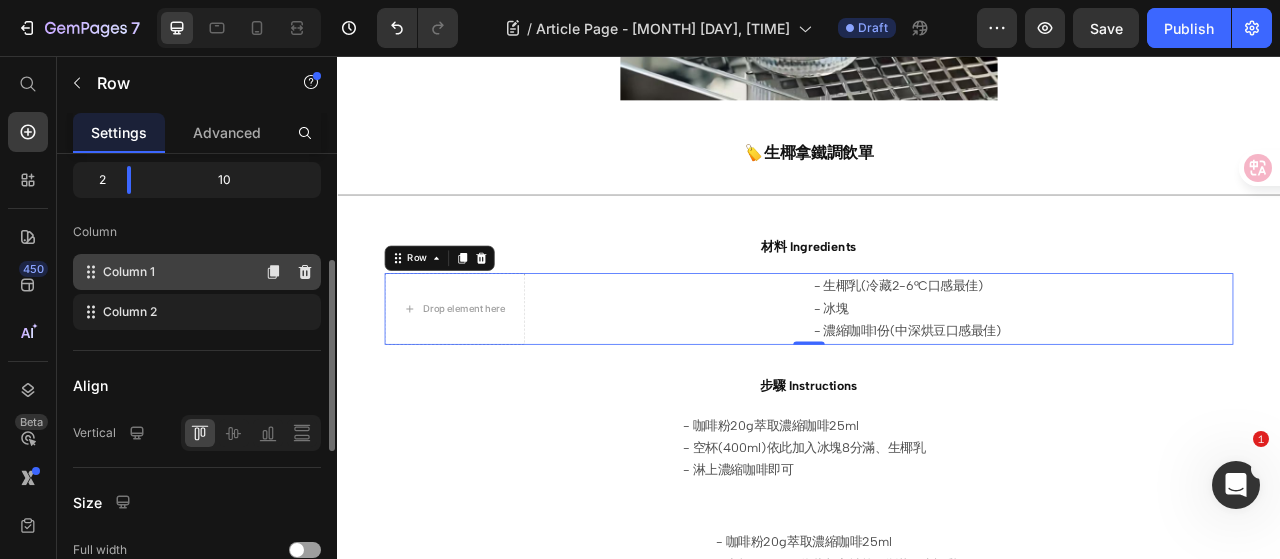 scroll, scrollTop: 156, scrollLeft: 0, axis: vertical 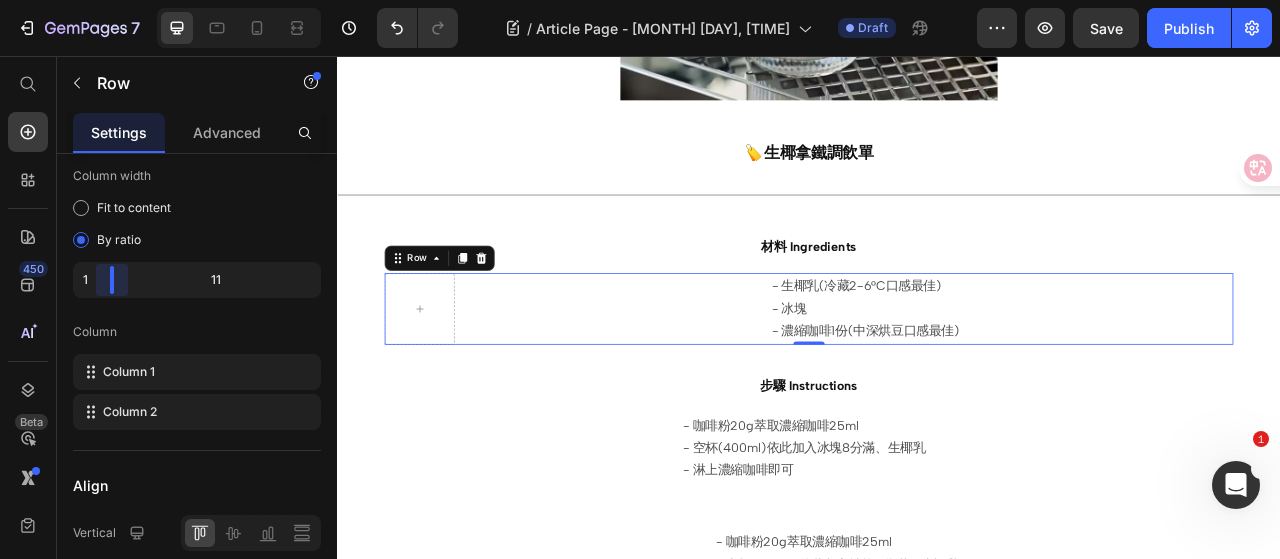 drag, startPoint x: 119, startPoint y: 281, endPoint x: 26, endPoint y: 287, distance: 93.193344 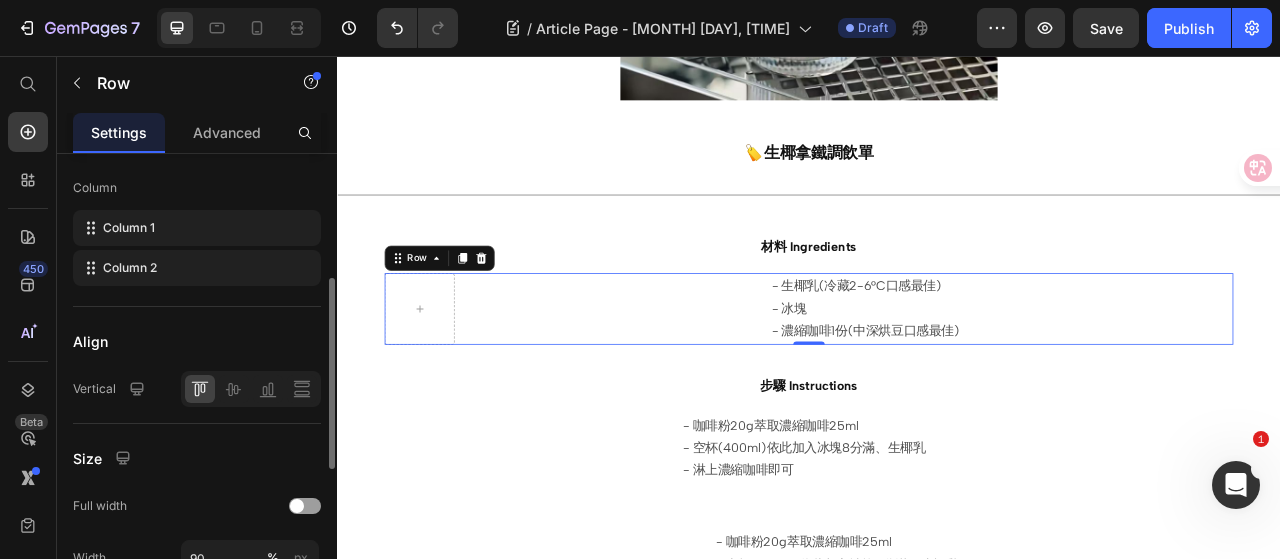 scroll, scrollTop: 400, scrollLeft: 0, axis: vertical 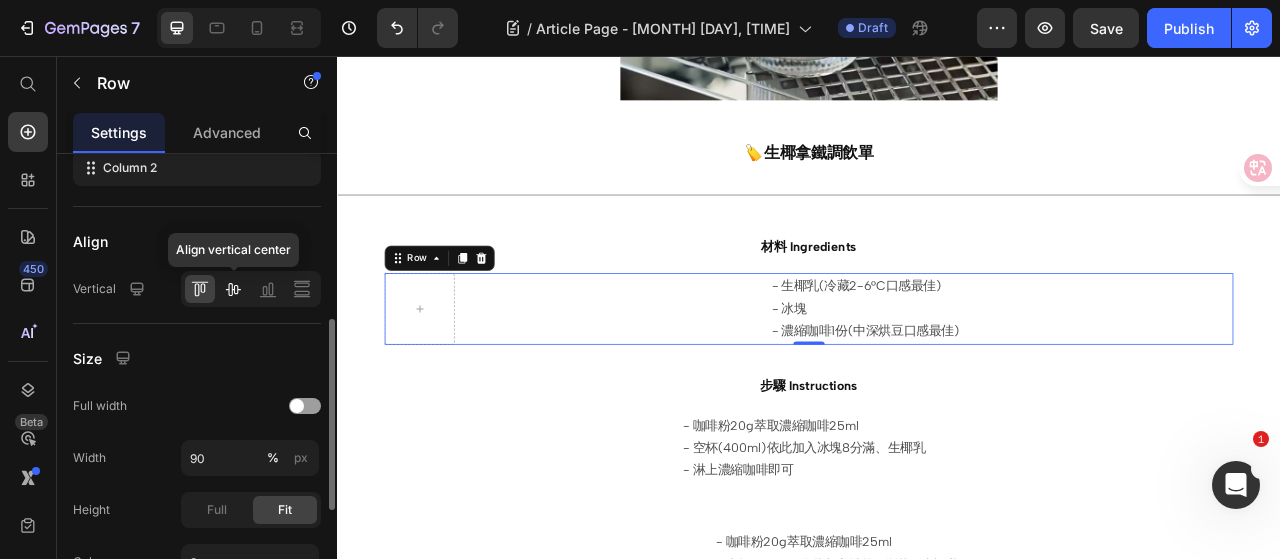click 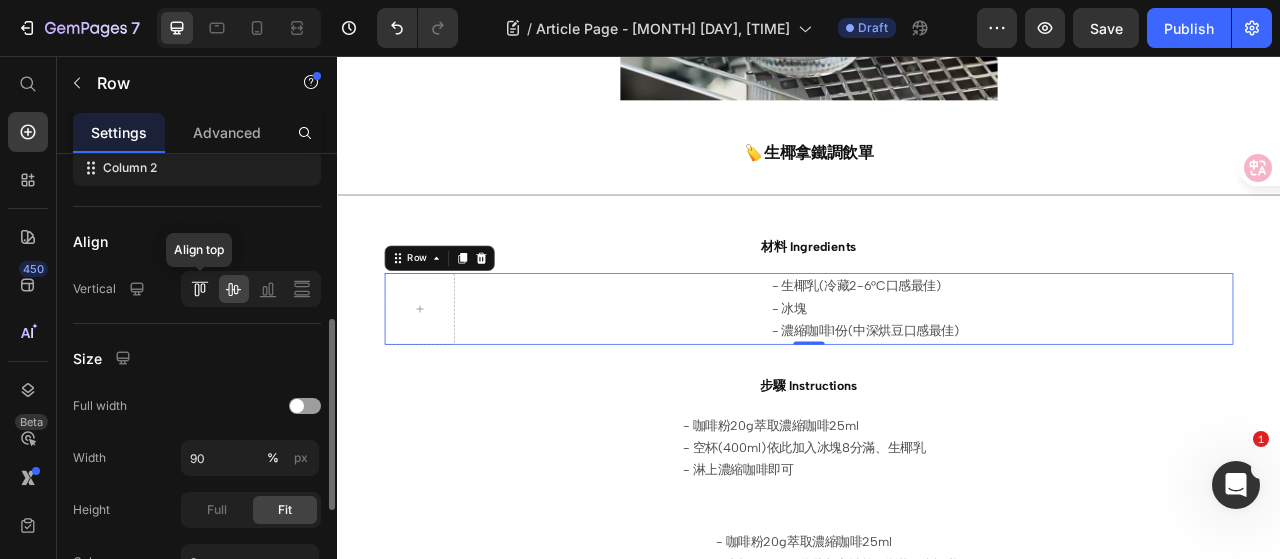 click 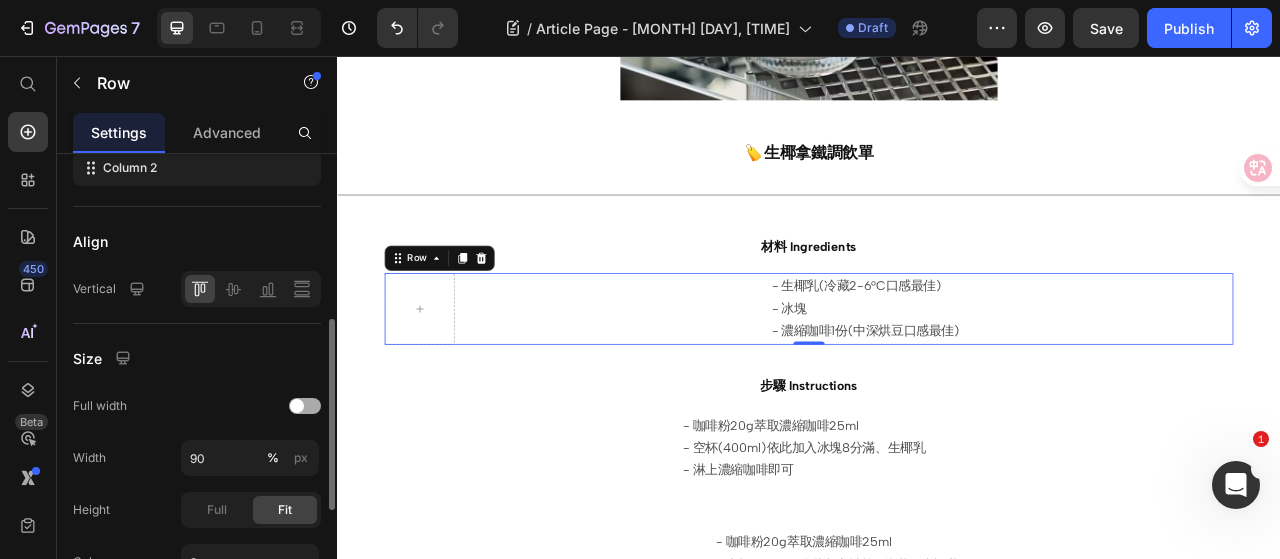 click at bounding box center [305, 406] 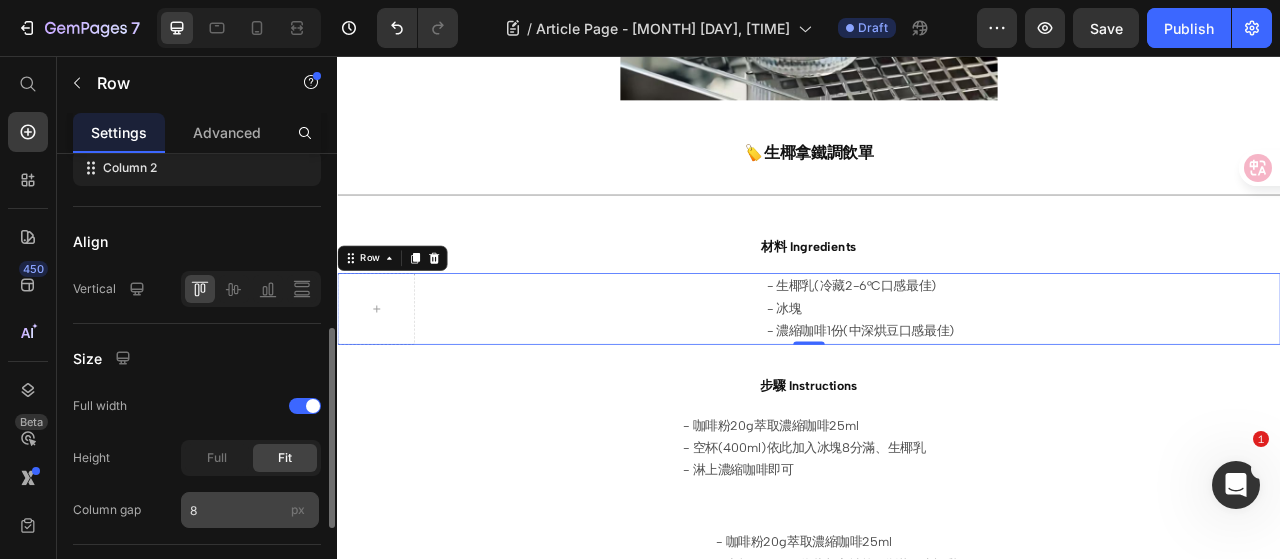 scroll, scrollTop: 500, scrollLeft: 0, axis: vertical 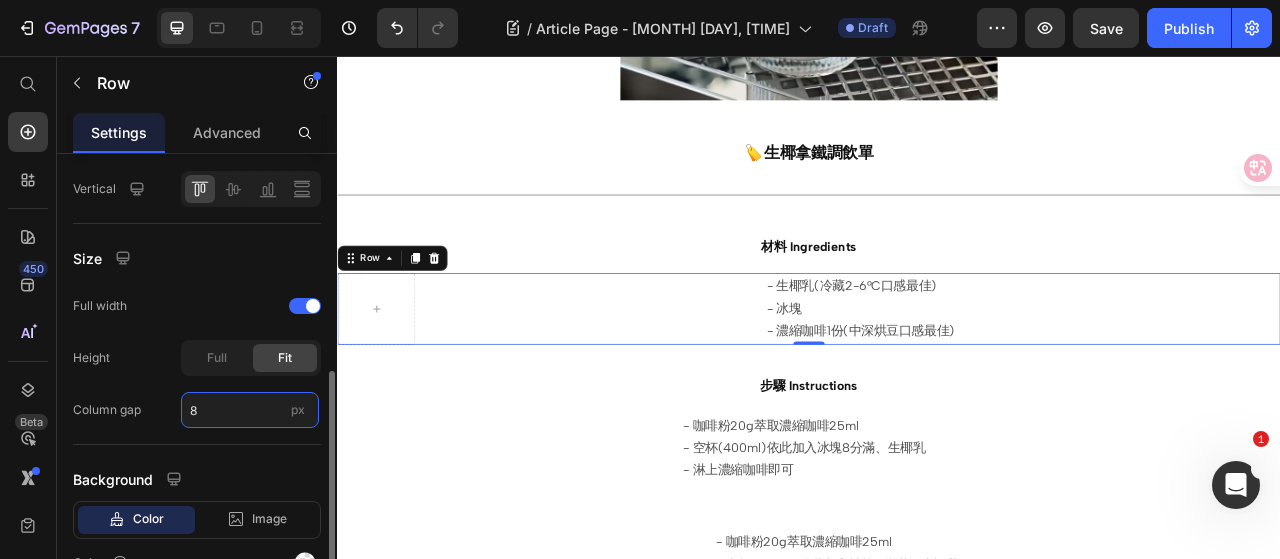 click on "8" at bounding box center (250, 410) 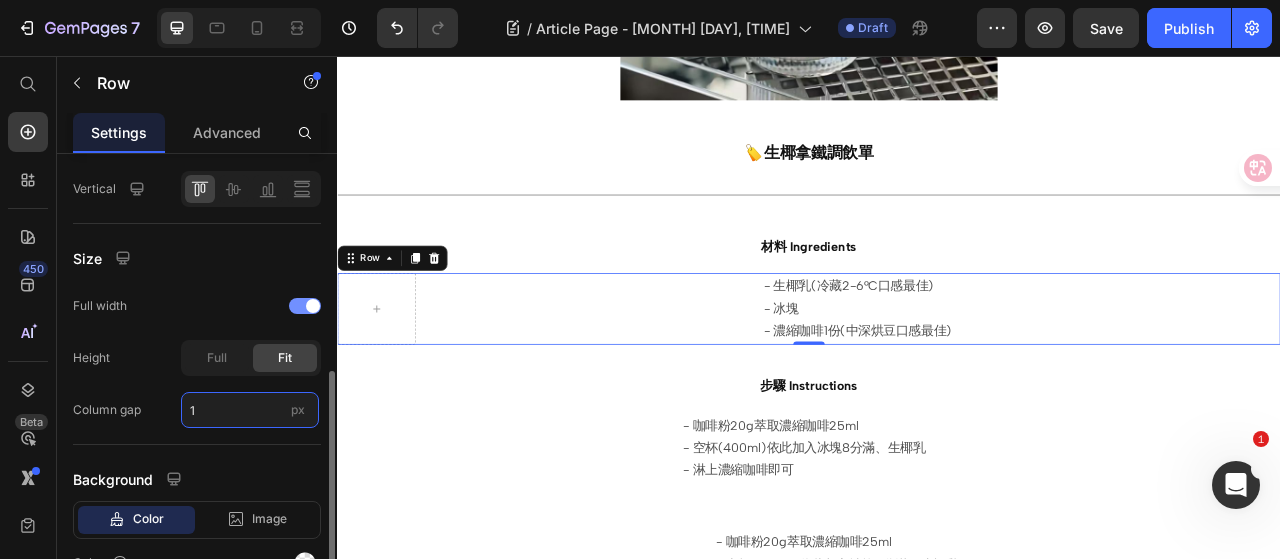 type on "1" 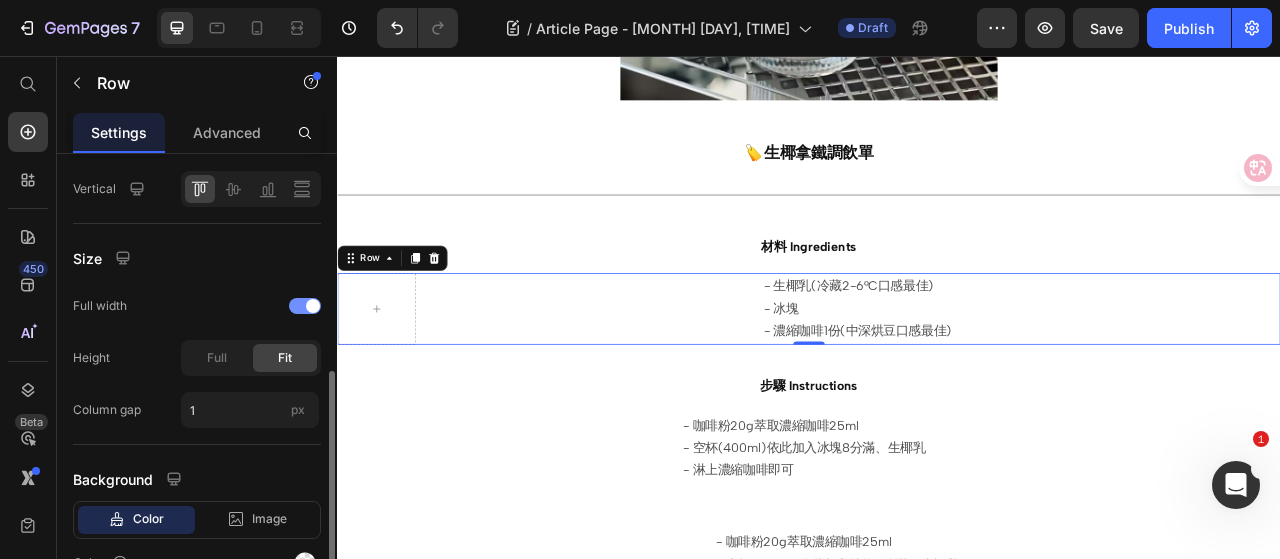 click on "Full width" 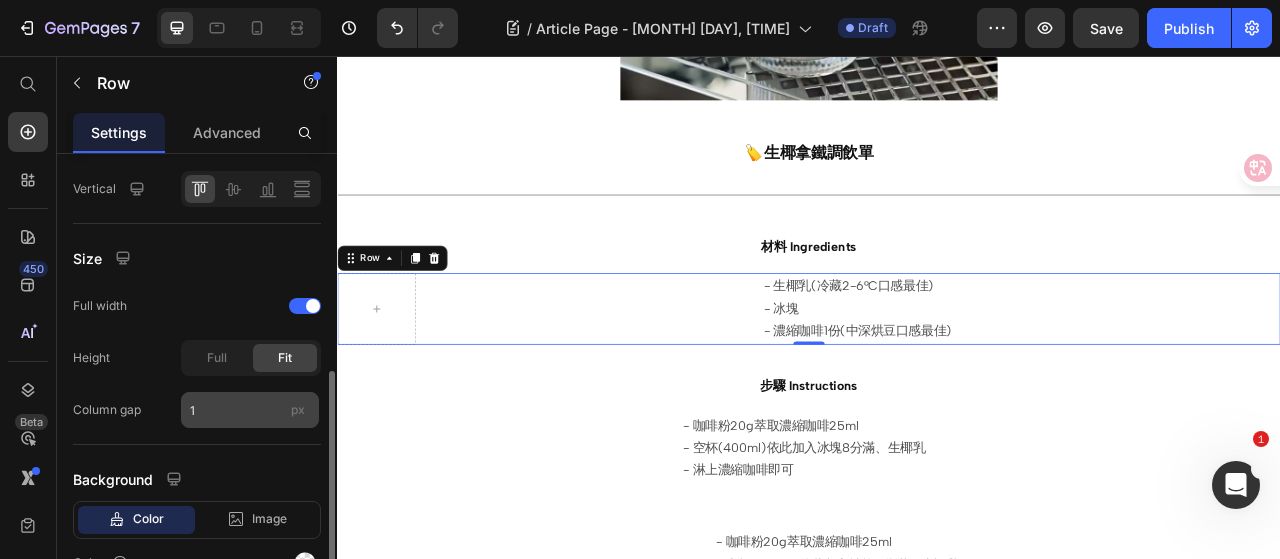 scroll, scrollTop: 604, scrollLeft: 0, axis: vertical 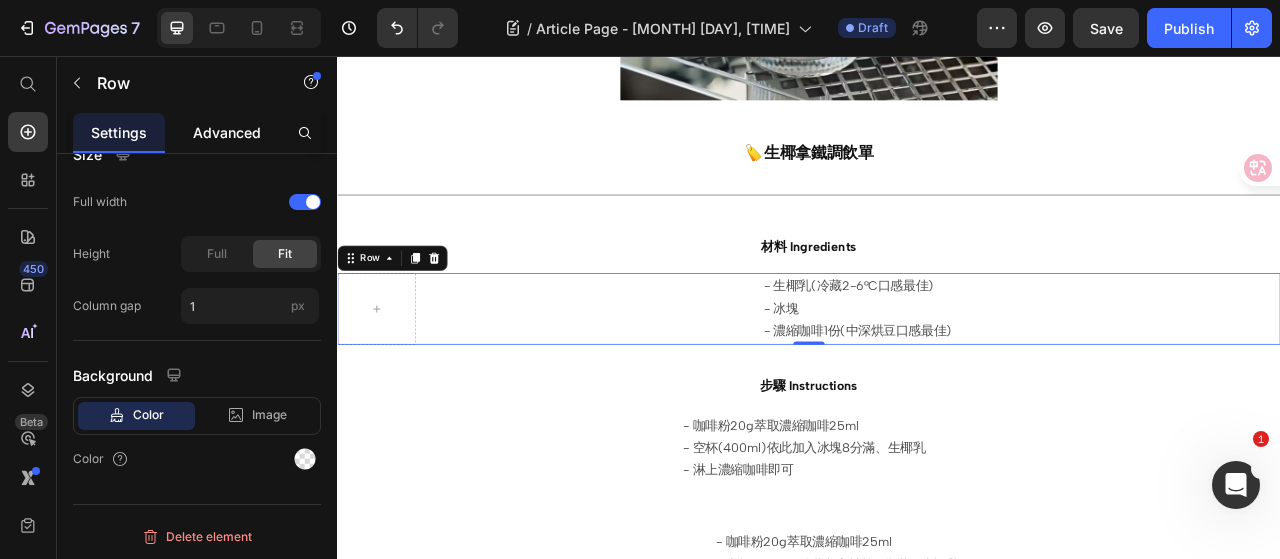 click on "Advanced" at bounding box center (227, 132) 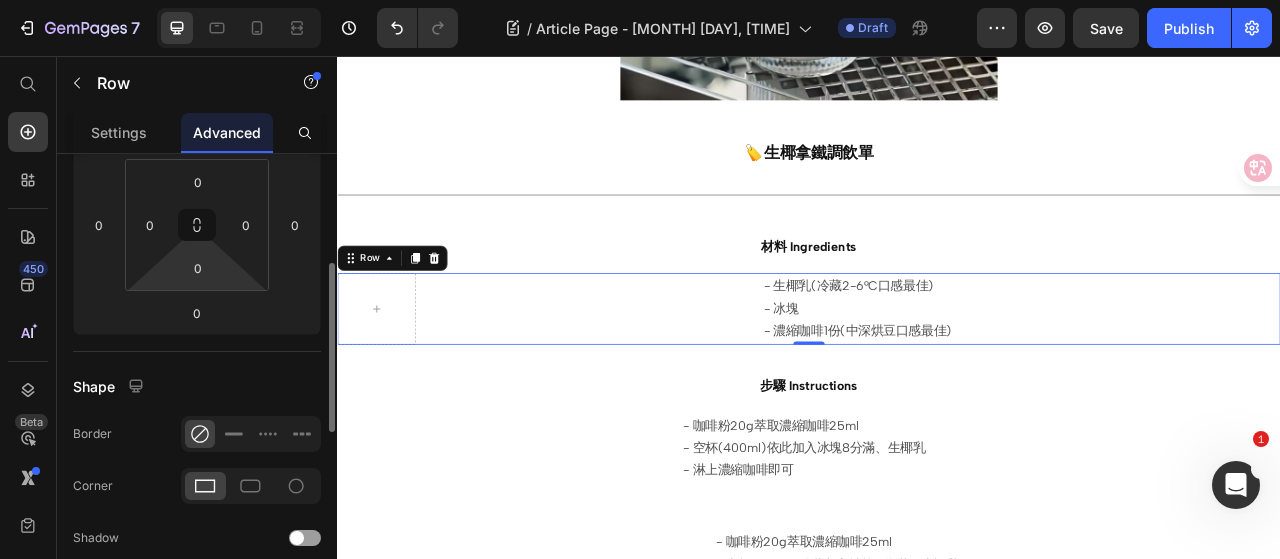 scroll, scrollTop: 0, scrollLeft: 0, axis: both 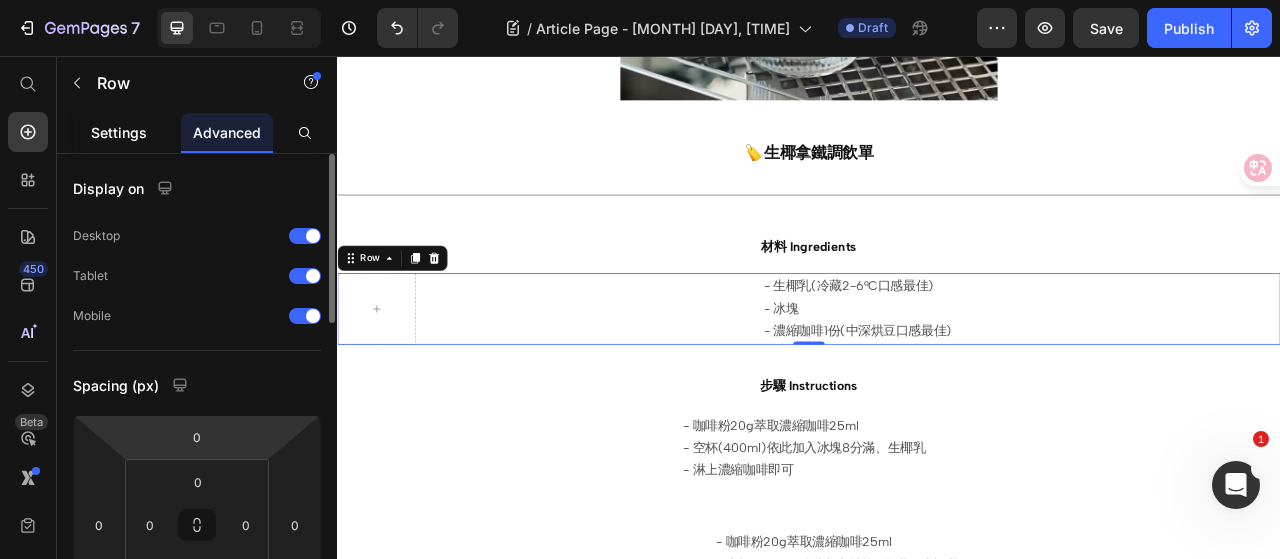 click on "Settings" at bounding box center (119, 132) 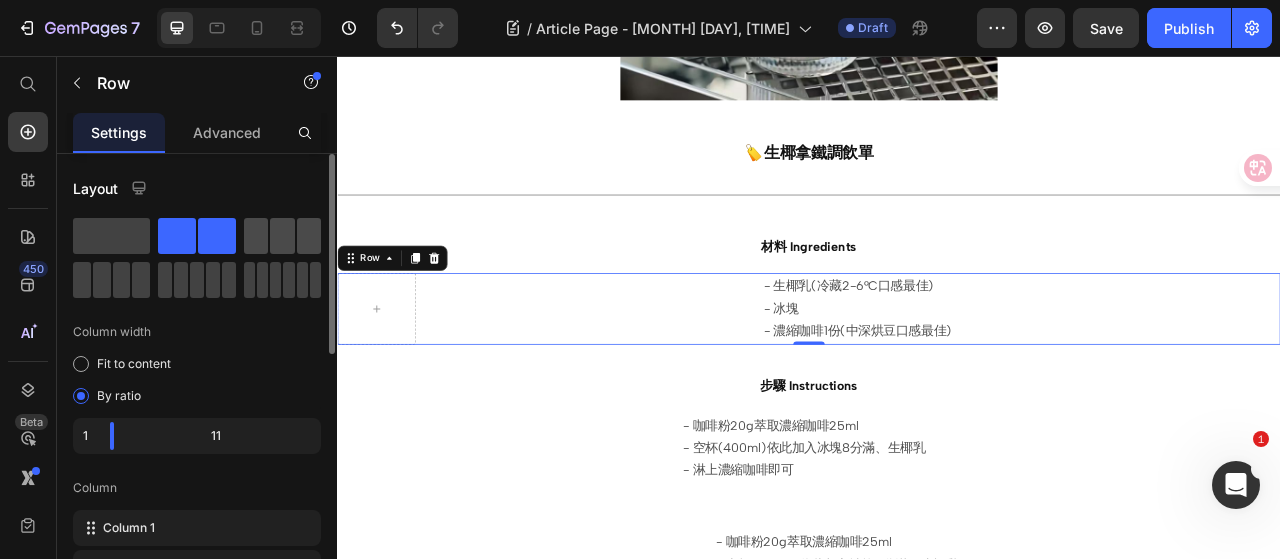 click 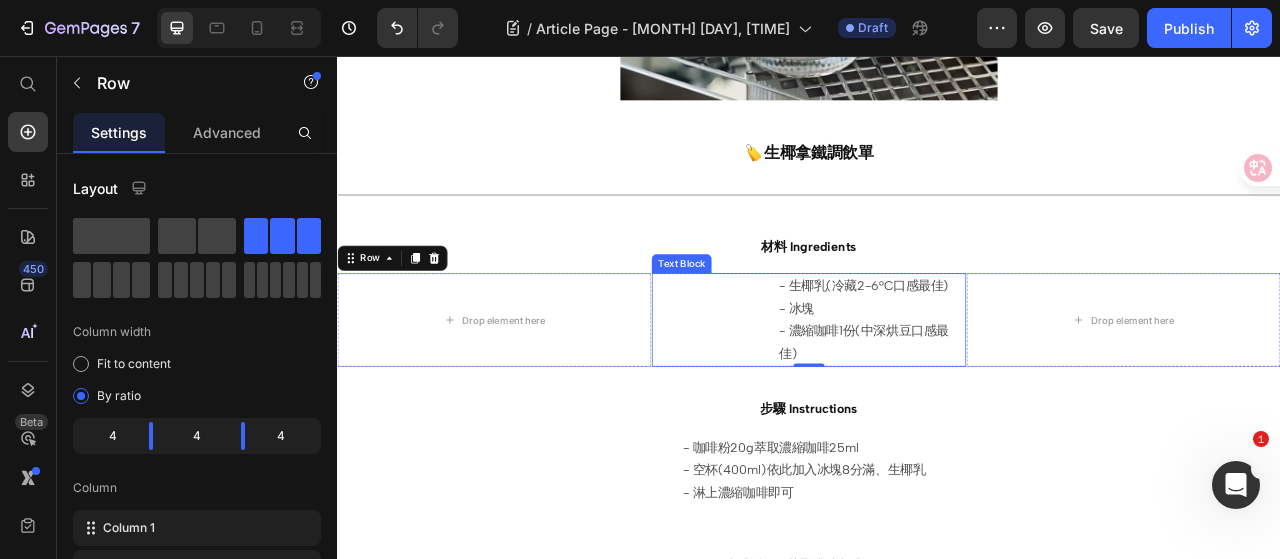 click on "- 生椰乳(冷藏2-6°C口感最佳) - 冰塊 - 濃縮咖啡1份(中深烘豆口感最佳)" at bounding box center [936, 392] 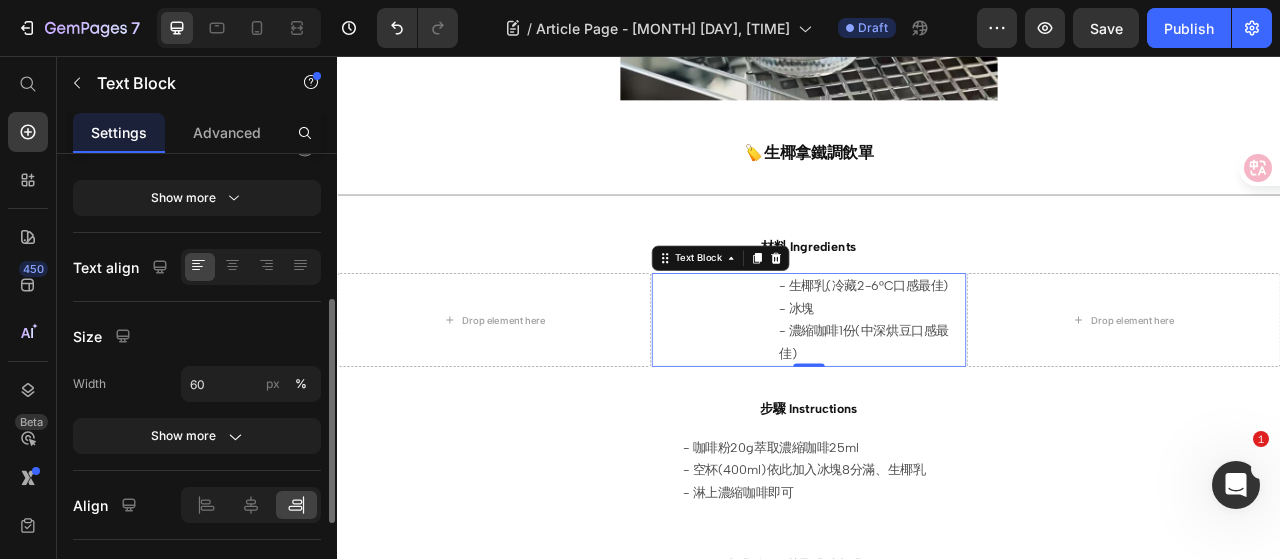 scroll, scrollTop: 494, scrollLeft: 0, axis: vertical 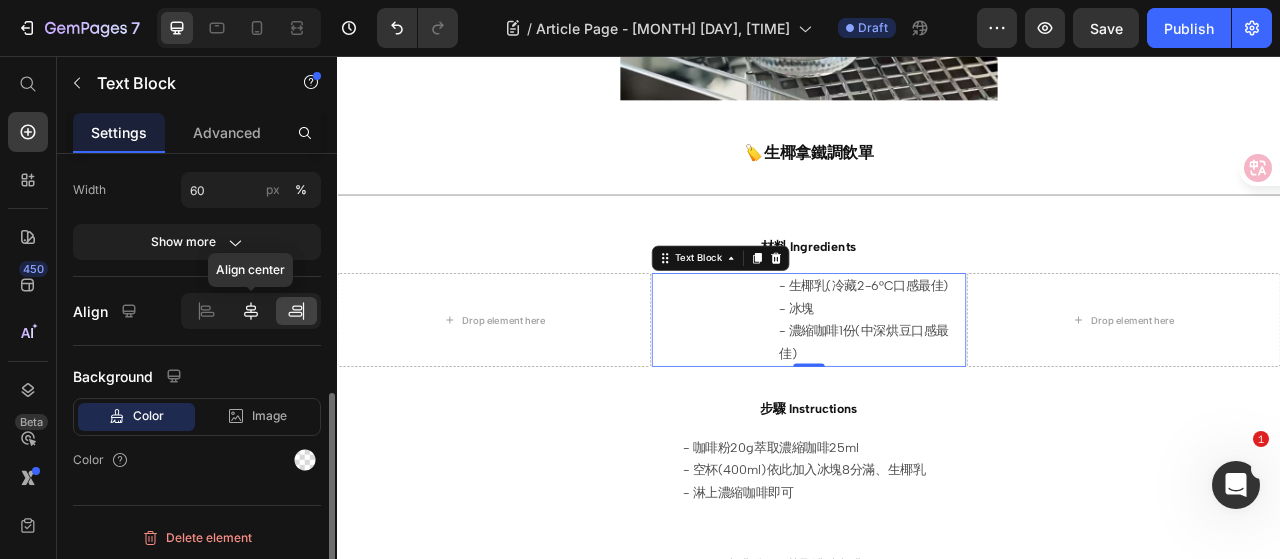 click 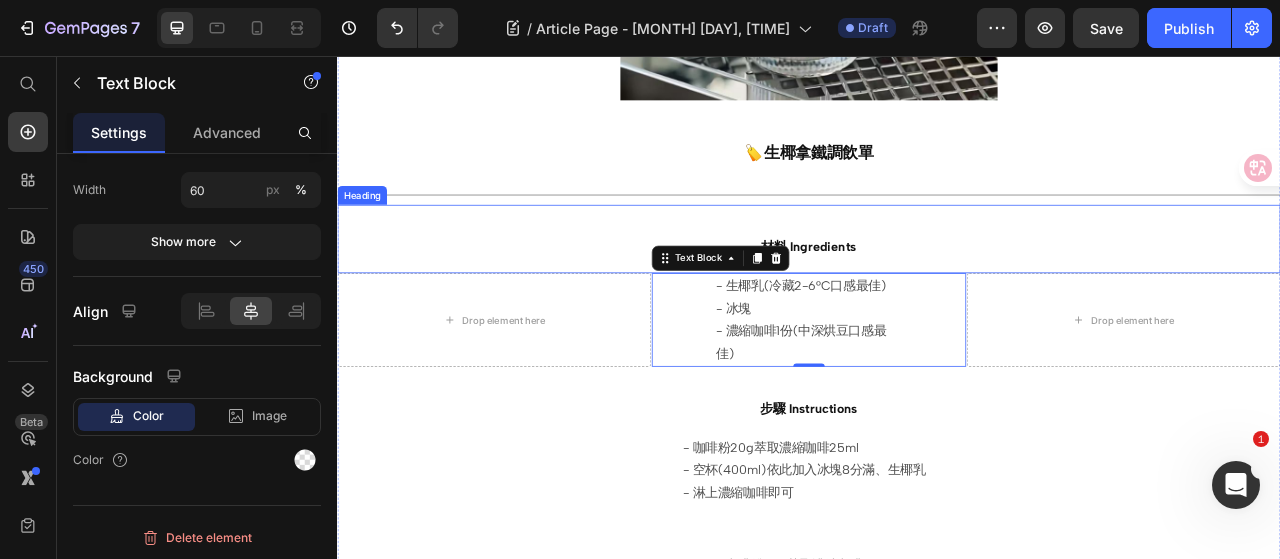 scroll, scrollTop: 489, scrollLeft: 0, axis: vertical 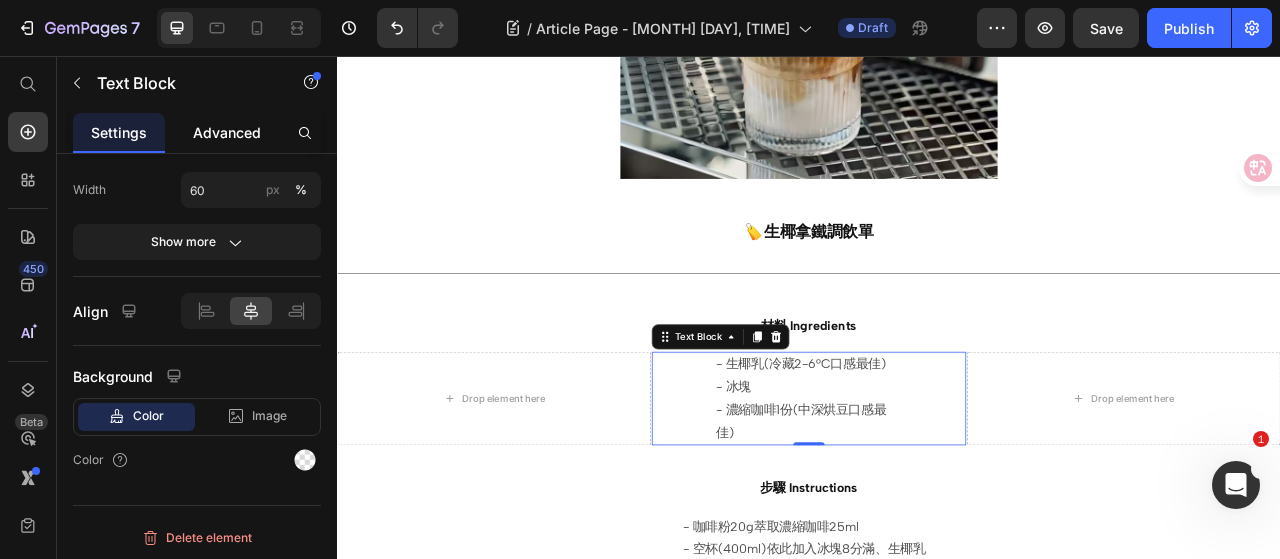 click on "Advanced" at bounding box center [227, 132] 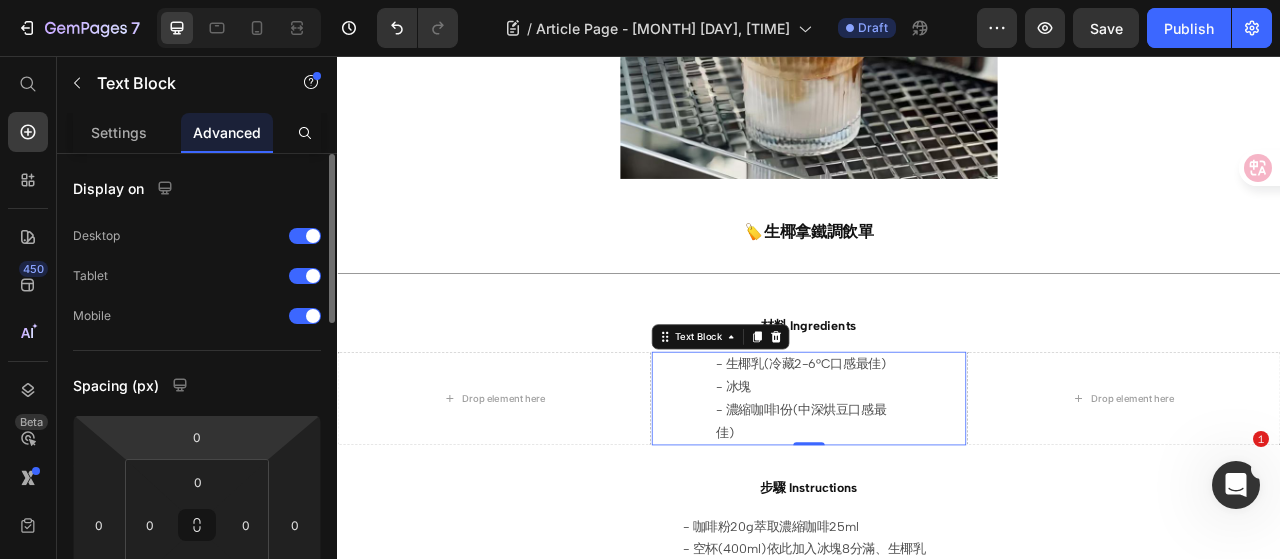 scroll, scrollTop: 100, scrollLeft: 0, axis: vertical 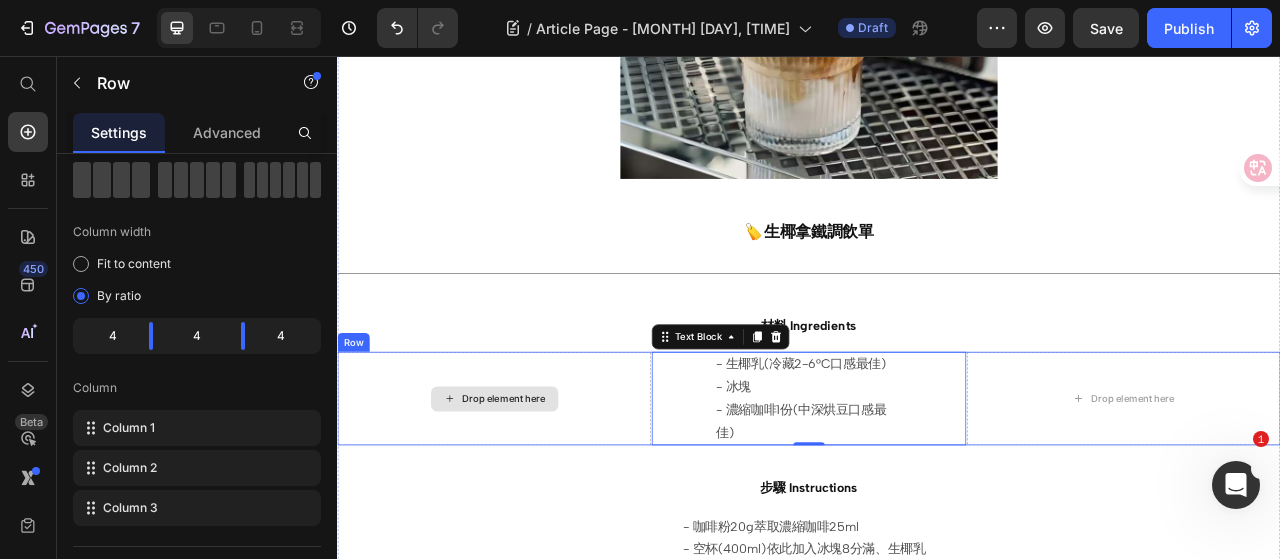 click on "Drop element here" at bounding box center (536, 492) 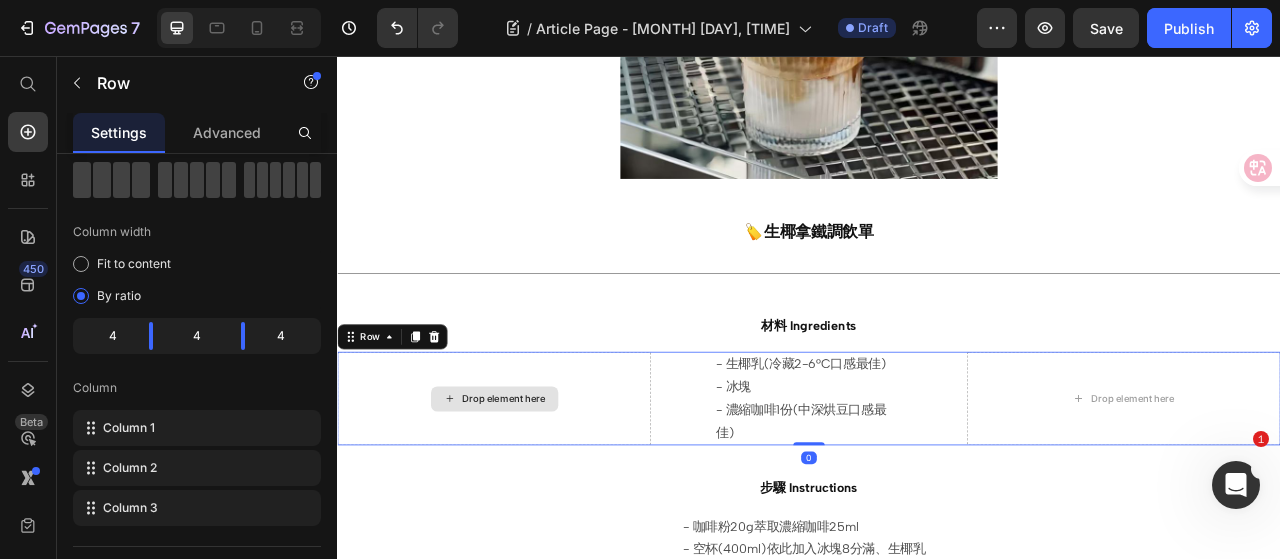 scroll, scrollTop: 0, scrollLeft: 0, axis: both 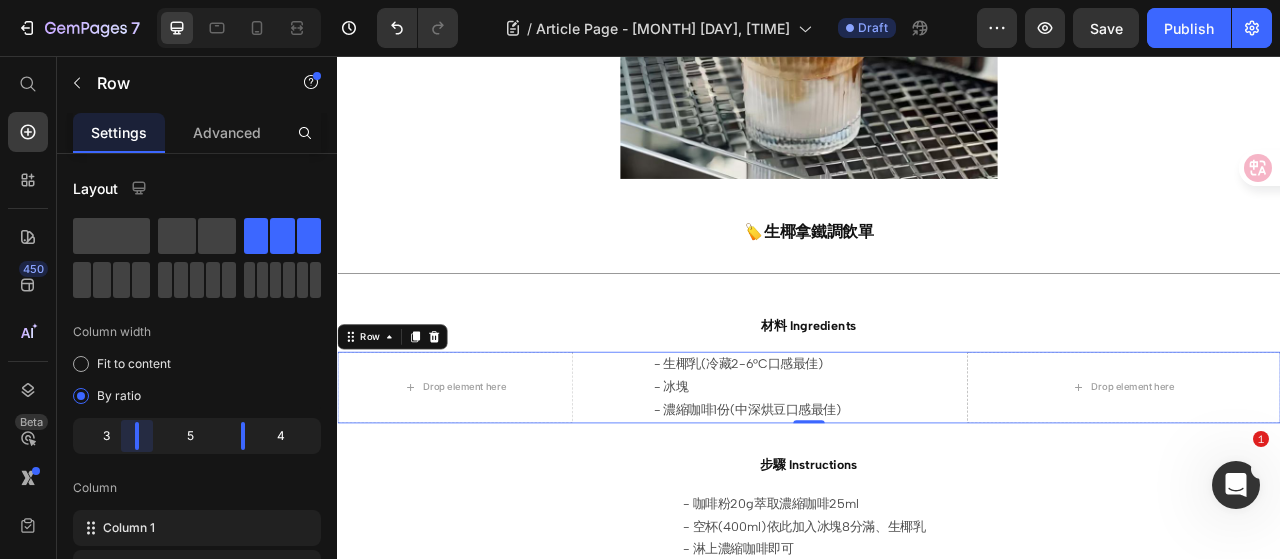 drag, startPoint x: 145, startPoint y: 436, endPoint x: 126, endPoint y: 439, distance: 19.235384 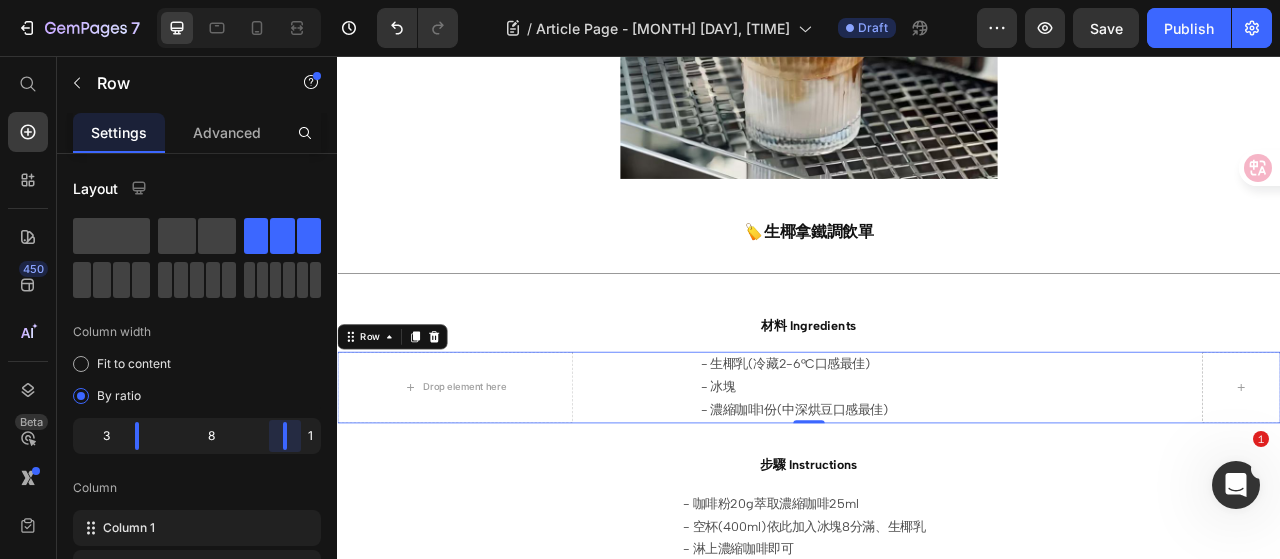 drag, startPoint x: 240, startPoint y: 437, endPoint x: 315, endPoint y: 435, distance: 75.026665 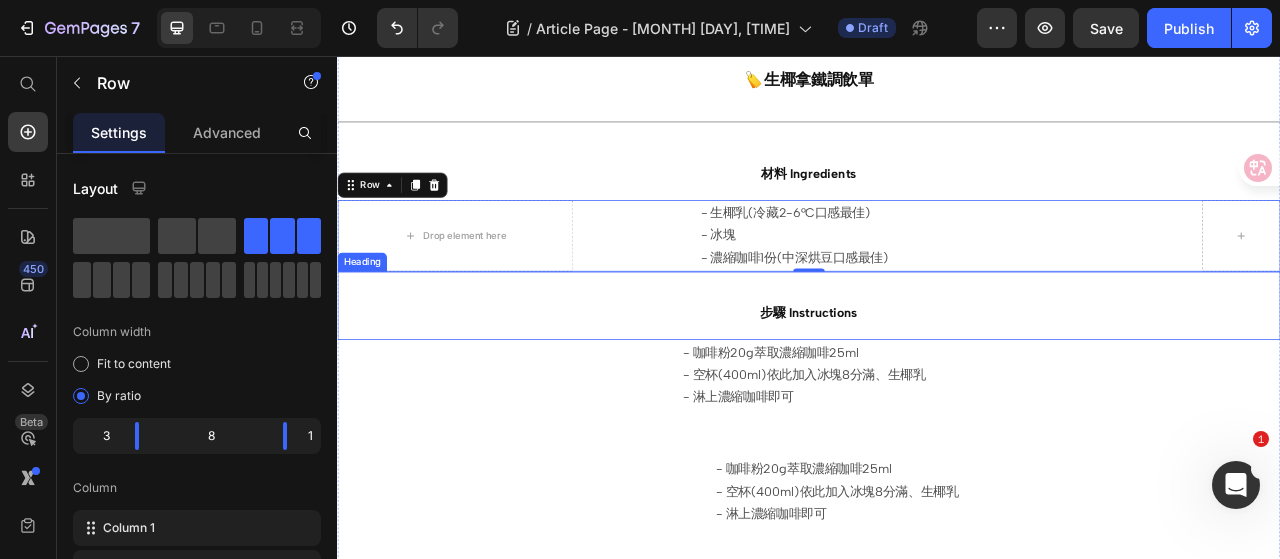 scroll, scrollTop: 689, scrollLeft: 0, axis: vertical 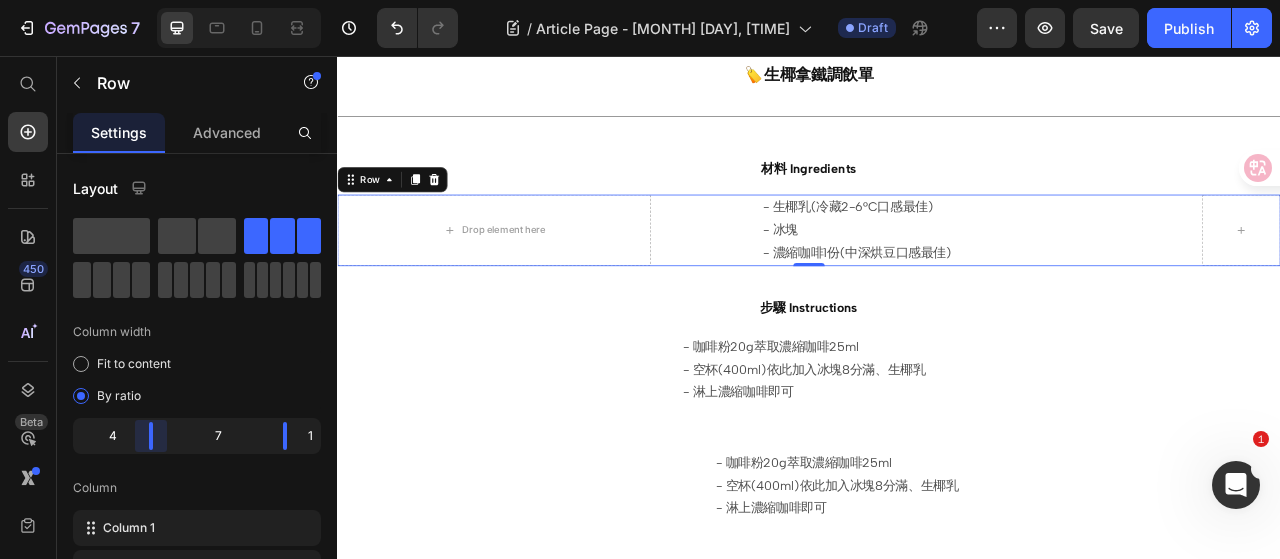 drag, startPoint x: 132, startPoint y: 440, endPoint x: 150, endPoint y: 440, distance: 18 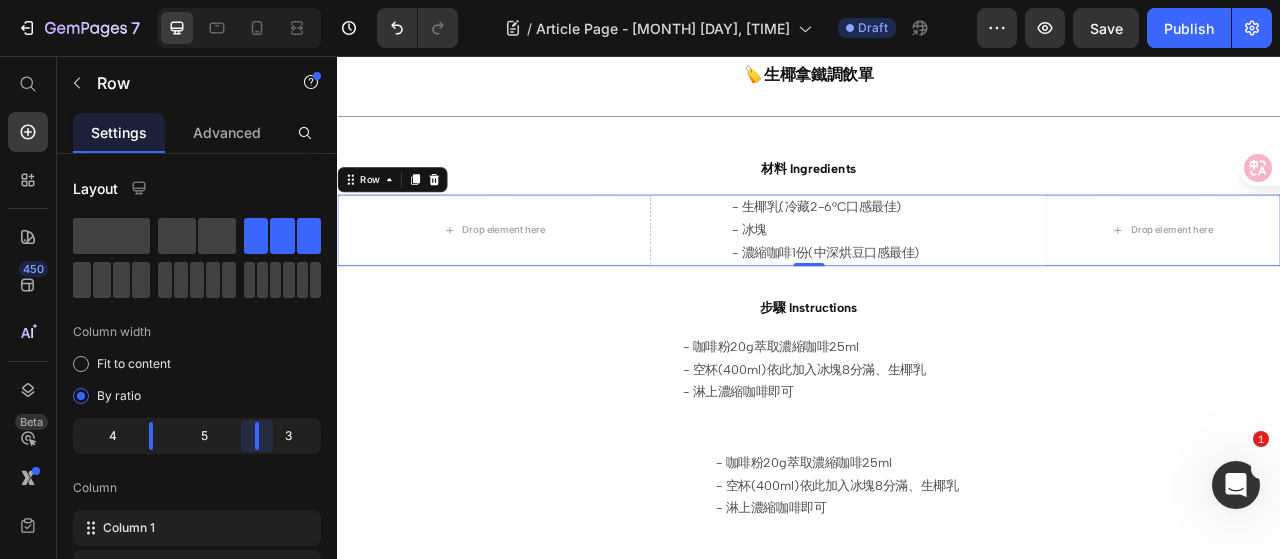 drag, startPoint x: 289, startPoint y: 443, endPoint x: 272, endPoint y: 439, distance: 17.464249 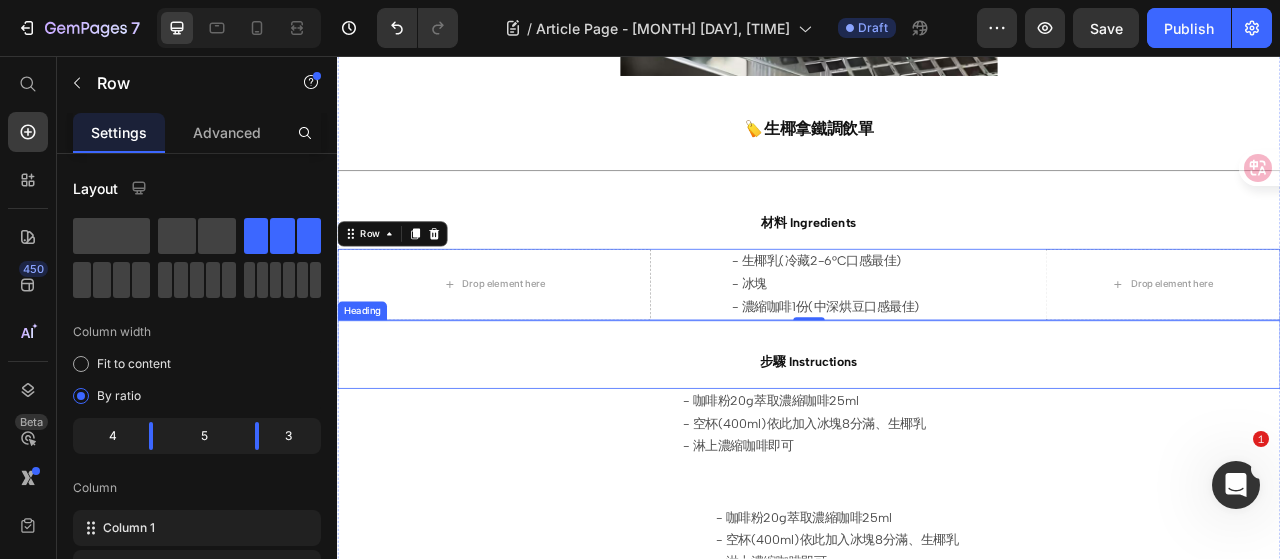 scroll, scrollTop: 589, scrollLeft: 0, axis: vertical 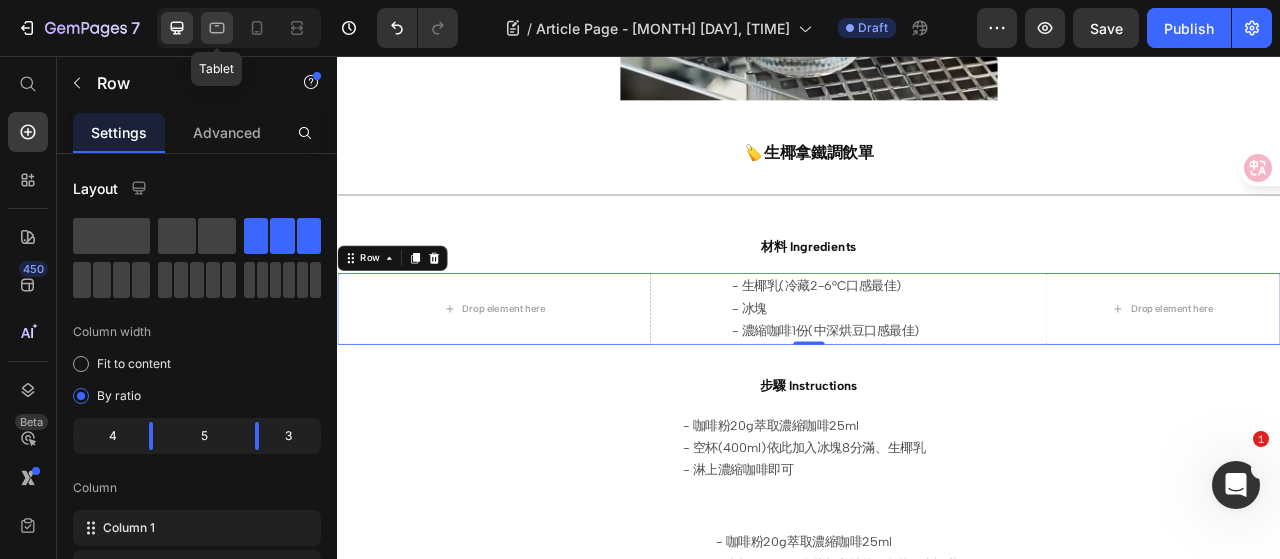 click 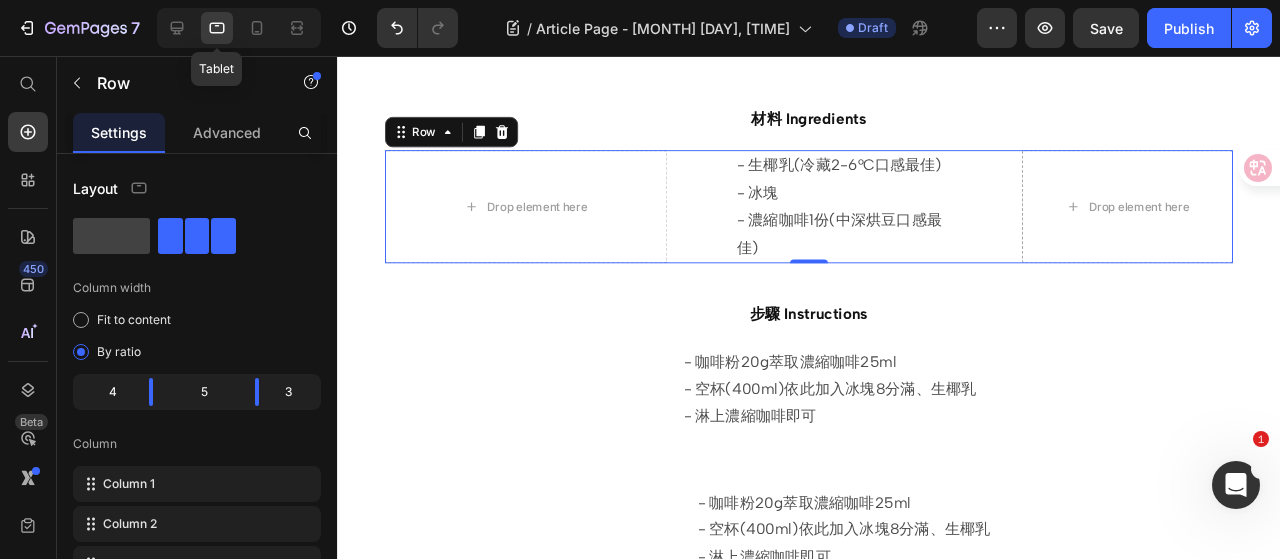 scroll, scrollTop: 685, scrollLeft: 0, axis: vertical 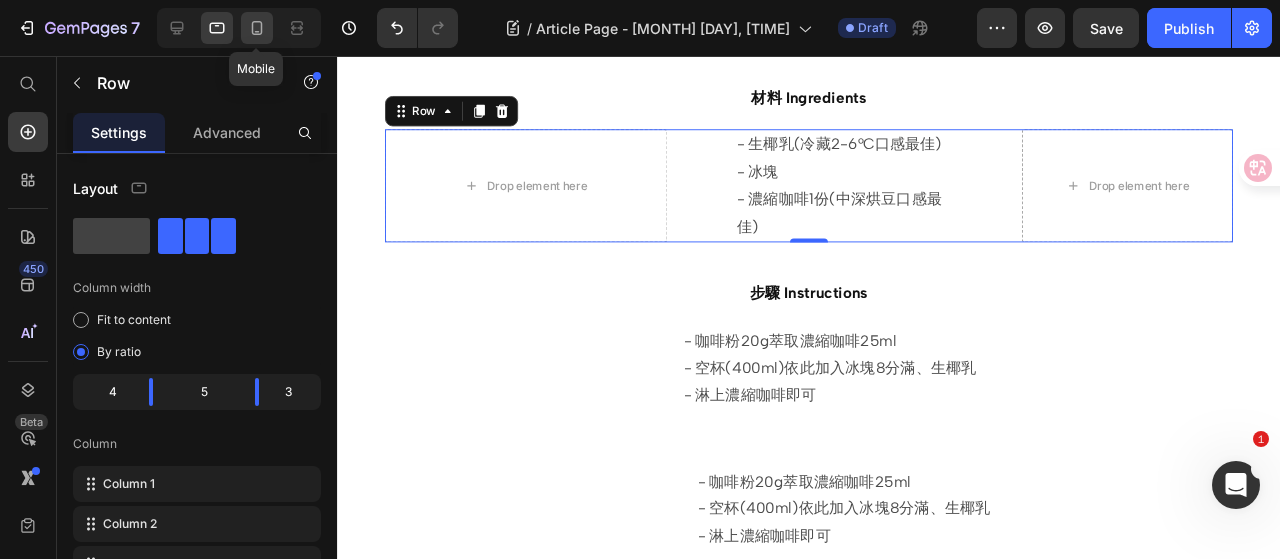 click 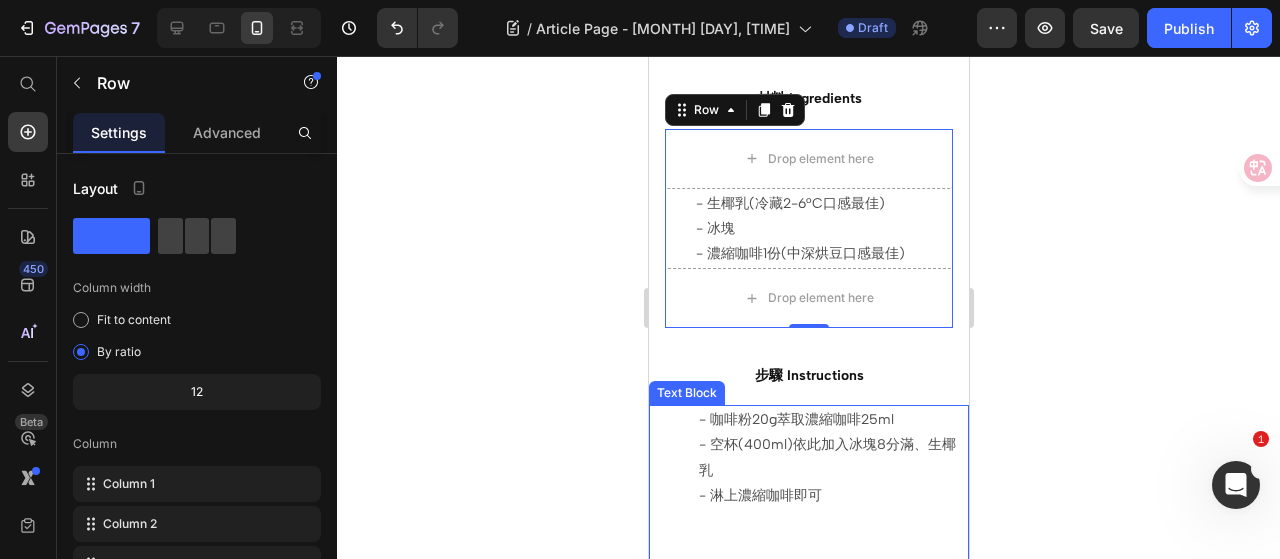 scroll, scrollTop: 429, scrollLeft: 0, axis: vertical 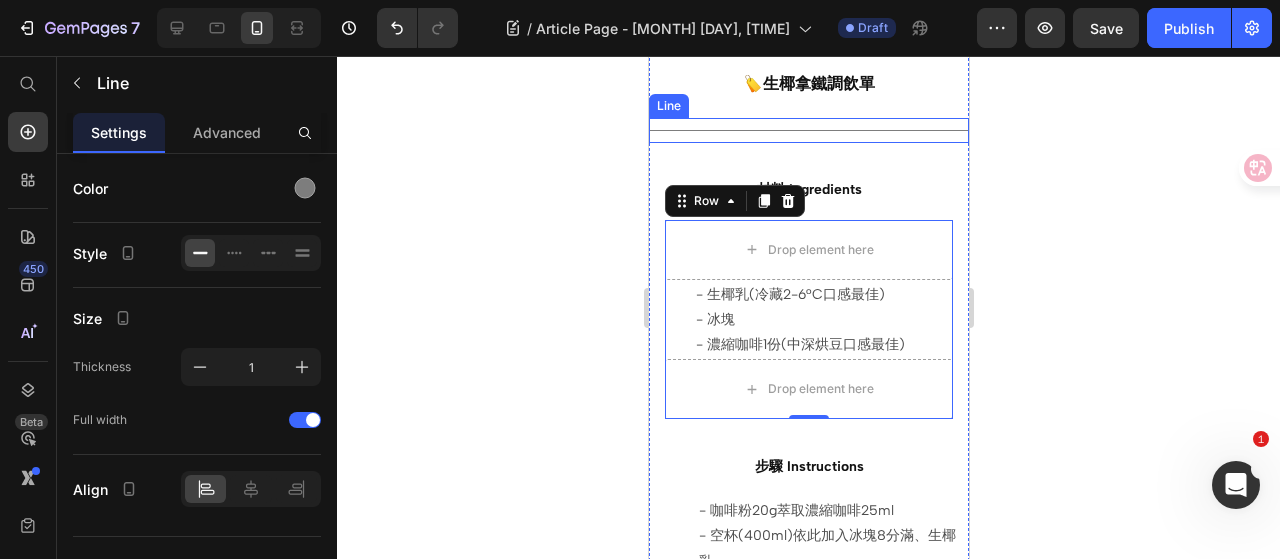 click on "Title Line" at bounding box center (808, 130) 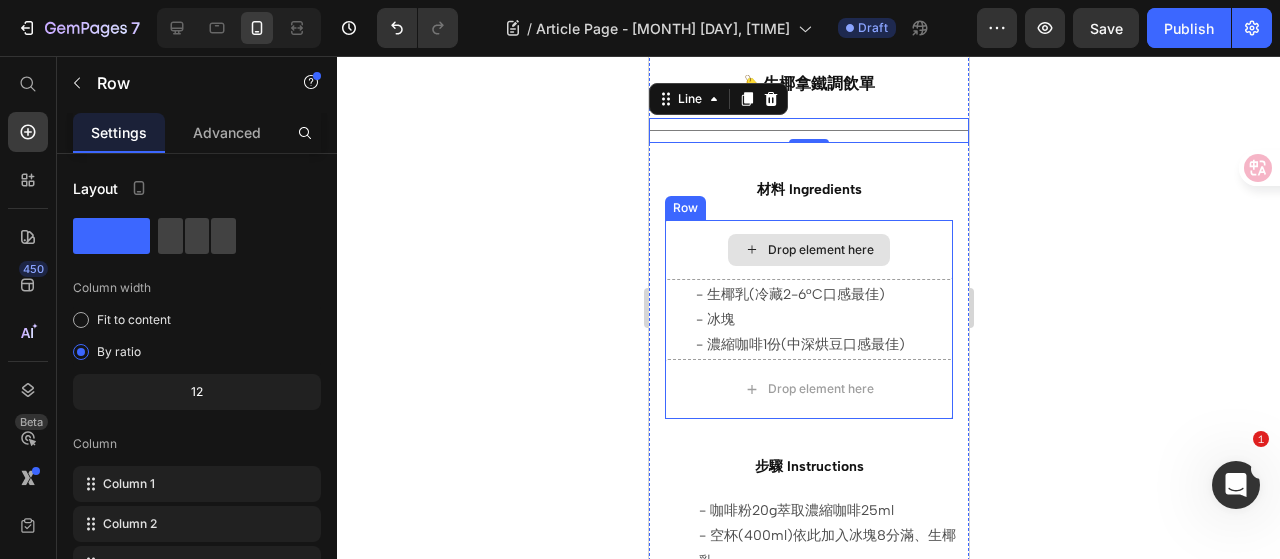 click on "Drop element here" at bounding box center (808, 250) 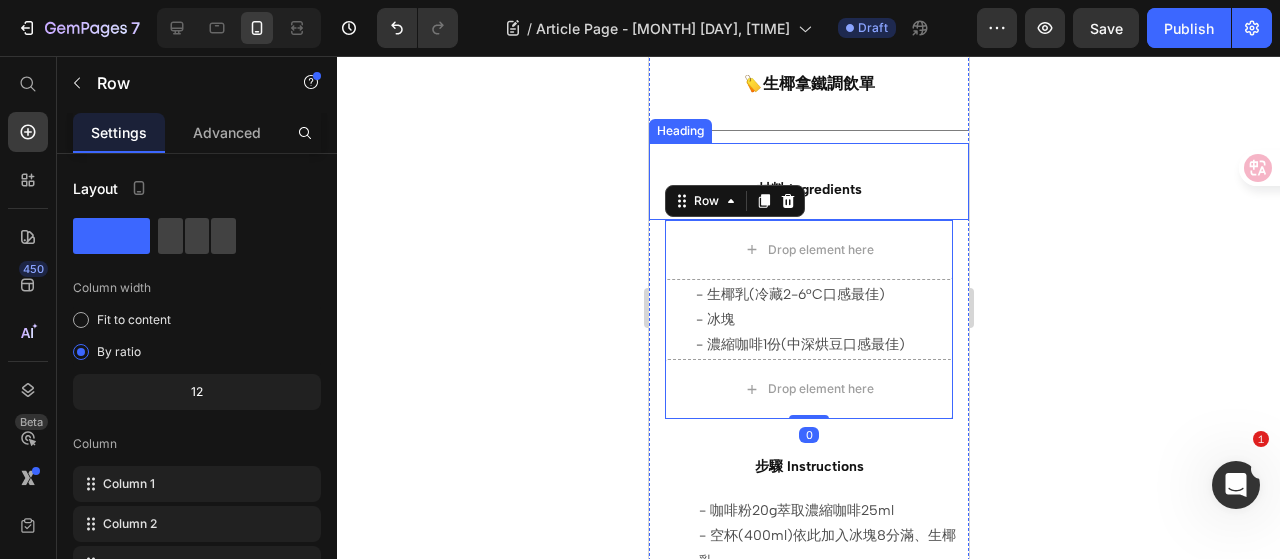 click on "⁠⁠⁠⁠⁠⁠⁠ 材料 Ingredients" at bounding box center [808, 181] 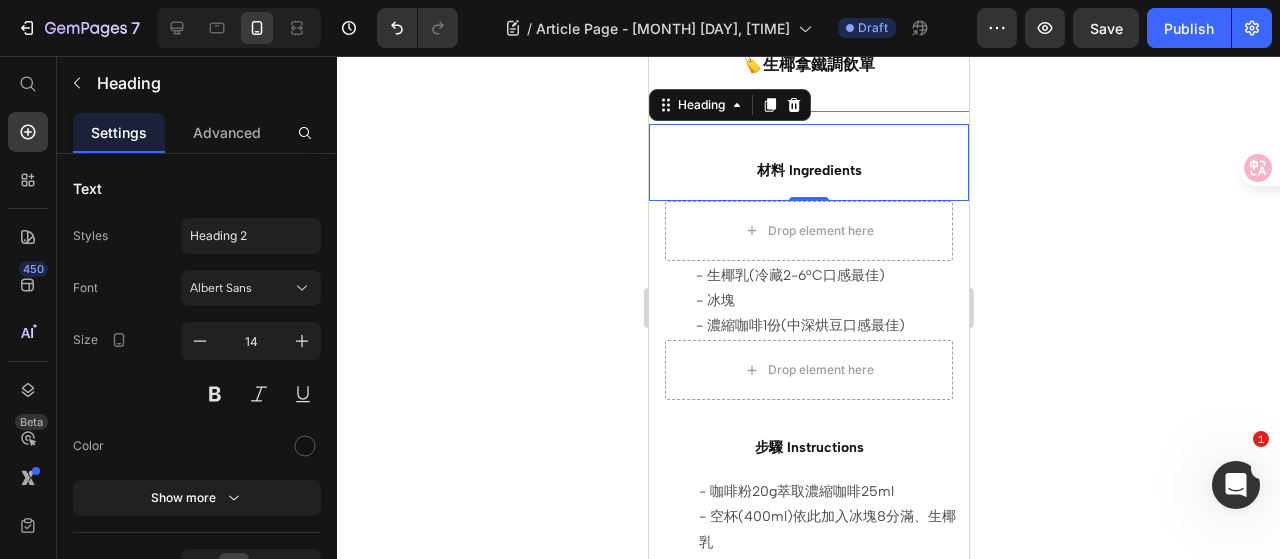 scroll, scrollTop: 429, scrollLeft: 0, axis: vertical 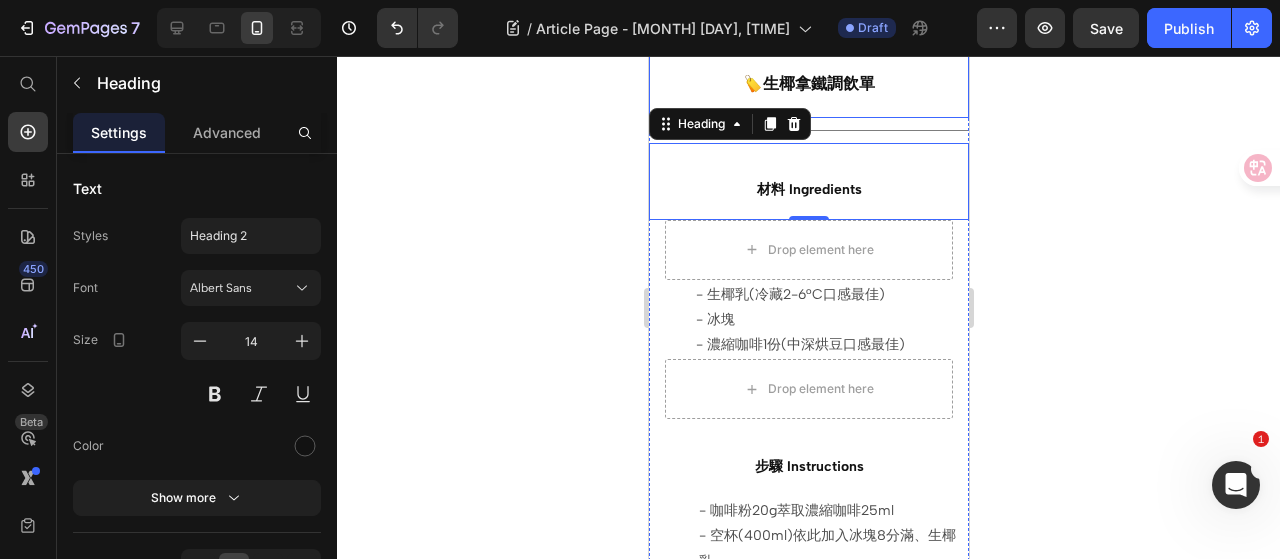 click on "⁠⁠⁠⁠⁠⁠⁠ 🏷️生椰拿鐵調飲單" at bounding box center [808, 74] 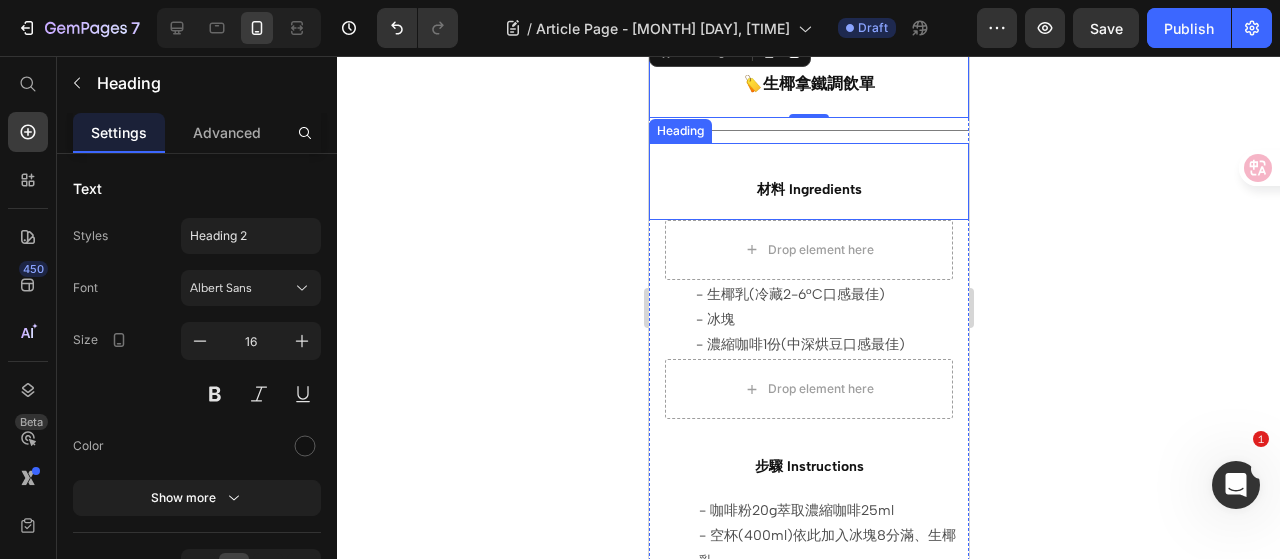 click on "⁠⁠⁠⁠⁠⁠⁠ 材料 Ingredients" at bounding box center (808, 181) 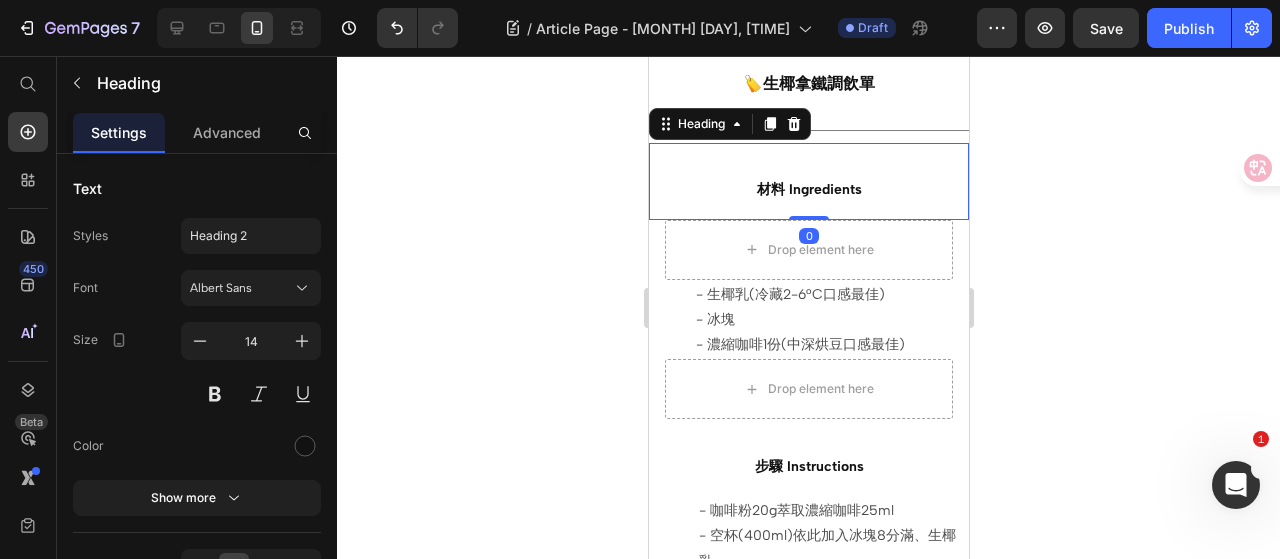 click on "⁠⁠⁠⁠⁠⁠⁠ 材料 Ingredients" at bounding box center [808, 181] 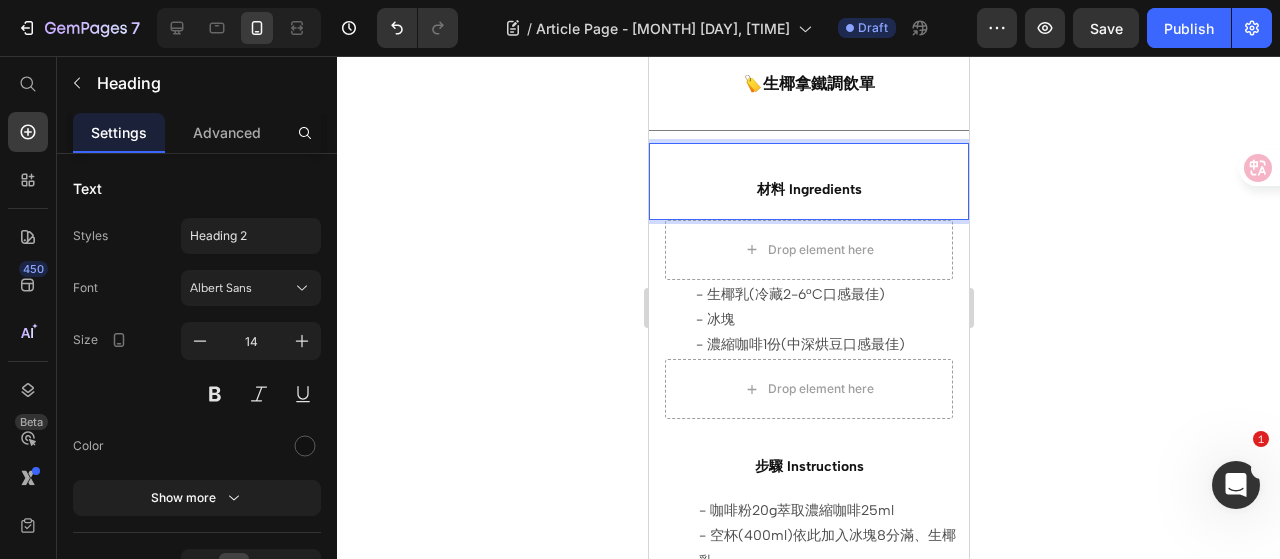 click on "⁠⁠⁠⁠⁠⁠⁠ 材料 Ingredients" at bounding box center (808, 181) 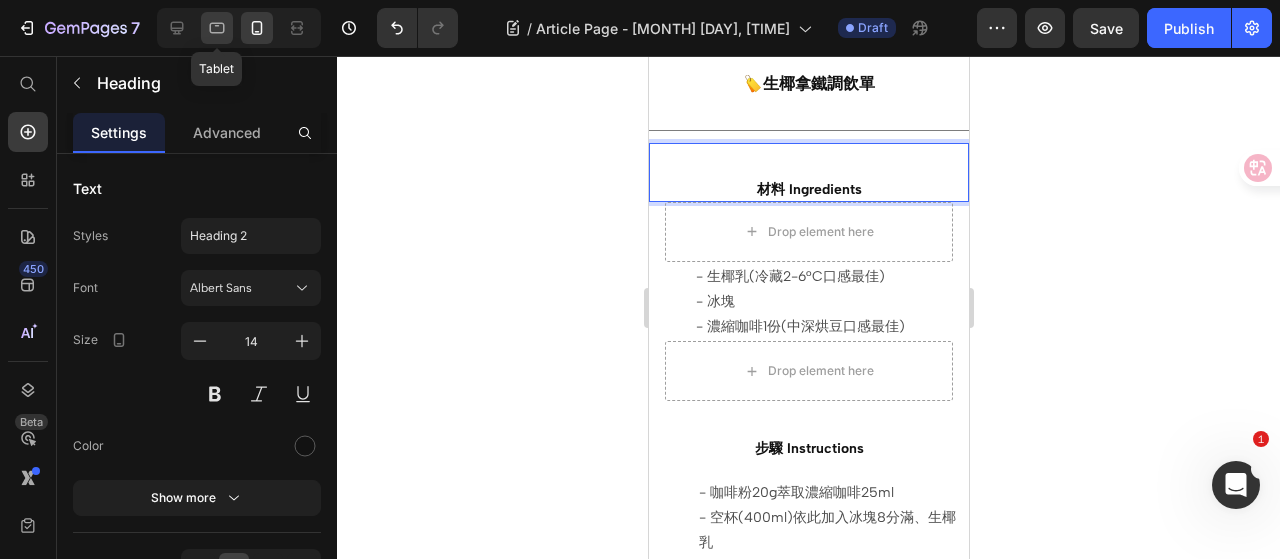 click 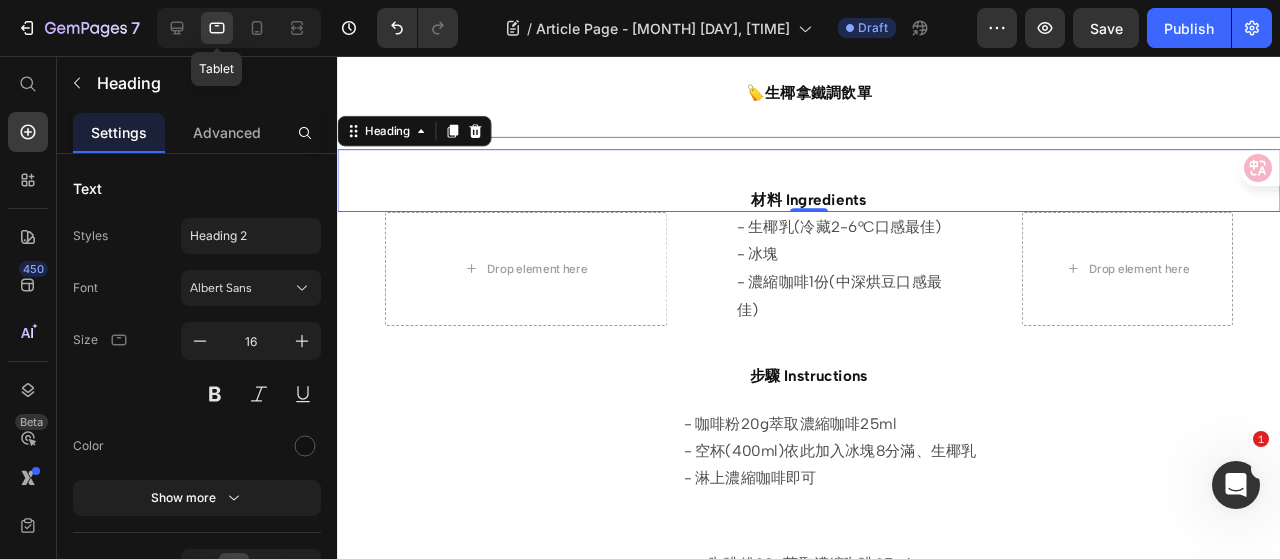 scroll, scrollTop: 598, scrollLeft: 0, axis: vertical 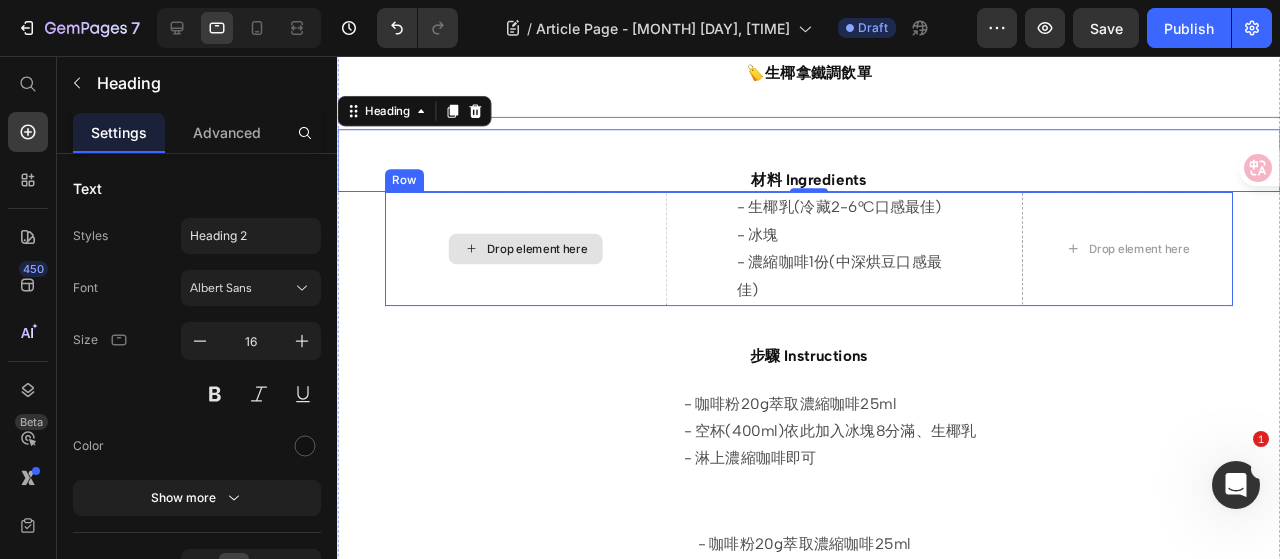 click on "Drop element here" at bounding box center (535, 258) 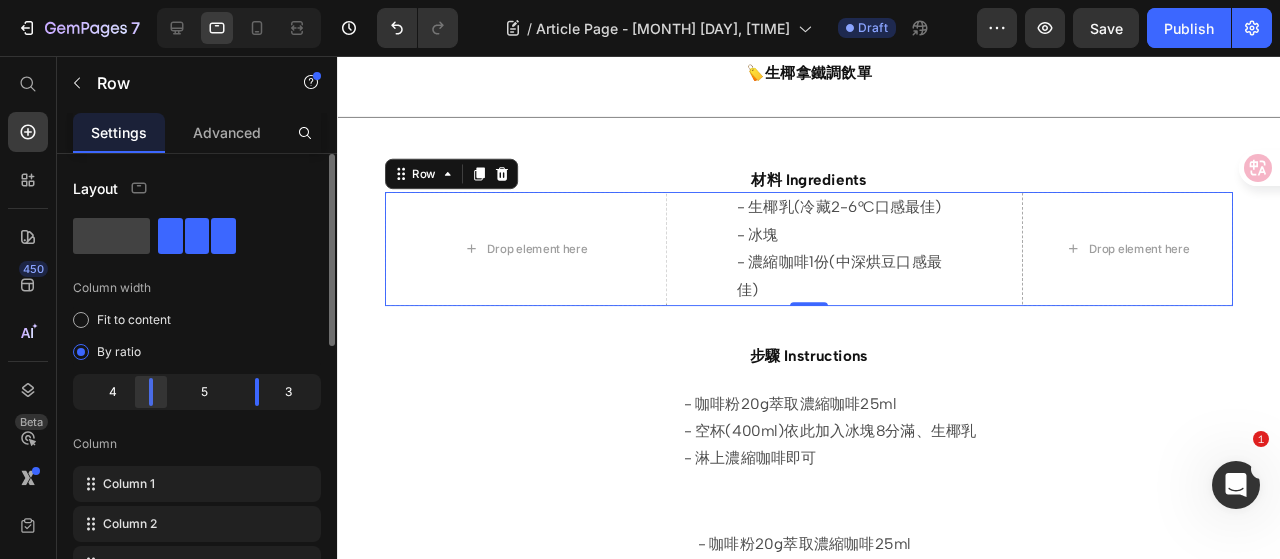 click on "7  Version history  /  Article Page - Jul 13, 20:46:39 Draft Preview  Save   Publish  450 Beta Start with Sections Elements Hero Section Product Detail Brands Trusted Badges Guarantee Product Breakdown How to use Testimonials Compare Bundle FAQs Social Proof Brand Story Product List Collection Blog List Contact Sticky Add to Cart Custom Footer Browse Library 450 Layout
Row
Row
Row
Row Text
Heading
Text Block Button
Button
Button
Sticky Back to top Media
Image" at bounding box center [640, 0] 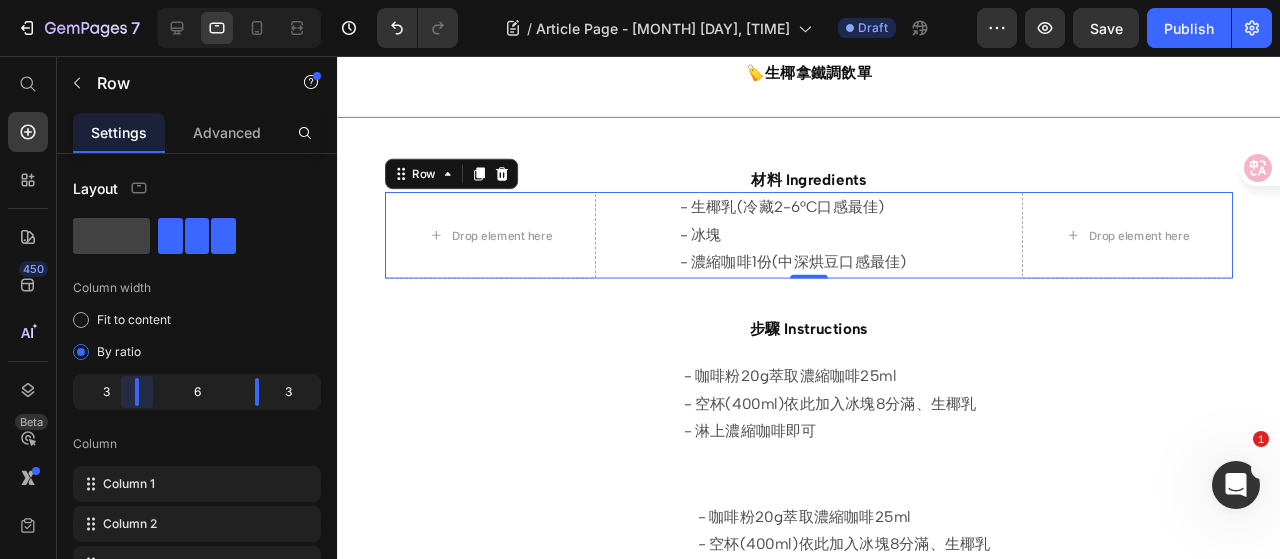 drag, startPoint x: 158, startPoint y: 395, endPoint x: 141, endPoint y: 393, distance: 17.117243 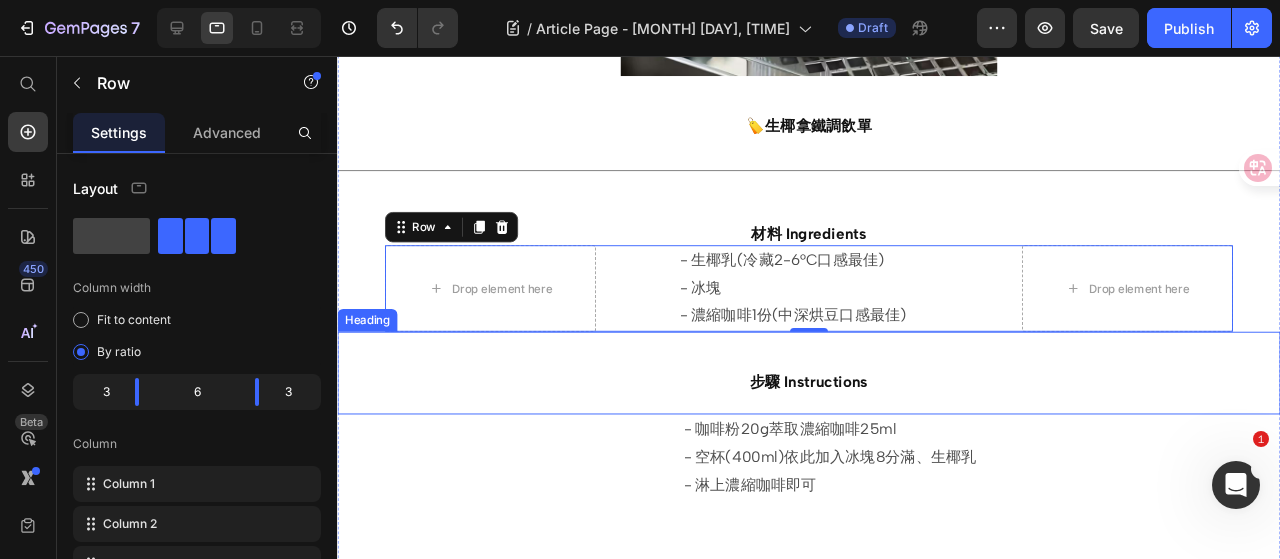 scroll, scrollTop: 498, scrollLeft: 0, axis: vertical 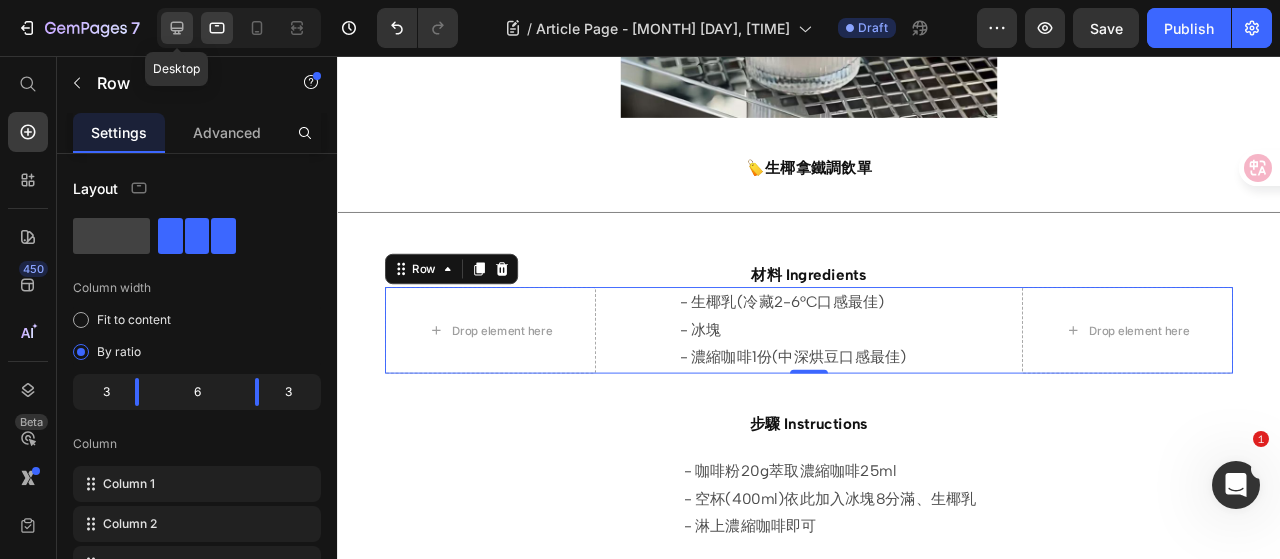 click 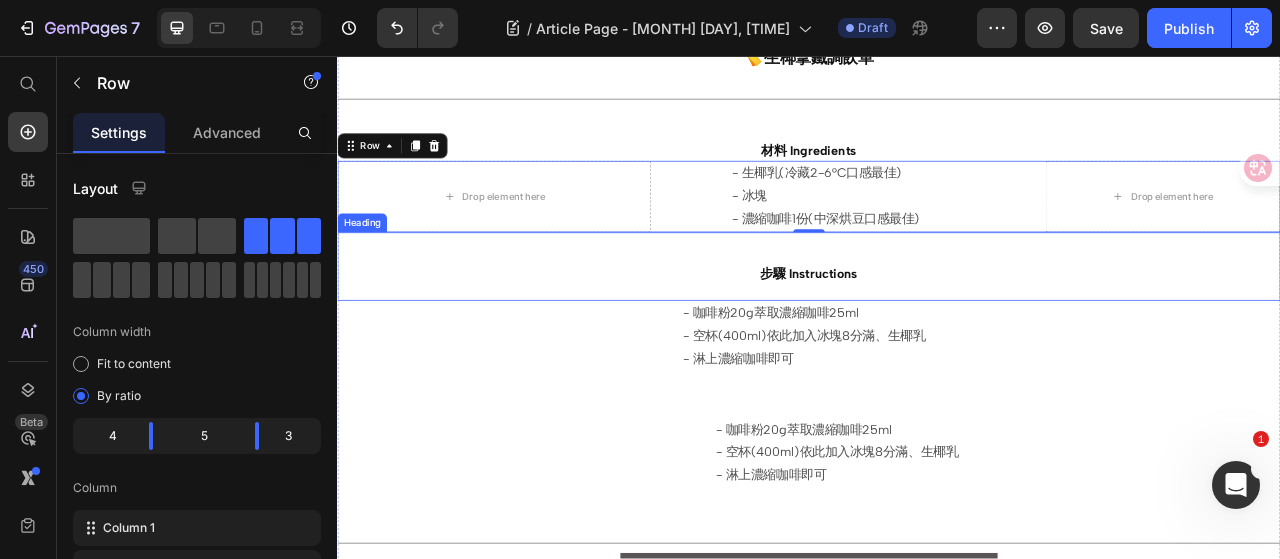 scroll, scrollTop: 668, scrollLeft: 0, axis: vertical 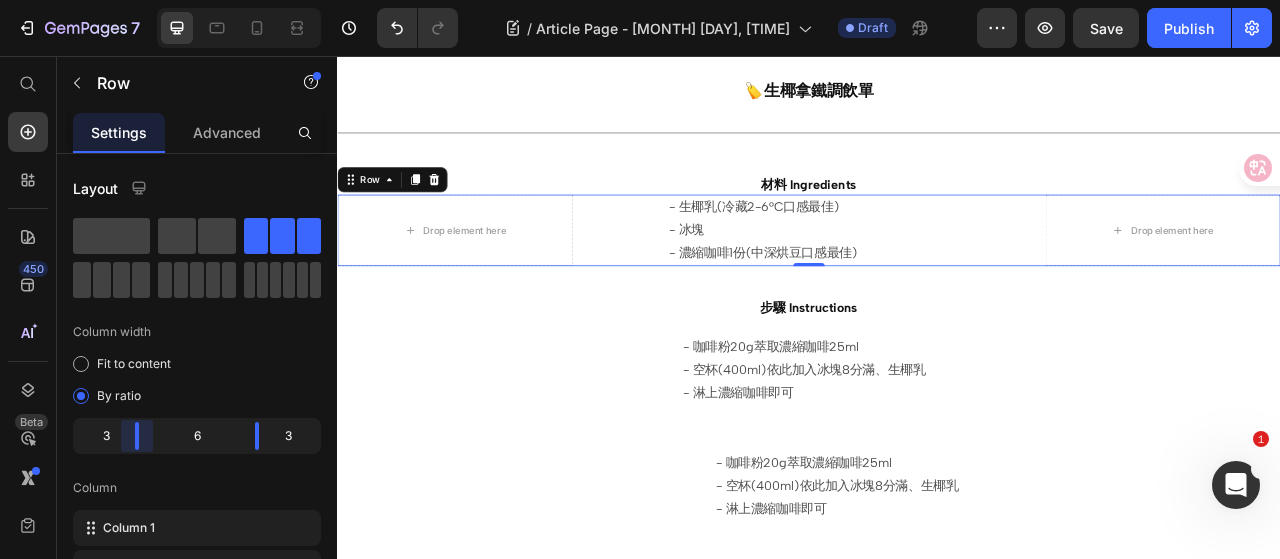 drag, startPoint x: 150, startPoint y: 443, endPoint x: 140, endPoint y: 439, distance: 10.770329 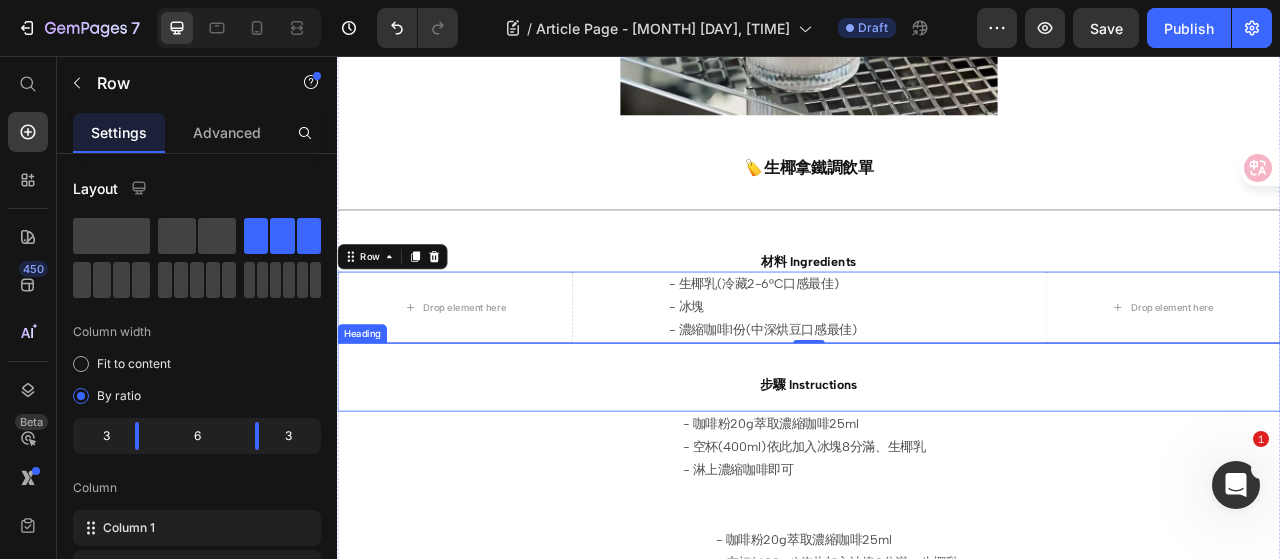 scroll, scrollTop: 568, scrollLeft: 0, axis: vertical 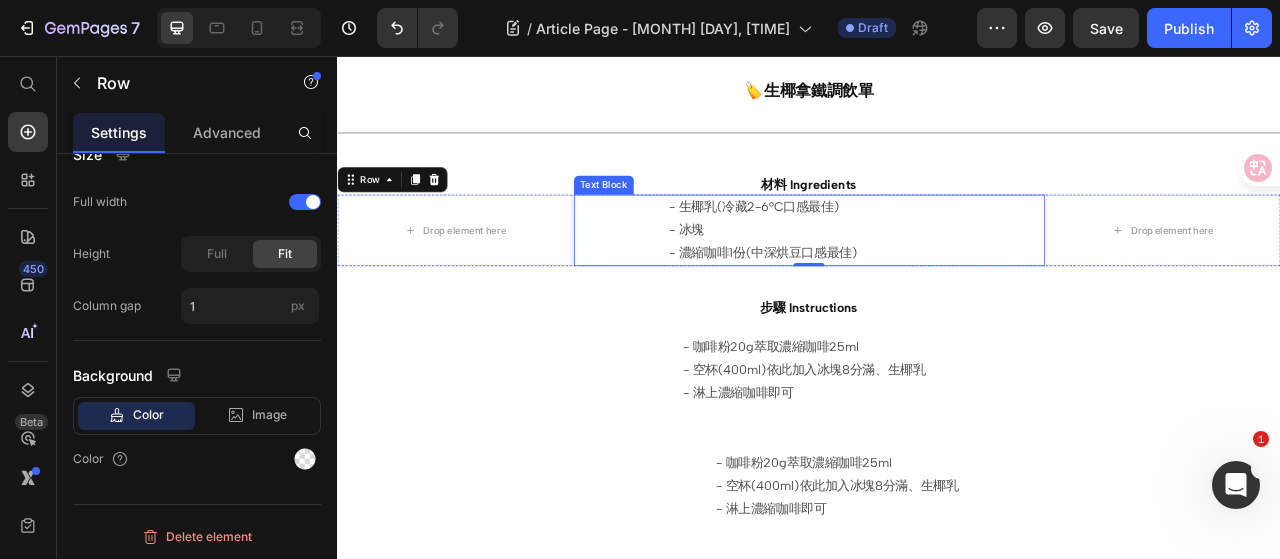 click on "- 生椰乳(冷藏2-6°C口感最佳) - 冰塊 - 濃縮咖啡1份(中深烘豆口感最佳)" at bounding box center (936, 278) 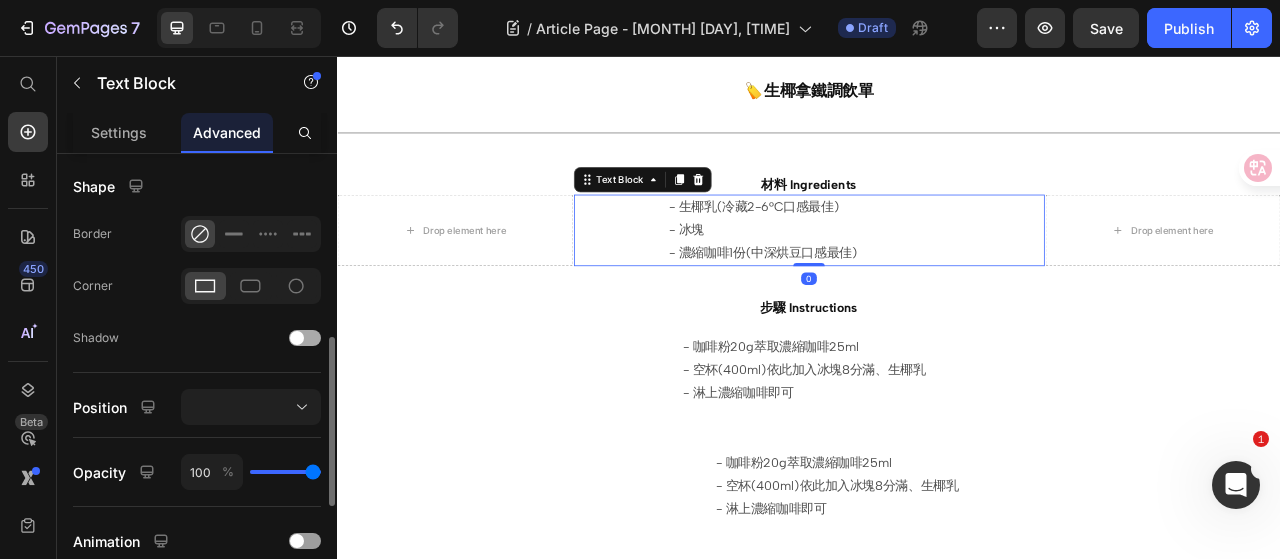 scroll, scrollTop: 803, scrollLeft: 0, axis: vertical 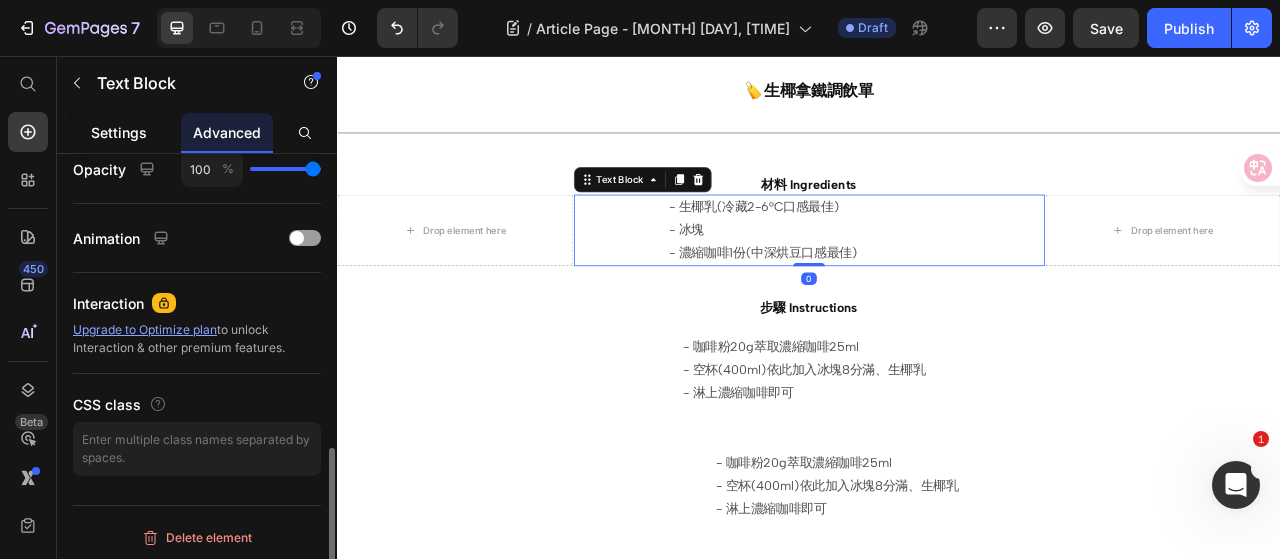 click on "Settings" at bounding box center (119, 132) 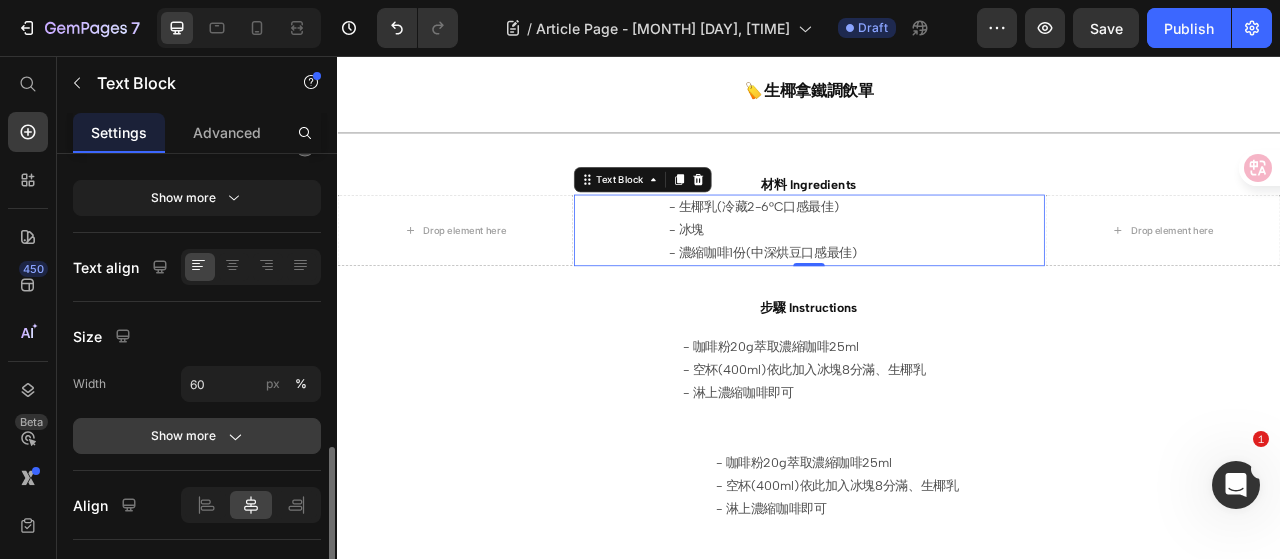scroll, scrollTop: 400, scrollLeft: 0, axis: vertical 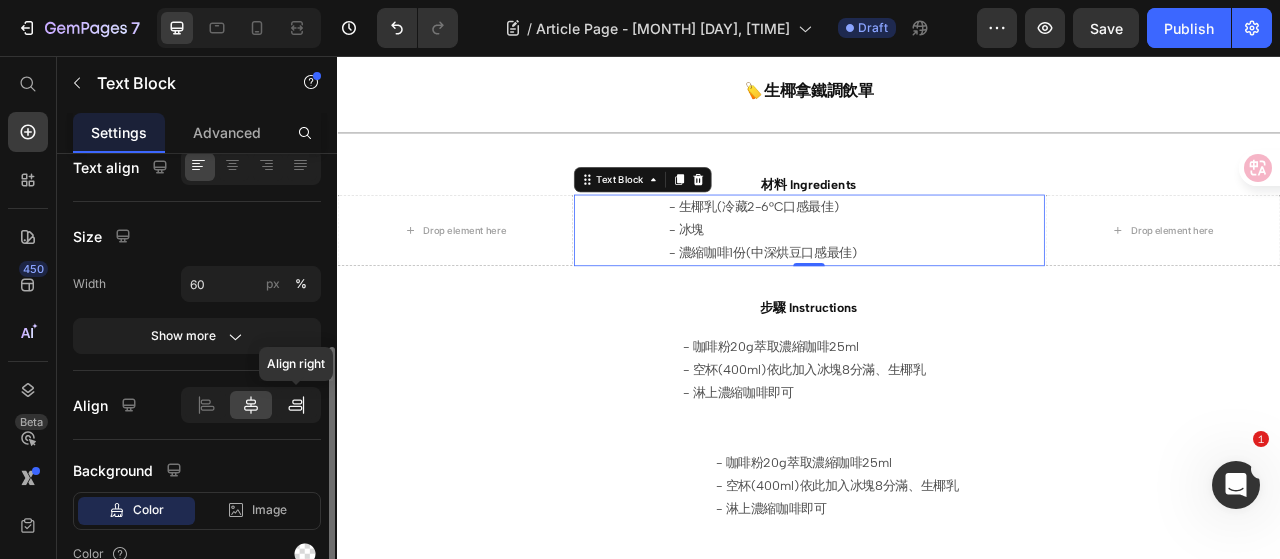 click 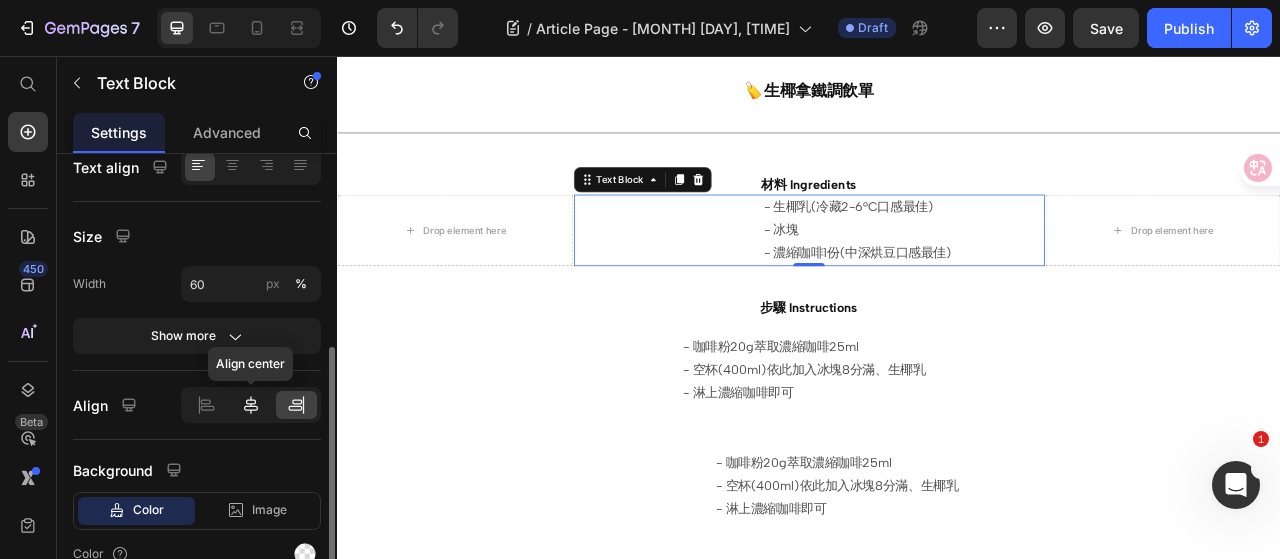 click 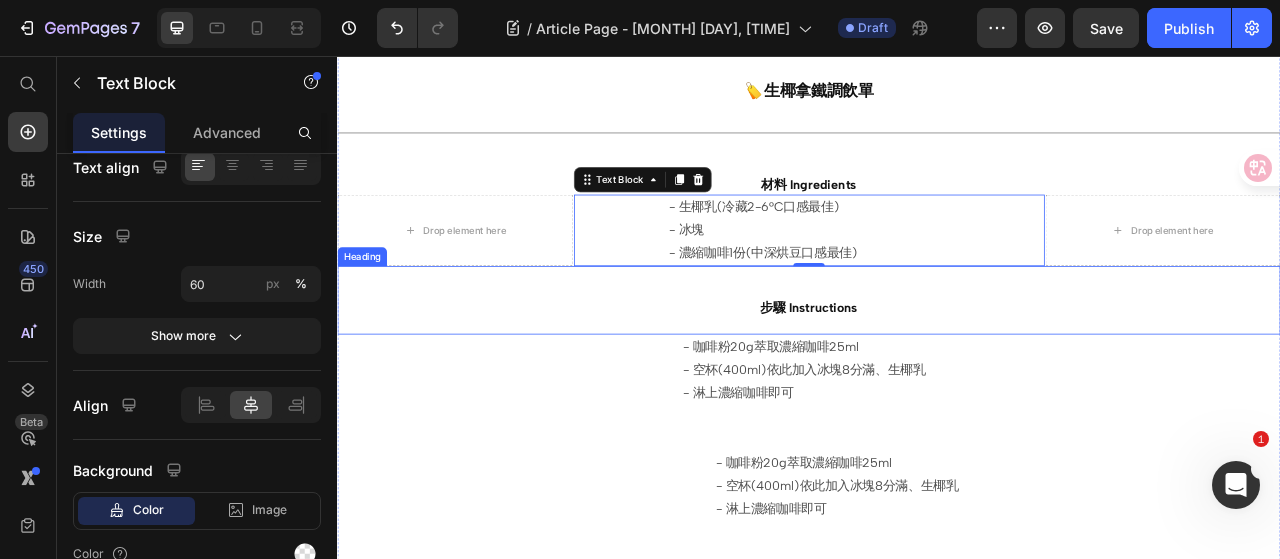scroll, scrollTop: 568, scrollLeft: 0, axis: vertical 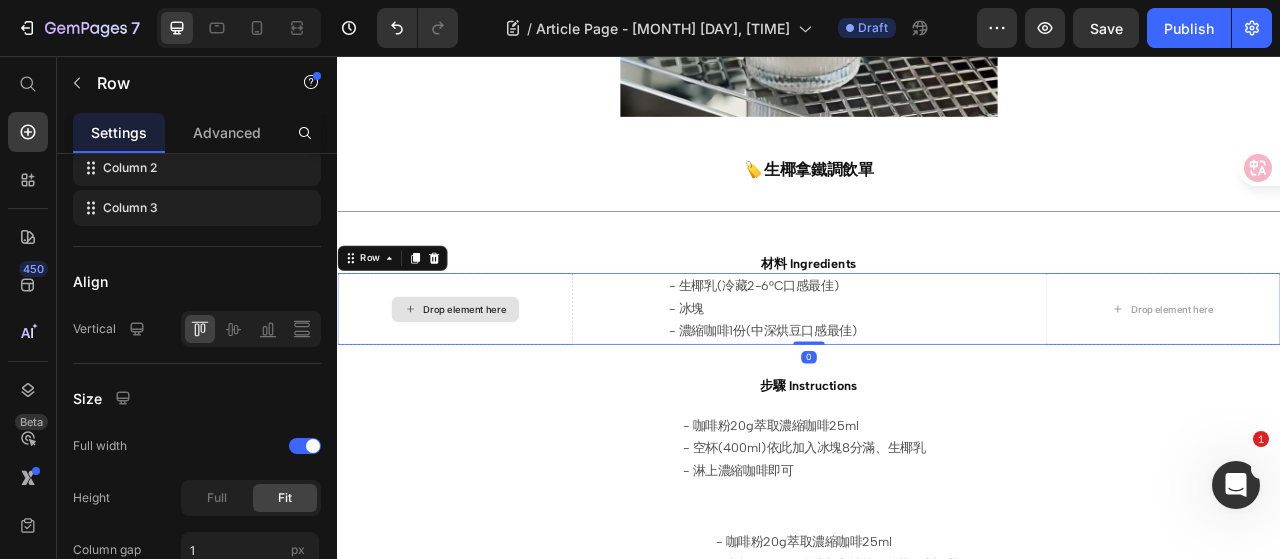 click on "Drop element here" at bounding box center [487, 378] 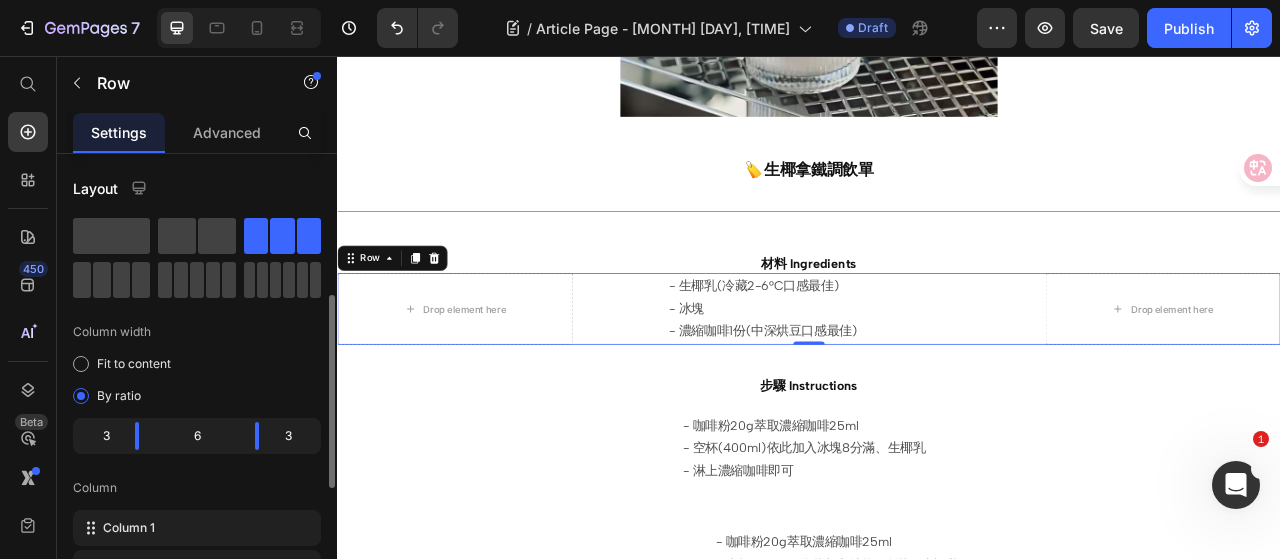 scroll, scrollTop: 200, scrollLeft: 0, axis: vertical 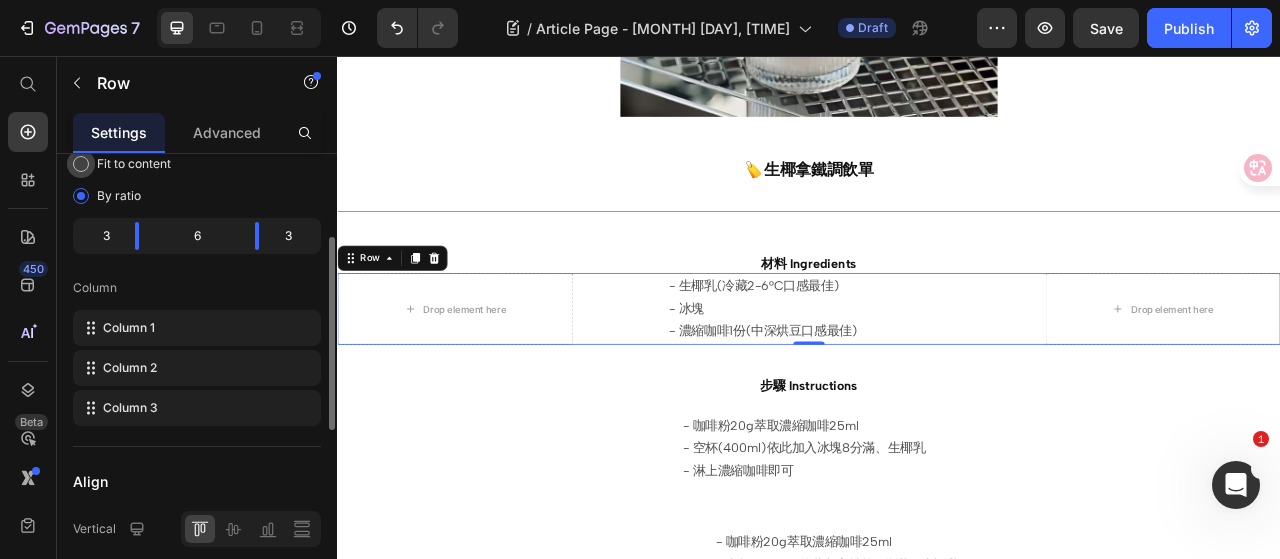 click on "Fit to content" at bounding box center (134, 164) 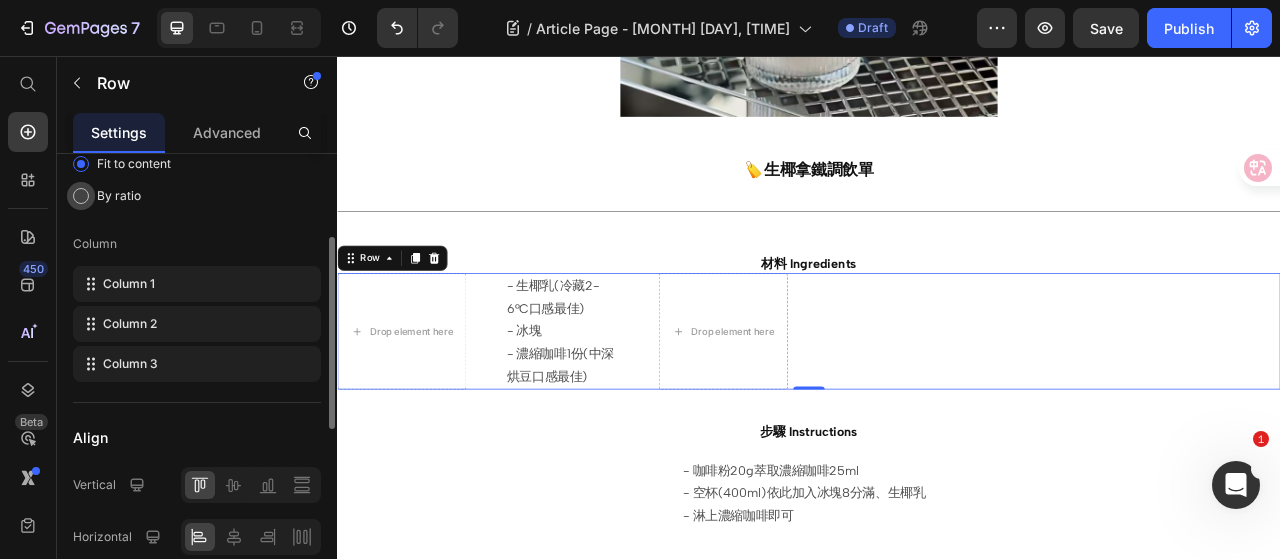 click on "By ratio" 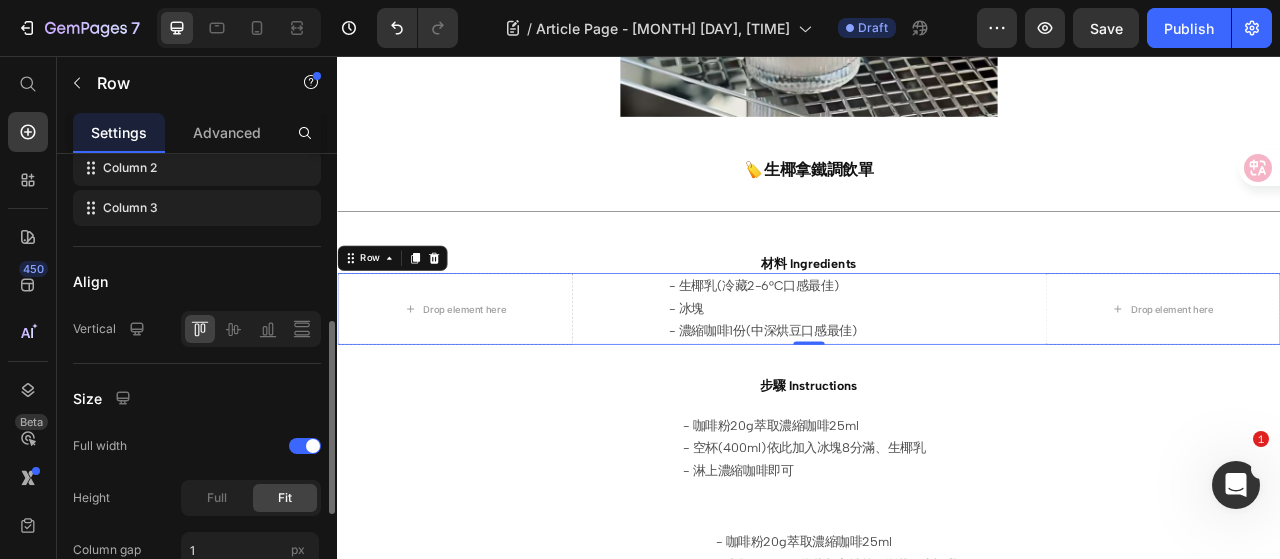 scroll, scrollTop: 500, scrollLeft: 0, axis: vertical 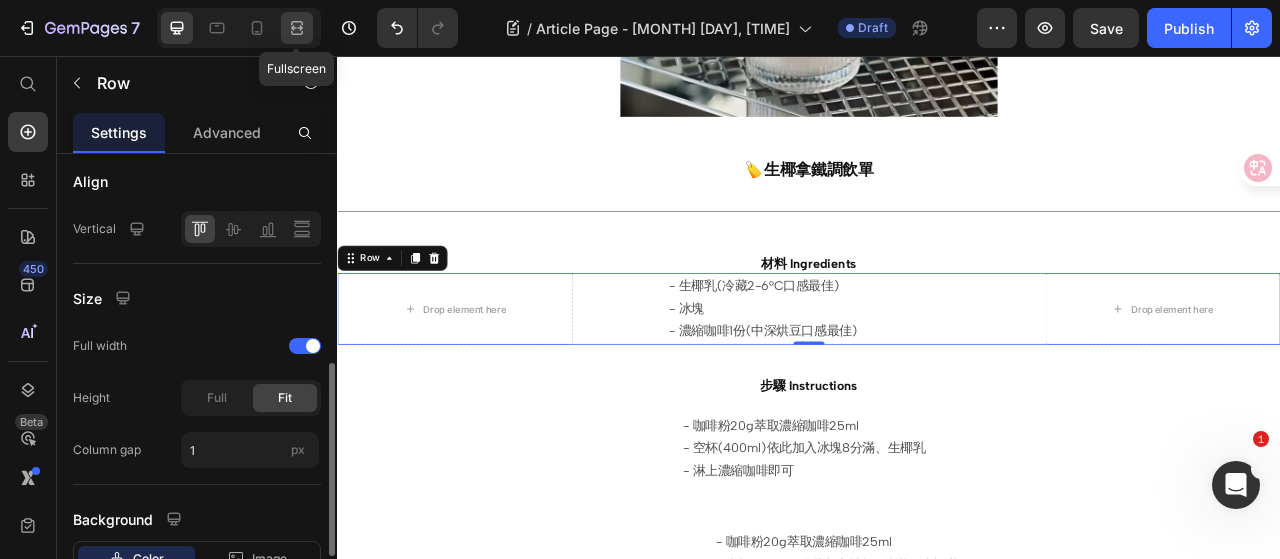 click 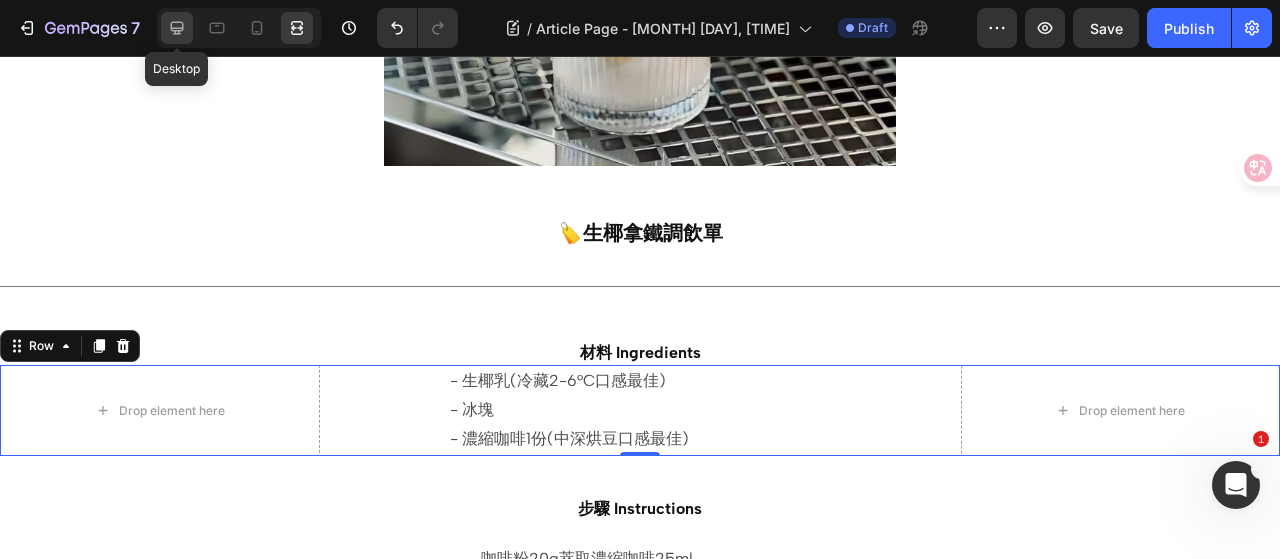 click 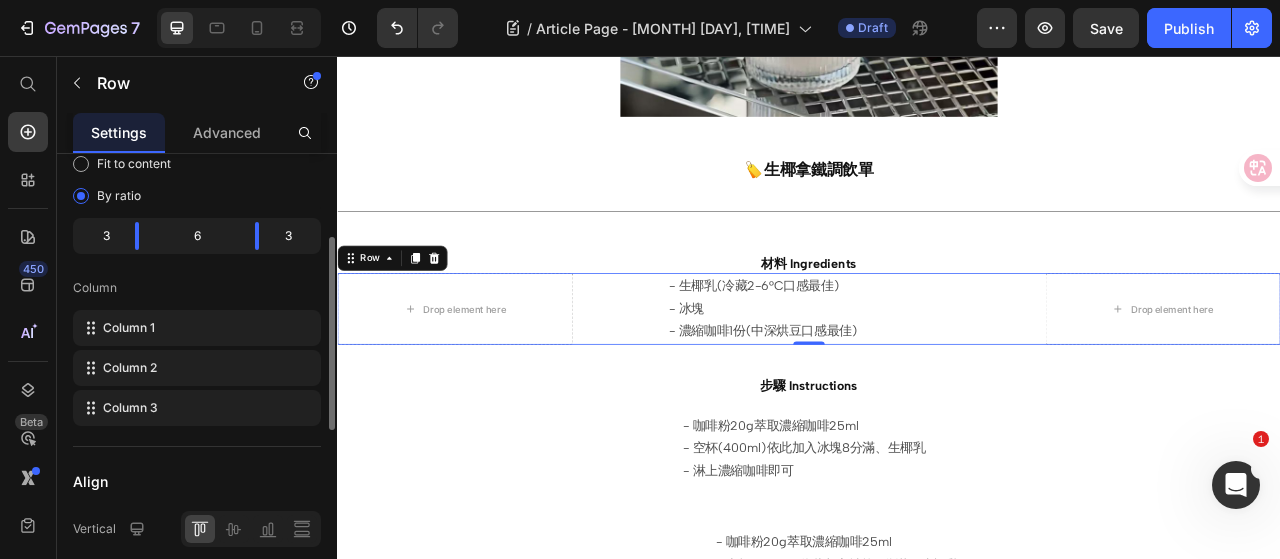 scroll, scrollTop: 0, scrollLeft: 0, axis: both 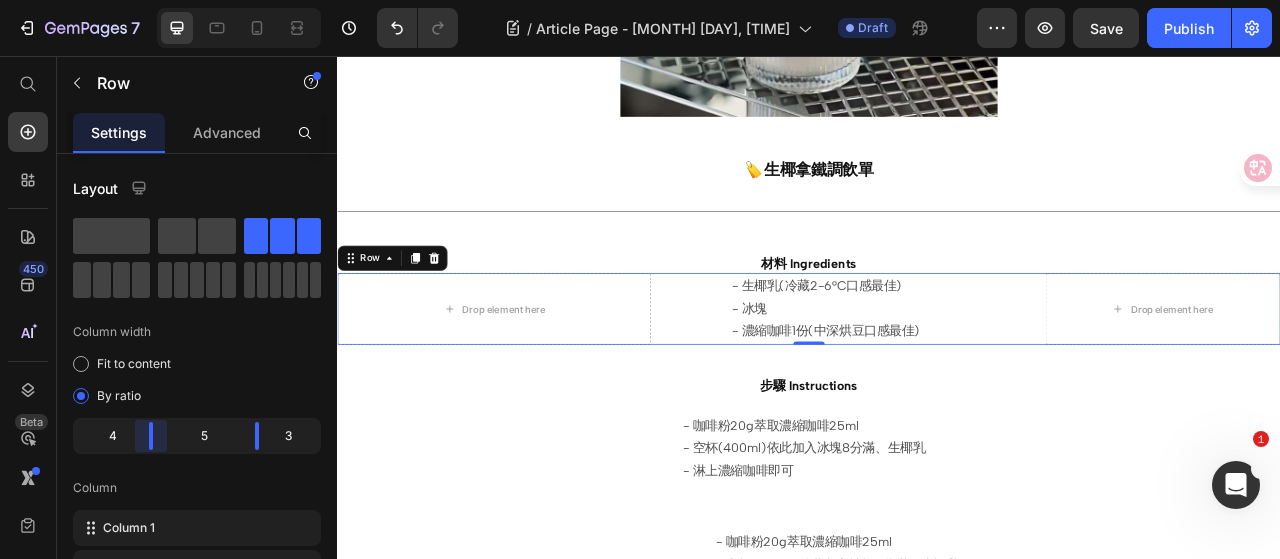 drag, startPoint x: 136, startPoint y: 433, endPoint x: 166, endPoint y: 440, distance: 30.805843 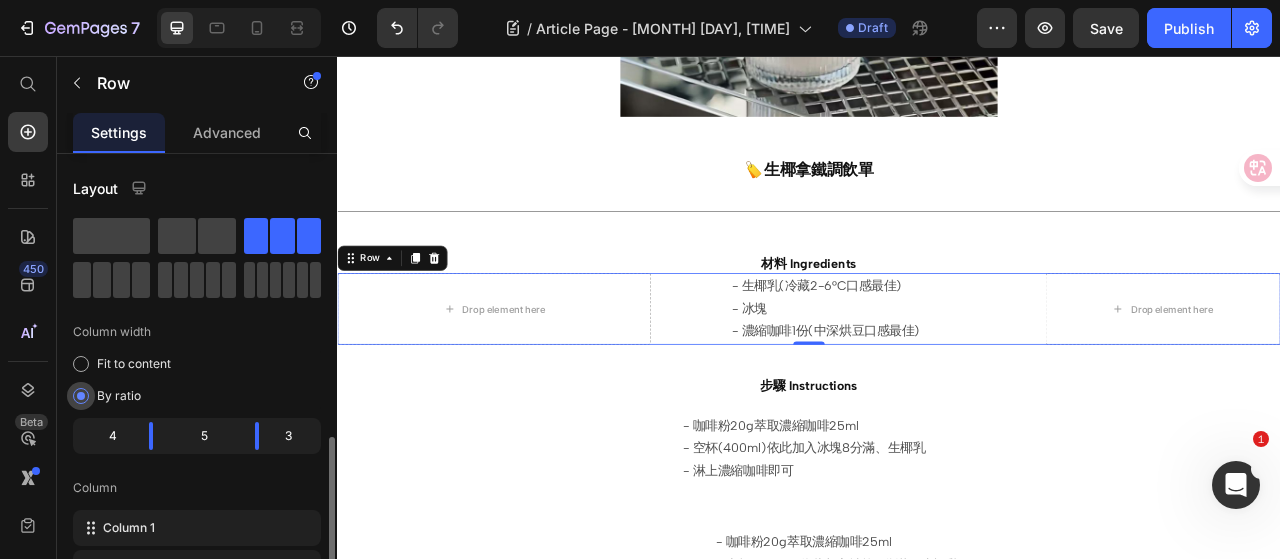 scroll, scrollTop: 200, scrollLeft: 0, axis: vertical 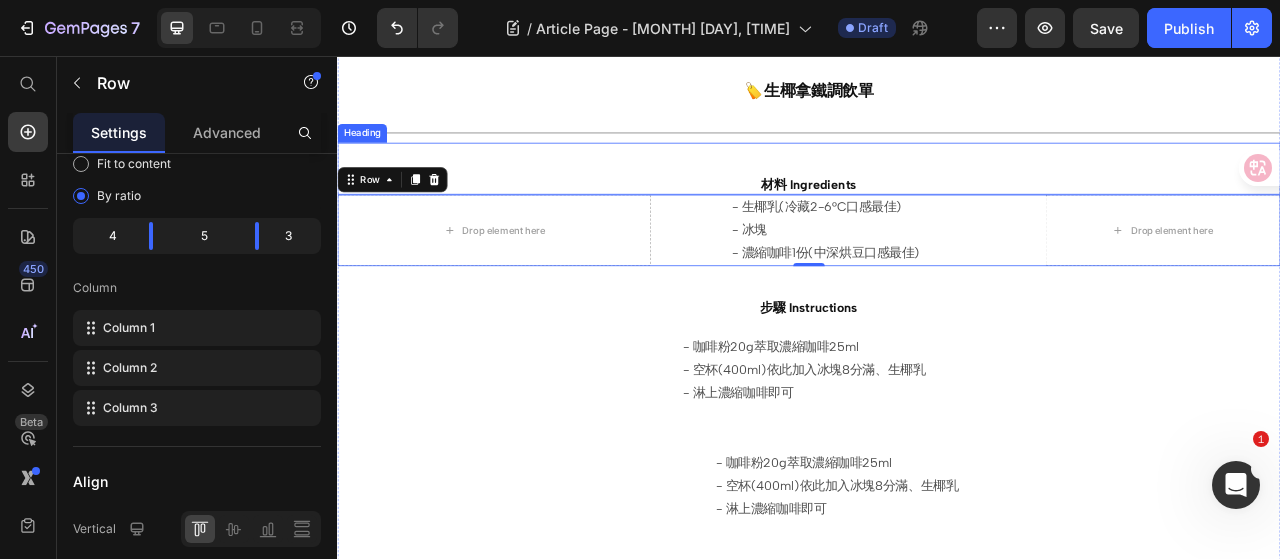 click on "材料 Ingredients" at bounding box center [937, 220] 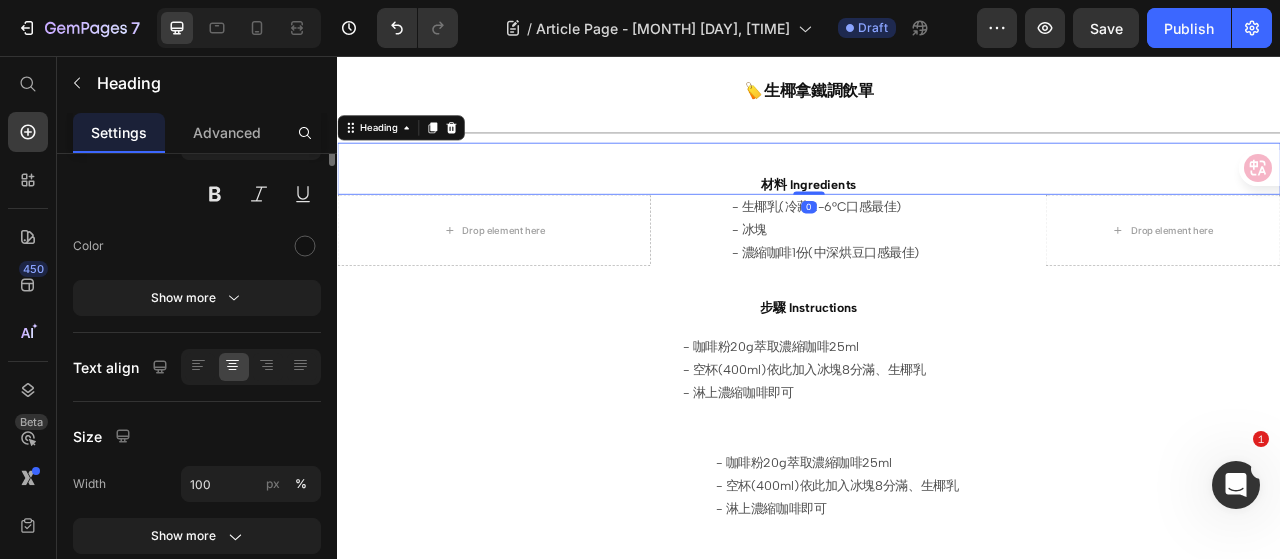 scroll, scrollTop: 0, scrollLeft: 0, axis: both 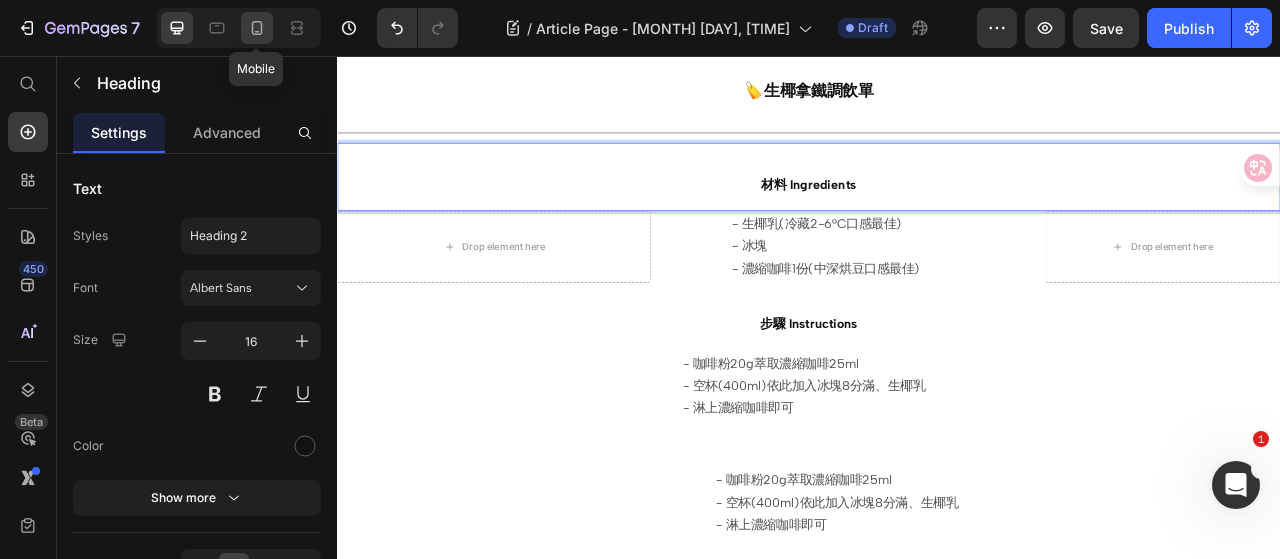 click 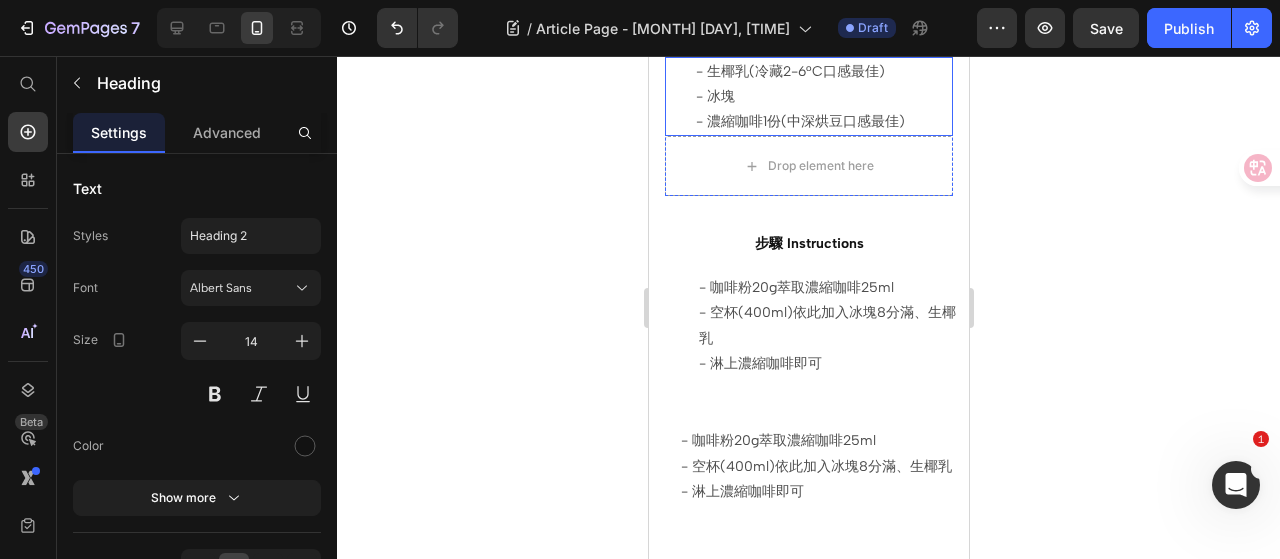 scroll, scrollTop: 552, scrollLeft: 0, axis: vertical 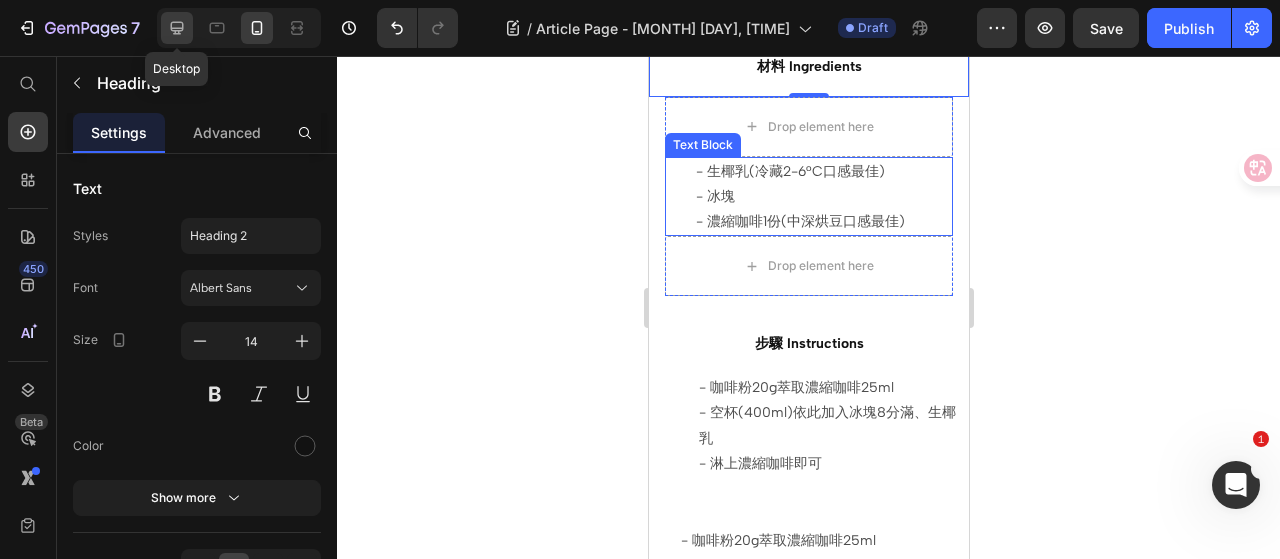 click 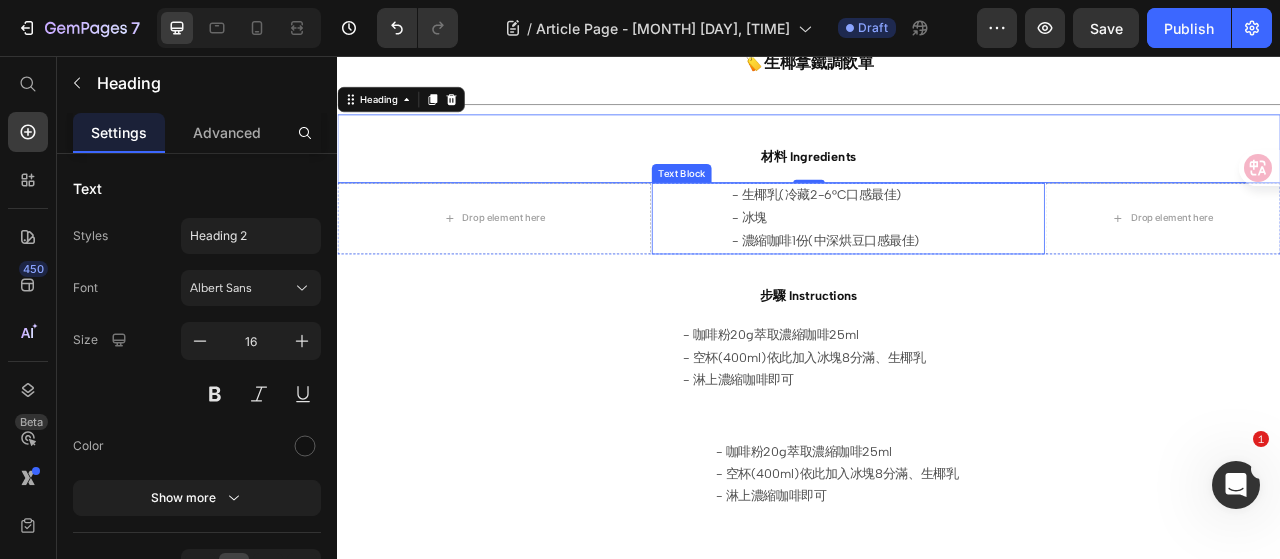 scroll, scrollTop: 702, scrollLeft: 0, axis: vertical 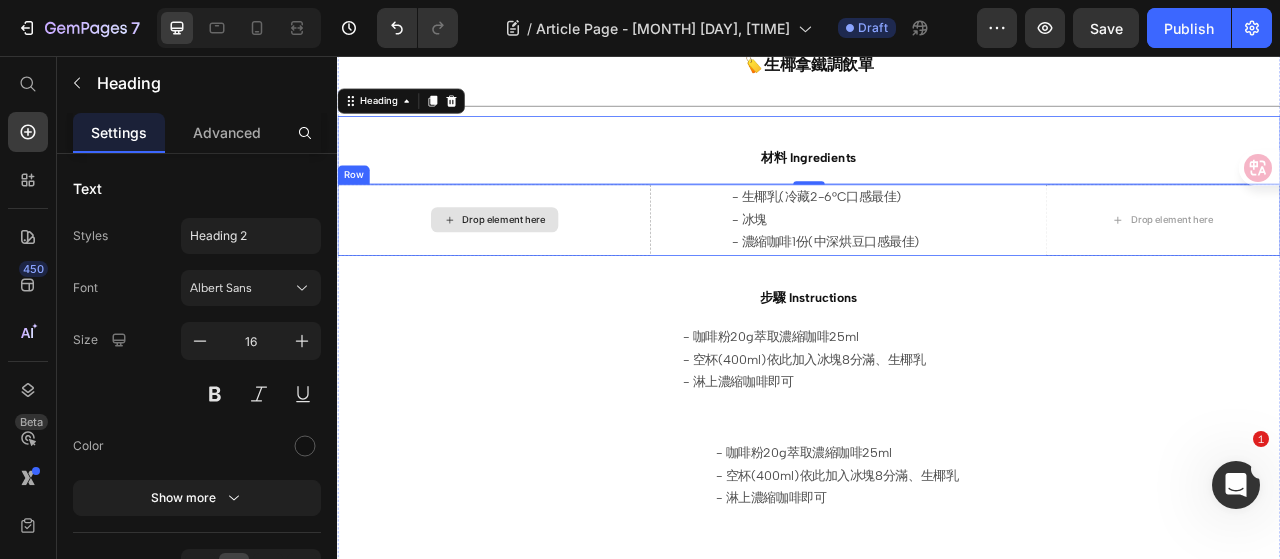 click on "Drop element here" at bounding box center [536, 265] 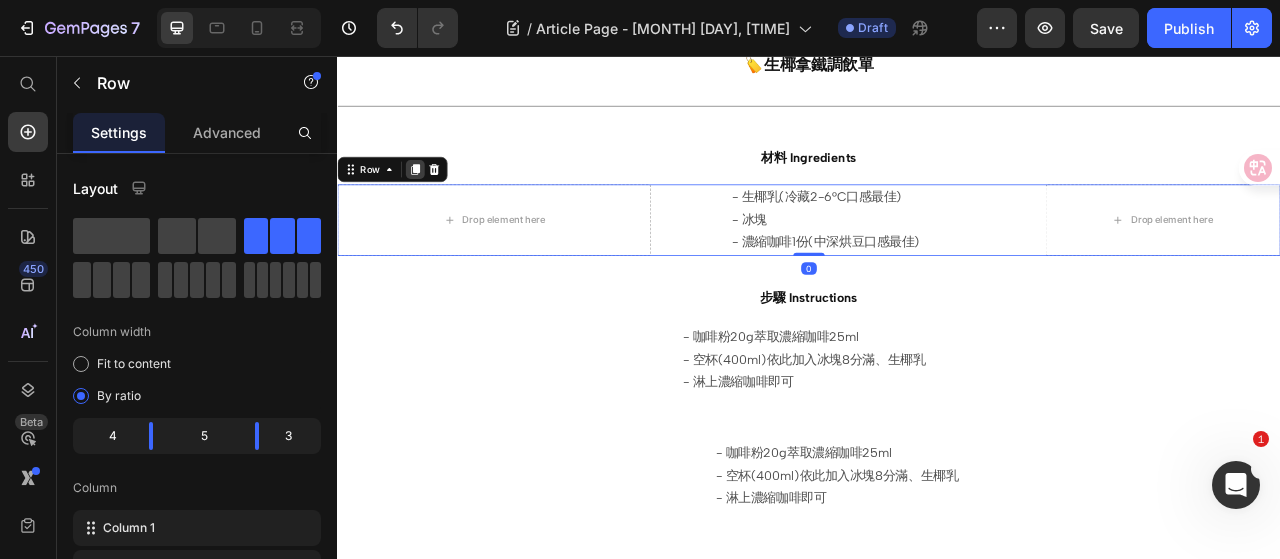 click 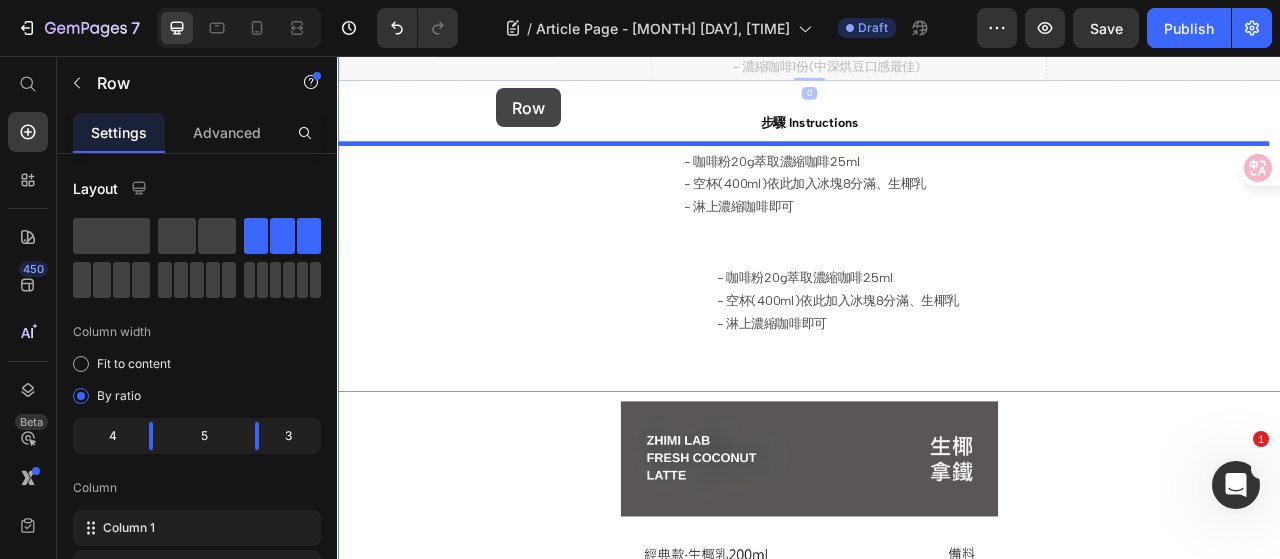 scroll, scrollTop: 1004, scrollLeft: 0, axis: vertical 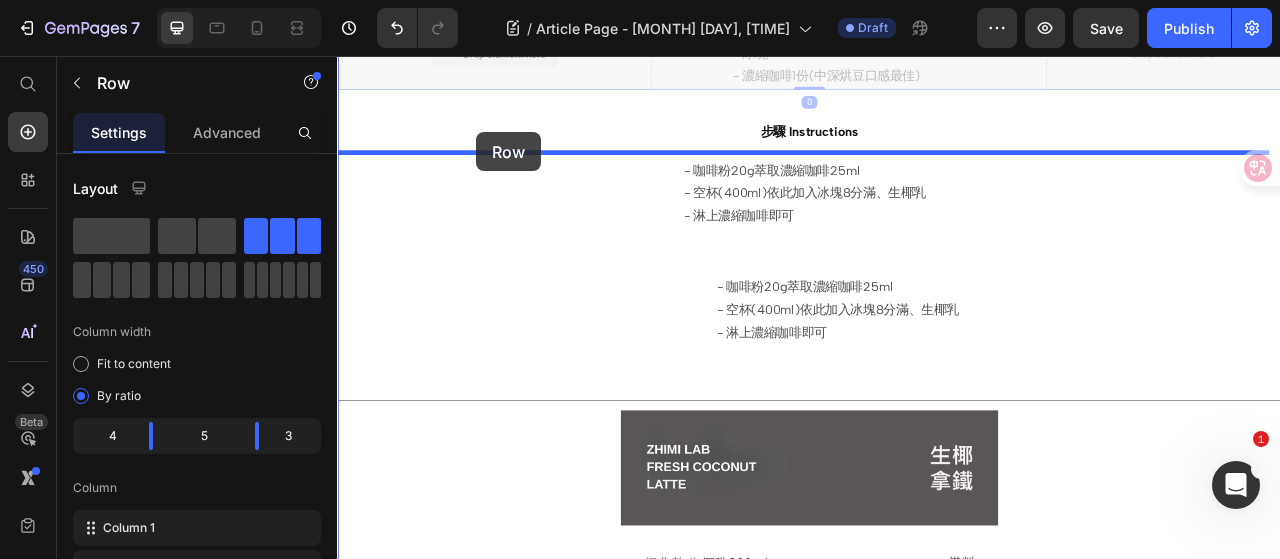 drag, startPoint x: 356, startPoint y: 290, endPoint x: 514, endPoint y: 153, distance: 209.12436 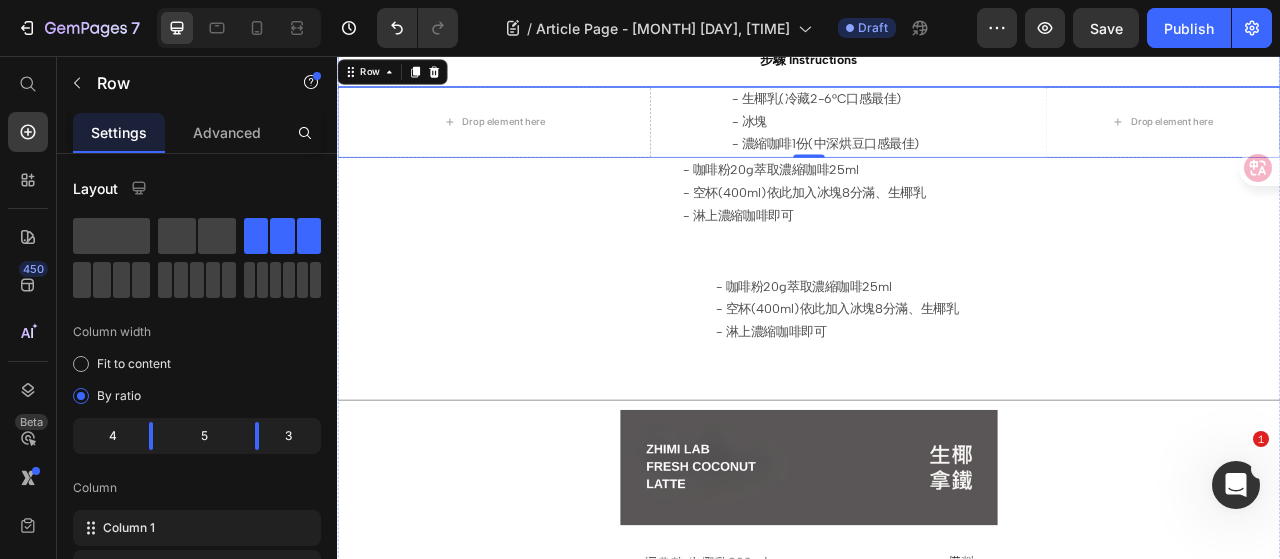 scroll, scrollTop: 914, scrollLeft: 0, axis: vertical 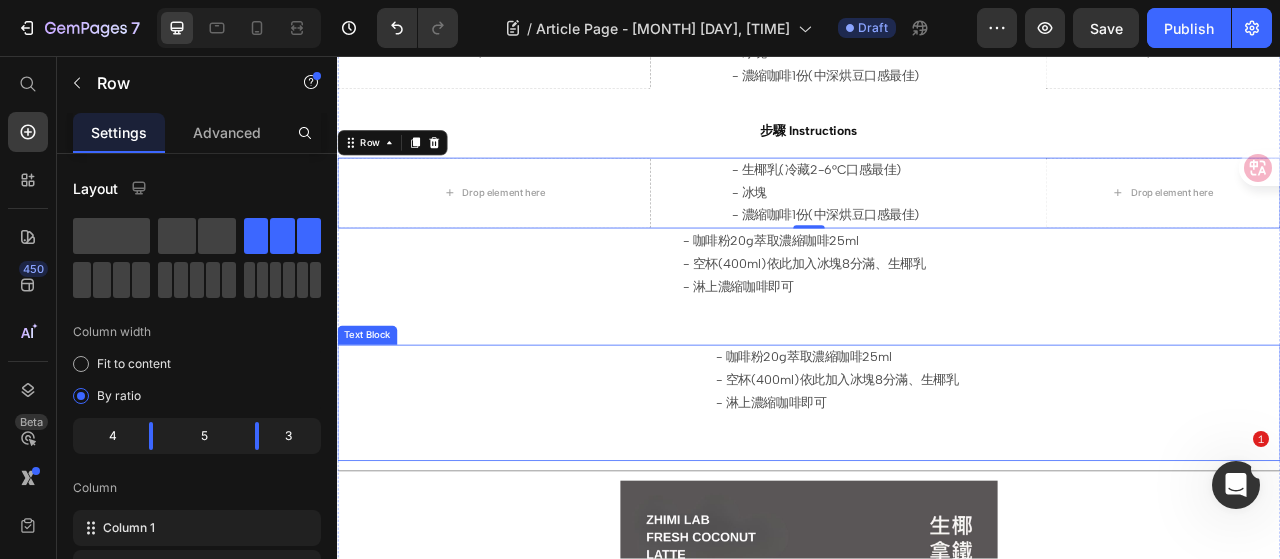 click on "- 咖啡粉20g萃取濃縮咖啡25ml - 空杯(400ml)依此加入冰塊8分滿、生椰乳 - 淋上濃縮咖啡即可" at bounding box center [1177, 469] 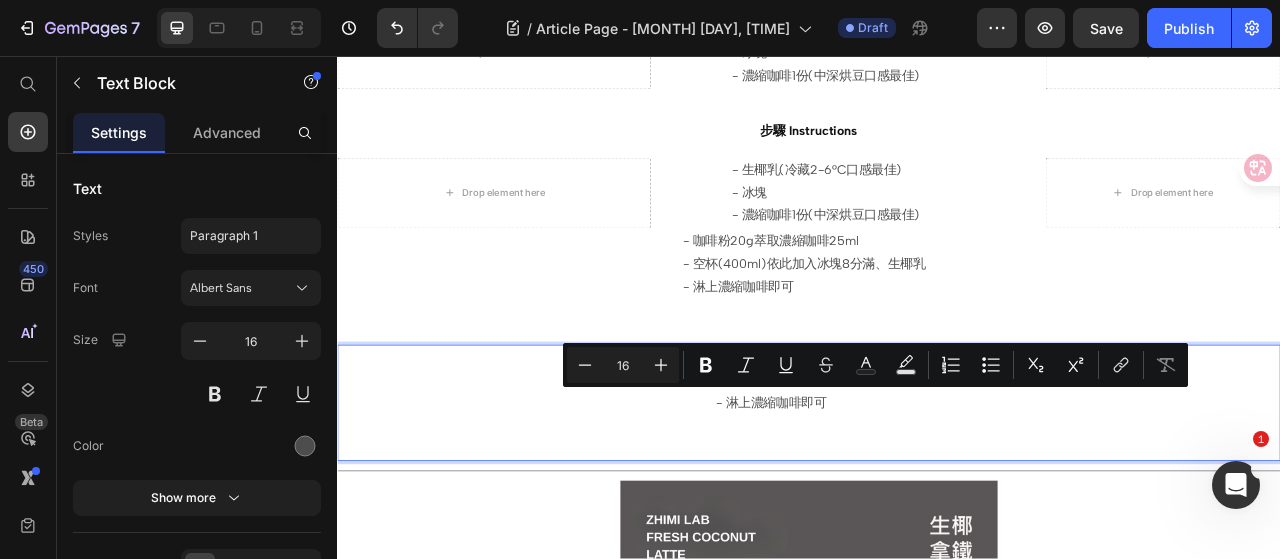 click on "- 咖啡粉20g萃取濃縮咖啡25ml - 空杯(400ml)依此加入冰塊8分滿、生椰乳 - 淋上濃縮咖啡即可" at bounding box center [1177, 469] 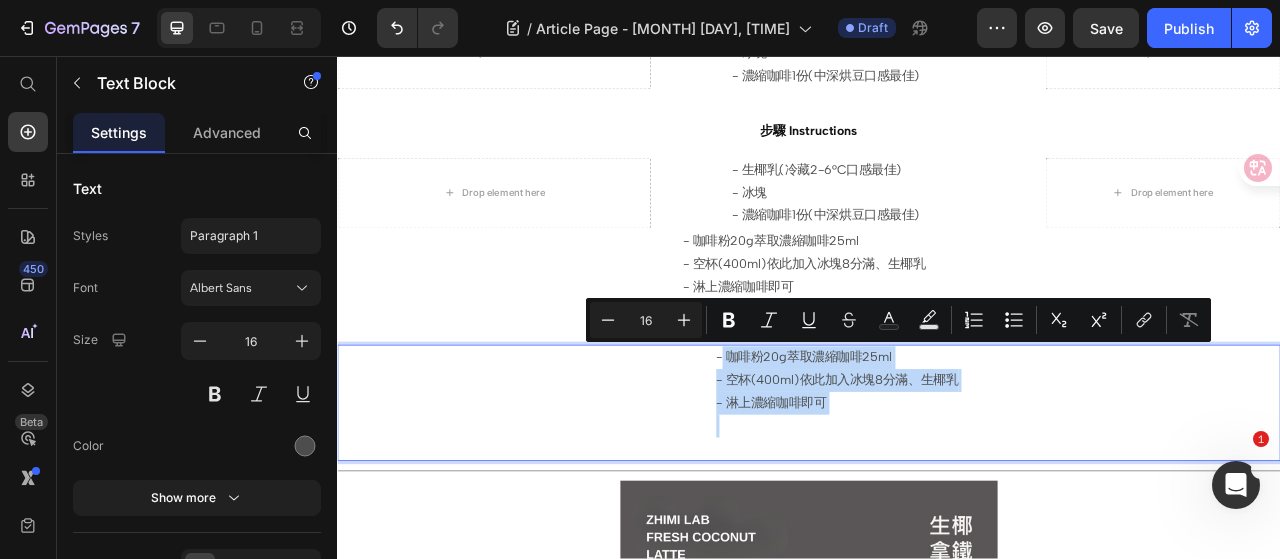 drag, startPoint x: 961, startPoint y: 495, endPoint x: 818, endPoint y: 429, distance: 157.49603 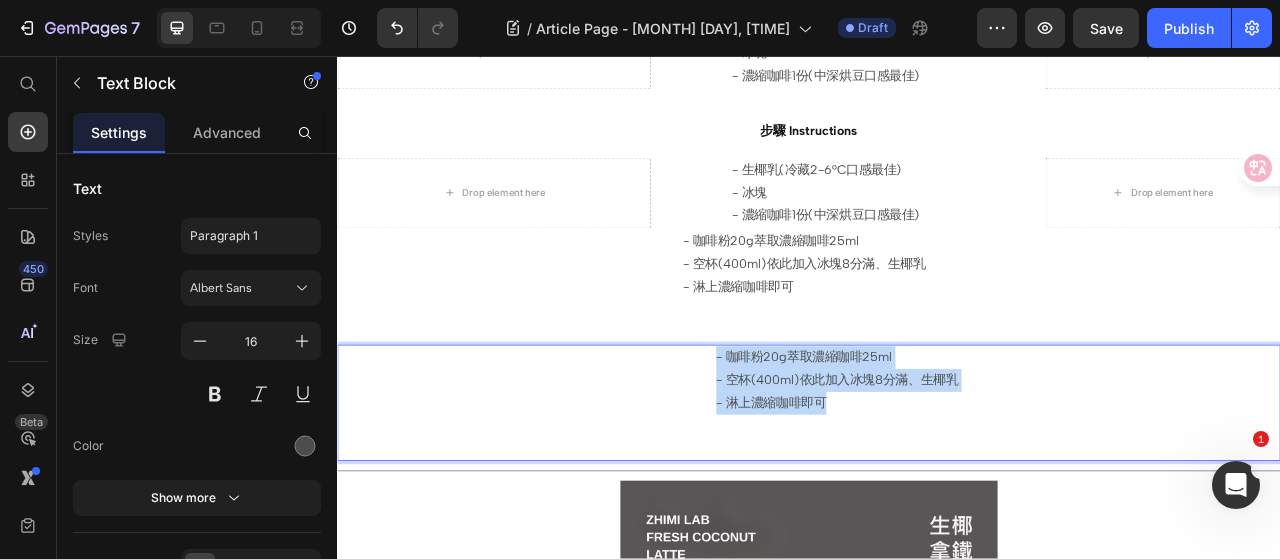 drag, startPoint x: 965, startPoint y: 494, endPoint x: 815, endPoint y: 426, distance: 164.69365 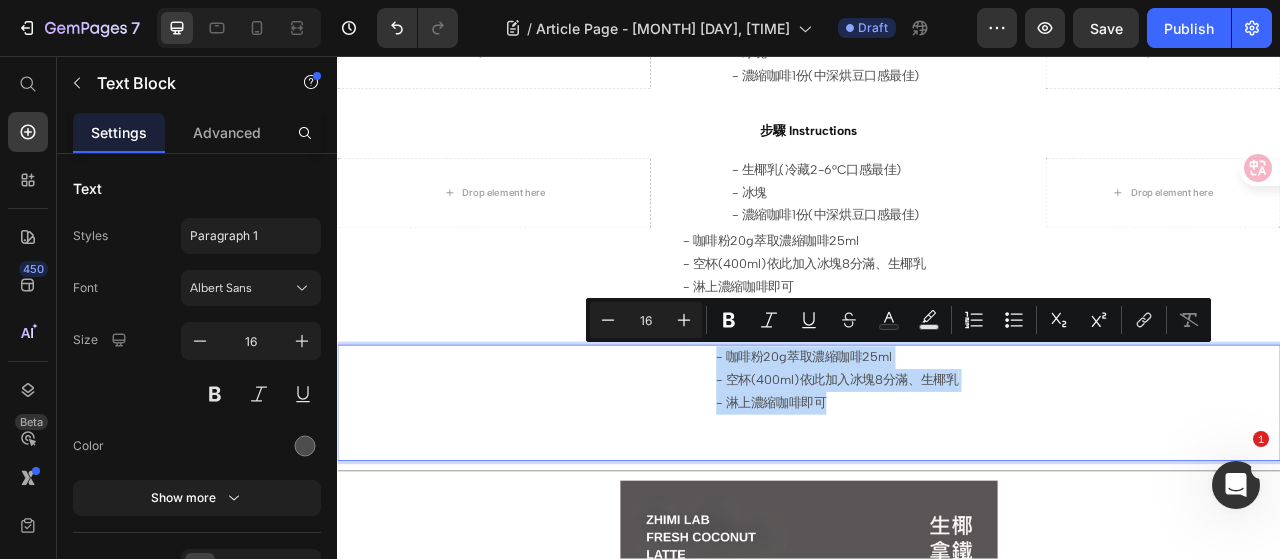copy on "- 咖啡粉20g萃取濃縮咖啡25ml - 空杯(400ml)依此加入冰塊8分滿、生椰乳 - 淋上濃縮咖啡即可" 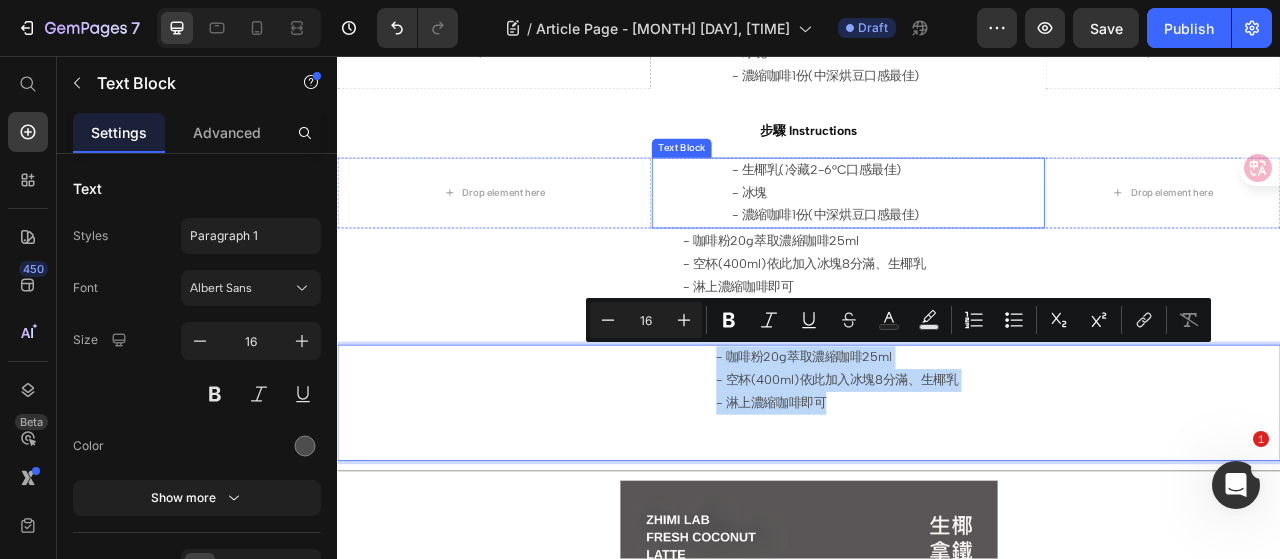 click on "- 生椰乳(冷藏2-6°C口感最佳) - 冰塊 - 濃縮咖啡1份(中深烘豆口感最佳)" at bounding box center (987, 231) 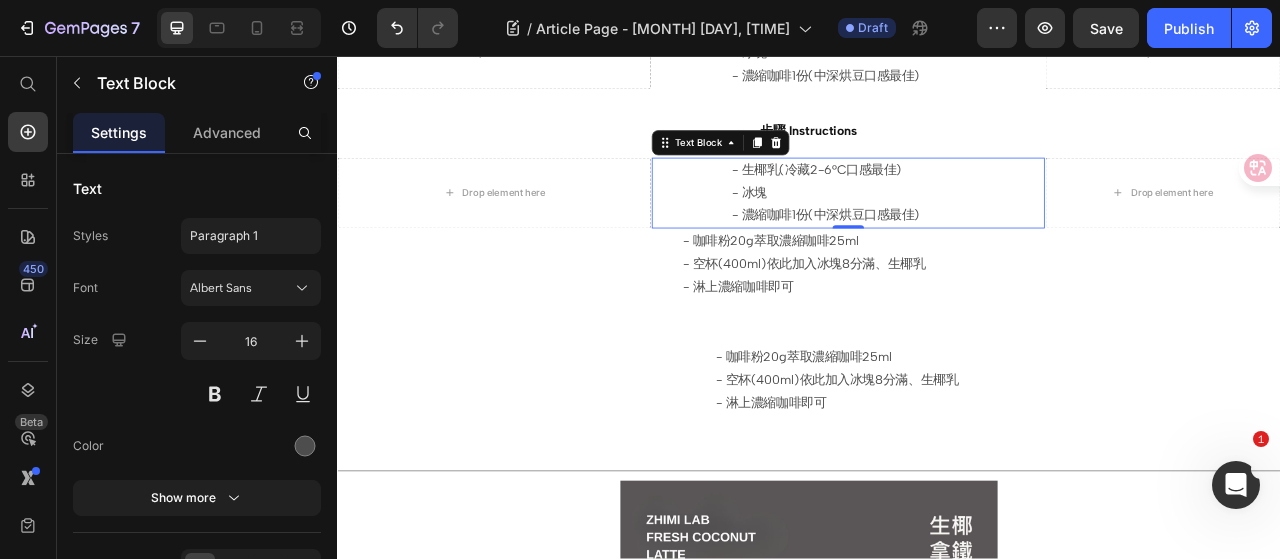click on "- 生椰乳(冷藏2-6°C口感最佳) - 冰塊 - 濃縮咖啡1份(中深烘豆口感最佳)" at bounding box center [987, 231] 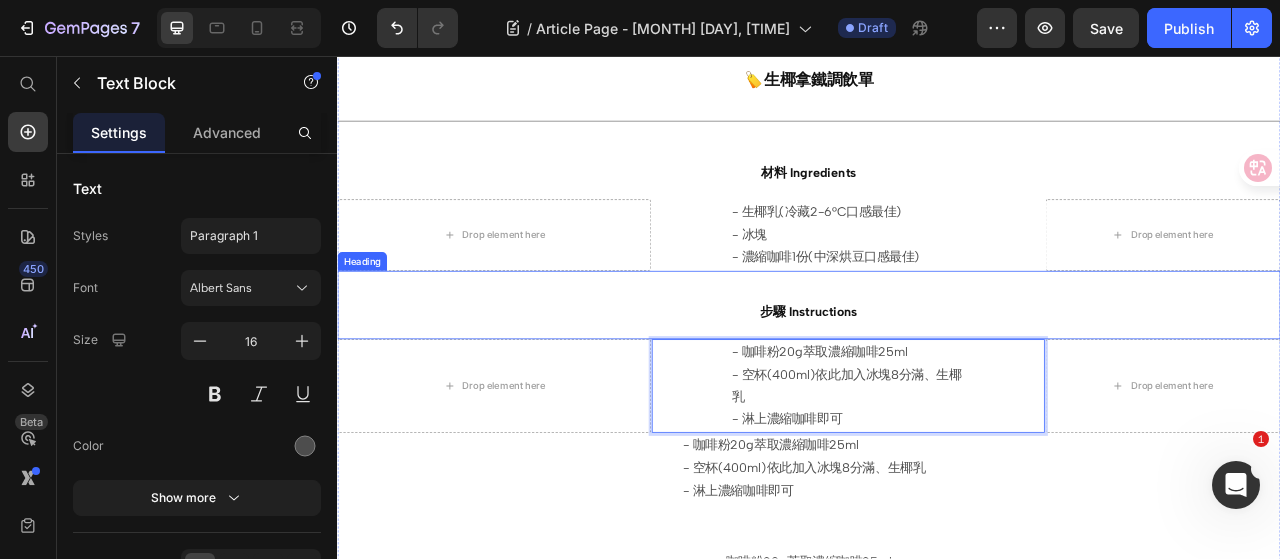 scroll, scrollTop: 714, scrollLeft: 0, axis: vertical 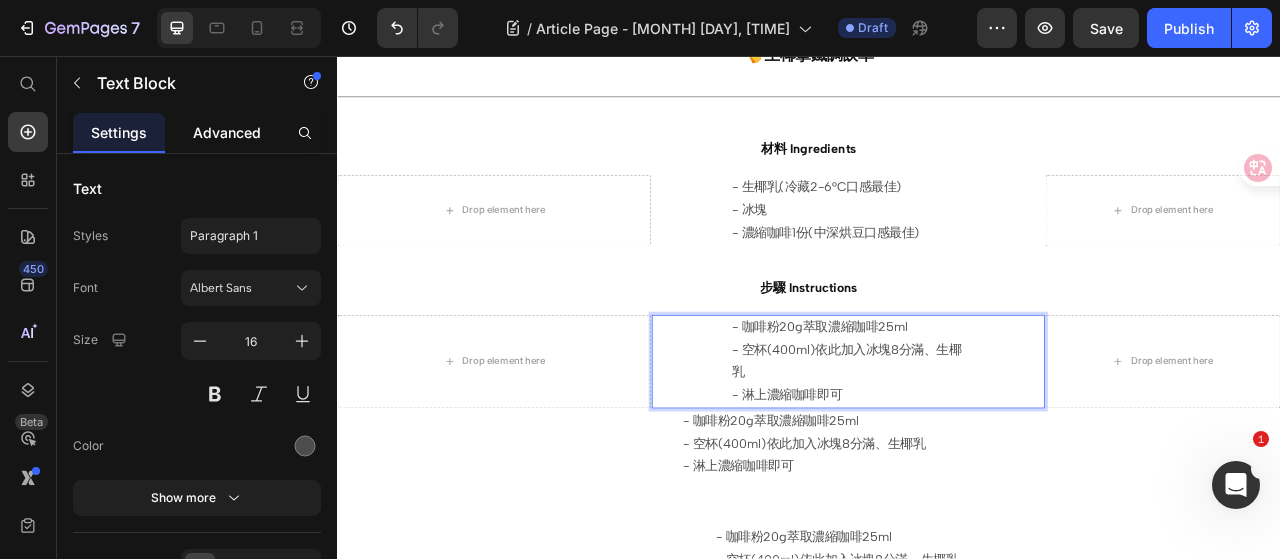 click on "Advanced" 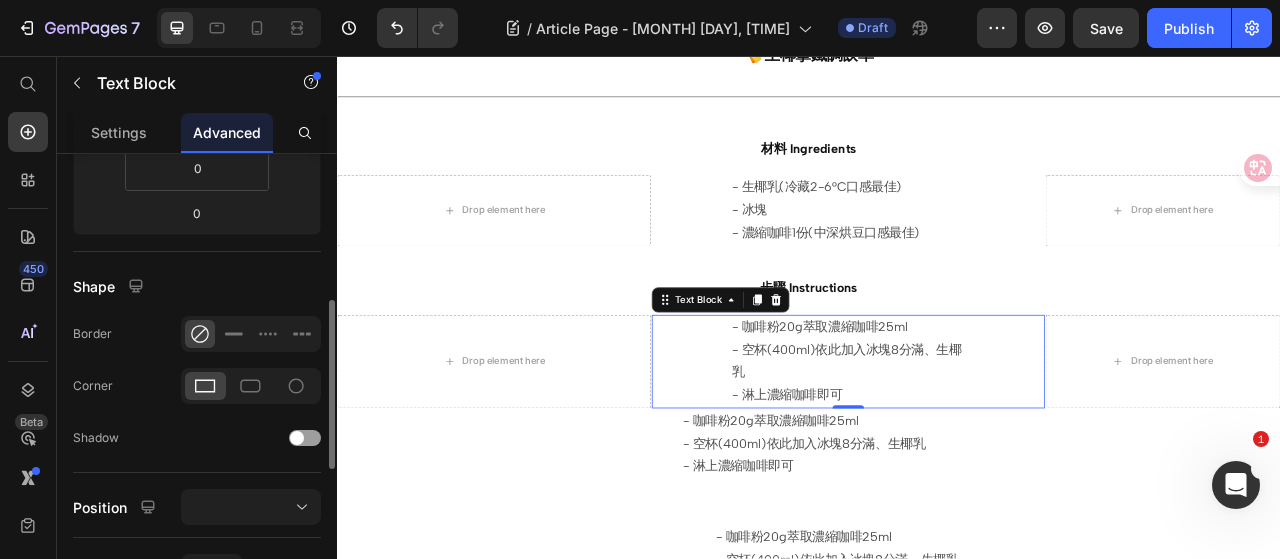 scroll, scrollTop: 200, scrollLeft: 0, axis: vertical 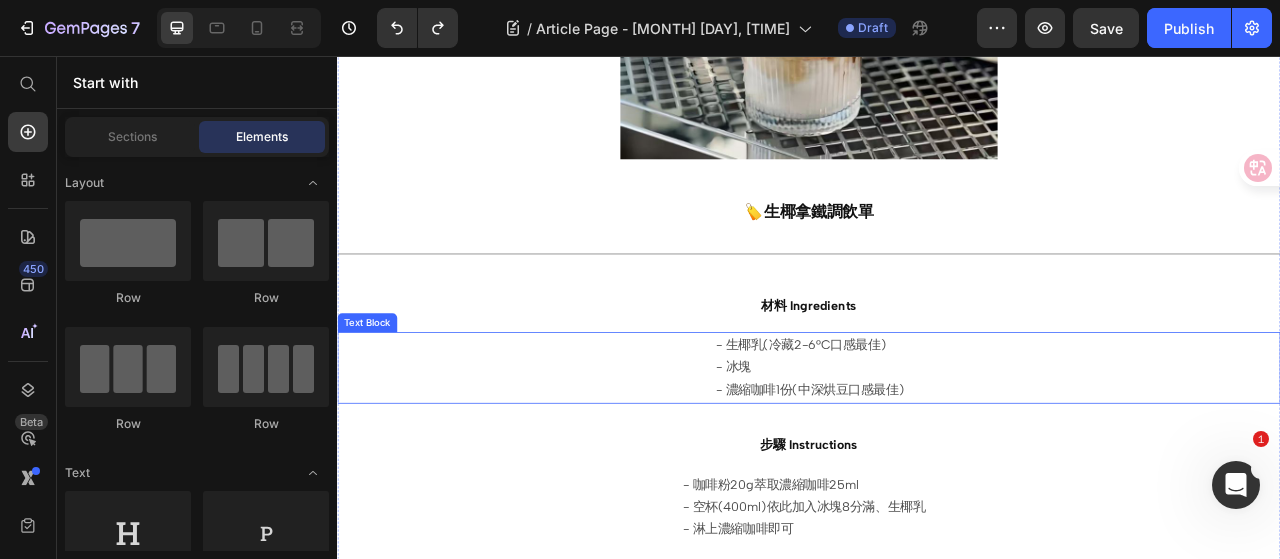 click on "- 生椰乳(冷藏2-6°C口感最佳) - 冰塊 - 濃縮咖啡1份(中深烘豆口感最佳)" at bounding box center (1177, 453) 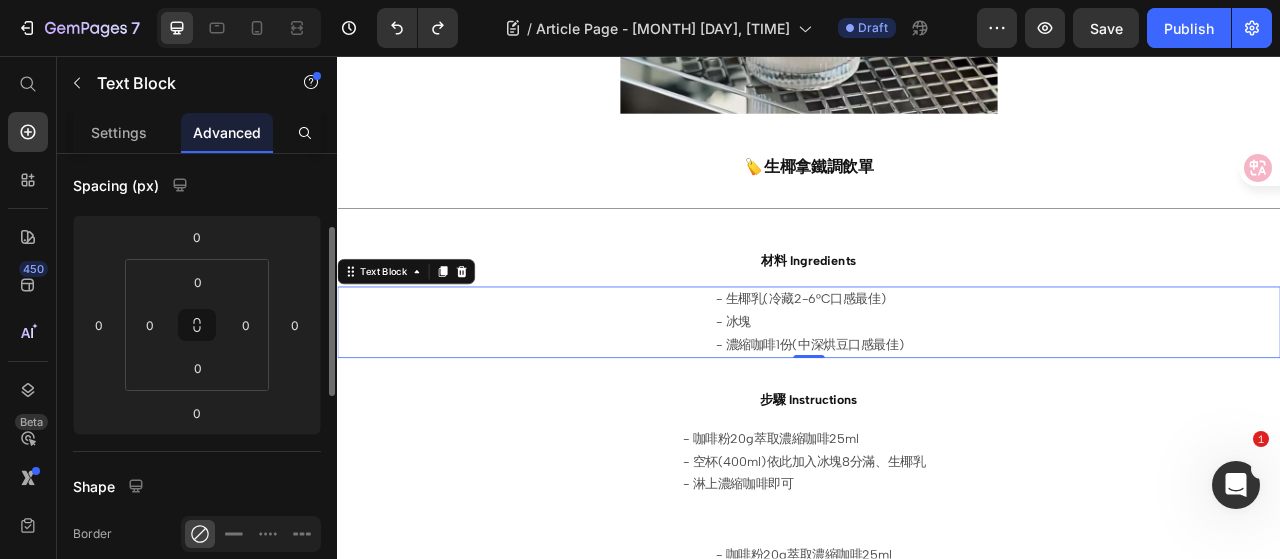 scroll, scrollTop: 614, scrollLeft: 0, axis: vertical 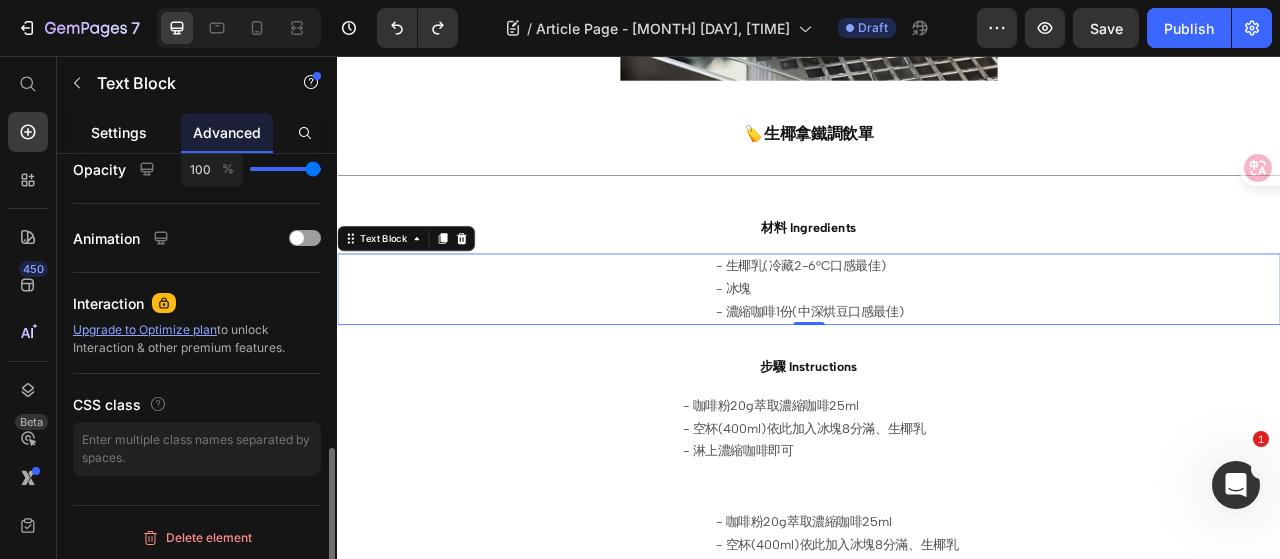 click on "Settings" at bounding box center (119, 132) 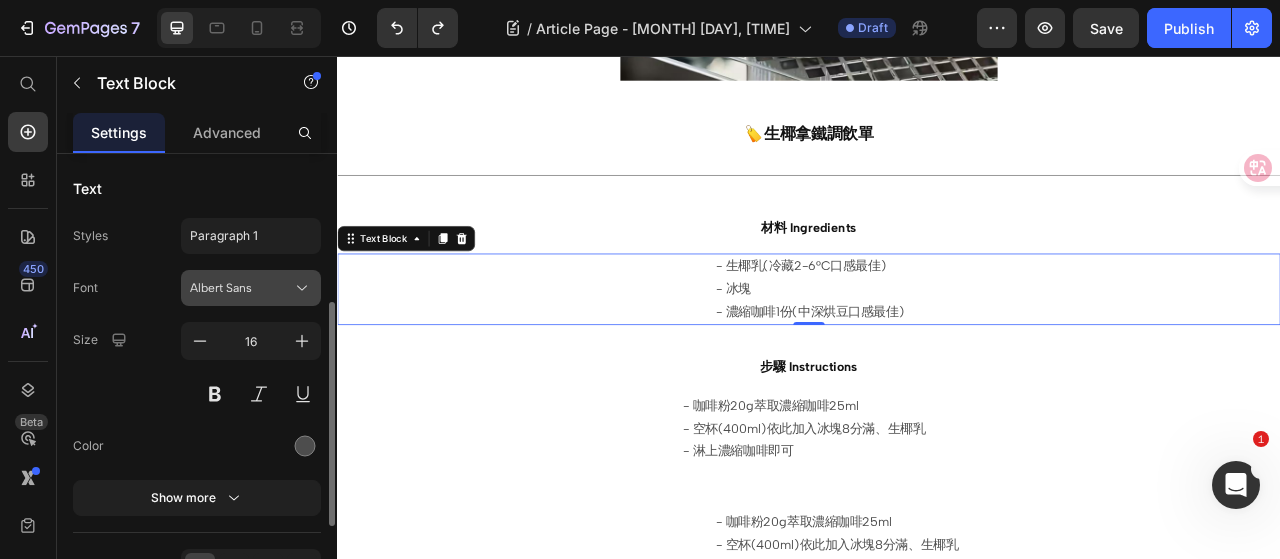 scroll, scrollTop: 300, scrollLeft: 0, axis: vertical 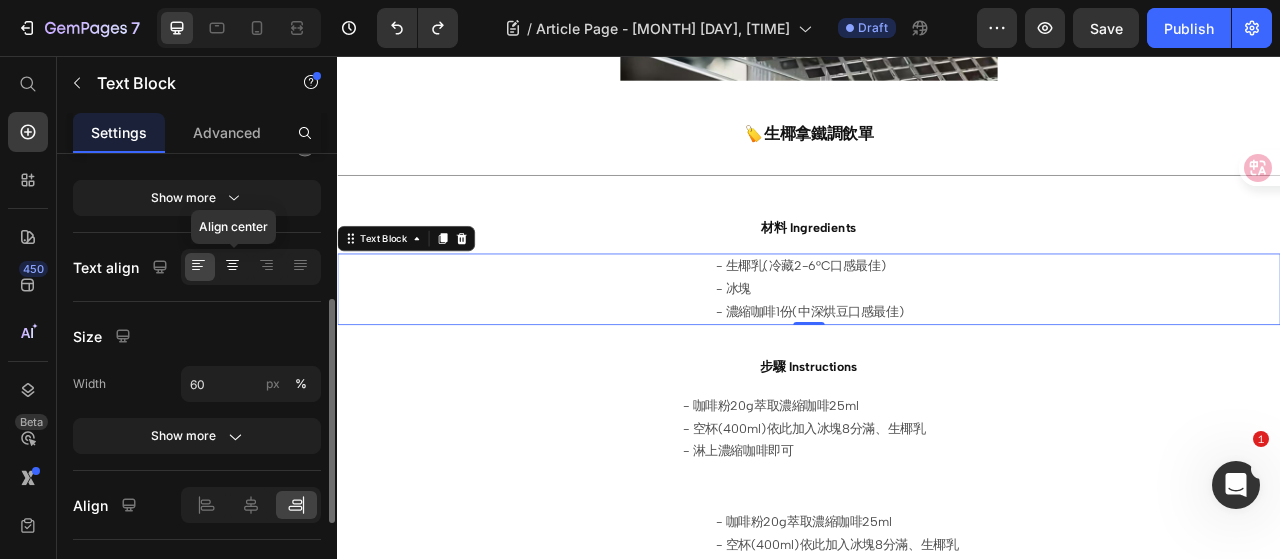 click 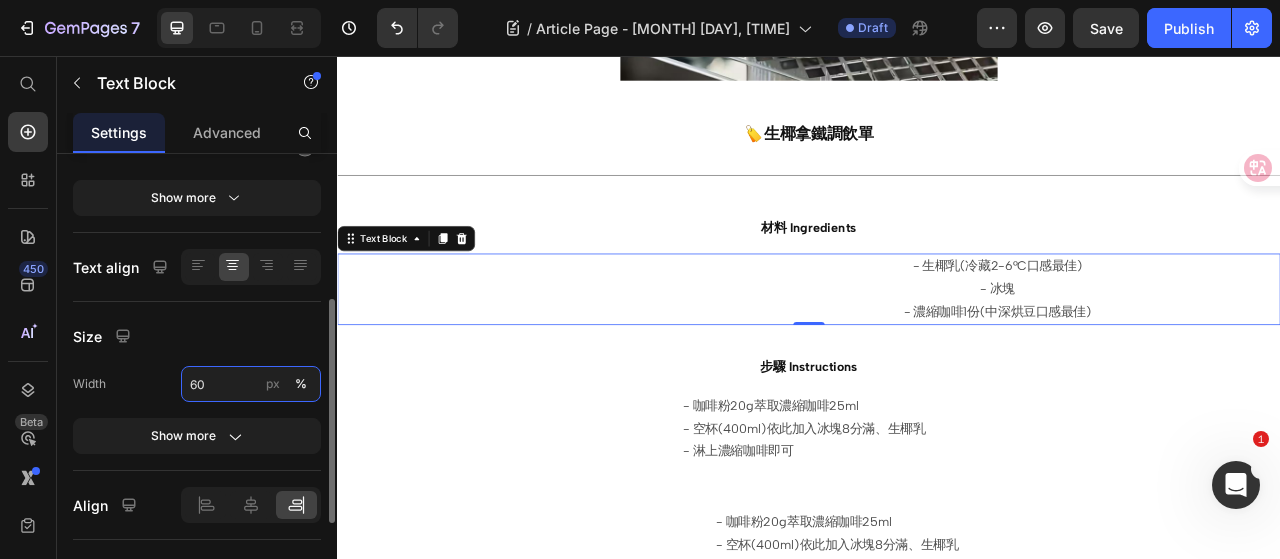 click on "60" at bounding box center [251, 384] 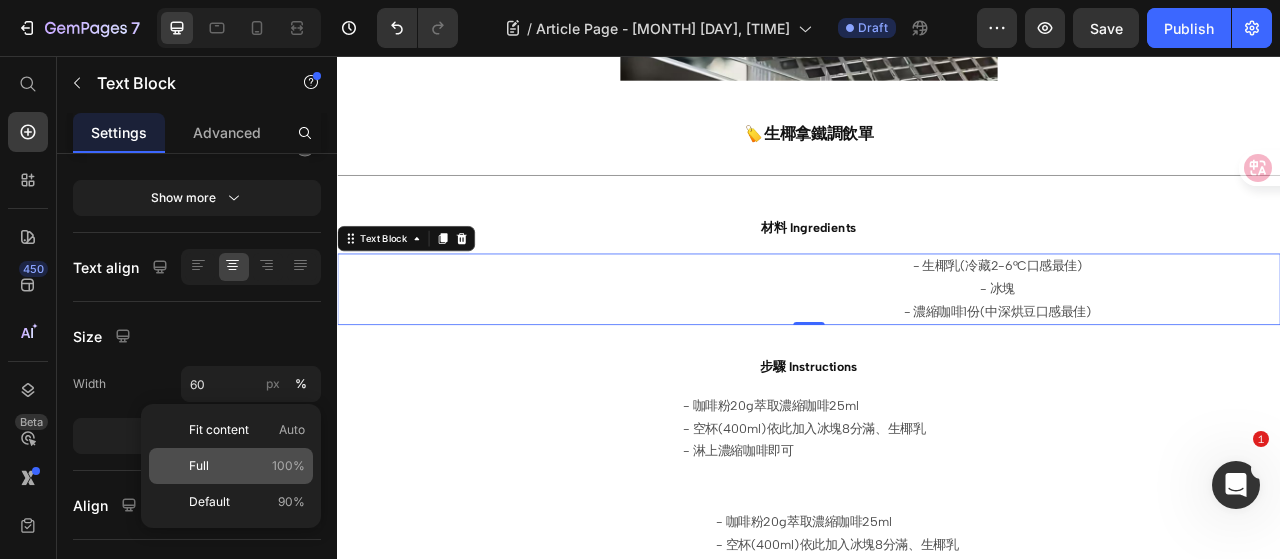 click on "Full 100%" at bounding box center [247, 466] 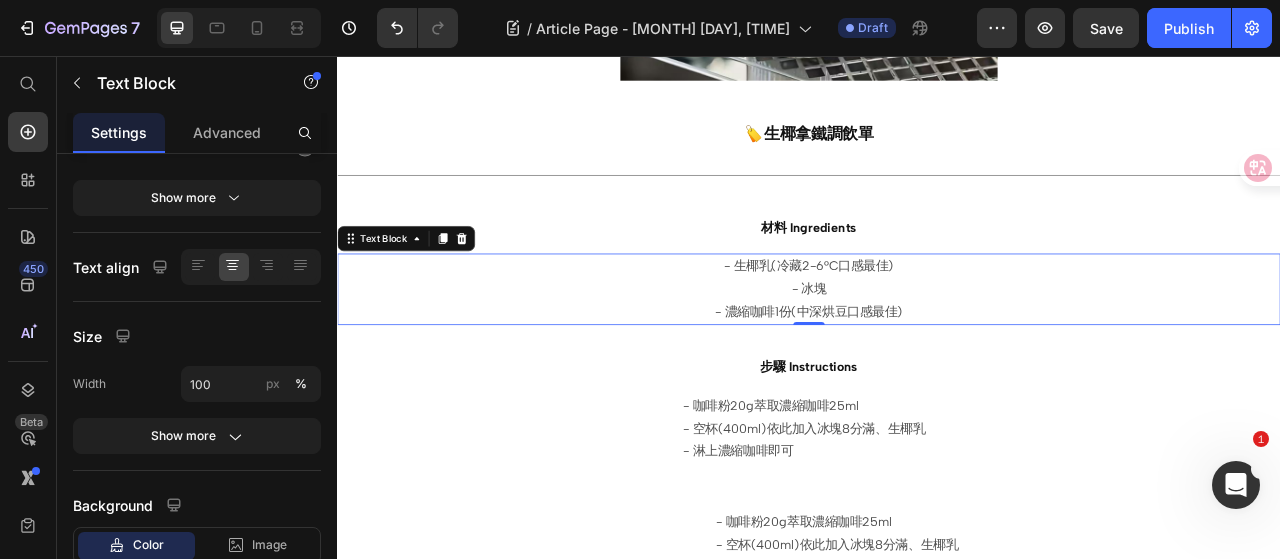 click on "- 生椰乳(冷藏2-6°C口感最佳) - 冰塊 - 濃縮咖啡1份(中深烘豆口感最佳)" at bounding box center (937, 353) 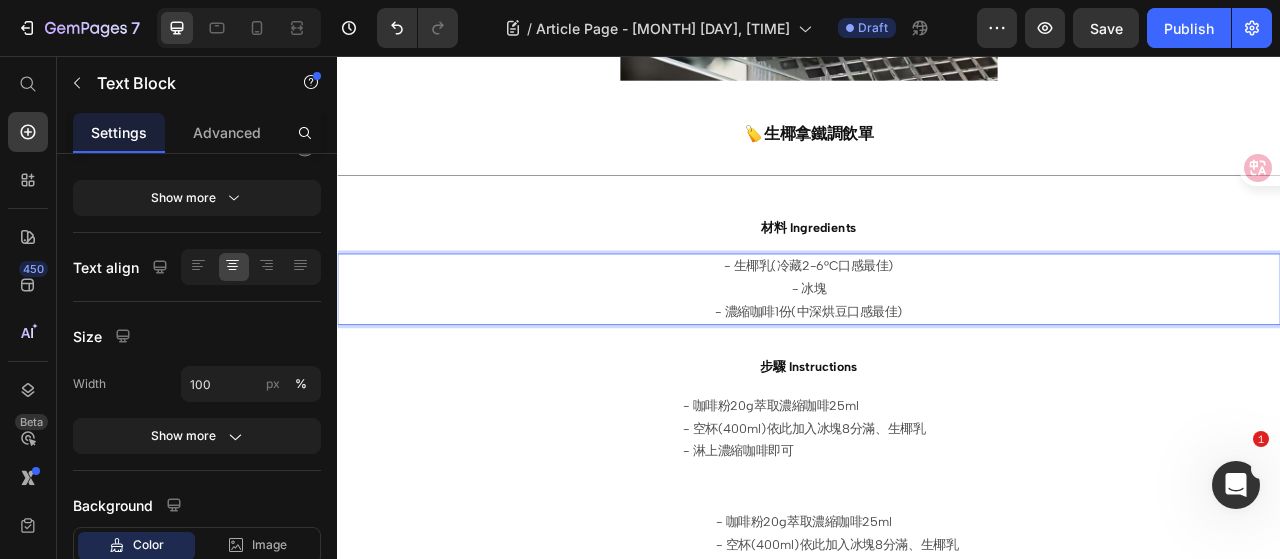 click on "- 生椰乳(冷藏2-6°C口感最佳) - 冰塊 - 濃縮咖啡1份(中深烘豆口感最佳)" at bounding box center (937, 353) 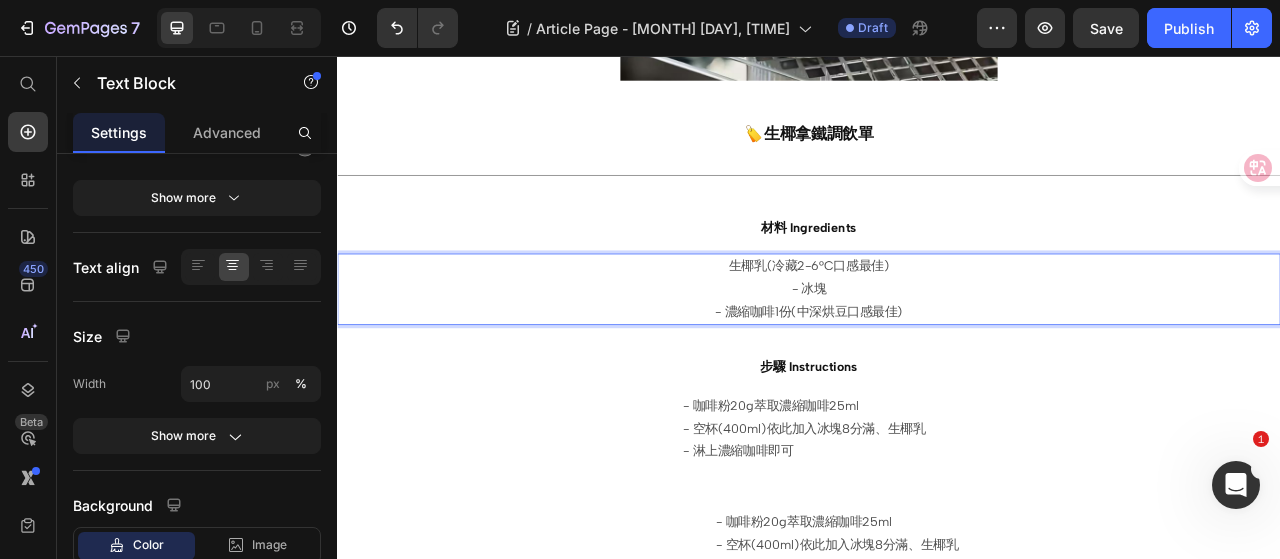 click on "生椰乳(冷藏2-6°C口感最佳) - 冰塊 - 濃縮咖啡1份(中深烘豆口感最佳)" at bounding box center [937, 353] 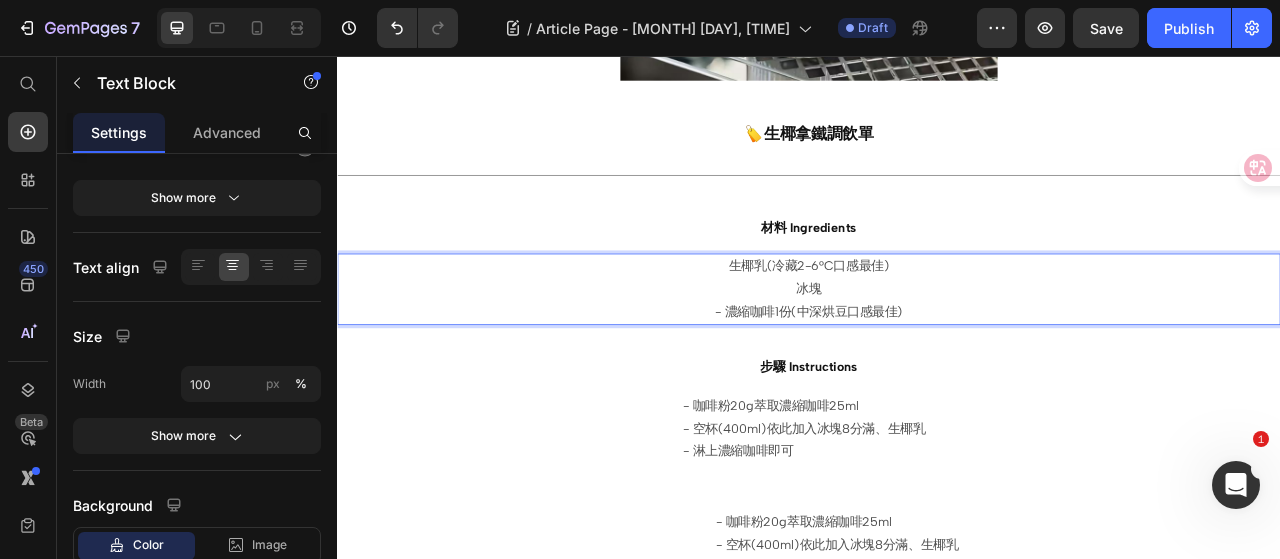 click on "生椰乳(冷藏2-6°C口感最佳) 冰塊 - 濃縮咖啡1份(中深烘豆口感最佳)" at bounding box center (937, 353) 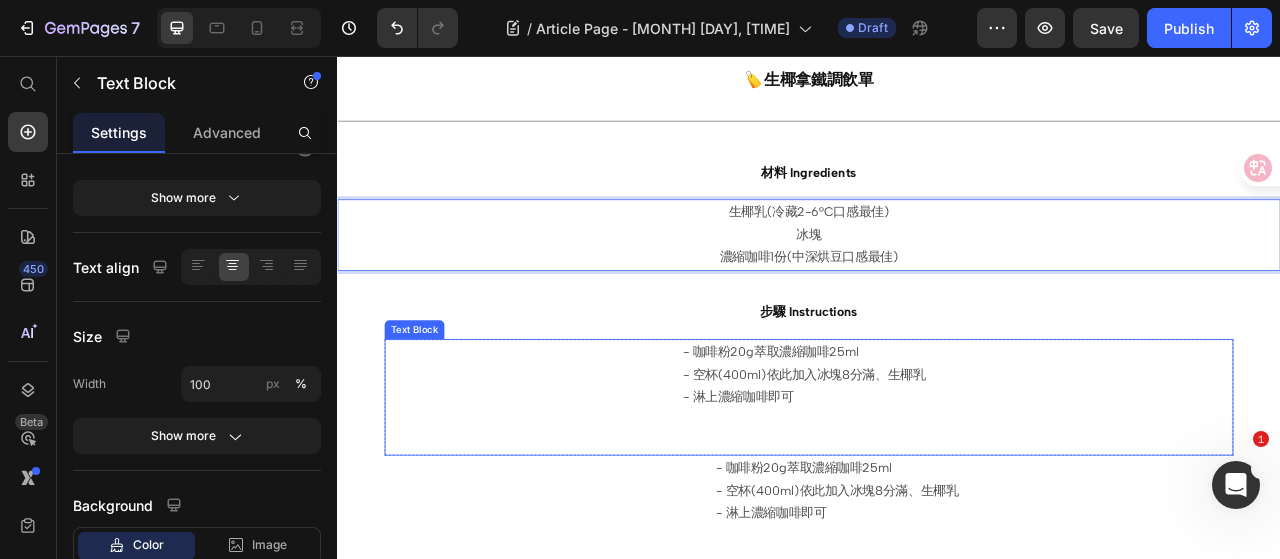 scroll, scrollTop: 714, scrollLeft: 0, axis: vertical 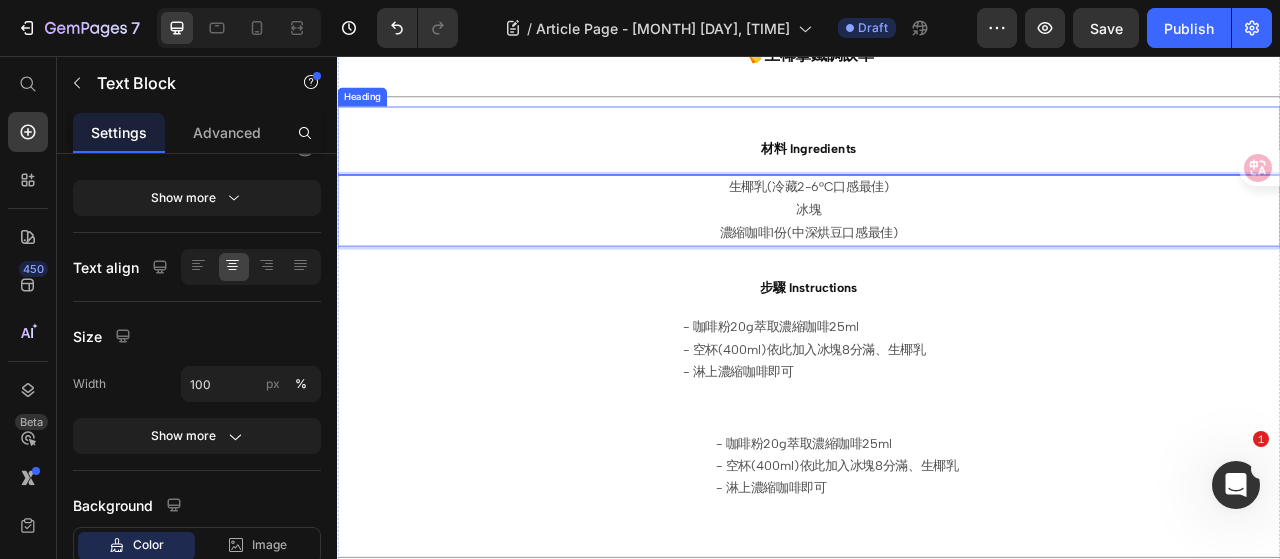 click on "材料 Ingredients" at bounding box center (937, 164) 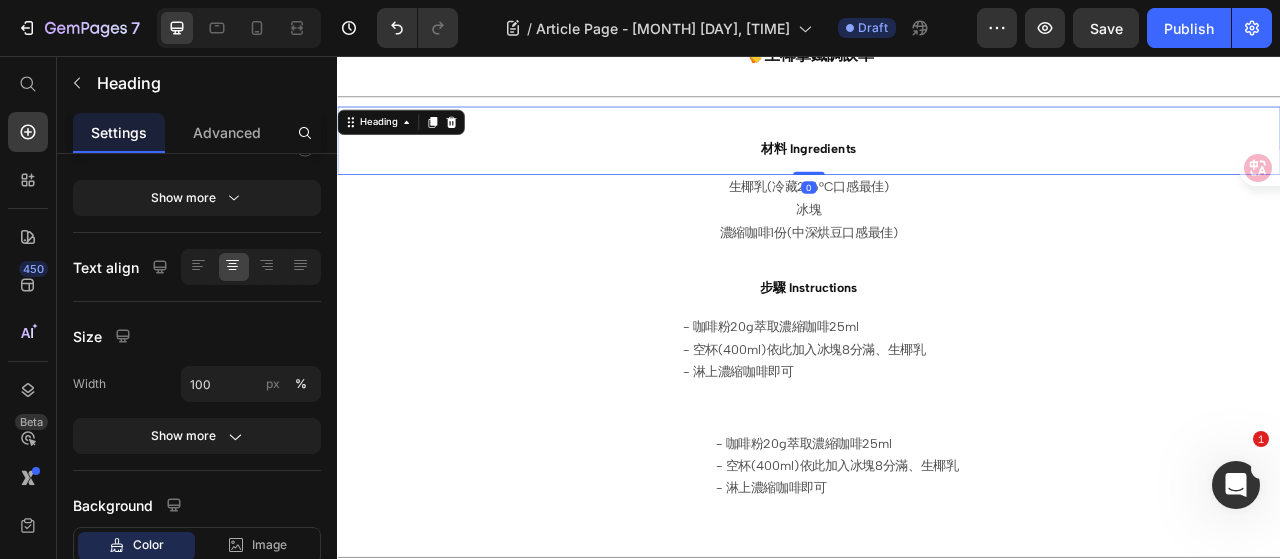 scroll, scrollTop: 0, scrollLeft: 0, axis: both 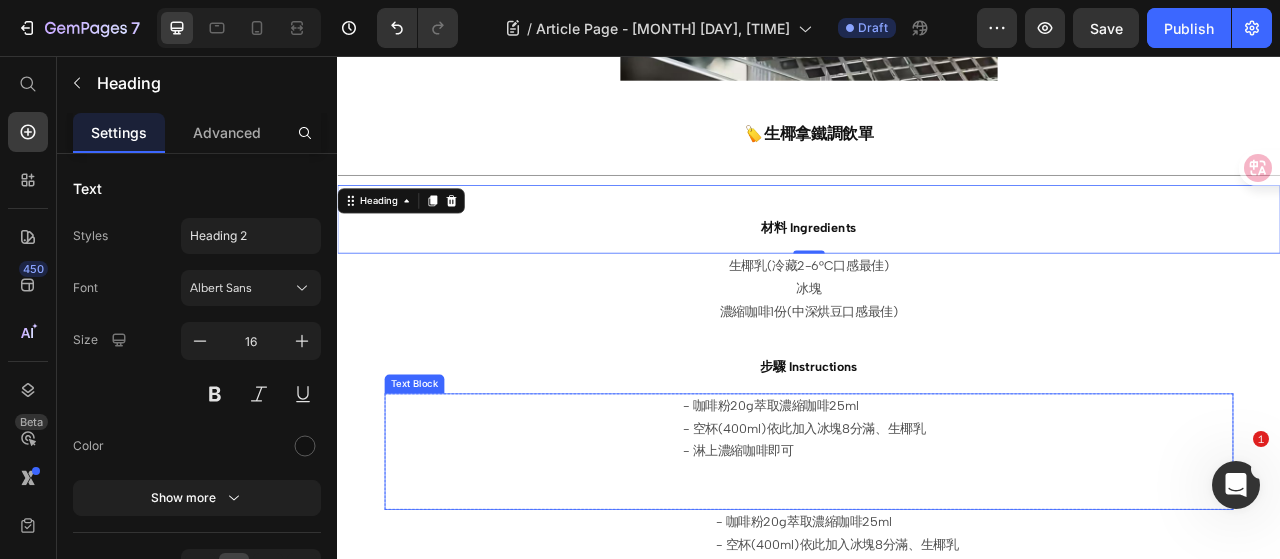 click on "- 咖啡粉20g萃取濃縮咖啡25ml - 空杯(400ml)依此加入冰塊8分滿、生椰乳 - 淋上濃縮咖啡即可" at bounding box center (1126, 531) 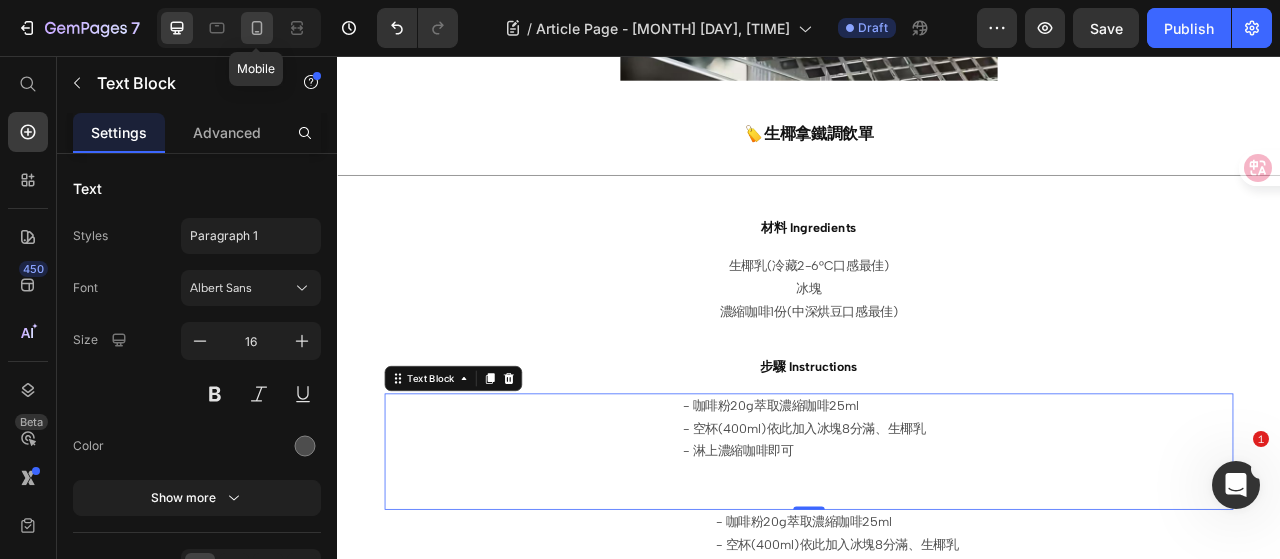 click 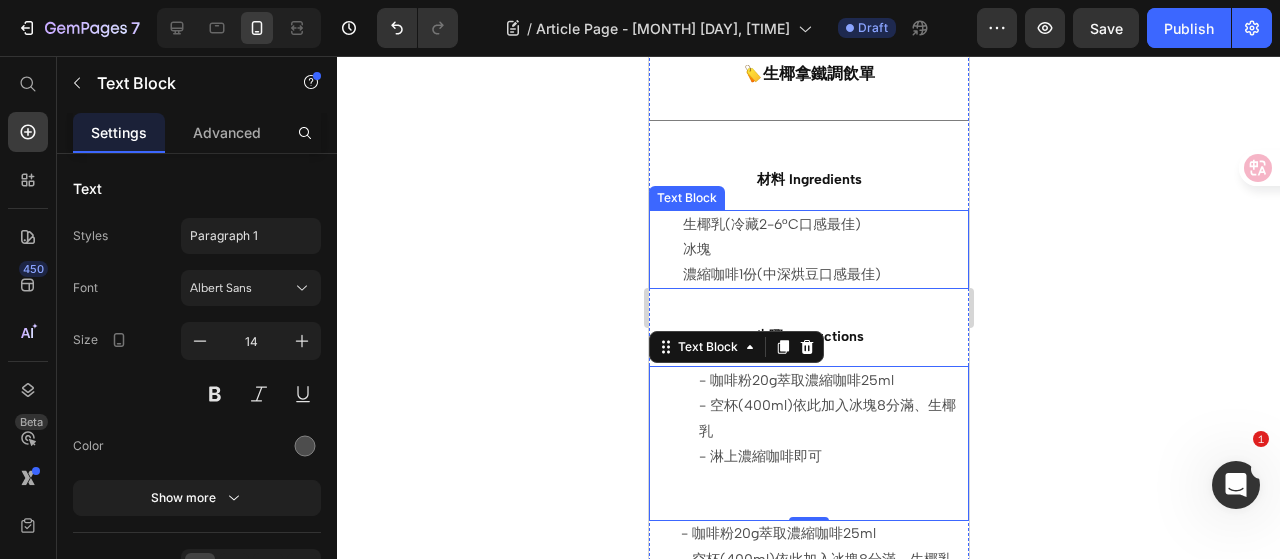 scroll, scrollTop: 485, scrollLeft: 0, axis: vertical 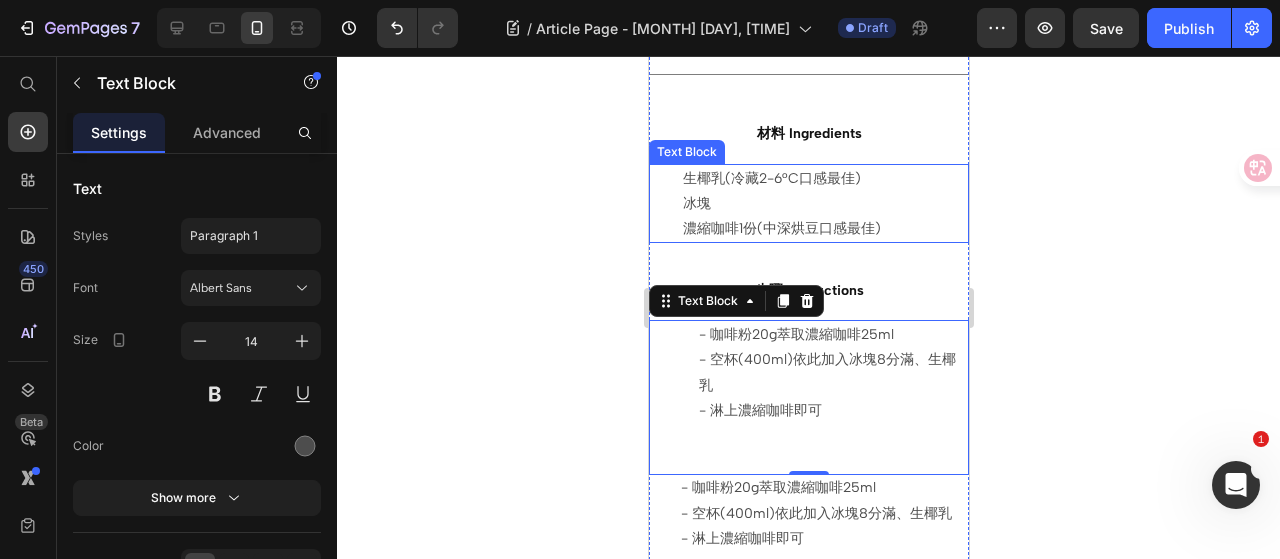 click on "生椰乳(冷藏2-6°C口感最佳) 冰塊 濃縮咖啡1份(中深烘豆口感最佳)" at bounding box center (824, 204) 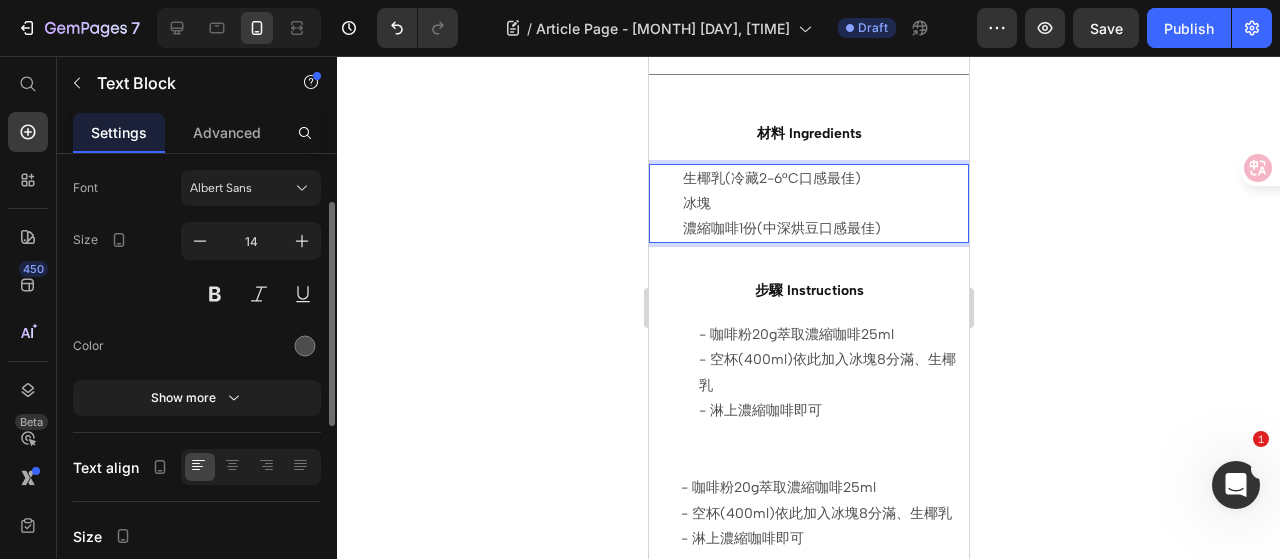 scroll, scrollTop: 200, scrollLeft: 0, axis: vertical 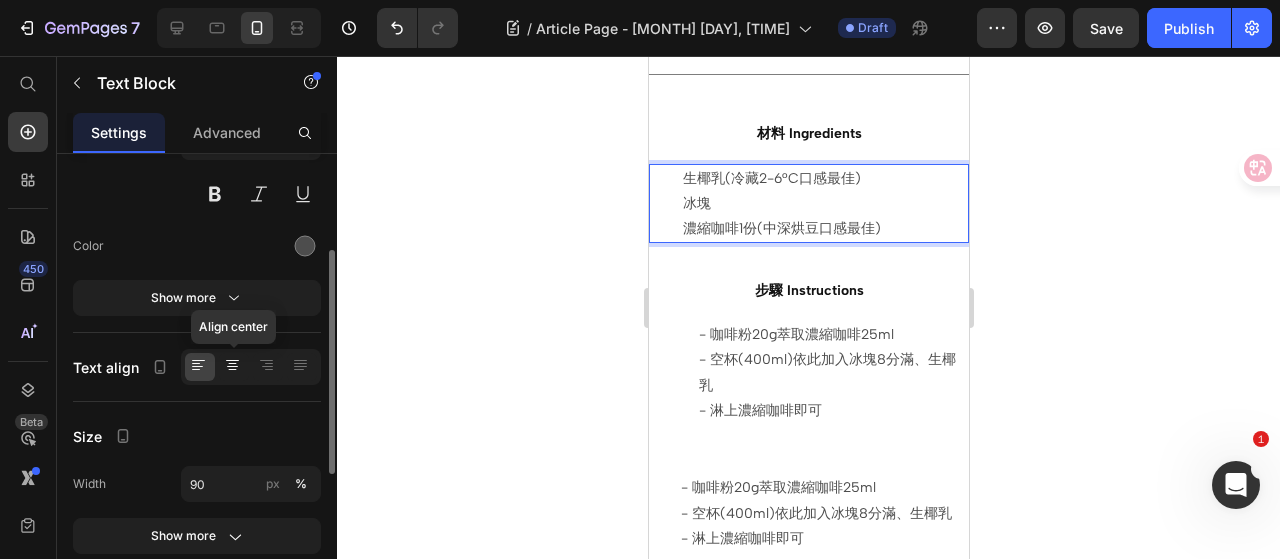 click 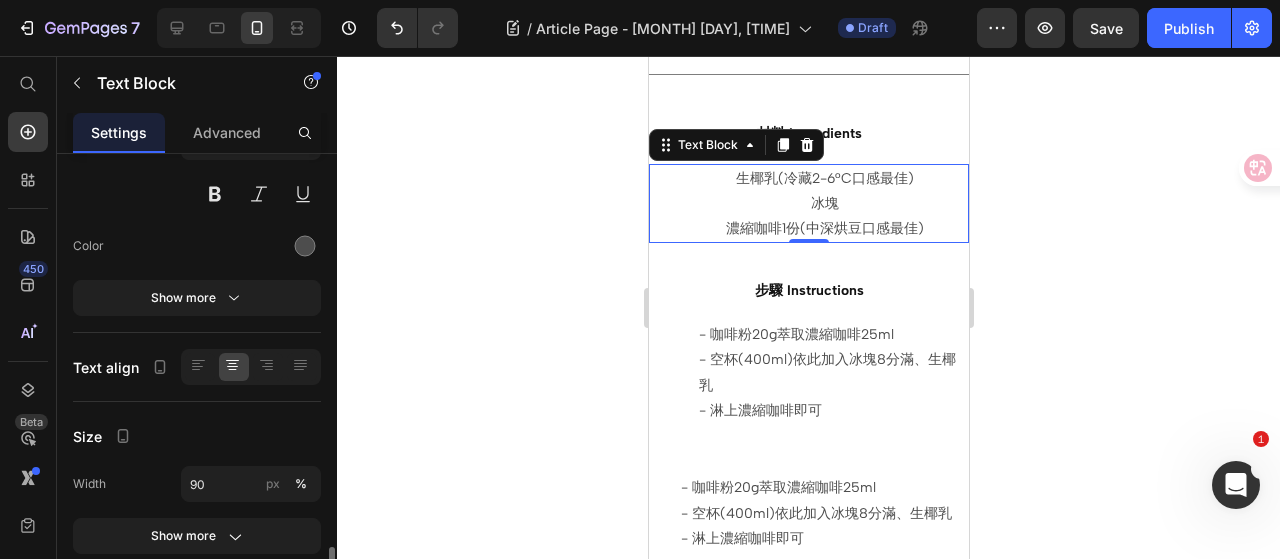 scroll, scrollTop: 400, scrollLeft: 0, axis: vertical 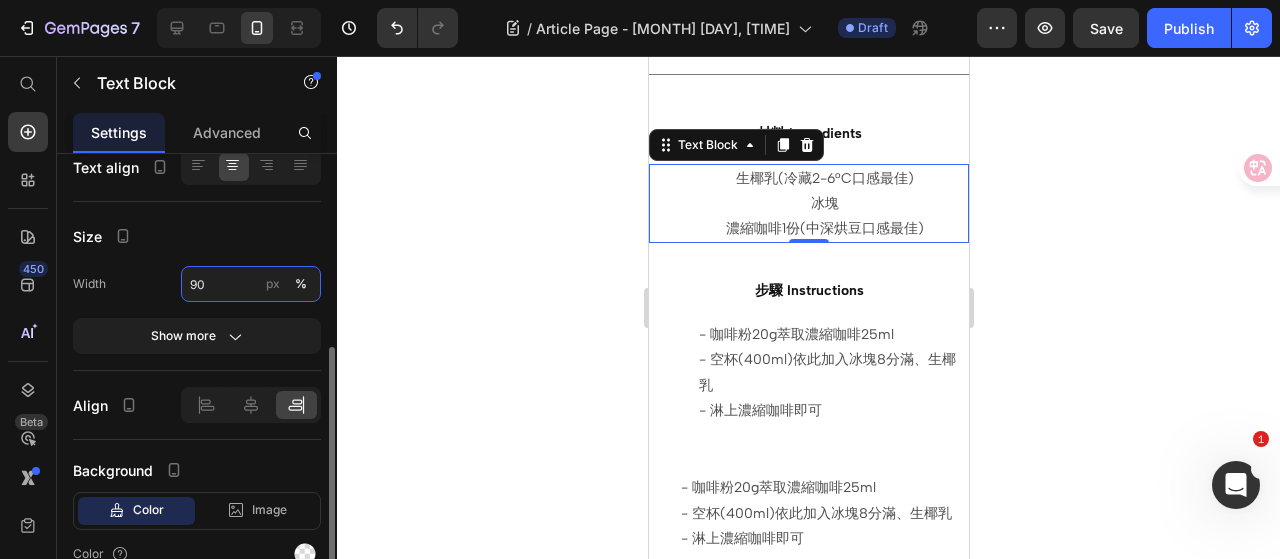 click on "90" at bounding box center (251, 284) 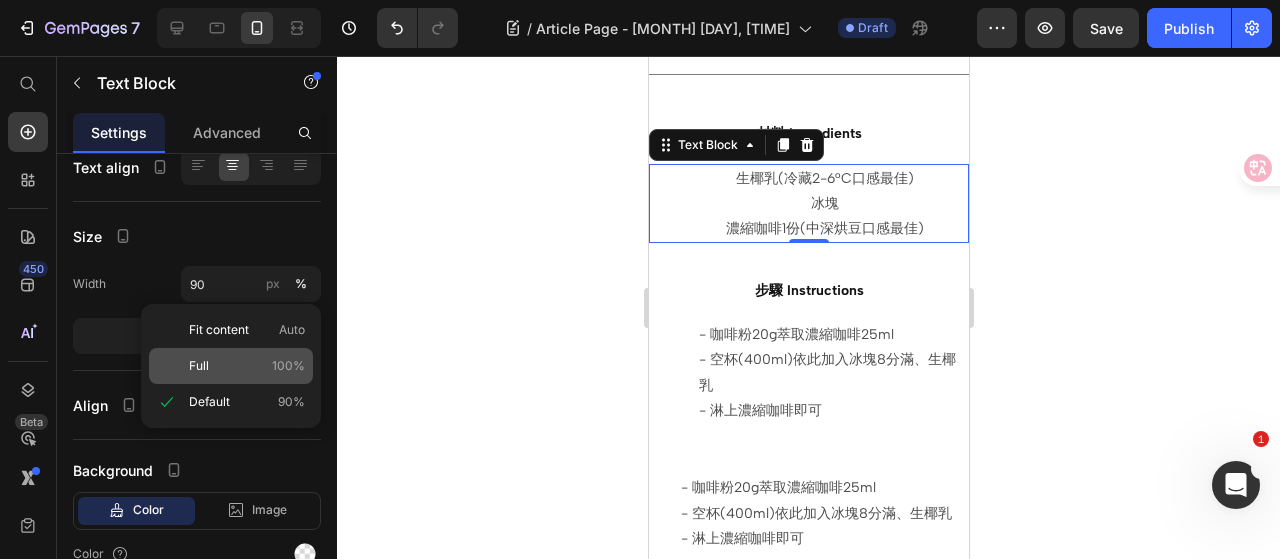 click on "Full 100%" 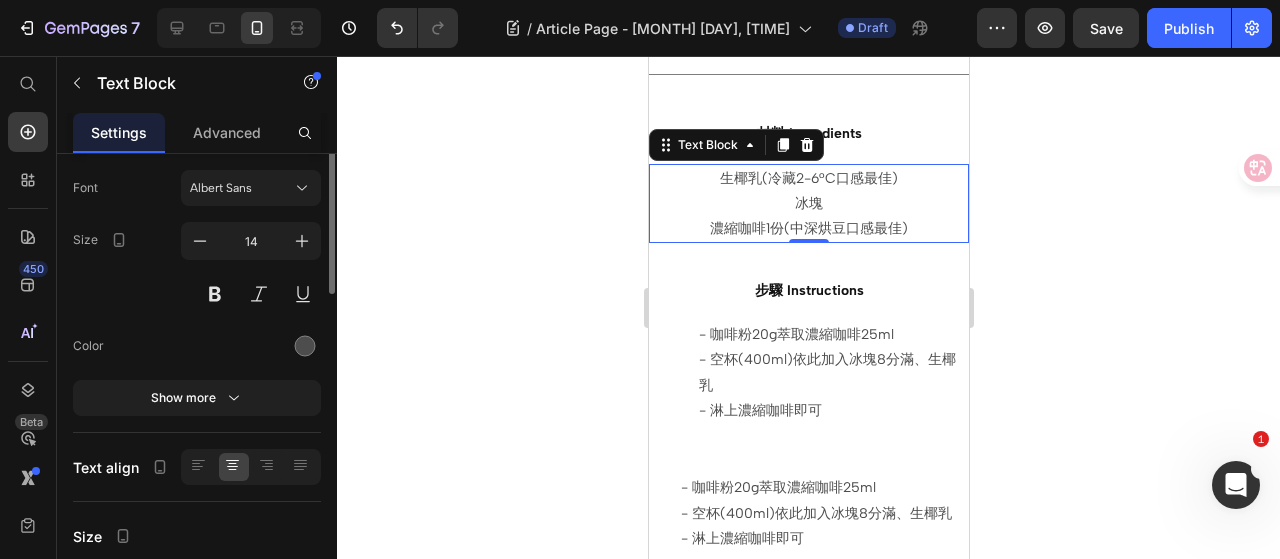 scroll, scrollTop: 0, scrollLeft: 0, axis: both 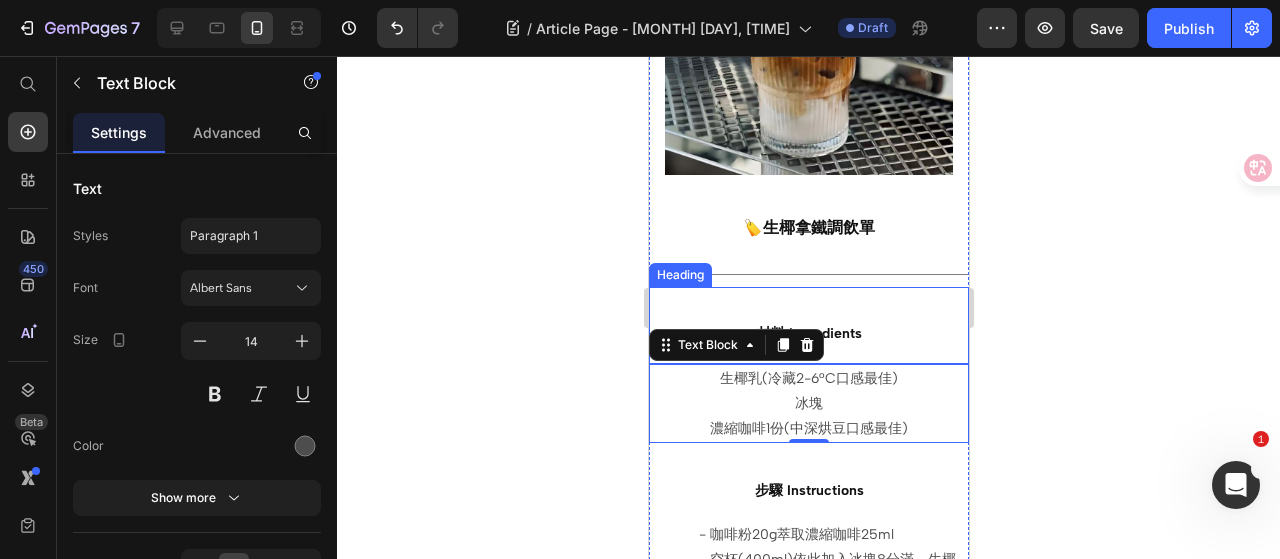 click on "材料 Ingredients" at bounding box center (808, 325) 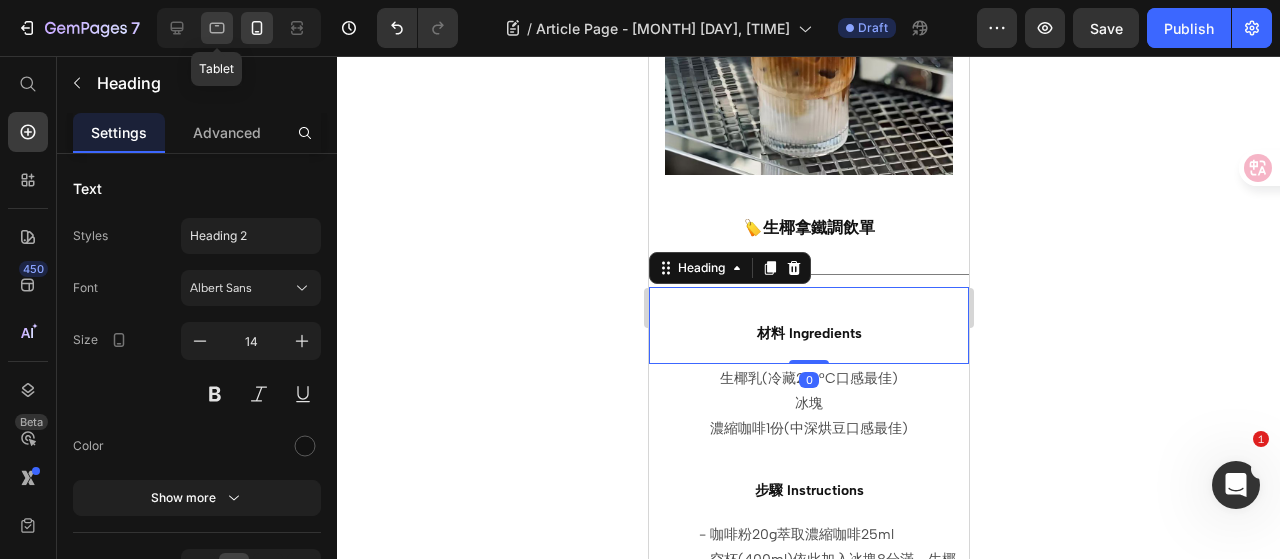 click 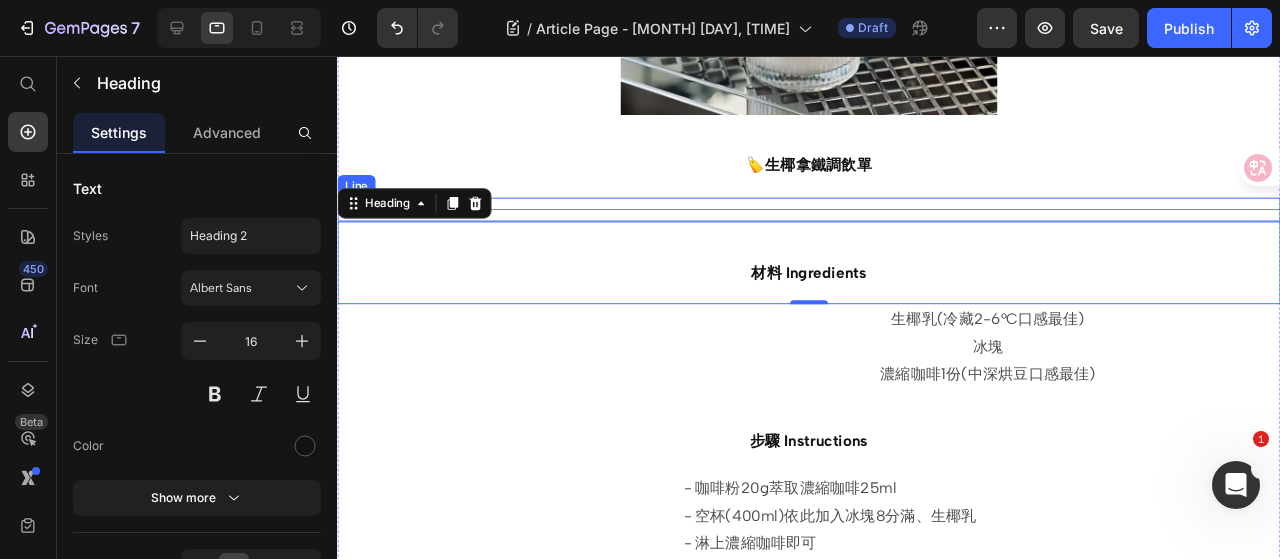 scroll, scrollTop: 598, scrollLeft: 0, axis: vertical 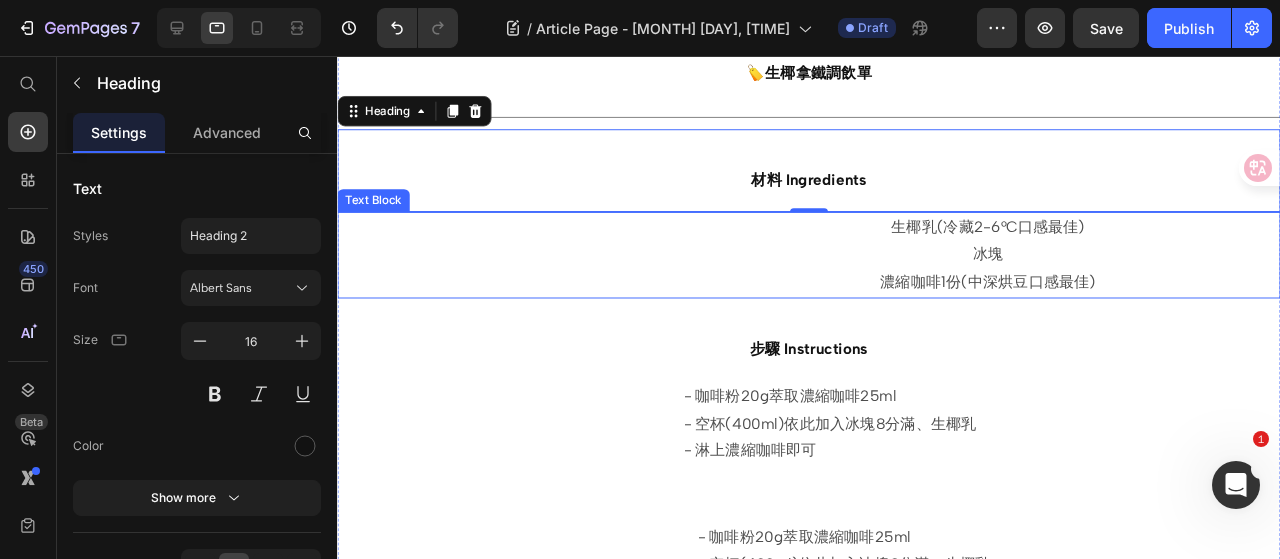 click on "生椰乳(冷藏2-6°C口感最佳) 冰塊 濃縮咖啡1份(中深烘豆口感最佳)" at bounding box center (1021, 265) 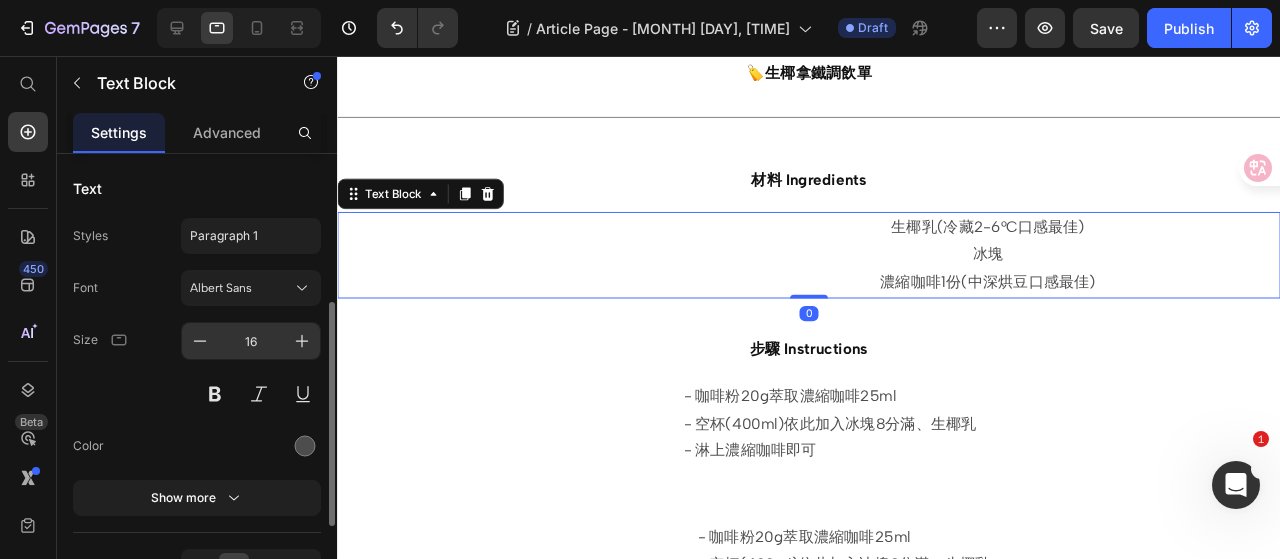 scroll, scrollTop: 200, scrollLeft: 0, axis: vertical 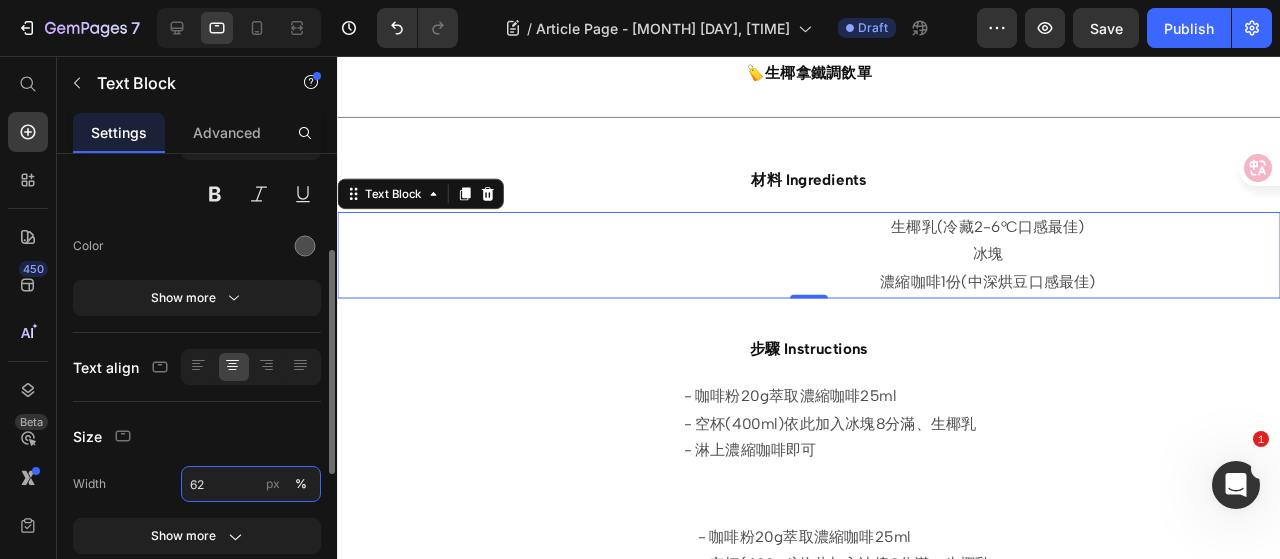 click on "62" at bounding box center [251, 484] 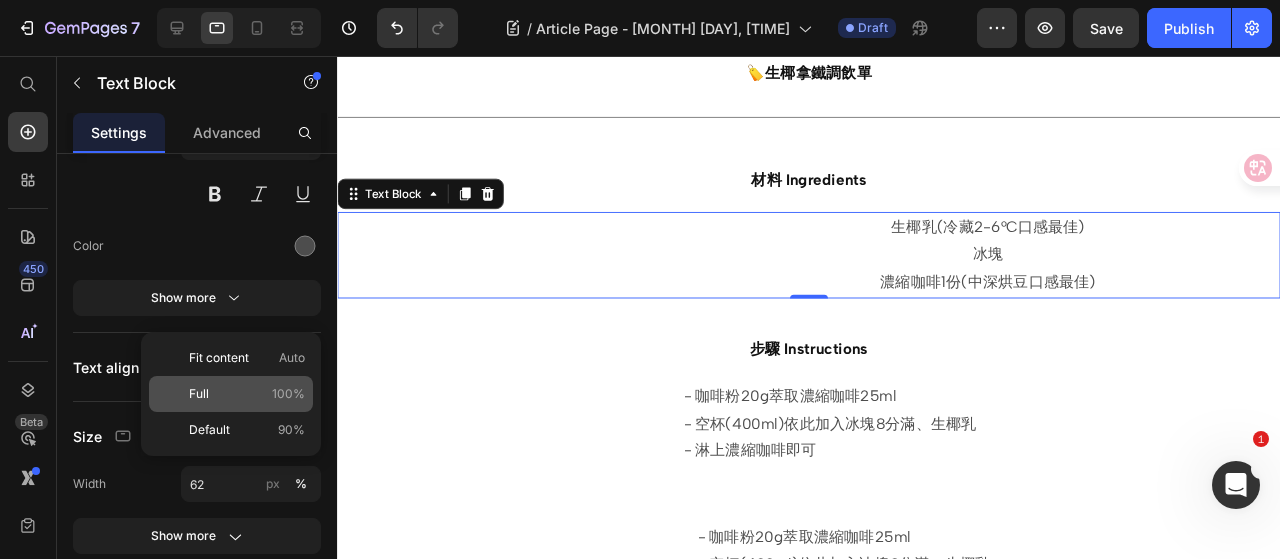 click on "Full 100%" at bounding box center [247, 394] 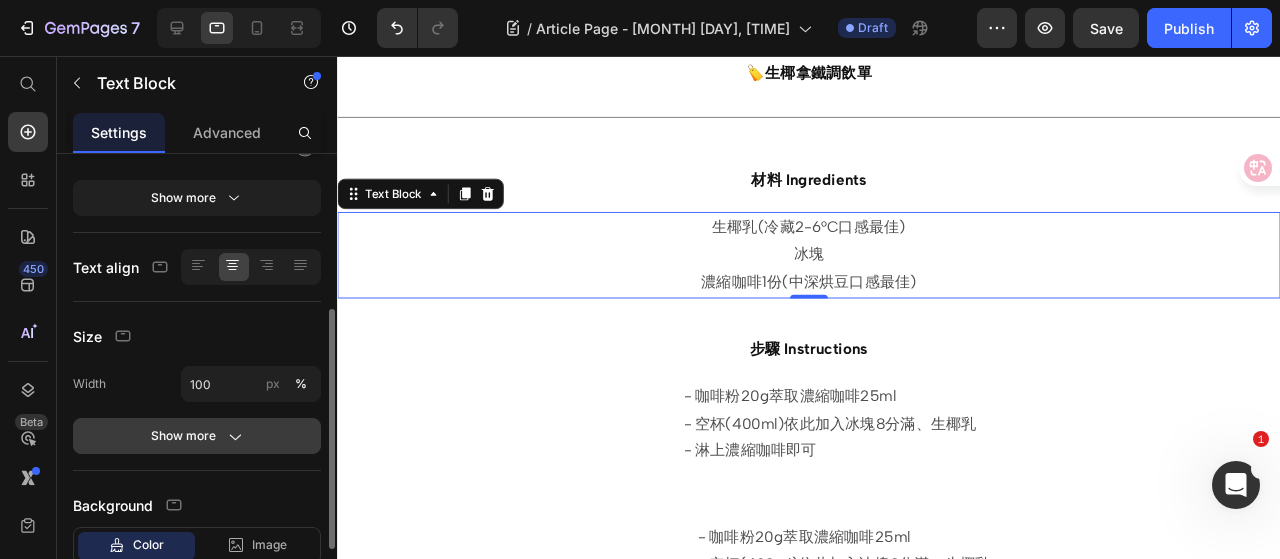 scroll, scrollTop: 400, scrollLeft: 0, axis: vertical 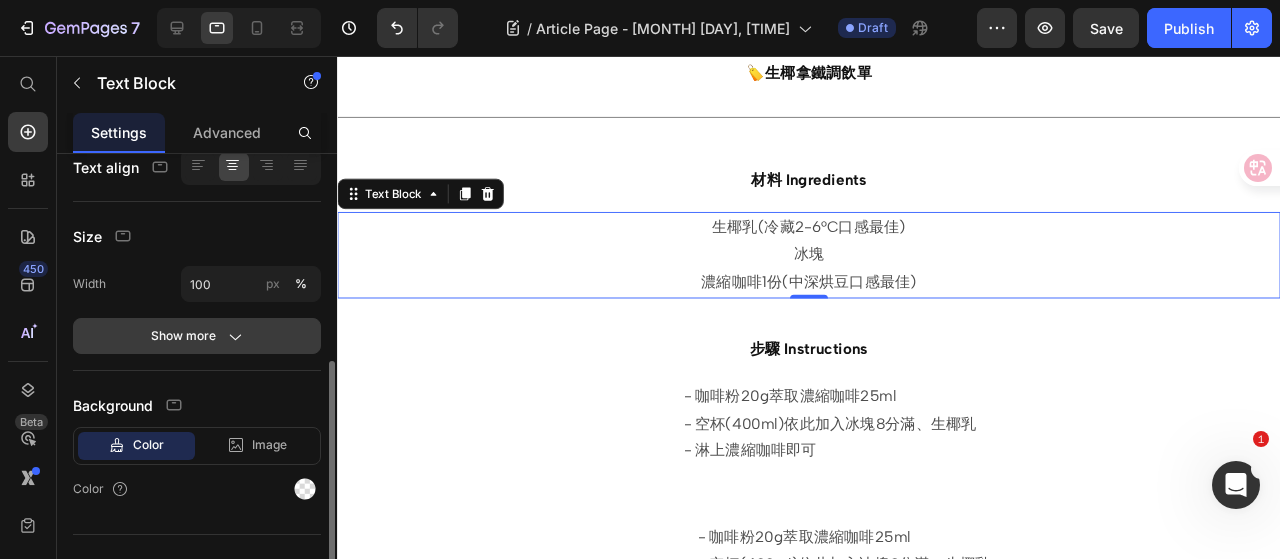 click on "Show more" 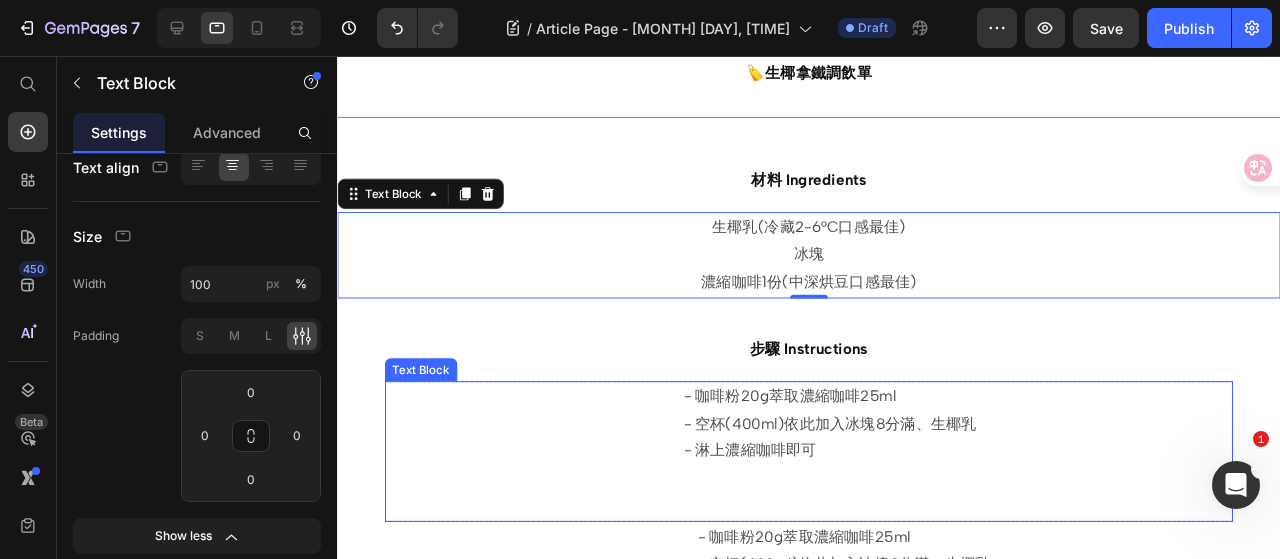 click on "- 咖啡粉20g萃取濃縮咖啡25ml - 空杯(400ml)依此加入冰塊8分滿、生椰乳 - 淋上濃縮咖啡即可" at bounding box center [989, 443] 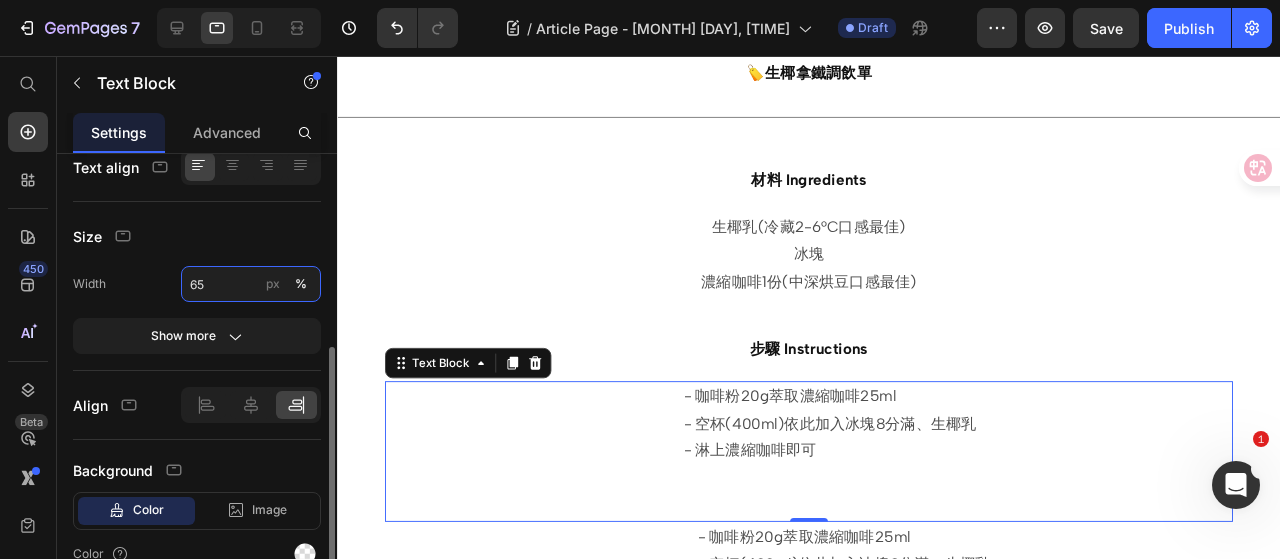 click on "65" at bounding box center (251, 284) 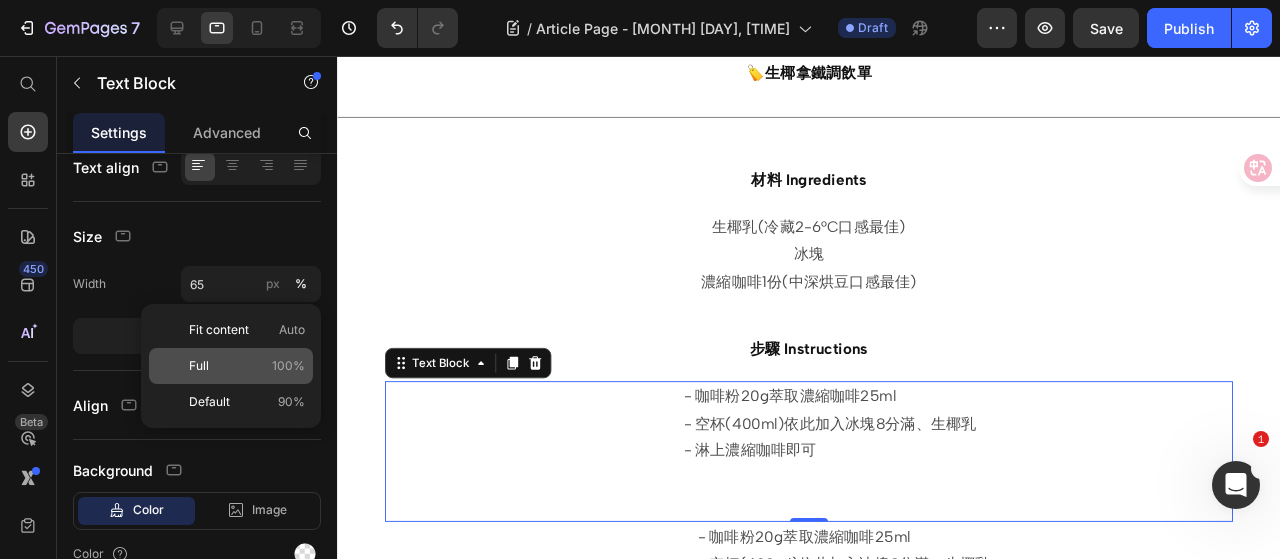 click on "Full 100%" at bounding box center (247, 366) 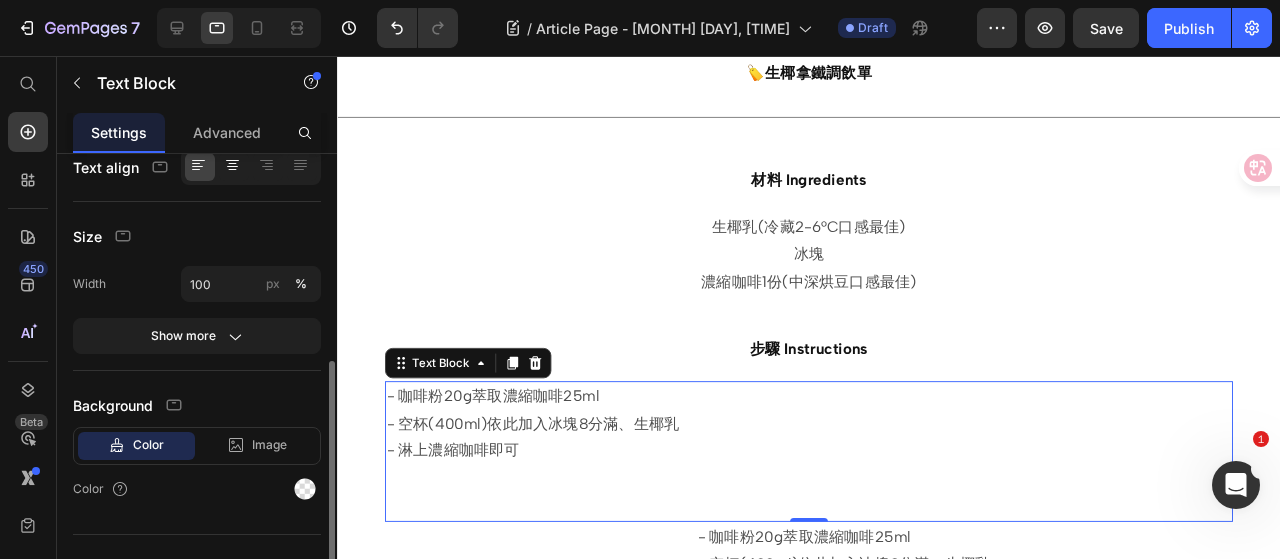 click 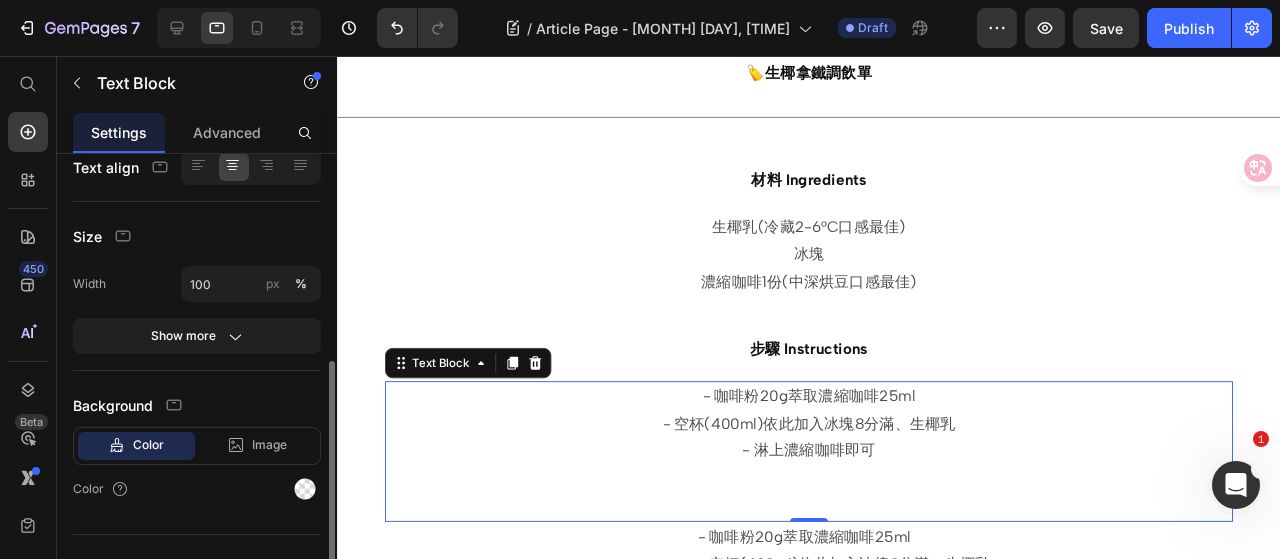 scroll, scrollTop: 300, scrollLeft: 0, axis: vertical 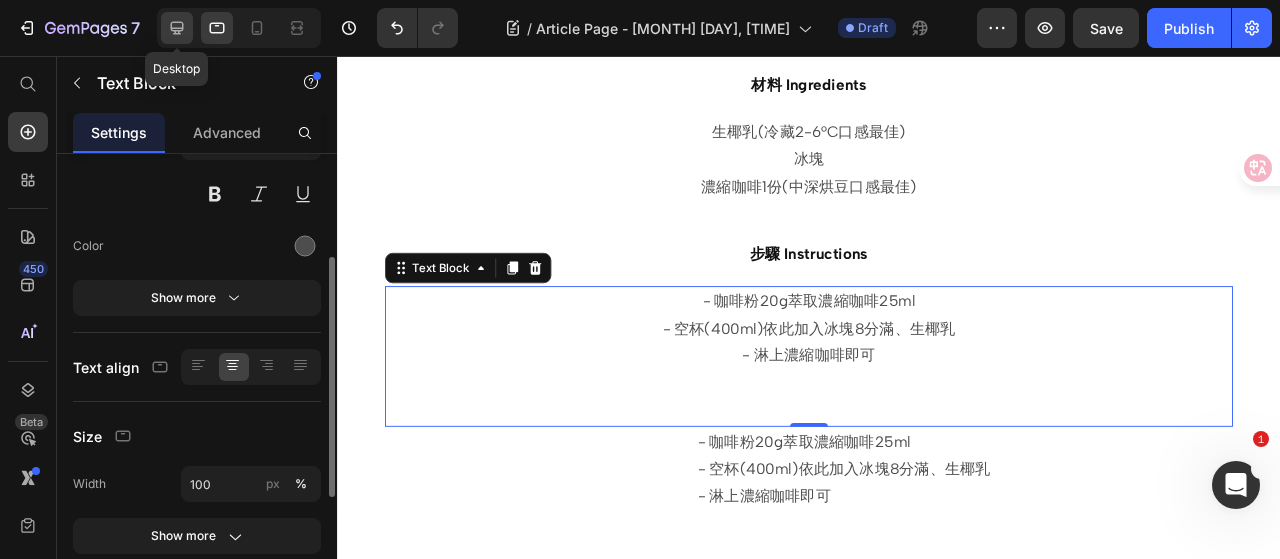 click 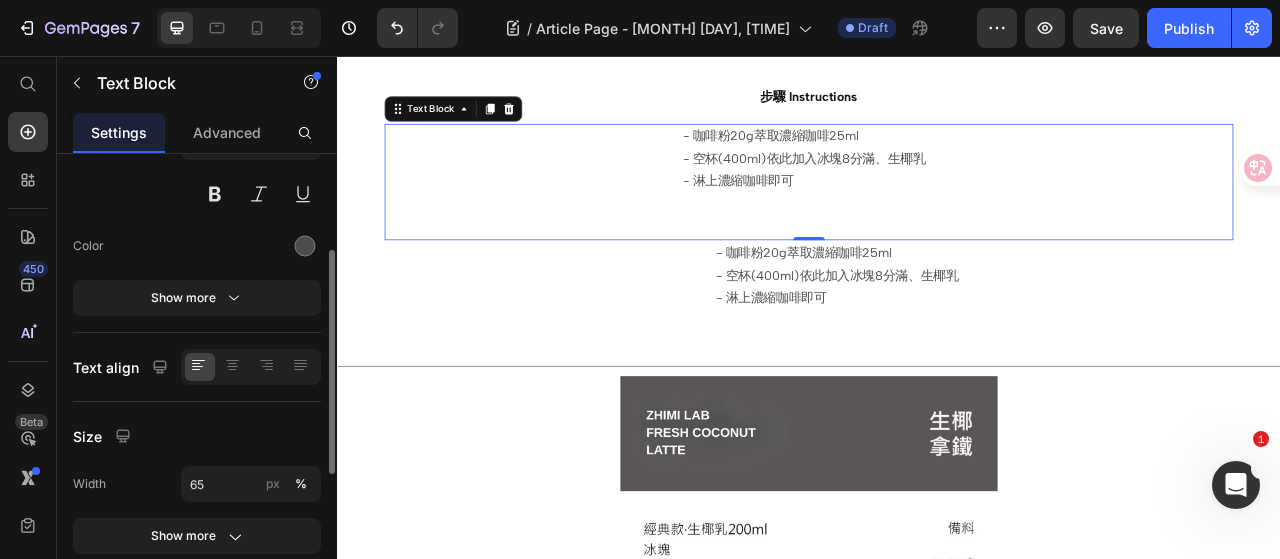 scroll, scrollTop: 967, scrollLeft: 0, axis: vertical 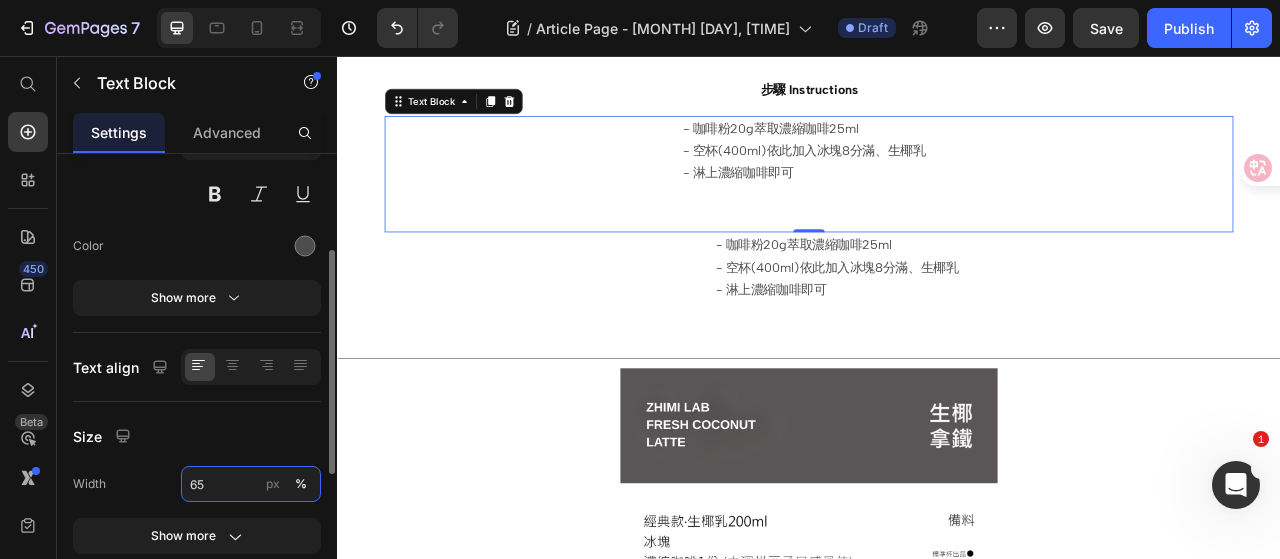 click on "65" at bounding box center [251, 484] 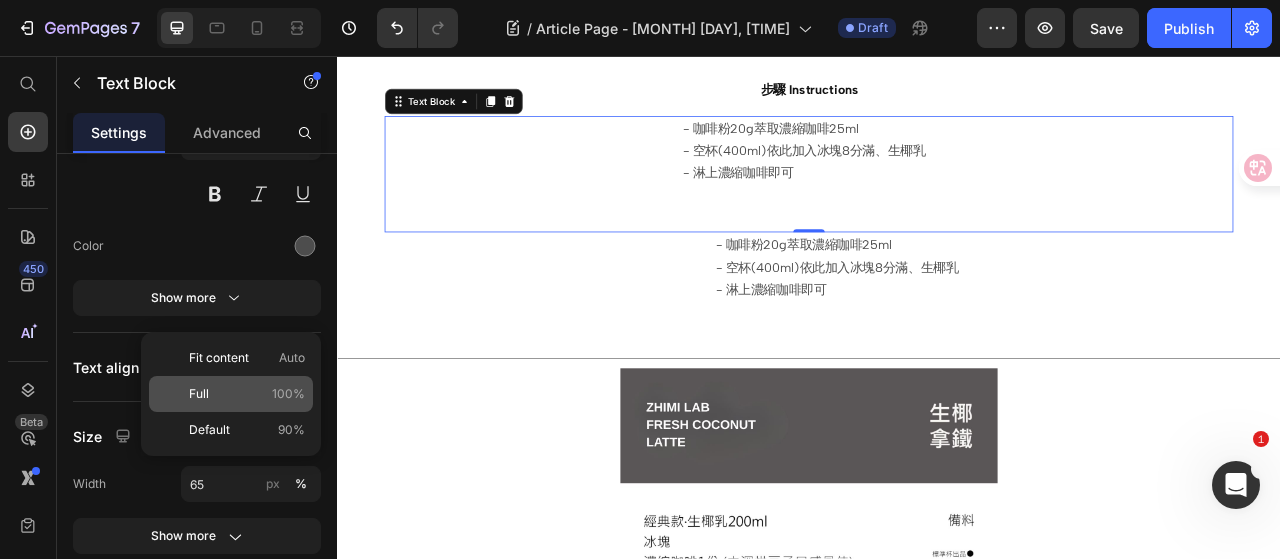 click on "Full 100%" 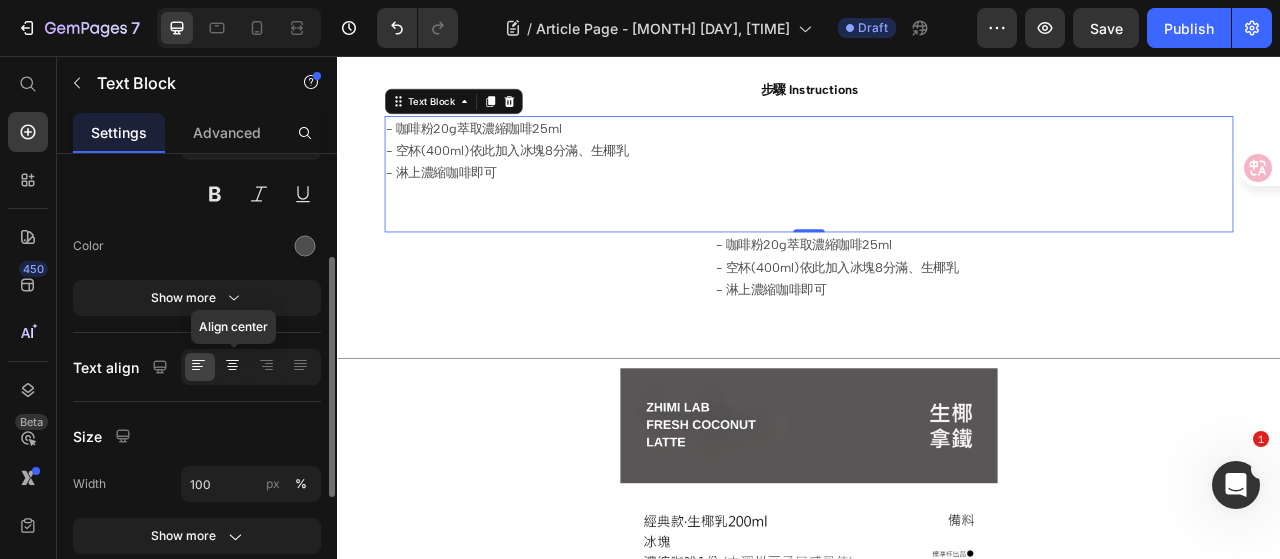 click 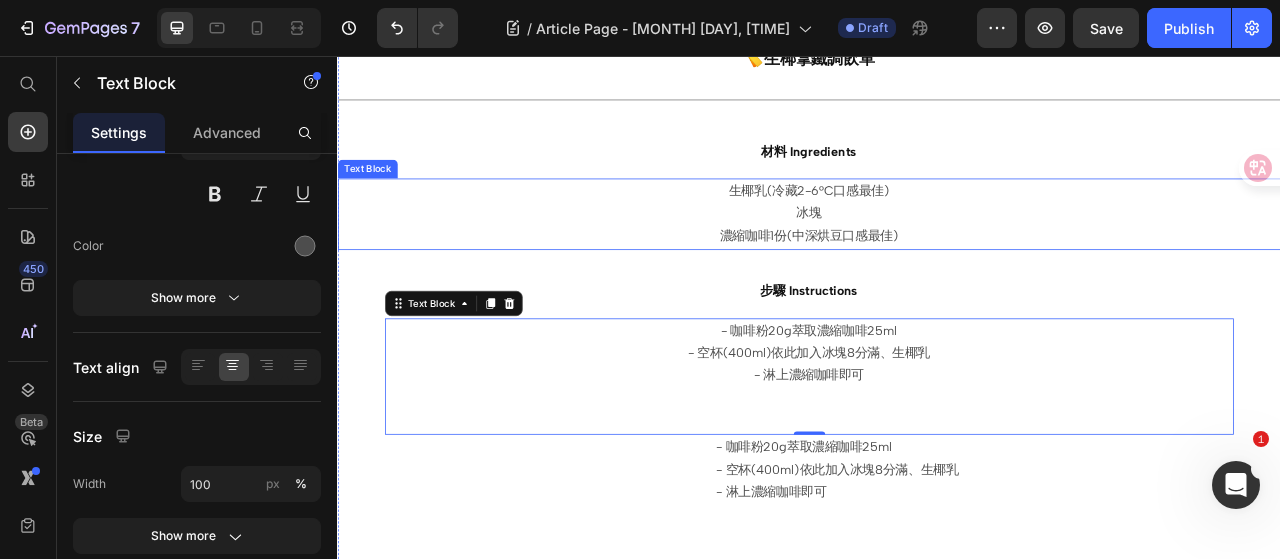 scroll, scrollTop: 667, scrollLeft: 0, axis: vertical 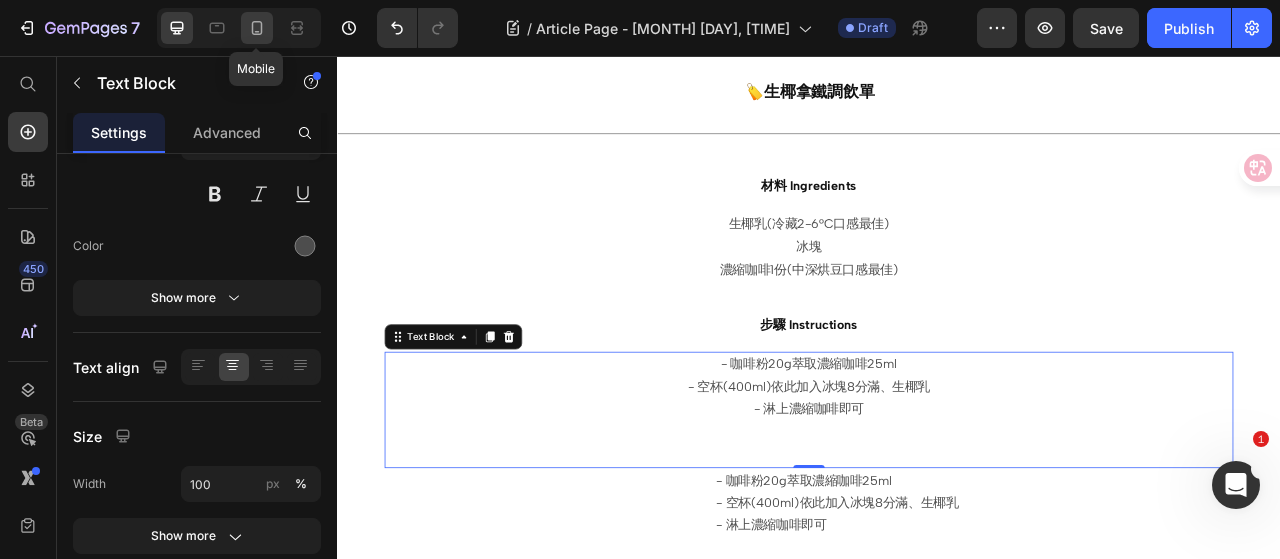 click 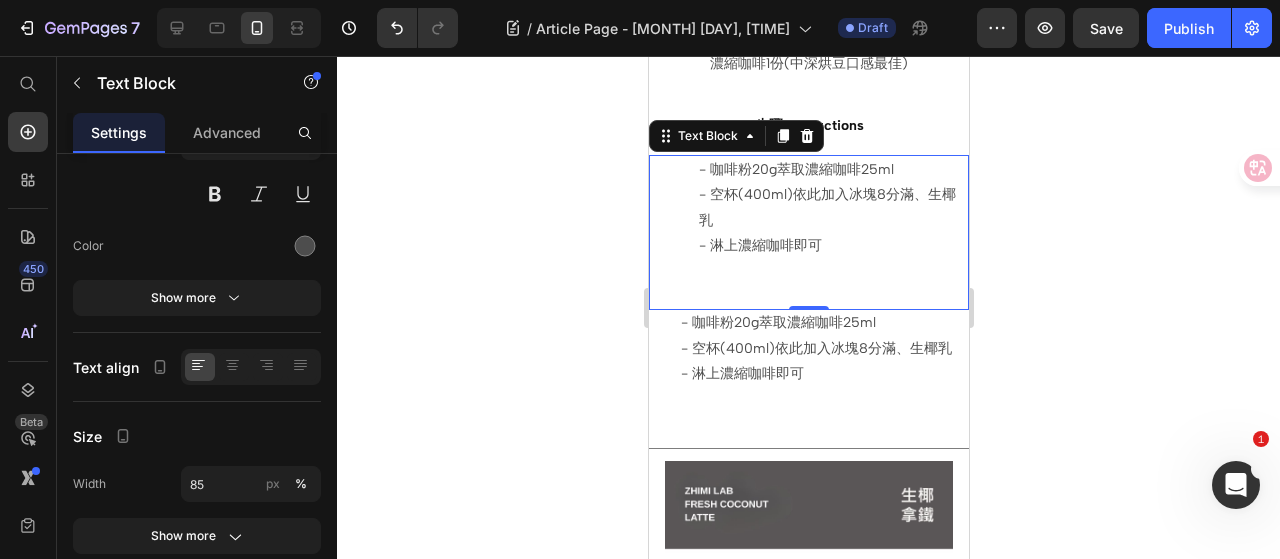scroll, scrollTop: 685, scrollLeft: 0, axis: vertical 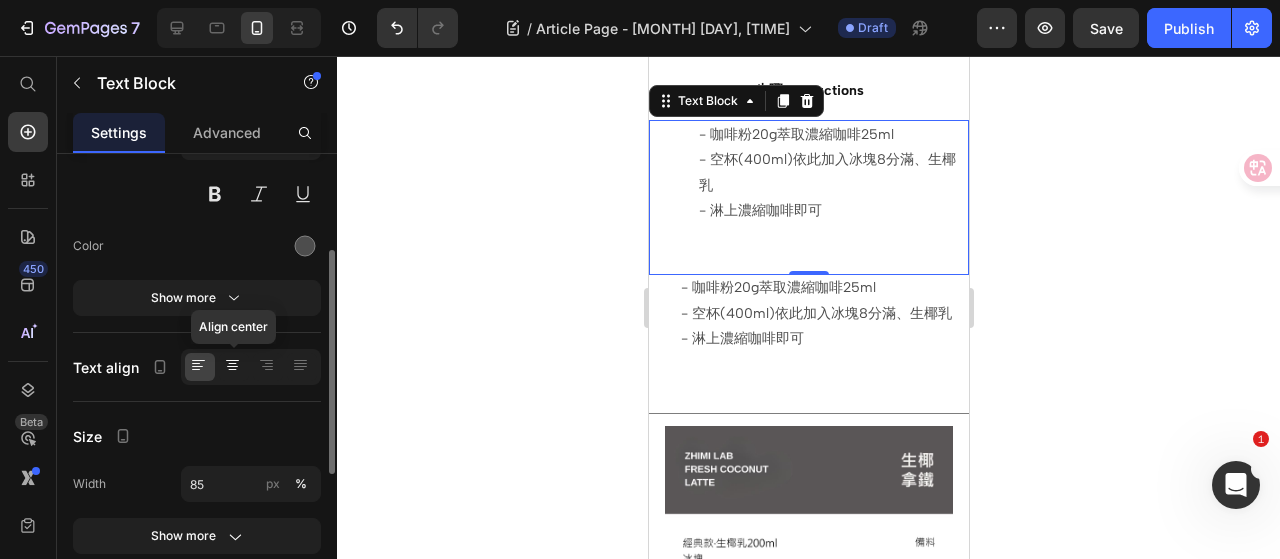 click 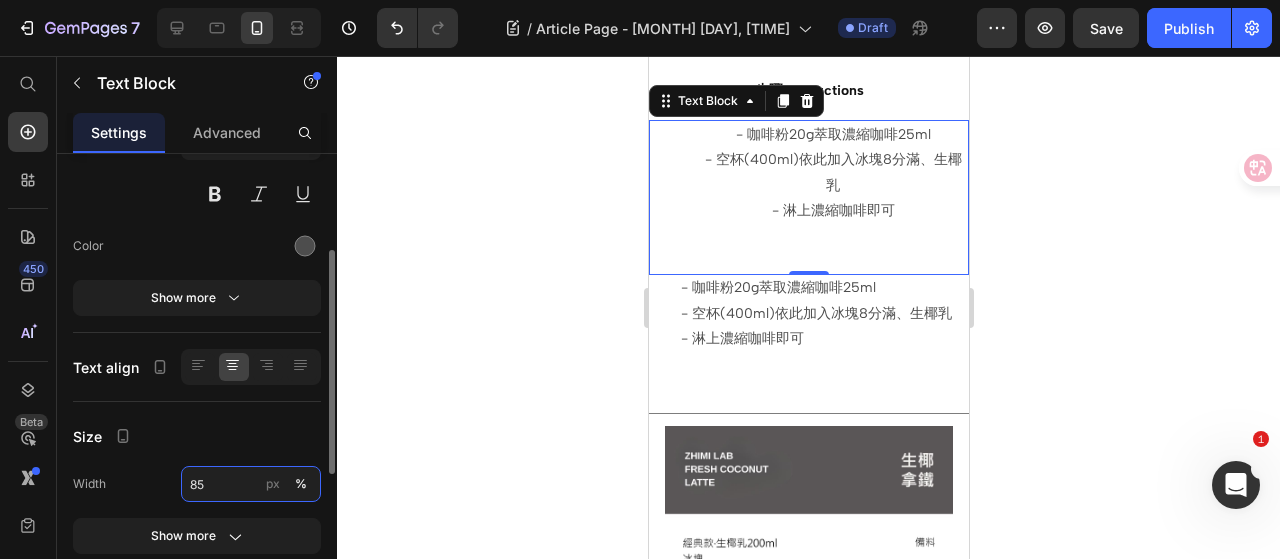 click on "85" at bounding box center (251, 484) 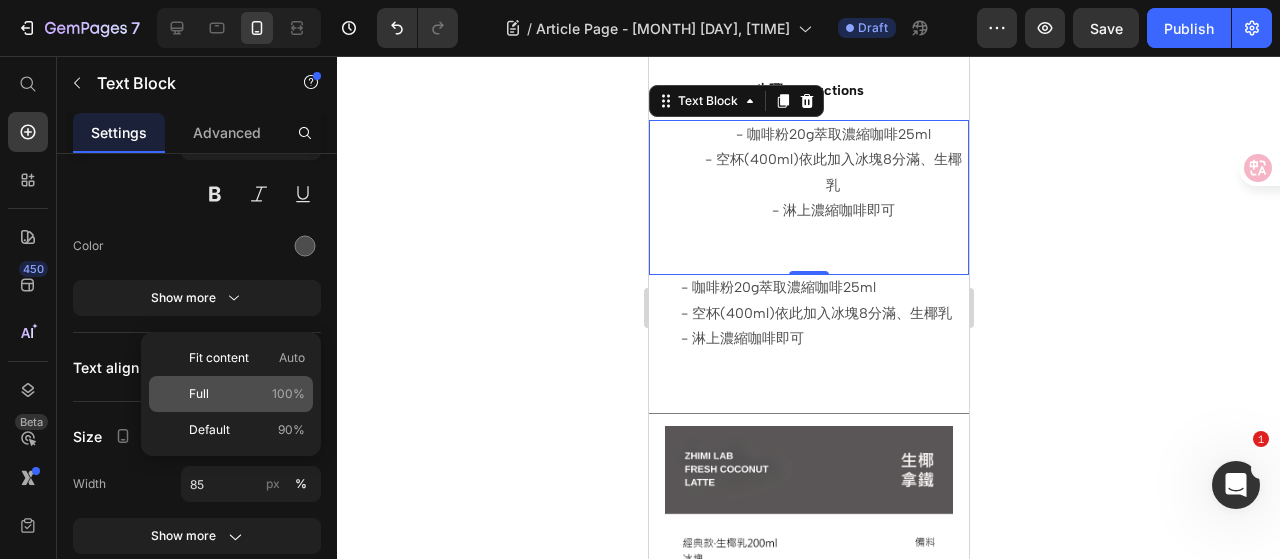 click on "Full 100%" at bounding box center (247, 394) 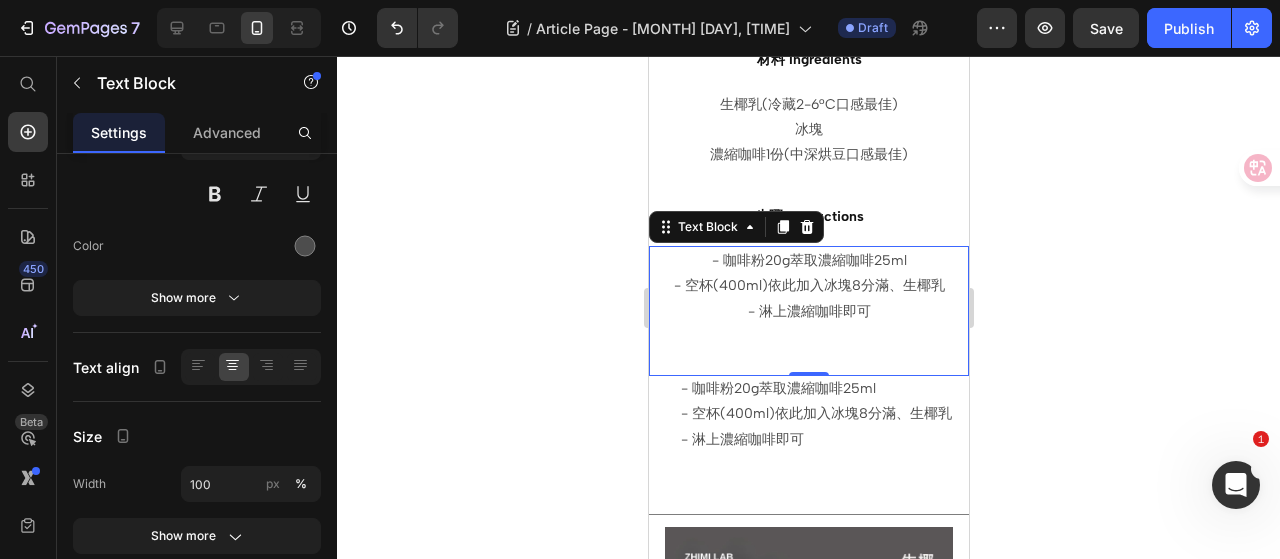 scroll, scrollTop: 685, scrollLeft: 0, axis: vertical 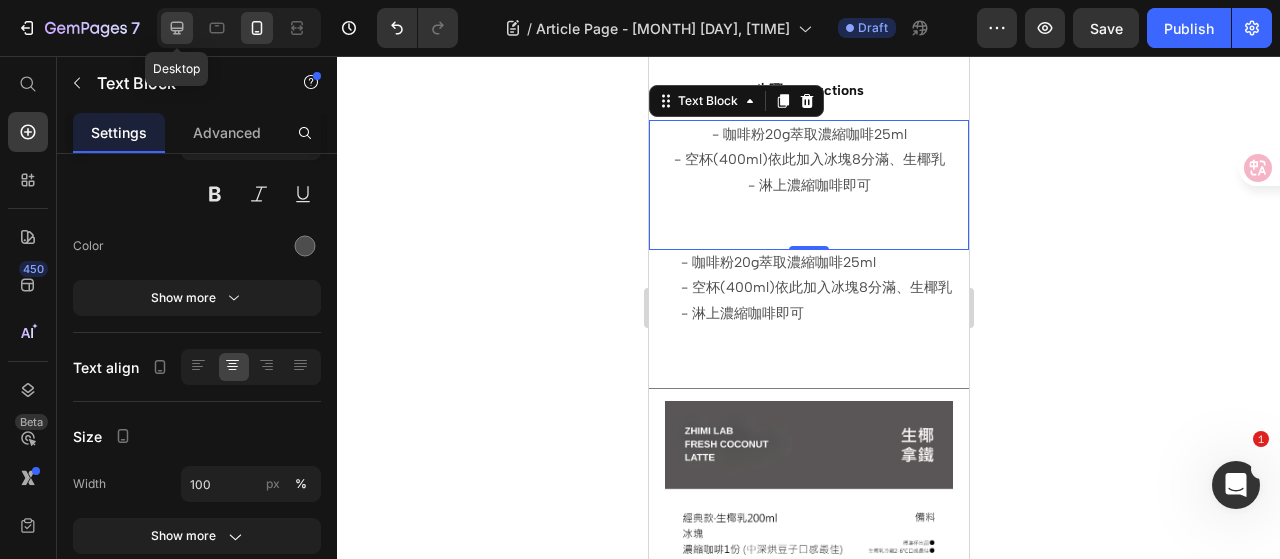 click 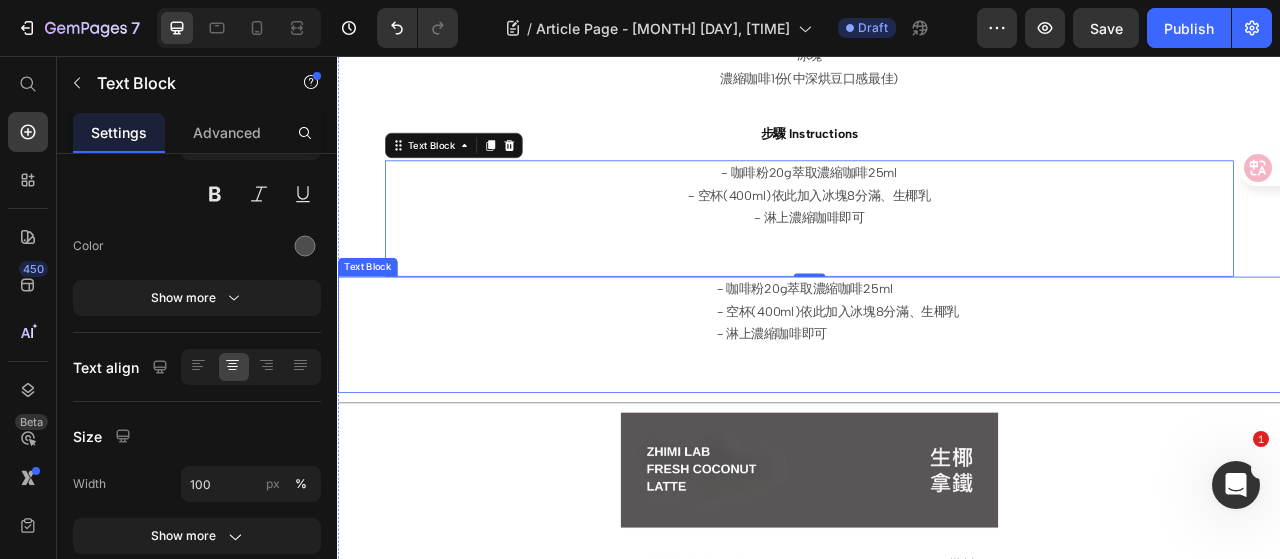 scroll, scrollTop: 867, scrollLeft: 0, axis: vertical 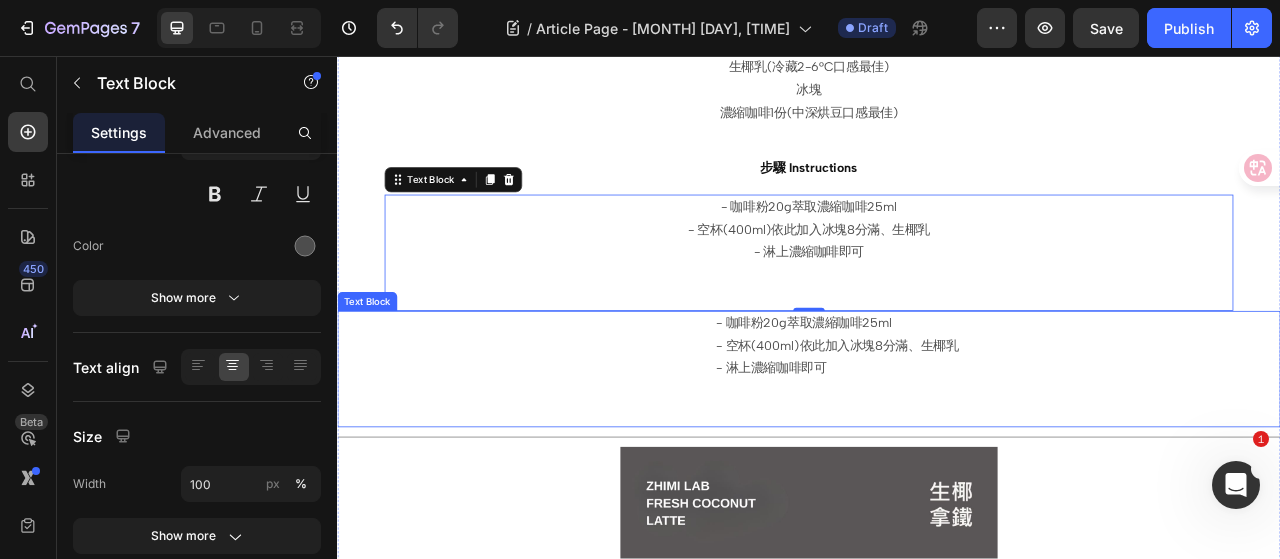 click on "- 咖啡粉20g萃取濃縮咖啡25ml - 空杯(400ml)依此加入冰塊8分滿、生椰乳 - 淋上濃縮咖啡即可" at bounding box center [1177, 426] 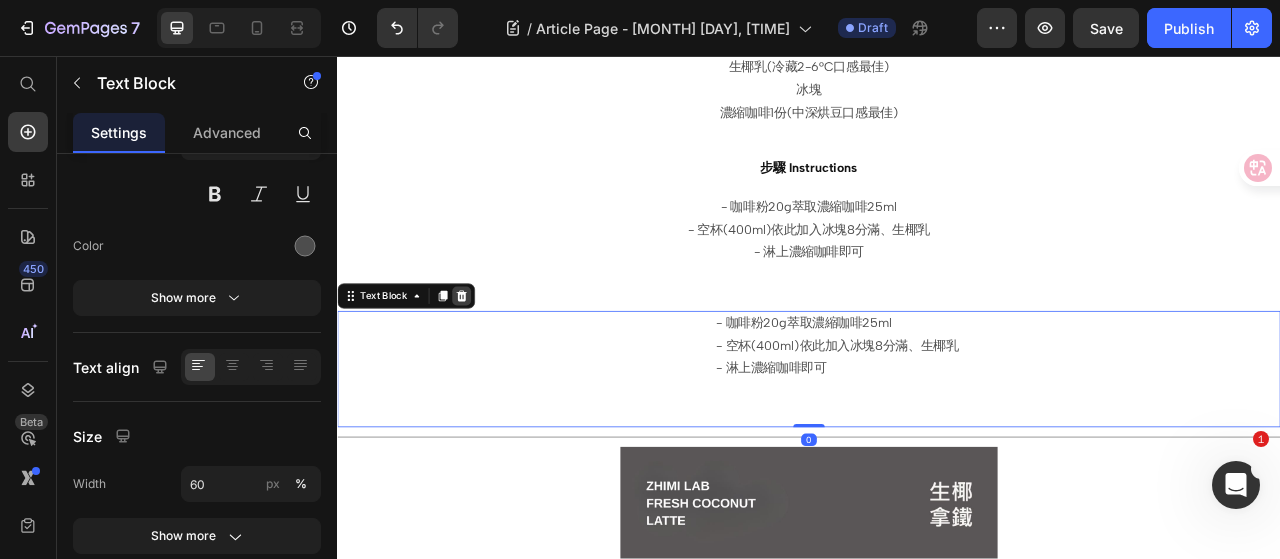 click at bounding box center (495, 362) 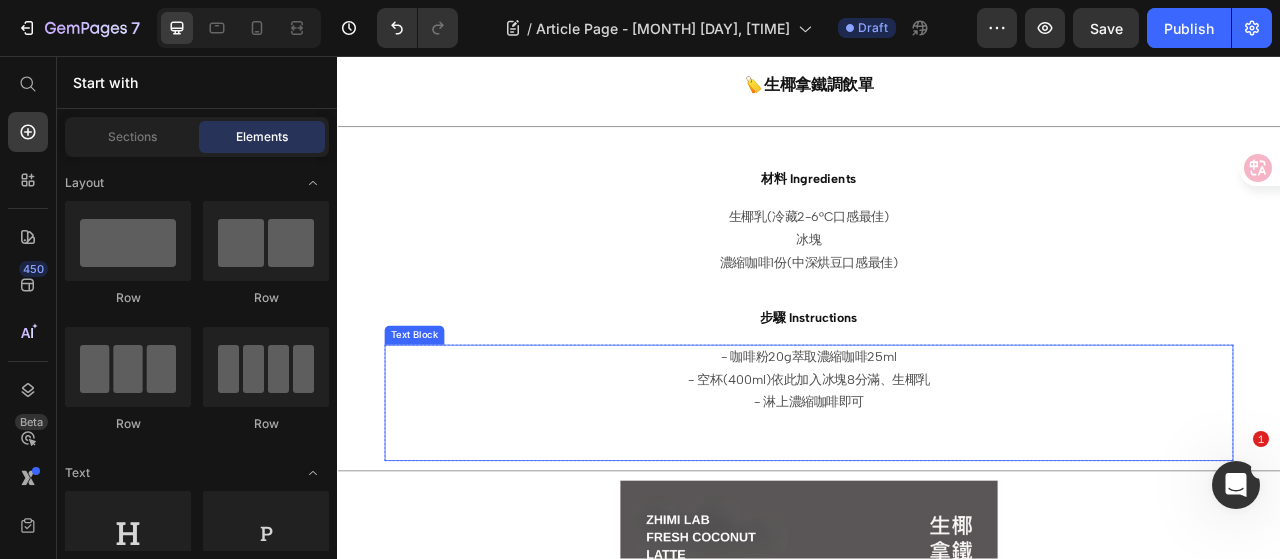 scroll, scrollTop: 667, scrollLeft: 0, axis: vertical 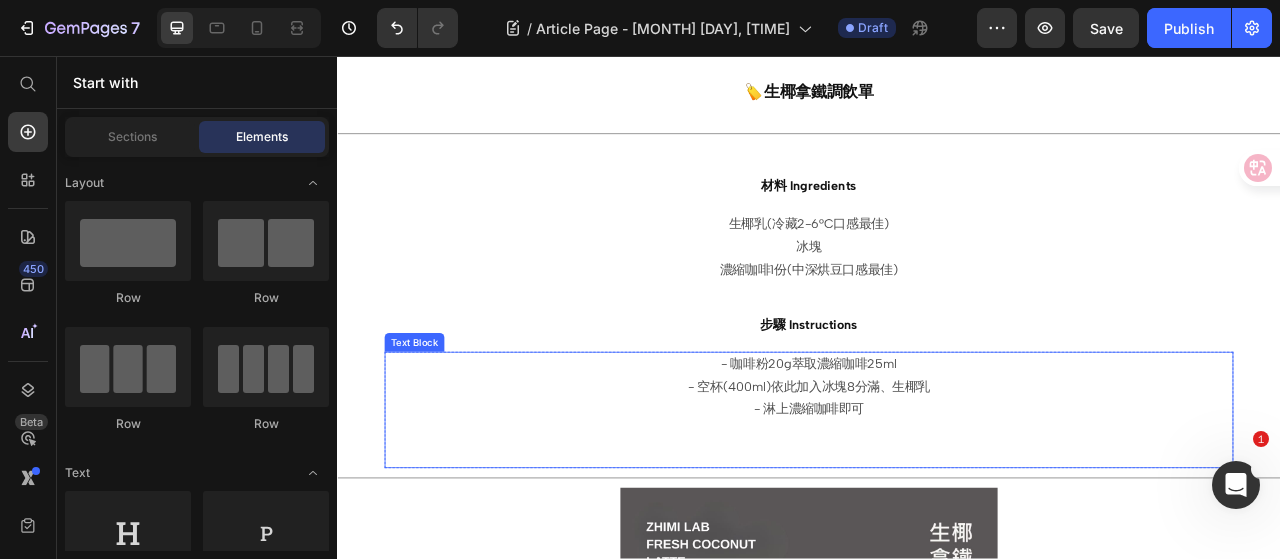 click on "- 咖啡粉20g萃取濃縮咖啡25ml - 空杯(400ml)依此加入冰塊8分滿、生椰乳 - 淋上濃縮咖啡即可" at bounding box center [937, 478] 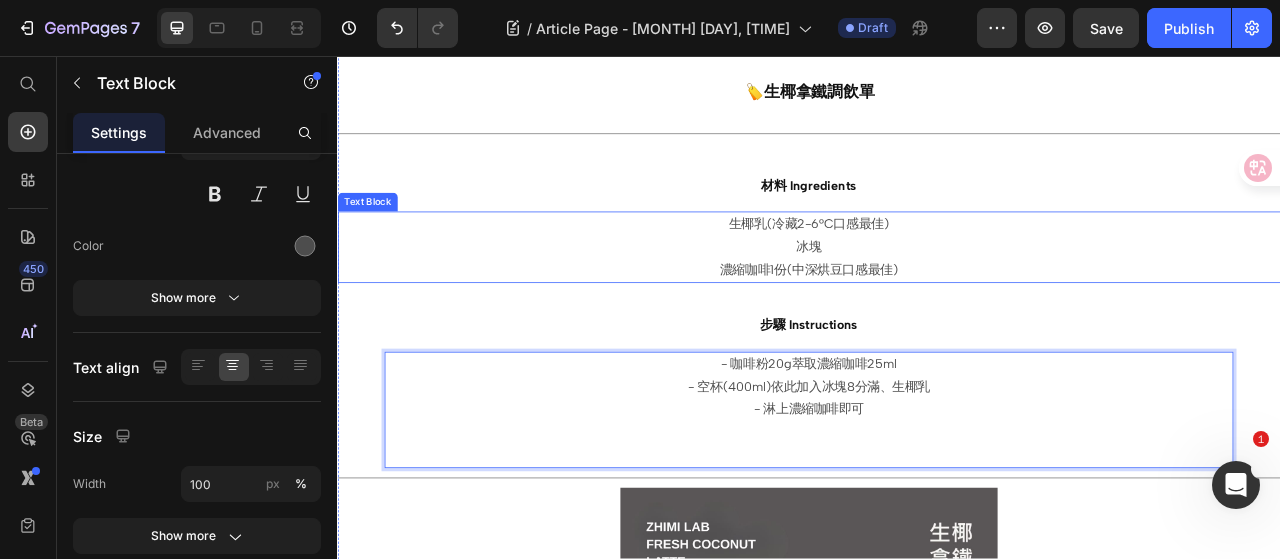 click on "生椰乳(冷藏2-6°C口感最佳) 冰塊 濃縮咖啡1份(中深烘豆口感最佳)" at bounding box center [937, 300] 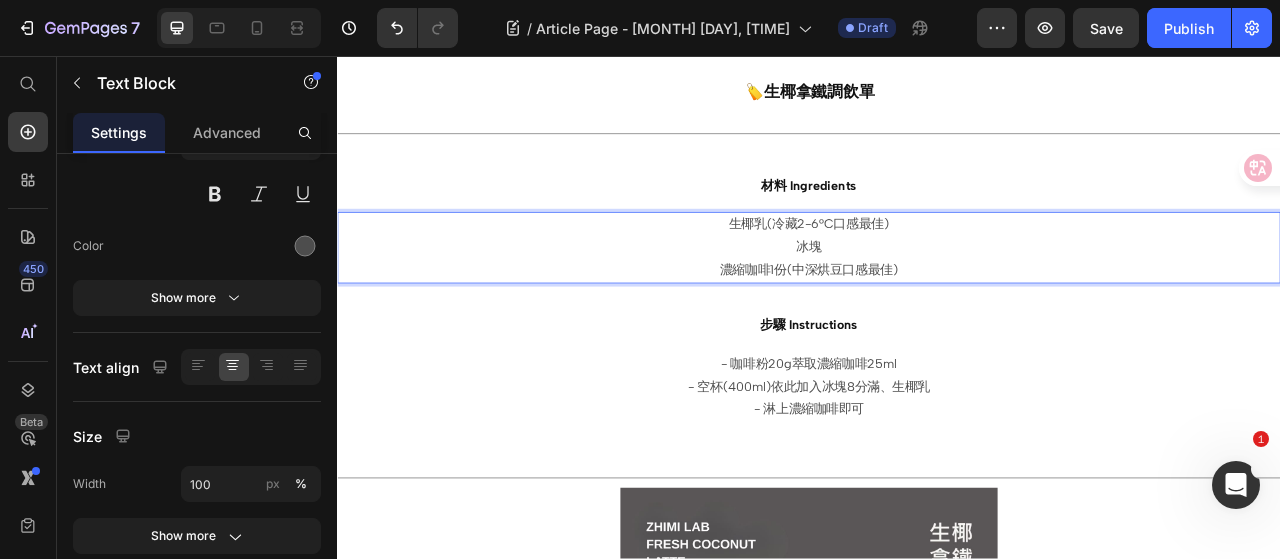 click on "生椰乳(冷藏2-6°C口感最佳) 冰塊 濃縮咖啡1份(中深烘豆口感最佳)" at bounding box center (937, 300) 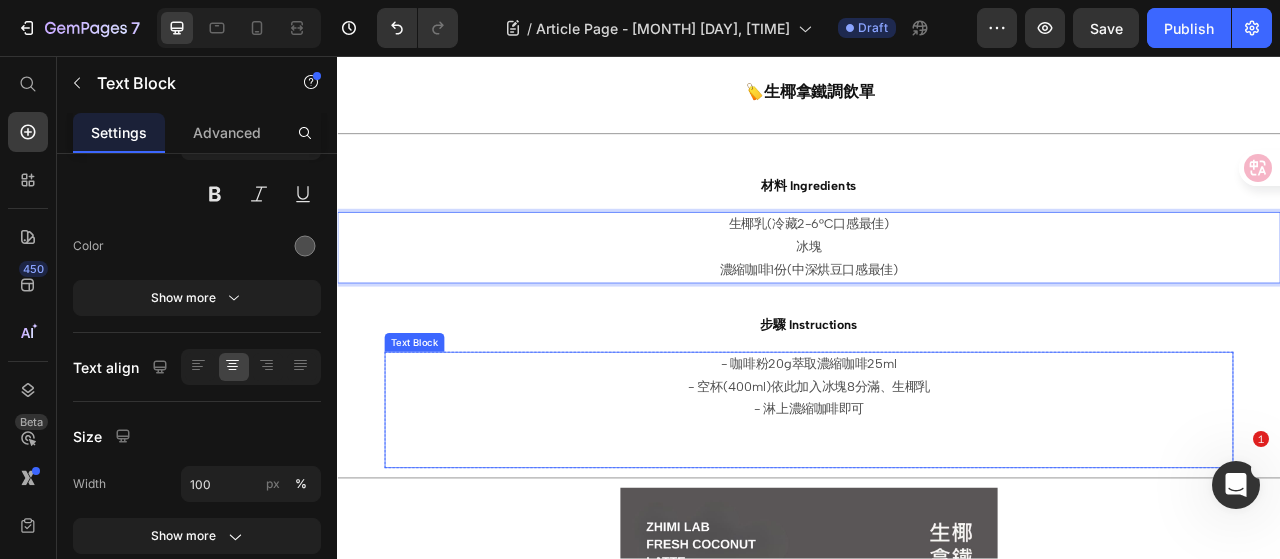 click on "- 咖啡粉20g萃取濃縮咖啡25ml - 空杯(400ml)依此加入冰塊8分滿、生椰乳 - 淋上濃縮咖啡即可" at bounding box center [937, 478] 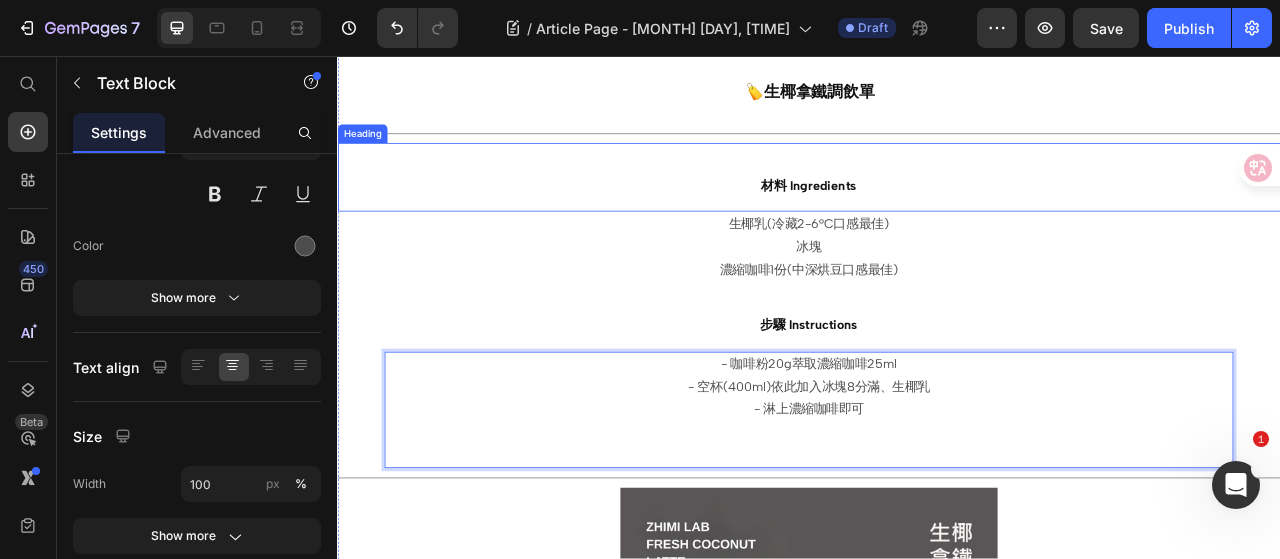click on "材料 Ingredients" at bounding box center [937, 211] 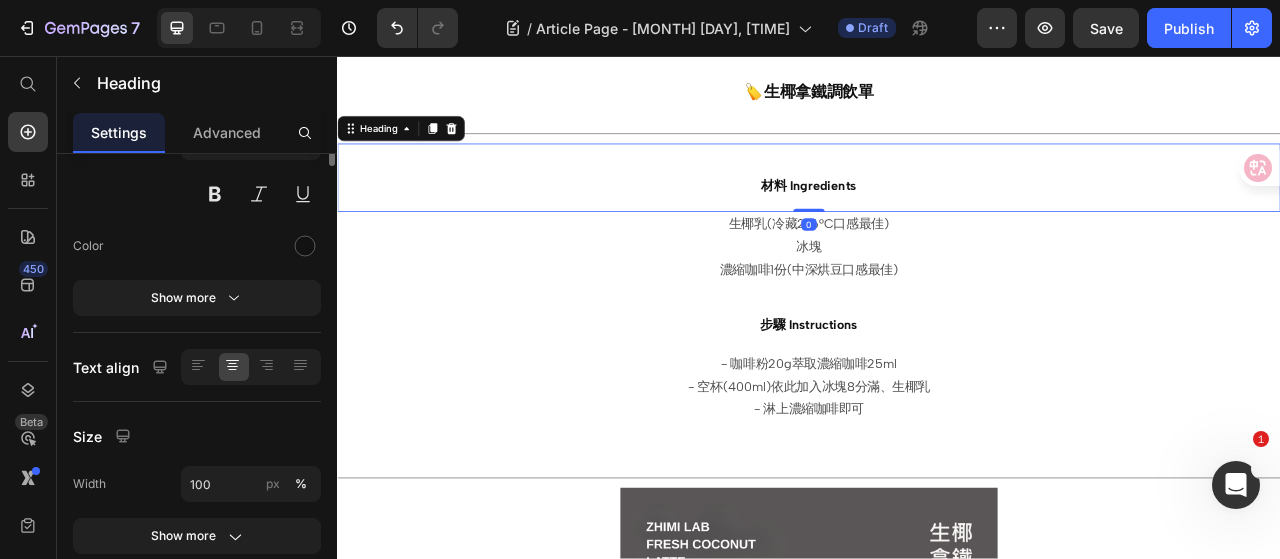 scroll, scrollTop: 0, scrollLeft: 0, axis: both 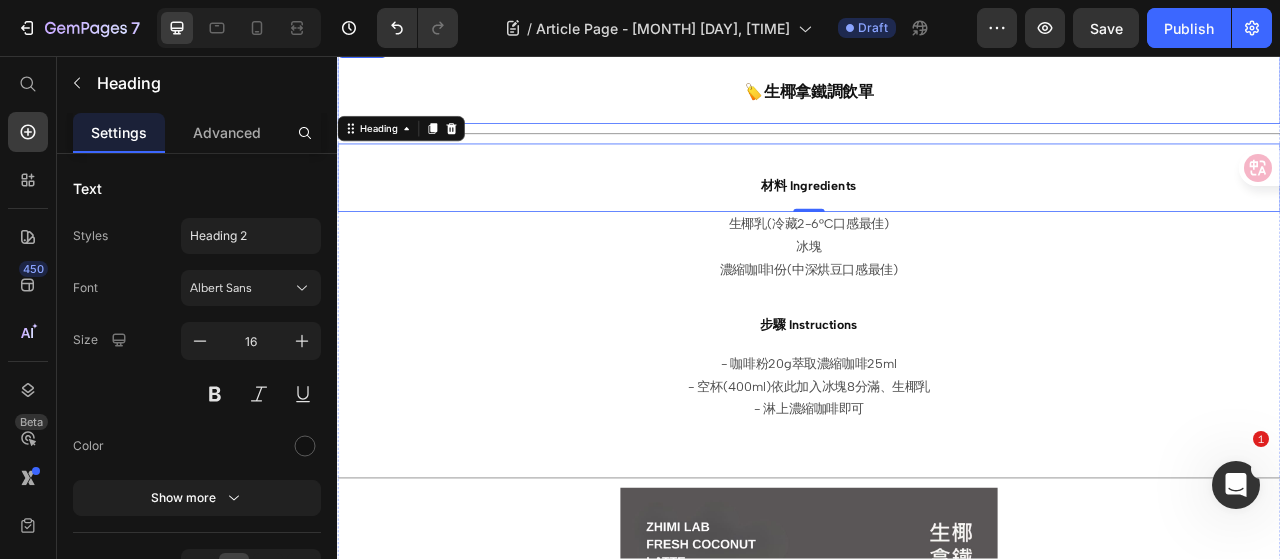 click on "⁠⁠⁠⁠⁠⁠⁠ 🏷️生椰拿鐵調飲單" at bounding box center [937, 89] 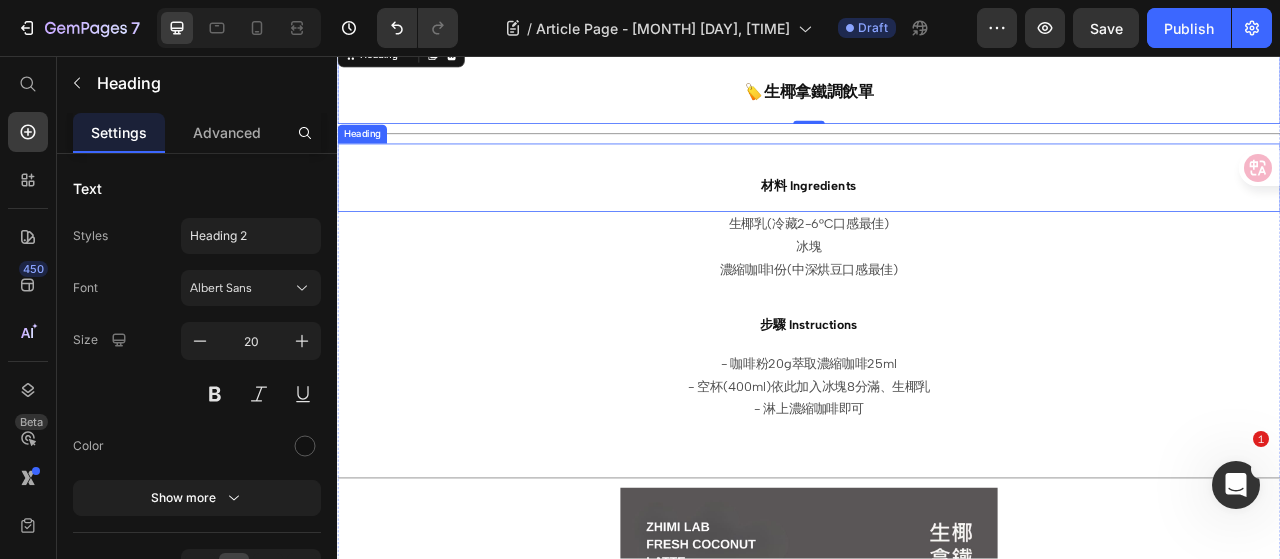 click on "材料 Ingredients" at bounding box center (937, 211) 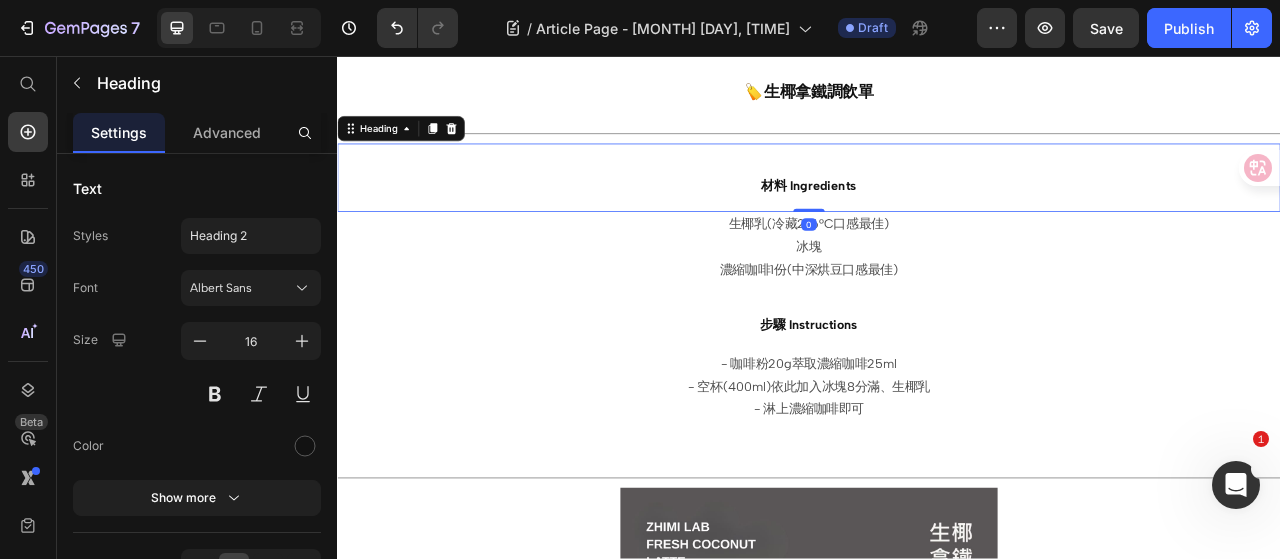 click on "材料 Ingredients" at bounding box center [937, 211] 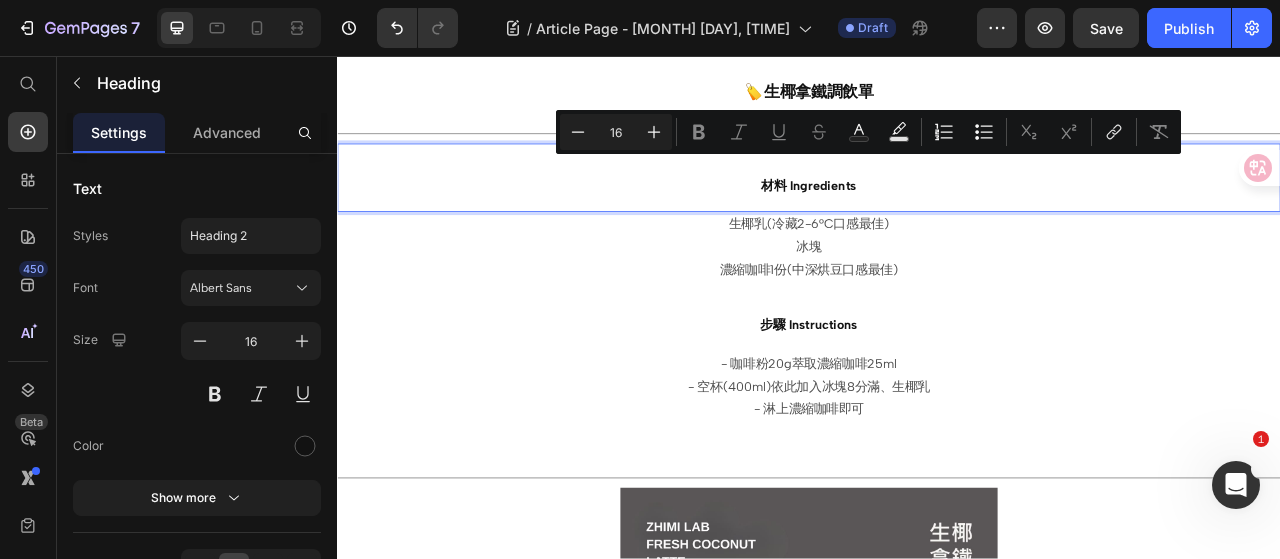 click on "材料 Ingredients" at bounding box center (937, 221) 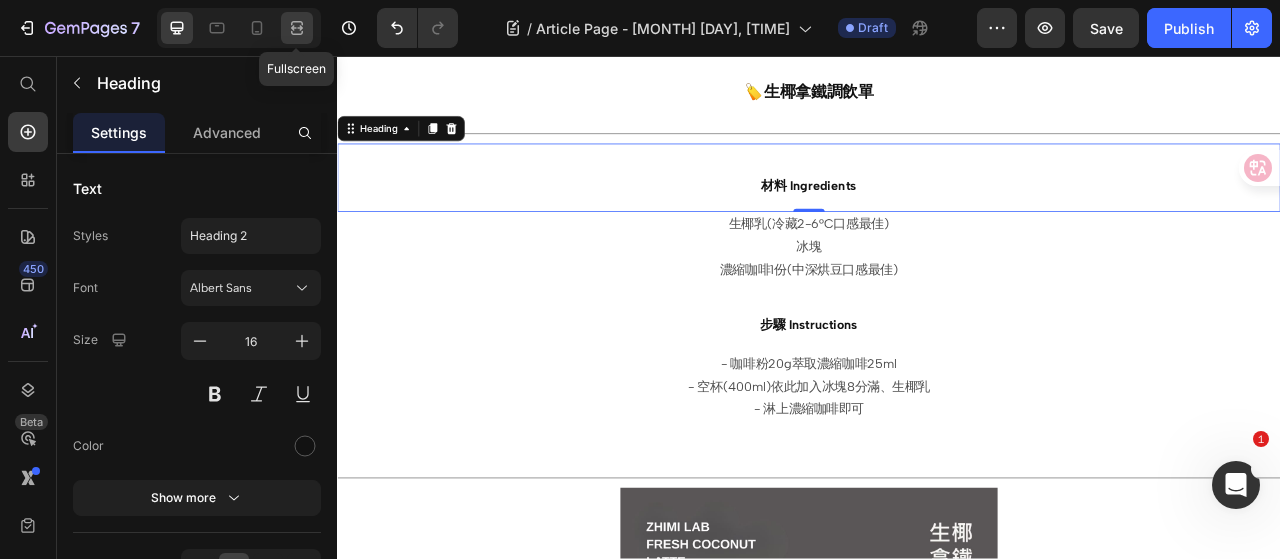 click 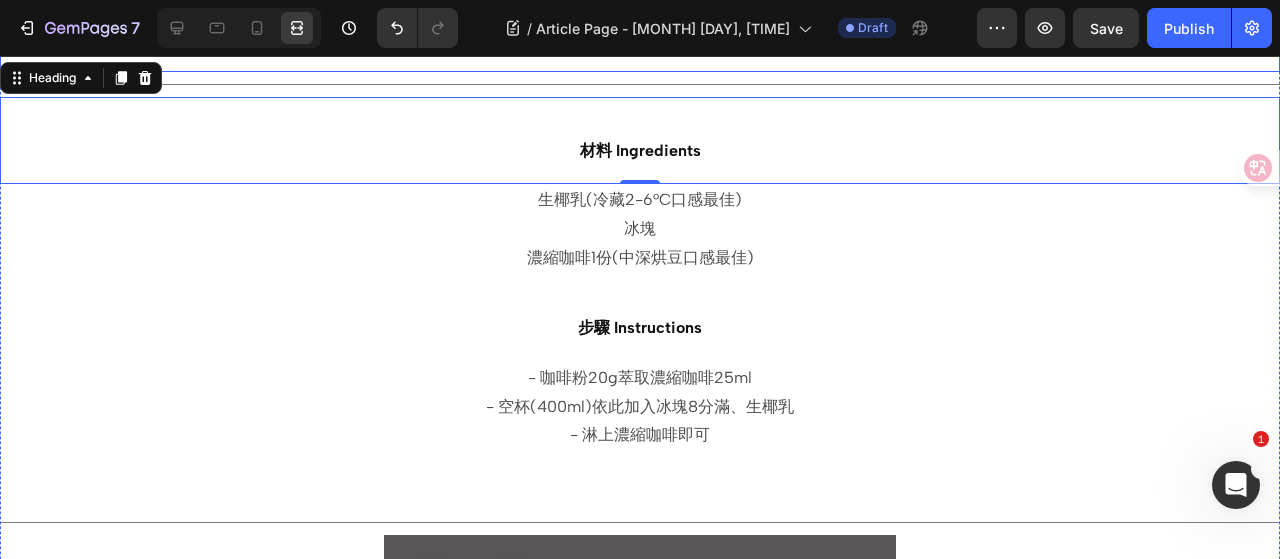 scroll, scrollTop: 800, scrollLeft: 0, axis: vertical 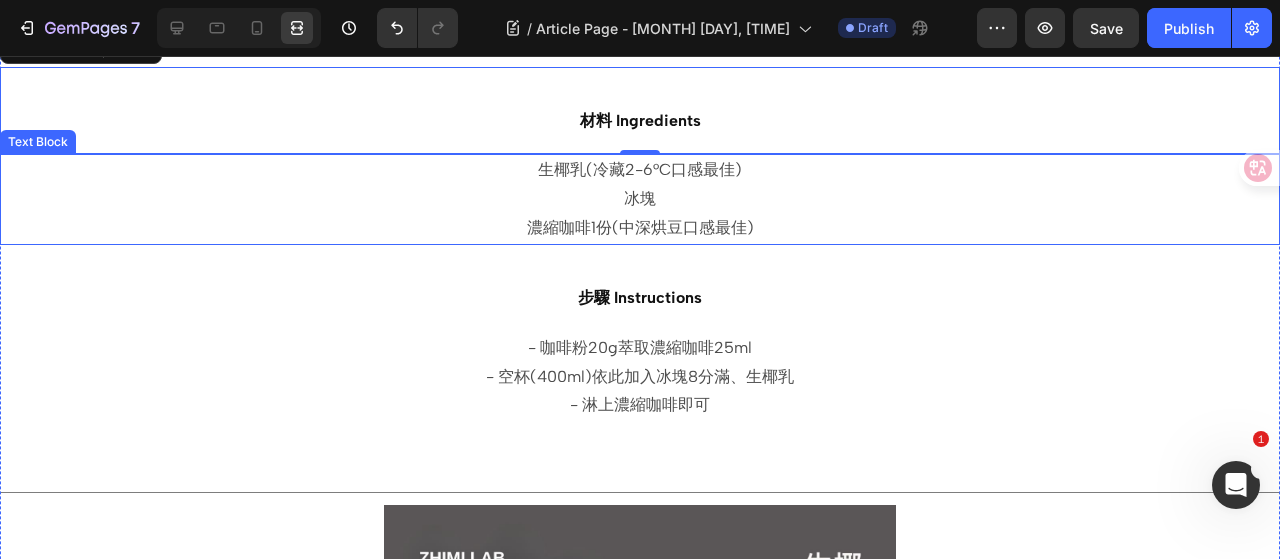 click on "生椰乳(冷藏2-6°C口感最佳) 冰塊 濃縮咖啡1份(中深烘豆口感最佳)" at bounding box center [640, 199] 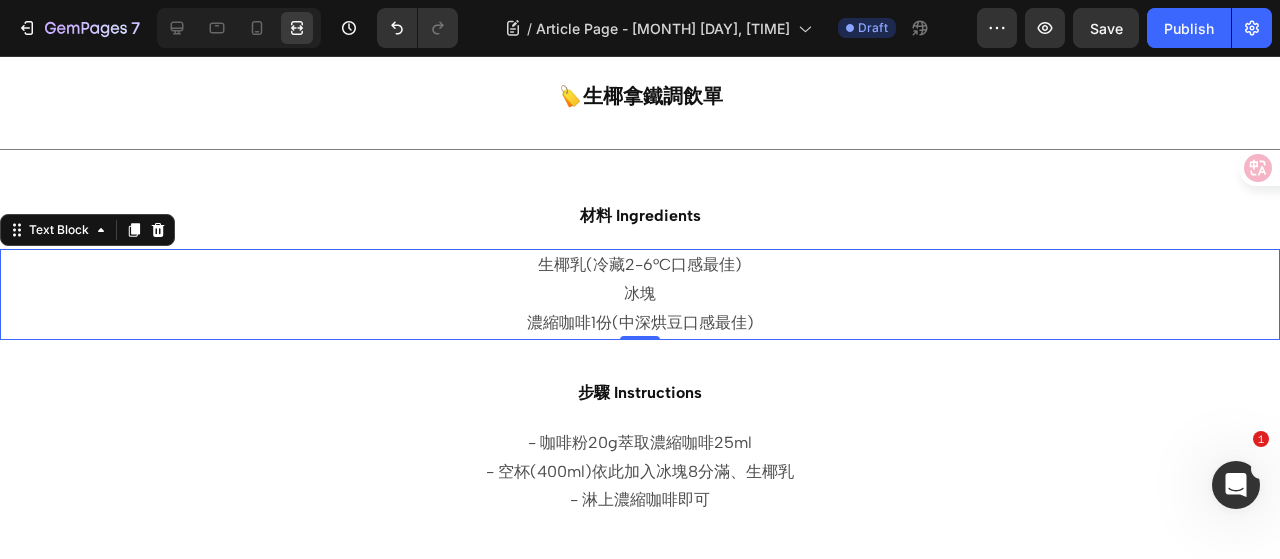 scroll, scrollTop: 600, scrollLeft: 0, axis: vertical 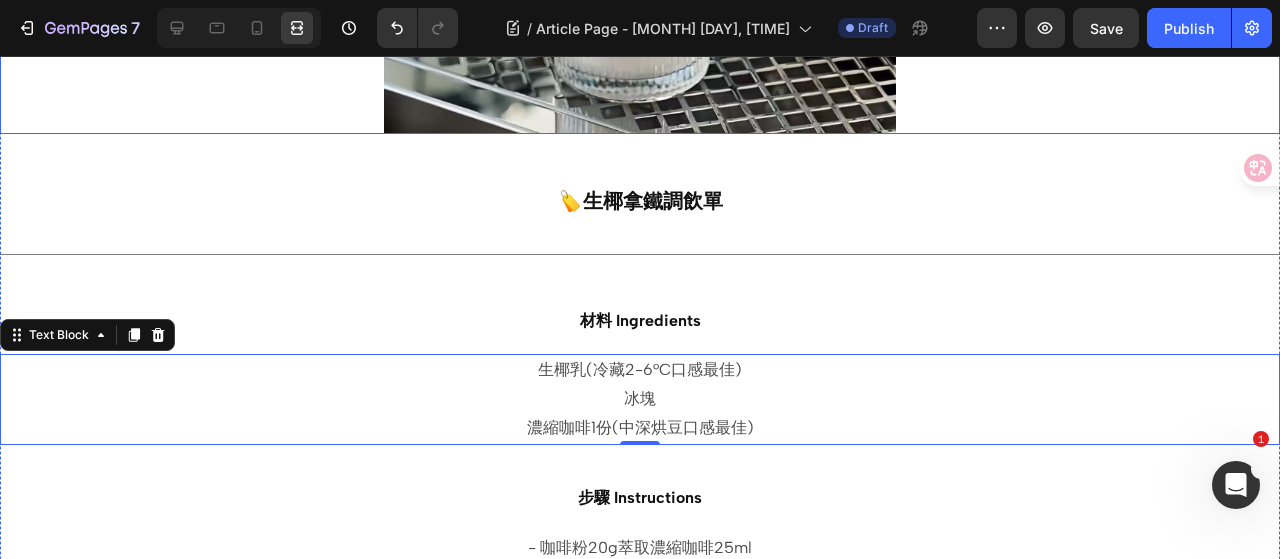 click at bounding box center (640, -122) 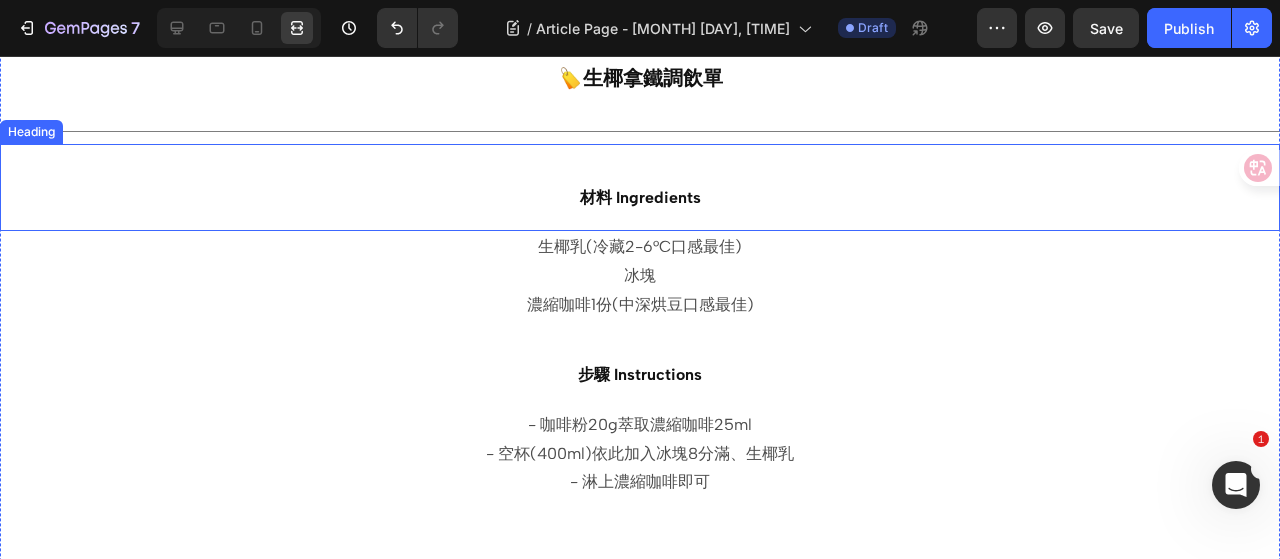 scroll, scrollTop: 556, scrollLeft: 0, axis: vertical 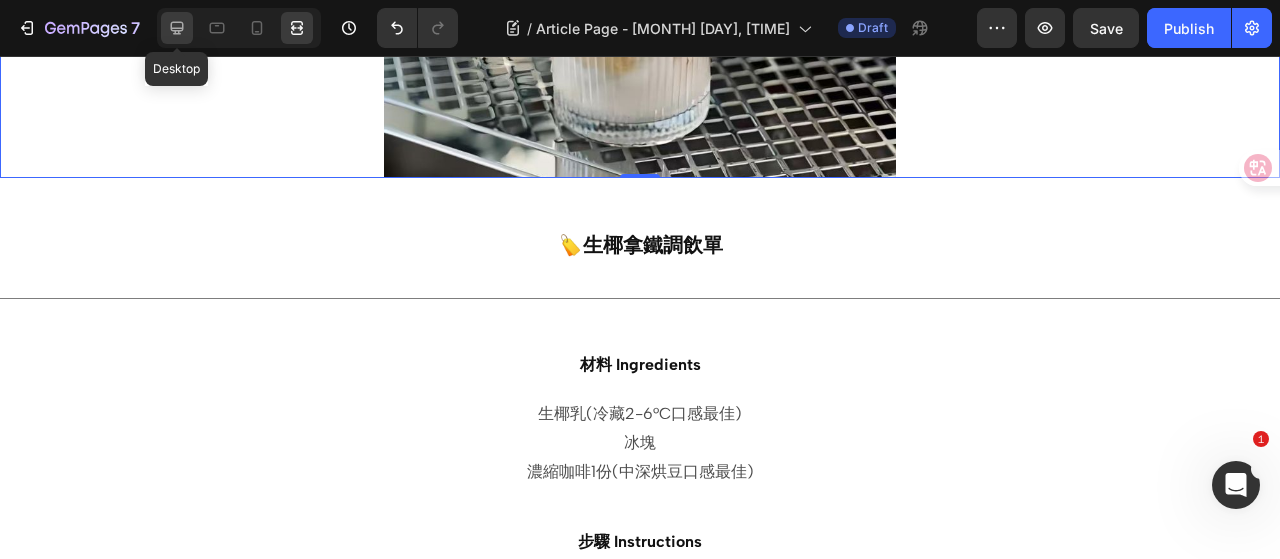 click 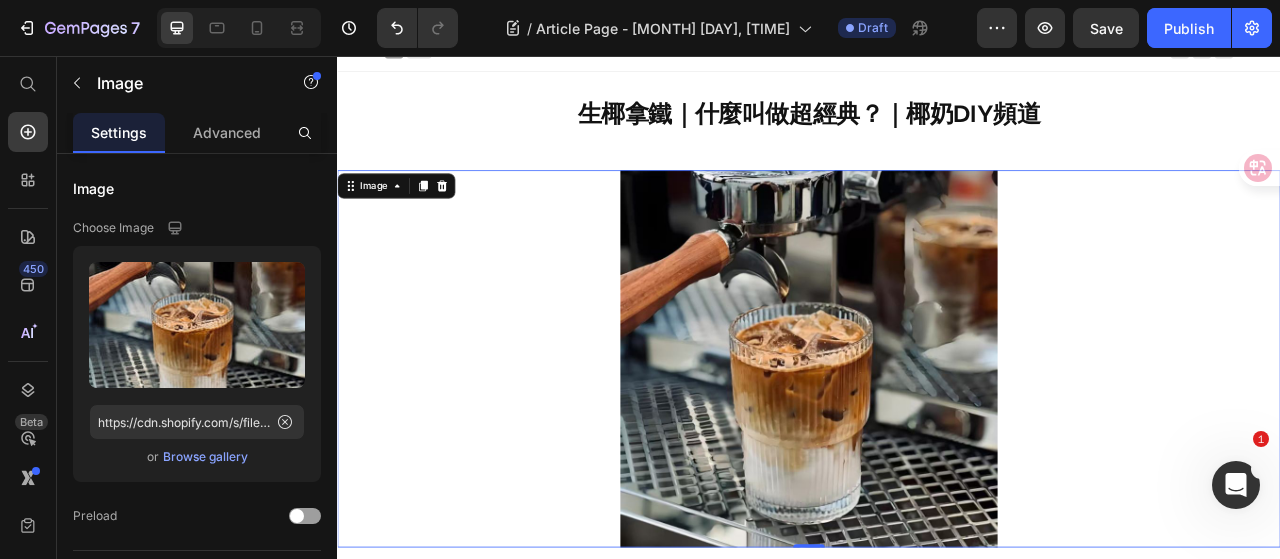 scroll, scrollTop: 0, scrollLeft: 0, axis: both 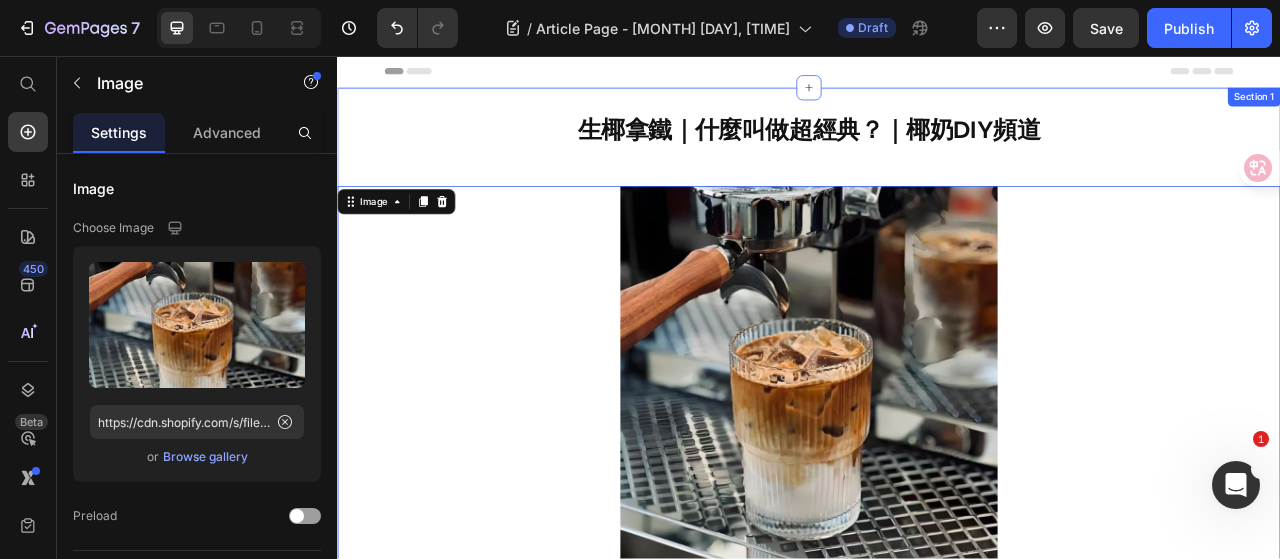 click on "生椰拿鐵｜什麼叫做超經典？｜椰奶DIY頻道 Heading Row Image   0 ⁠⁠⁠⁠⁠⁠⁠ 🏷️生椰拿鐵調飲單   Heading                Title Line ⁠⁠⁠⁠⁠⁠⁠ 材料 Ingredients   Heading 生椰乳(冷藏2-6°C口感最佳) 冰塊 濃縮咖啡1份(中深烘豆口感最佳) Text Block ⁠⁠⁠⁠⁠⁠⁠ 步驟 Instructions   Heading - 咖啡粉20g萃取濃縮咖啡25ml - 空杯(400ml)依此加入冰塊8分滿、生椰乳 - 淋上濃縮咖啡即可 Text Block Row                Title Line Image                Title Line Section 1" at bounding box center (937, 1033) 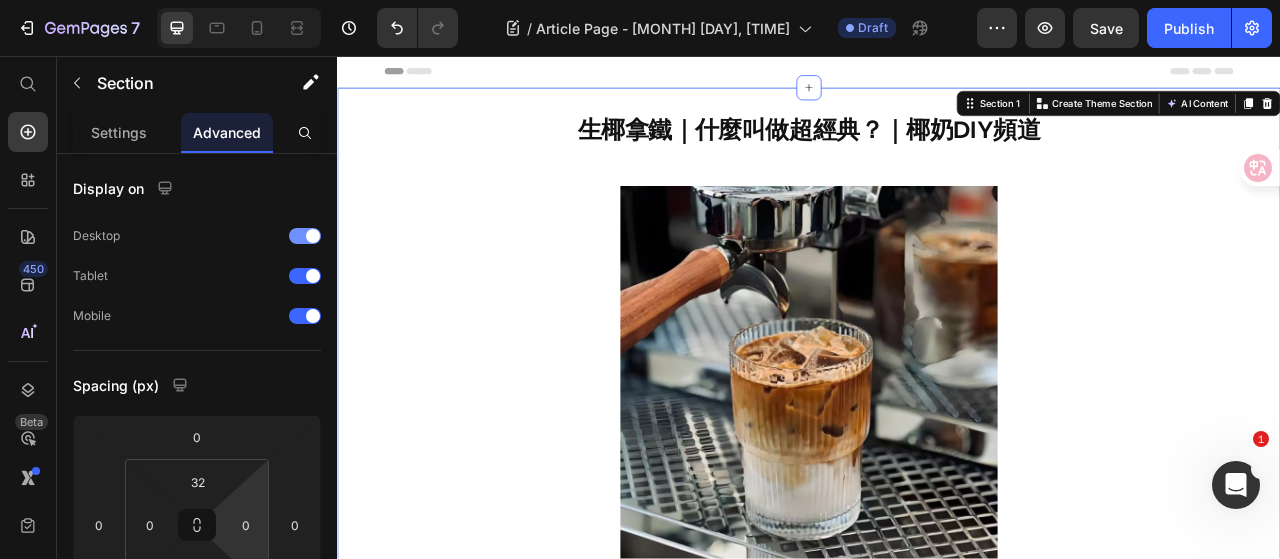 scroll, scrollTop: 300, scrollLeft: 0, axis: vertical 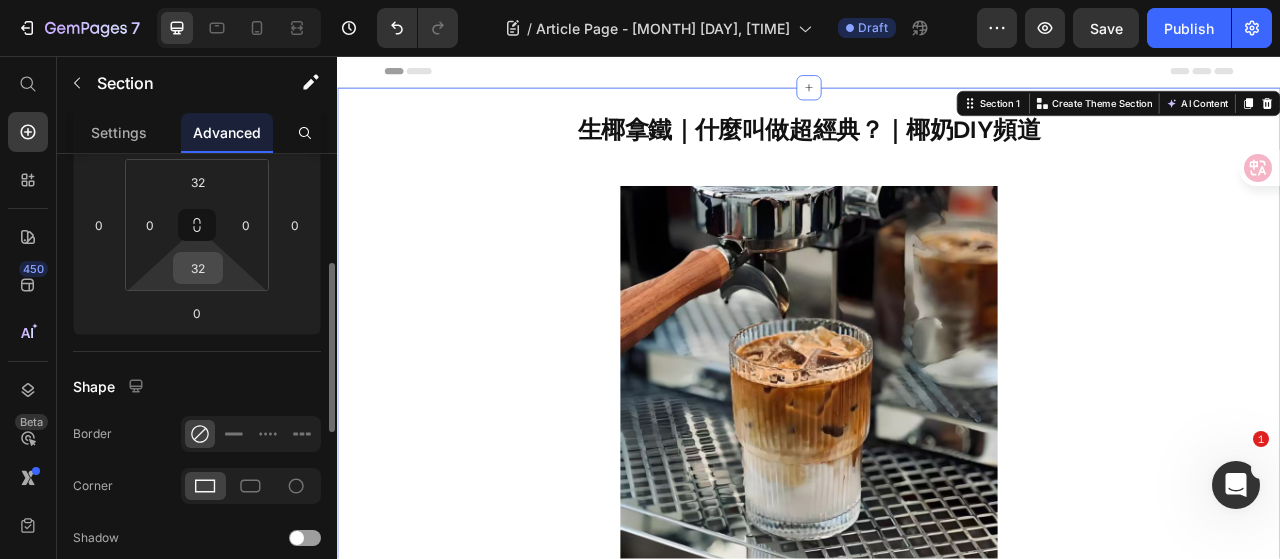 click on "32" at bounding box center (198, 268) 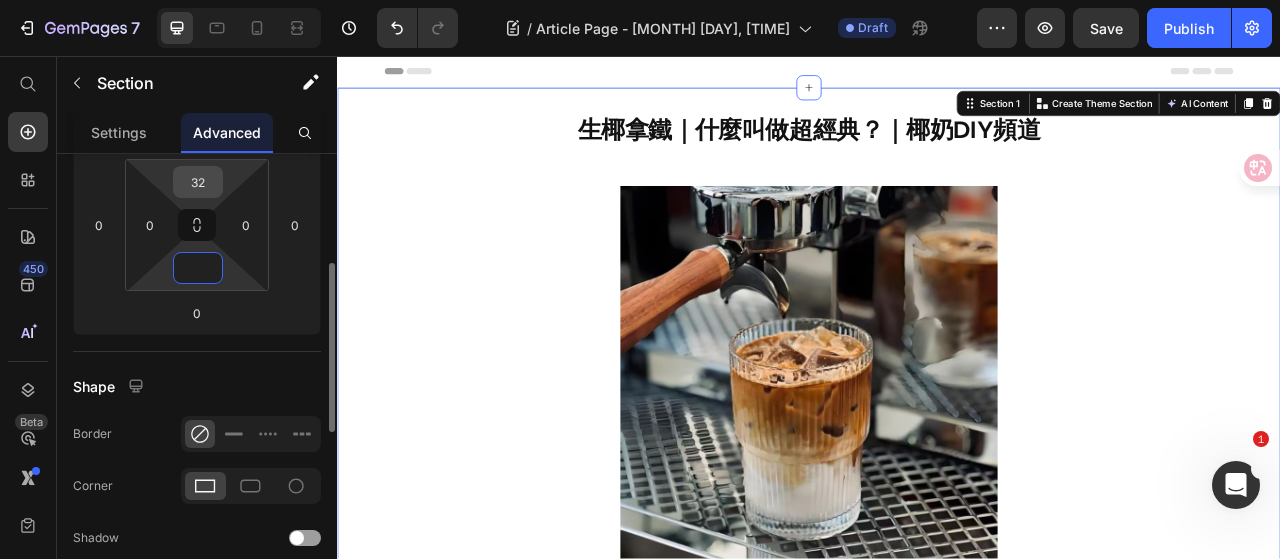 type on "0" 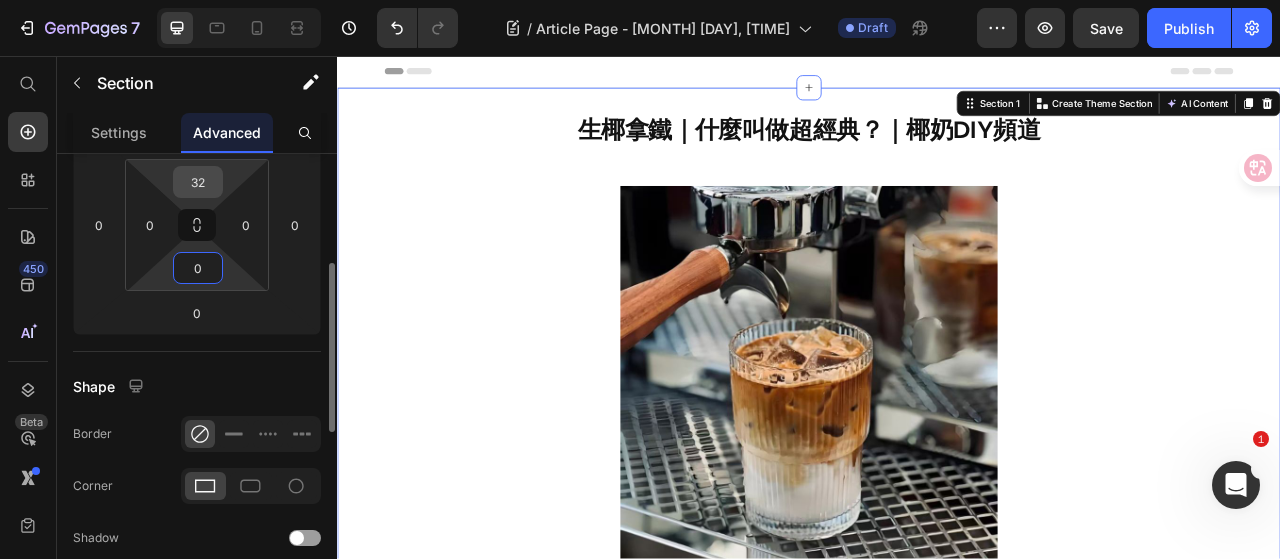 click on "32" at bounding box center (198, 182) 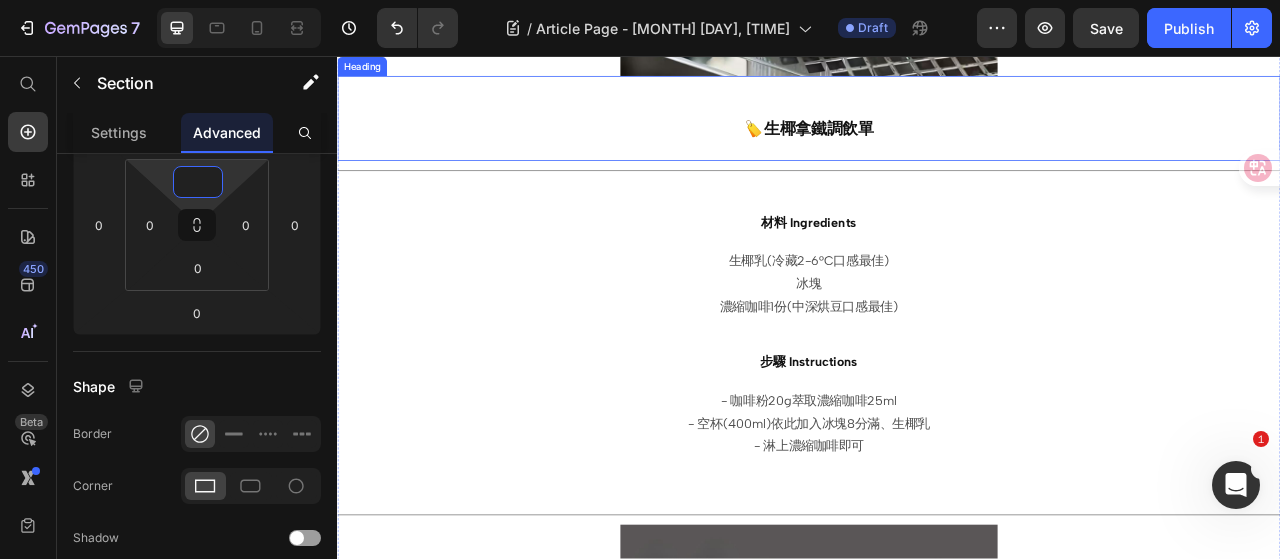 scroll, scrollTop: 0, scrollLeft: 0, axis: both 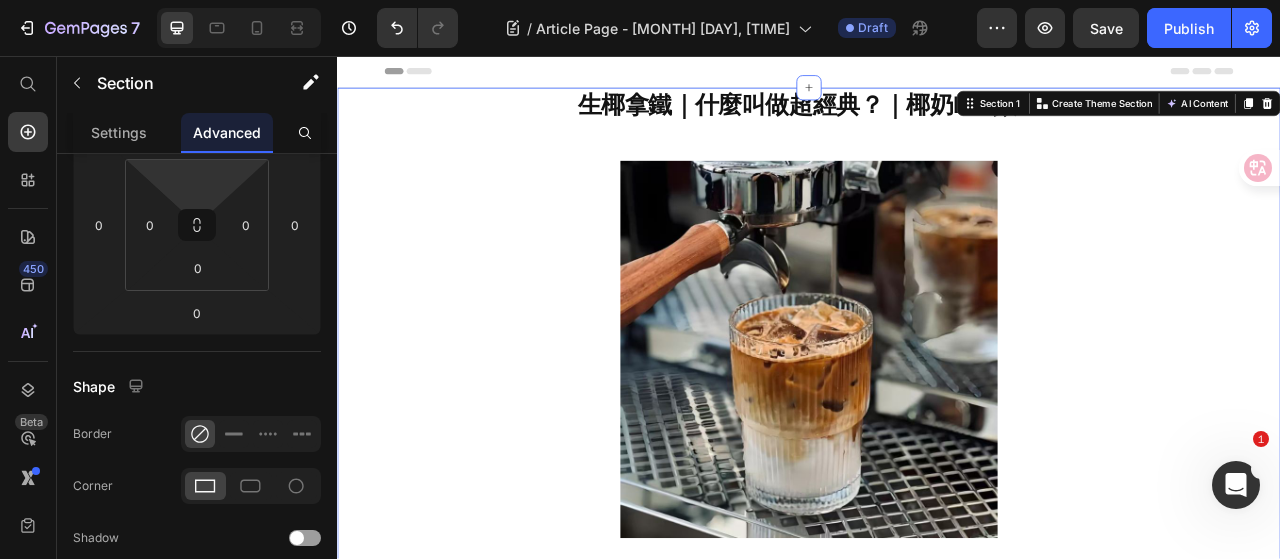 type on "0" 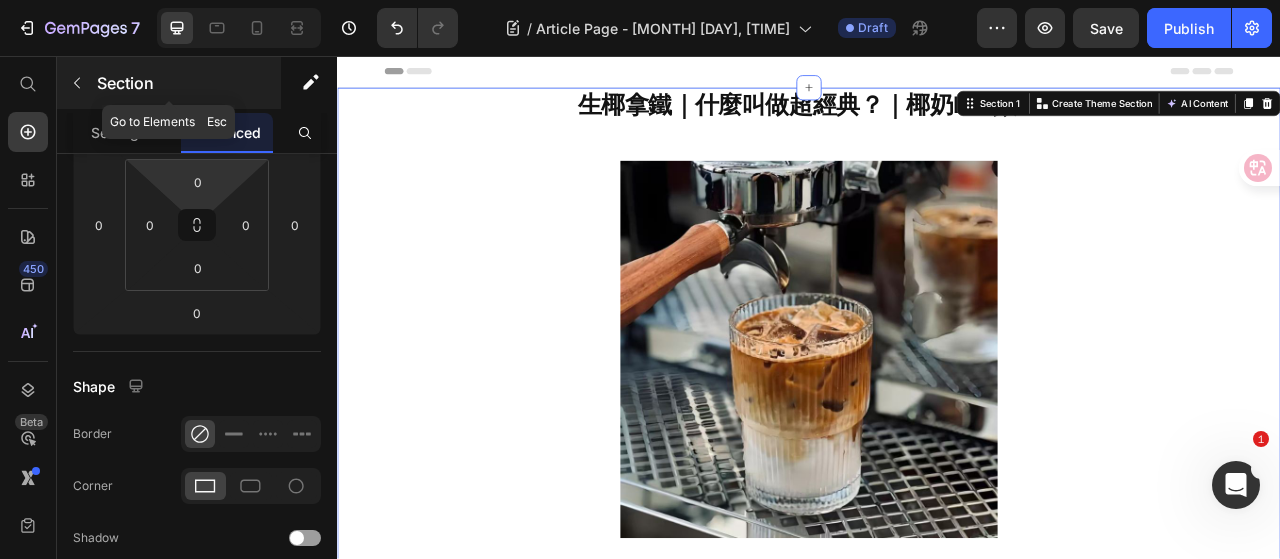 click 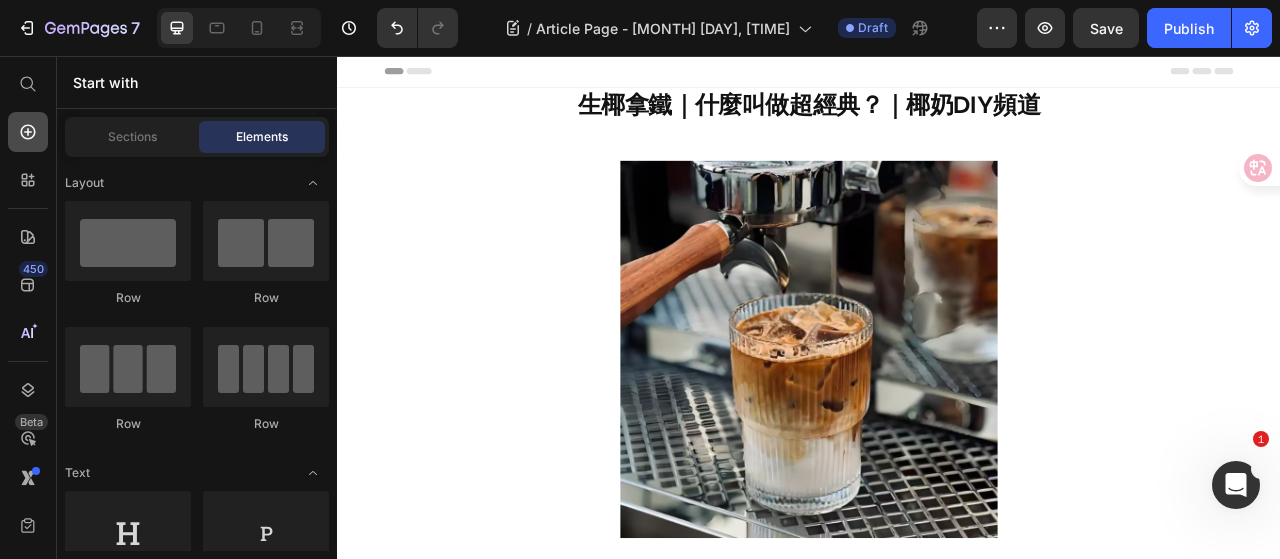 click 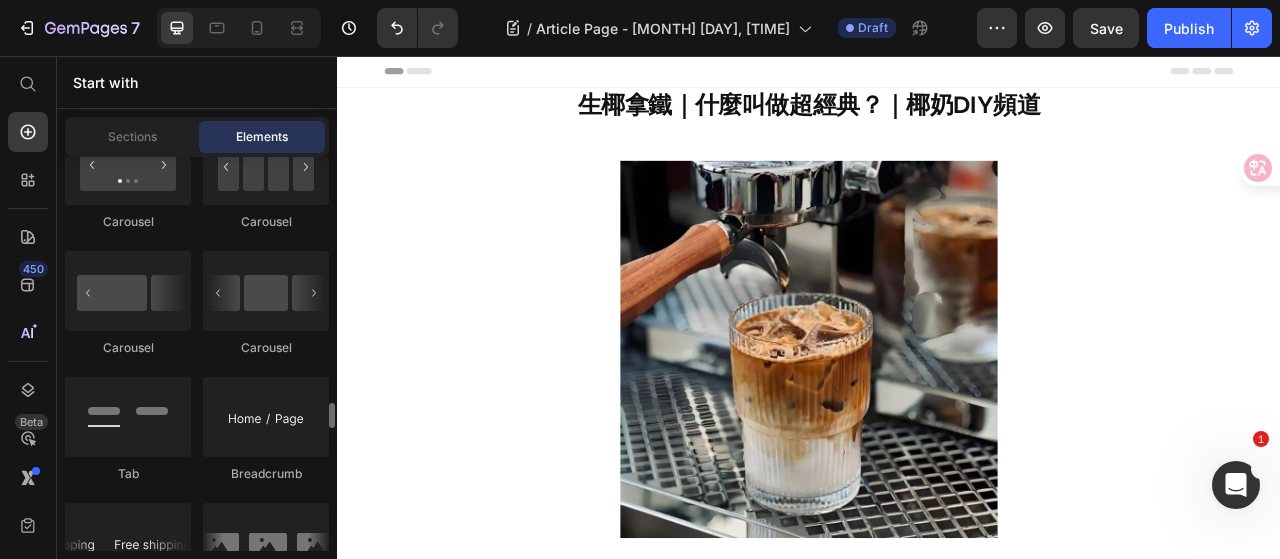 scroll, scrollTop: 2300, scrollLeft: 0, axis: vertical 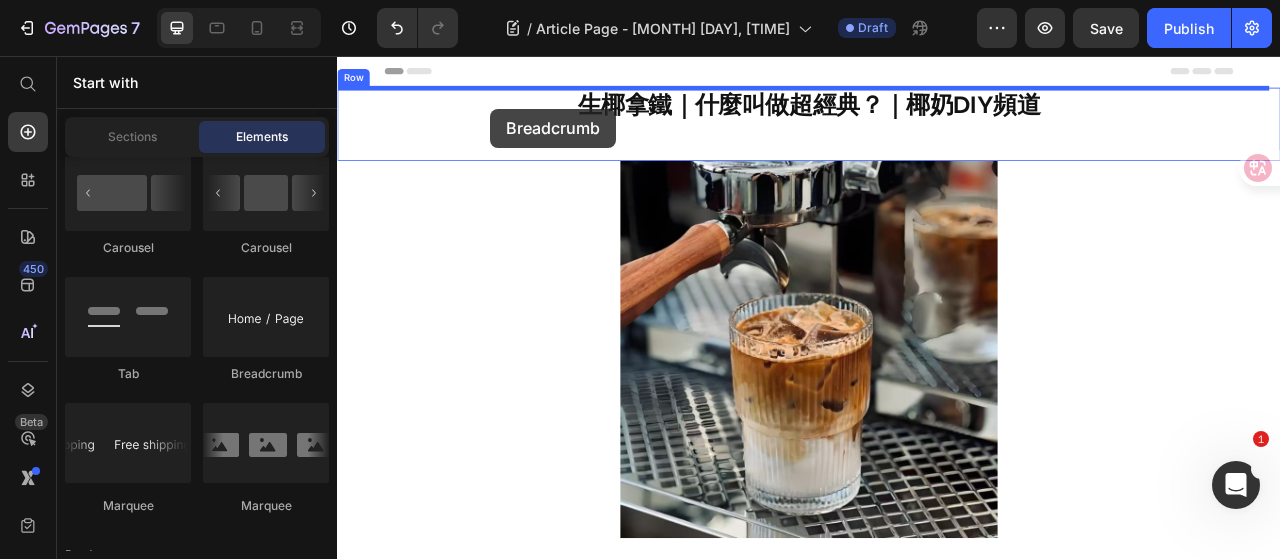 drag, startPoint x: 609, startPoint y: 388, endPoint x: 532, endPoint y: 123, distance: 275.96014 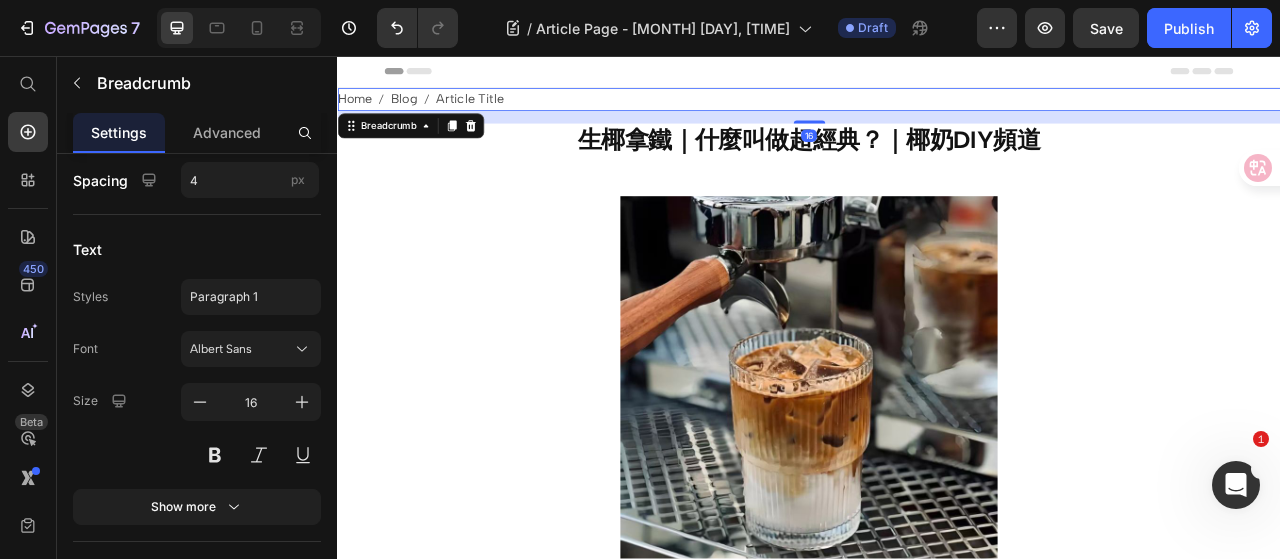 scroll, scrollTop: 0, scrollLeft: 0, axis: both 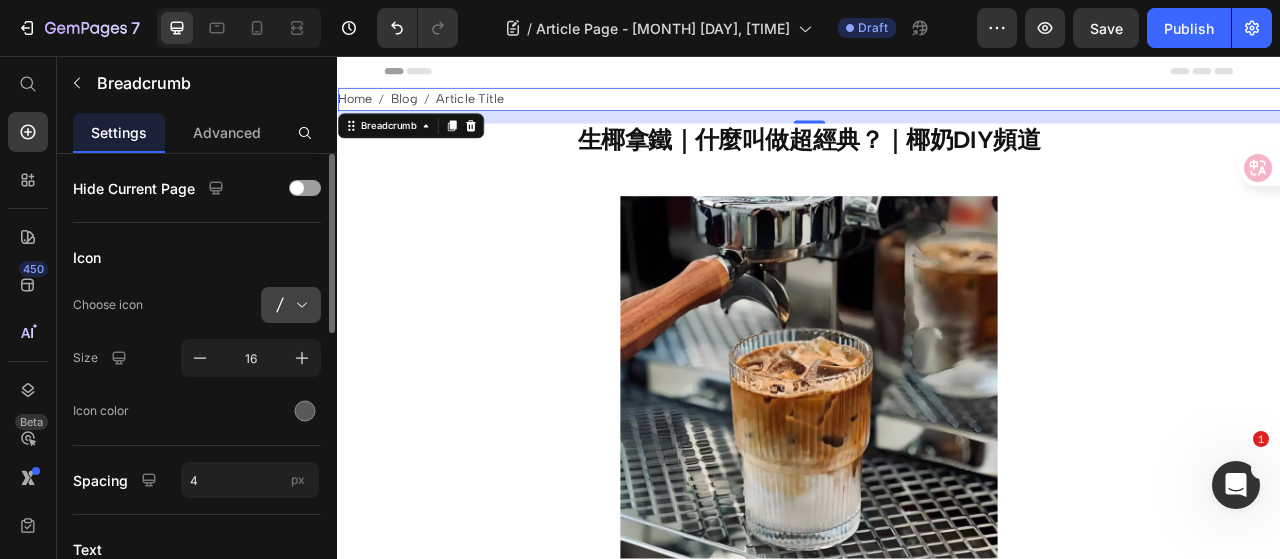 click at bounding box center [299, 305] 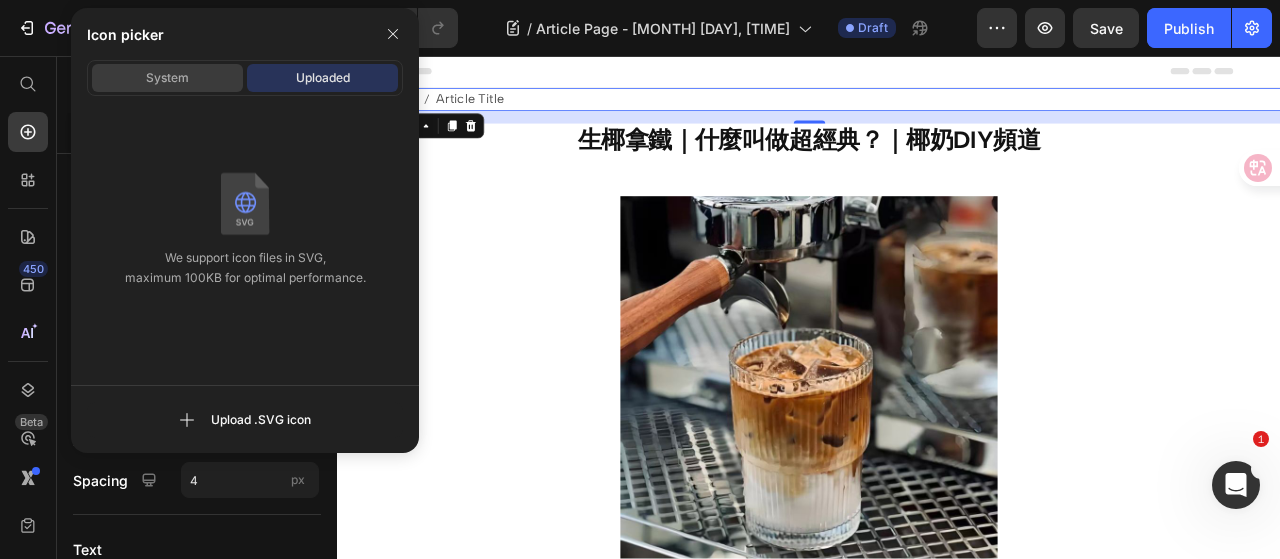 click on "System" at bounding box center (167, 78) 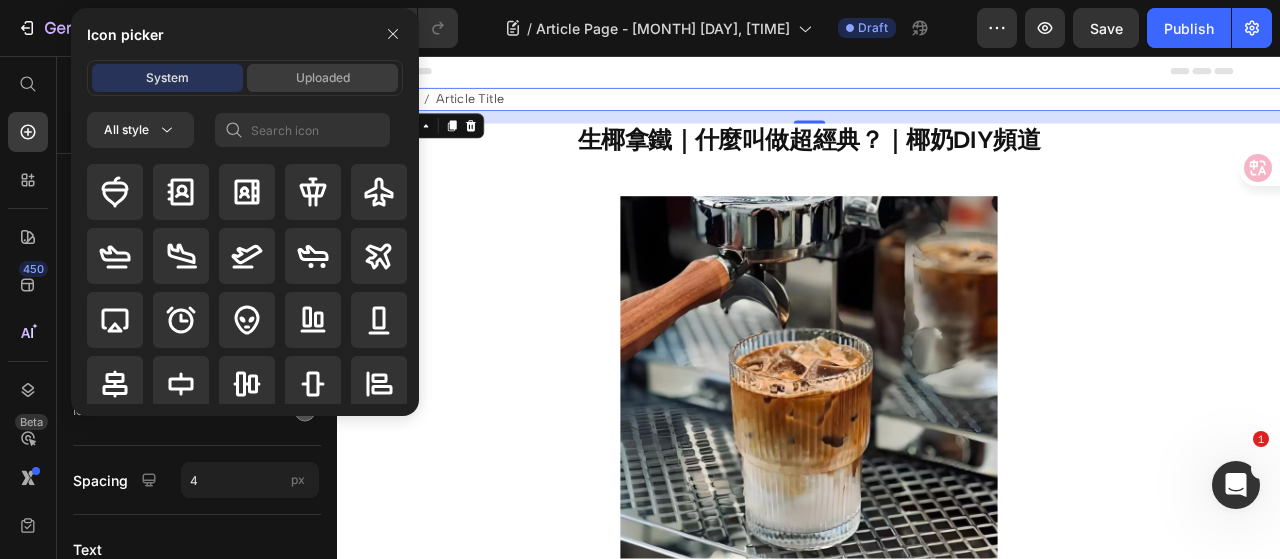 click on "Uploaded" at bounding box center (323, 78) 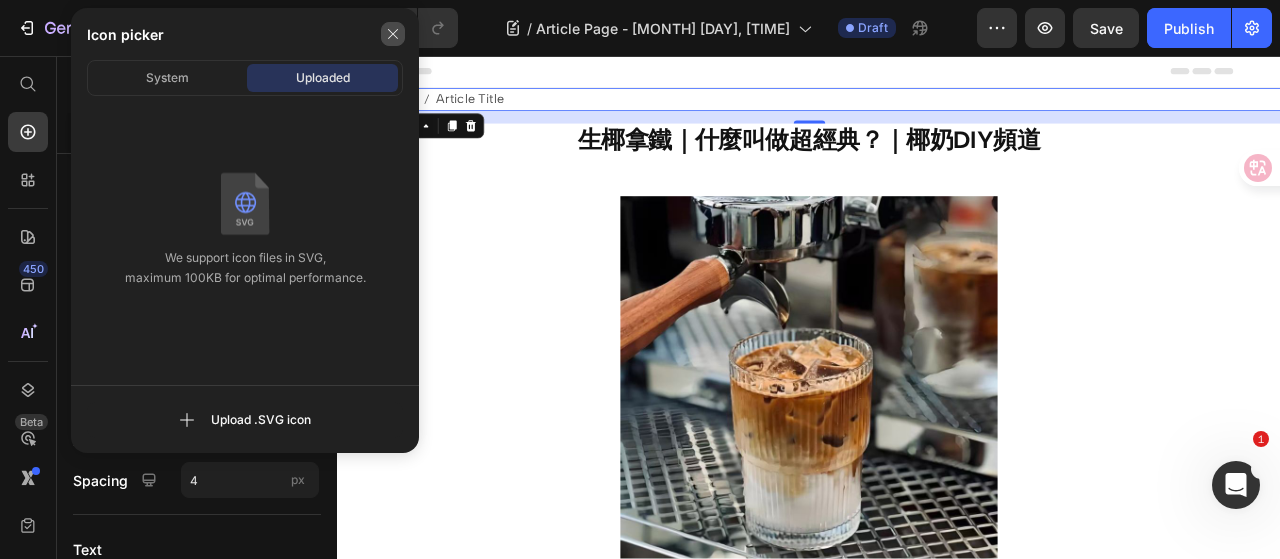 click 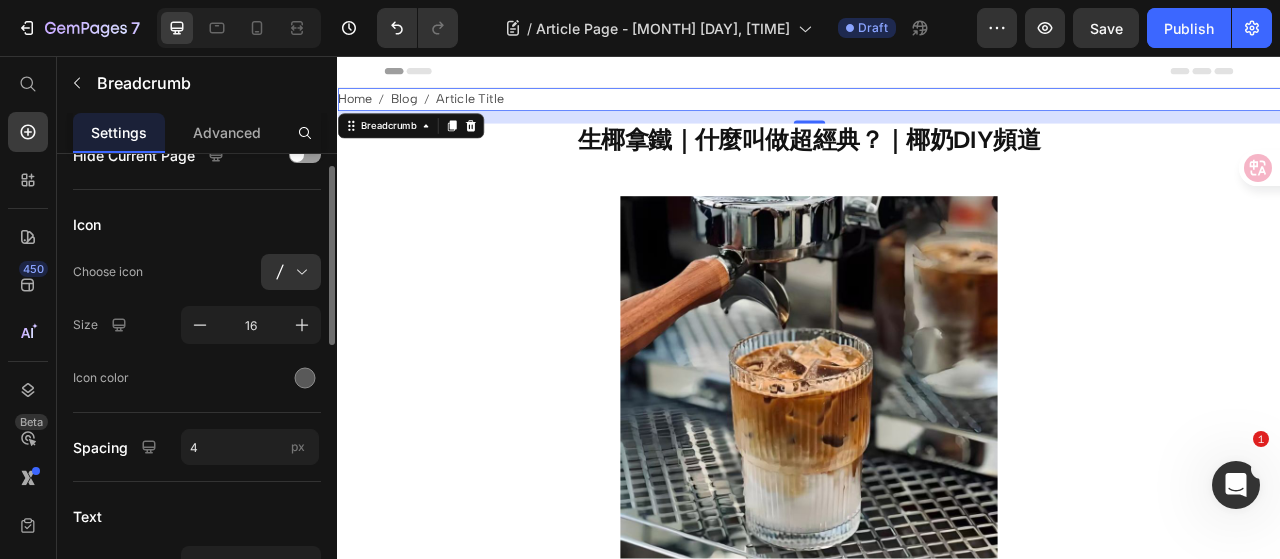 scroll, scrollTop: 0, scrollLeft: 0, axis: both 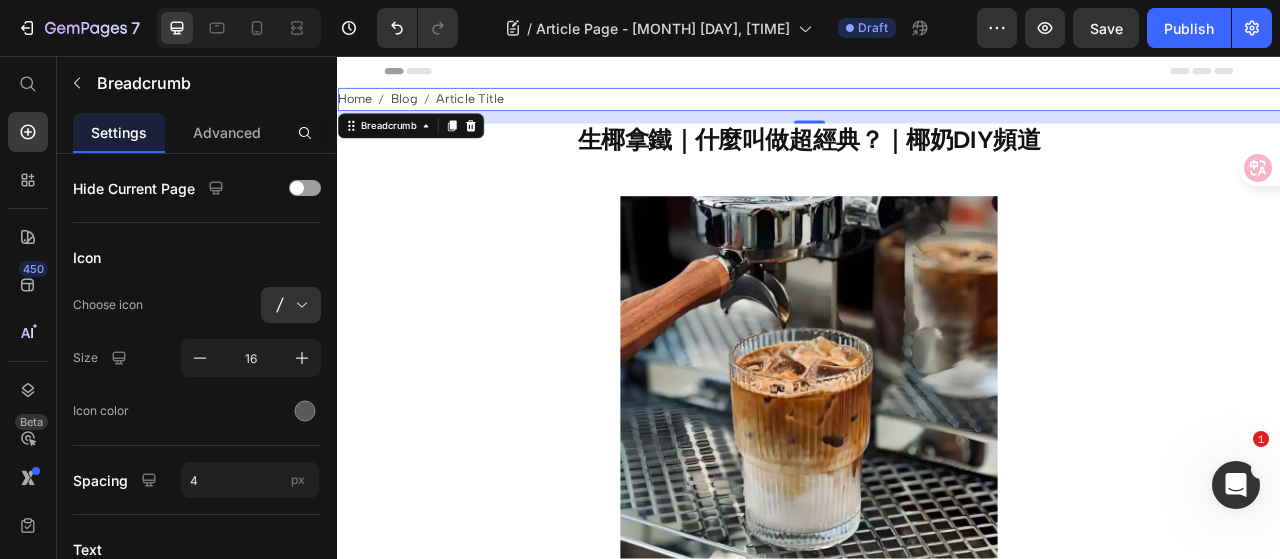 click on "Home
Blog
Article Title" at bounding box center [937, 111] 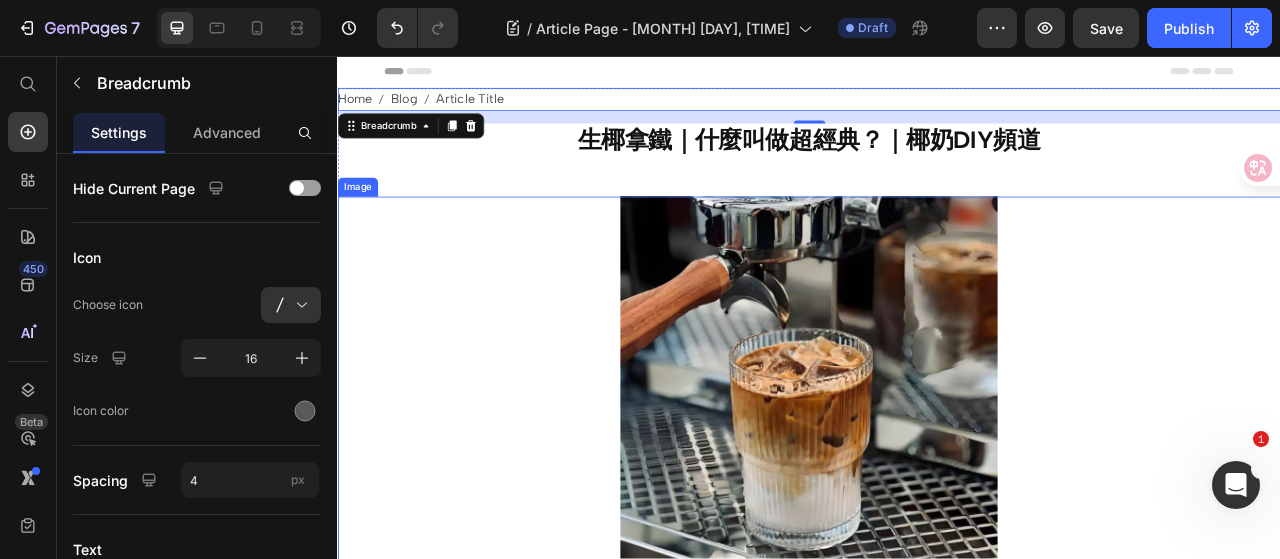 click at bounding box center (937, 475) 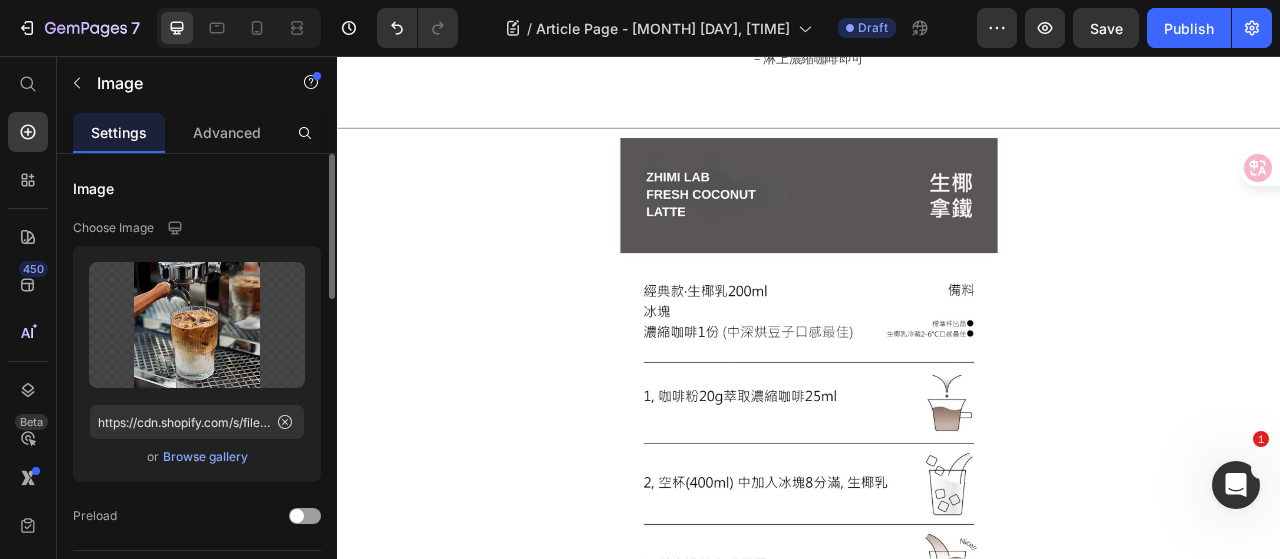 scroll, scrollTop: 925, scrollLeft: 0, axis: vertical 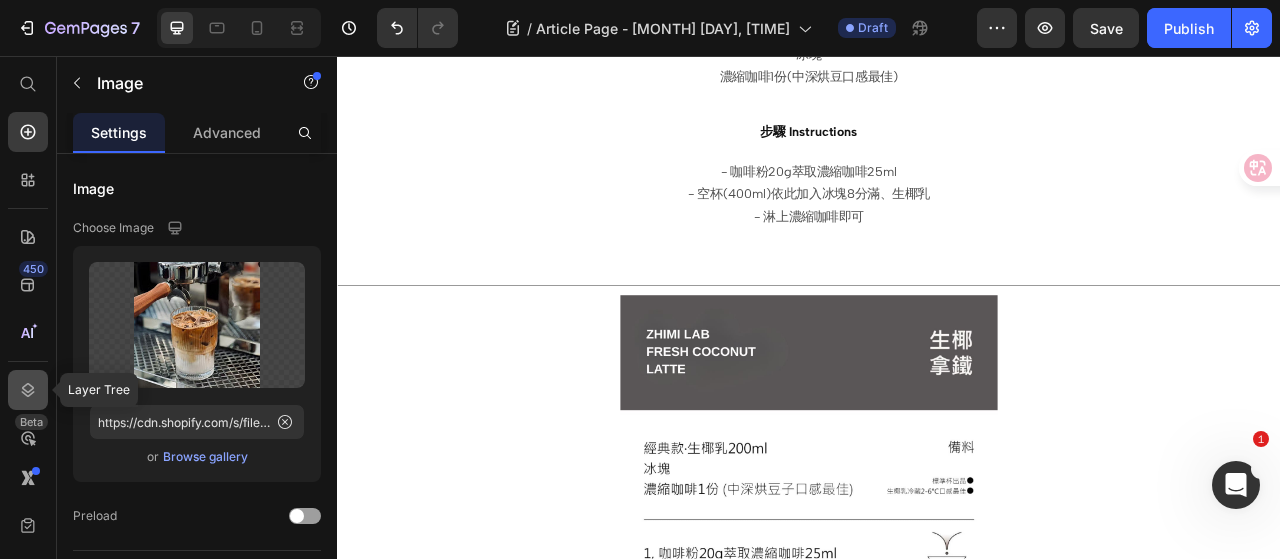click 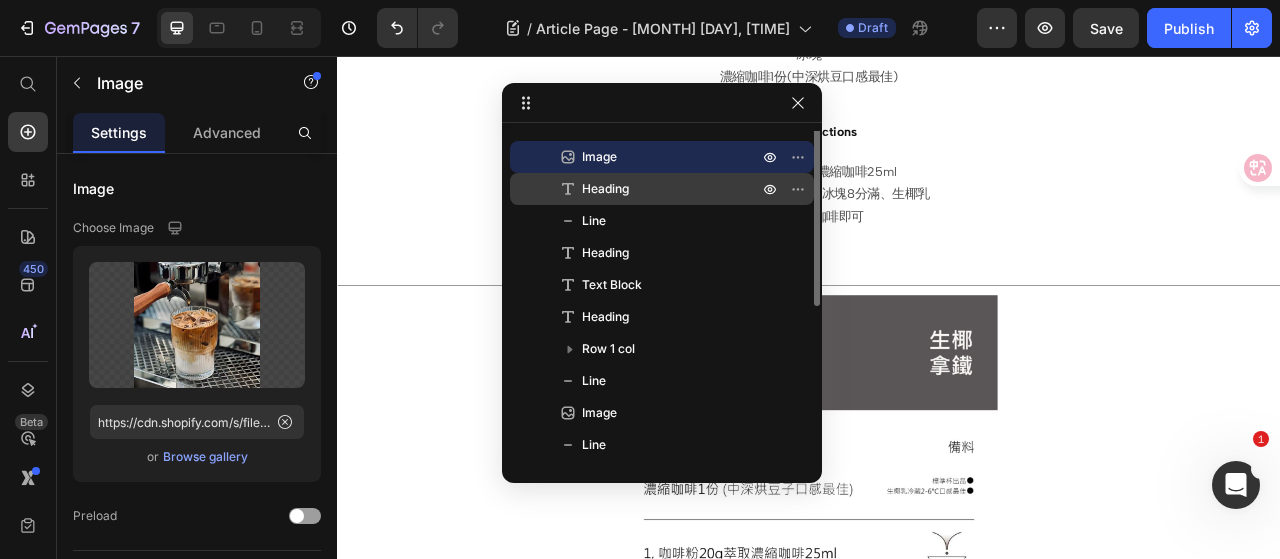 scroll, scrollTop: 0, scrollLeft: 0, axis: both 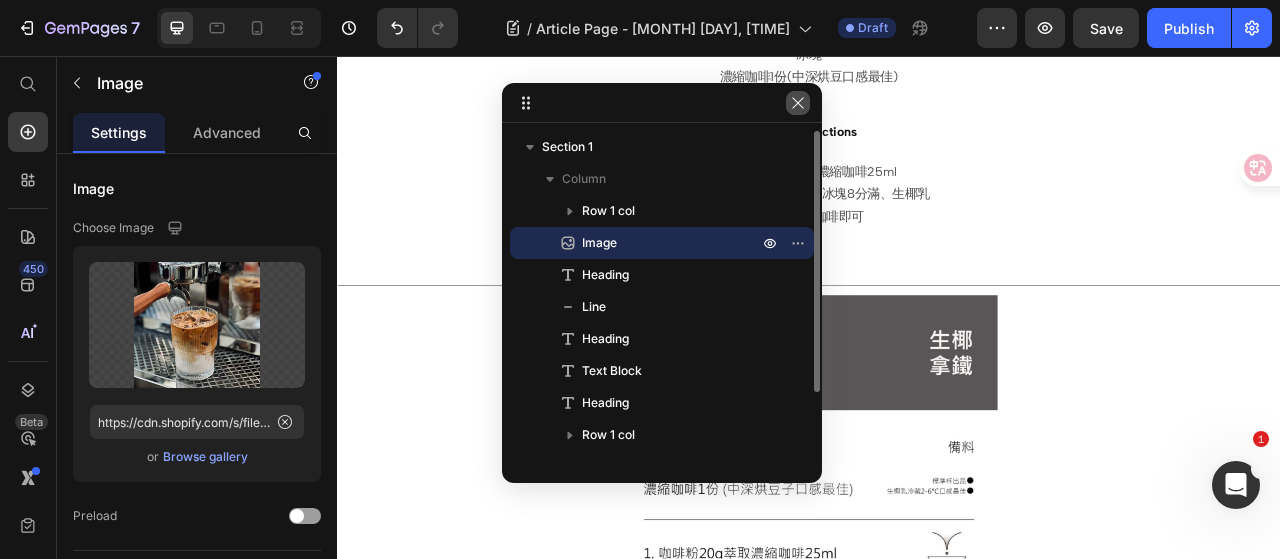 click 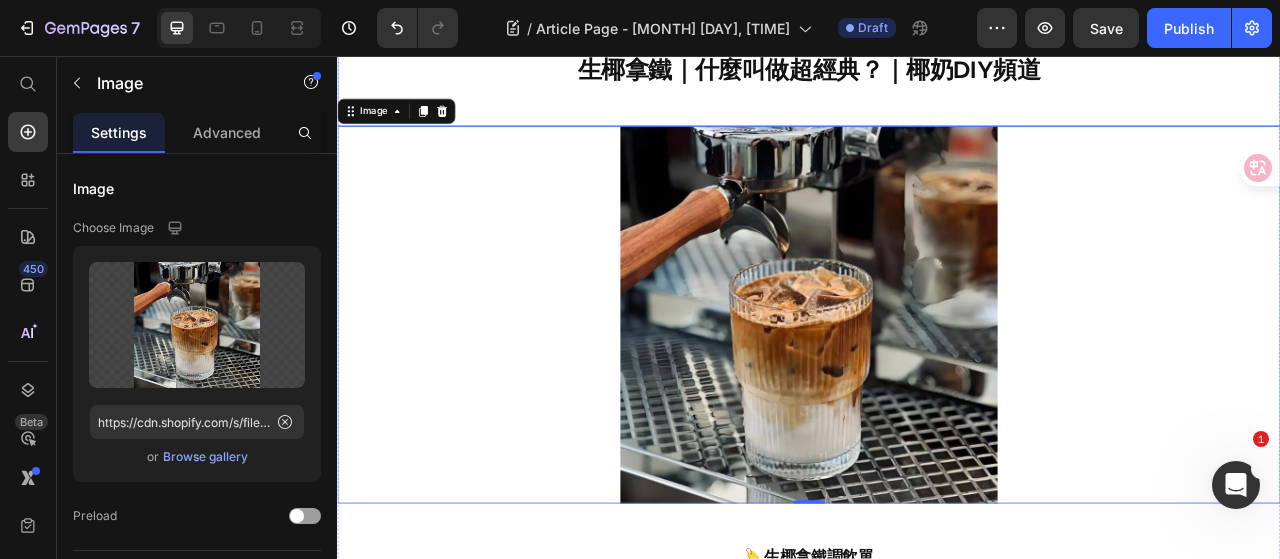 scroll, scrollTop: 0, scrollLeft: 0, axis: both 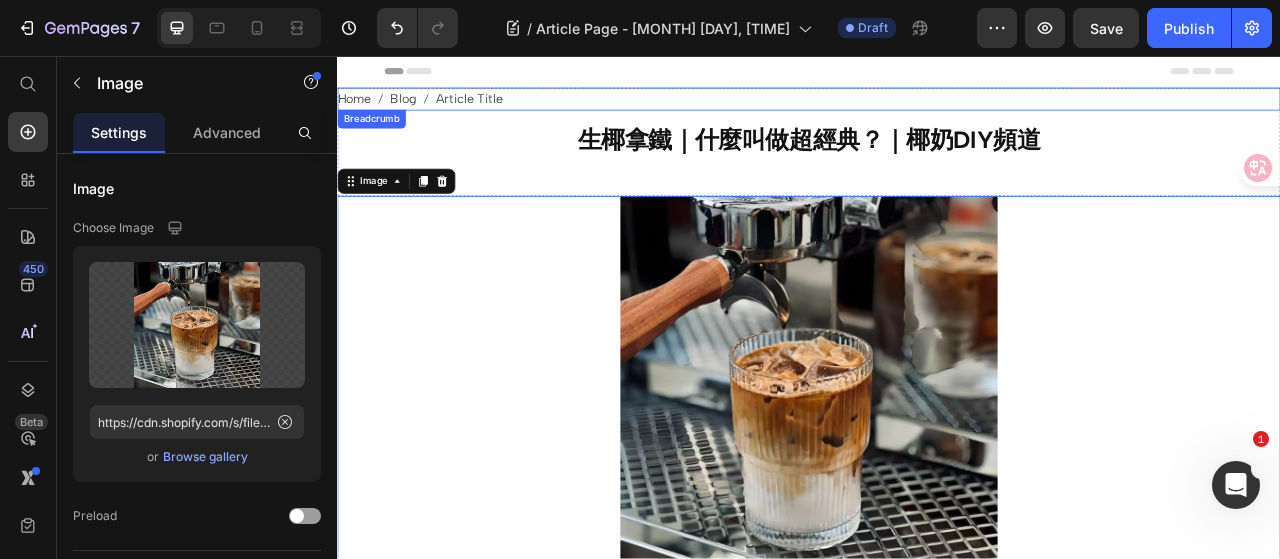 click on "Article Title" at bounding box center [505, 111] 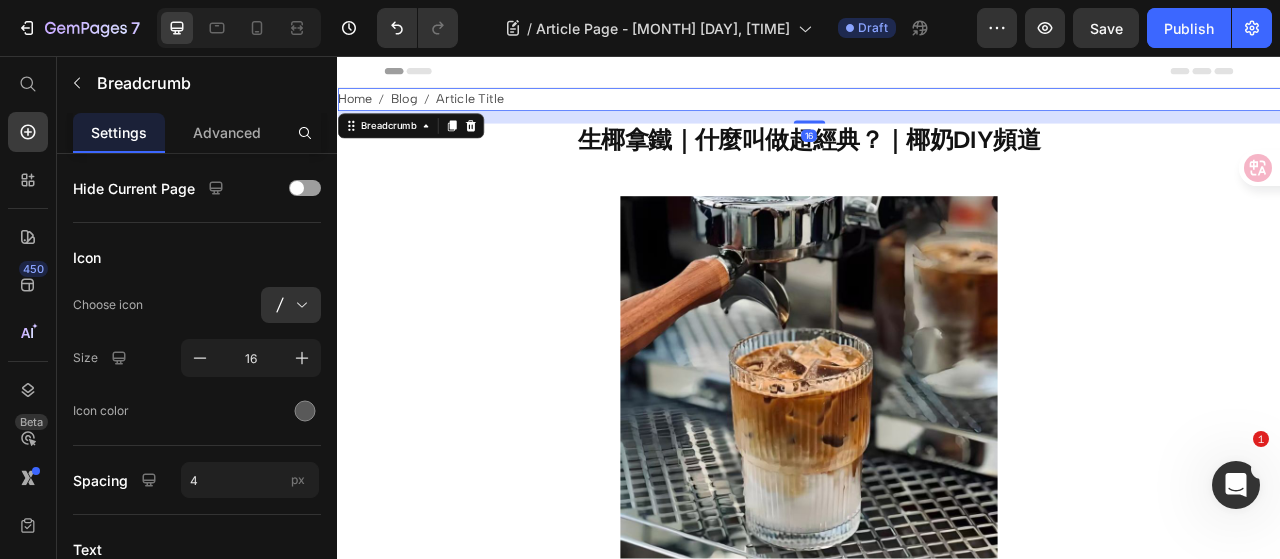 click on "Article Title" at bounding box center [505, 111] 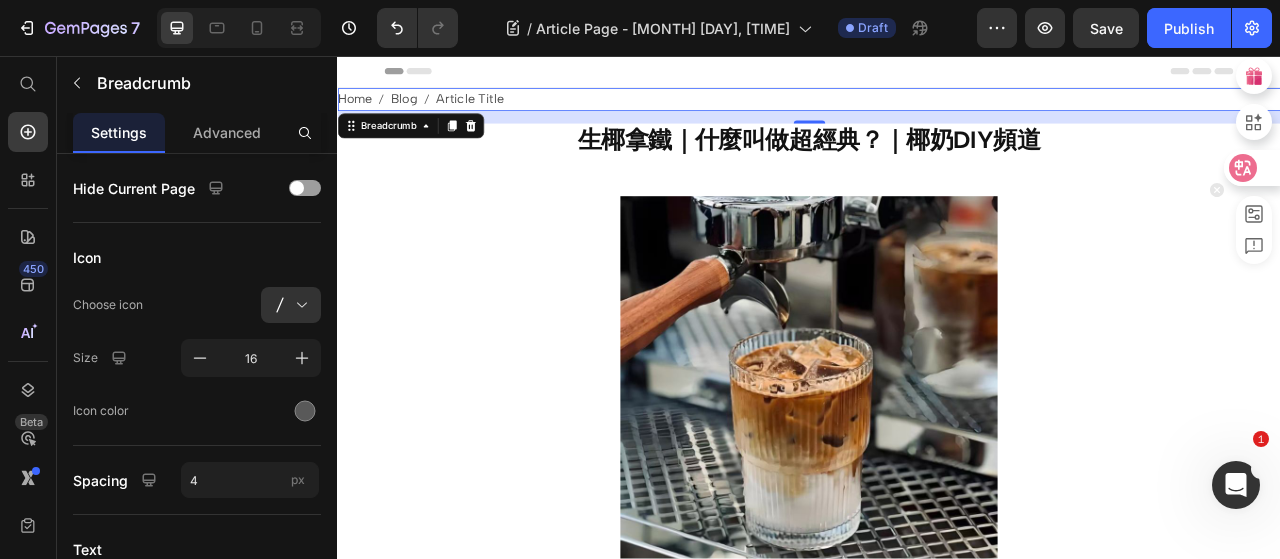 click 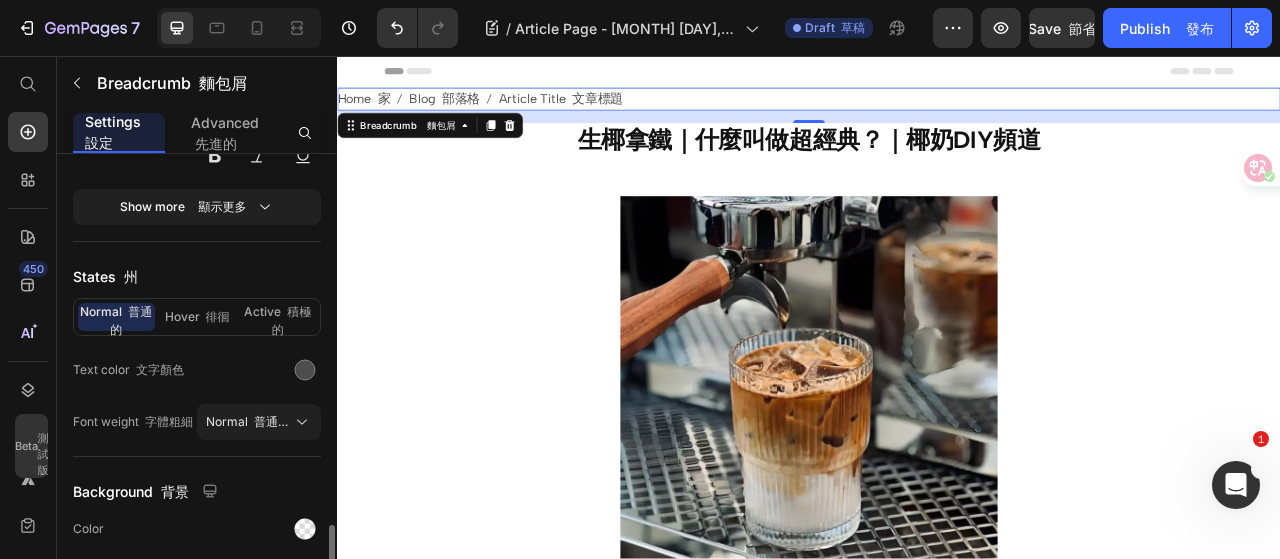 scroll, scrollTop: 700, scrollLeft: 0, axis: vertical 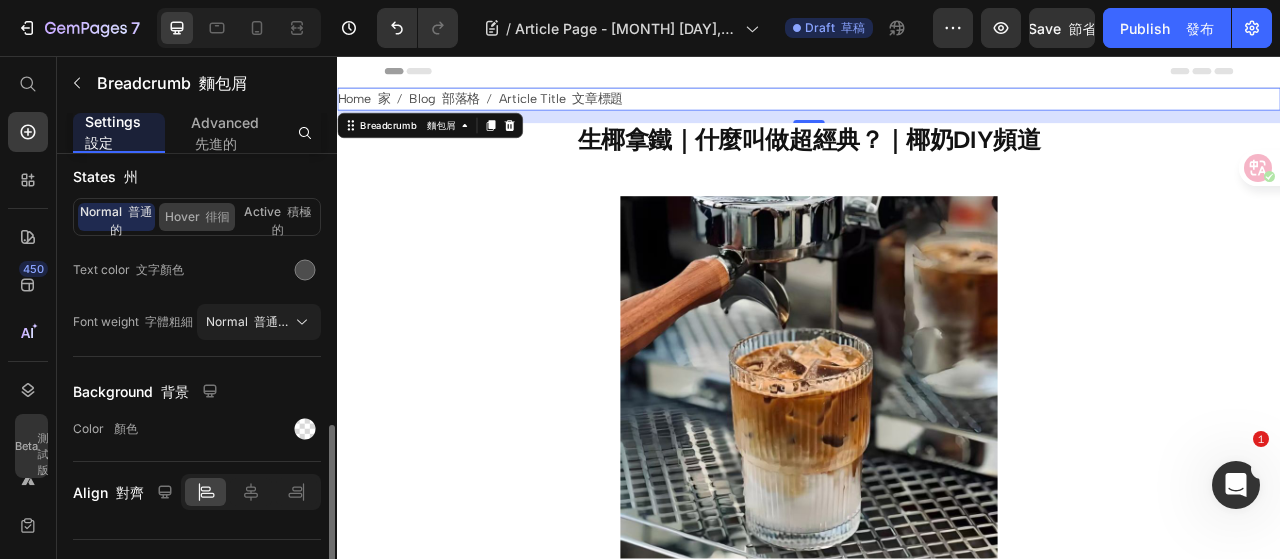 click on "徘徊" at bounding box center (218, 216) 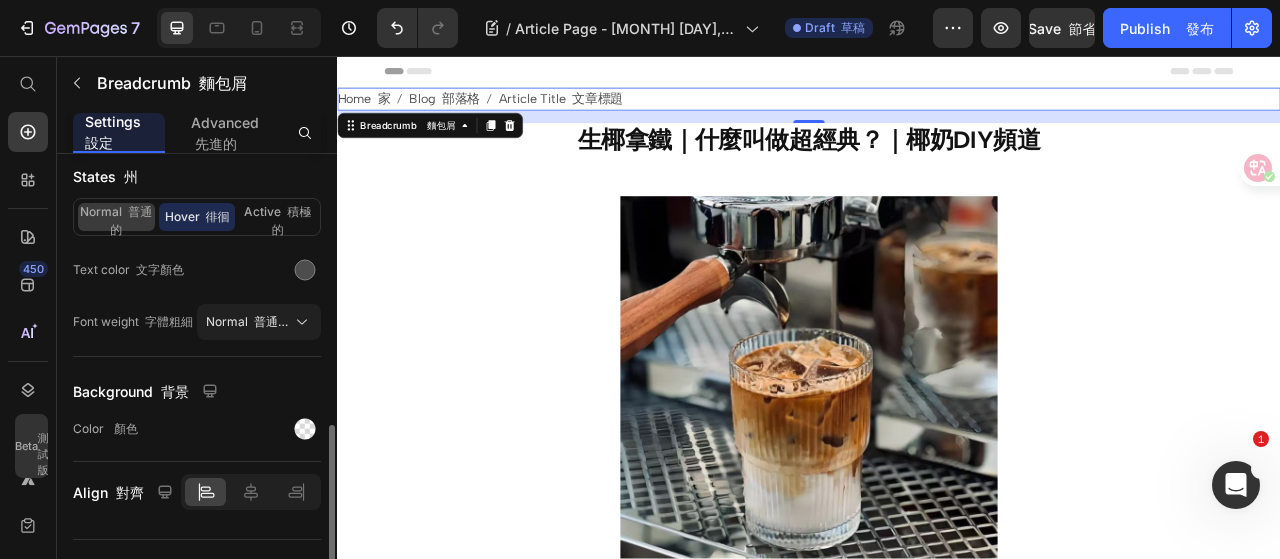 click on "Normal    普通的" at bounding box center [116, 221] 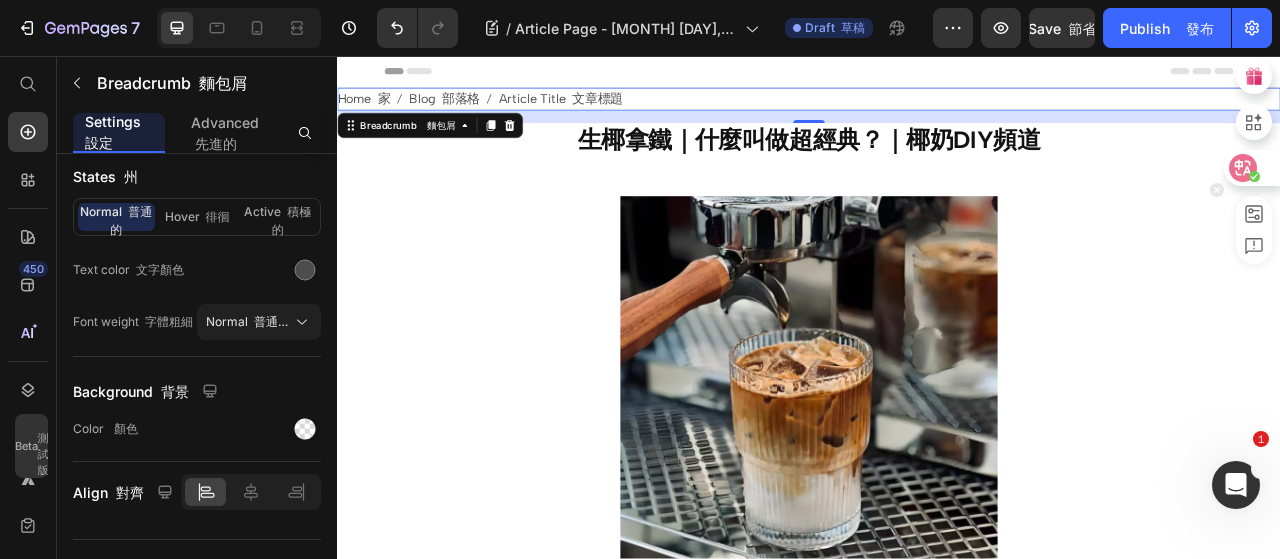 click 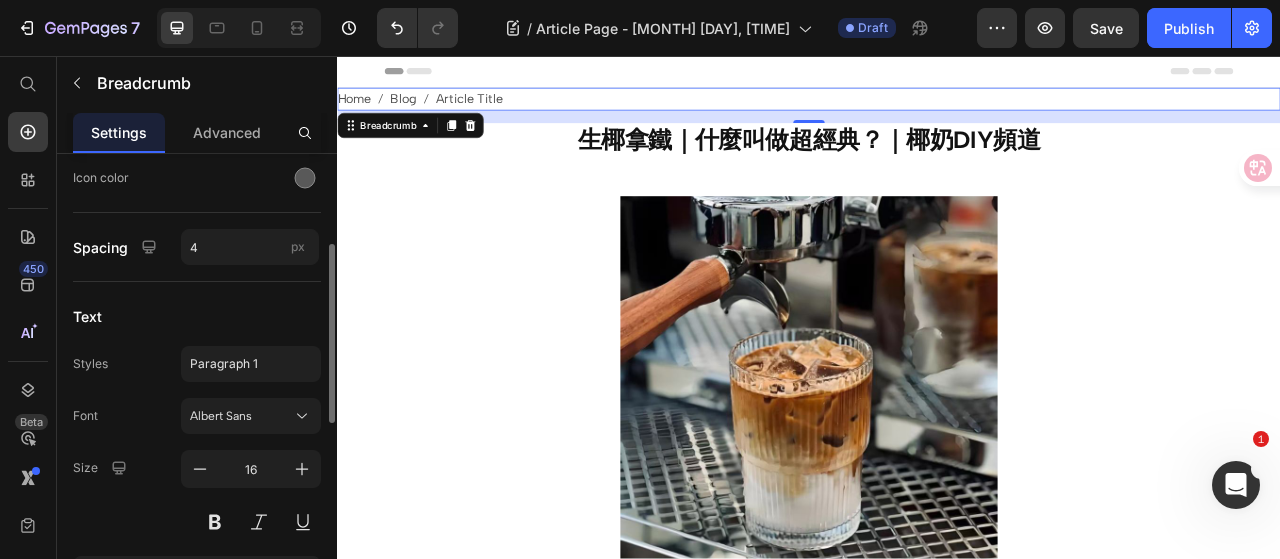 scroll, scrollTop: 0, scrollLeft: 0, axis: both 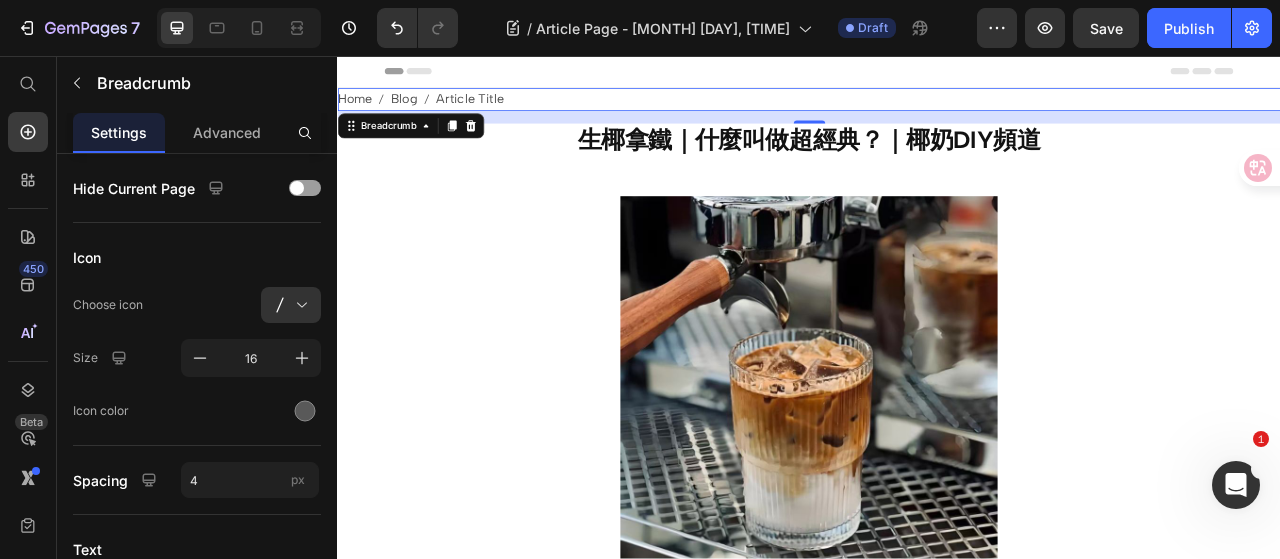 click on "Article Title" at bounding box center [505, 111] 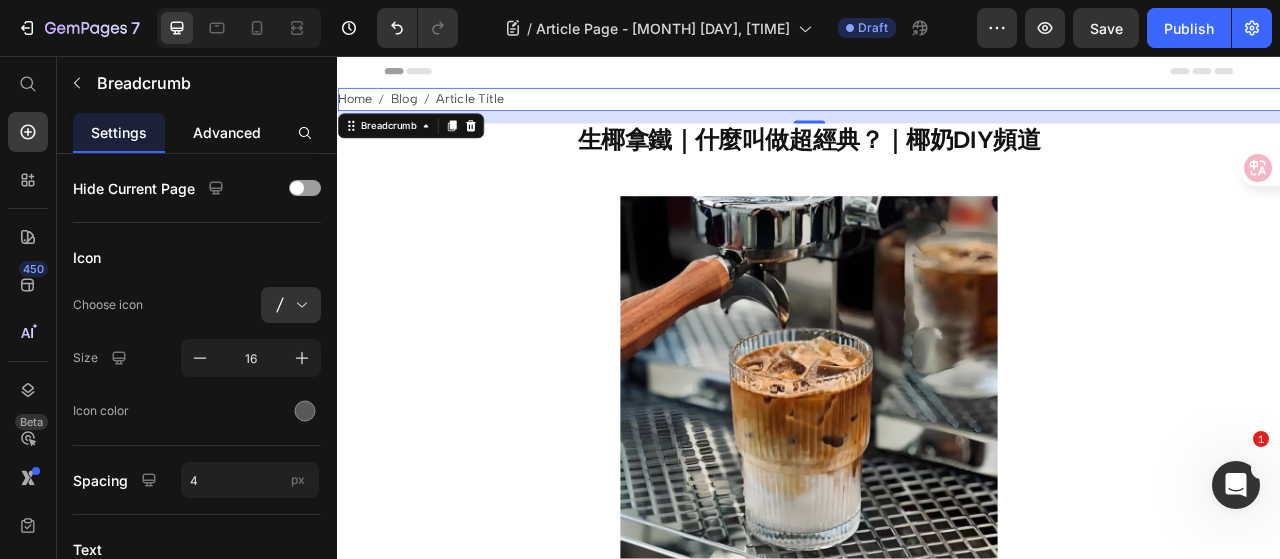 click on "Advanced" 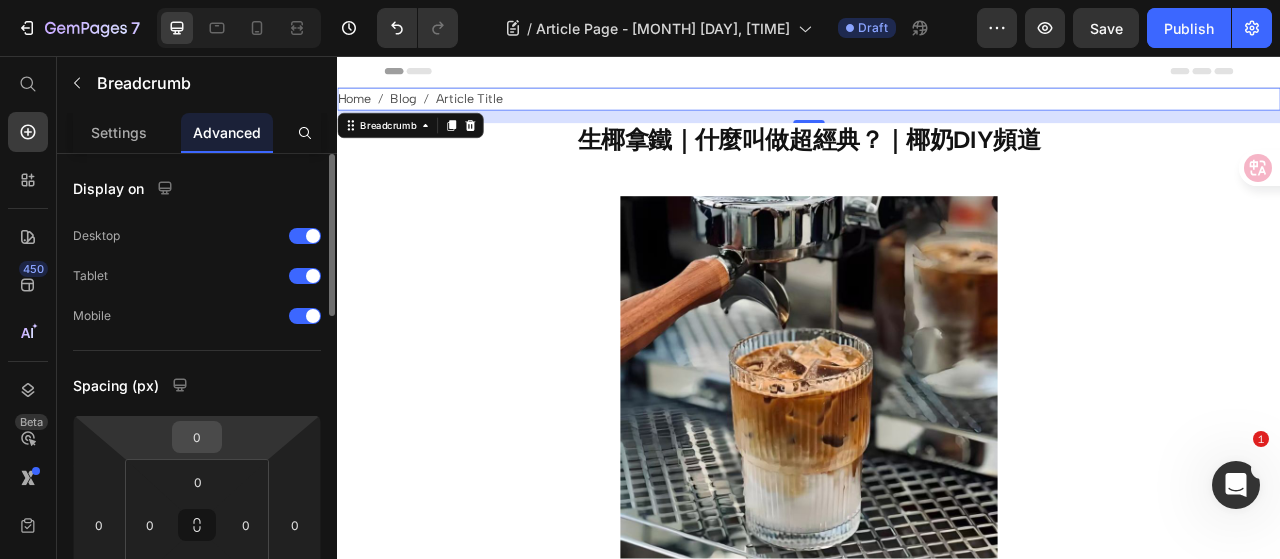 click on "0" at bounding box center [197, 437] 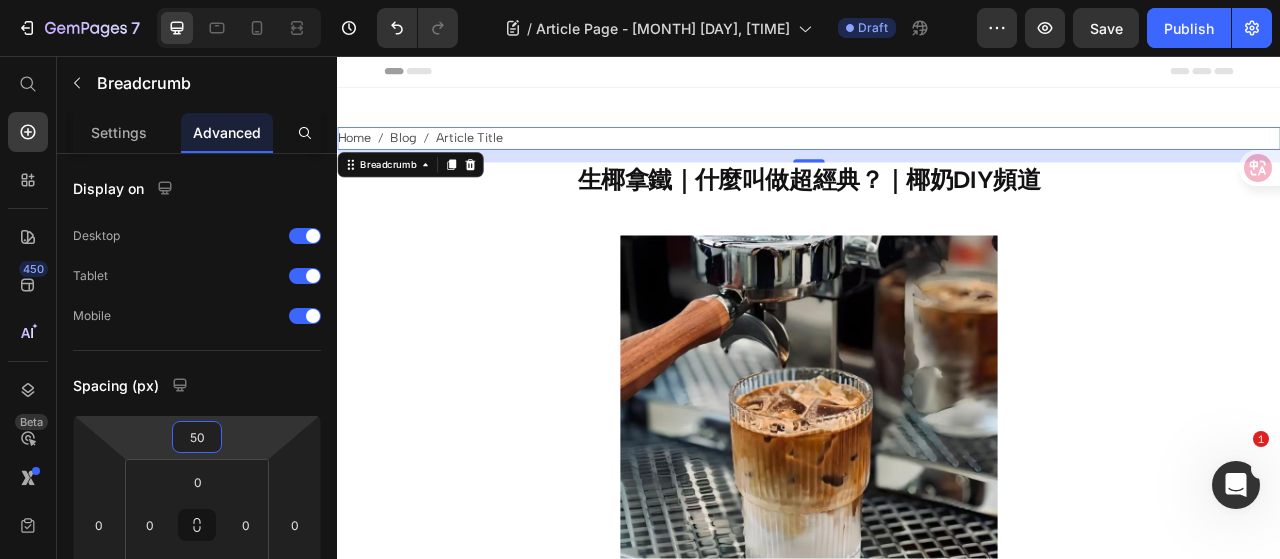type on "50" 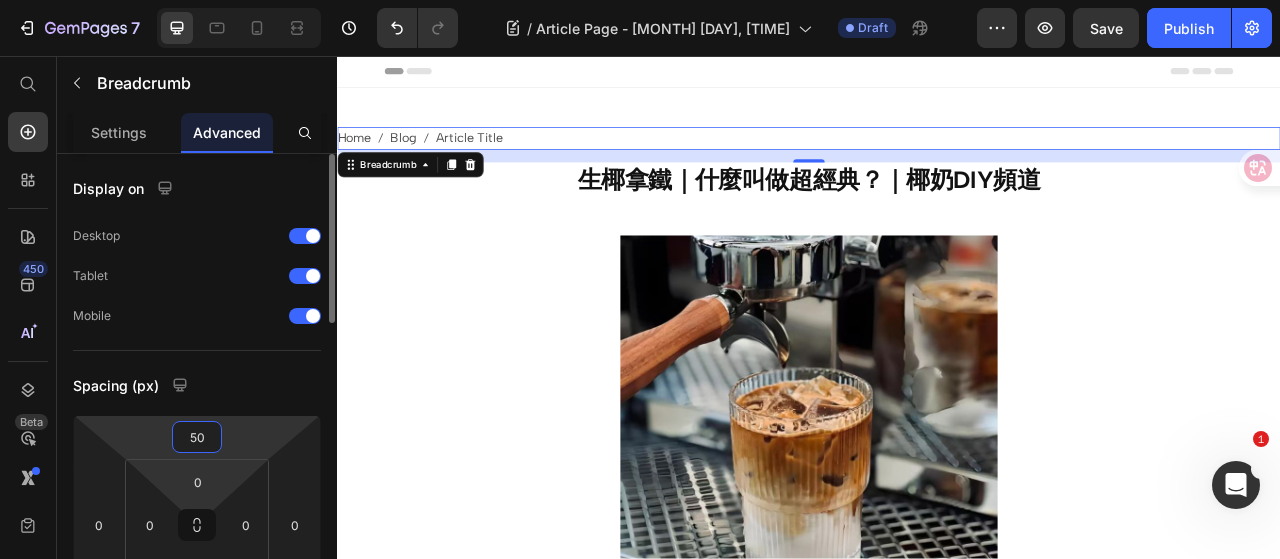 scroll, scrollTop: 200, scrollLeft: 0, axis: vertical 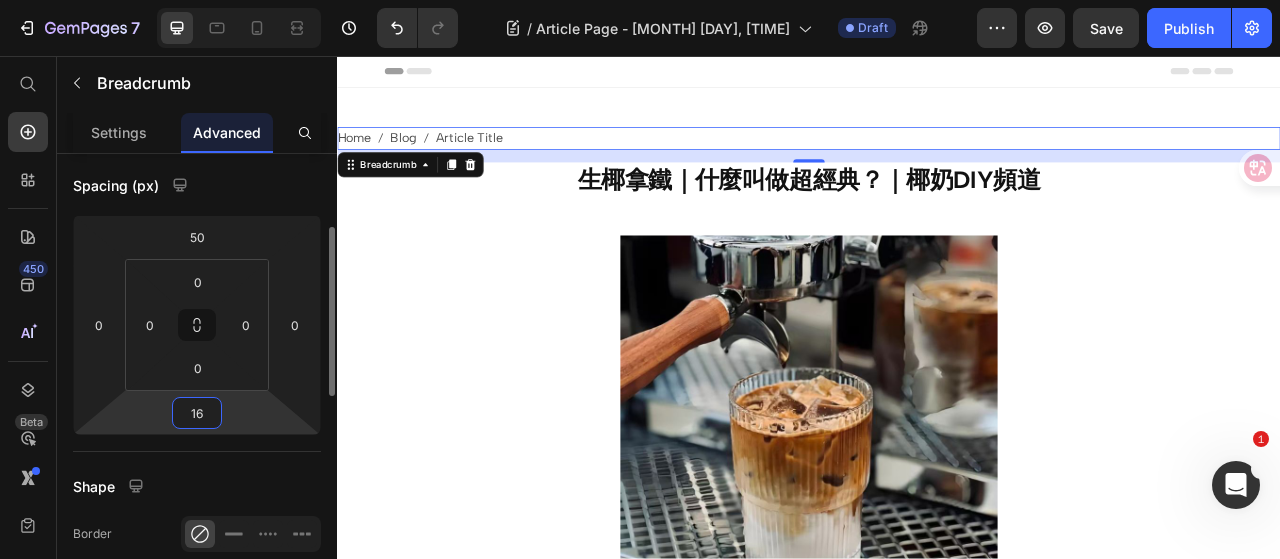 click on "16" at bounding box center [197, 413] 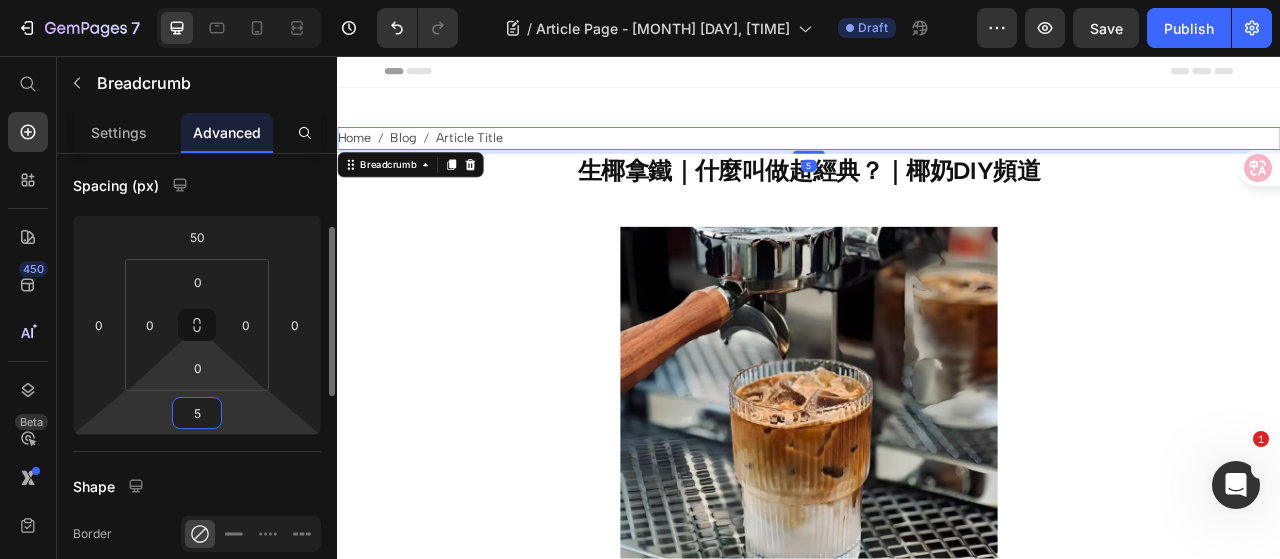 type on "50" 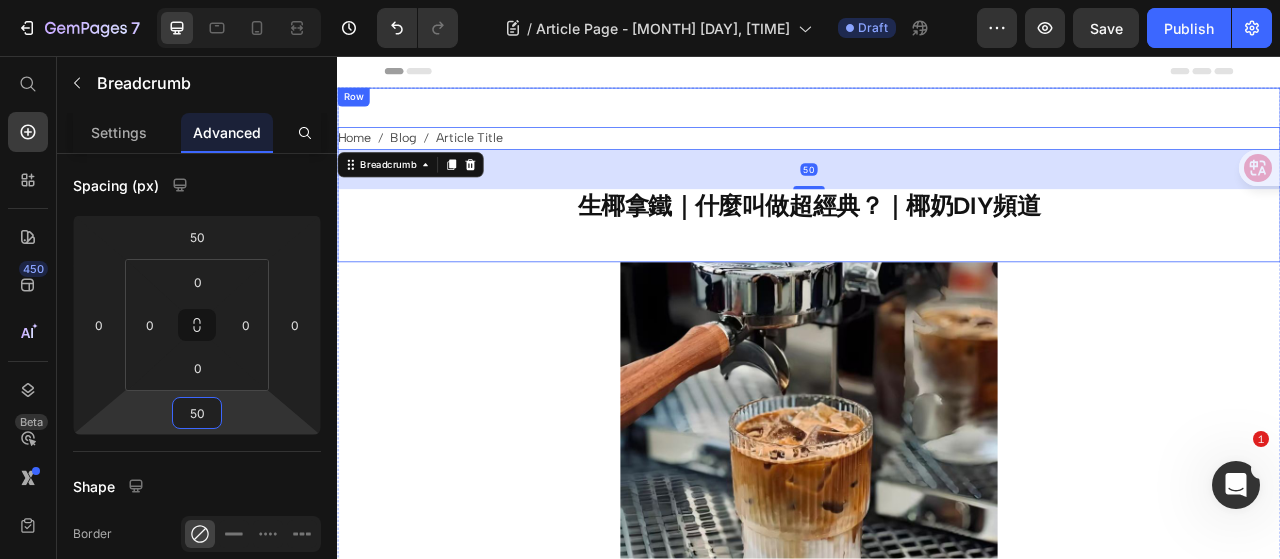 click on "Home
Blog
Article Title Breadcrumb   50 生椰拿鐵｜什麼叫做超經典？｜椰奶DIY頻道 Heading" at bounding box center (937, 208) 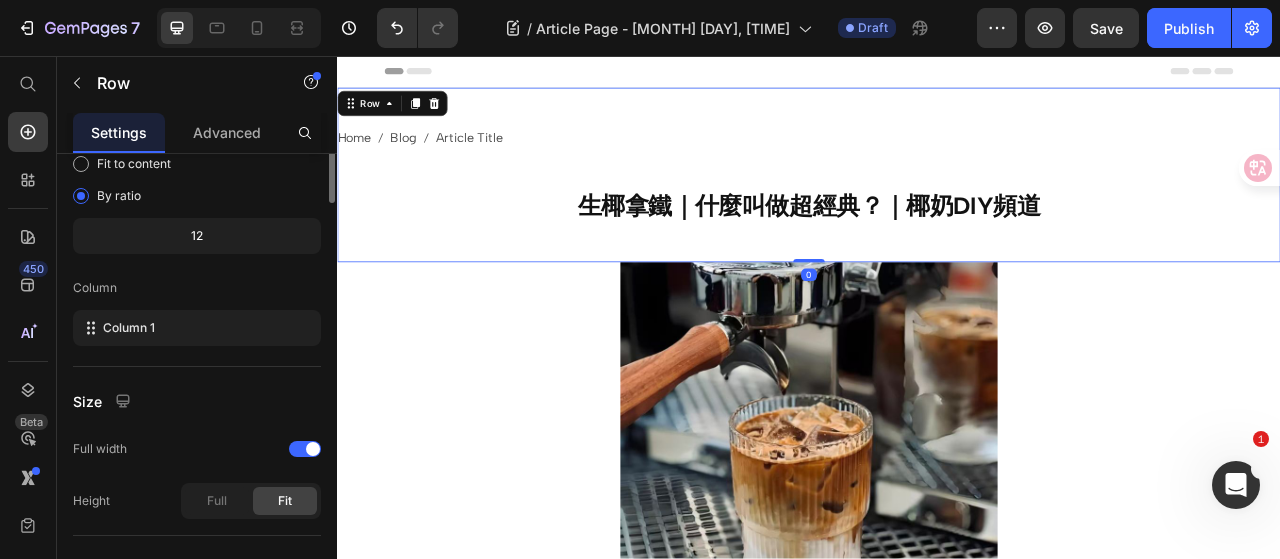 scroll, scrollTop: 0, scrollLeft: 0, axis: both 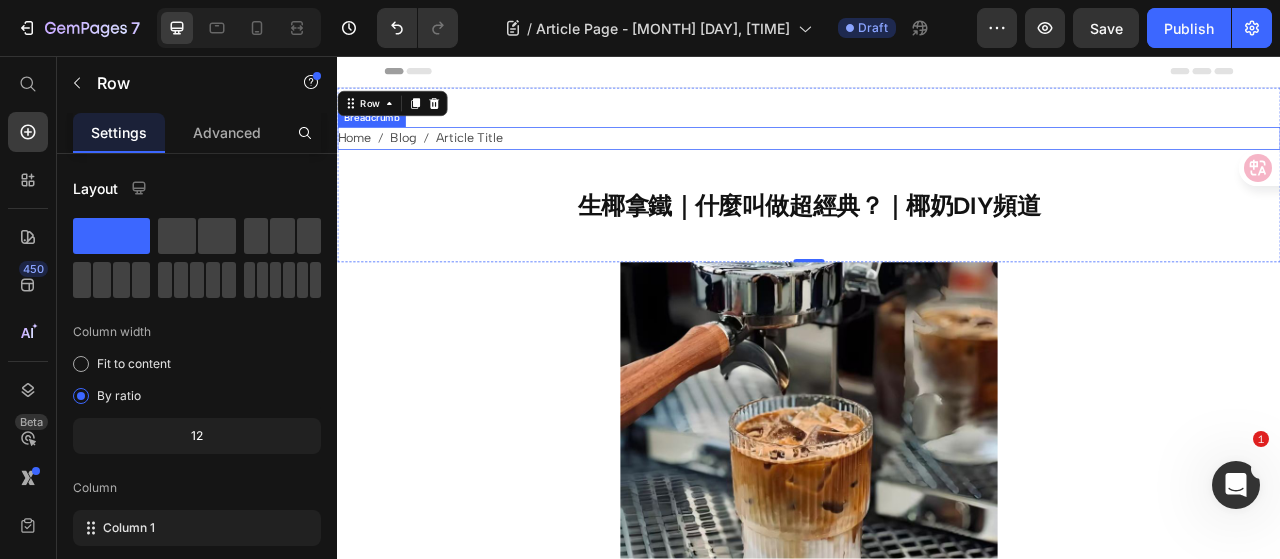 click on "Home
Blog
Article Title" at bounding box center (937, 161) 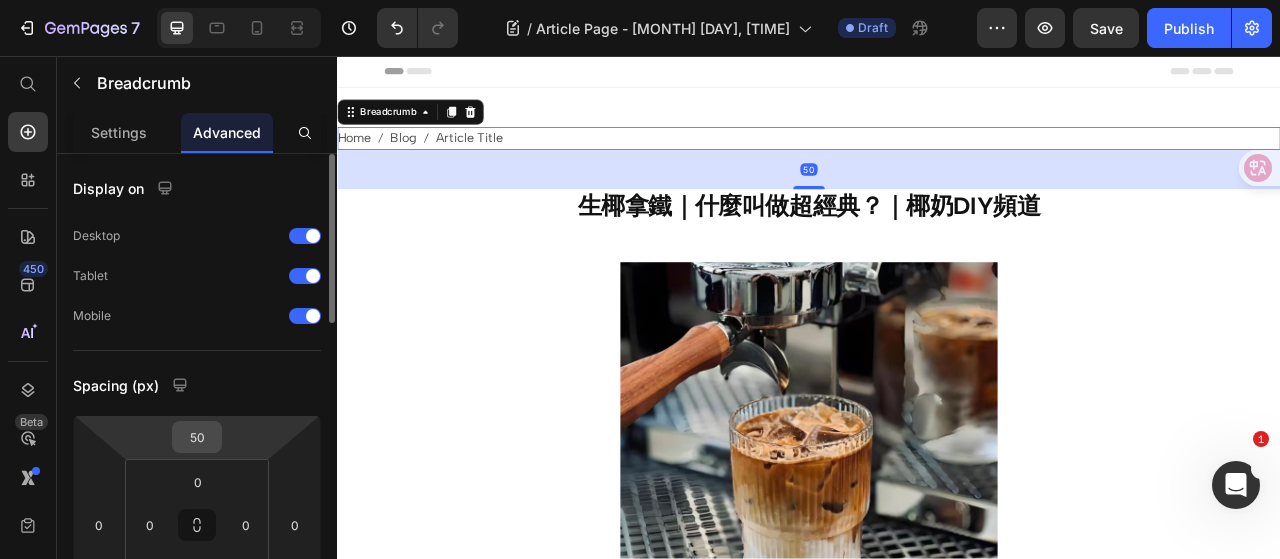 click on "50" at bounding box center [197, 437] 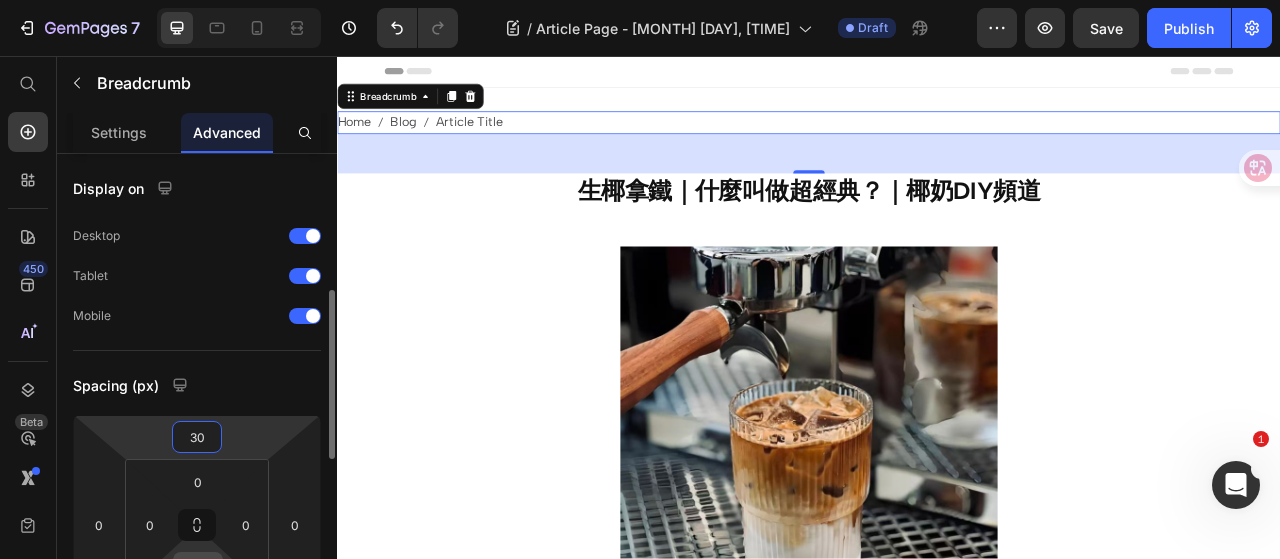 scroll, scrollTop: 100, scrollLeft: 0, axis: vertical 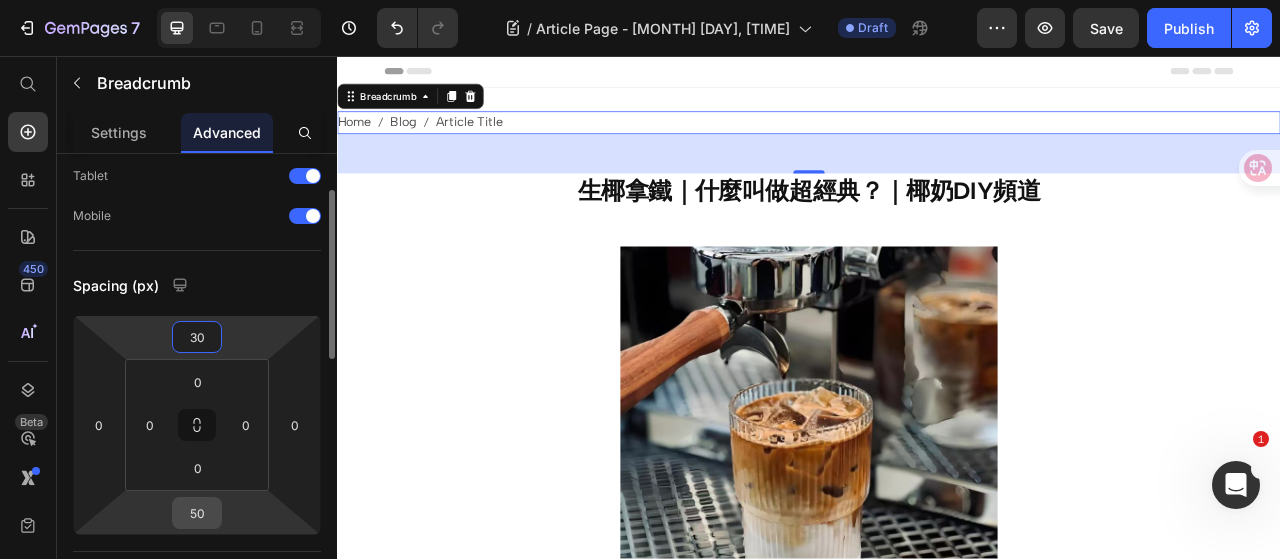 type on "30" 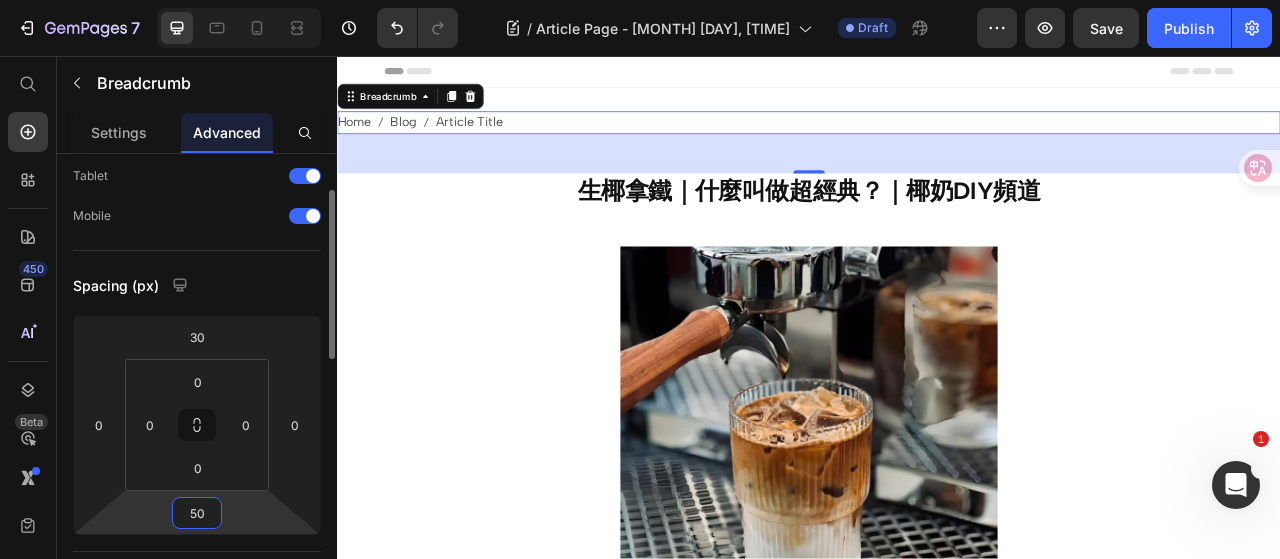 click on "50" at bounding box center [197, 513] 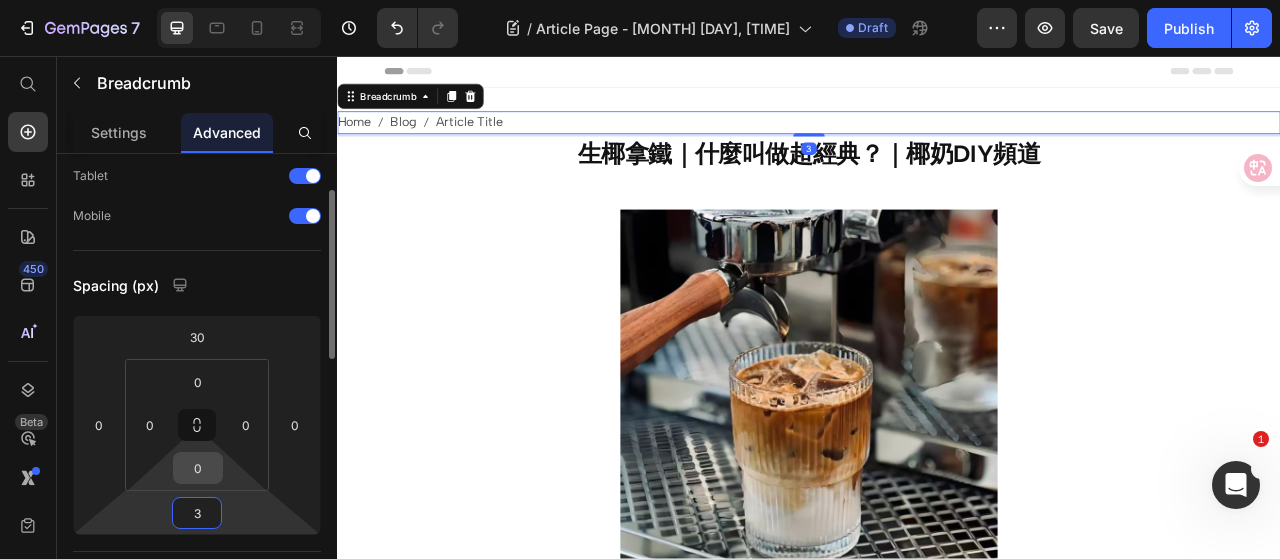 type on "30" 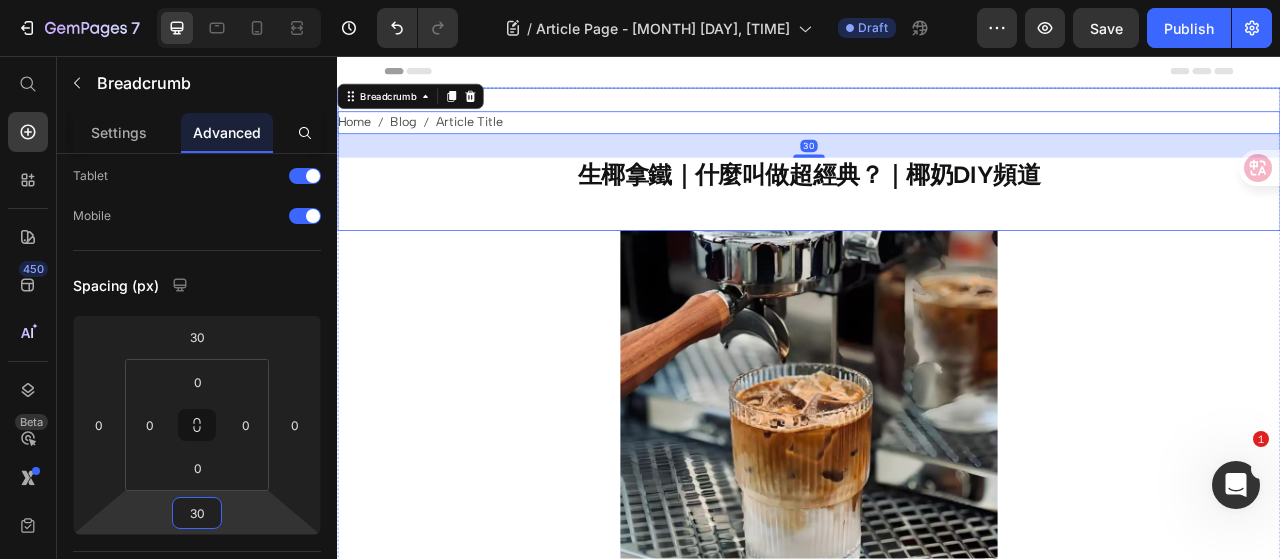 click on "Home
Blog
Article Title Breadcrumb   30 生椰拿鐵｜什麼叫做超經典？｜椰奶DIY頻道 Heading" at bounding box center [937, 188] 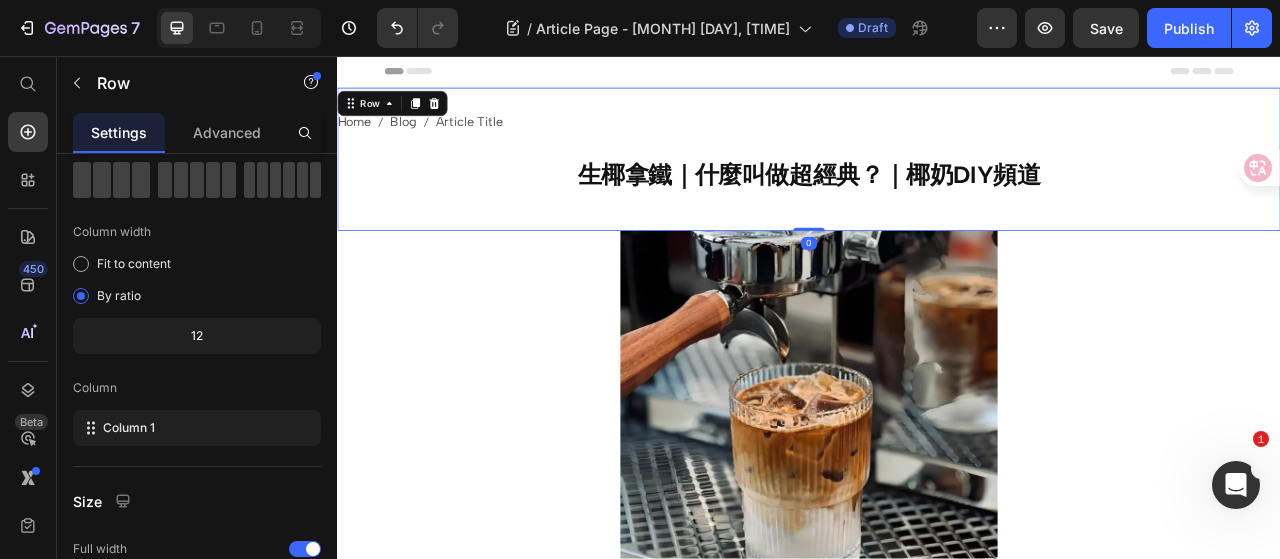 scroll, scrollTop: 0, scrollLeft: 0, axis: both 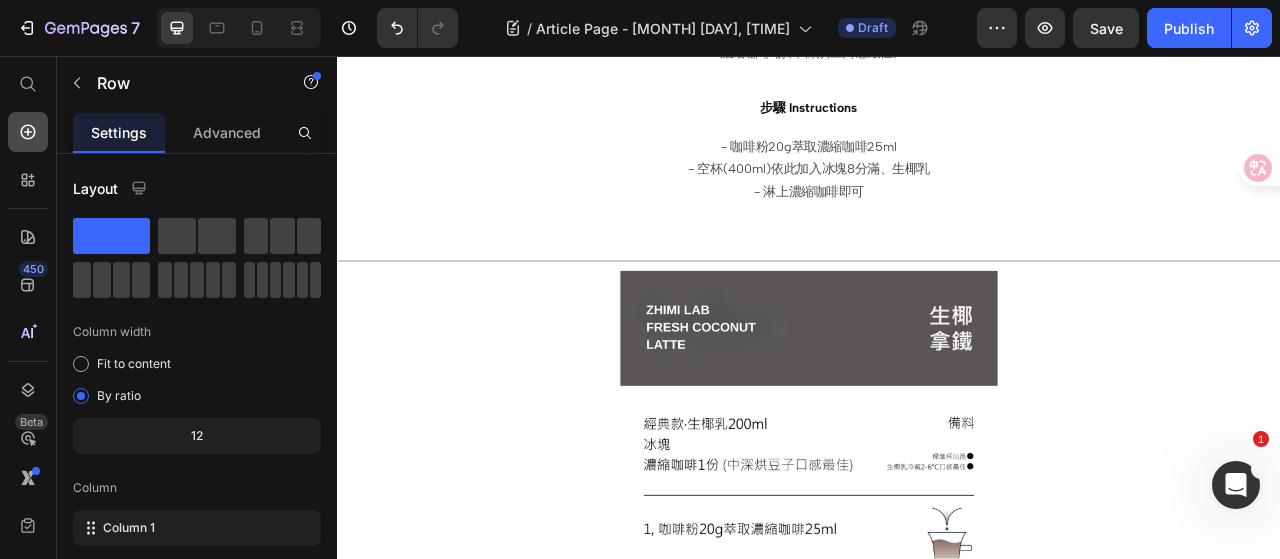 click 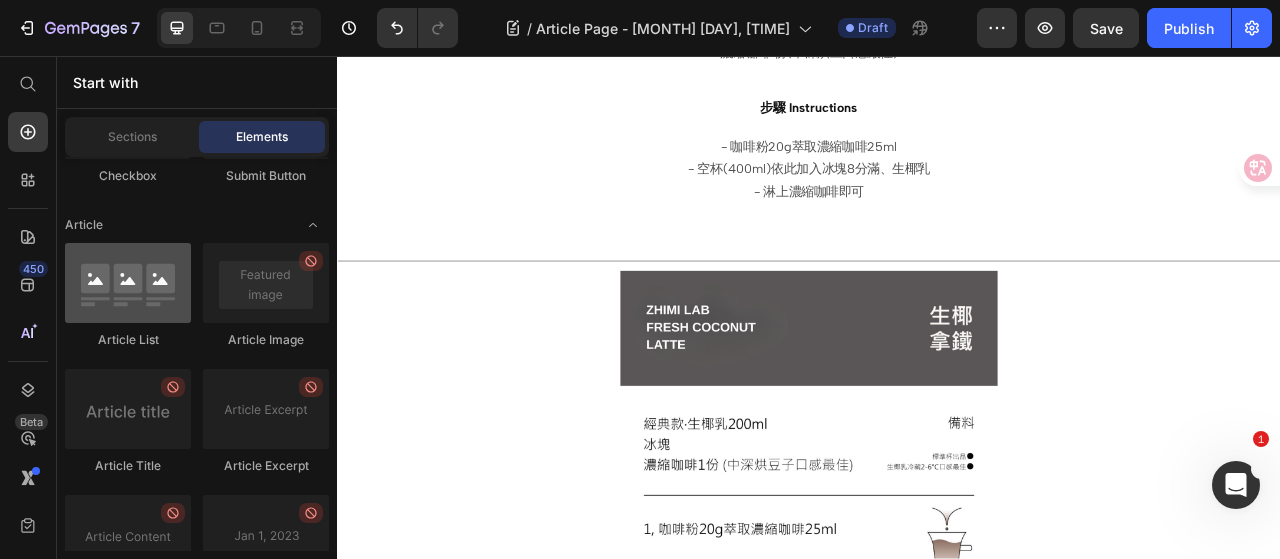 scroll, scrollTop: 5784, scrollLeft: 0, axis: vertical 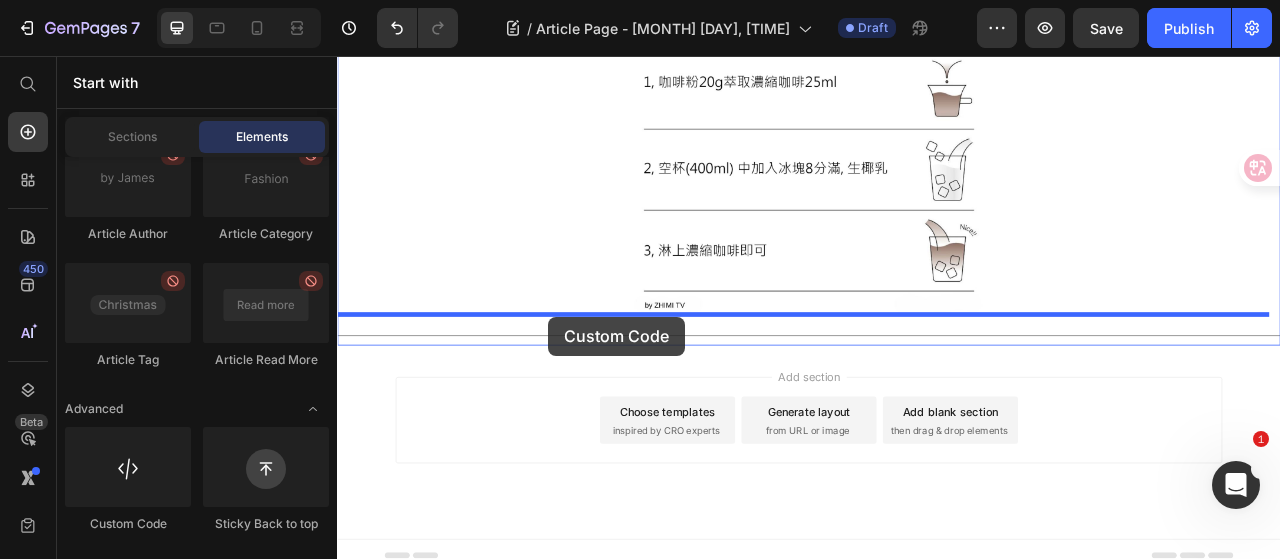 drag, startPoint x: 474, startPoint y: 540, endPoint x: 605, endPoint y: 388, distance: 200.6614 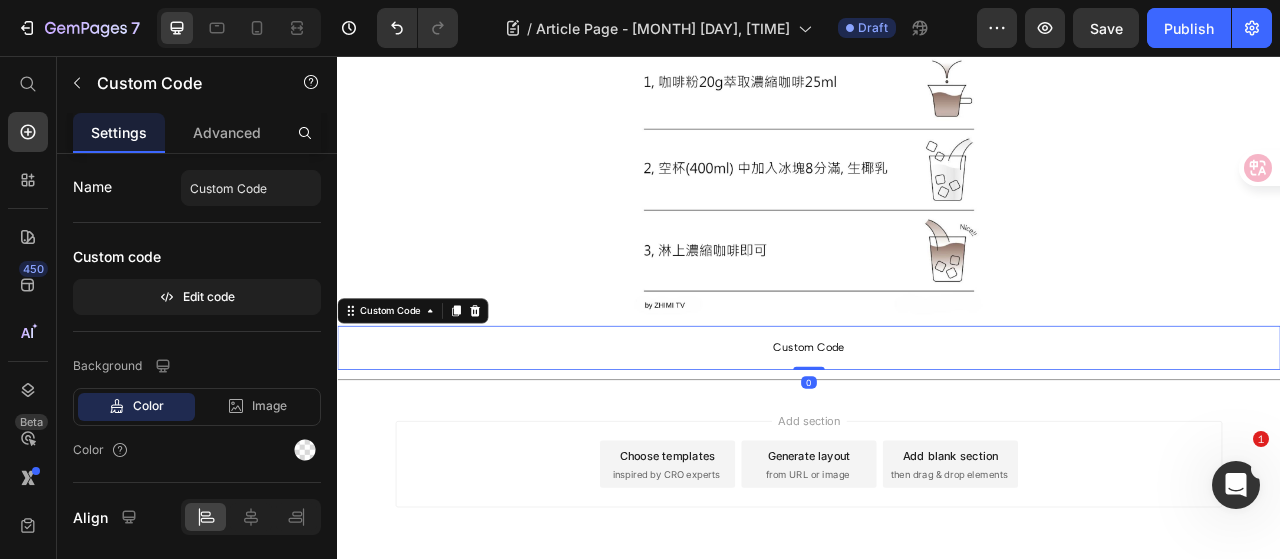 click on "Custom Code" at bounding box center (937, 428) 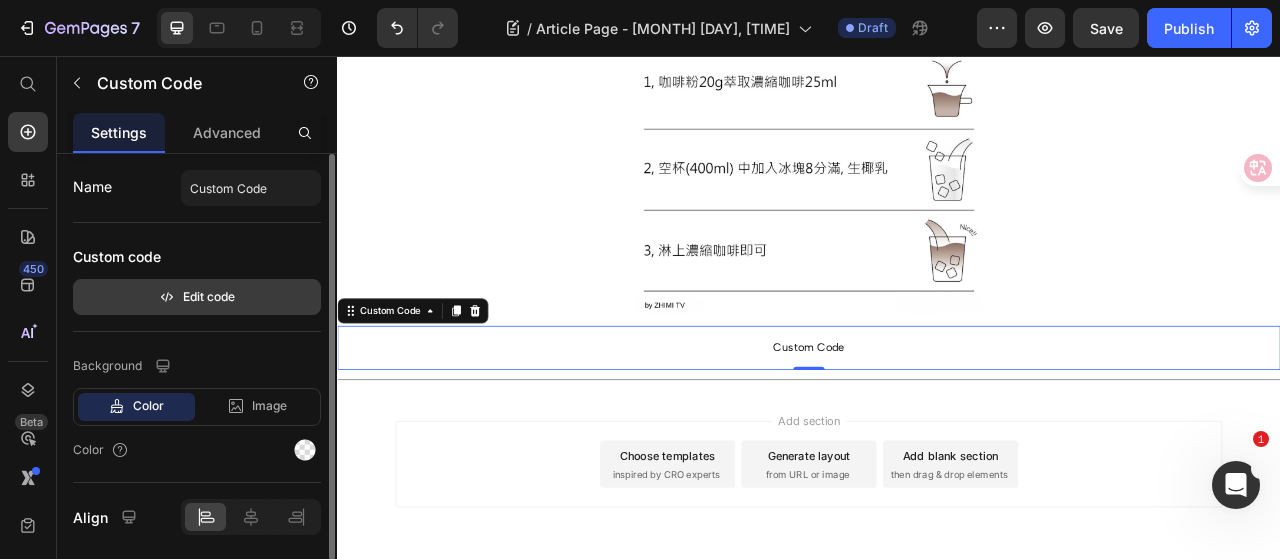 click on "Edit code" at bounding box center (197, 297) 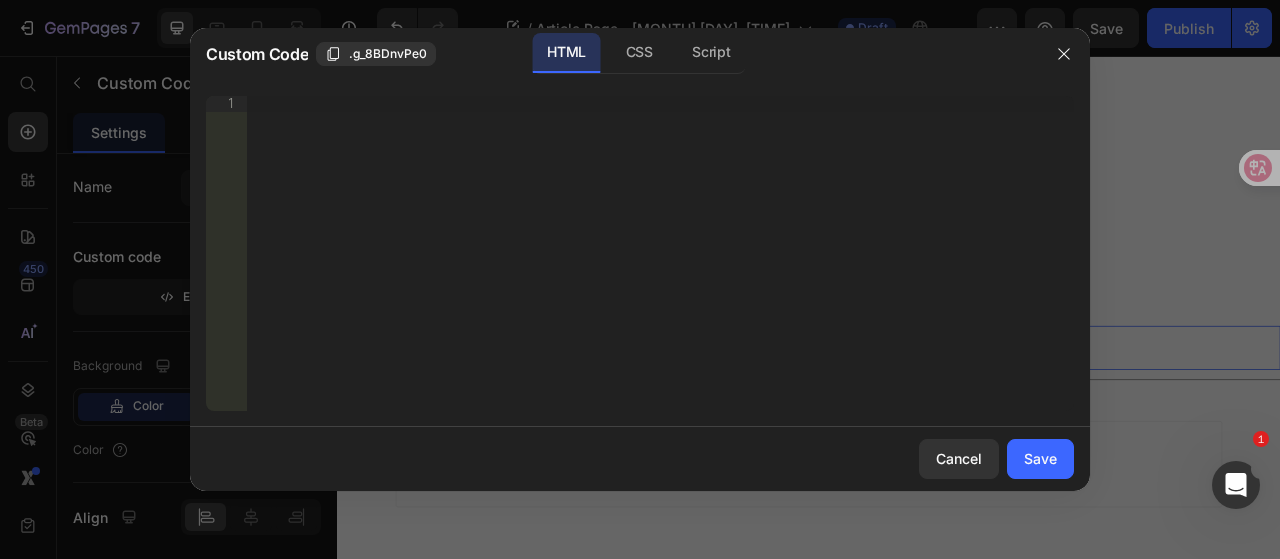 click on "Insert the 3rd-party installation code, HTML code, or Liquid code to display custom content." at bounding box center [619, 104] 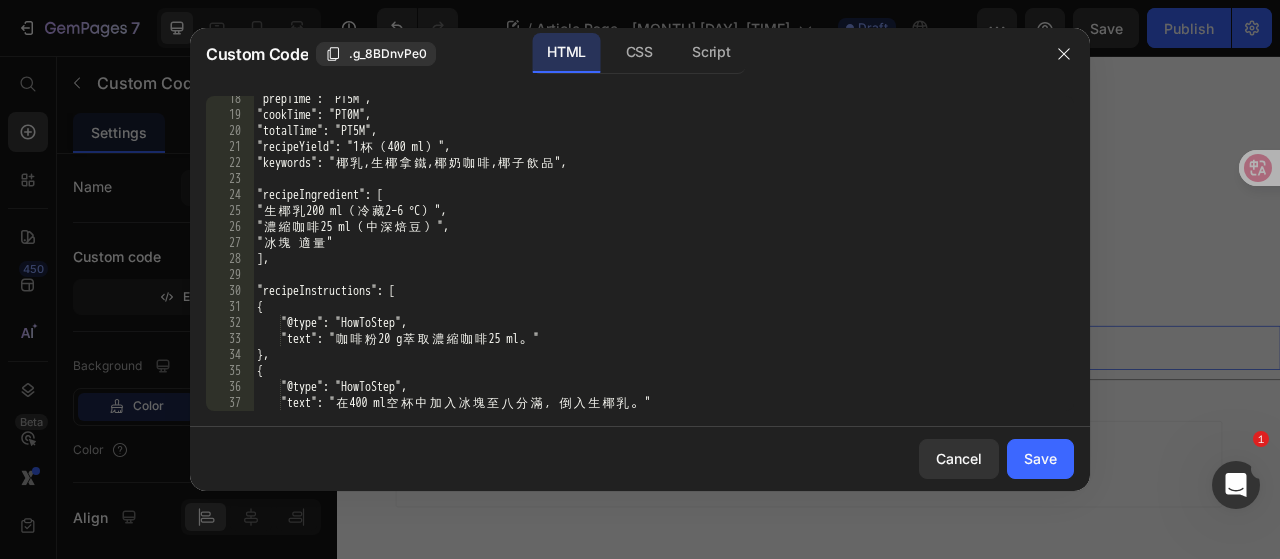 scroll, scrollTop: 0, scrollLeft: 0, axis: both 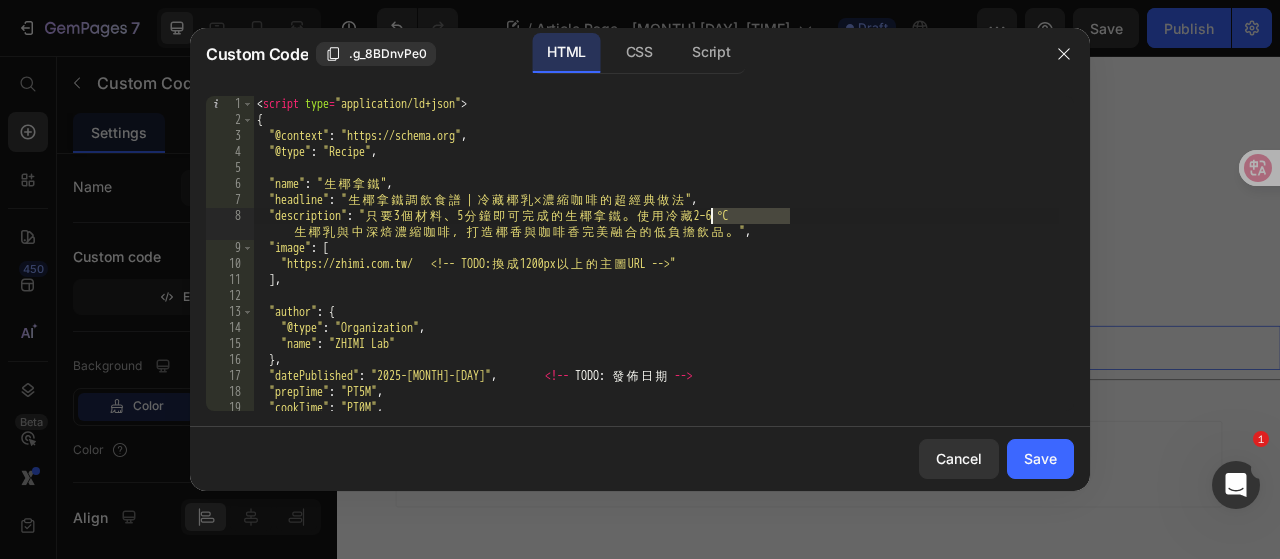 drag, startPoint x: 818, startPoint y: 215, endPoint x: 721, endPoint y: 216, distance: 97.00516 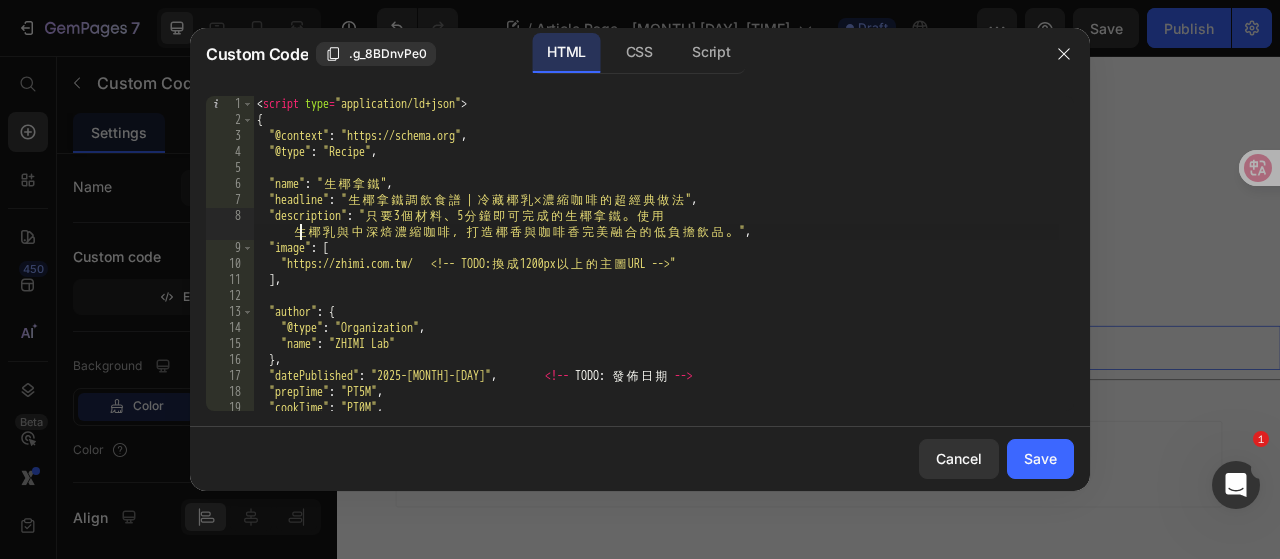 click on "< script   type = "application/ld+json" > {    "@context" :   "https://schema.org" ,    "@type" :   "Recipe" ,    "name" :   " 生 椰 拿 鐵 " ,    "headline" :   " 生 椰 拿 鐵 調 飲 食 譜 ｜ 冷 藏 椰 乳  ×  濃 縮 咖 啡 的 超 經 典 做 法 " ,    "description" :   " 只 要  3  個 材 料 、 5  分 鐘 即 可 完 成 的 生 椰 拿 鐵 。 使 用          生 椰 乳 與 中 深 焙 濃 縮 咖 啡 ， 打 造 椰 香 與 咖 啡 香 完 美 融 合 的 低 負 擔 飲 品 。 " ,    "image" :   [      "https://zhimi.com.tw/   <!-- TODO:  換 成  1200px  以 上 的 主 圖  URL -->"    ] ,    "author" :   {      "@type" :   "Organization" ,      "name" :   "ZHIMI Lab"    } ,    "datePublished" :   "2025-07-13" ,          <!--   TODO :   發 佈 日 期   -->    "prepTime" :   "PT5M" ,    "cookTime" :   "PT0M" ,    "totalTime" :   "PT5M" ," at bounding box center [656, 269] 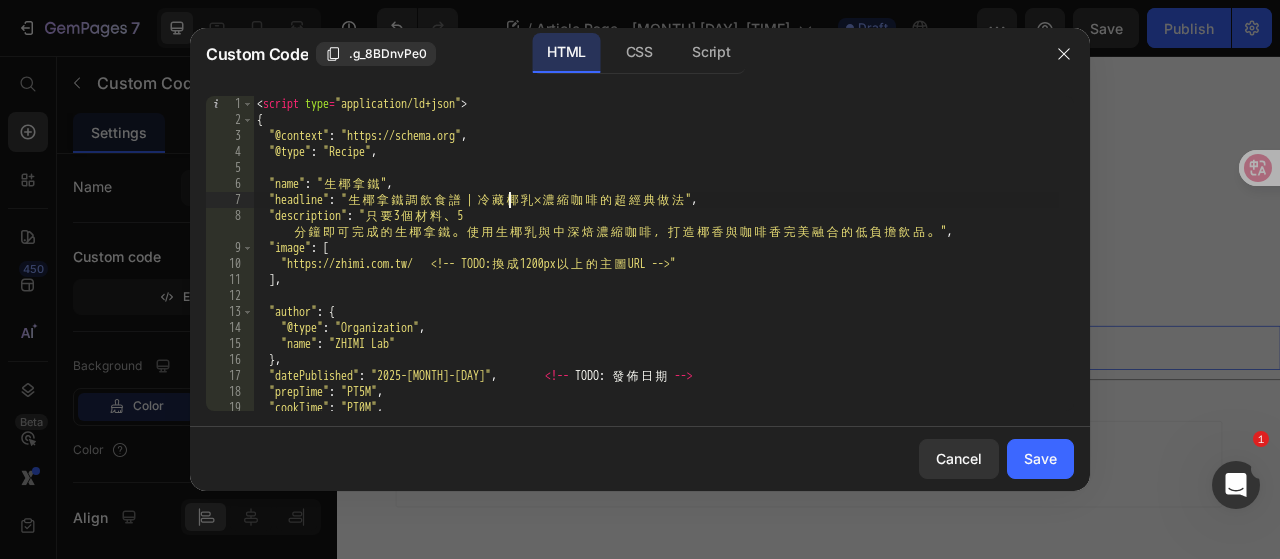 click on "< script   type = "application/ld+json" > {    "@context" :   "https://schema.org" ,    "@type" :   "Recipe" ,    "name" :   " 生 椰 拿 鐵 " ,    "headline" :   " 生 椰 拿 鐵 調 飲 食 譜 ｜ 冷 藏 椰 乳  ×  濃 縮 咖 啡 的 超 經 典 做 法 " ,    "description" :   " 只 要  3  個 材 料 、 5         分 鐘 即 可 完 成 的 生 椰 拿 鐵 。 使 用 生 椰 乳 與 中 深 焙 濃 縮 咖 啡 ， 打 造 椰 香 與 咖 啡 香 完 美 融 合 的 低 負 擔 飲 品 。 " ,    "image" :   [      "https://zhimi.com.tw/   <!-- TODO:  換 成  1200px  以 上 的 主 圖  URL -->"    ] ,    "author" :   {      "@type" :   "Organization" ,      "name" :   "ZHIMI Lab"    } ,    "datePublished" :   "2025-07-13" ,          <!--   TODO :   發 佈 日 期   -->    "prepTime" :   "PT5M" ,    "cookTime" :   "PT0M" ,    "totalTime" :   "PT5M" ," at bounding box center [656, 269] 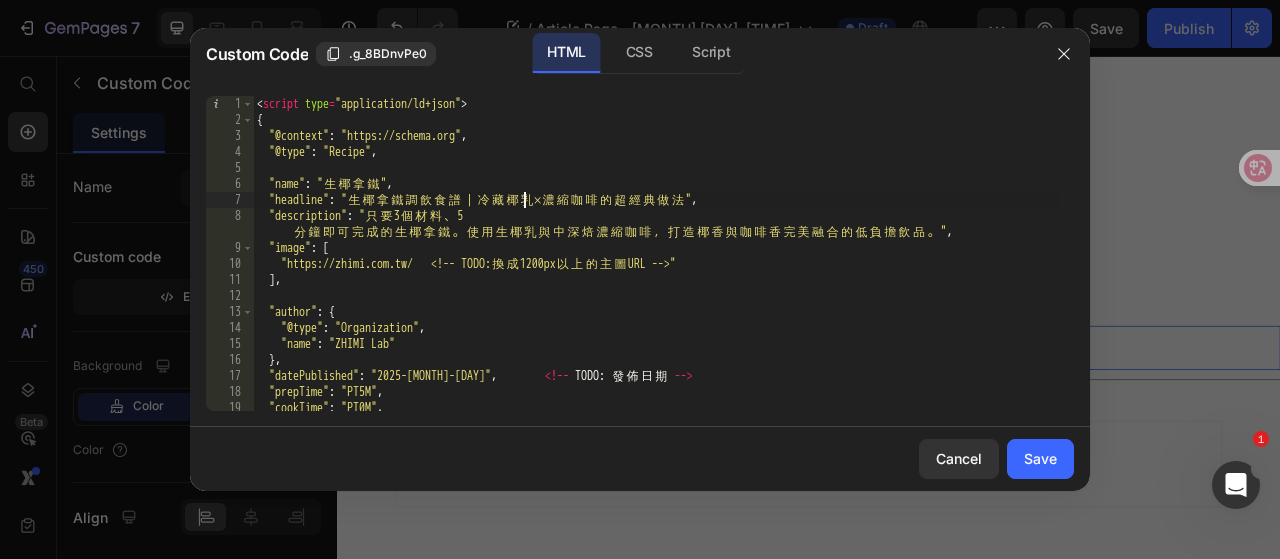 click on "< script   type = "application/ld+json" > {    "@context" :   "https://schema.org" ,    "@type" :   "Recipe" ,    "name" :   " 生 椰 拿 鐵 " ,    "headline" :   " 生 椰 拿 鐵 調 飲 食 譜 ｜ 冷 藏 椰 乳  ×  濃 縮 咖 啡 的 超 經 典 做 法 " ,    "description" :   " 只 要  3  個 材 料 、 5         分 鐘 即 可 完 成 的 生 椰 拿 鐵 。 使 用 生 椰 乳 與 中 深 焙 濃 縮 咖 啡 ， 打 造 椰 香 與 咖 啡 香 完 美 融 合 的 低 負 擔 飲 品 。 " ,    "image" :   [      "https://zhimi.com.tw/   <!-- TODO:  換 成  1200px  以 上 的 主 圖  URL -->"    ] ,    "author" :   {      "@type" :   "Organization" ,      "name" :   "ZHIMI Lab"    } ,    "datePublished" :   "2025-07-13" ,          <!--   TODO :   發 佈 日 期   -->    "prepTime" :   "PT5M" ,    "cookTime" :   "PT0M" ,    "totalTime" :   "PT5M" ," at bounding box center (656, 269) 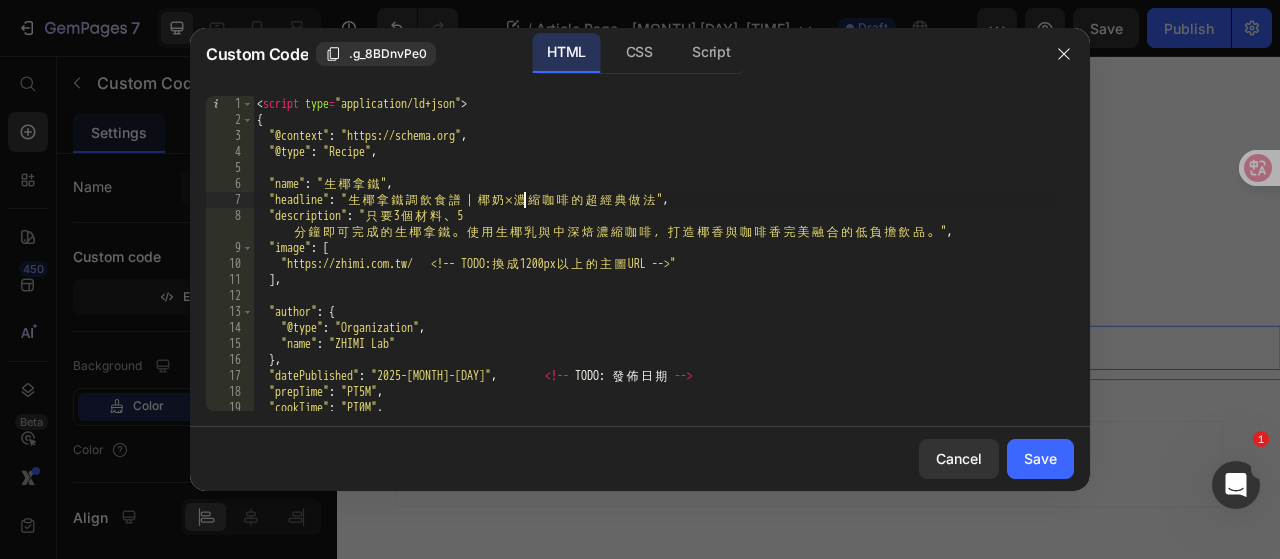 scroll, scrollTop: 0, scrollLeft: 0, axis: both 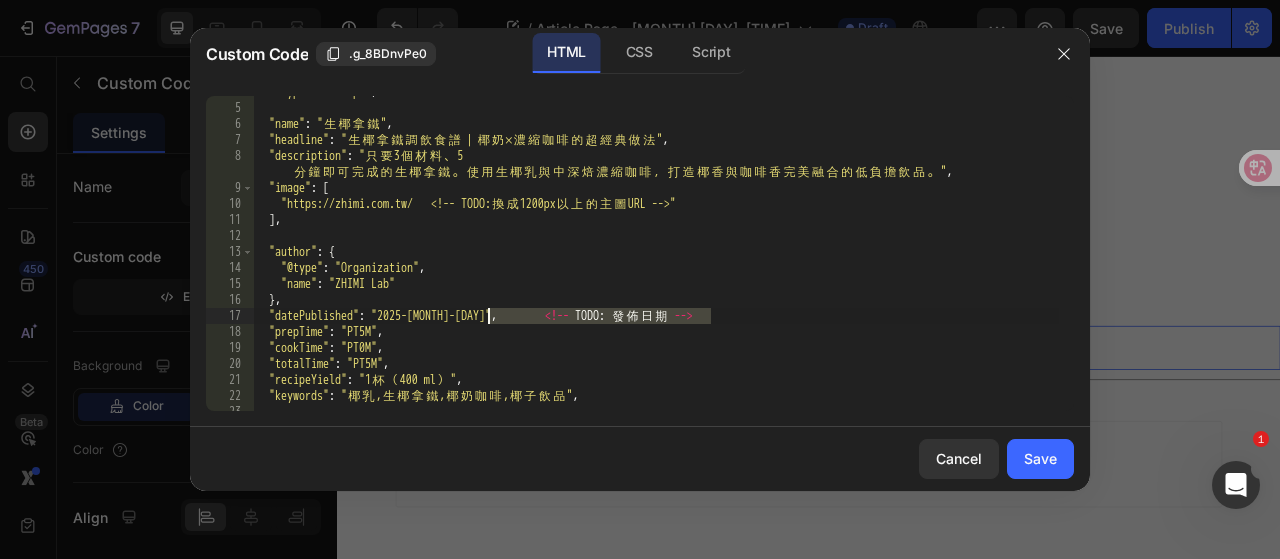 drag, startPoint x: 726, startPoint y: 319, endPoint x: 488, endPoint y: 317, distance: 238.0084 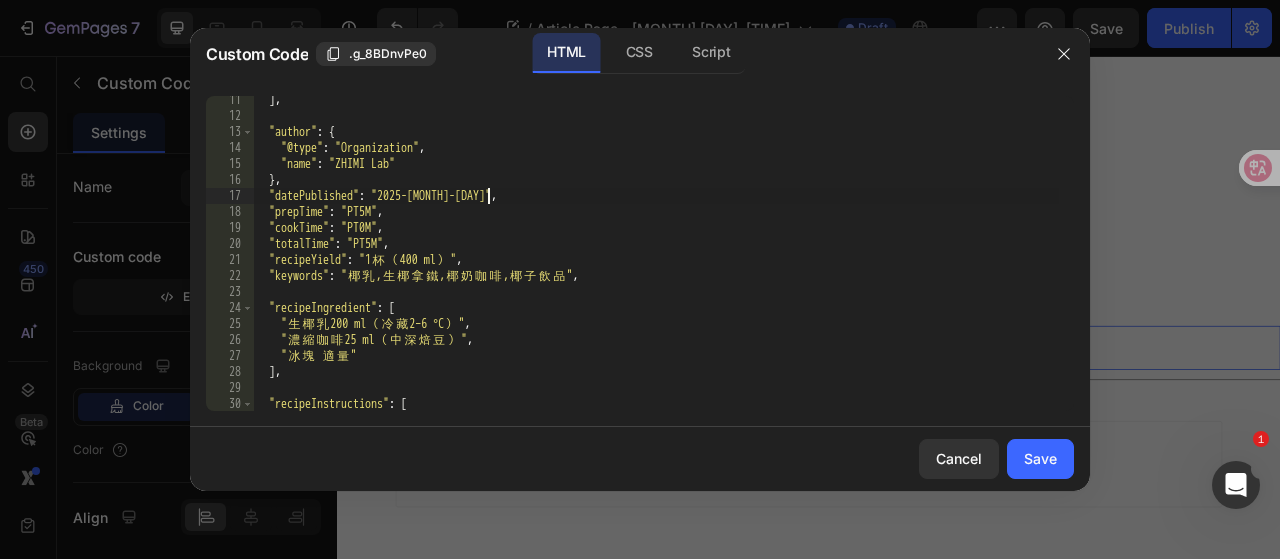 scroll, scrollTop: 180, scrollLeft: 0, axis: vertical 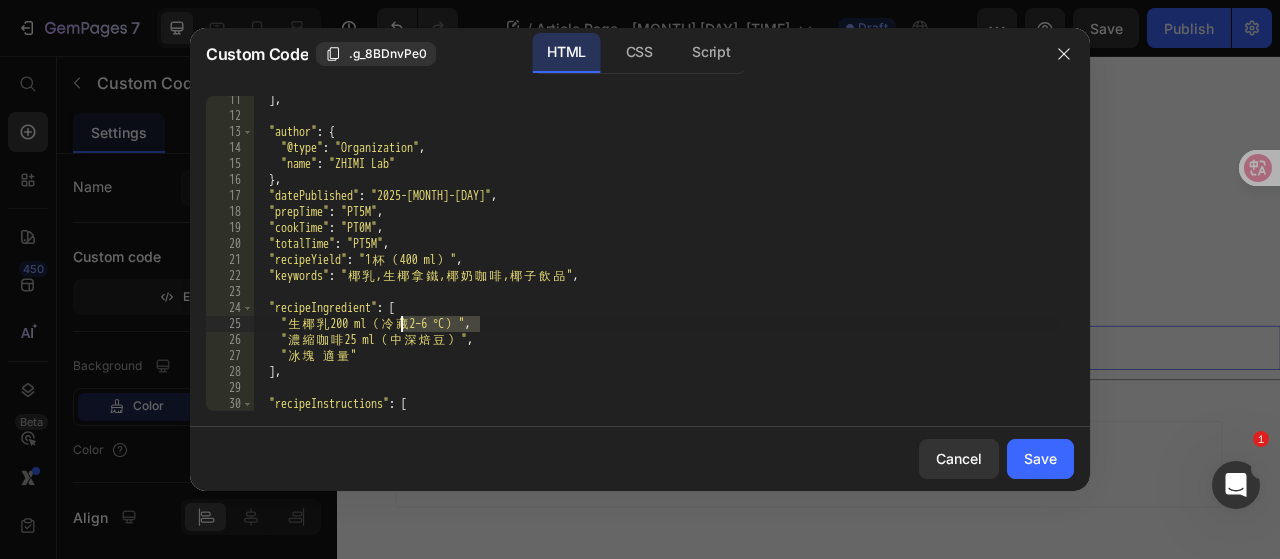drag, startPoint x: 490, startPoint y: 323, endPoint x: 407, endPoint y: 323, distance: 83 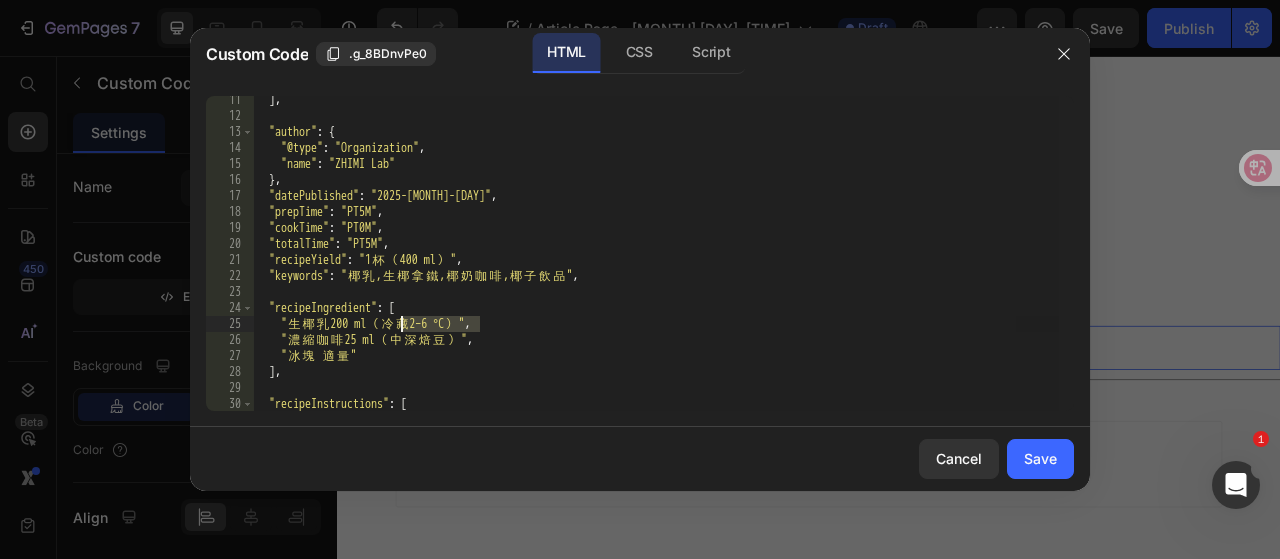 click on "] ,    "author" :   {      "@type" :   "Organization" ,      "name" :   "ZHIMI Lab"    } ,    "datePublished" :   "2025-07-13" ,    "prepTime" :   "PT5M" ,    "cookTime" :   "PT0M" ,    "totalTime" :   "PT5M" ,    "recipeYield" :   "1  杯 （ 400 ml ） " ,    "keywords" :   " 椰 乳 ,  生 椰 拿 鐵 ,  椰 奶 咖 啡 ,  椰 子 飲 品 " ,    "recipeIngredient" :   [      " 生 椰 乳  200 ml （ 冷 藏  2–6 °C ） " ,      " 濃 縮 咖 啡  25 ml （ 中 深 焙 豆 ） " ,      " 冰 塊   適 量 "    ] ,    "recipeInstructions" :   [      {" at bounding box center [656, 253] 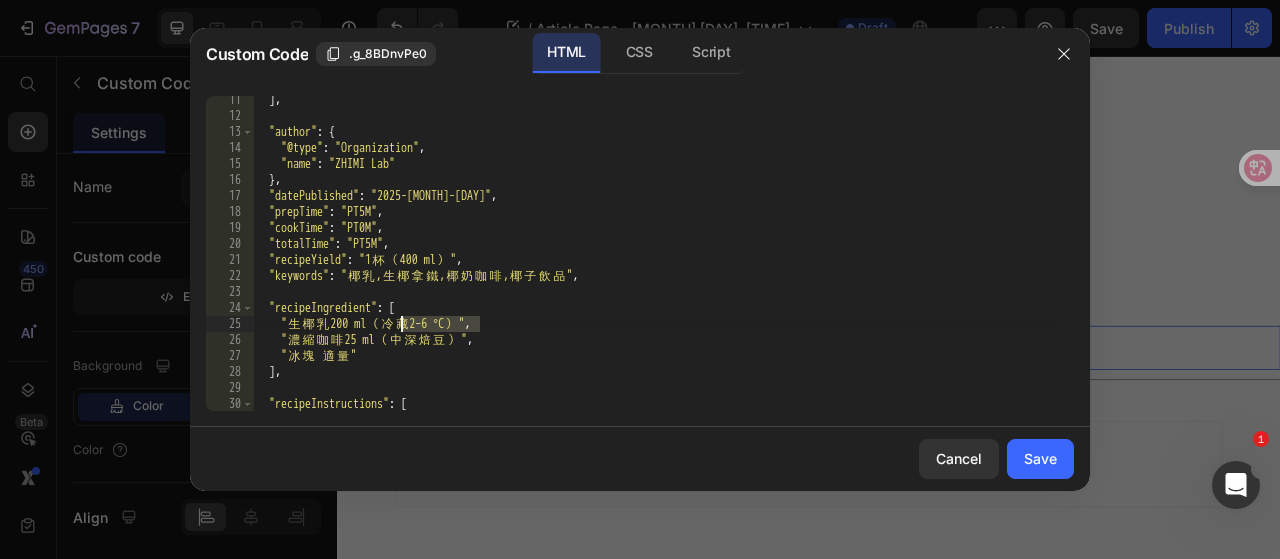 drag, startPoint x: 486, startPoint y: 323, endPoint x: 398, endPoint y: 326, distance: 88.051125 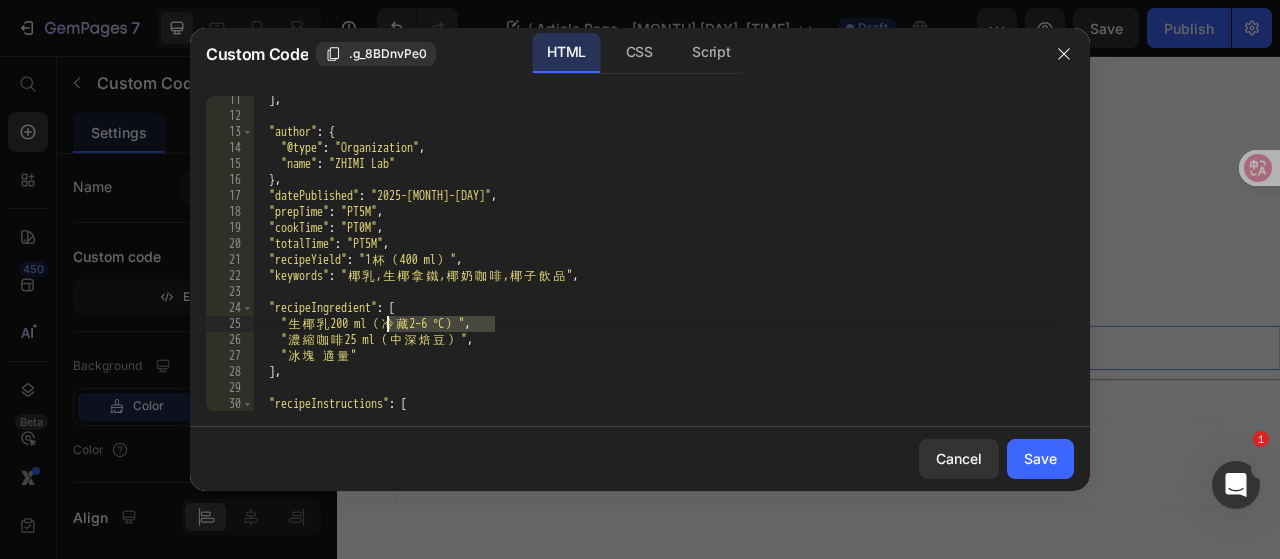 drag, startPoint x: 492, startPoint y: 323, endPoint x: 394, endPoint y: 325, distance: 98.02041 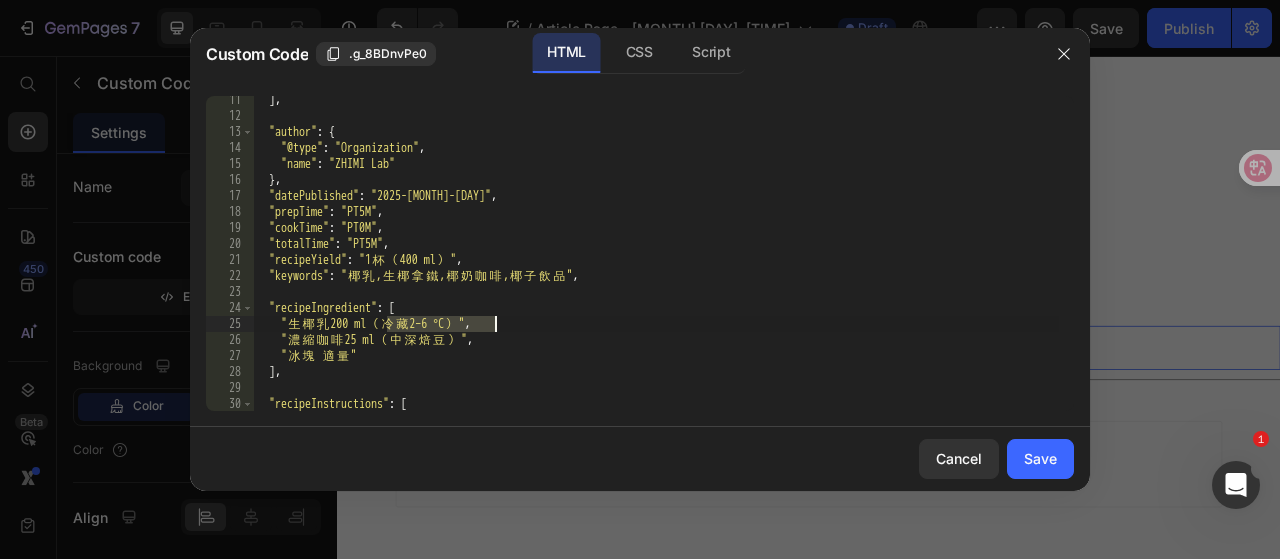 type on ""生椰乳 200 ml"," 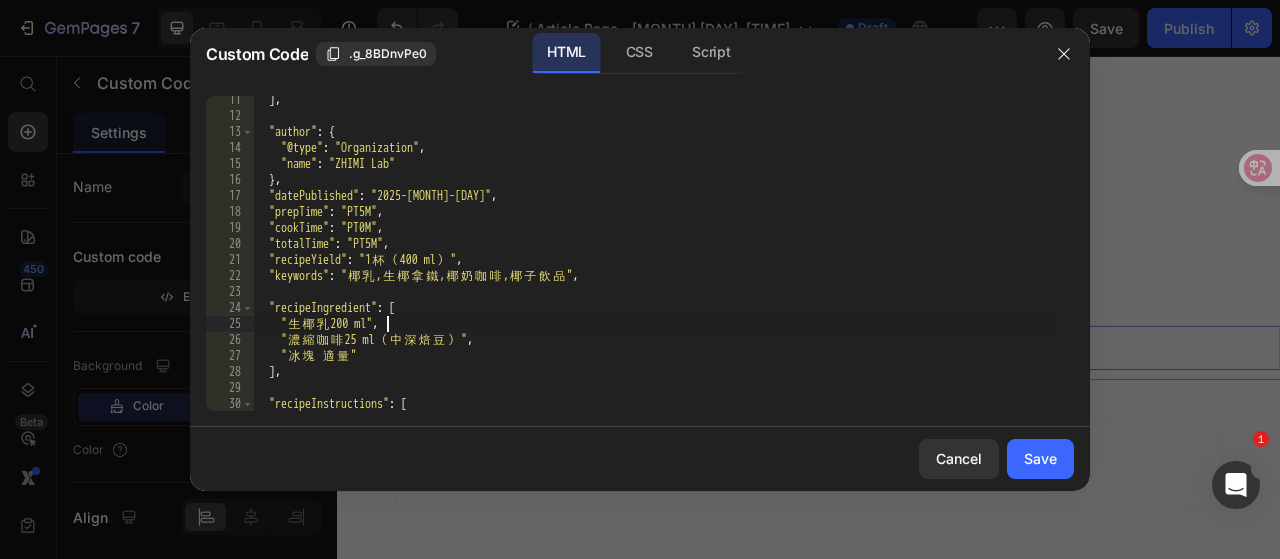 scroll, scrollTop: 0, scrollLeft: 0, axis: both 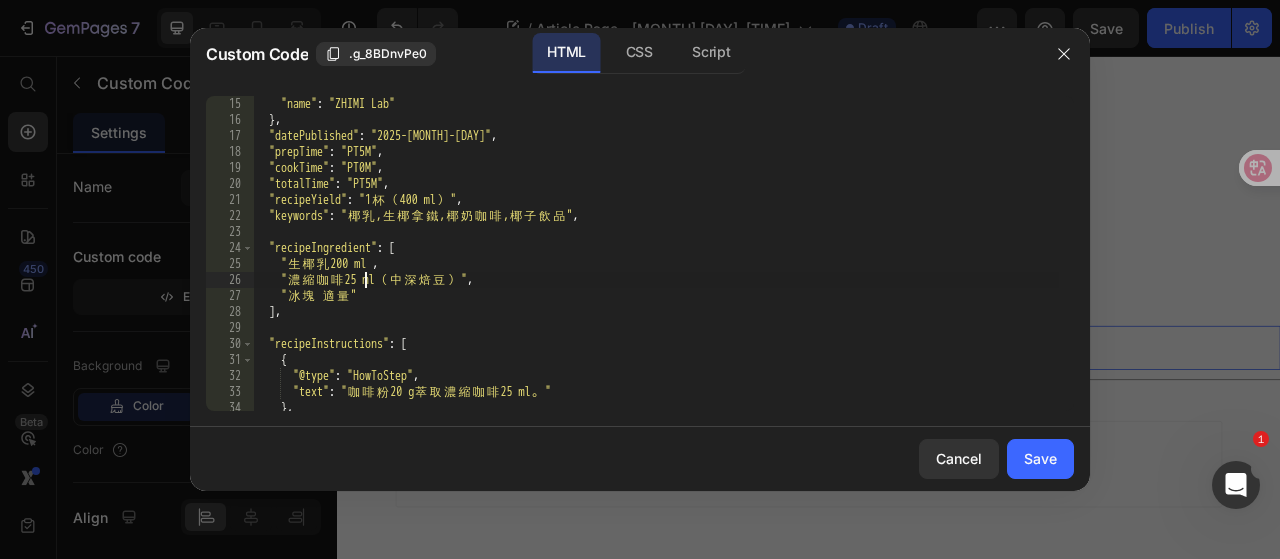 click on ""name" :   "ZHIMI Lab"    } ,    "datePublished" :   "2025-07-13" ,    "prepTime" :   "PT5M" ,    "cookTime" :   "PT0M" ,    "totalTime" :   "PT5M" ,    "recipeYield" :   "1  杯 （ 400 ml ） " ,    "keywords" :   " 椰 乳 ,  生 椰 拿 鐵 ,  椰 奶 咖 啡 ,  椰 子 飲 品 " ,    "recipeIngredient" :   [      " 生 椰 乳  200 ml " ,      " 濃 縮 咖 啡  25 ml （ 中 深 焙 豆 ） " ,      " 冰 塊   適 量 "    ] ,    "recipeInstructions" :   [      {         "@type" :   "HowToStep" ,         "text" :   " 咖 啡 粉  20 g  萃 取 濃 縮 咖 啡  25 ml 。 "      } ,      {" at bounding box center [656, 269] 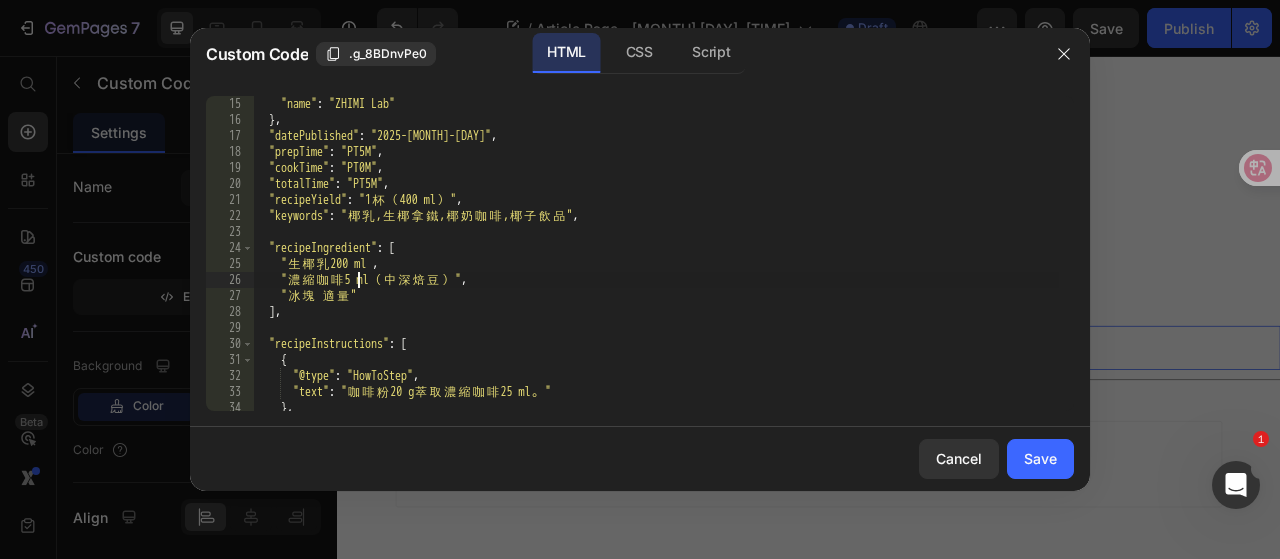 type on "ˇ" 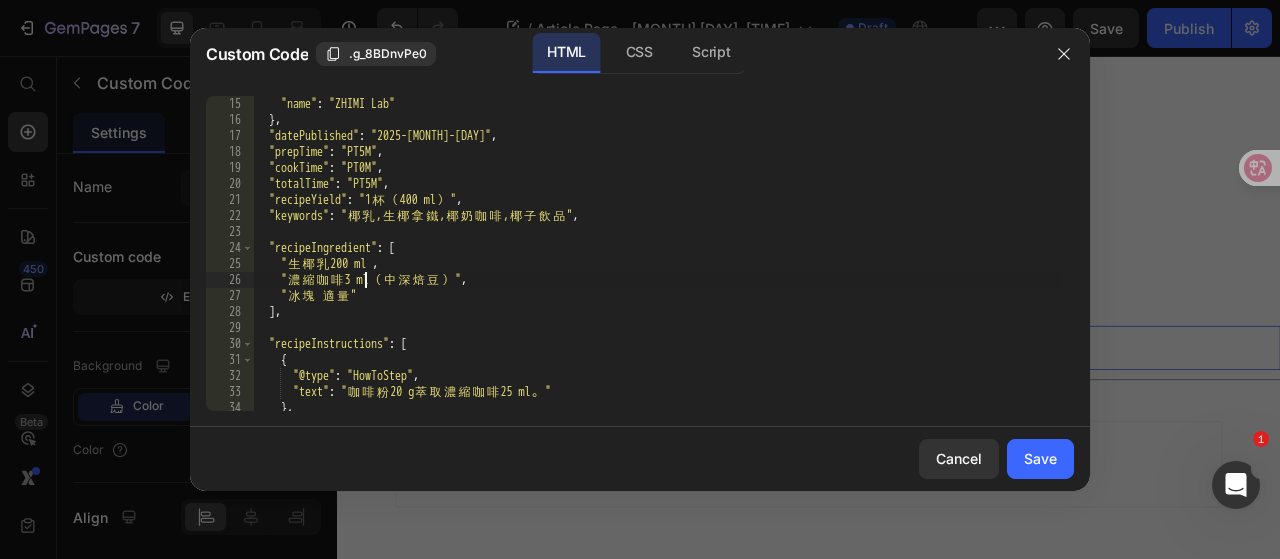 scroll, scrollTop: 0, scrollLeft: 8, axis: horizontal 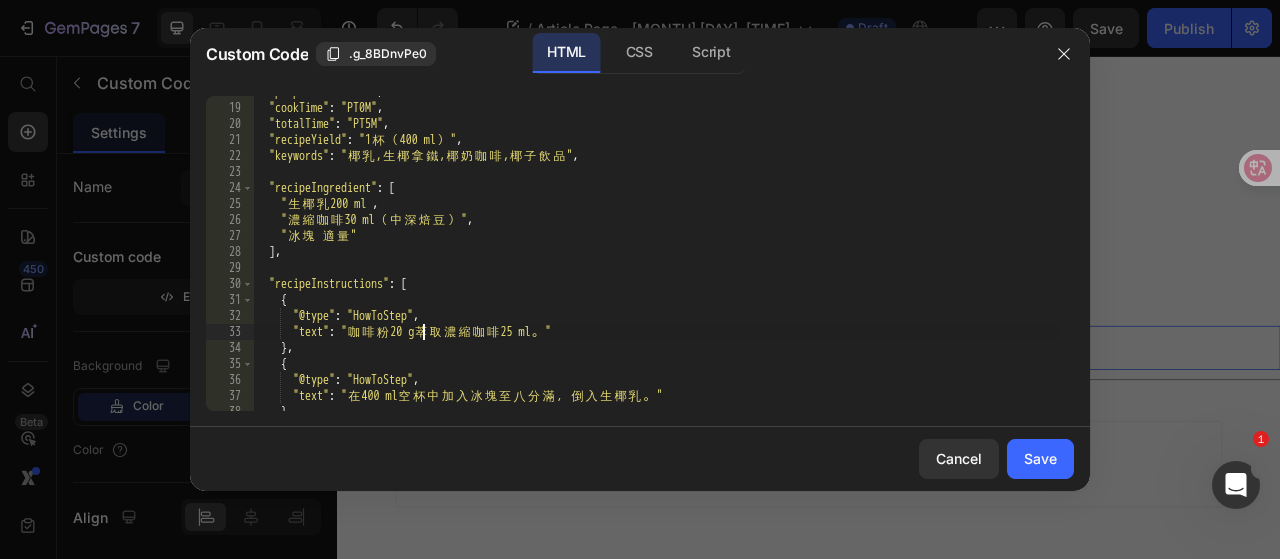click on ""prepTime" :   "PT5M" ,    "cookTime" :   "PT0M" ,    "totalTime" :   "PT5M" ,    "recipeYield" :   "1  杯 （ 400 ml ） " ,    "keywords" :   " 椰 乳 ,  生 椰 拿 鐵 ,  椰 奶 咖 啡 ,  椰 子 飲 品 " ,    "recipeIngredient" :   [      " 生 椰 乳  200 ml " ,      " 濃 縮 咖 啡  30 ml （ 中 深 焙 豆 ） " ,      " 冰 塊   適 量 "    ] ,    "recipeInstructions" :   [      {         "@type" :   "HowToStep" ,         "text" :   " 咖 啡 粉  20 g  萃 取 濃 縮 咖 啡  25 ml 。 "      } ,      {         "@type" :   "HowToStep" ,         "text" :   " 在  400 ml  空 杯 中 加 入 冰 塊 至 八 分 滿 ， 倒 入 生 椰 乳 。 "      } ," at bounding box center [656, 257] 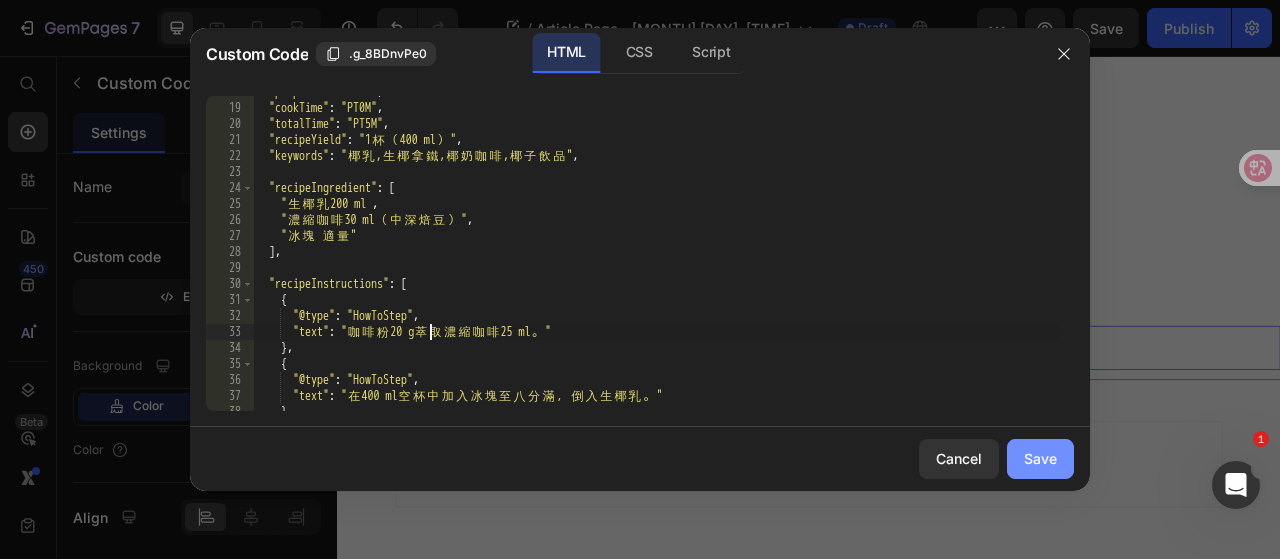 type on ""text": "咖啡粉 20 g 萃取濃縮咖啡 25 ml。"" 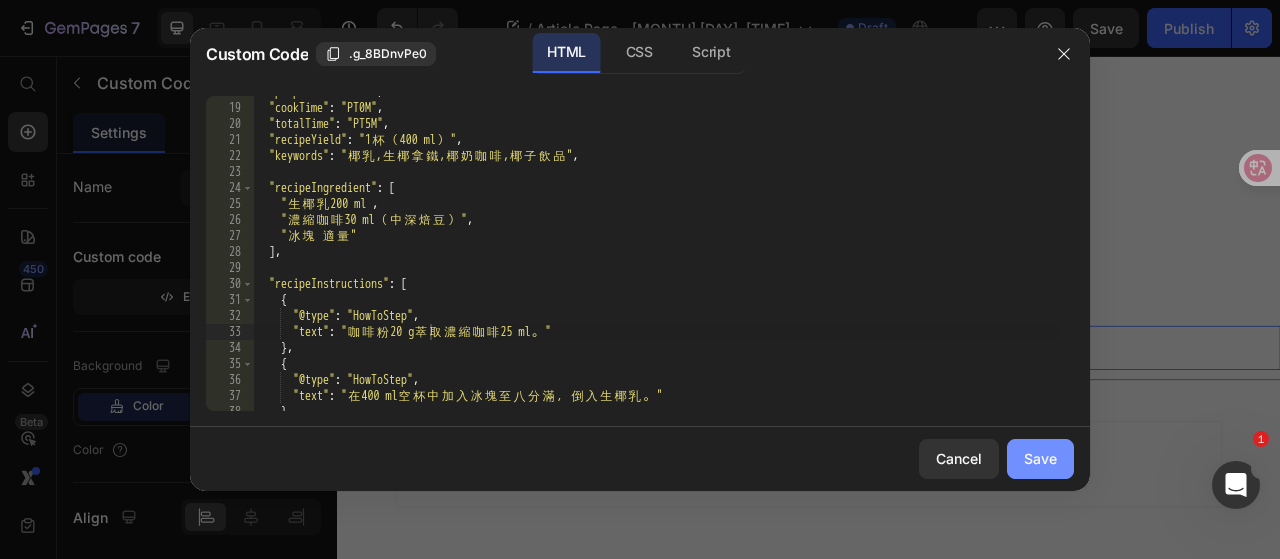 drag, startPoint x: 1065, startPoint y: 463, endPoint x: 733, endPoint y: 408, distance: 336.5249 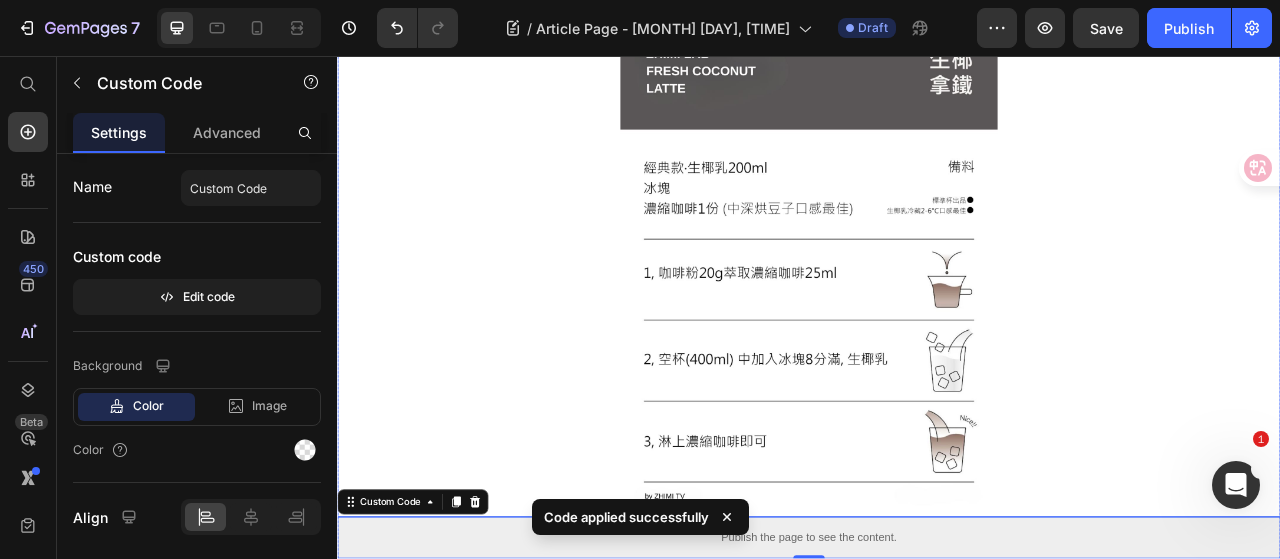 scroll, scrollTop: 1369, scrollLeft: 0, axis: vertical 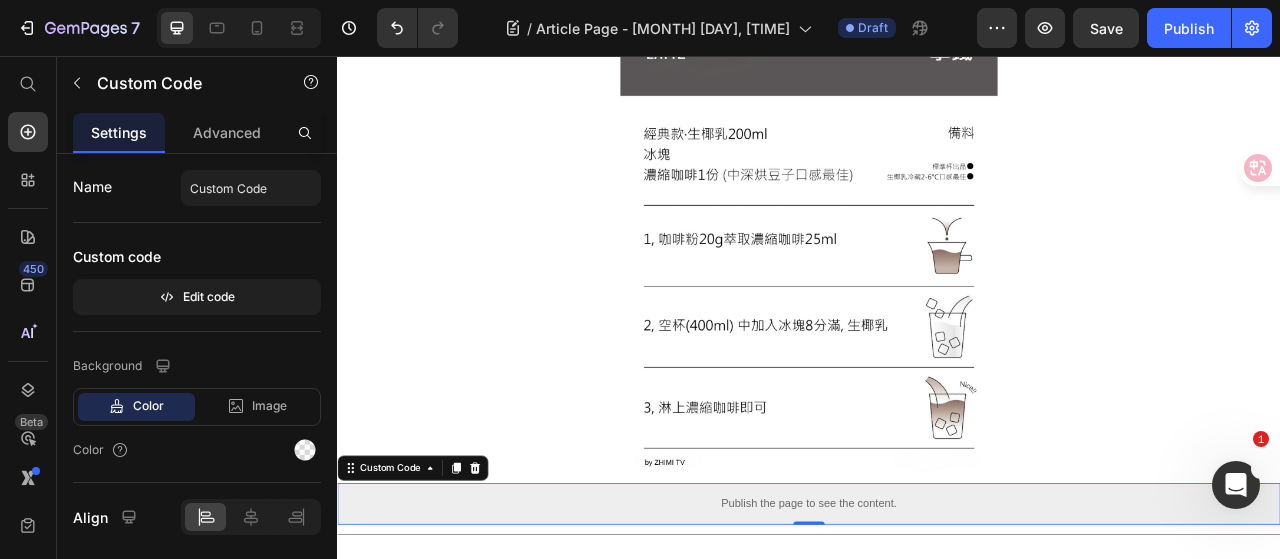 click on "Publish the page to see the content." at bounding box center (937, 626) 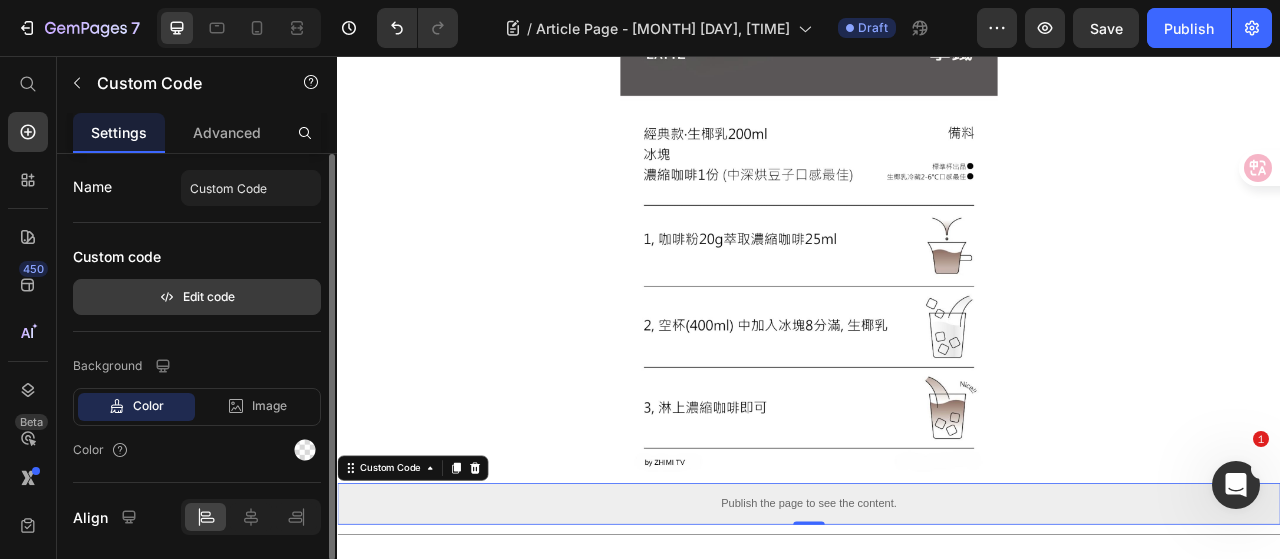 click on "Edit code" at bounding box center (197, 297) 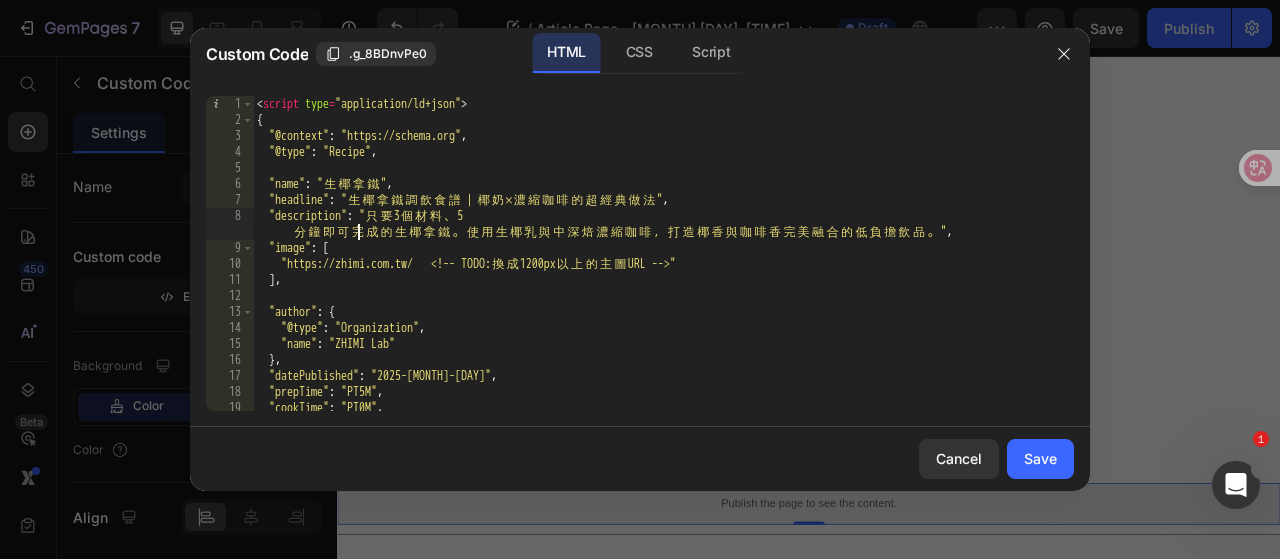 click on "< script   type = "application/ld+json" > {    "@context" :   "https://schema.org" ,    "@type" :   "Recipe" ,    "name" :   " 生 椰 拿 鐵 " ,    "headline" :   " 生 椰 拿 鐵 調 飲 食 譜 ｜ 椰 奶  ×  濃 縮 咖 啡 的 超 經 典 做 法 " ,    "description" :   " 只 要  3  個 材 料 、 5         分 鐘 即 可 完 成 的 生 椰 拿 鐵 。 使 用 生 椰 乳 與 中 深 焙 濃 縮 咖 啡 ， 打 造 椰 香 與 咖 啡 香 完 美 融 合 的 低 負 擔 飲 品 。 " ,    "image" :   [      "https://zhimi.com.tw/   <!-- TODO:  換 成  1200px  以 上 的 主 圖  URL -->"    ] ,    "author" :   {      "@type" :   "Organization" ,      "name" :   "ZHIMI Lab"    } ,    "datePublished" :   "2025-07-13" ,    "prepTime" :   "PT5M" ,    "cookTime" :   "PT0M" ,    "totalTime" :   "PT5M" ," at bounding box center (656, 269) 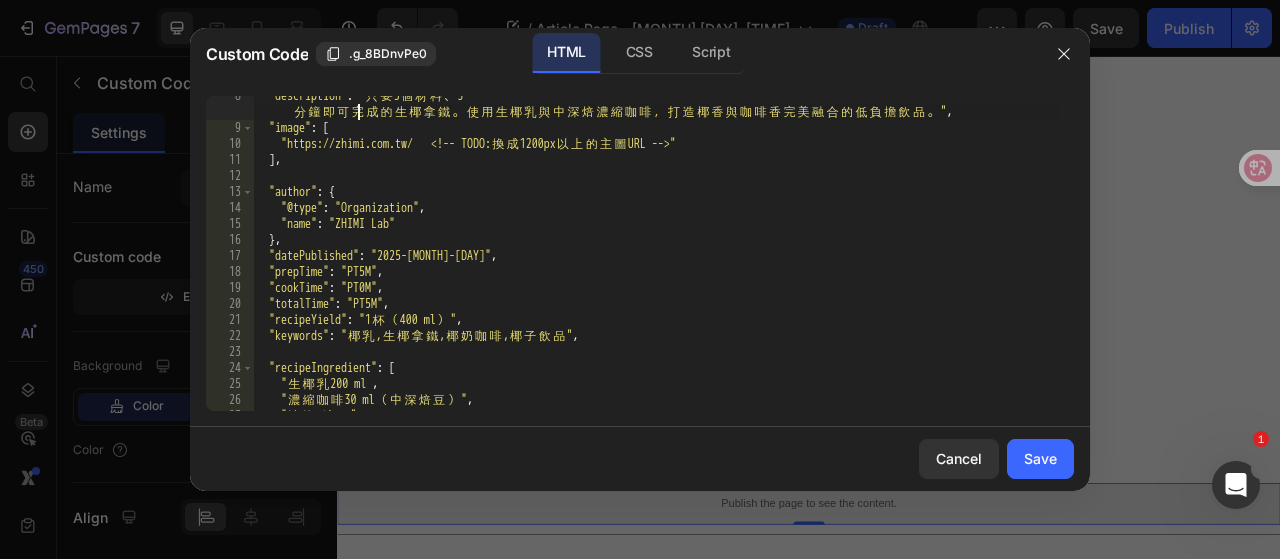 scroll, scrollTop: 180, scrollLeft: 0, axis: vertical 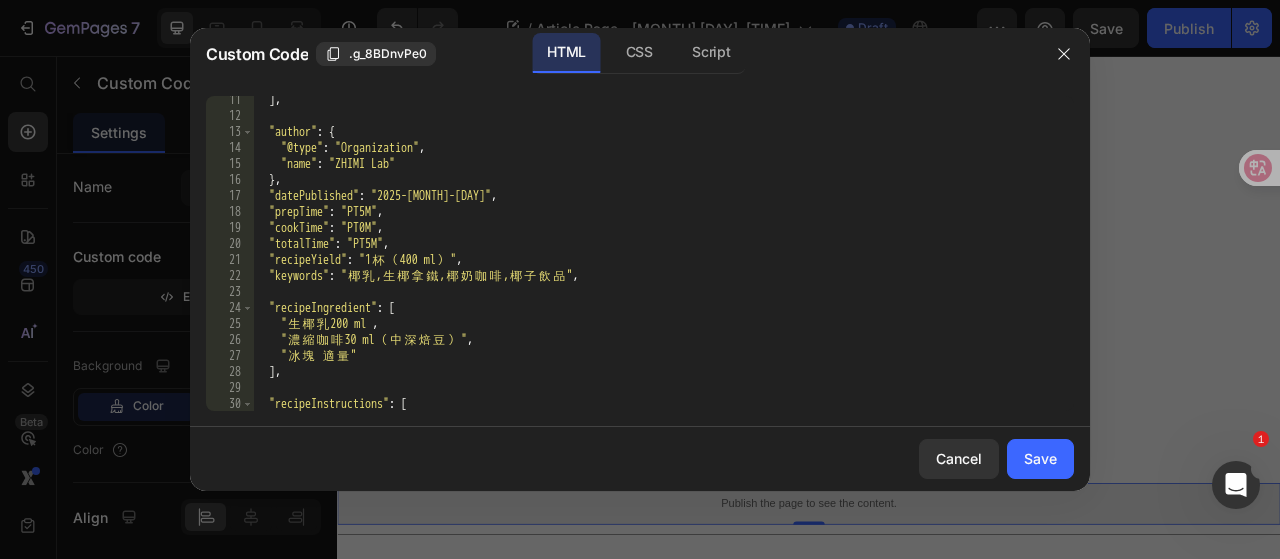 click on "] ,    "author" :   {      "@type" :   "Organization" ,      "name" :   "ZHIMI Lab"    } ,    "datePublished" :   "2025-07-13" ,    "prepTime" :   "PT5M" ,    "cookTime" :   "PT0M" ,    "totalTime" :   "PT5M" ,    "recipeYield" :   "1  杯 （ 400 ml ） " ,    "keywords" :   " 椰 乳 ,  生 椰 拿 鐵 ,  椰 奶 咖 啡 ,  椰 子 飲 品 " ,    "recipeIngredient" :   [      " 生 椰 乳  200 ml " ,      " 濃 縮 咖 啡  30 ml （ 中 深 焙 豆 ） " ,      " 冰 塊   適 量 "    ] ,    "recipeInstructions" :   [      {" at bounding box center [656, 265] 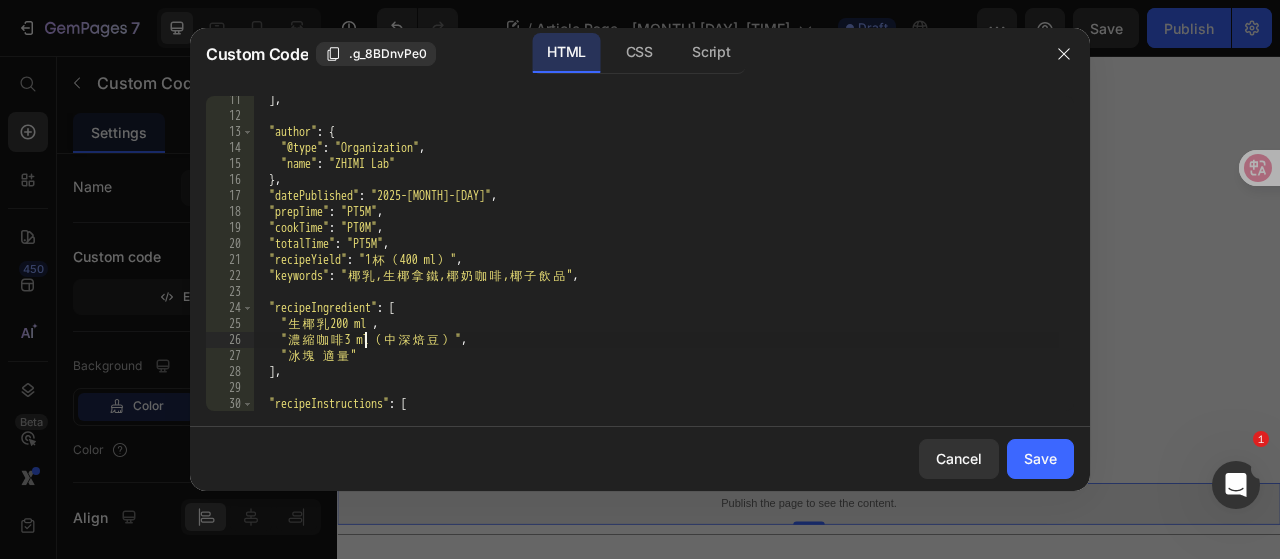 scroll, scrollTop: 0, scrollLeft: 8, axis: horizontal 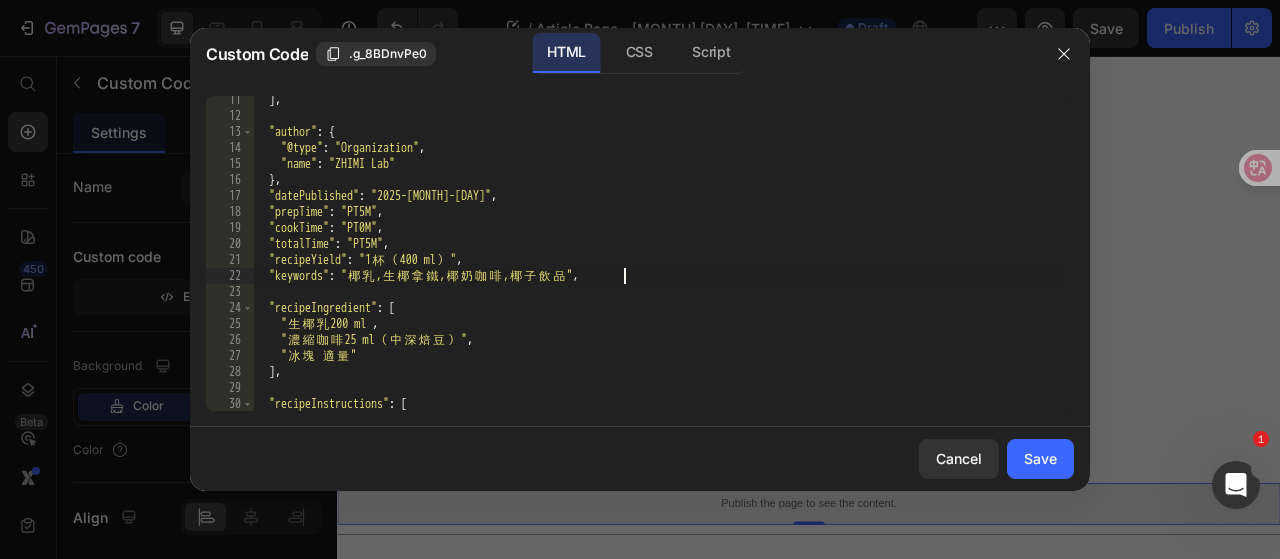 click on "] ,    "author" :   {      "@type" :   "Organization" ,      "name" :   "ZHIMI Lab"    } ,    "datePublished" :   "2025-07-13" ,    "prepTime" :   "PT5M" ,    "cookTime" :   "PT0M" ,    "totalTime" :   "PT5M" ,    "recipeYield" :   "1  杯 （ 400 ml ） " ,    "keywords" :   " 椰 乳 ,  生 椰 拿 鐵 ,  椰 奶 咖 啡 ,  椰 子 飲 品 " ,    "recipeIngredient" :   [      " 生 椰 乳  200 ml " ,      " 濃 縮 咖 啡  25 ml （ 中 深 焙 豆 ） " ,      " 冰 塊   適 量 "    ] ,    "recipeInstructions" :   [      {" at bounding box center (656, 265) 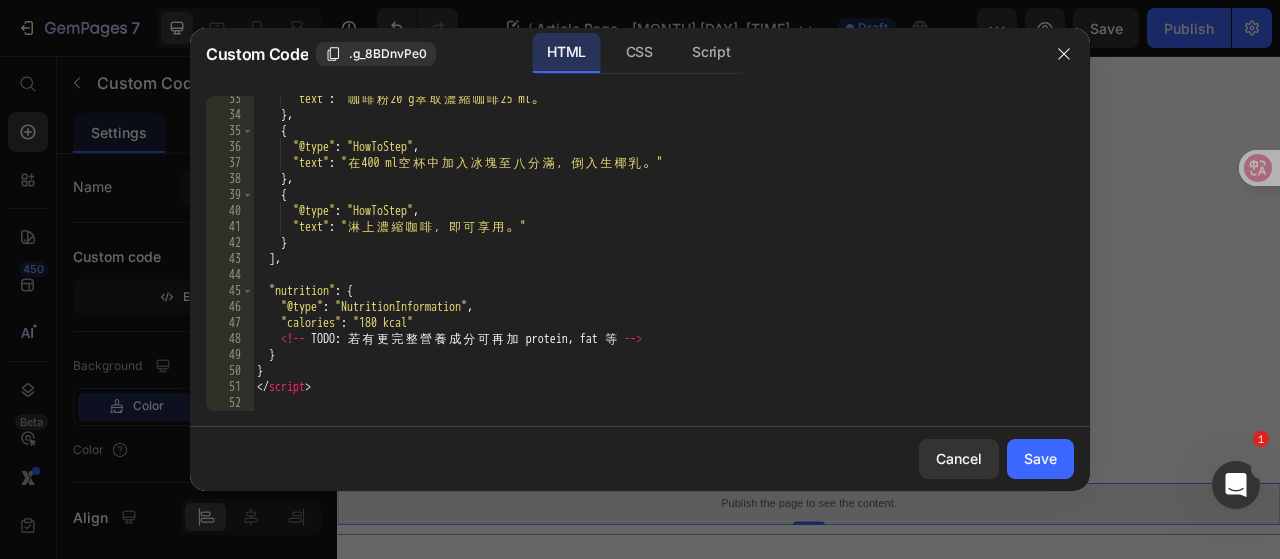 scroll, scrollTop: 532, scrollLeft: 0, axis: vertical 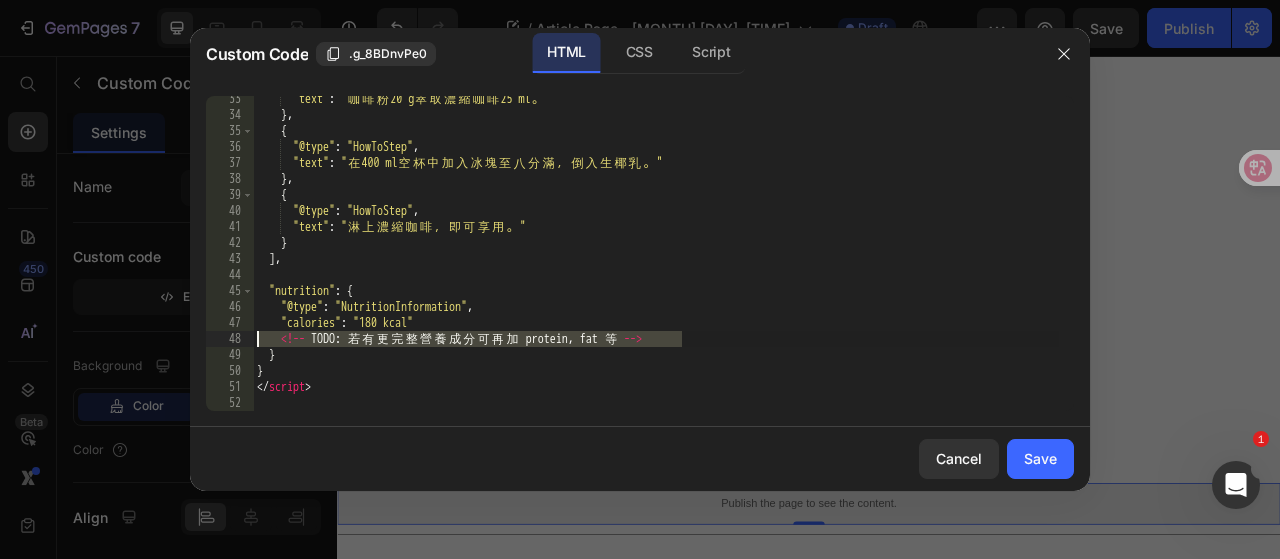 drag, startPoint x: 697, startPoint y: 344, endPoint x: 257, endPoint y: 344, distance: 440 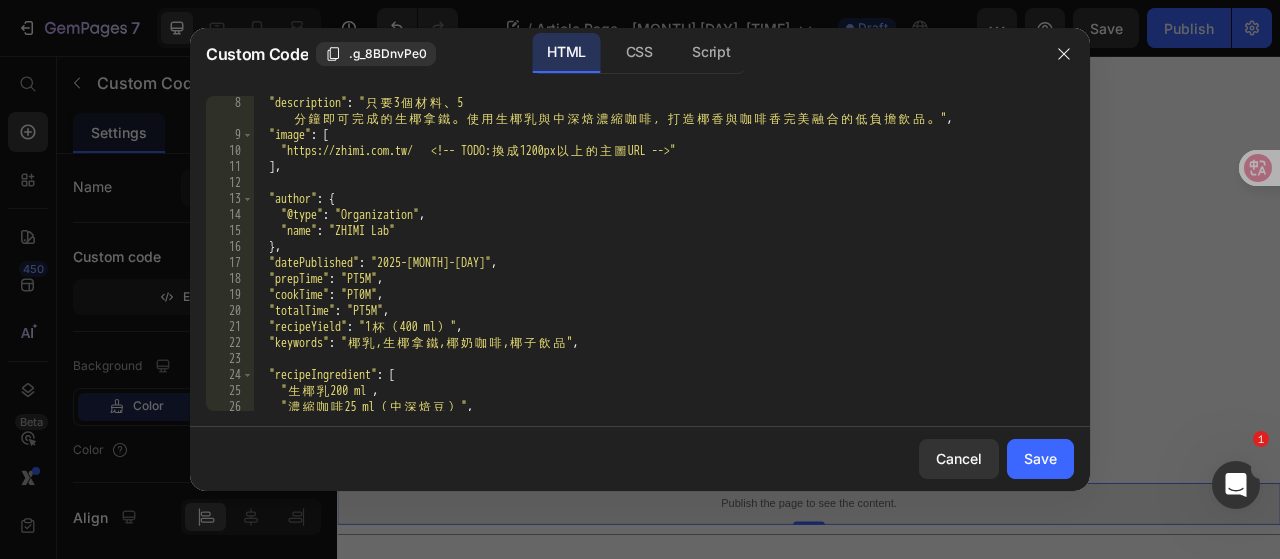scroll, scrollTop: 0, scrollLeft: 0, axis: both 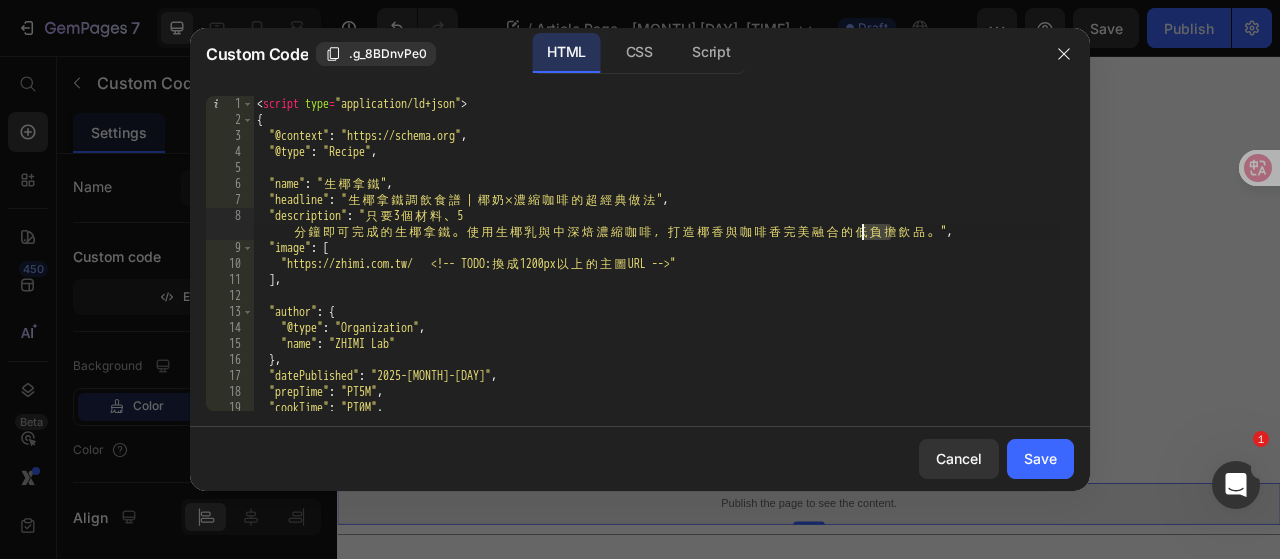 drag, startPoint x: 902, startPoint y: 231, endPoint x: 871, endPoint y: 235, distance: 31.257 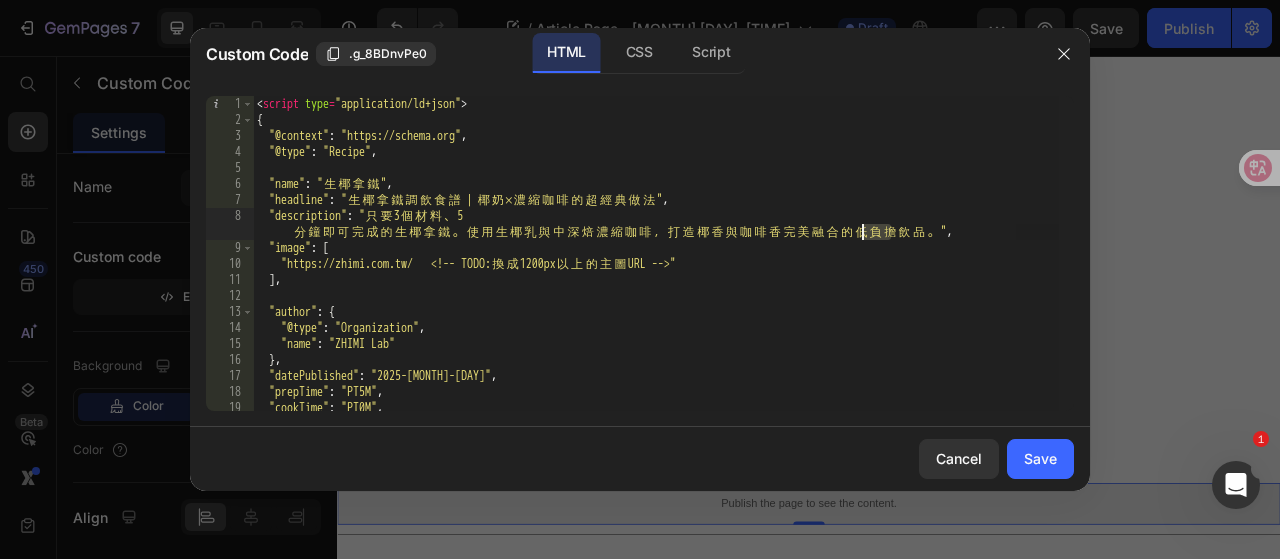 click on "< script   type = "application/ld+json" > {    "@context" :   "https://schema.org" ,    "@type" :   "Recipe" ,    "name" :   " 生 椰 拿 鐵 " ,    "headline" :   " 生 椰 拿 鐵 調 飲 食 譜 ｜ 椰 奶  ×  濃 縮 咖 啡 的 超 經 典 做 法 " ,    "description" :   " 只 要  3  個 材 料 、 5         分 鐘 即 可 完 成 的 生 椰 拿 鐵 。 使 用 生 椰 乳 與 中 深 焙 濃 縮 咖 啡 ， 打 造 椰 香 與 咖 啡 香 完 美 融 合 的 低 負 擔 飲 品 。 " ,    "image" :   [      "https://zhimi.com.tw/   <!-- TODO:  換 成  1200px  以 上 的 主 圖  URL -->"    ] ,    "author" :   {      "@type" :   "Organization" ,      "name" :   "ZHIMI Lab"    } ,    "datePublished" :   "2025-07-13" ,    "prepTime" :   "PT5M" ,    "cookTime" :   "PT0M" ,    "totalTime" :   "PT5M" ," at bounding box center (656, 253) 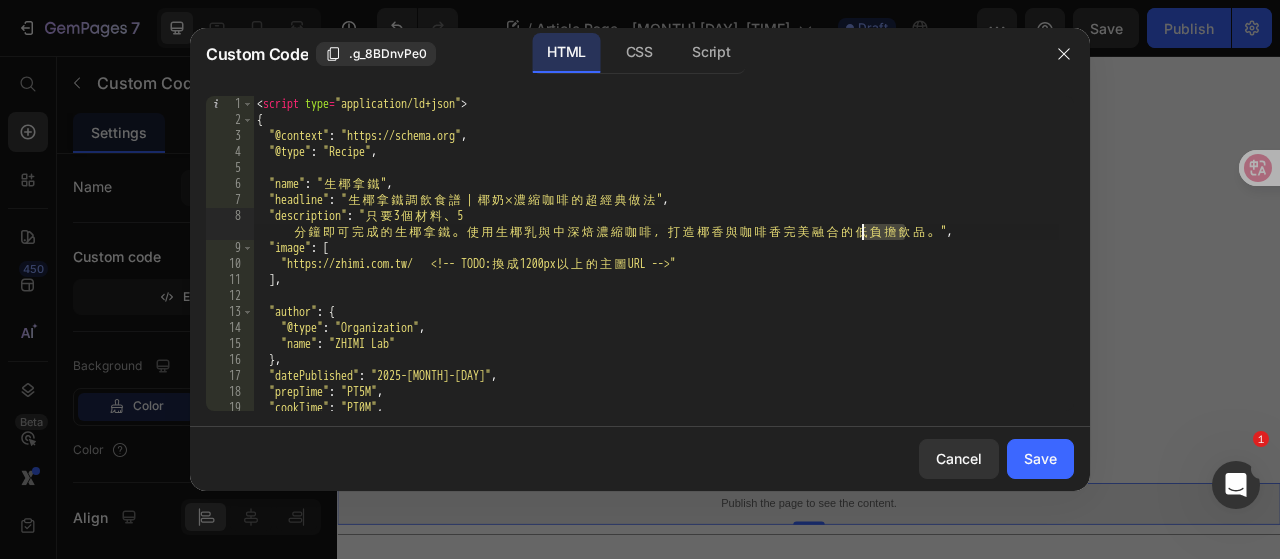 drag, startPoint x: 904, startPoint y: 231, endPoint x: 866, endPoint y: 231, distance: 38 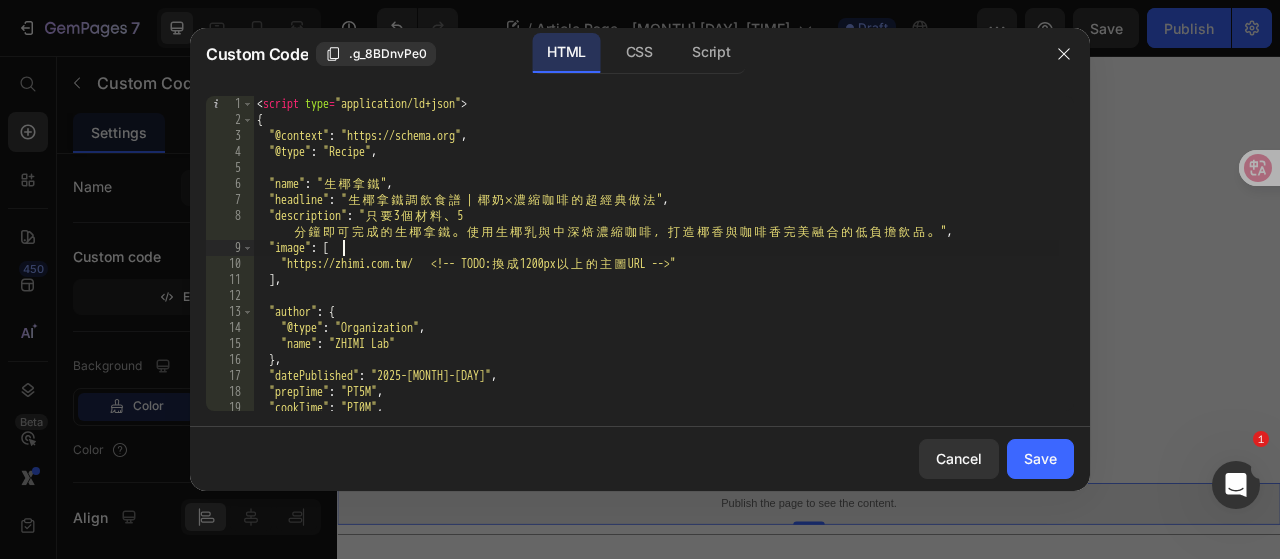 type on ""https://zhimi.com.tw/   <!-- TODO: 換成 1200px 以上的主圖 URL -->"" 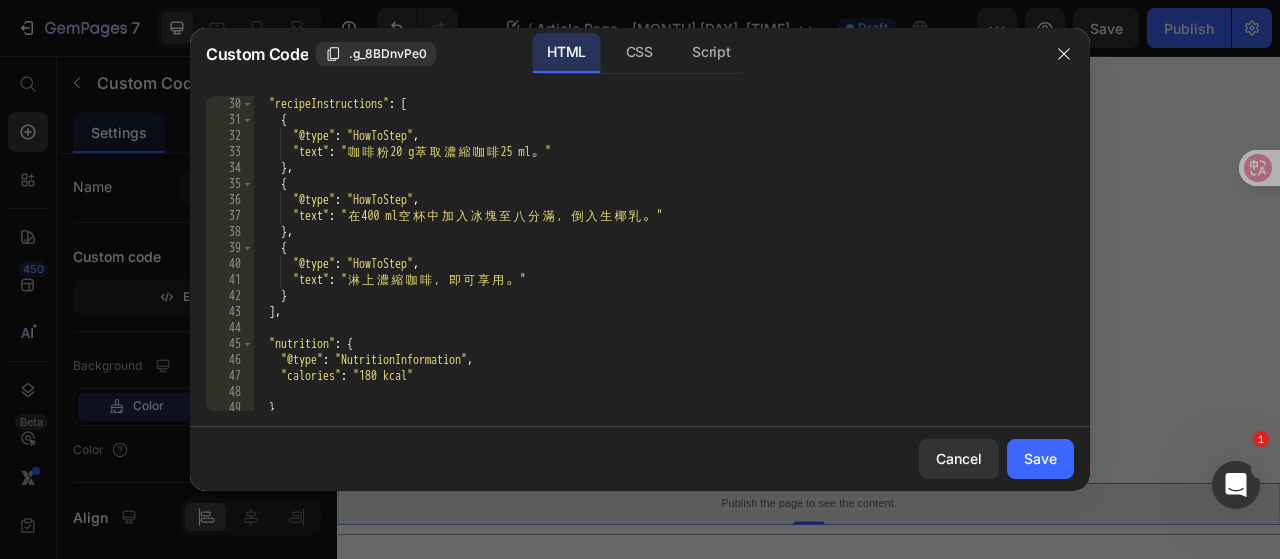 scroll, scrollTop: 360, scrollLeft: 0, axis: vertical 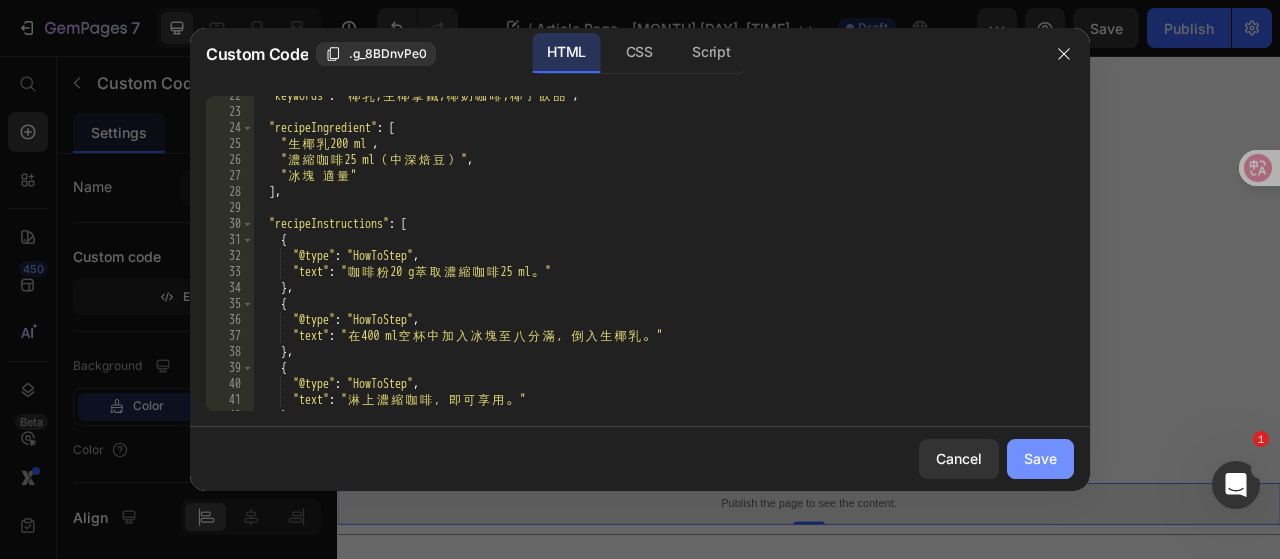 click on "Save" at bounding box center (1040, 458) 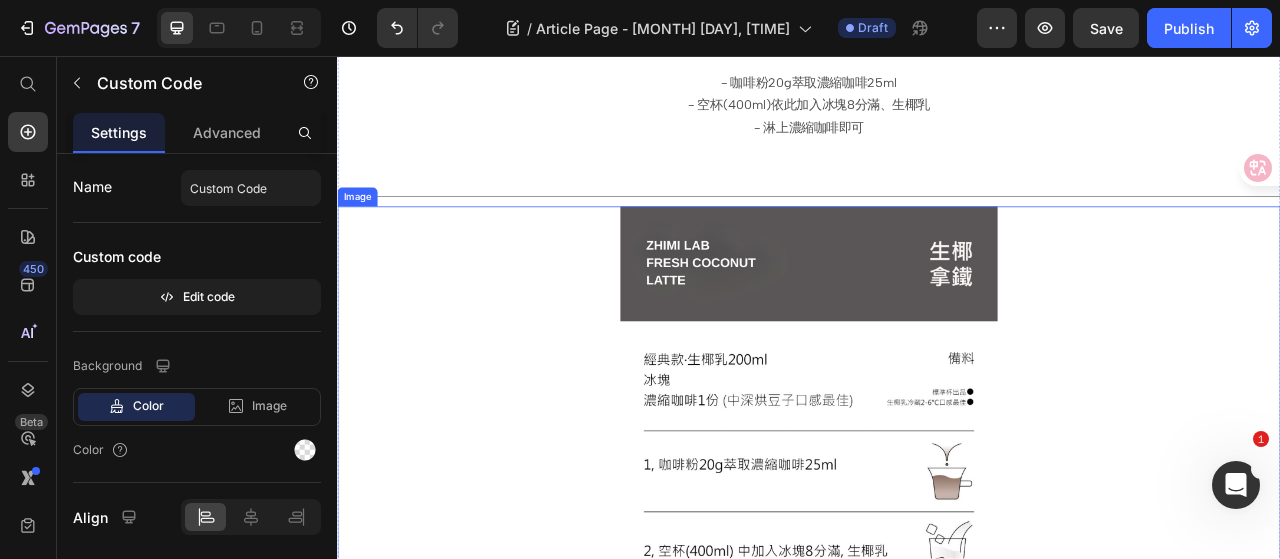 scroll, scrollTop: 1122, scrollLeft: 0, axis: vertical 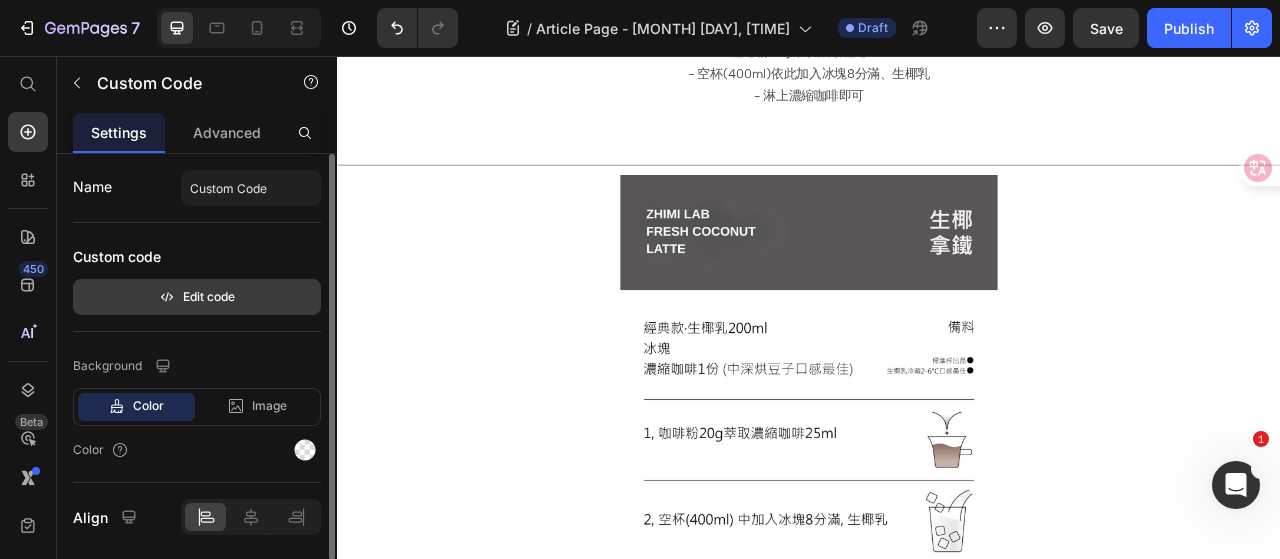 click on "Edit code" at bounding box center [197, 297] 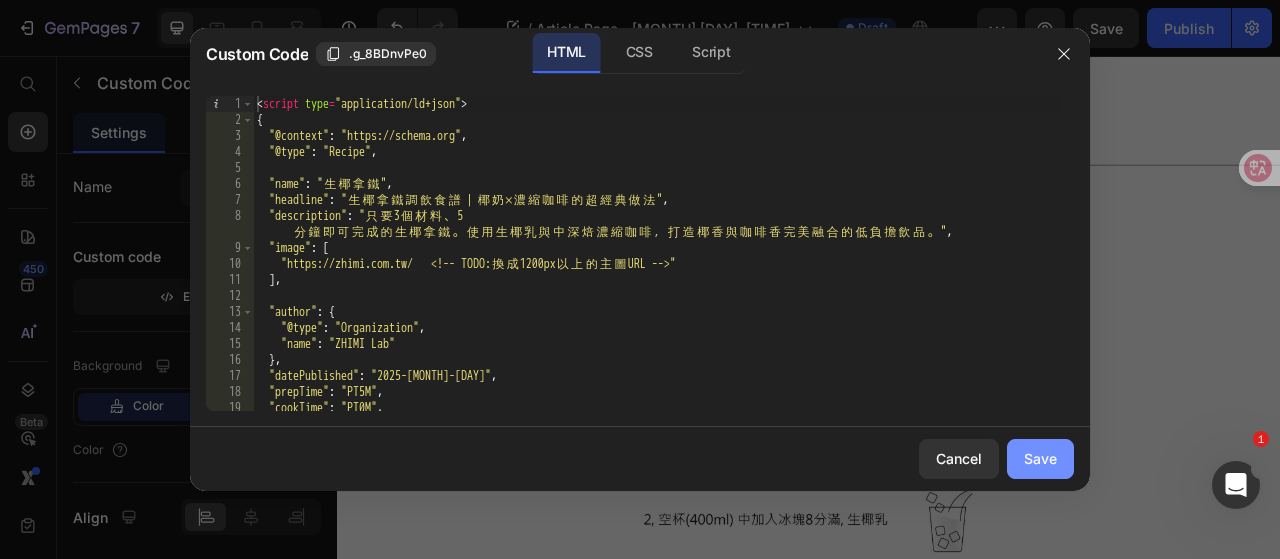 click on "Save" 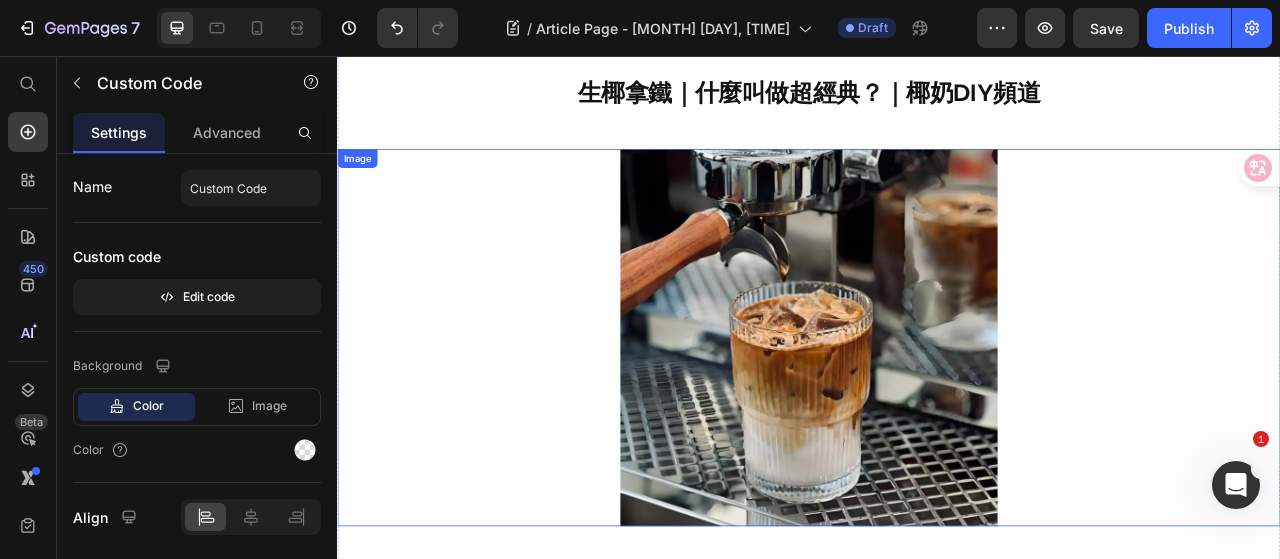 scroll, scrollTop: 0, scrollLeft: 0, axis: both 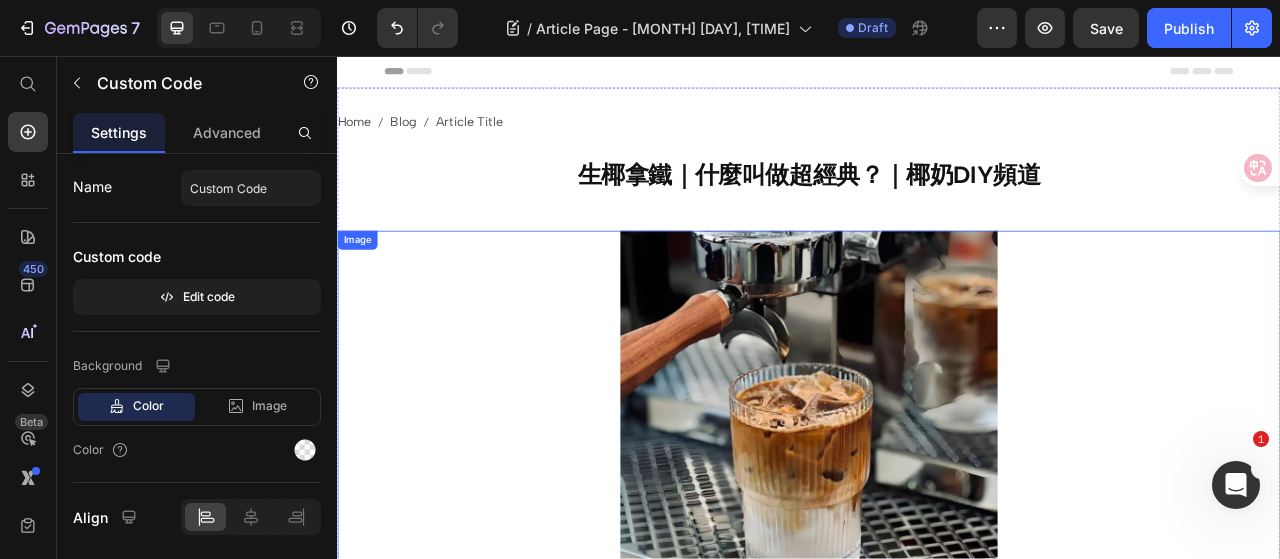 click at bounding box center [937, 519] 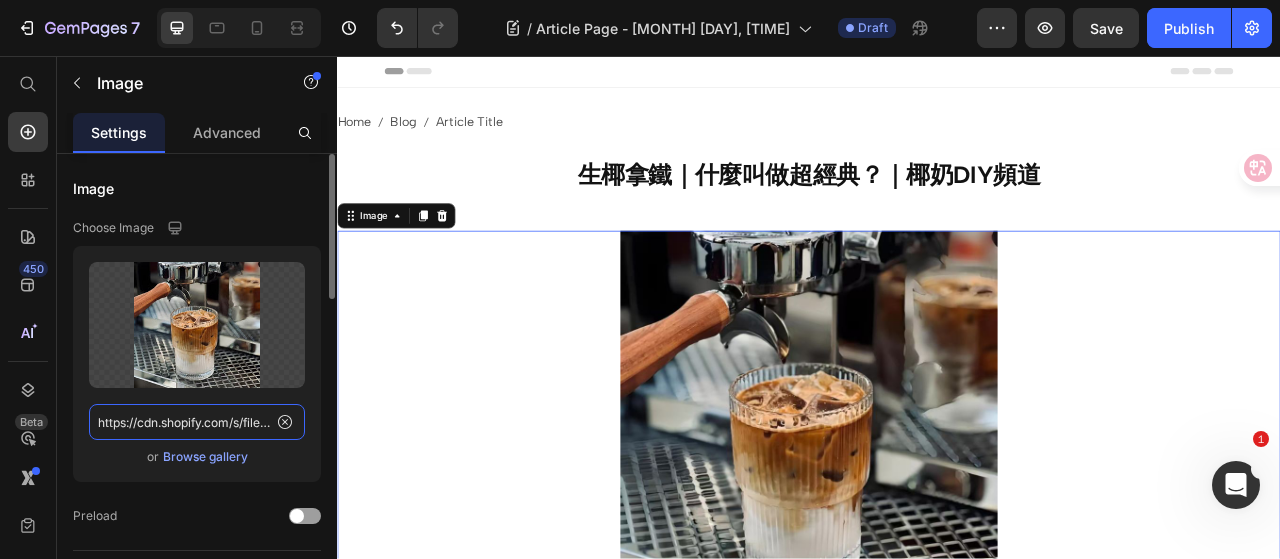 click on "https://cdn.shopify.com/s/files/1/0786/4005/4583/files/Square_fresh_coconut_latte.jpg?v=1748285492" 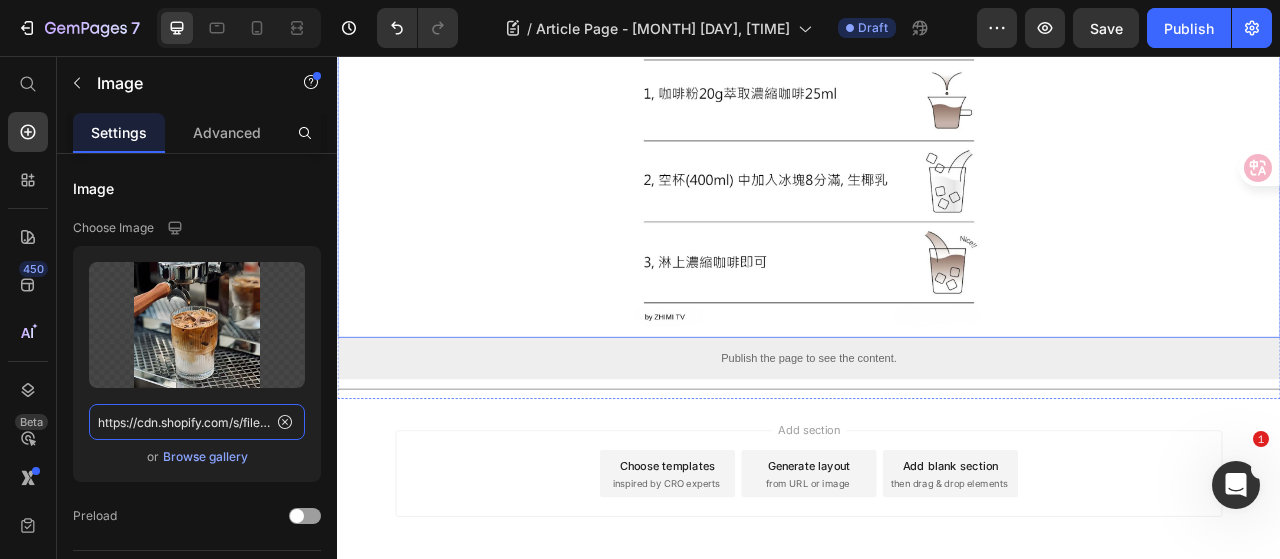 scroll, scrollTop: 1522, scrollLeft: 0, axis: vertical 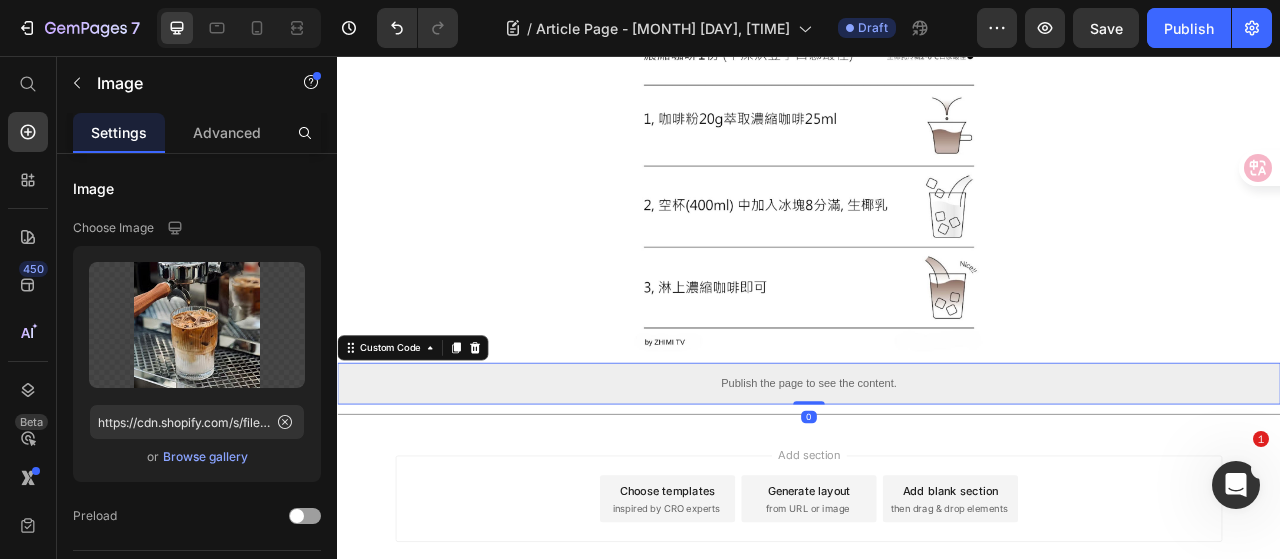 click on "Publish the page to see the content." at bounding box center [937, 473] 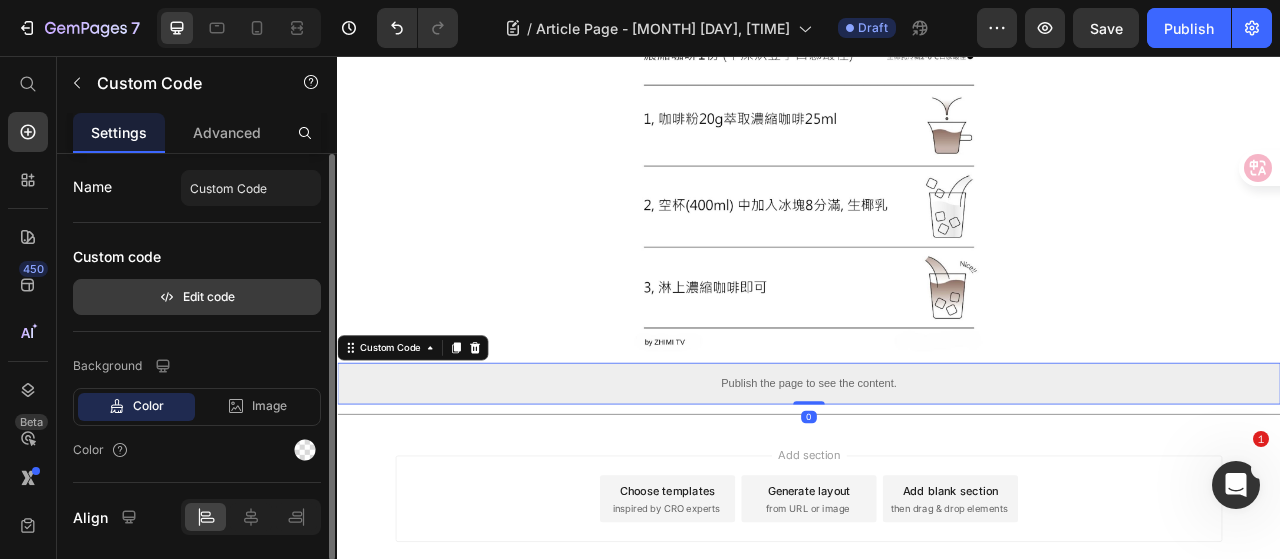 click on "Edit code" at bounding box center (197, 297) 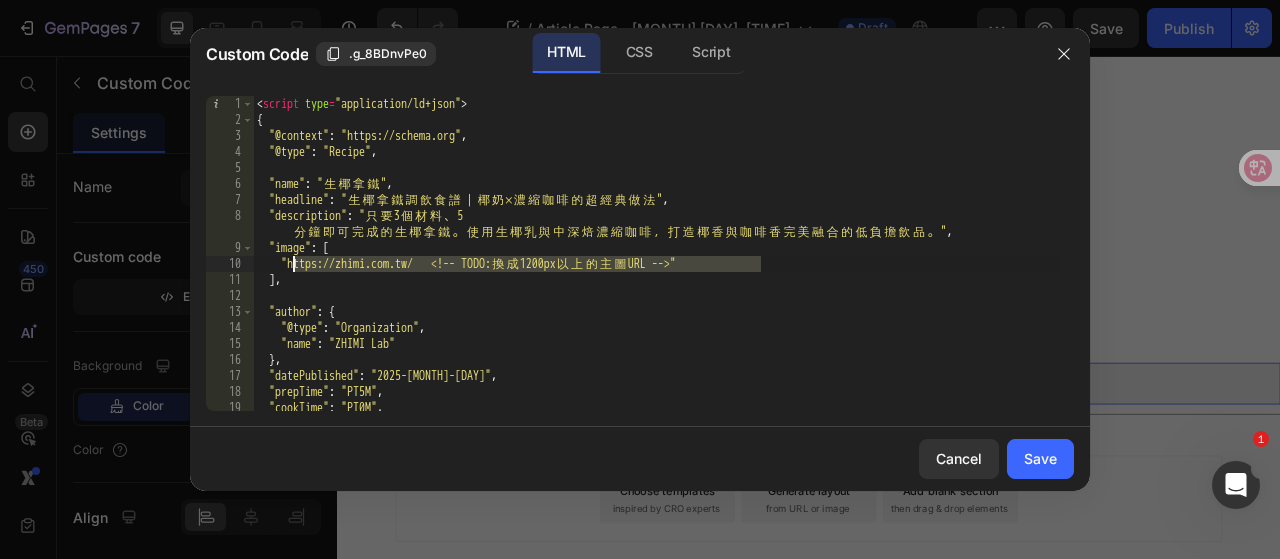 drag, startPoint x: 760, startPoint y: 261, endPoint x: 297, endPoint y: 261, distance: 463 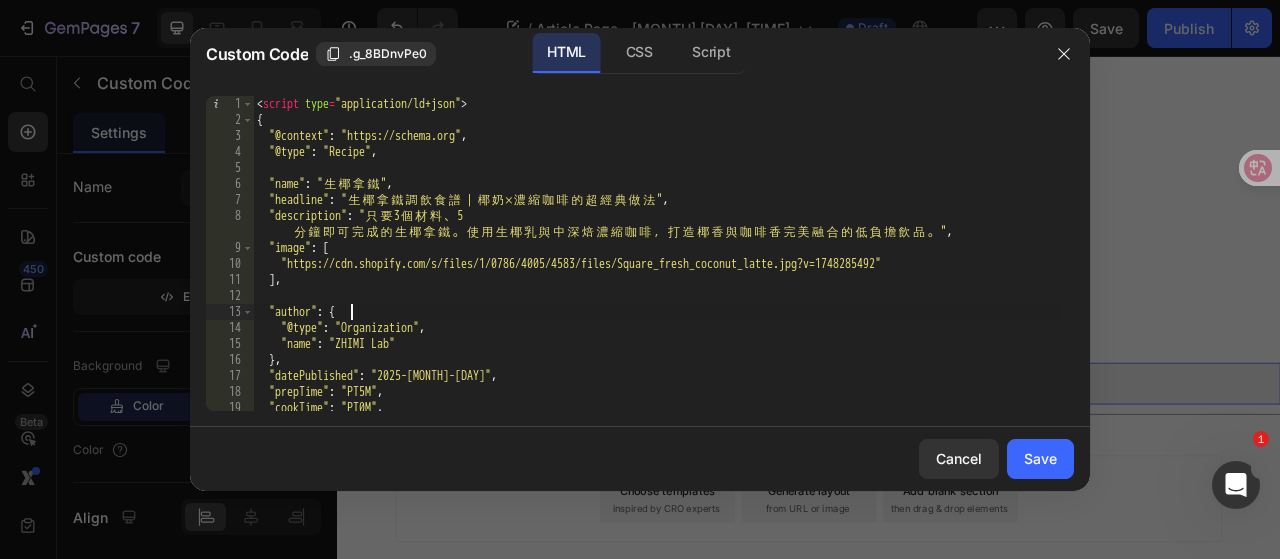 click on "< script   type = "application/ld+json" > {    "@context" :   "https://schema.org" ,    "@type" :   "Recipe" ,    "name" :   " 生 椰 拿 鐵 " ,    "headline" :   " 生 椰 拿 鐵 調 飲 食 譜 ｜ 椰 奶  ×  濃 縮 咖 啡 的 超 經 典 做 法 " ,    "description" :   " 只 要  3  個 材 料 、 5         分 鐘 即 可 完 成 的 生 椰 拿 鐵 。 使 用 生 椰 乳 與 中 深 焙 濃 縮 咖 啡 ， 打 造 椰 香 與 咖 啡 香 完 美 融 合 的 低 負 擔 飲 品 。 " ,    "image" :   [      "https://cdn.shopify.com/s/files/1/0786/4005/4583/files/Square_fresh_coconut_latte.jpg?v=1748285492"    ] ,    "author" :   {      "@type" :   "Organization" ,      "name" :   "ZHIMI Lab"    } ,    "datePublished" :   "2025-07-13" ,    "prepTime" :   "PT5M" ,    "cookTime" :   "PT0M" ,    "totalTime" :   "PT5M" ," at bounding box center [656, 269] 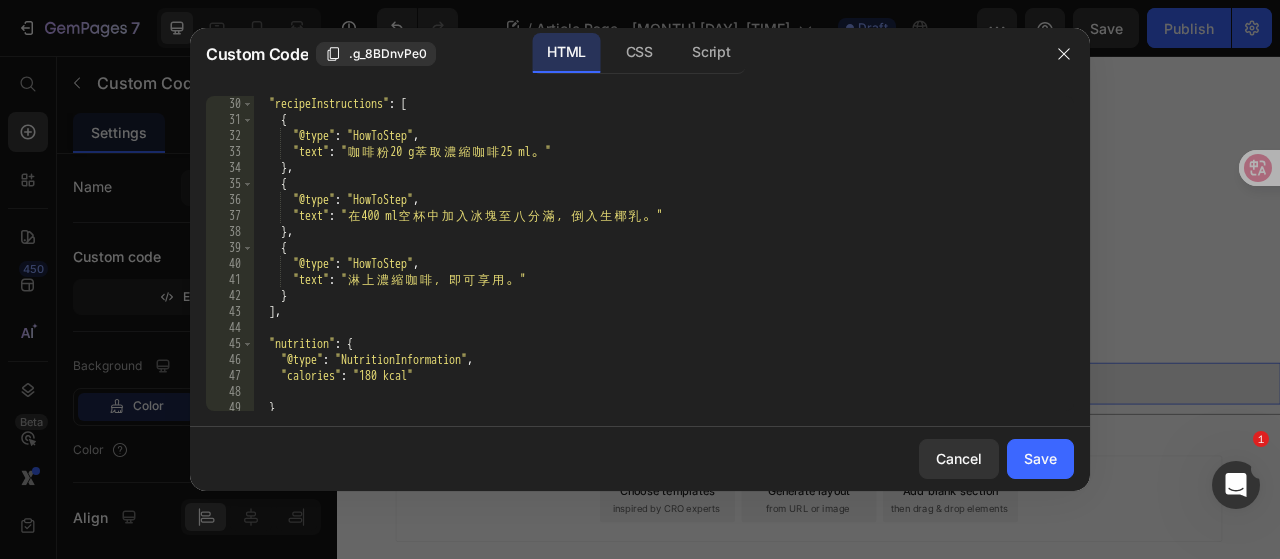 scroll, scrollTop: 532, scrollLeft: 0, axis: vertical 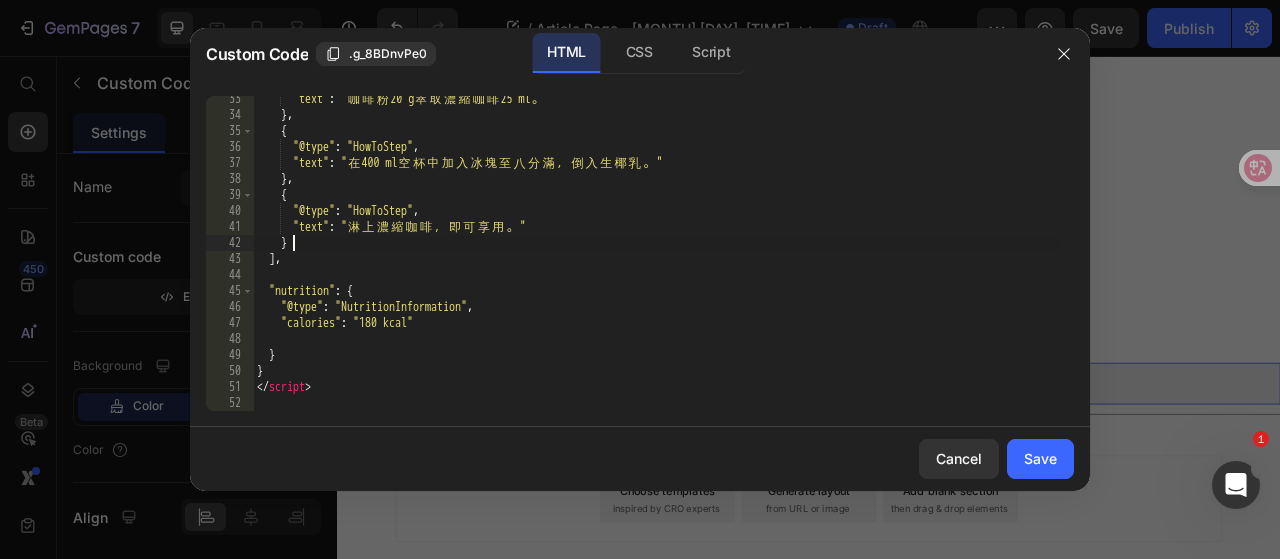 click on ""text" :   " 咖 啡 粉  20 g  萃 取 濃 縮 咖 啡  25 ml 。 "      } ,      {         "@type" :   "HowToStep" ,         "text" :   " 在  400 ml  空 杯 中 加 入 冰 塊 至 八 分 滿 ， 倒 入 生 椰 乳 。 "      } ,      {         "@type" :   "HowToStep" ,         "text" :   " 淋 上 濃 縮 咖 啡 ， 即 可 享 用 。 "      }    ] ,    "nutrition" :   {      "@type" :   "NutritionInformation" ,      "calories" :   "180 kcal"    } } </ script >" at bounding box center [656, 264] 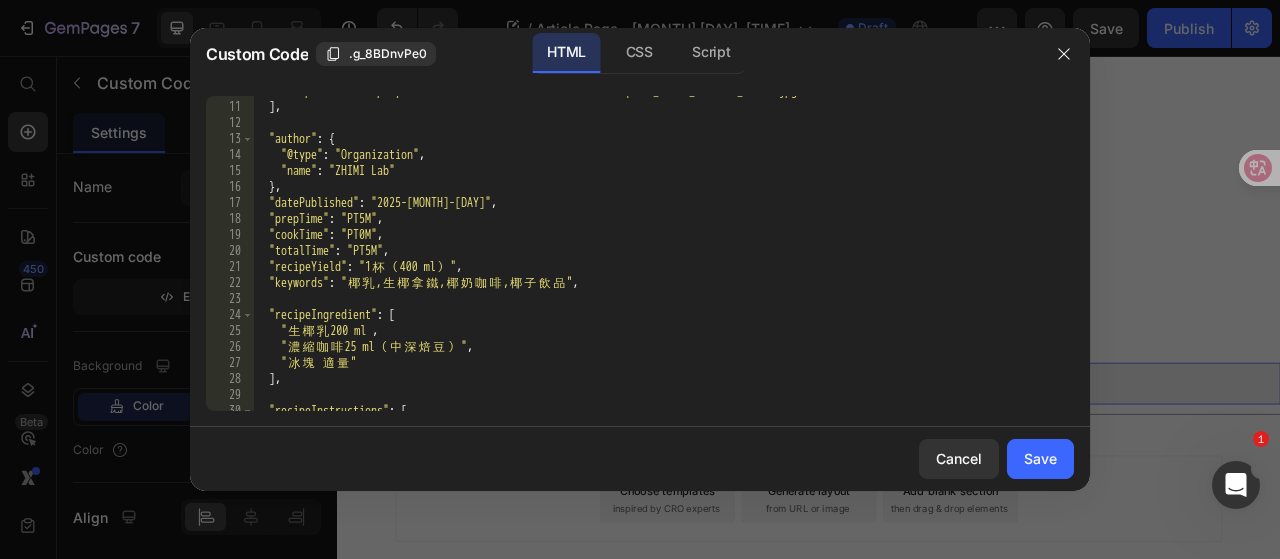 scroll, scrollTop: 173, scrollLeft: 0, axis: vertical 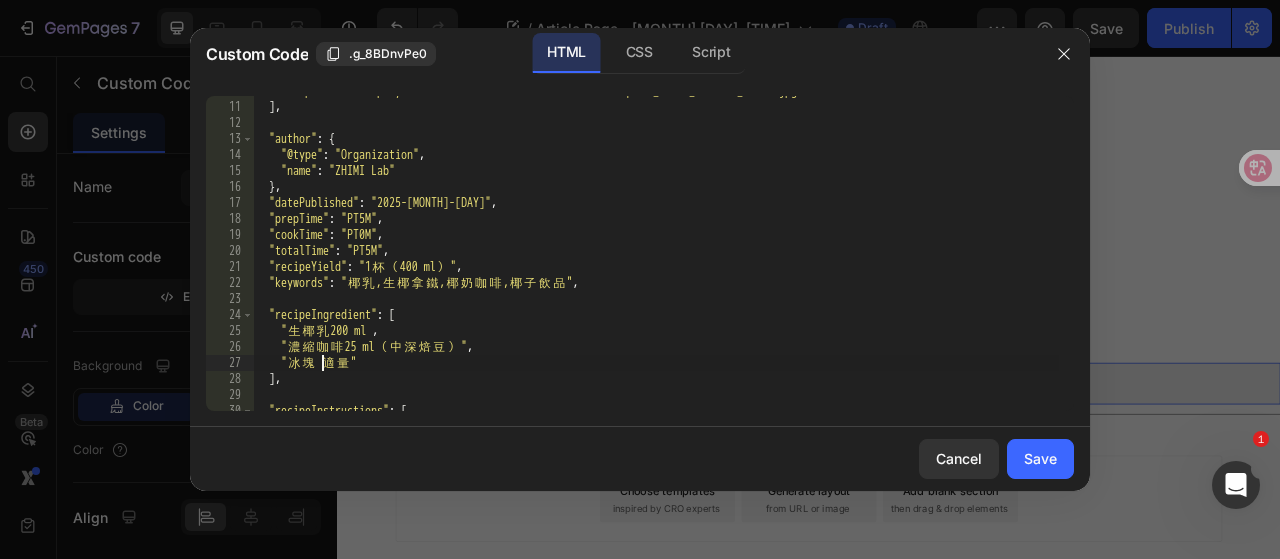 click on ""https://cdn.shopify.com/s/files/1/0786/4005/4583/files/Square_fresh_coconut_latte.jpg?v=1748285492"    ] ,    "author" :   {      "@type" :   "Organization" ,      "name" :   "ZHIMI Lab"    } ,    "datePublished" :   "2025-07-13" ,    "prepTime" :   "PT5M" ,    "cookTime" :   "PT0M" ,    "totalTime" :   "PT5M" ,    "recipeYield" :   "1  杯 （ 400 ml ） " ,    "keywords" :   " 椰 乳 ,  生 椰 拿 鐵 ,  椰 奶 咖 啡 ,  椰 子 飲 品 " ,    "recipeIngredient" :   [      " 生 椰 乳  200 ml " ,      " 濃 縮 咖 啡  25 ml （ 中 深 焙 豆 ） " ,      " 冰 塊   適 量 "    ] ,    "recipeInstructions" :   [" at bounding box center [656, 256] 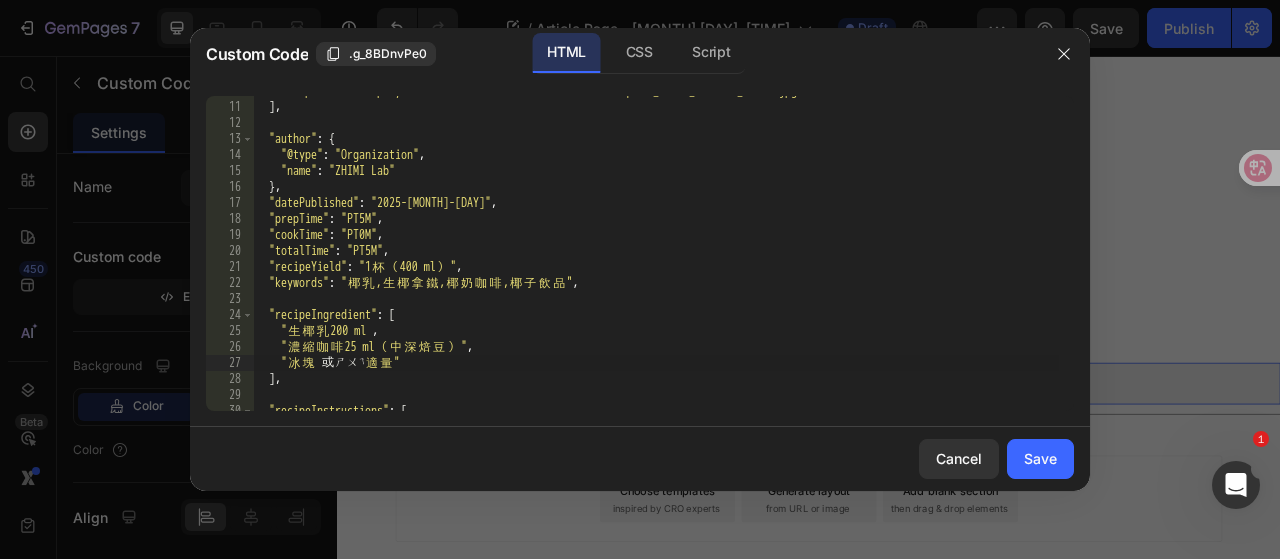 type on "或水" 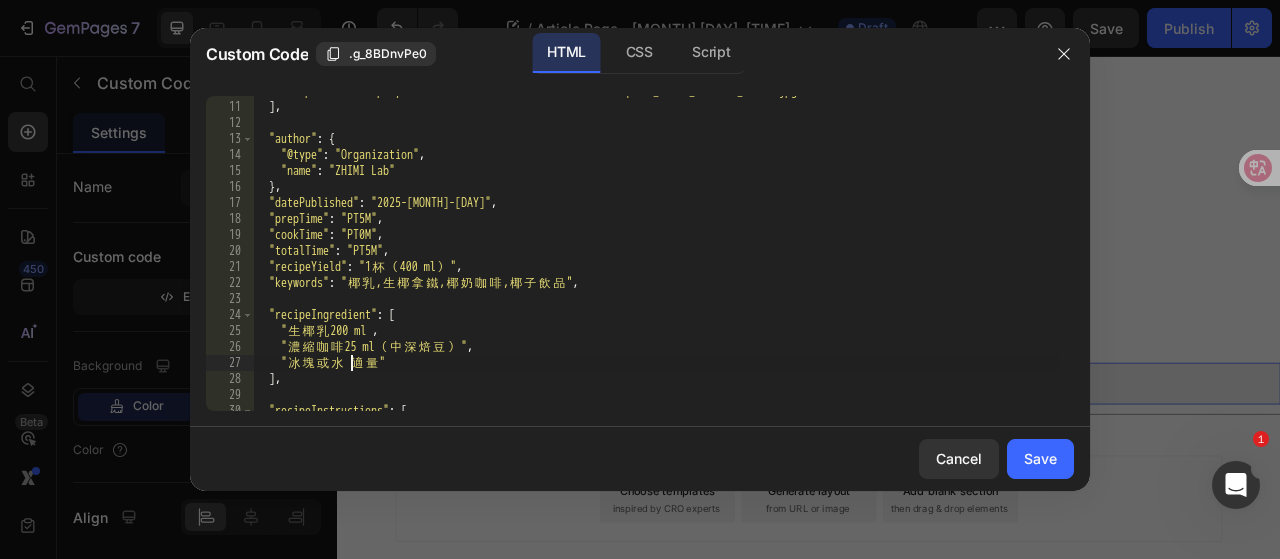 scroll, scrollTop: 0, scrollLeft: 0, axis: both 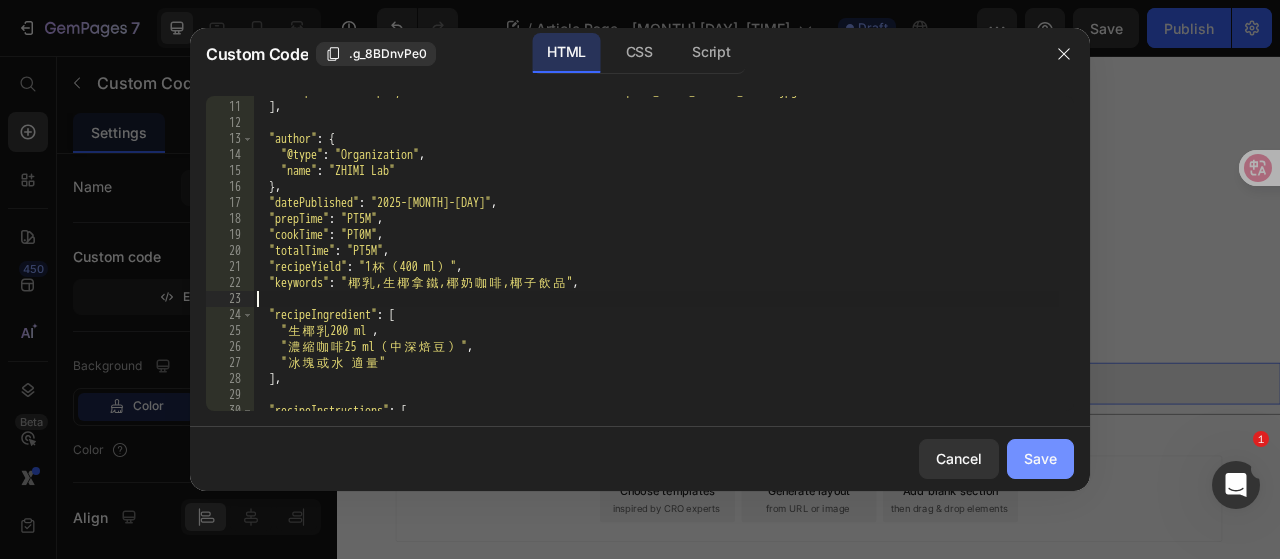 type 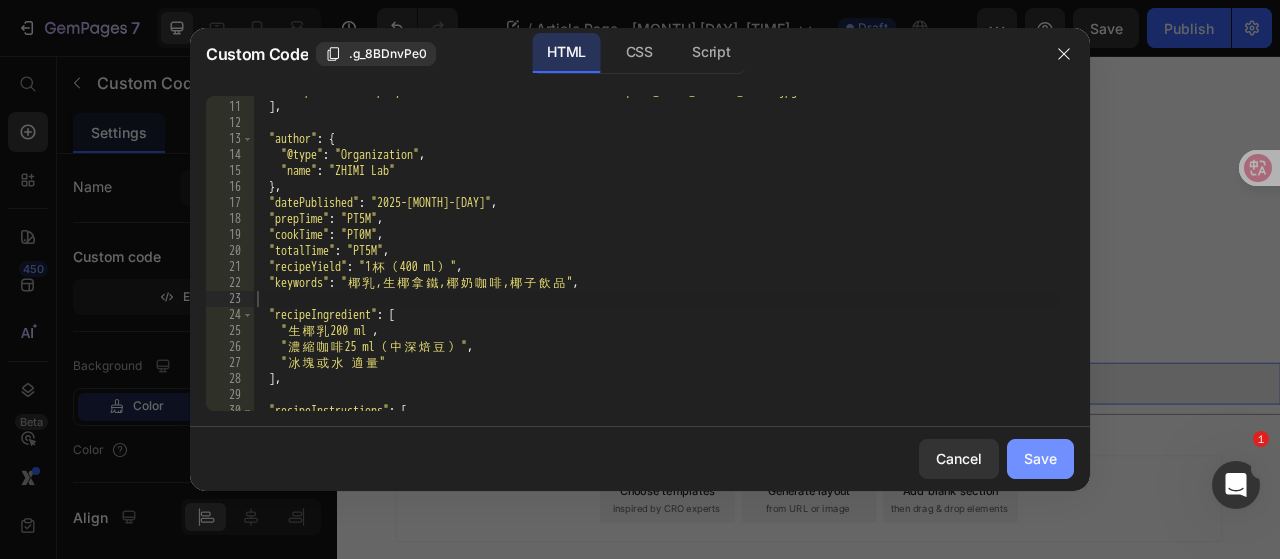 click on "Save" 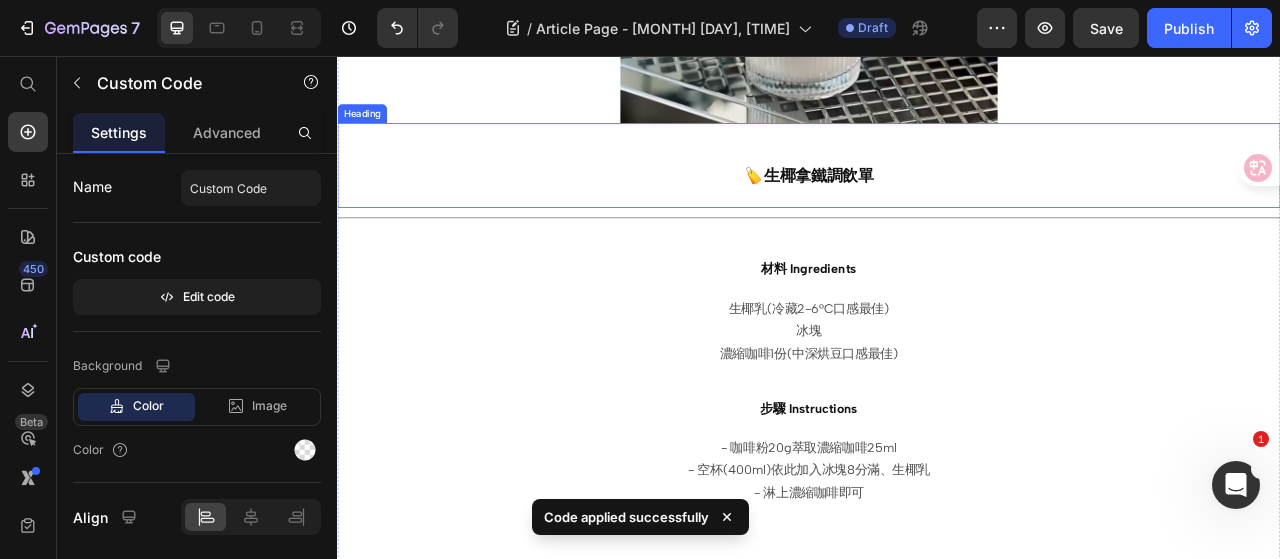 scroll, scrollTop: 622, scrollLeft: 0, axis: vertical 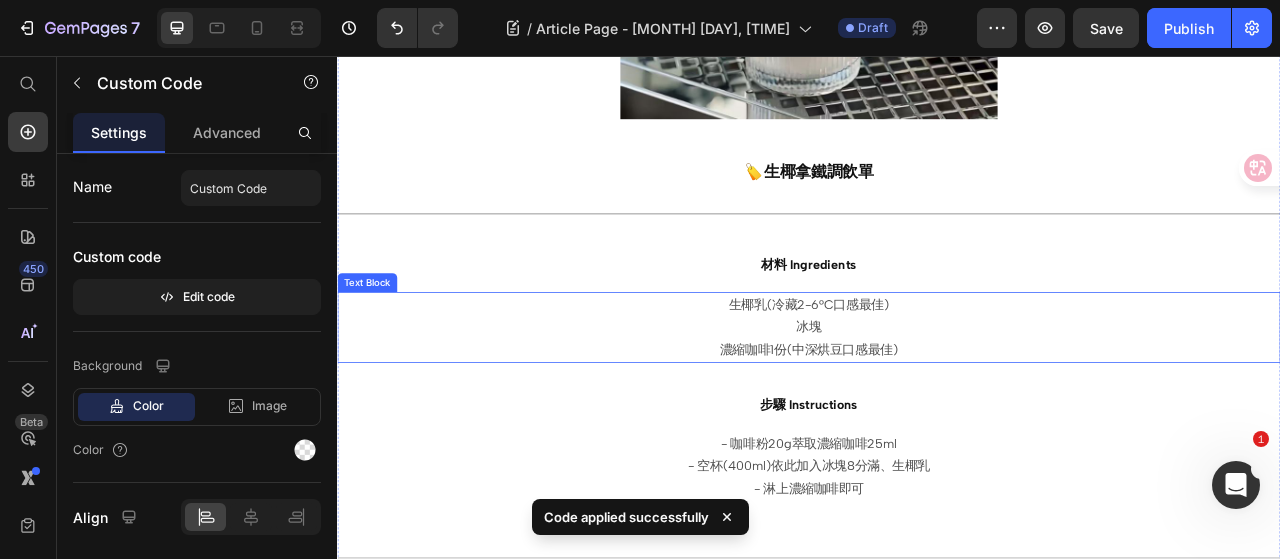 click on "生椰乳(冷藏2-6°C口感最佳) 冰塊 濃縮咖啡1份(中深烘豆口感最佳)" at bounding box center (937, 402) 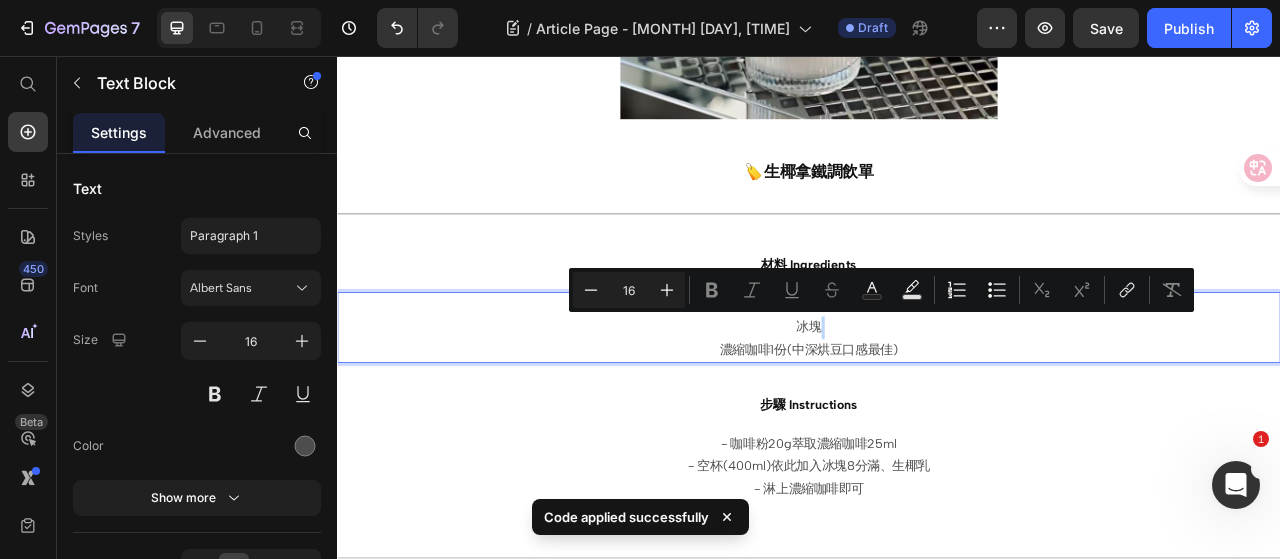 type 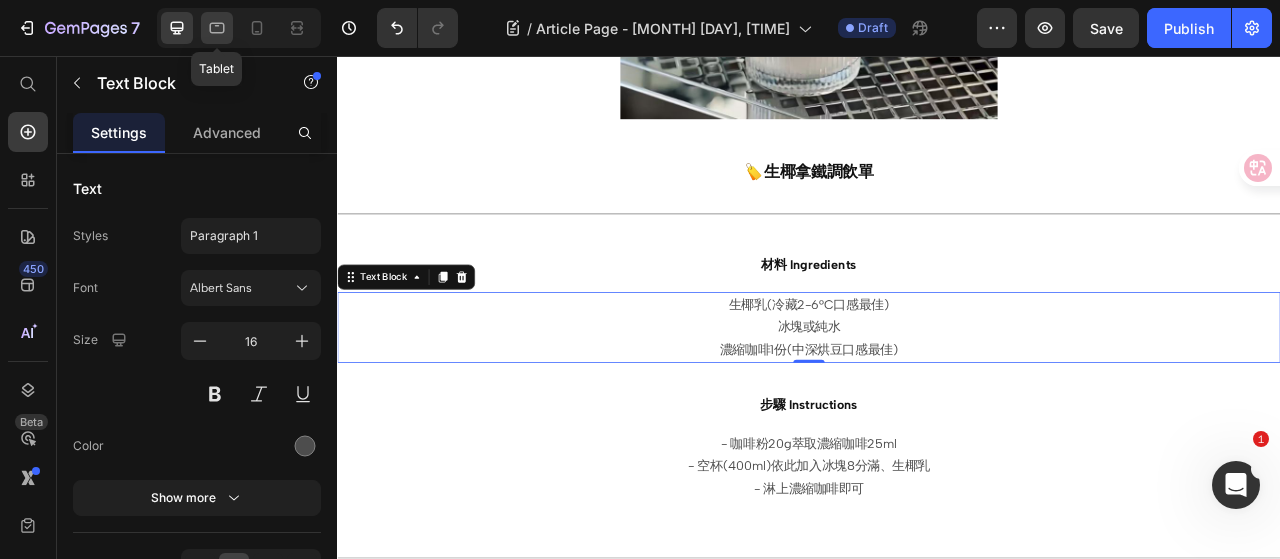 click 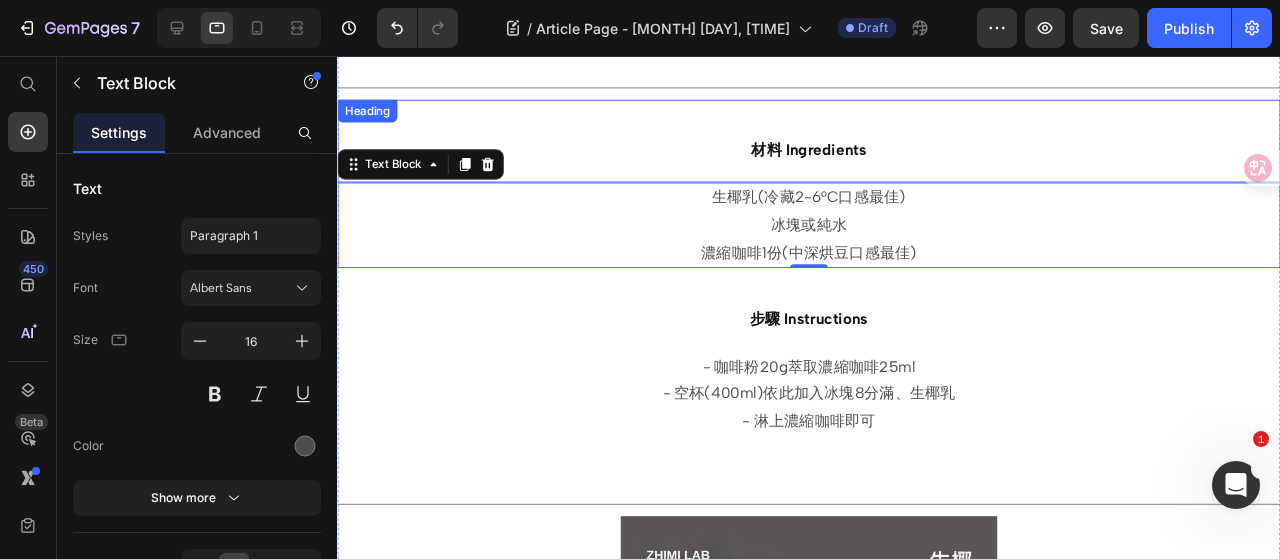 scroll, scrollTop: 642, scrollLeft: 0, axis: vertical 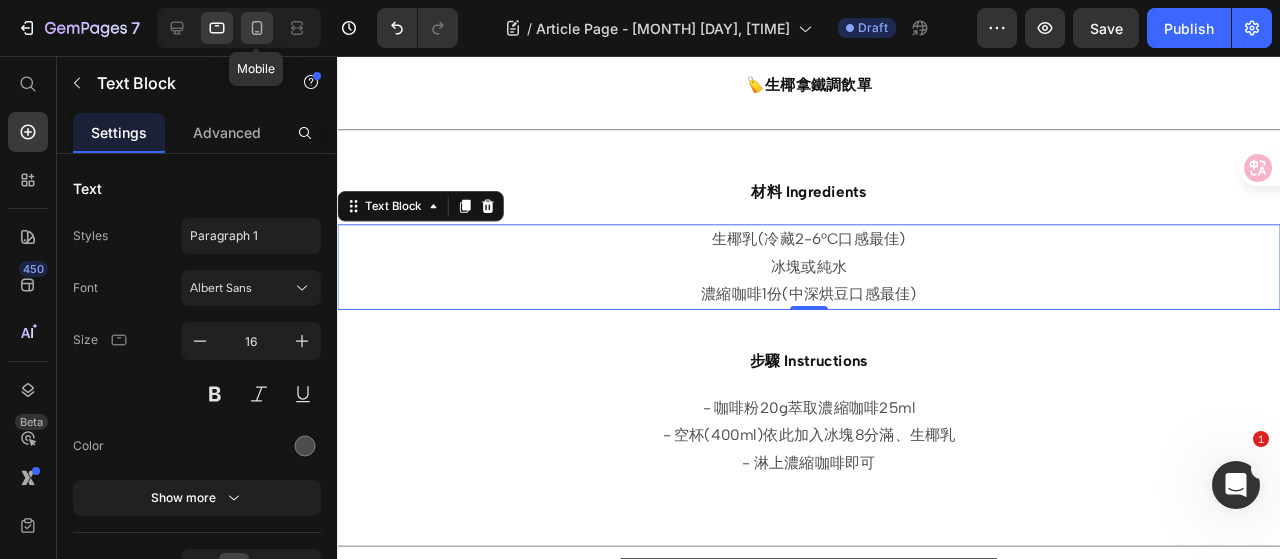 click 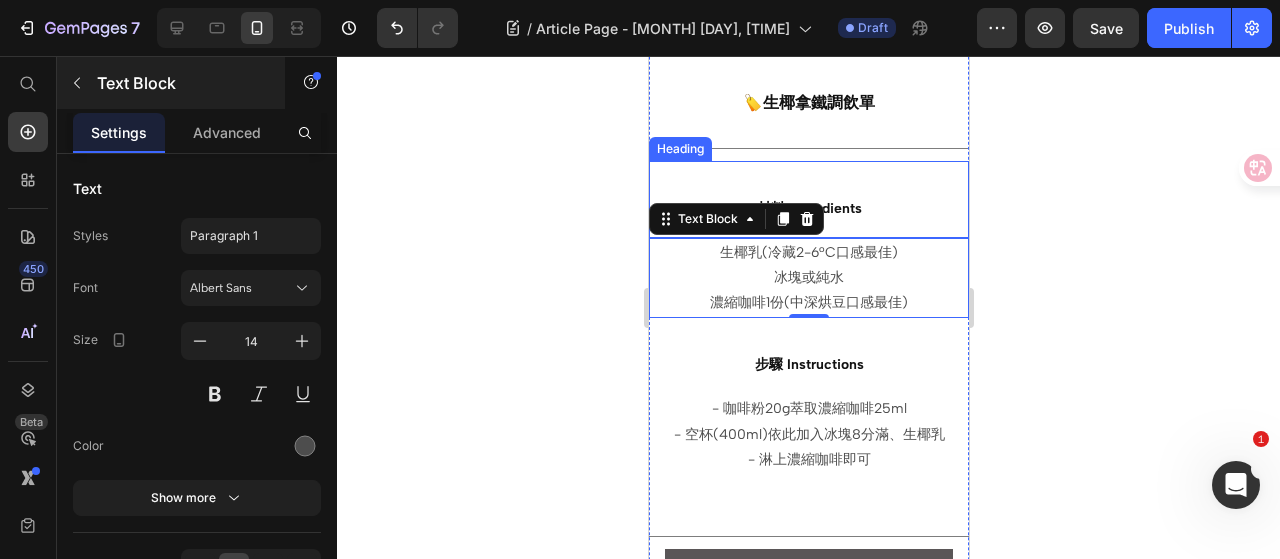 scroll, scrollTop: 514, scrollLeft: 0, axis: vertical 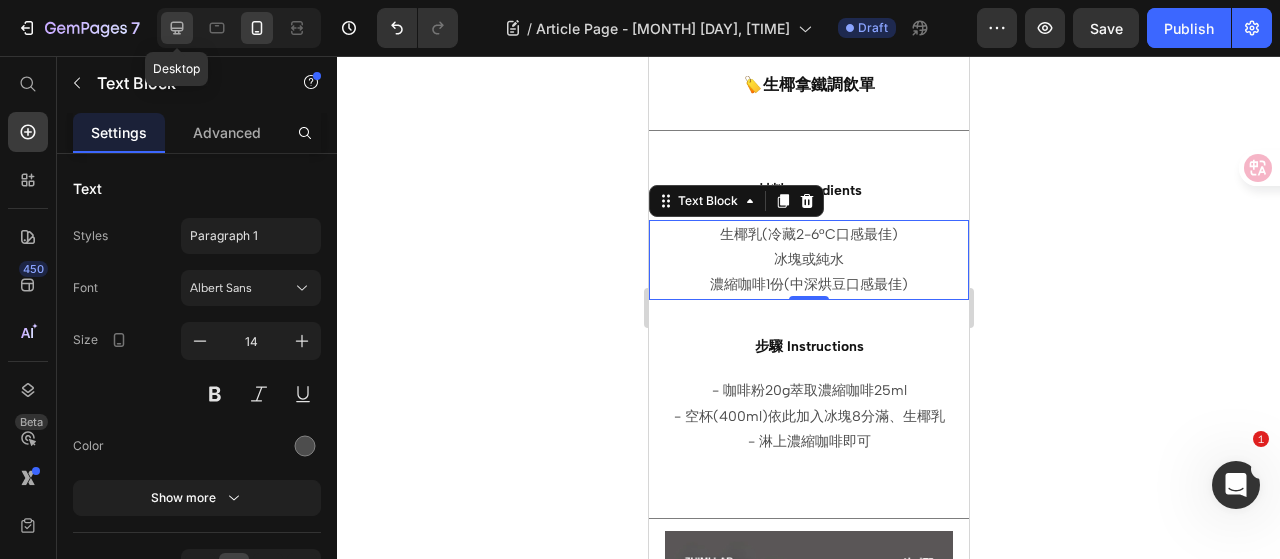 click 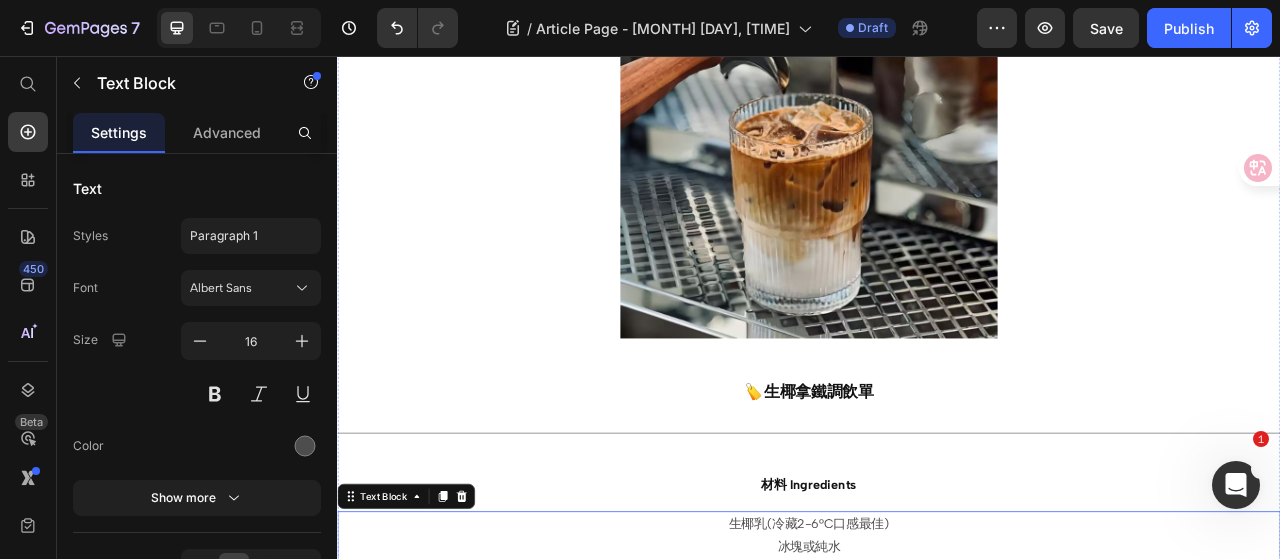 scroll, scrollTop: 0, scrollLeft: 0, axis: both 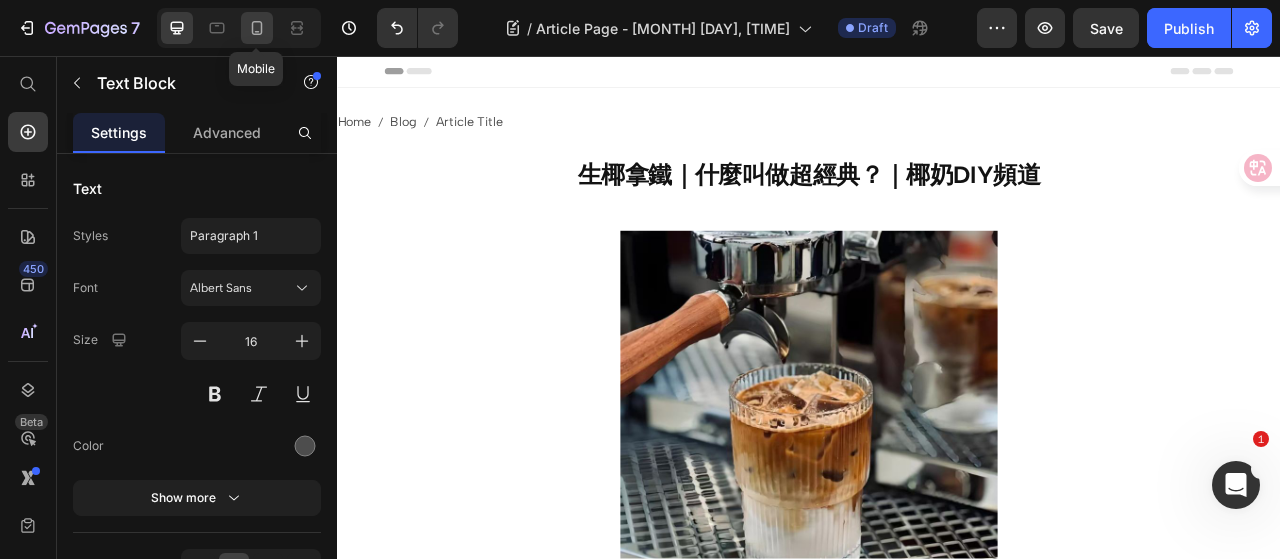 click 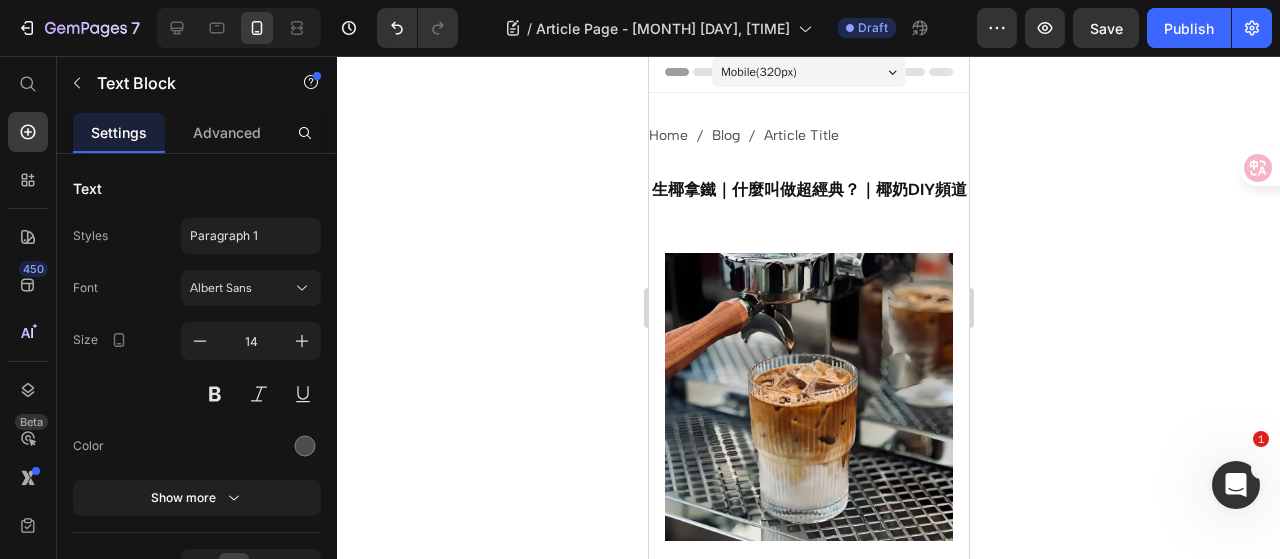 scroll, scrollTop: 0, scrollLeft: 0, axis: both 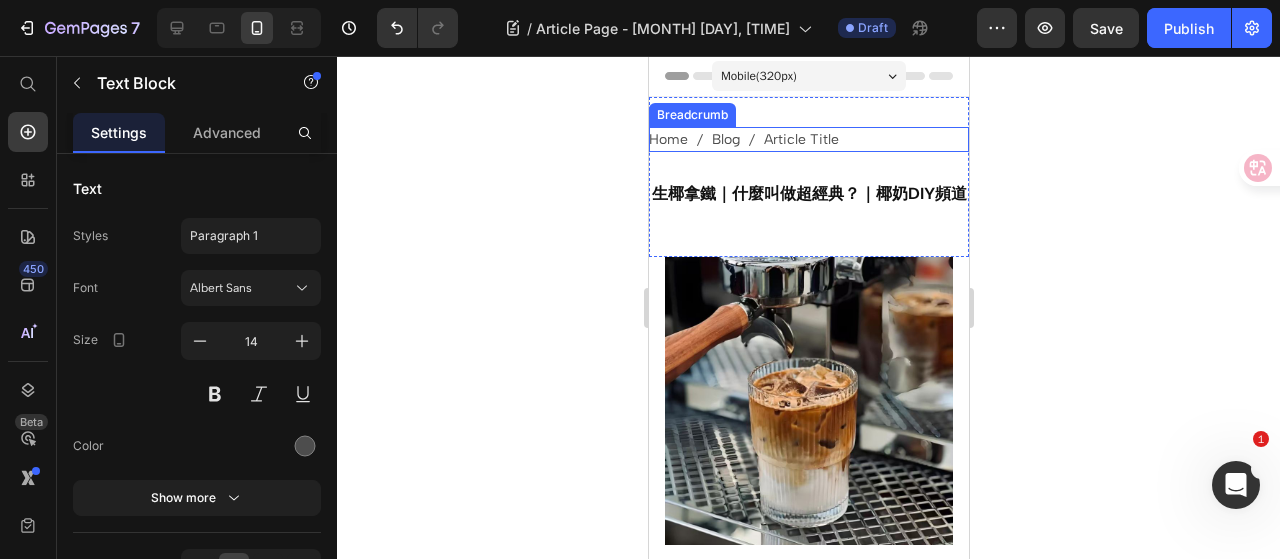 click on "Blog" at bounding box center (725, 139) 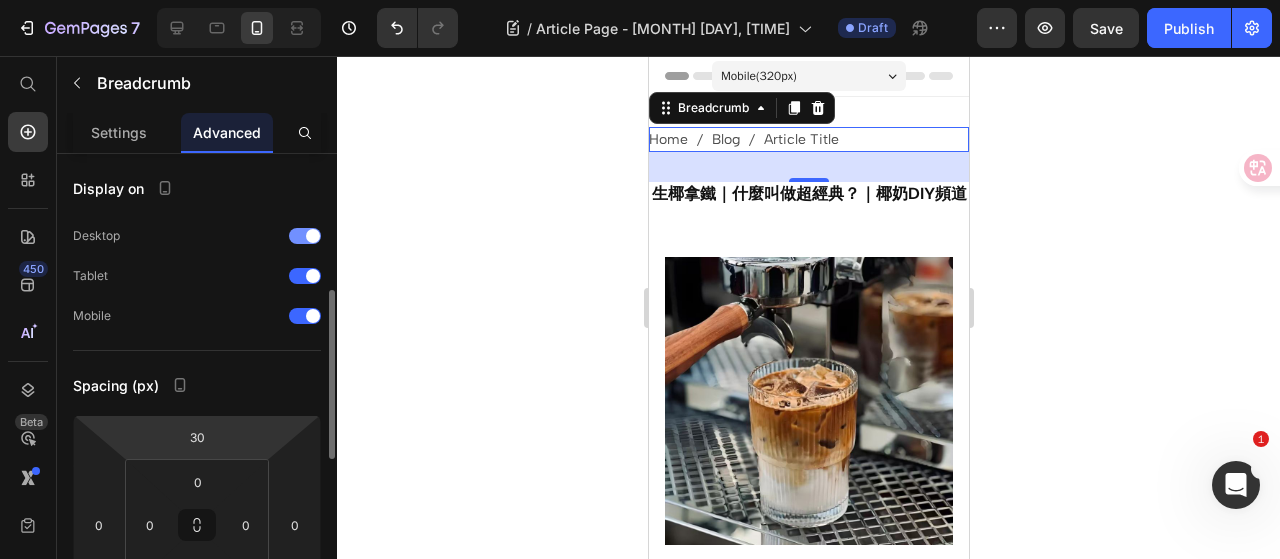 scroll, scrollTop: 100, scrollLeft: 0, axis: vertical 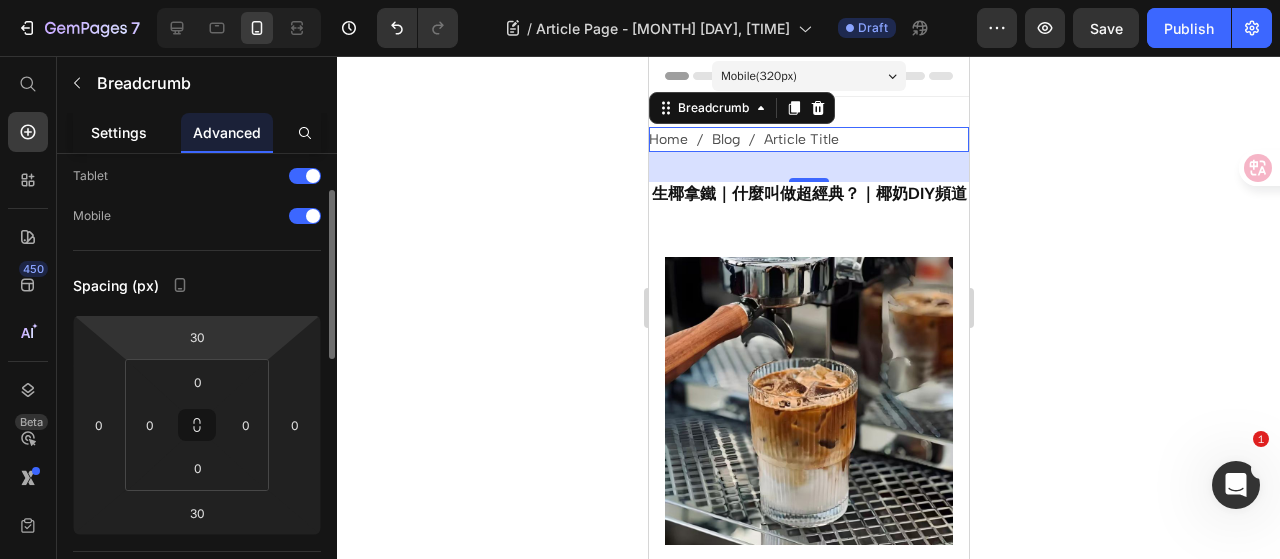 click on "Settings" at bounding box center [119, 132] 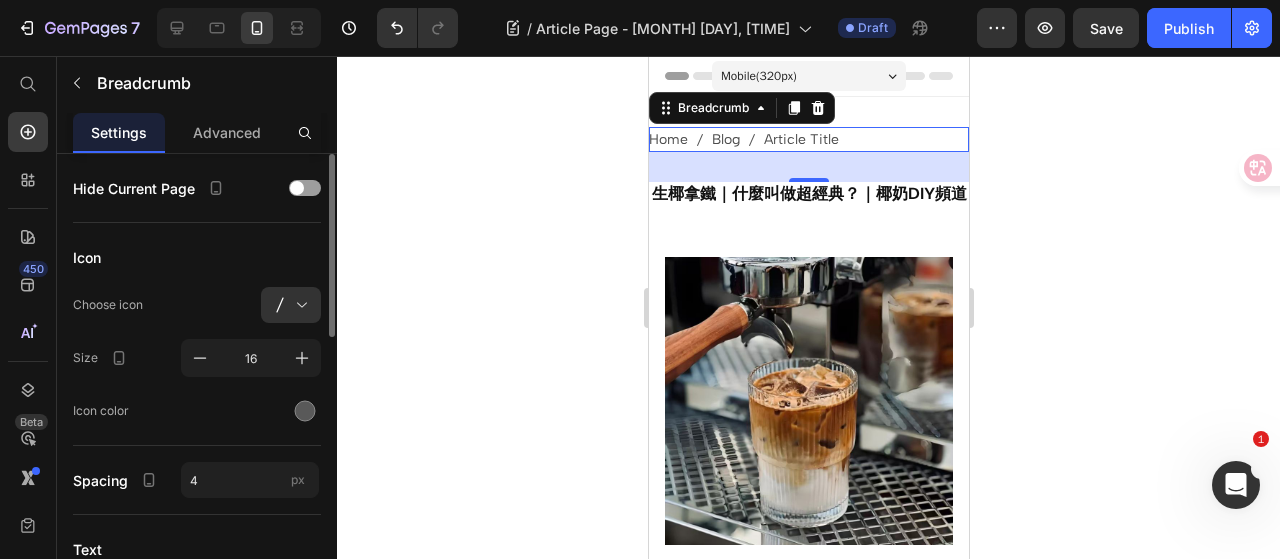 scroll, scrollTop: 100, scrollLeft: 0, axis: vertical 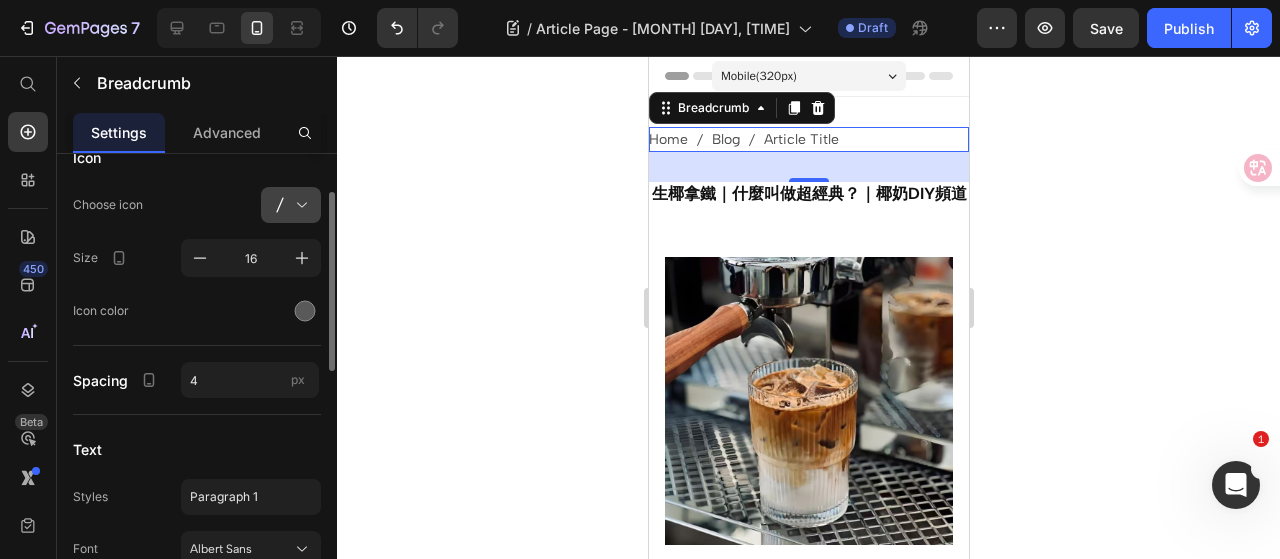 click at bounding box center (299, 205) 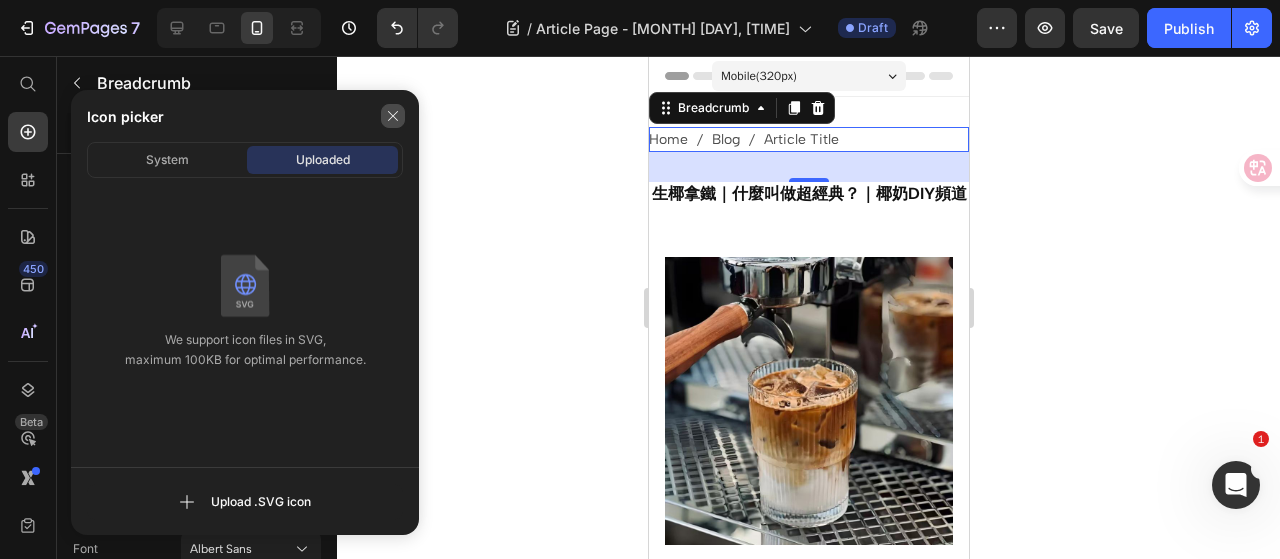 click 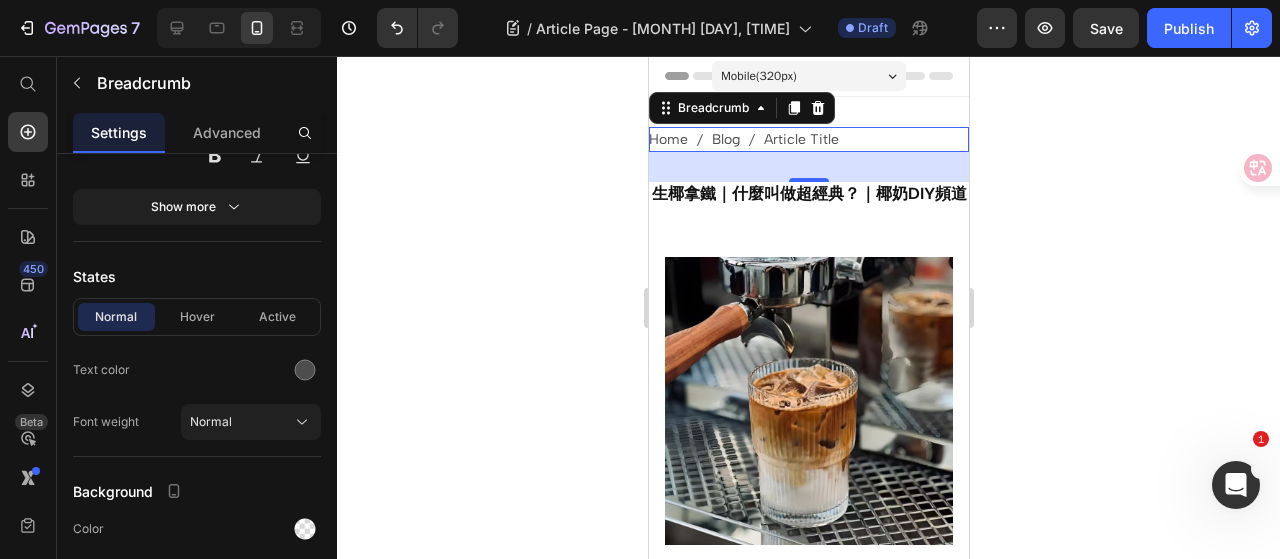 scroll, scrollTop: 733, scrollLeft: 0, axis: vertical 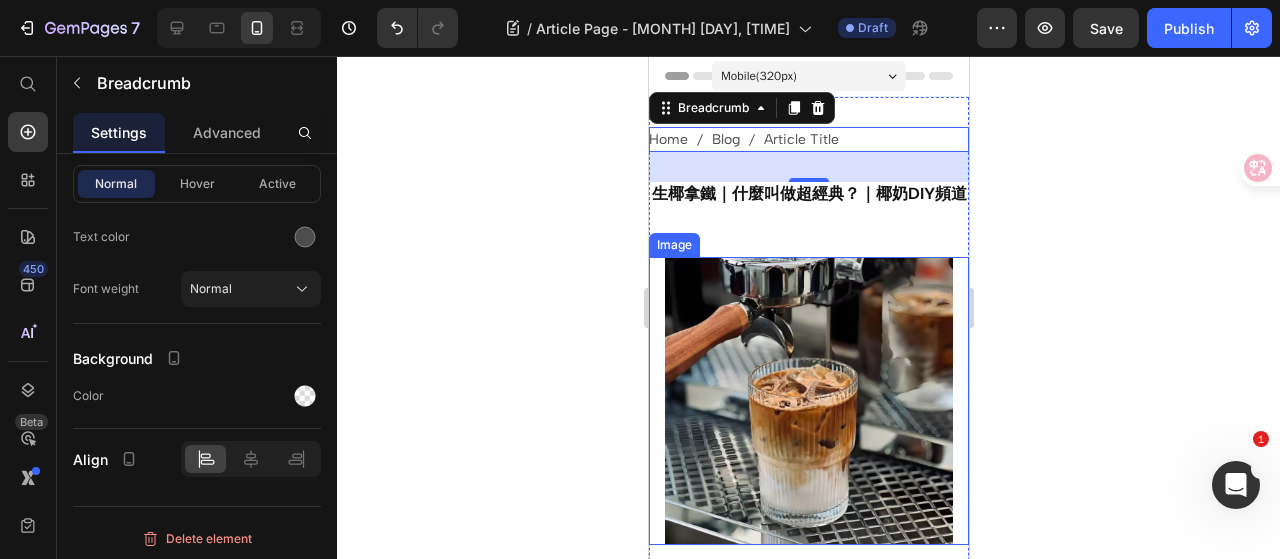 click at bounding box center (808, 401) 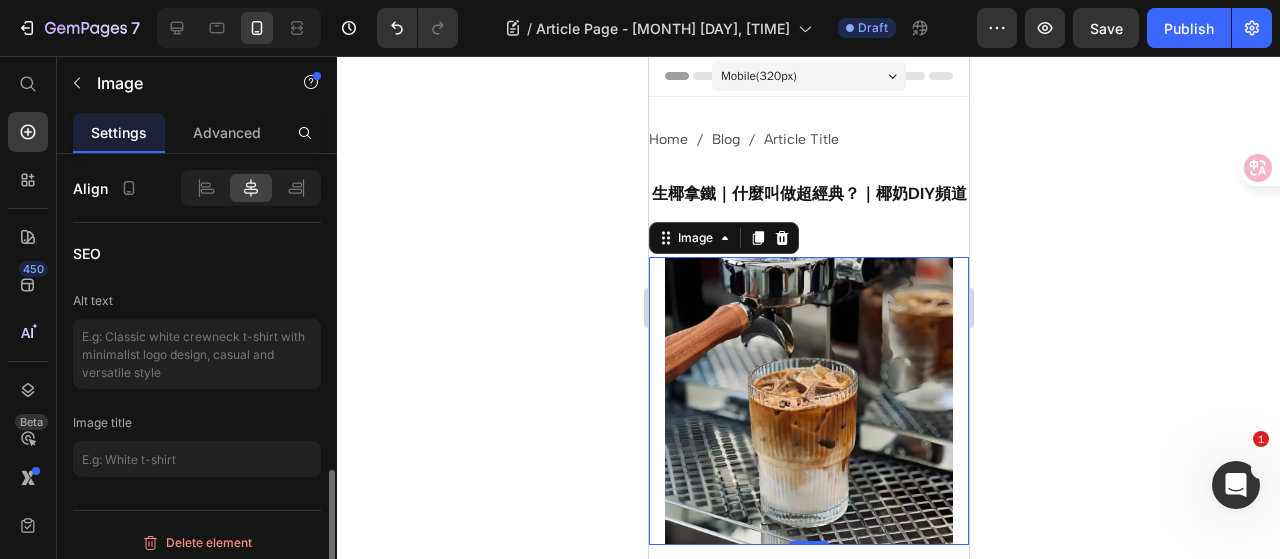 scroll, scrollTop: 1006, scrollLeft: 0, axis: vertical 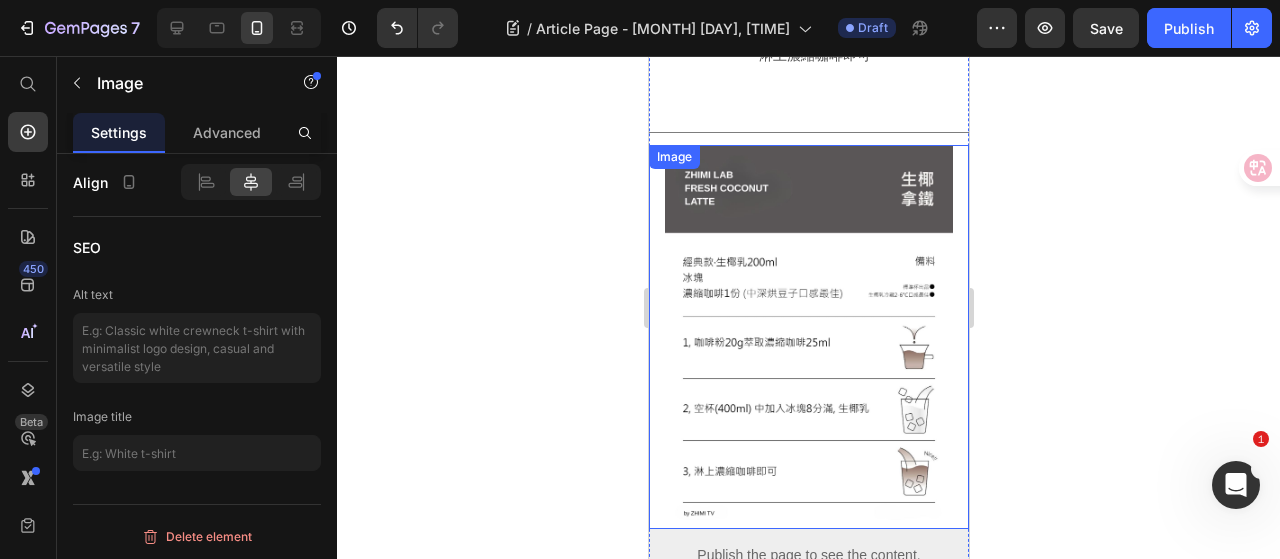 click at bounding box center [808, 337] 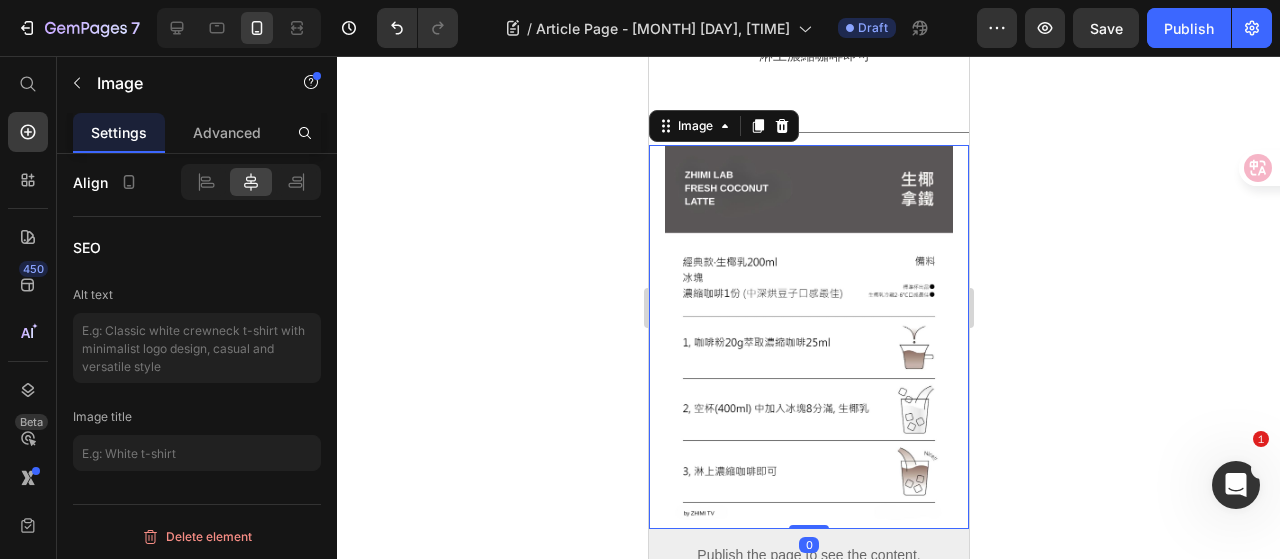scroll, scrollTop: 1006, scrollLeft: 0, axis: vertical 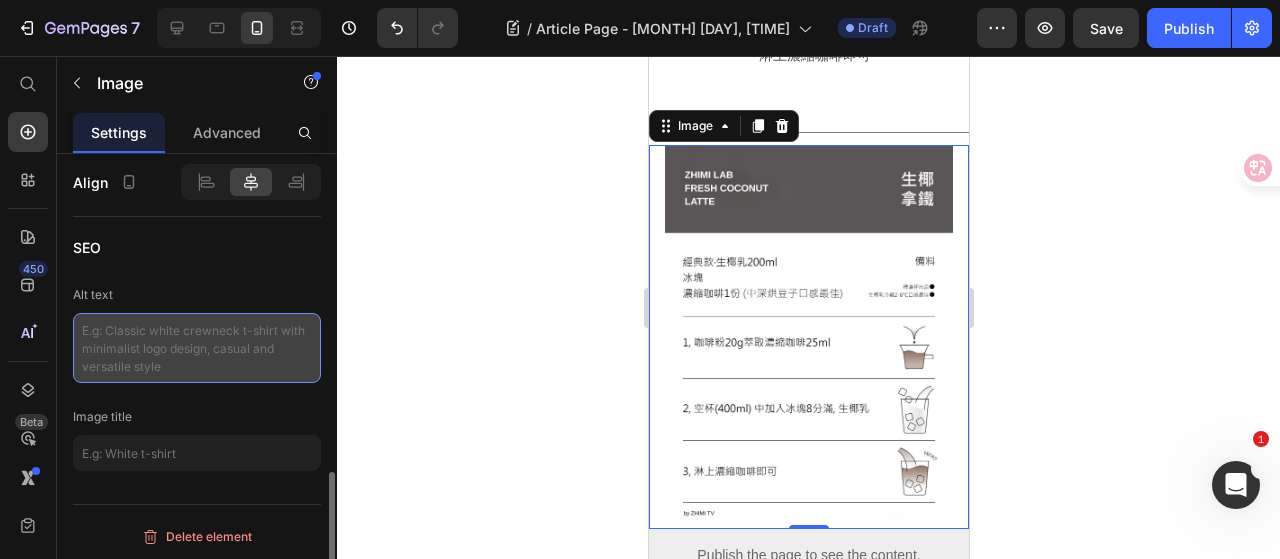 click at bounding box center (197, 348) 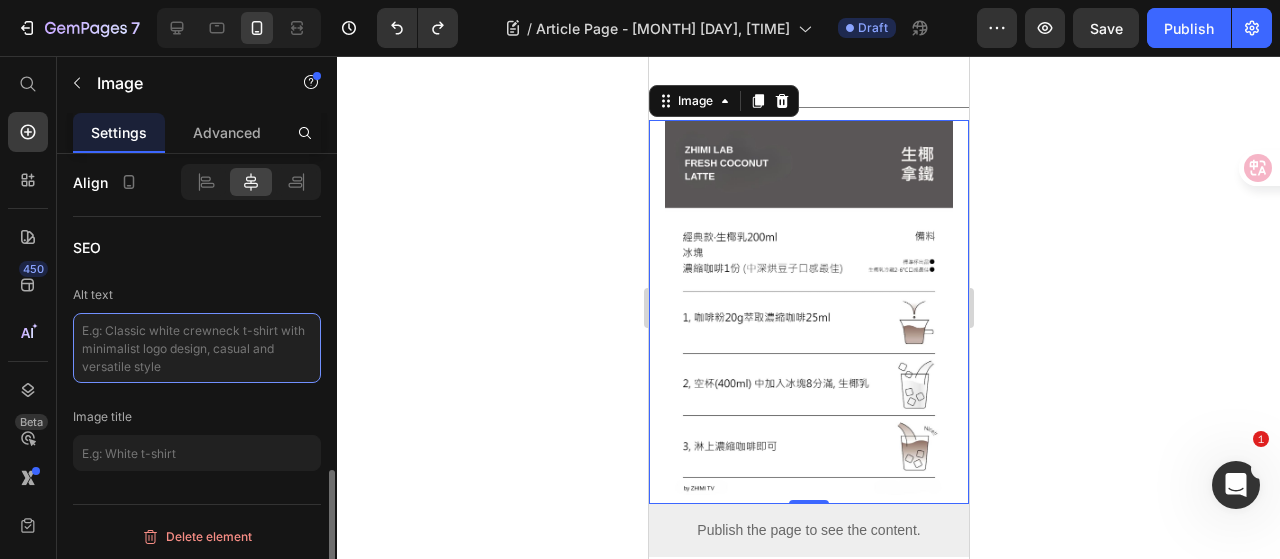 scroll, scrollTop: 1005, scrollLeft: 0, axis: vertical 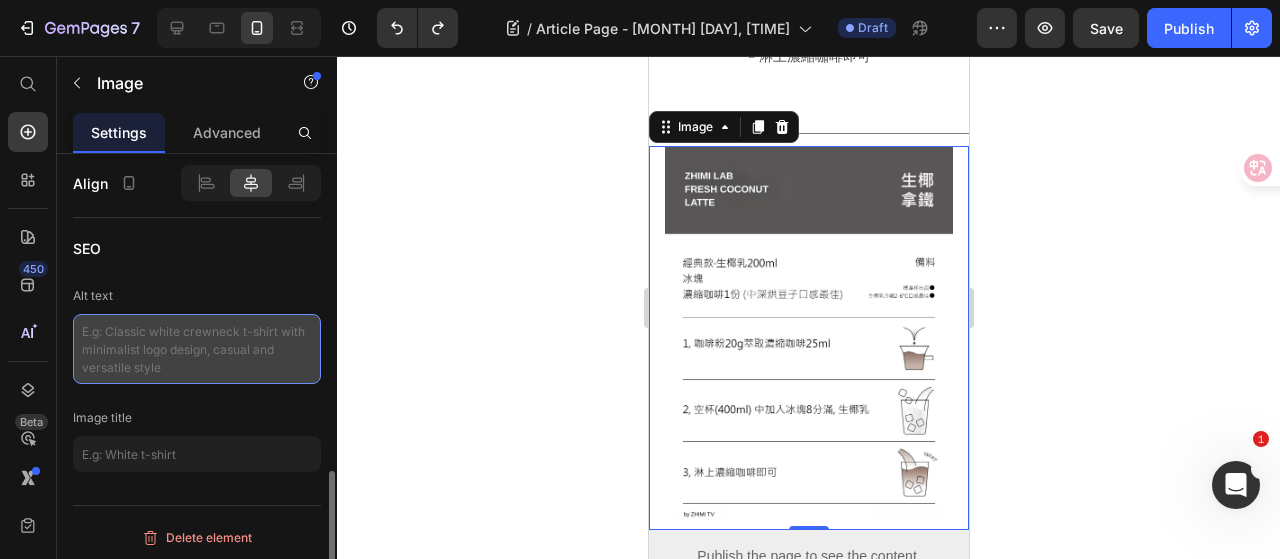 click at bounding box center [197, 349] 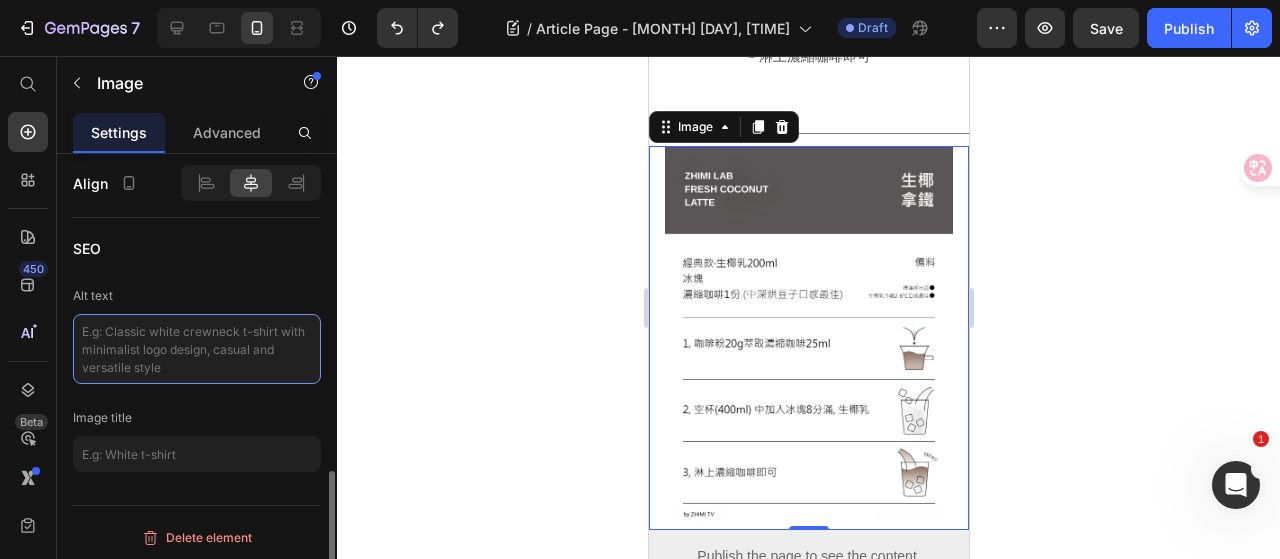 paste on "意式咖啡機沖煮生椰拿鐵，玻璃杯內椰乳與濃縮咖啡分層融合" 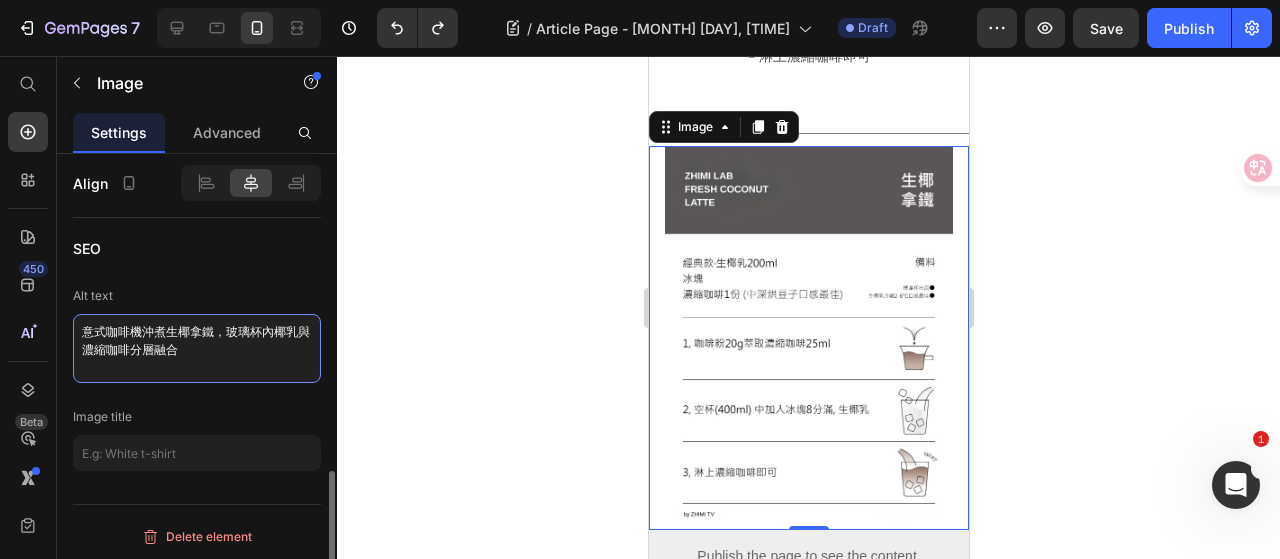type on "意式咖啡機沖煮生椰拿鐵，玻璃杯內椰乳與濃縮咖啡分層融合" 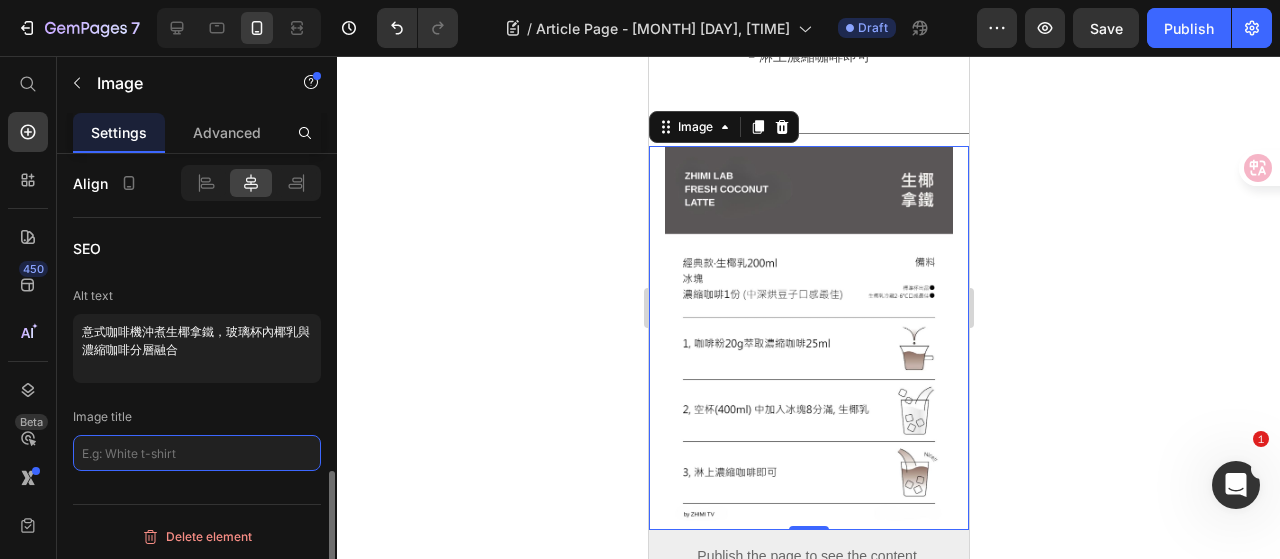 click 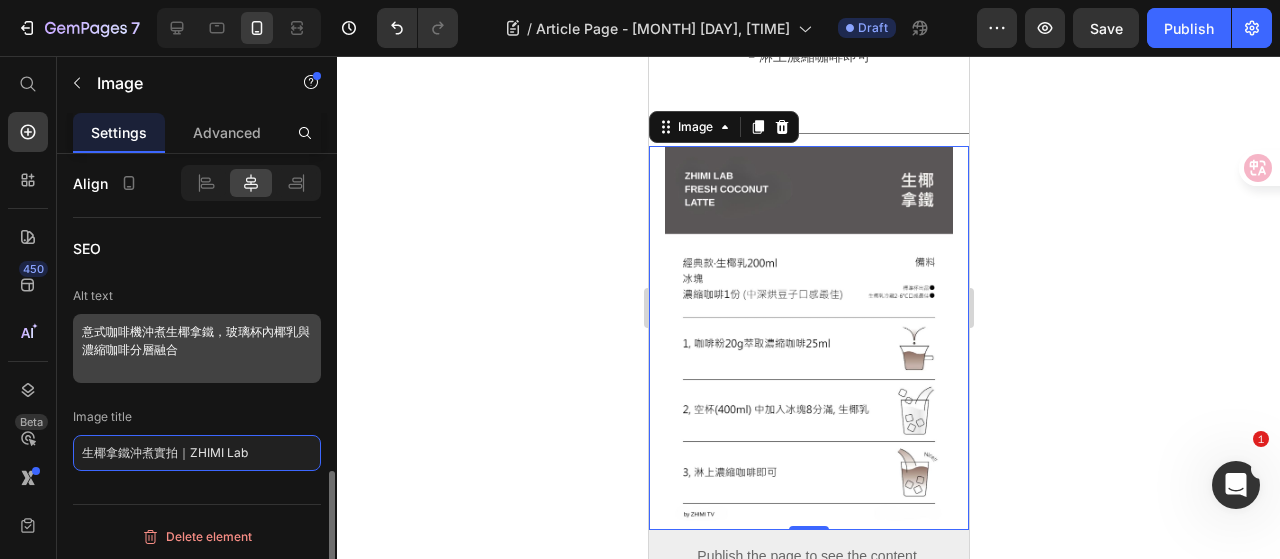 type on "生椰拿鐵沖煮實拍｜ZHIMI Lab" 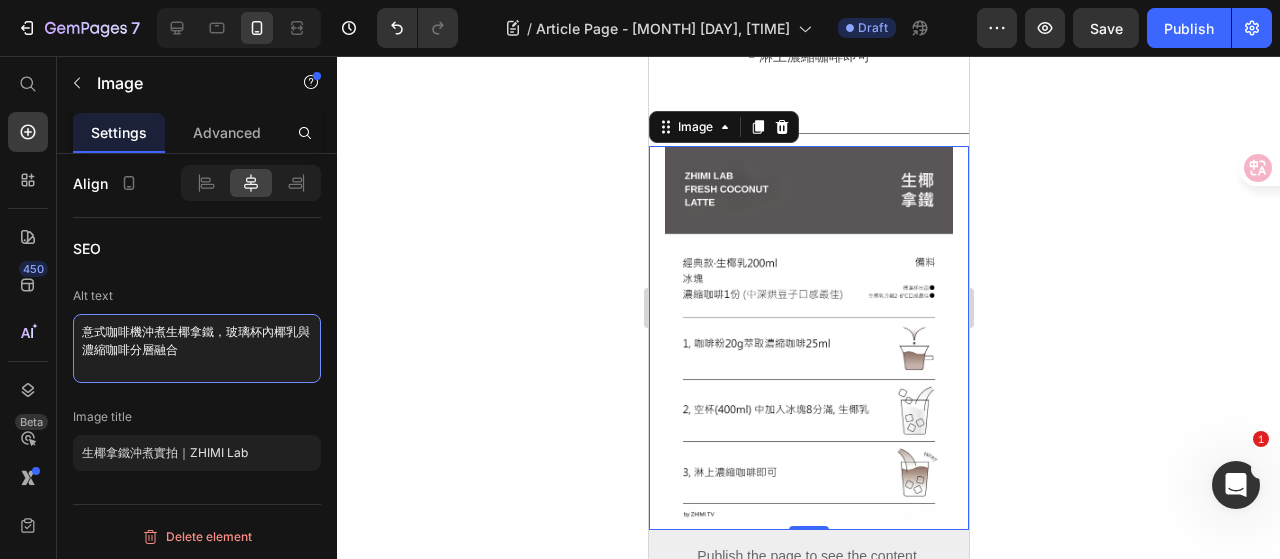 drag, startPoint x: 232, startPoint y: 355, endPoint x: 1, endPoint y: 293, distance: 239.17567 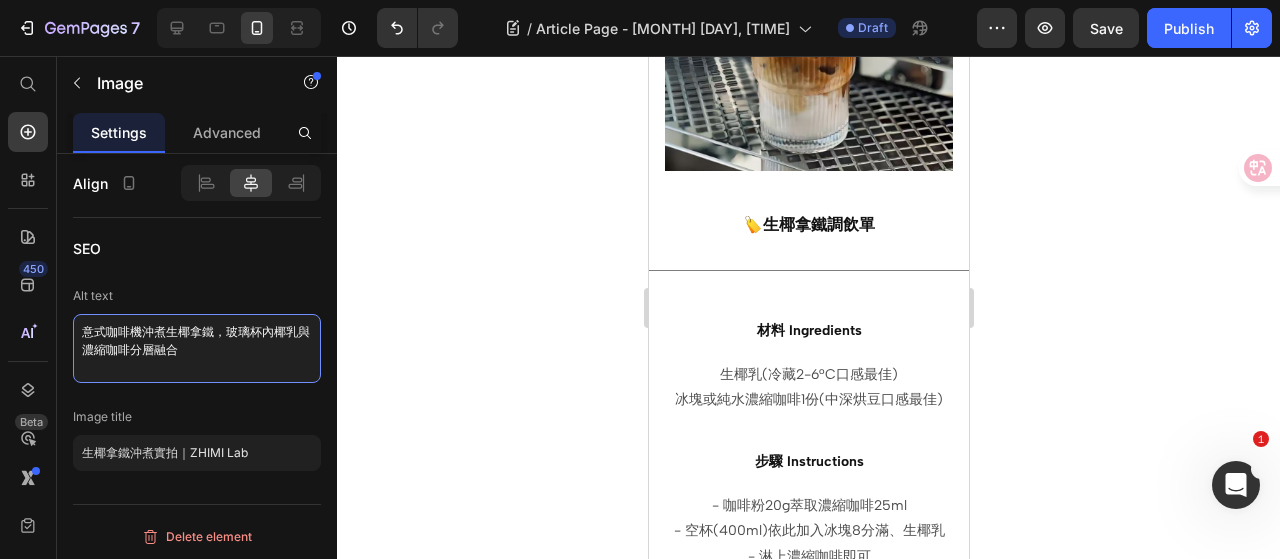 type 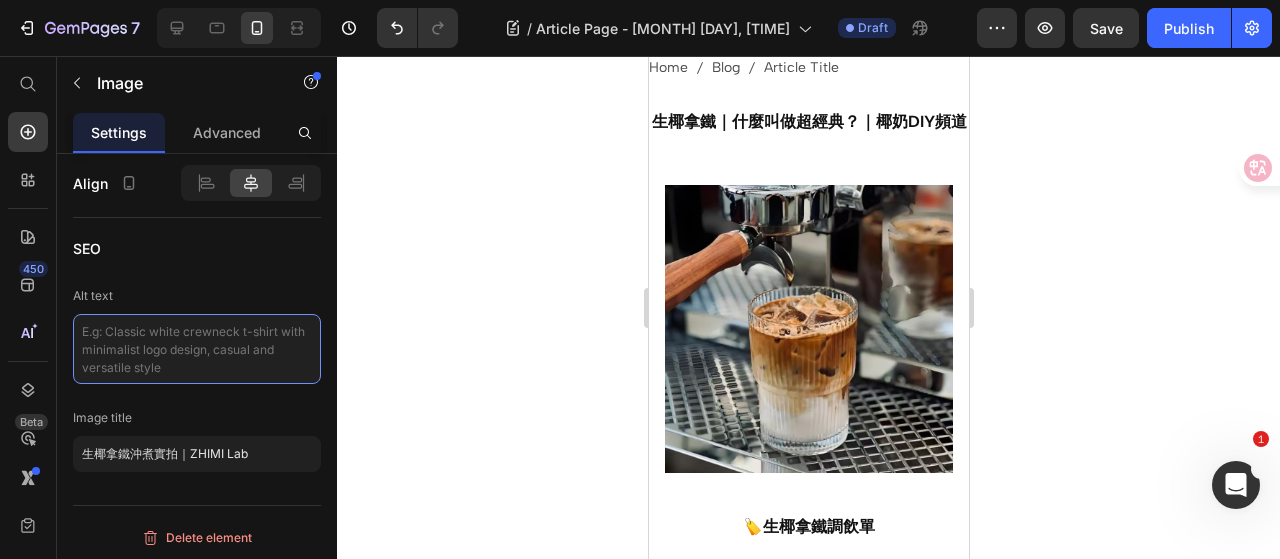 scroll, scrollTop: 0, scrollLeft: 0, axis: both 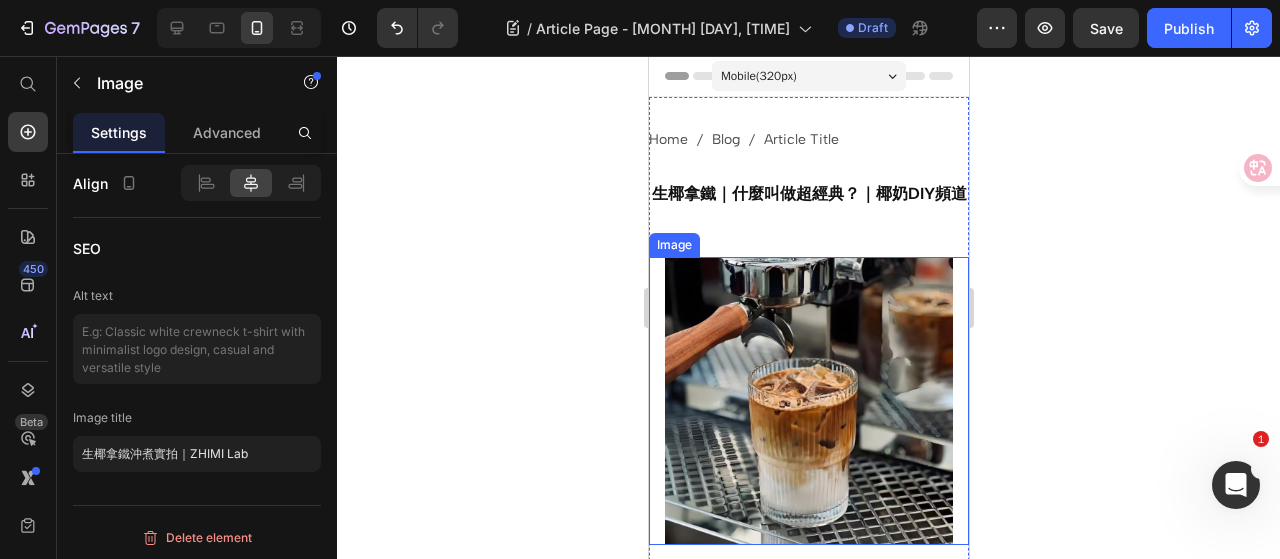 click at bounding box center (808, 401) 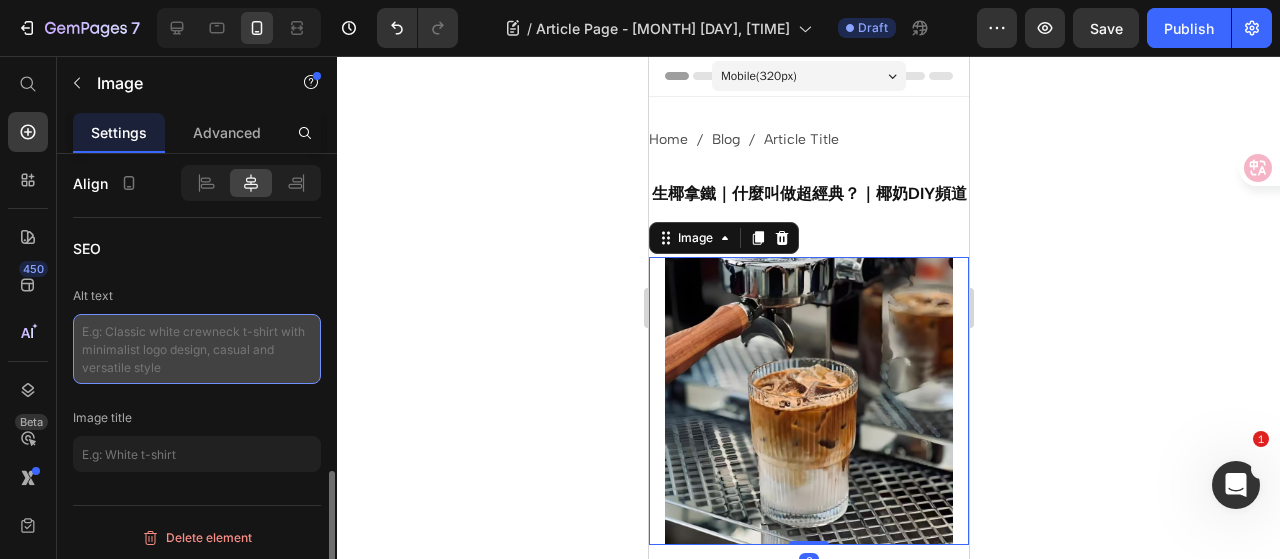 click at bounding box center [197, 349] 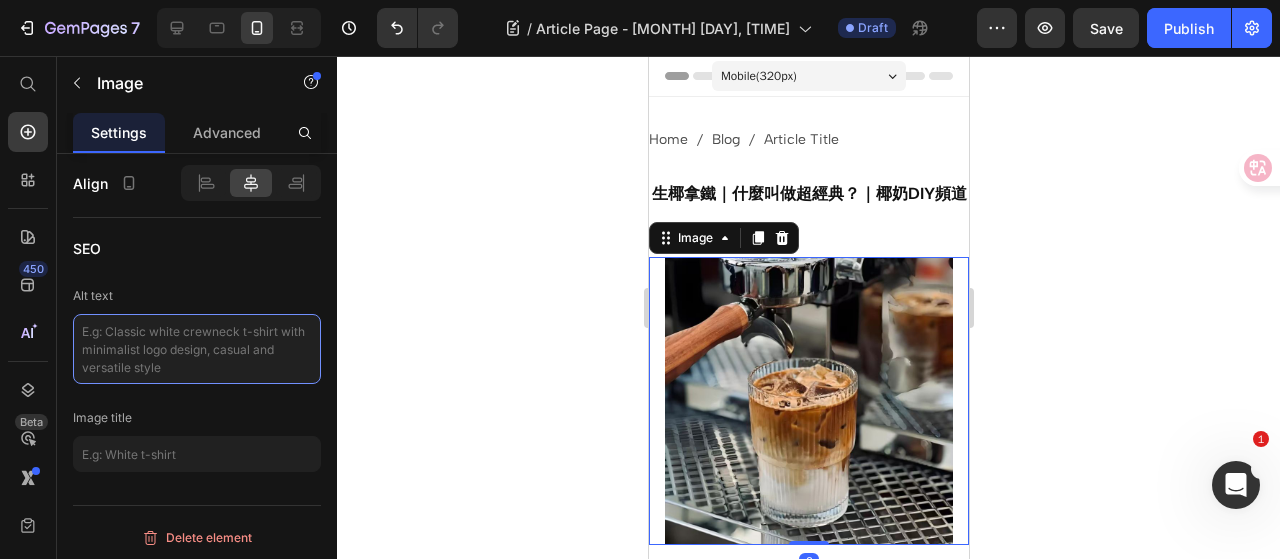 paste on "意式咖啡機沖煮生椰拿鐵，玻璃杯內椰乳與濃縮咖啡分層融合" 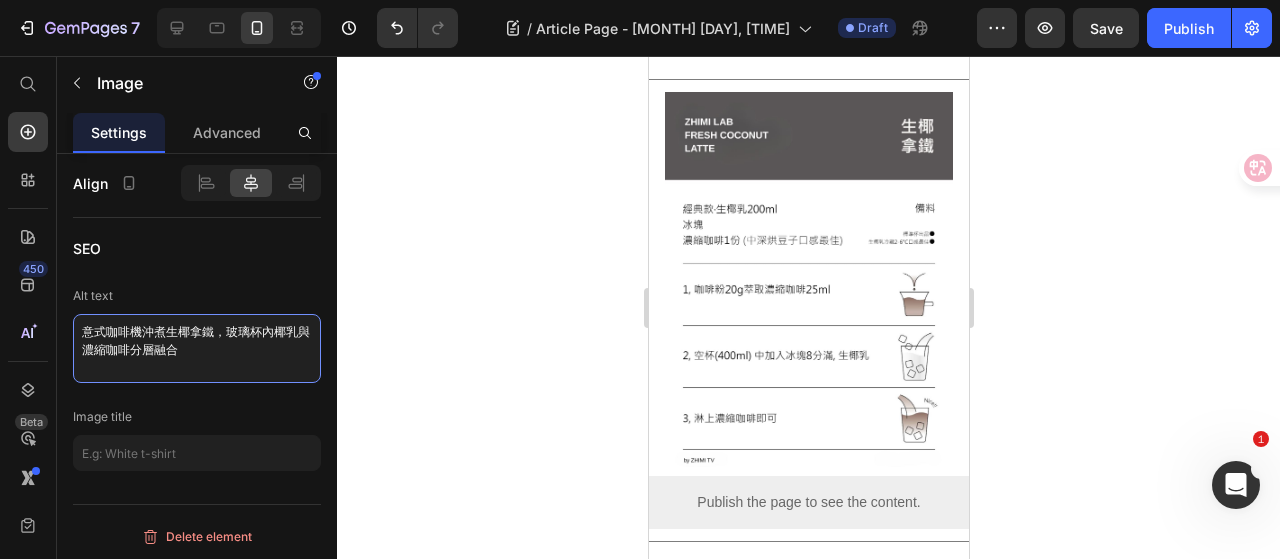 scroll, scrollTop: 732, scrollLeft: 0, axis: vertical 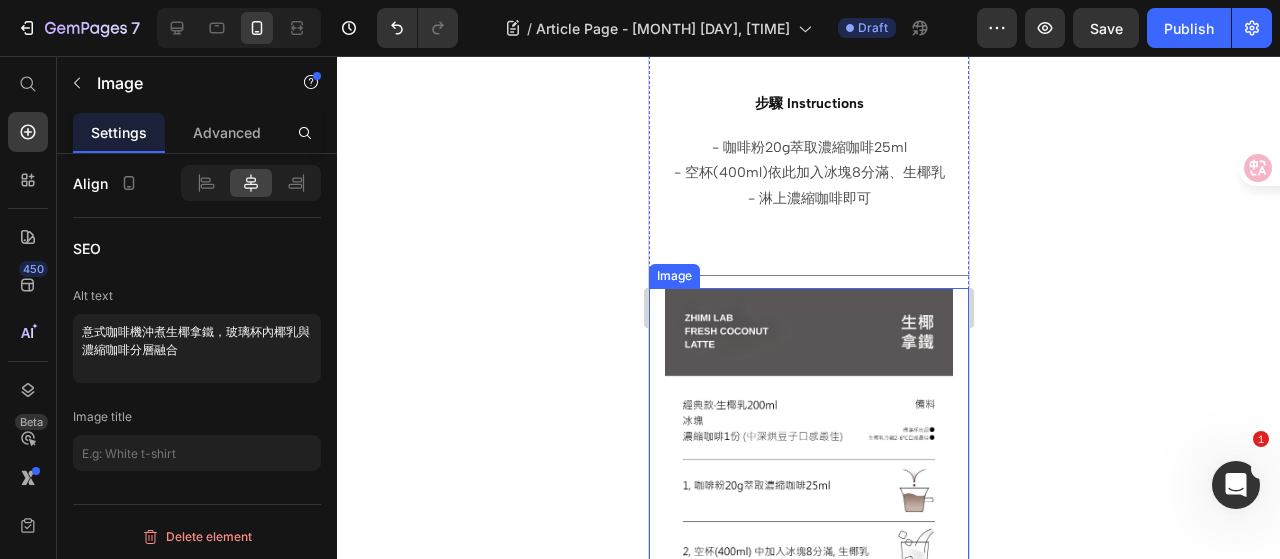 click at bounding box center (808, 480) 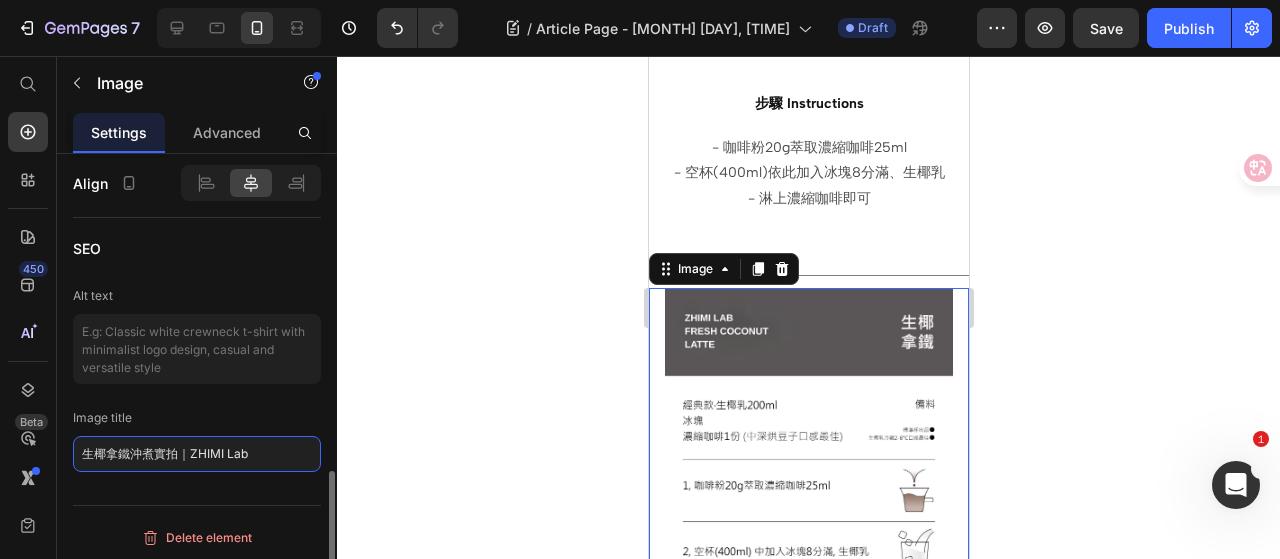 click on "生椰拿鐵沖煮實拍｜ZHIMI Lab" 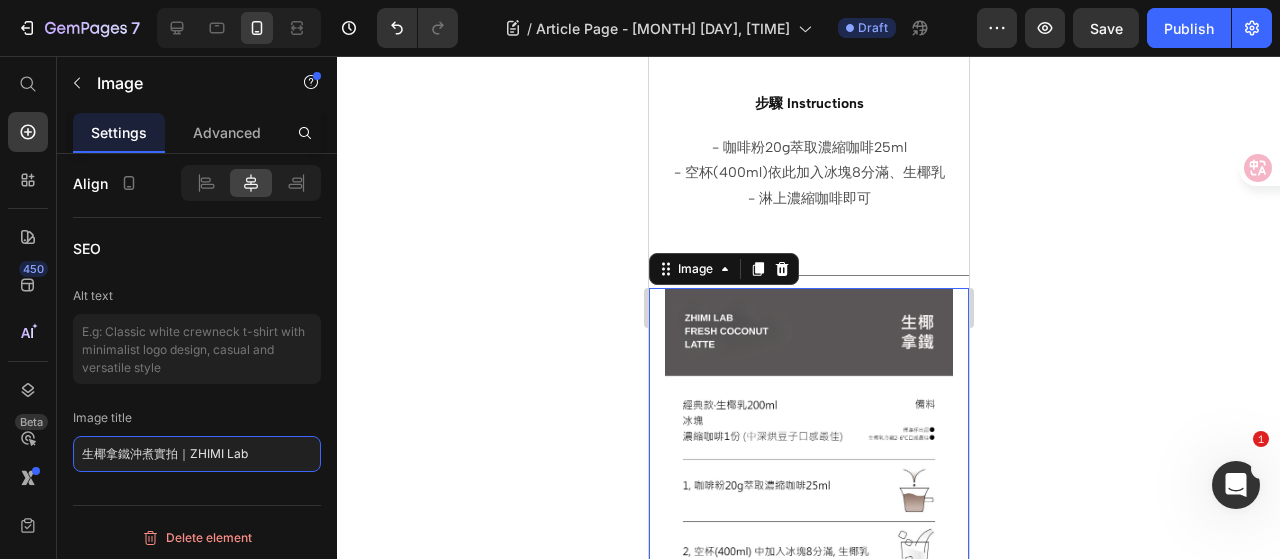type 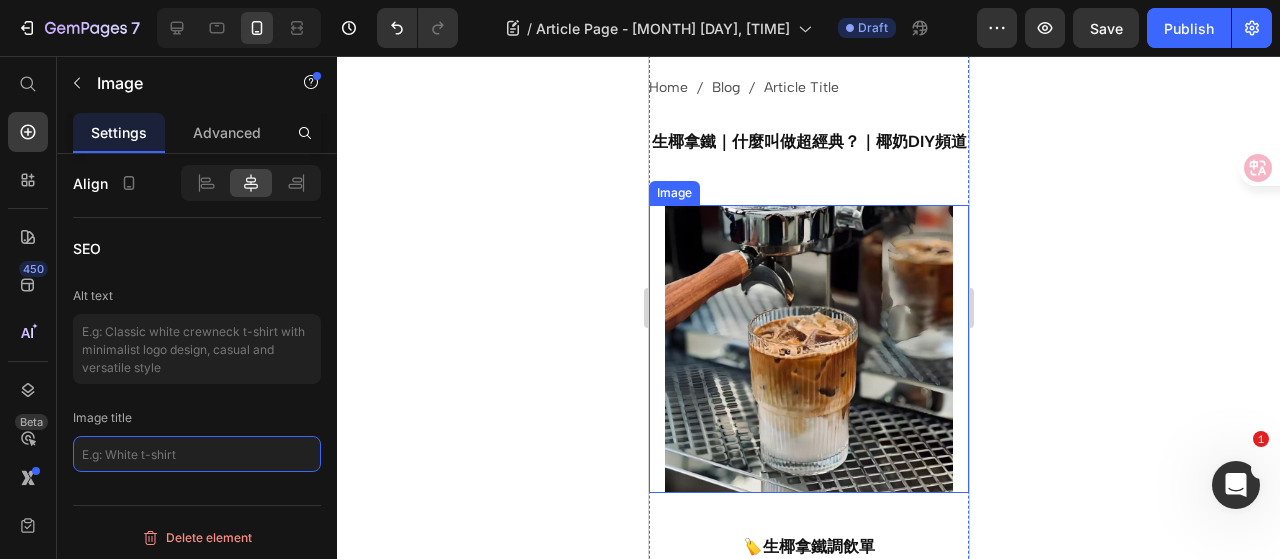 scroll, scrollTop: 0, scrollLeft: 0, axis: both 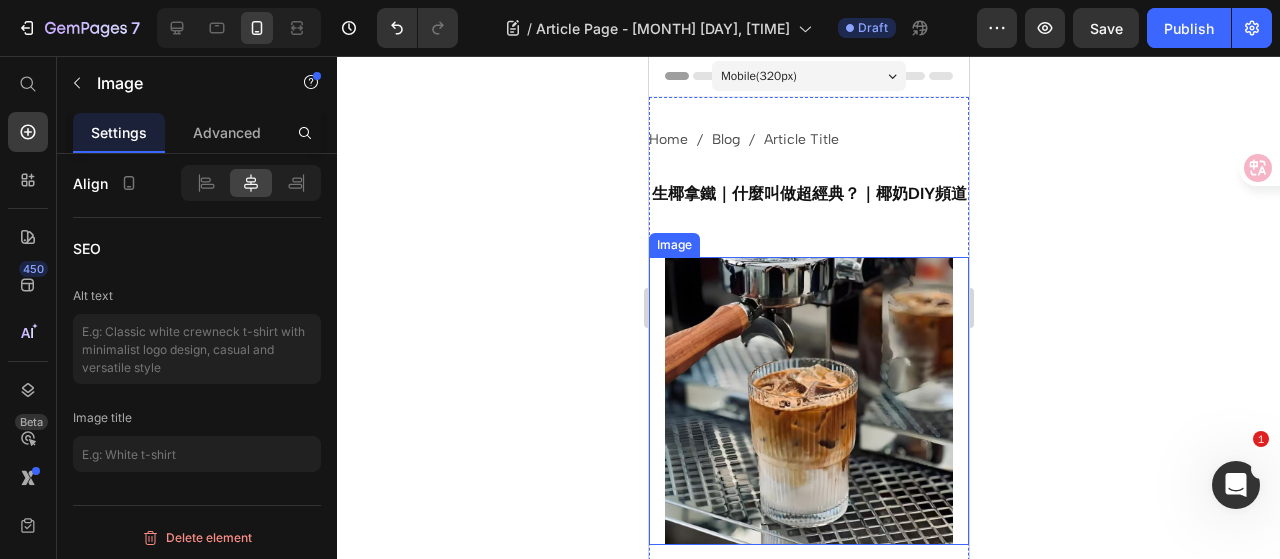 click at bounding box center (808, 401) 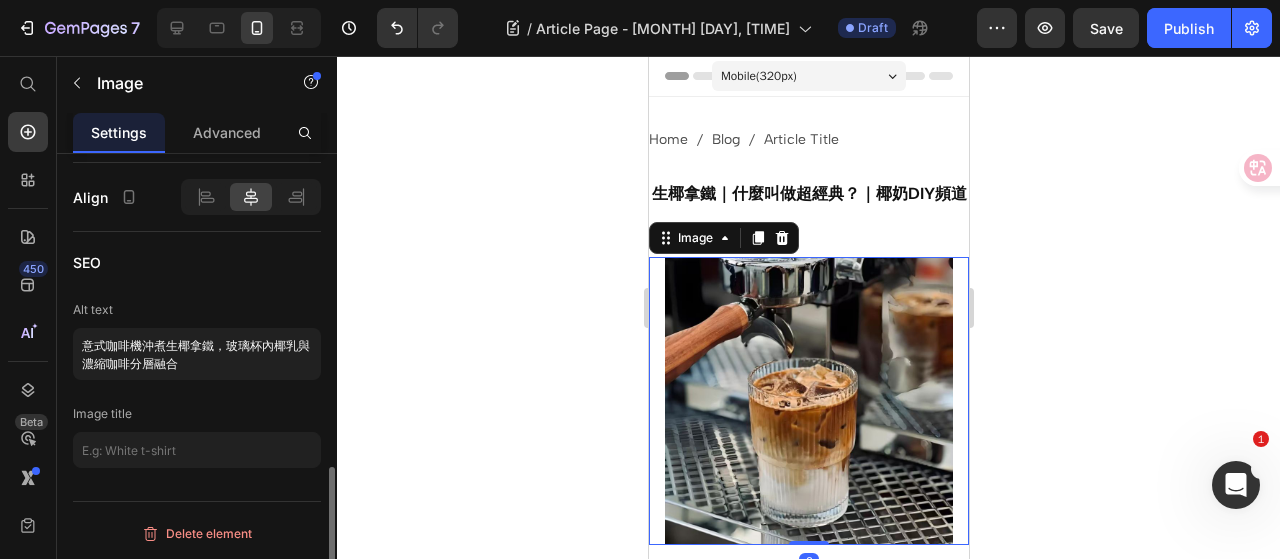 scroll, scrollTop: 988, scrollLeft: 0, axis: vertical 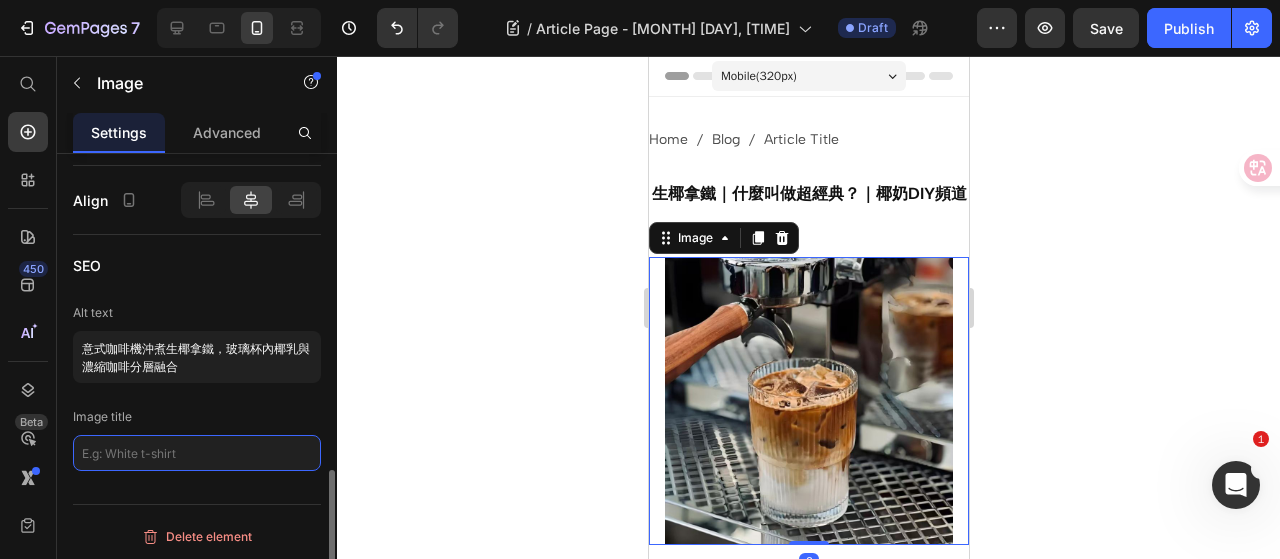 click 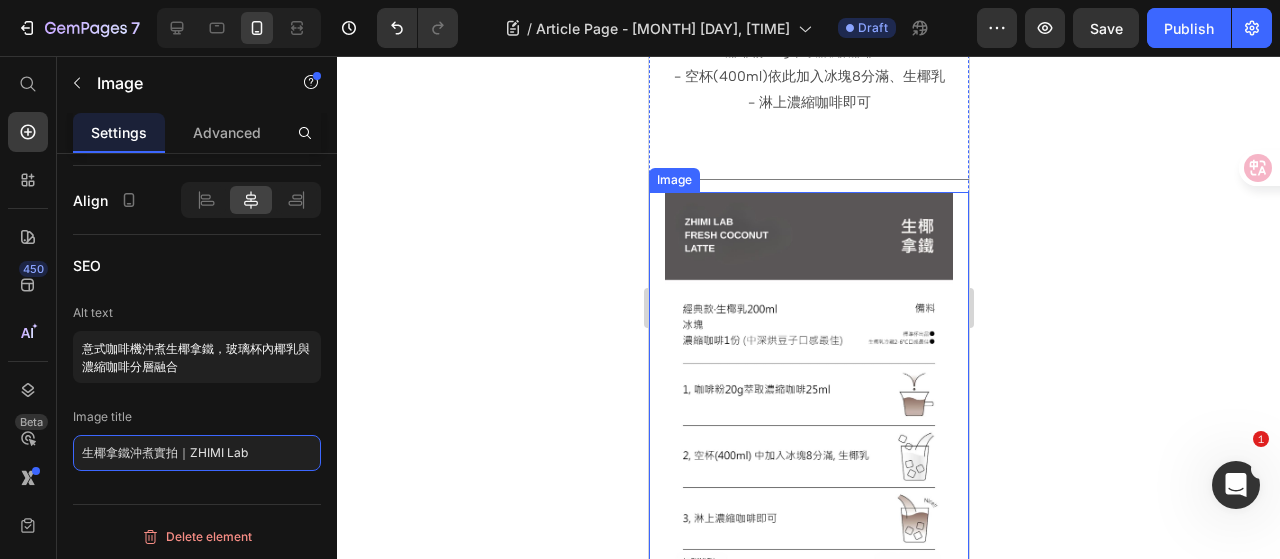 scroll, scrollTop: 1100, scrollLeft: 0, axis: vertical 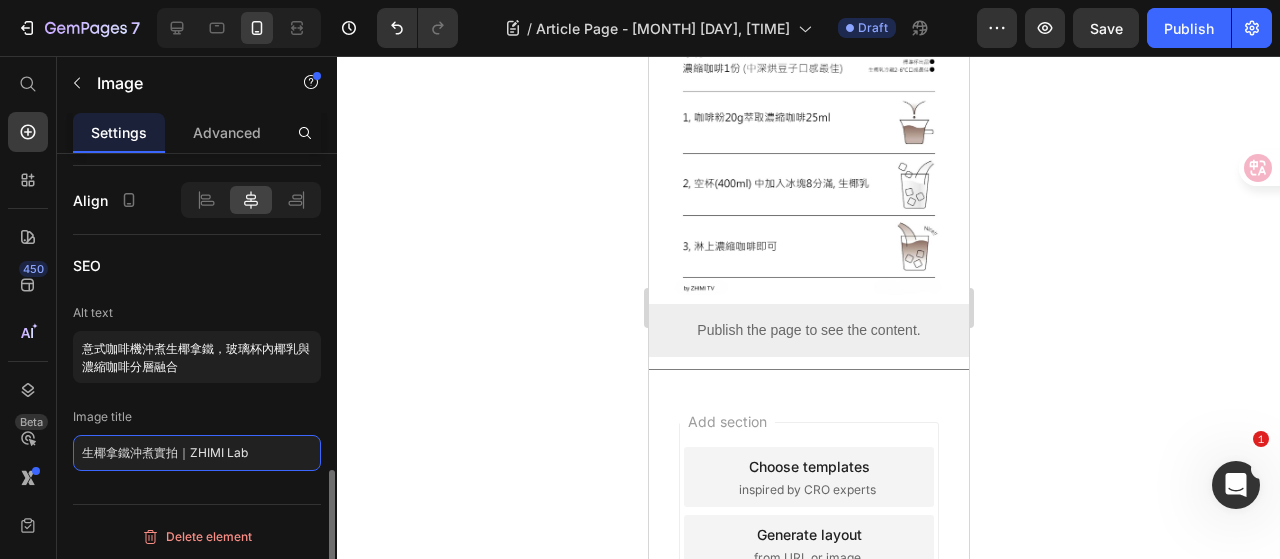 type on "生椰拿鐵沖煮實拍｜ZHIMI Lab" 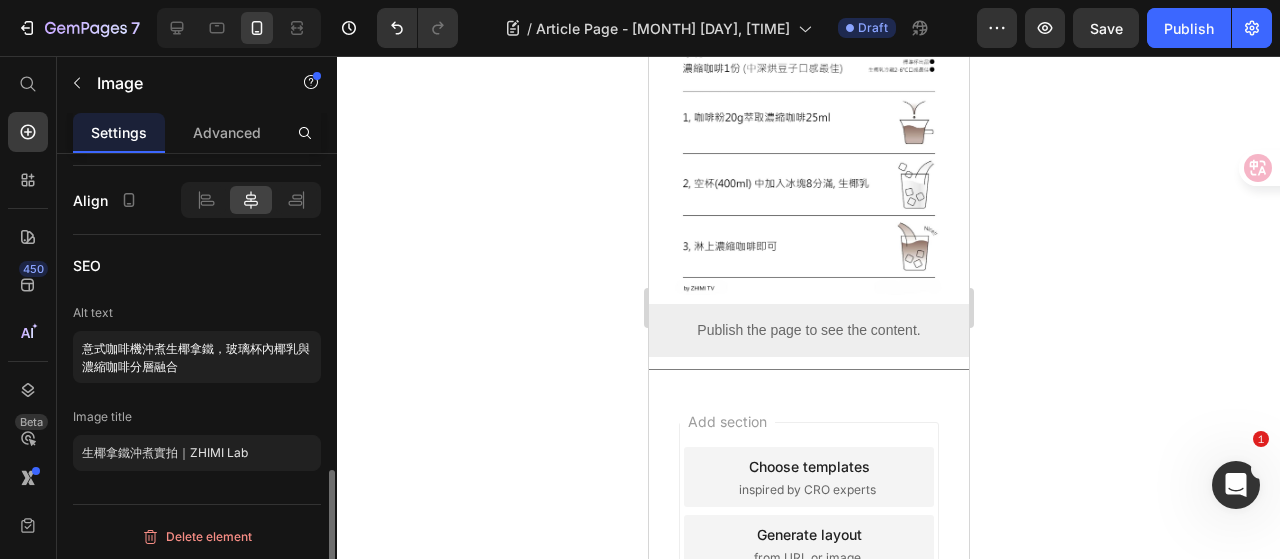 click on "SEO Alt text 意式咖啡機沖煮生椰拿鐵，玻璃杯內椰乳與濃縮咖啡分層融合 Image title 生椰拿鐵沖煮實拍｜ZHIMI Lab" 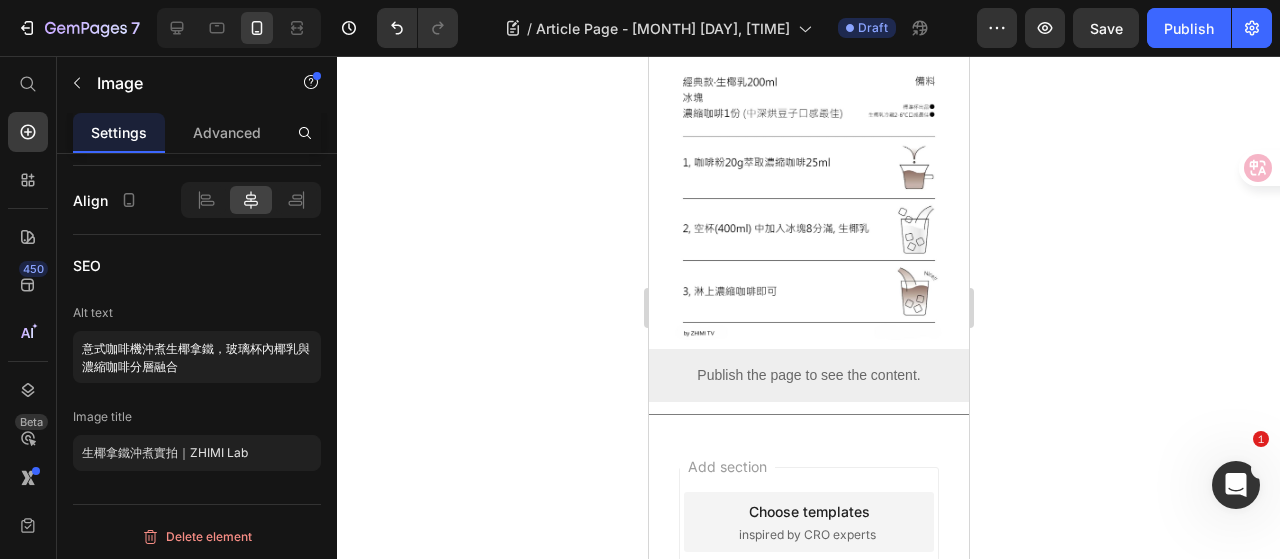 scroll, scrollTop: 932, scrollLeft: 0, axis: vertical 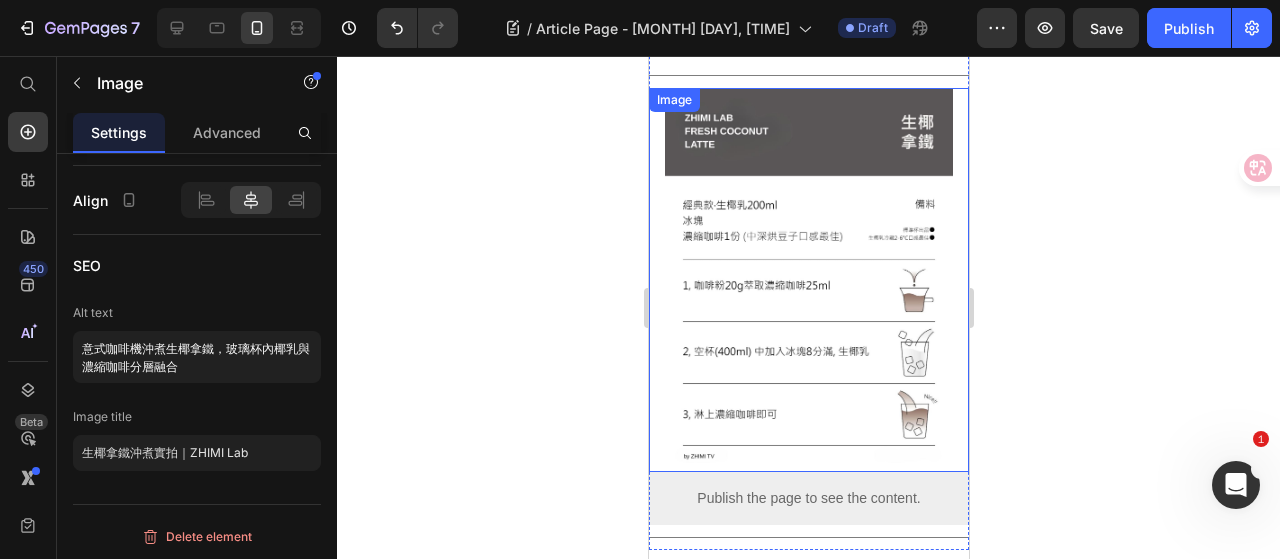 click at bounding box center [808, 280] 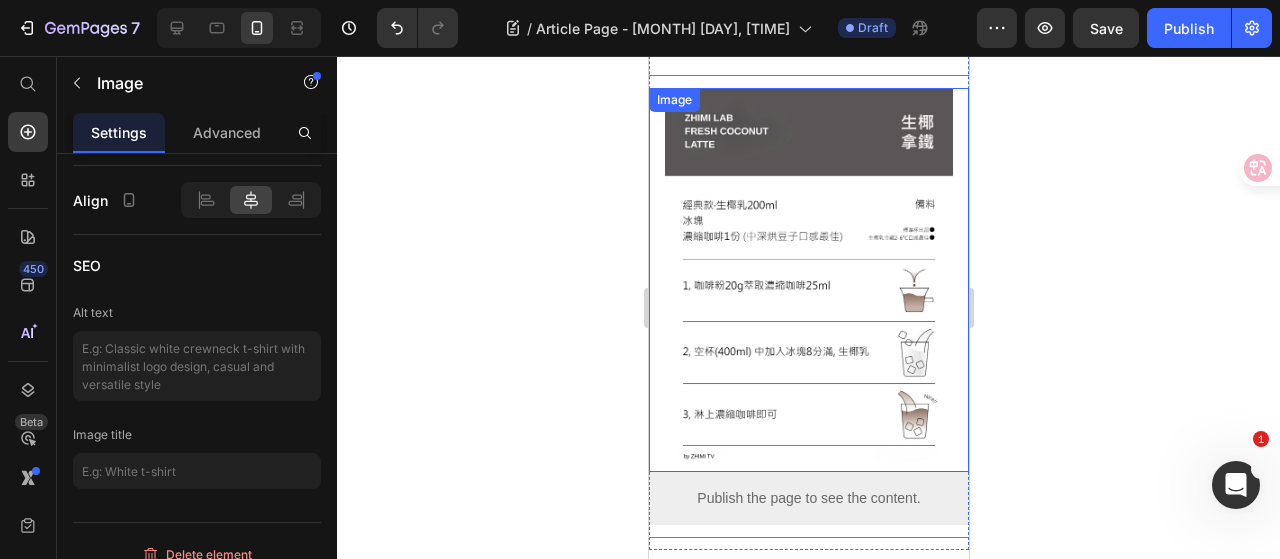 scroll, scrollTop: 988, scrollLeft: 0, axis: vertical 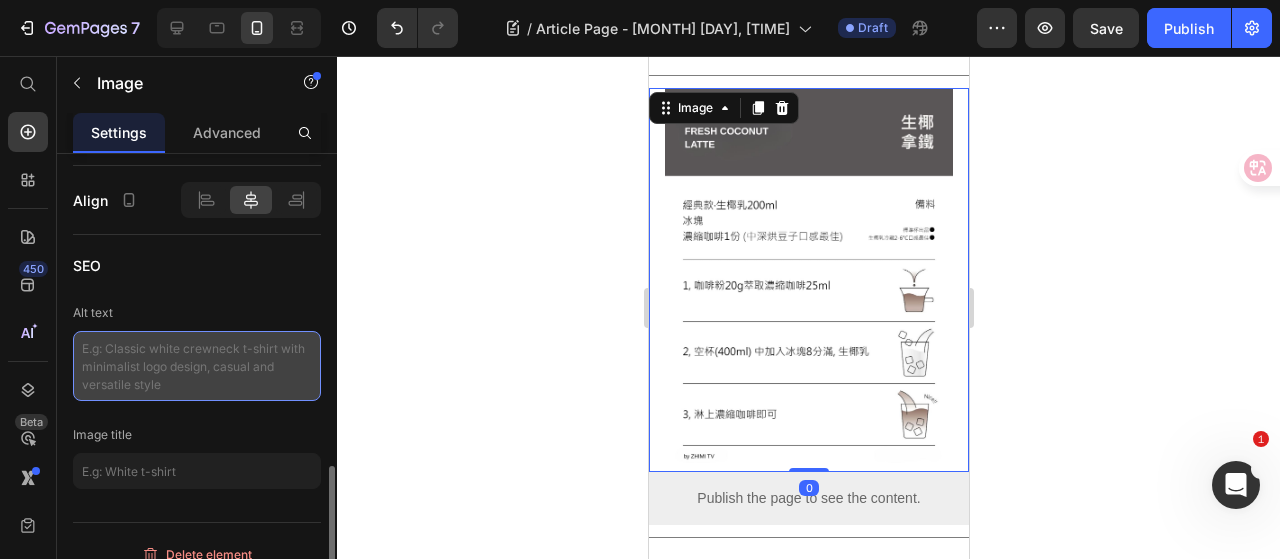 click at bounding box center [197, 366] 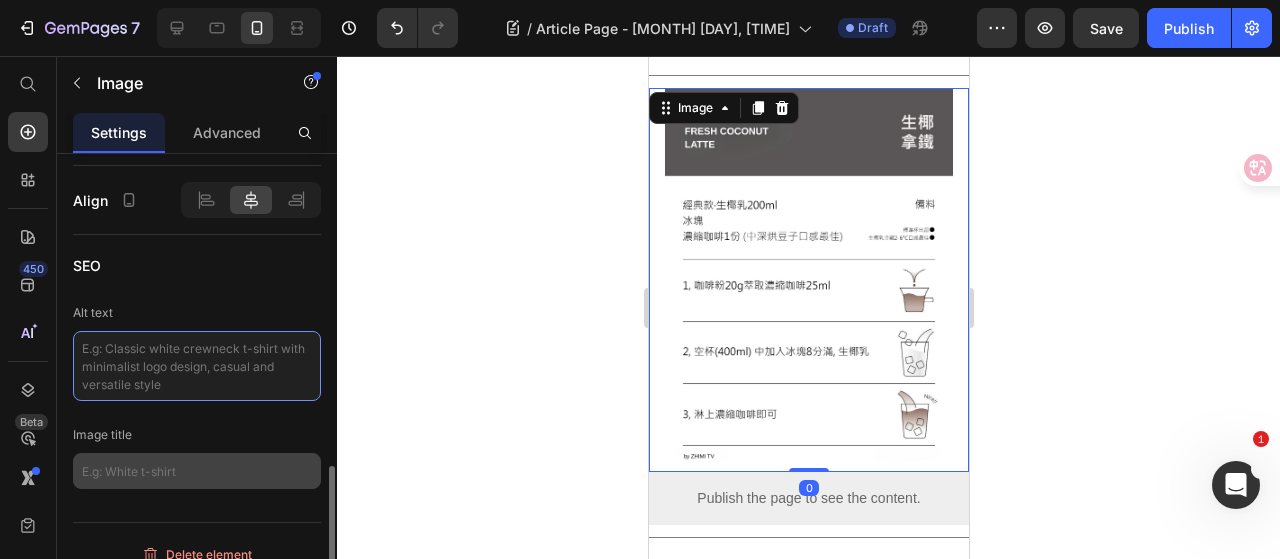 paste on "生椰拿鐵食譜示意圖，列出椰乳200ml、冰塊、濃縮咖啡等步驟與比例" 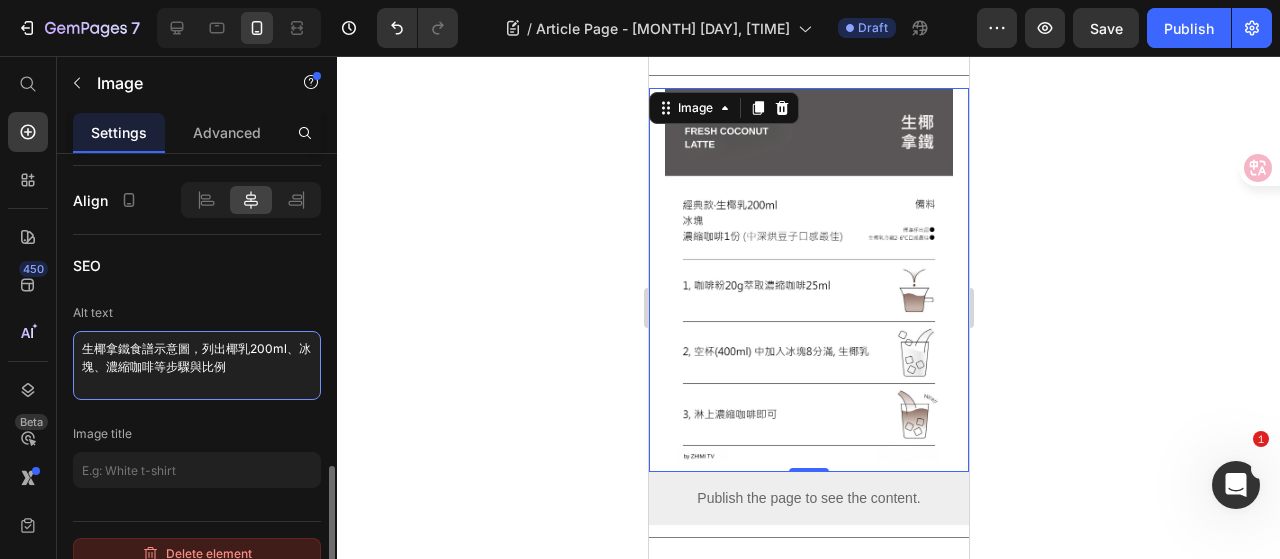 type on "生椰拿鐵食譜示意圖，列出椰乳200ml、冰塊、濃縮咖啡等步驟與比例" 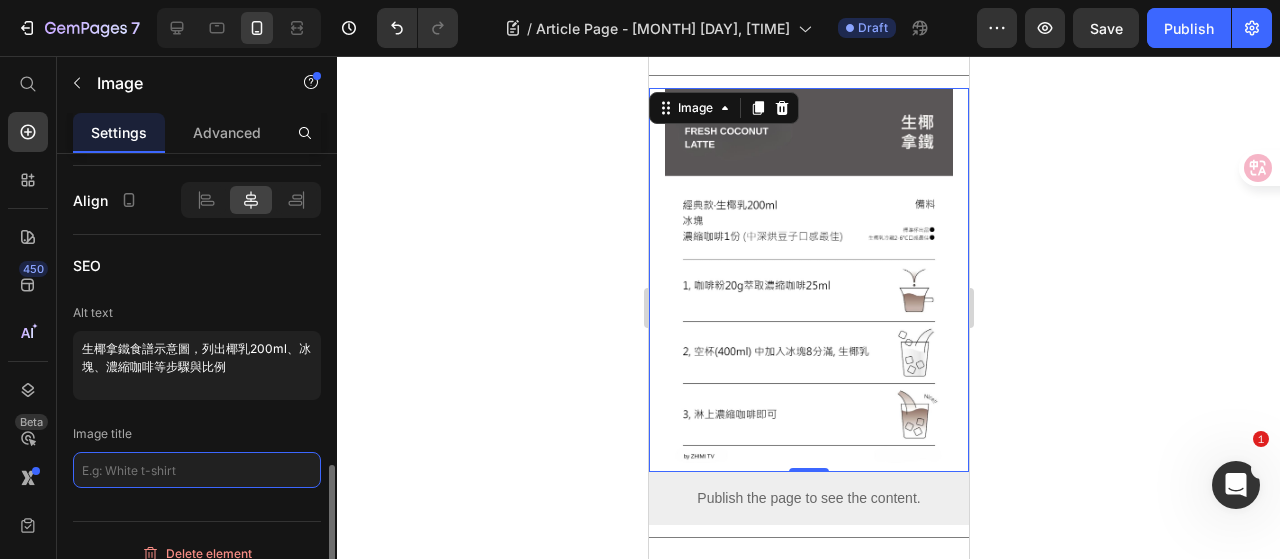click 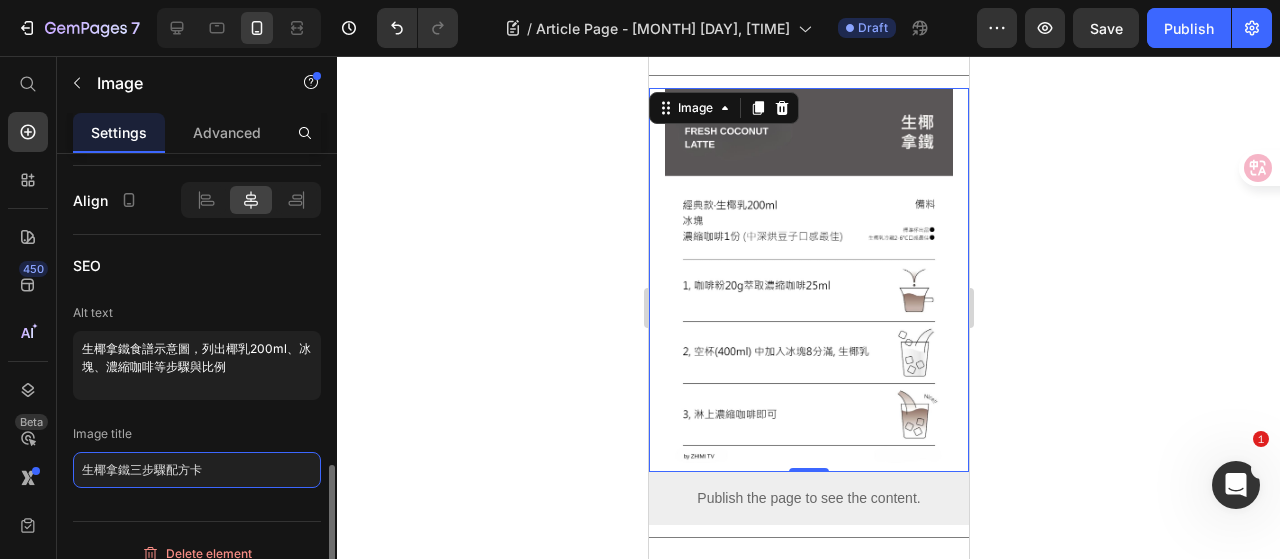 type on "生椰拿鐵三步驟配方卡" 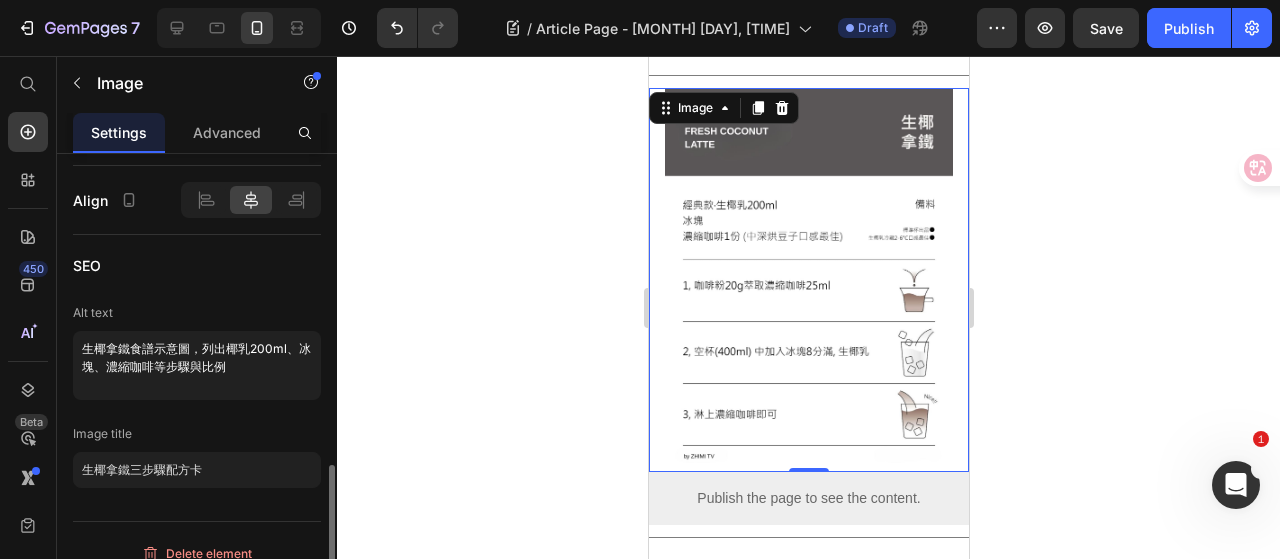 click on "SEO Alt text 生椰拿鐵食譜示意圖，列出椰乳200ml、冰塊、濃縮咖啡等步驟與比例 Image title 生椰拿鐵三步驟配方卡" 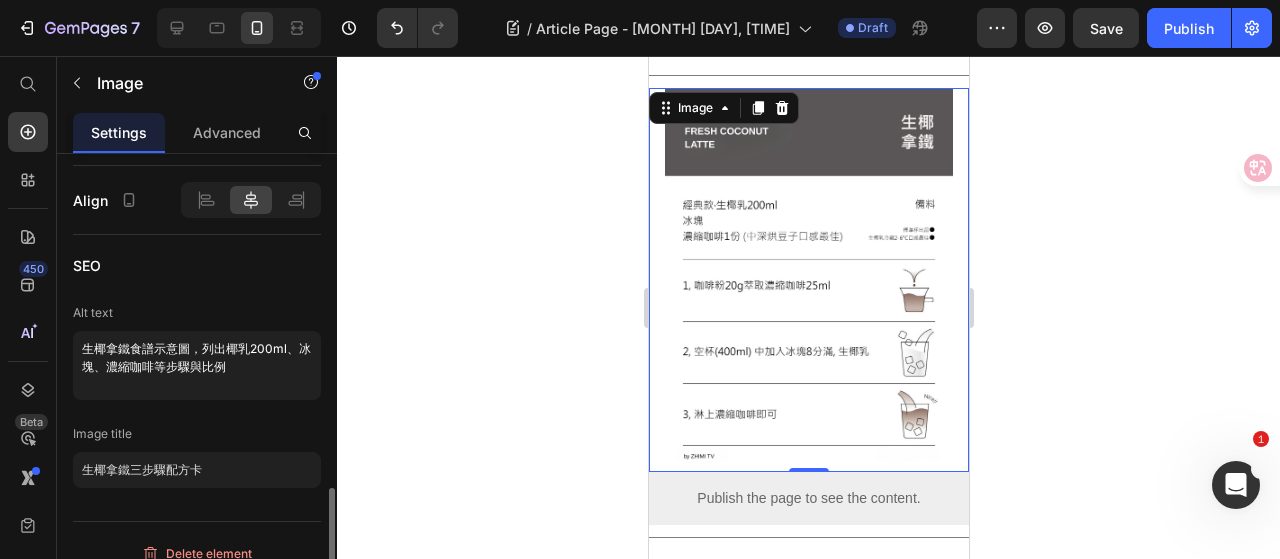 scroll, scrollTop: 1005, scrollLeft: 0, axis: vertical 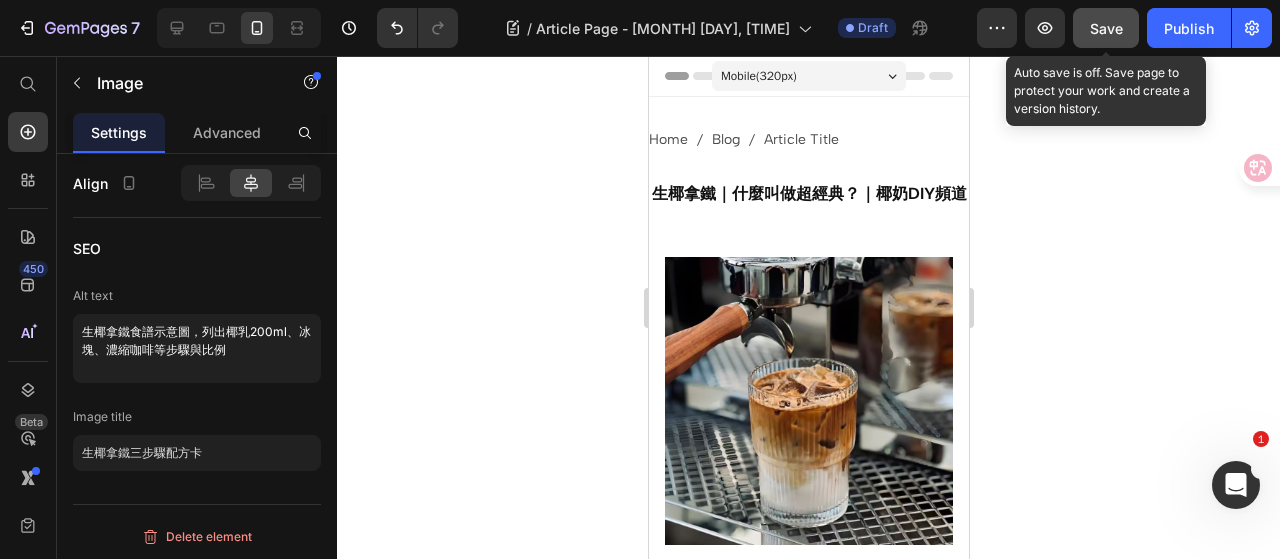 click on "Save" 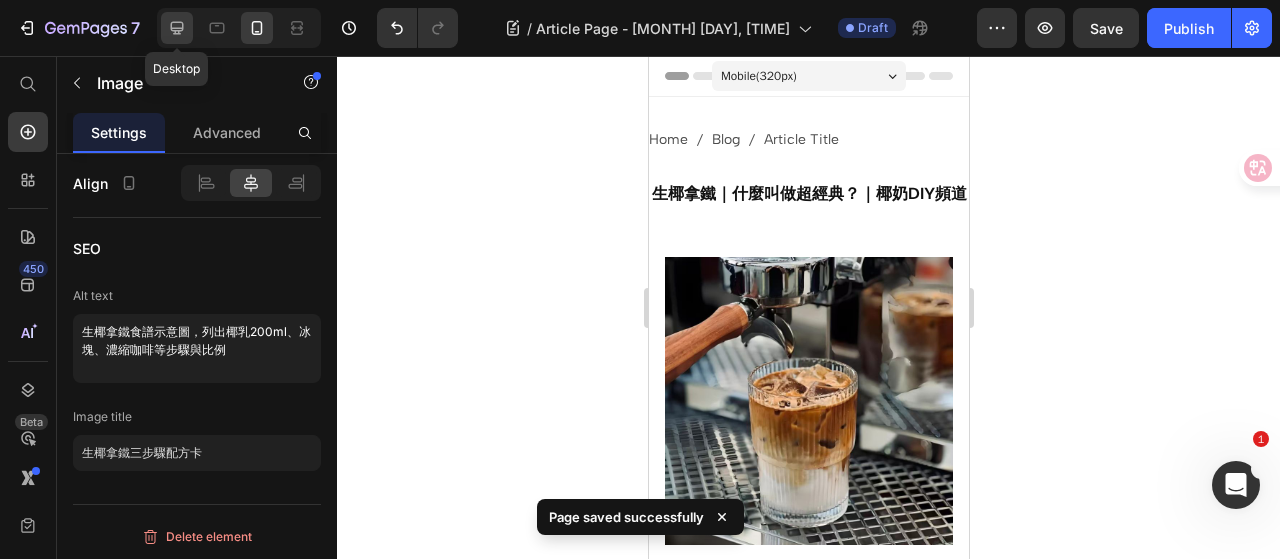 click 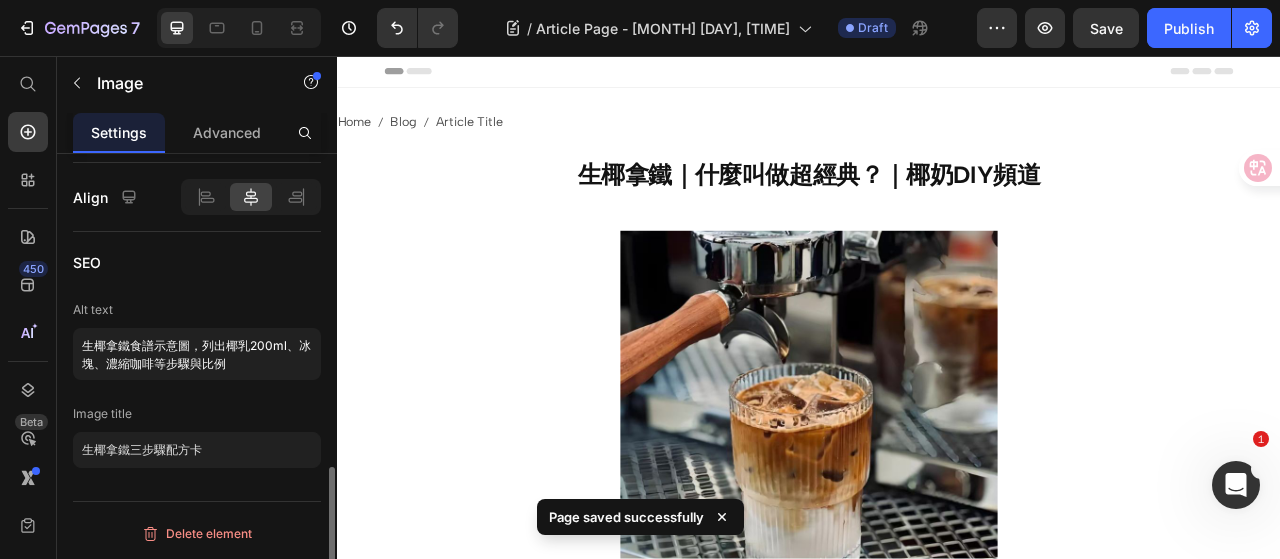 scroll, scrollTop: 988, scrollLeft: 0, axis: vertical 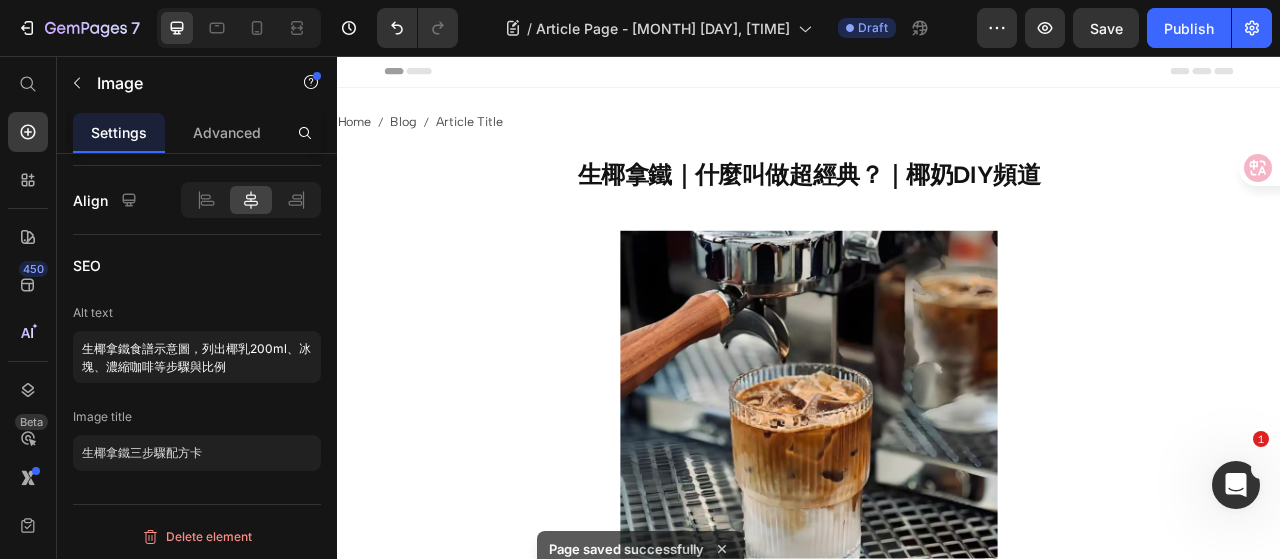 click on "Header" at bounding box center (394, 76) 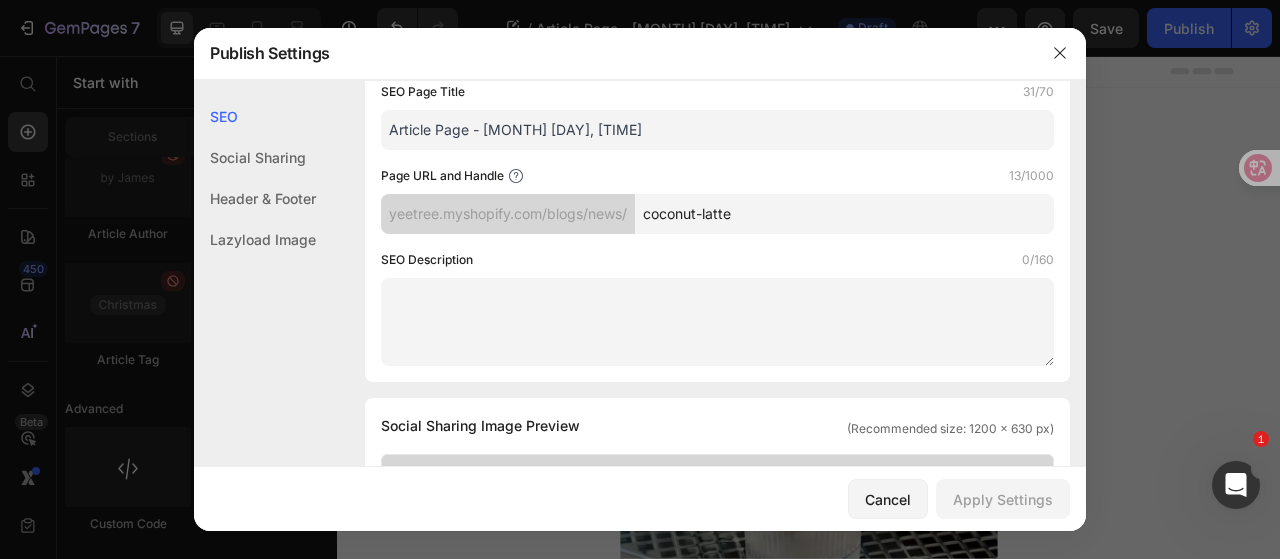 scroll, scrollTop: 200, scrollLeft: 0, axis: vertical 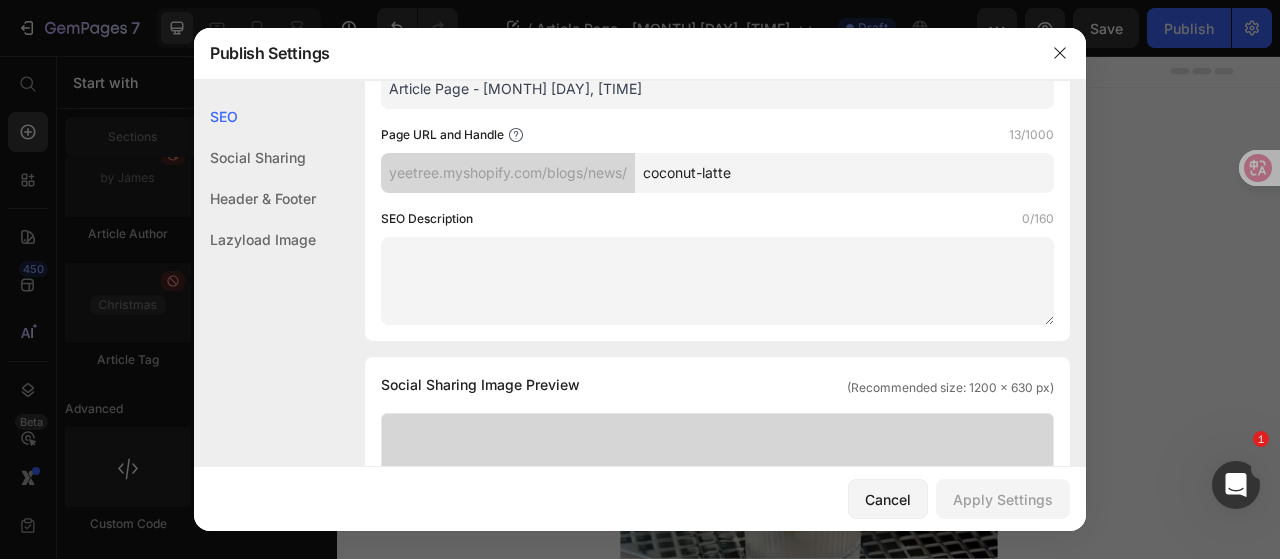 click at bounding box center (717, 281) 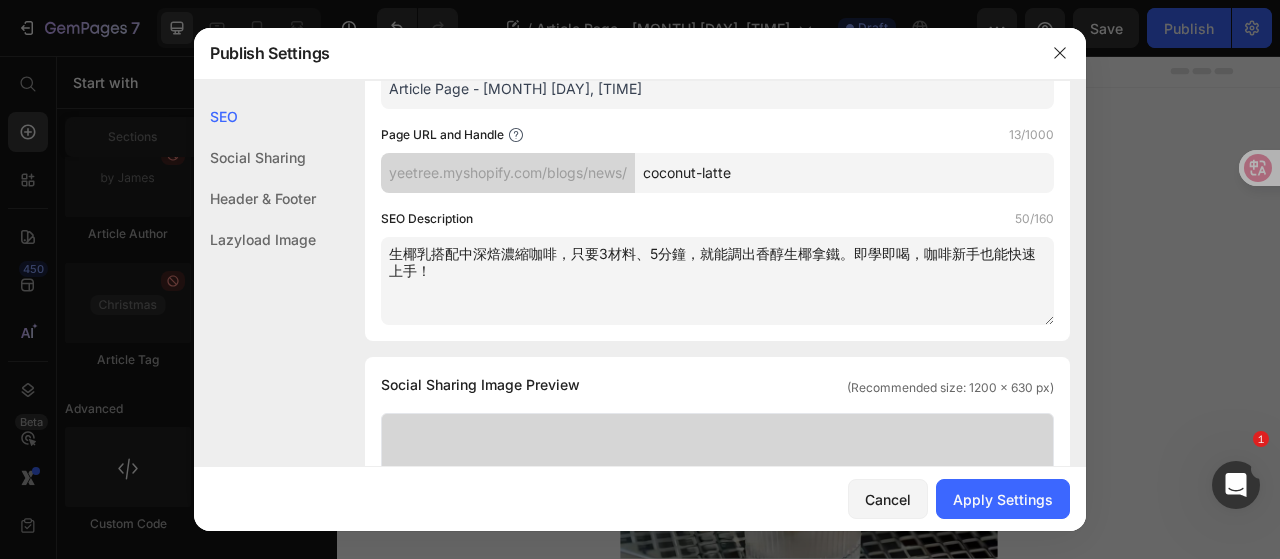 scroll, scrollTop: 120, scrollLeft: 0, axis: vertical 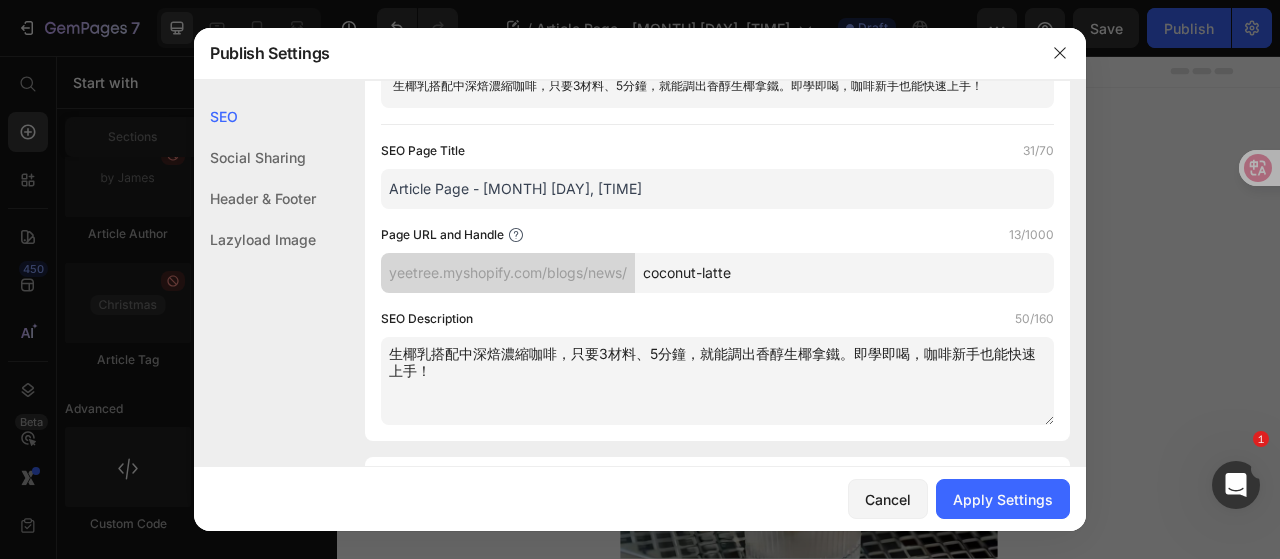 type on "生椰乳搭配中深焙濃縮咖啡，只要3材料、5分鐘，就能調出香醇生椰拿鐵。即學即喝，咖啡新手也能快速上手！" 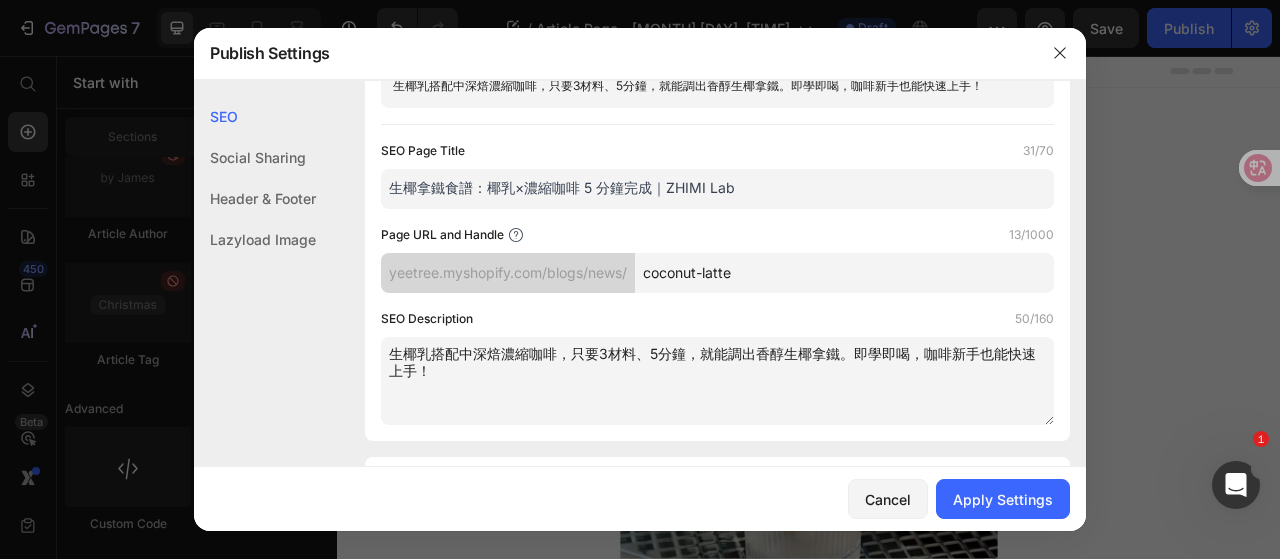 click on "生椰拿鐵食譜：椰乳×濃縮咖啡 5 分鐘完成｜ZHIMI Lab" at bounding box center (717, 189) 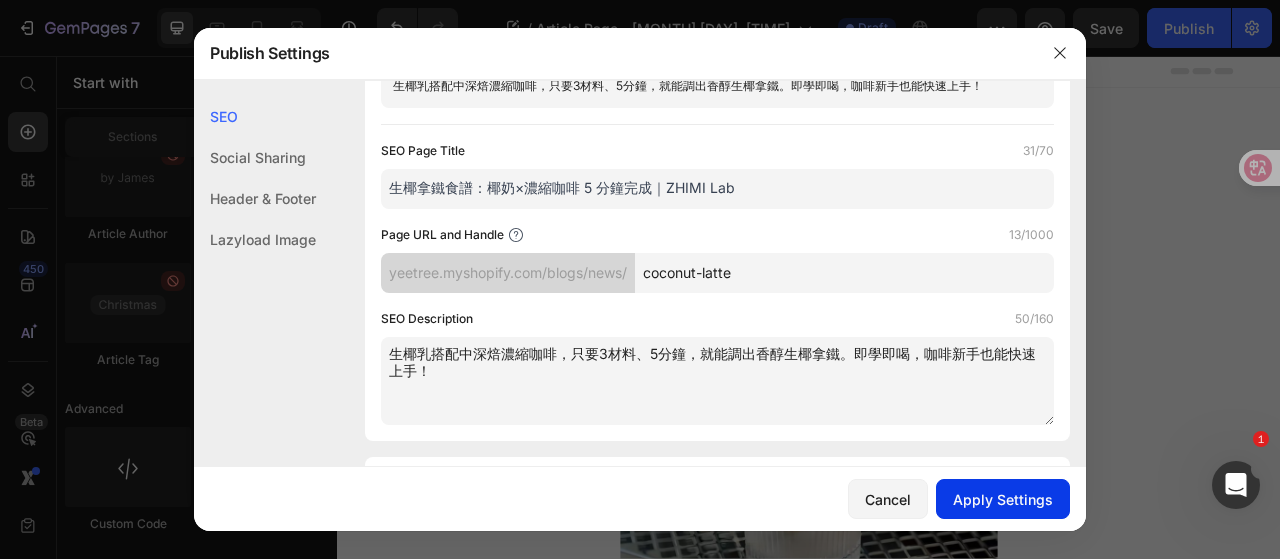 type on "生椰拿鐵食譜：椰奶×濃縮咖啡 5 分鐘完成｜ZHIMI Lab" 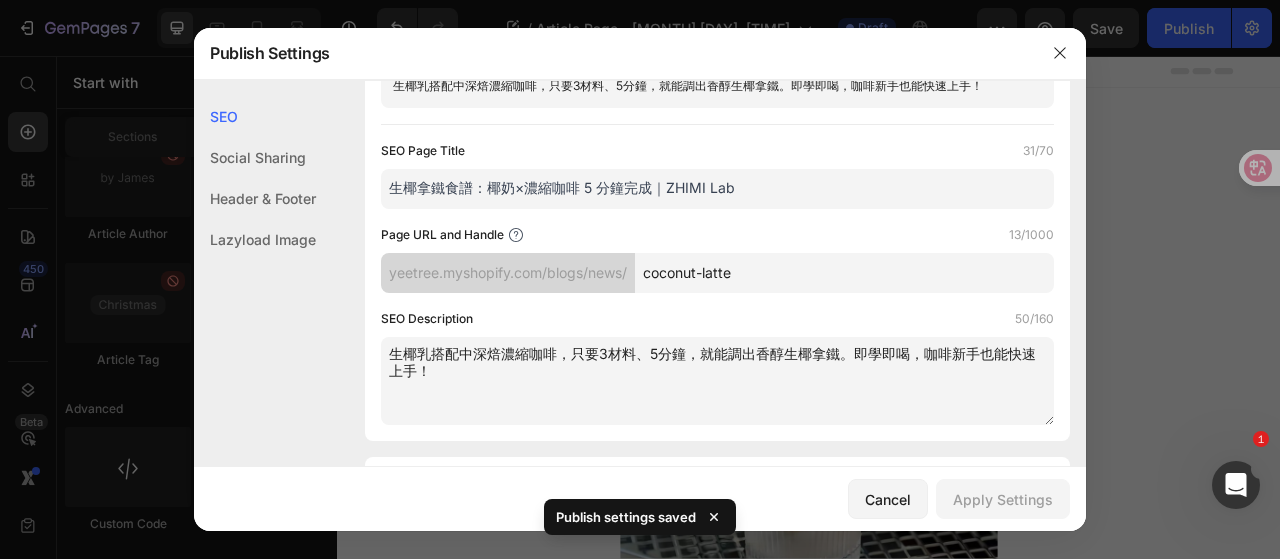 scroll, scrollTop: 0, scrollLeft: 0, axis: both 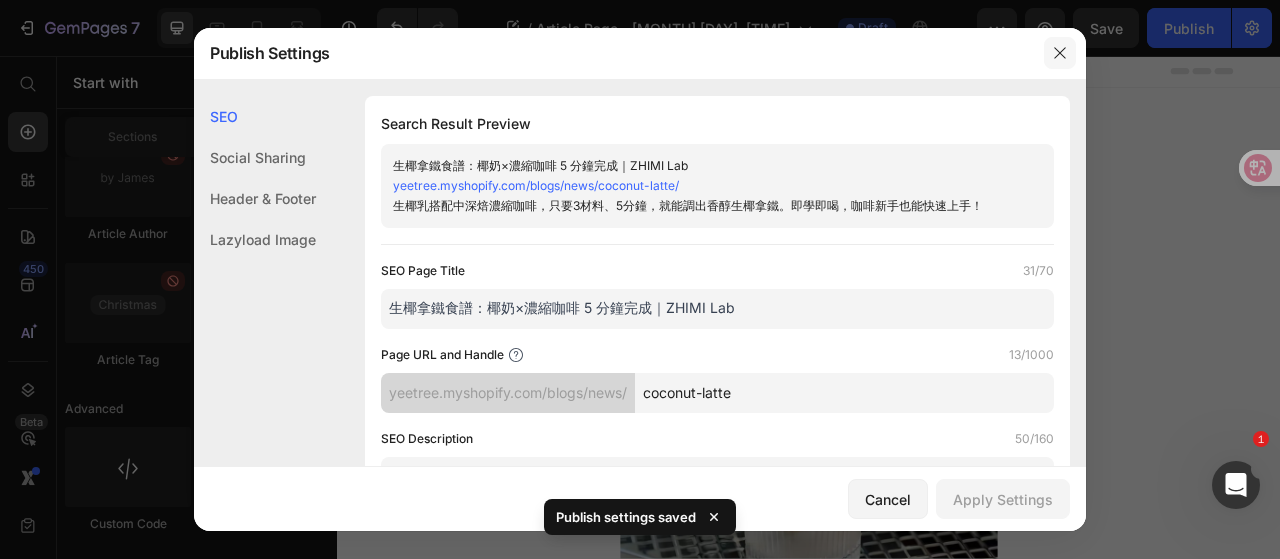 click at bounding box center [1060, 53] 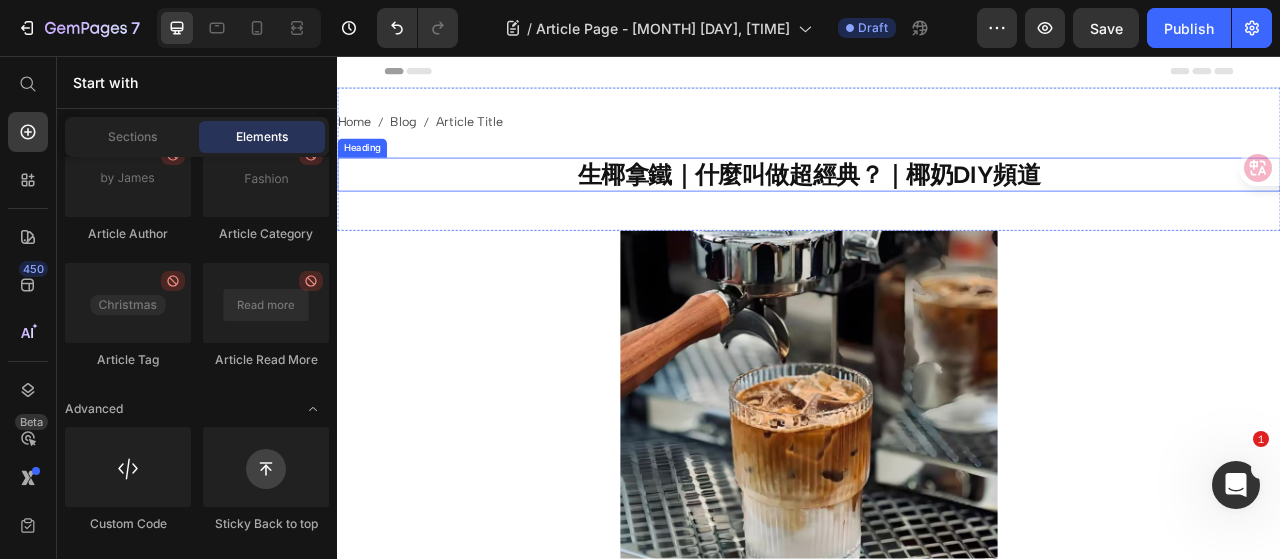 click on "生椰拿鐵｜什麼叫做超經典？｜椰奶DIY頻道" at bounding box center (937, 207) 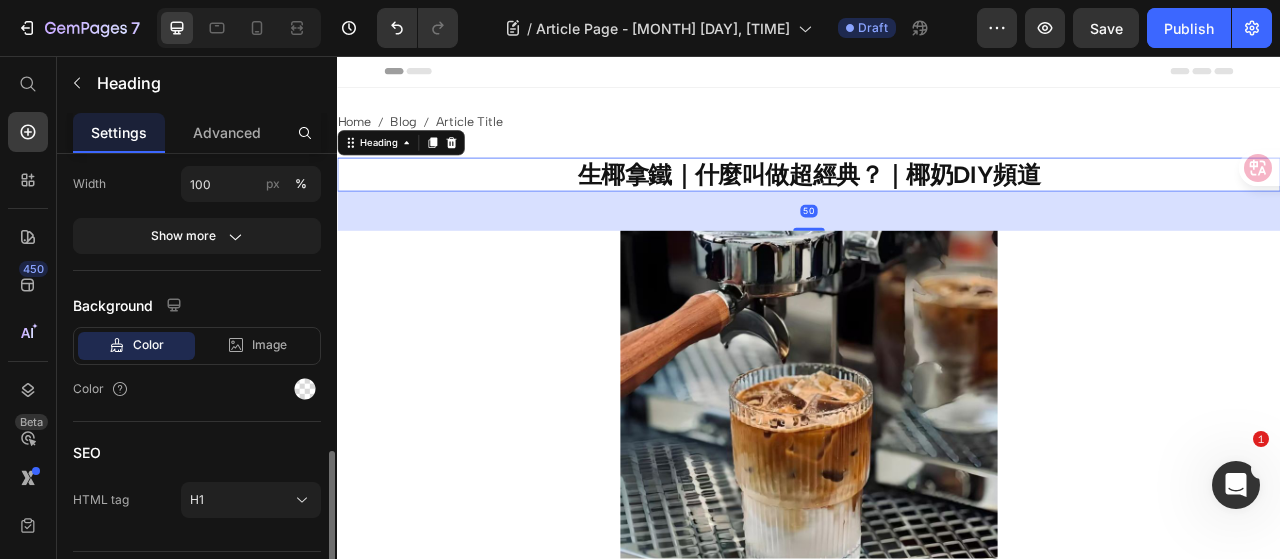 scroll, scrollTop: 546, scrollLeft: 0, axis: vertical 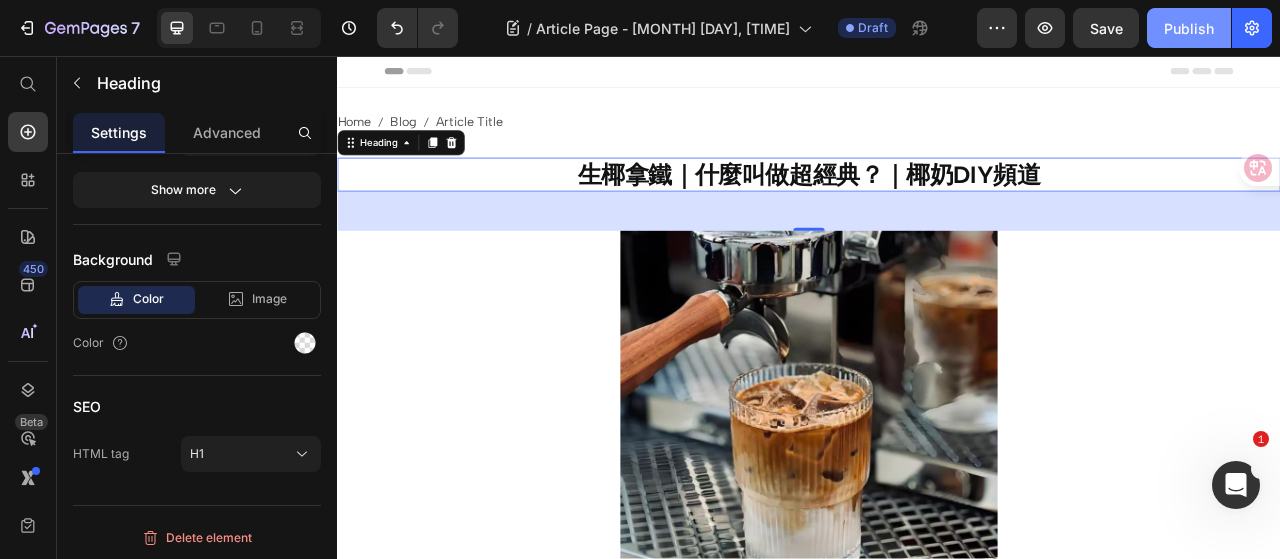 click on "Publish" 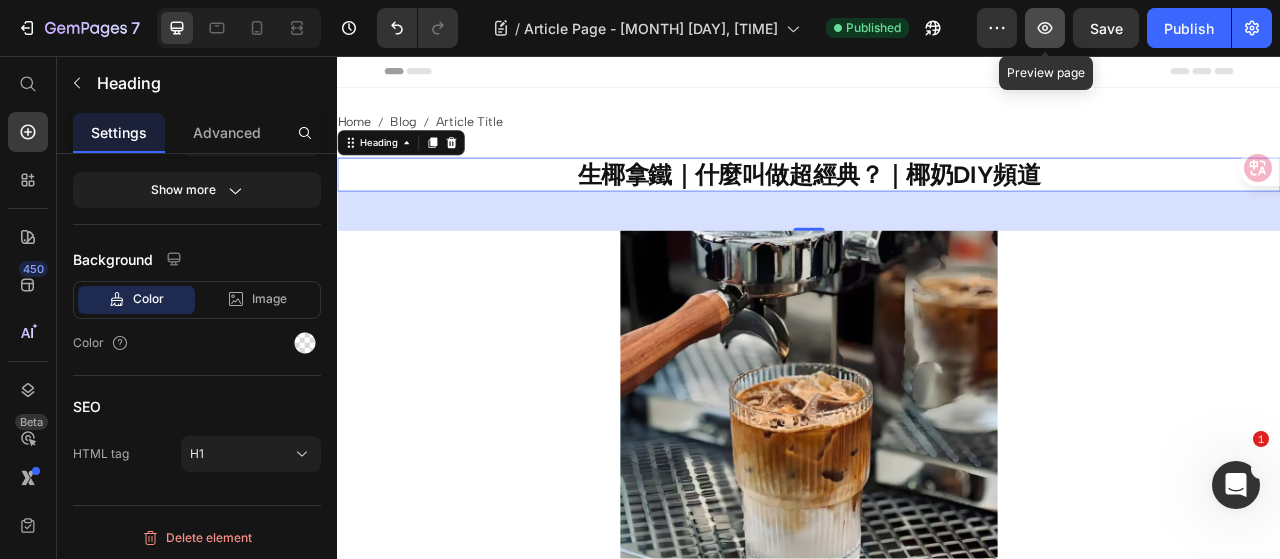 click 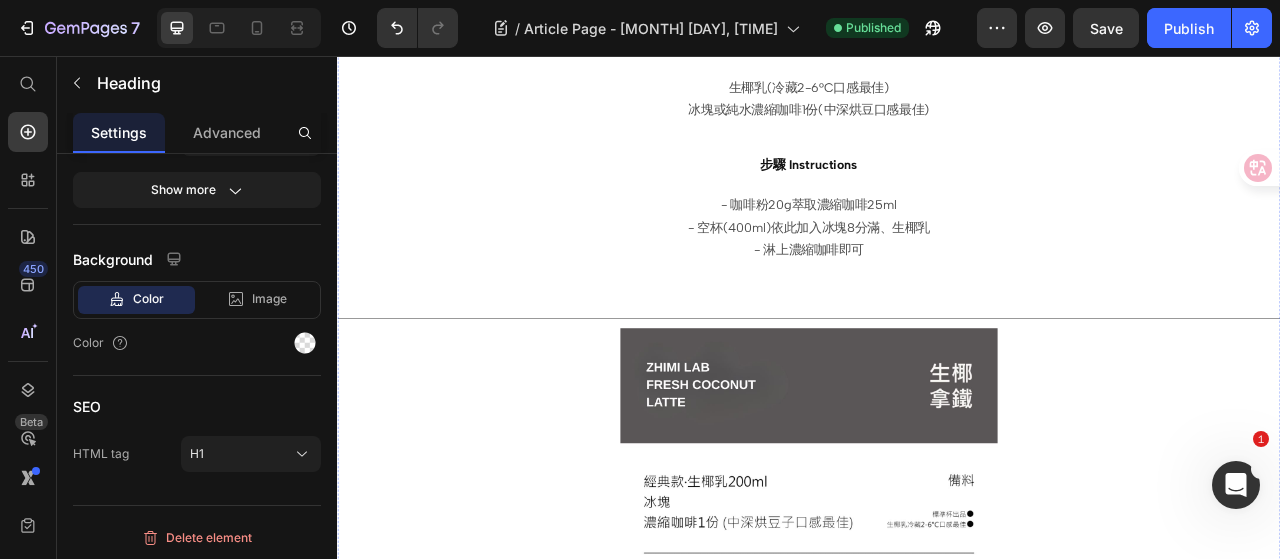 scroll, scrollTop: 900, scrollLeft: 0, axis: vertical 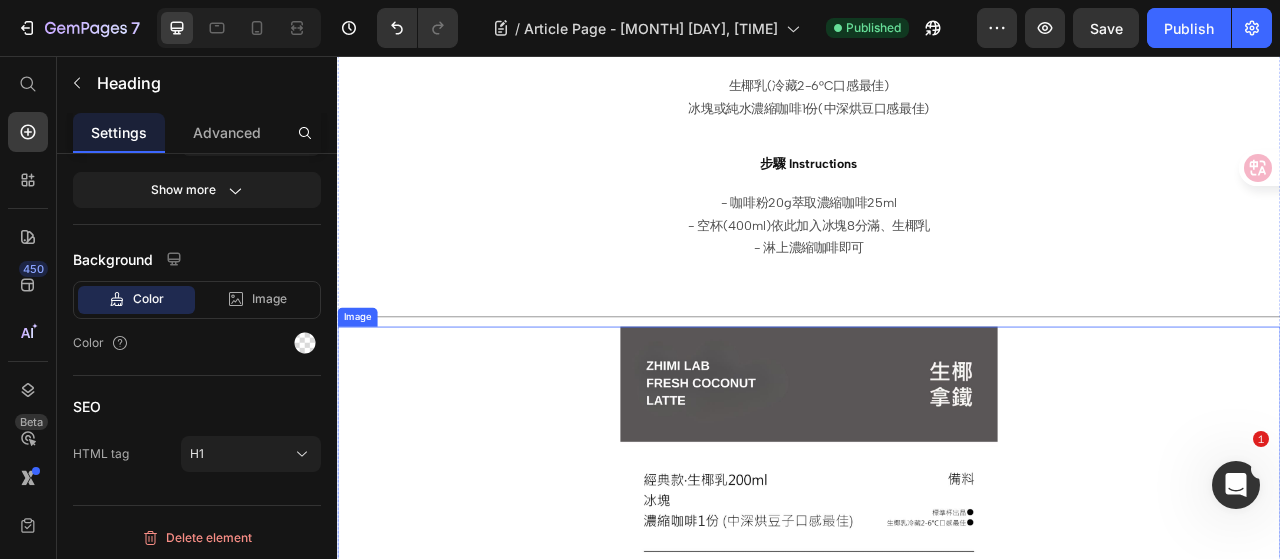 click at bounding box center [937, 721] 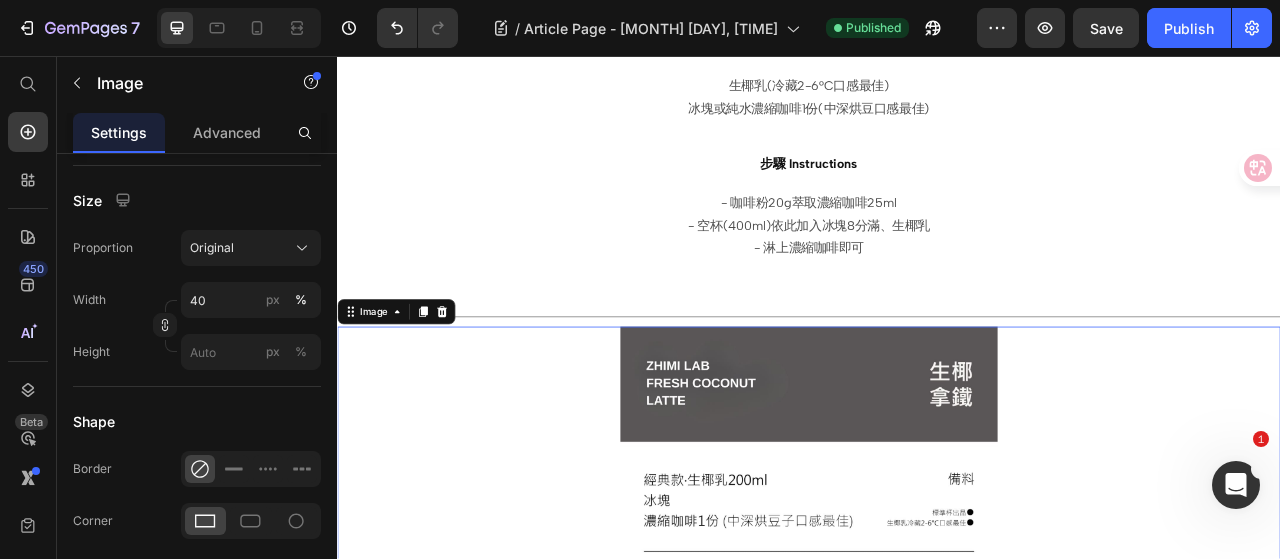 scroll, scrollTop: 0, scrollLeft: 0, axis: both 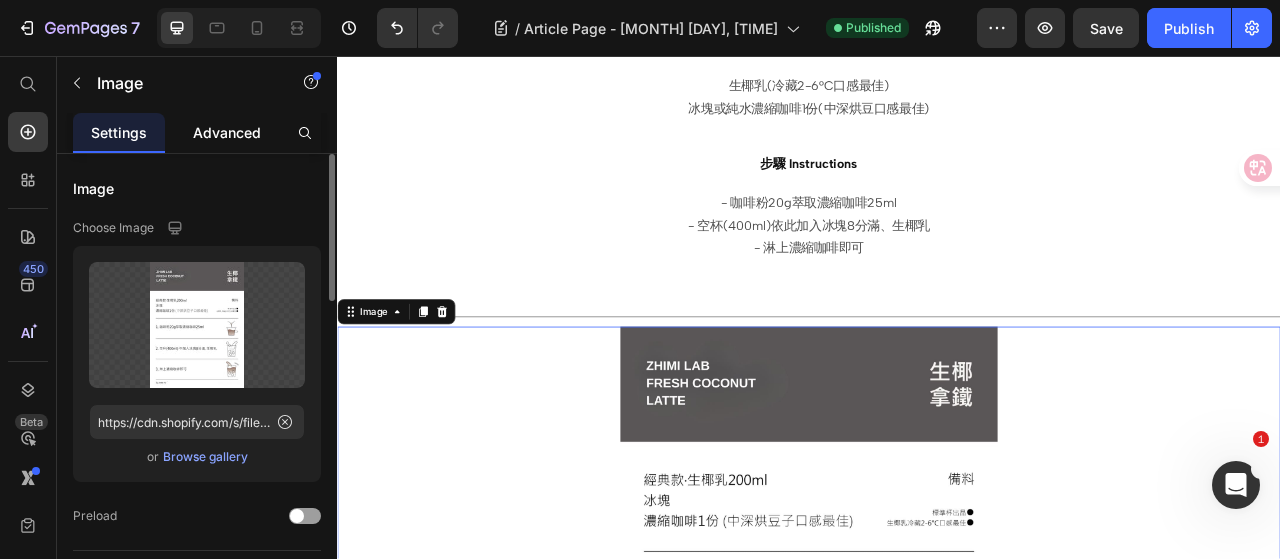 click on "Advanced" at bounding box center [227, 132] 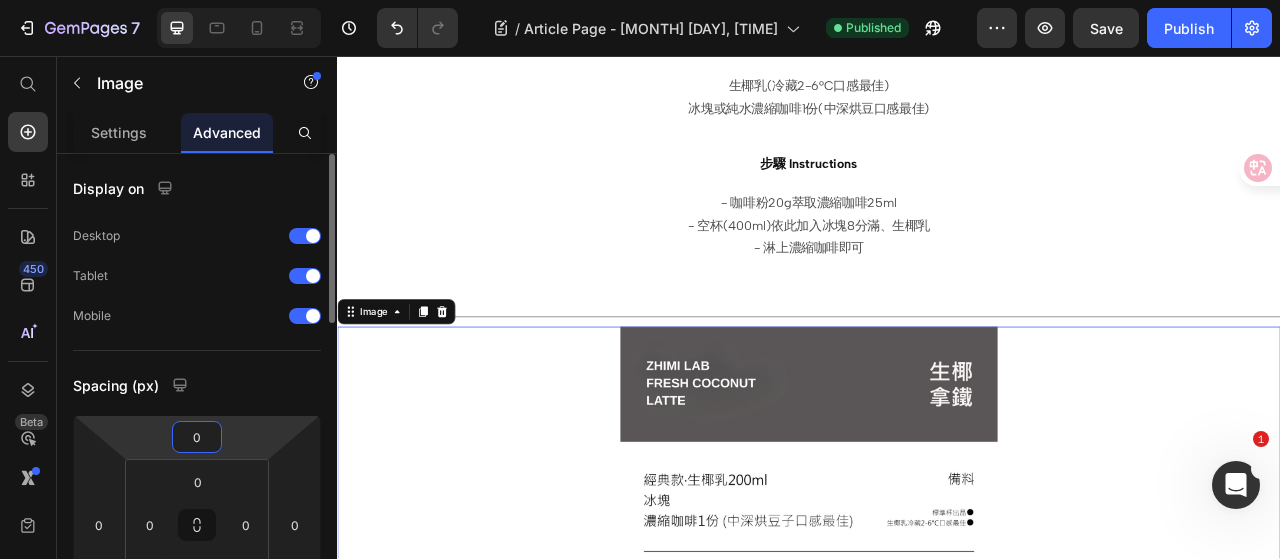 click on "0" at bounding box center (197, 437) 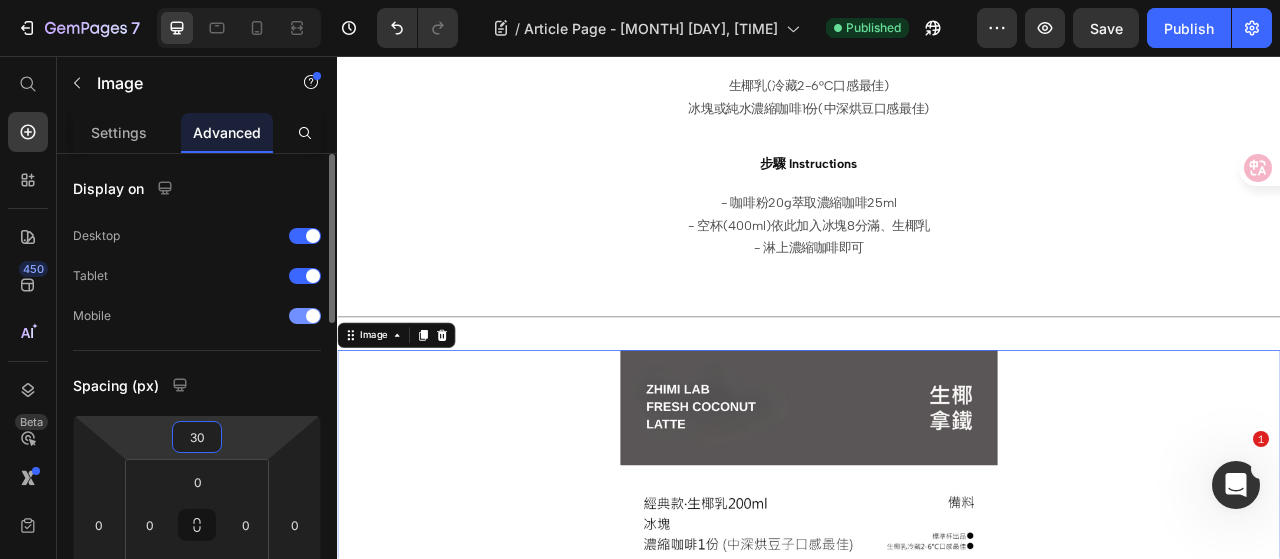type on "3" 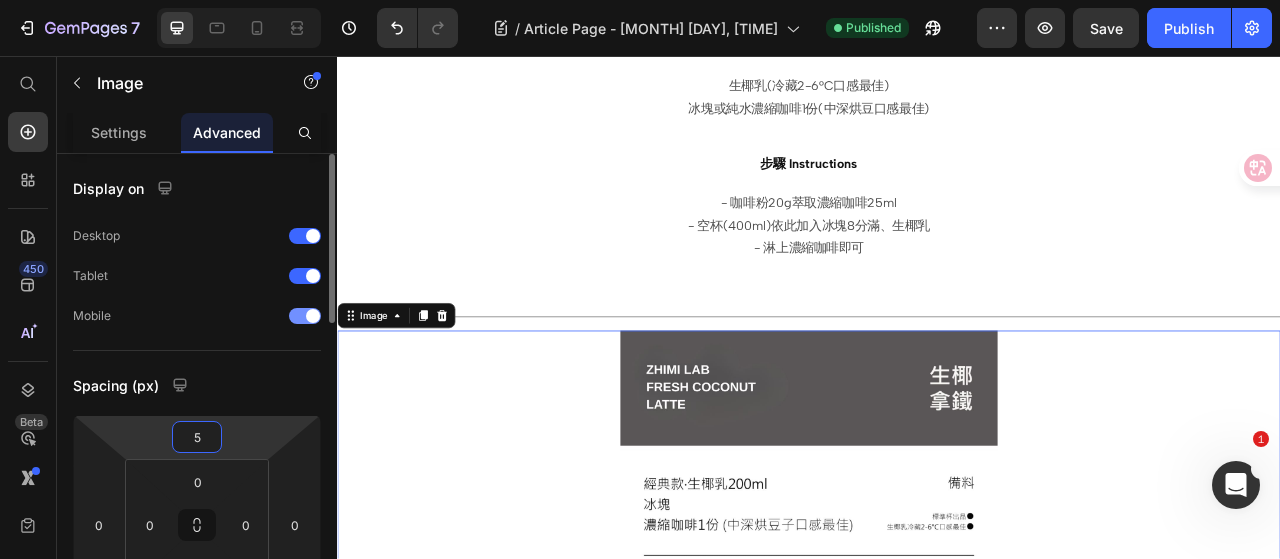 type on "50" 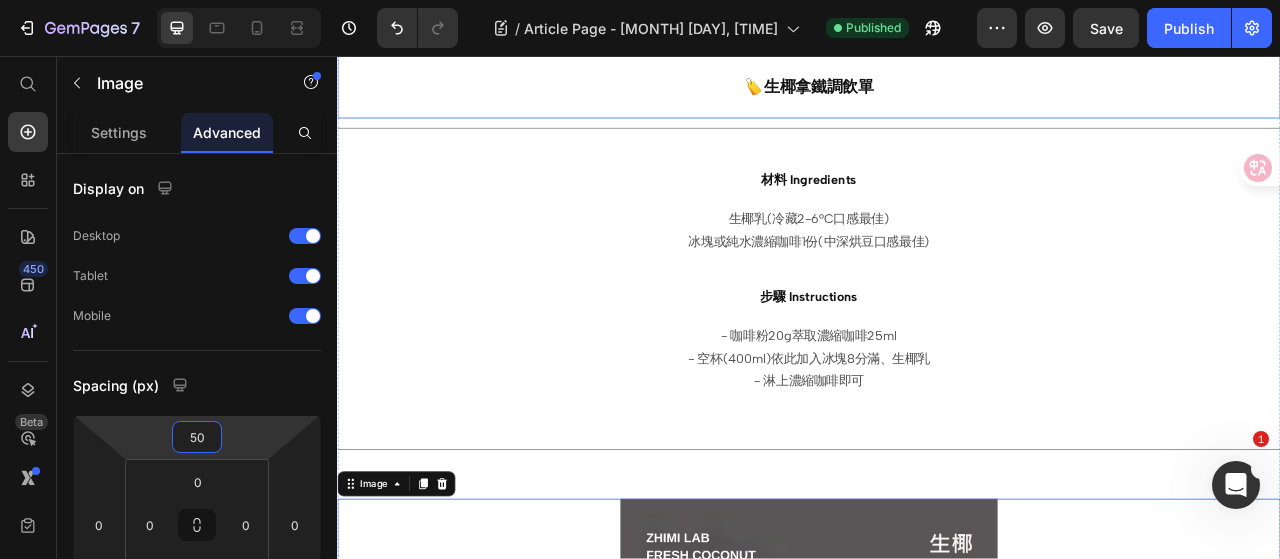 scroll, scrollTop: 700, scrollLeft: 0, axis: vertical 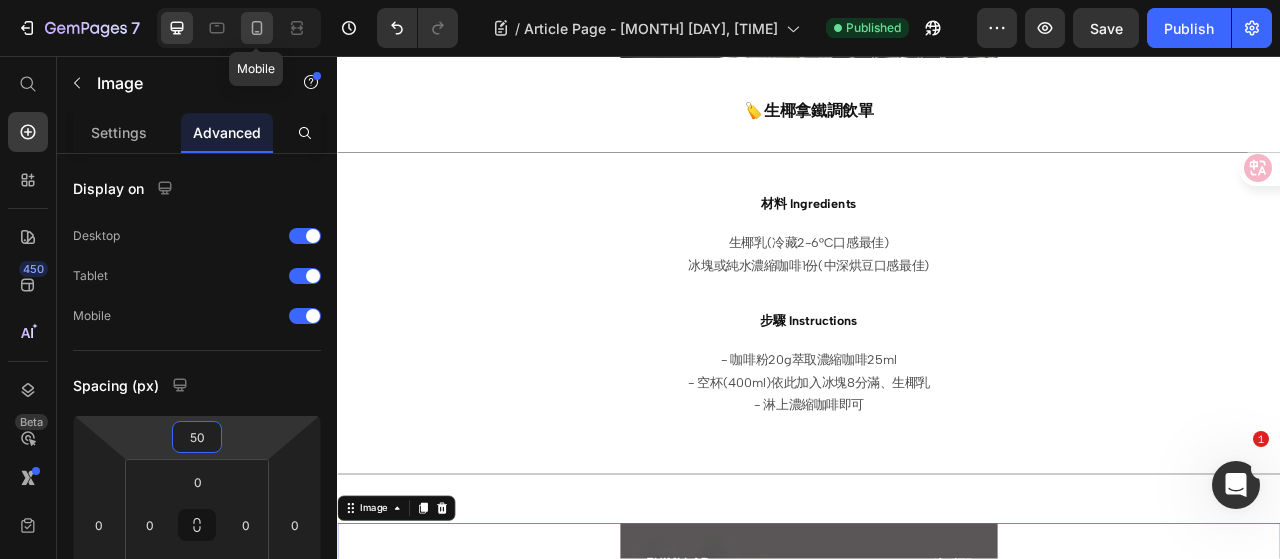 click 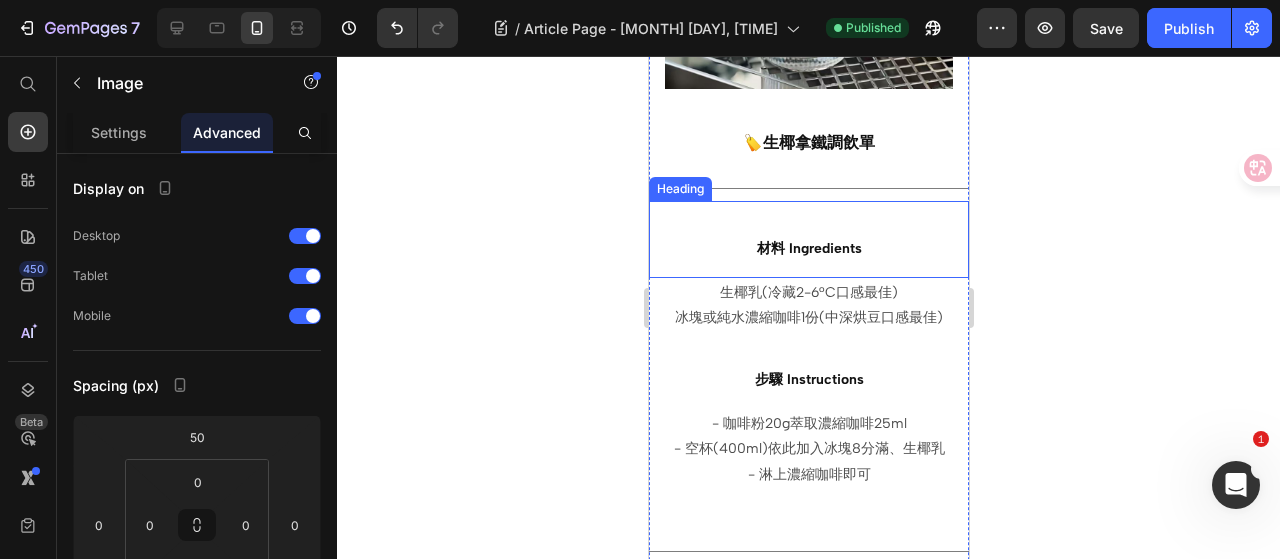 scroll, scrollTop: 450, scrollLeft: 0, axis: vertical 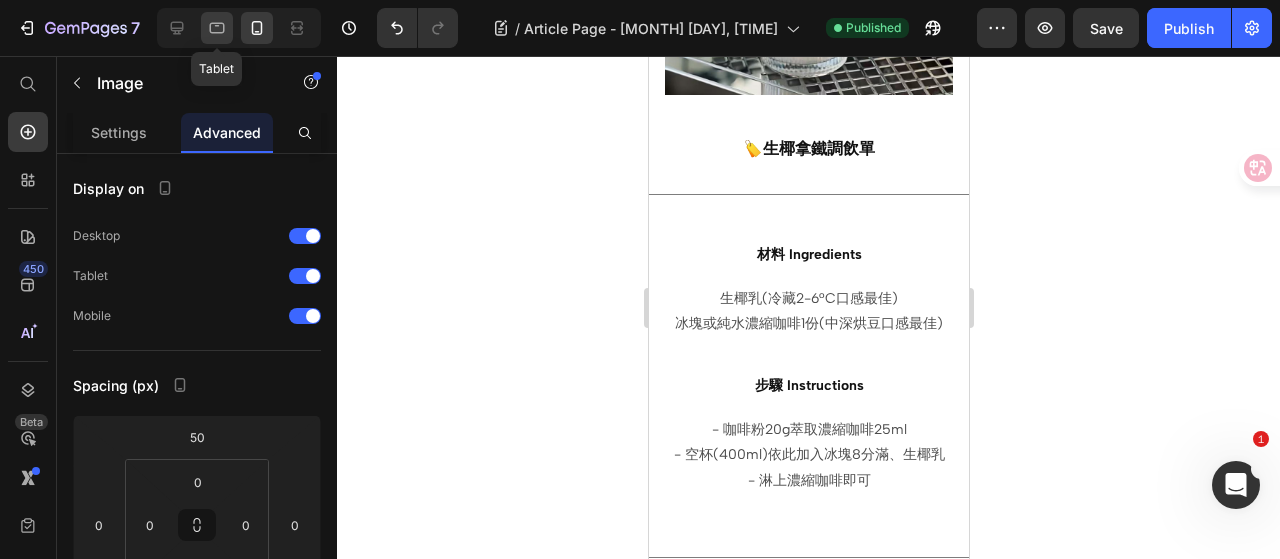 click 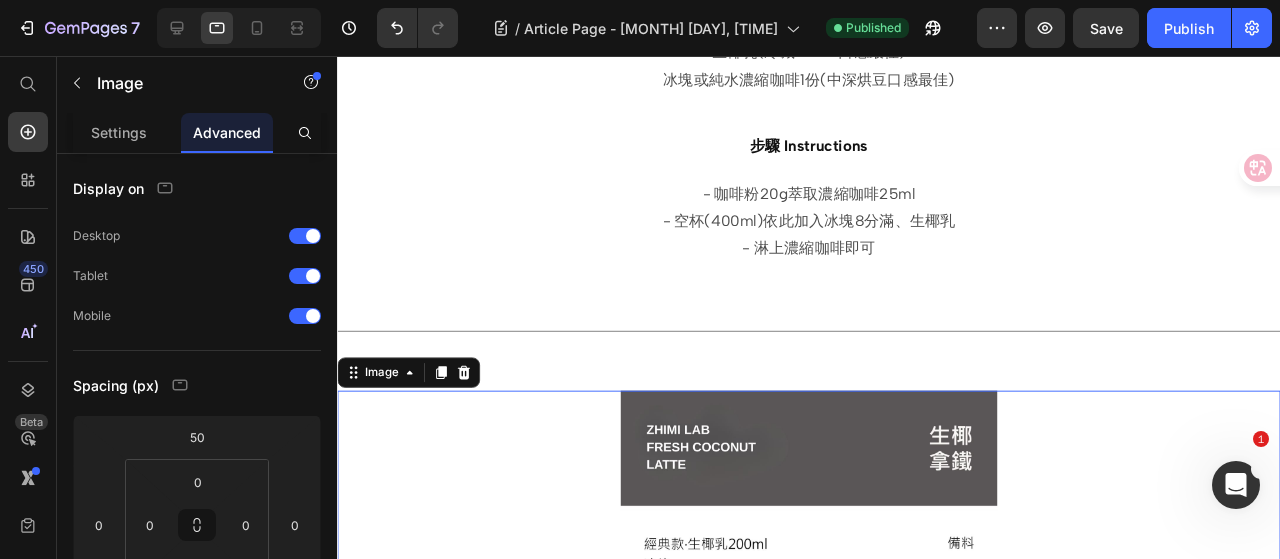 scroll, scrollTop: 802, scrollLeft: 0, axis: vertical 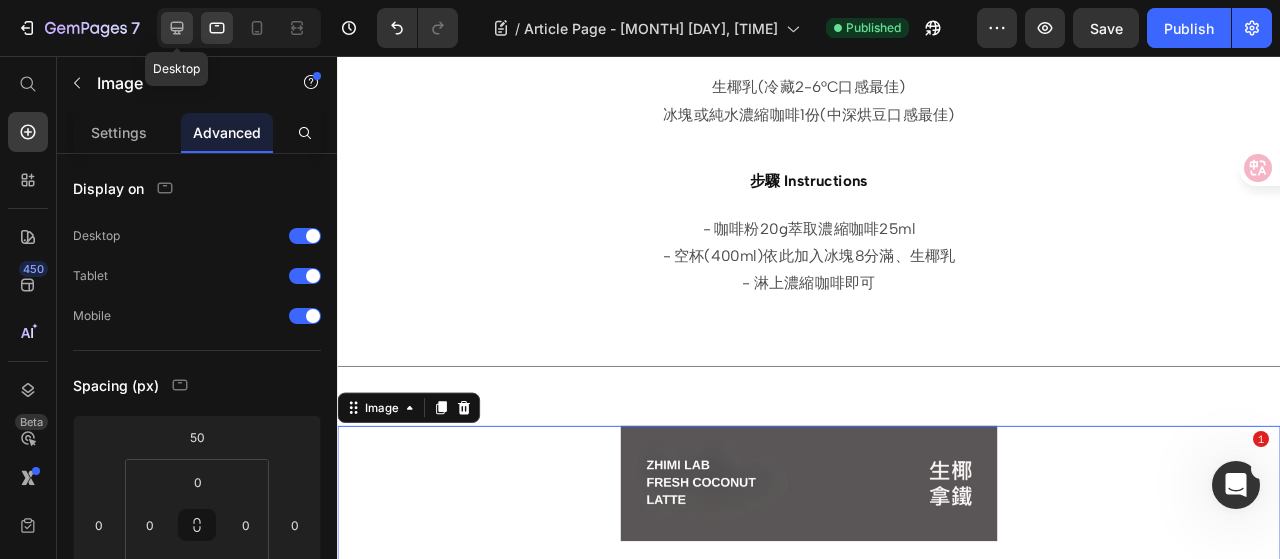 click 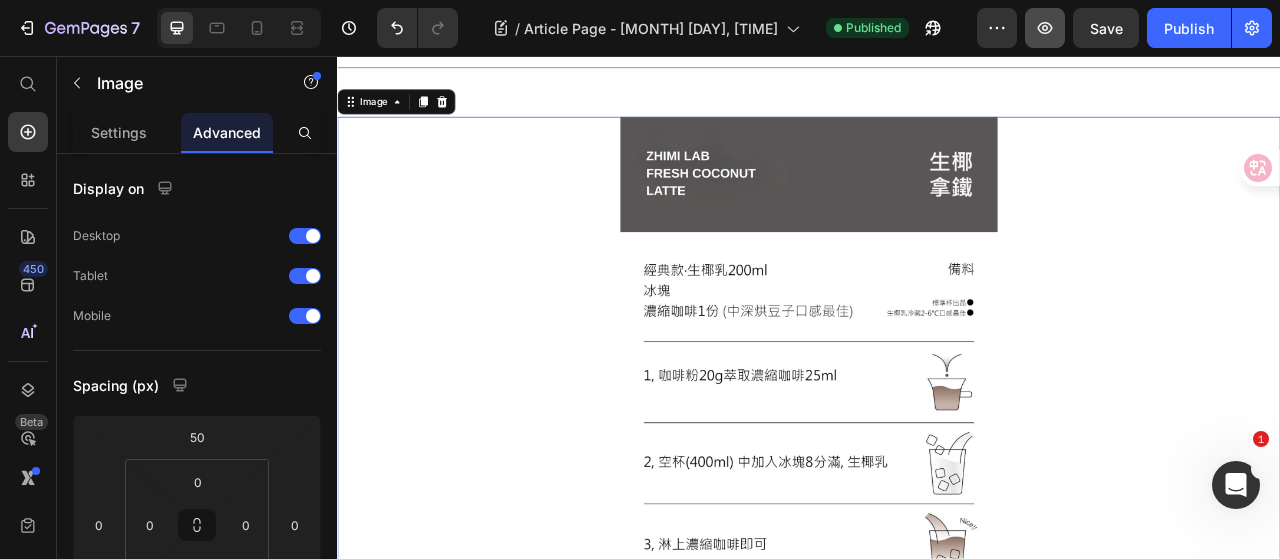scroll, scrollTop: 1218, scrollLeft: 0, axis: vertical 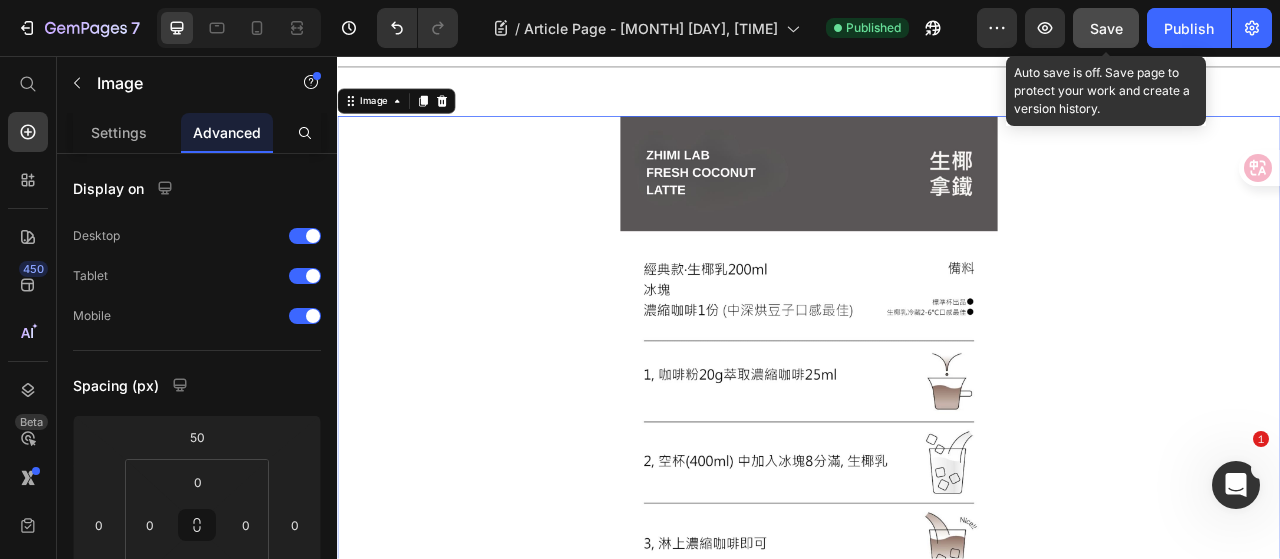 click on "Save" 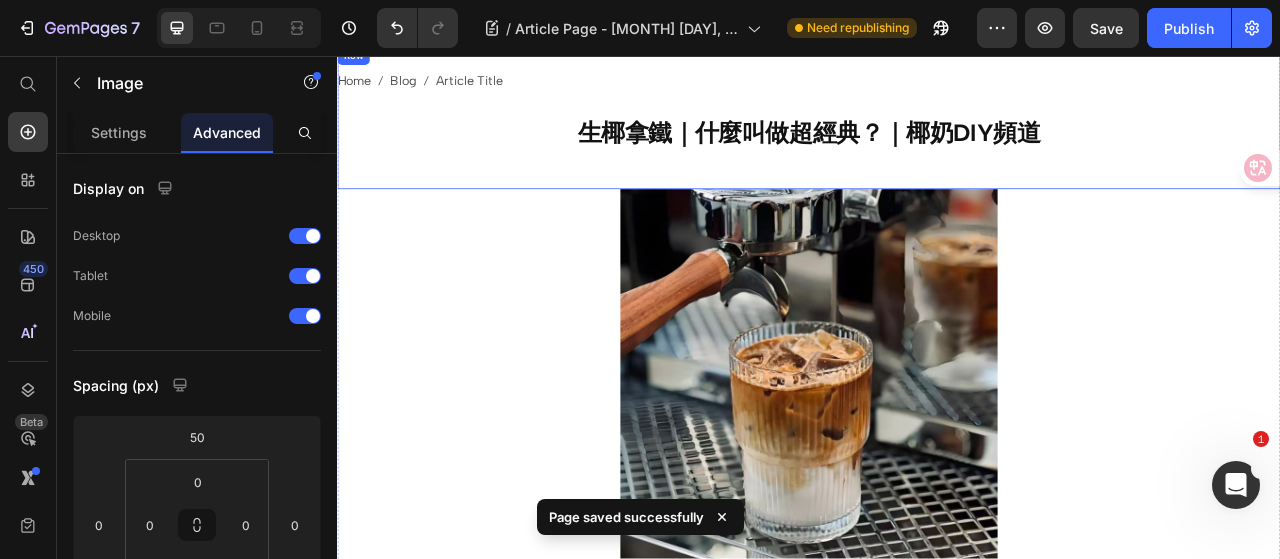 scroll, scrollTop: 0, scrollLeft: 0, axis: both 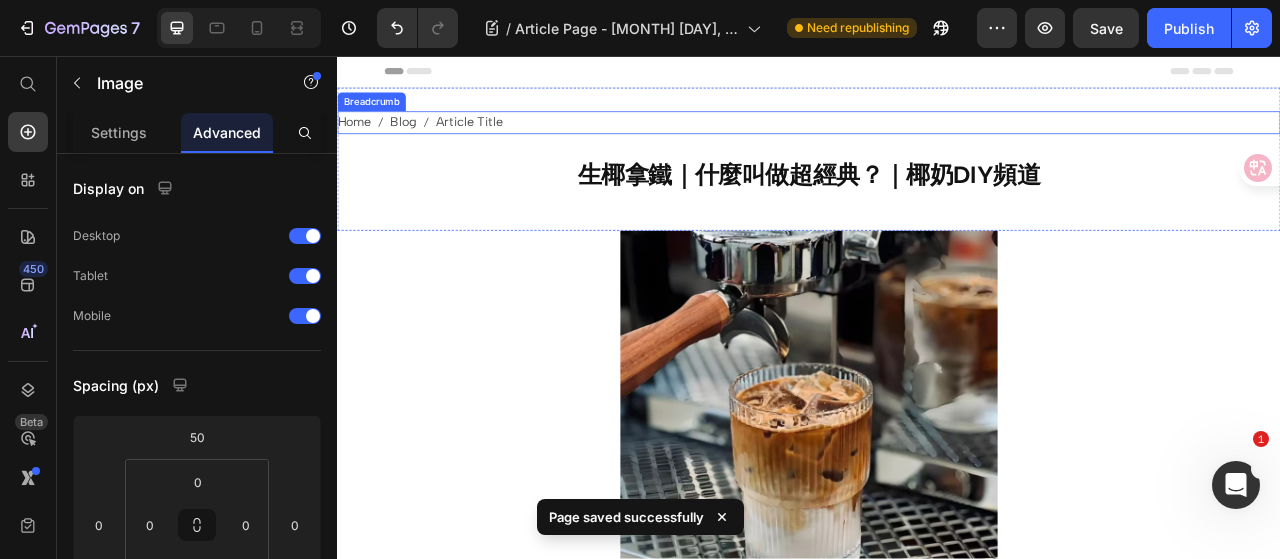 click on "Article Title" at bounding box center (505, 141) 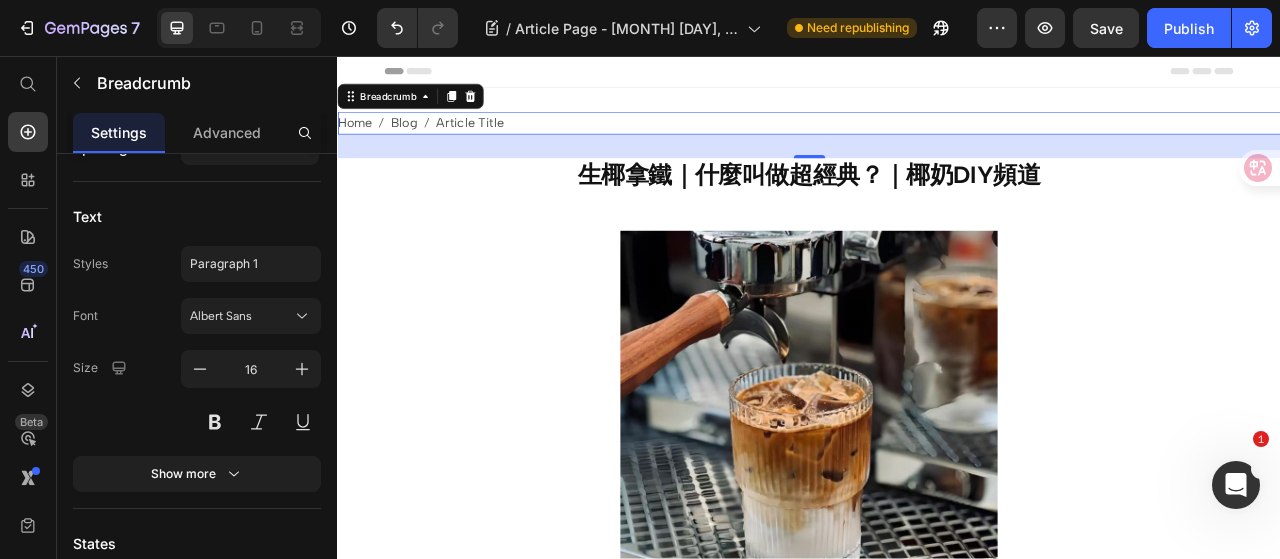 scroll, scrollTop: 0, scrollLeft: 0, axis: both 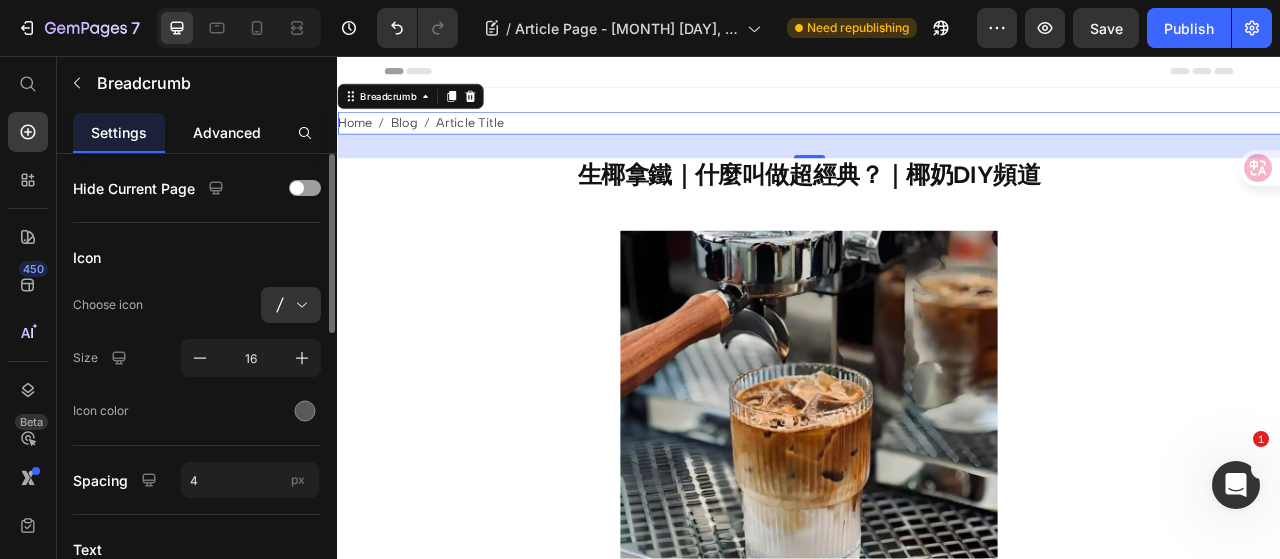 click on "Advanced" at bounding box center [227, 132] 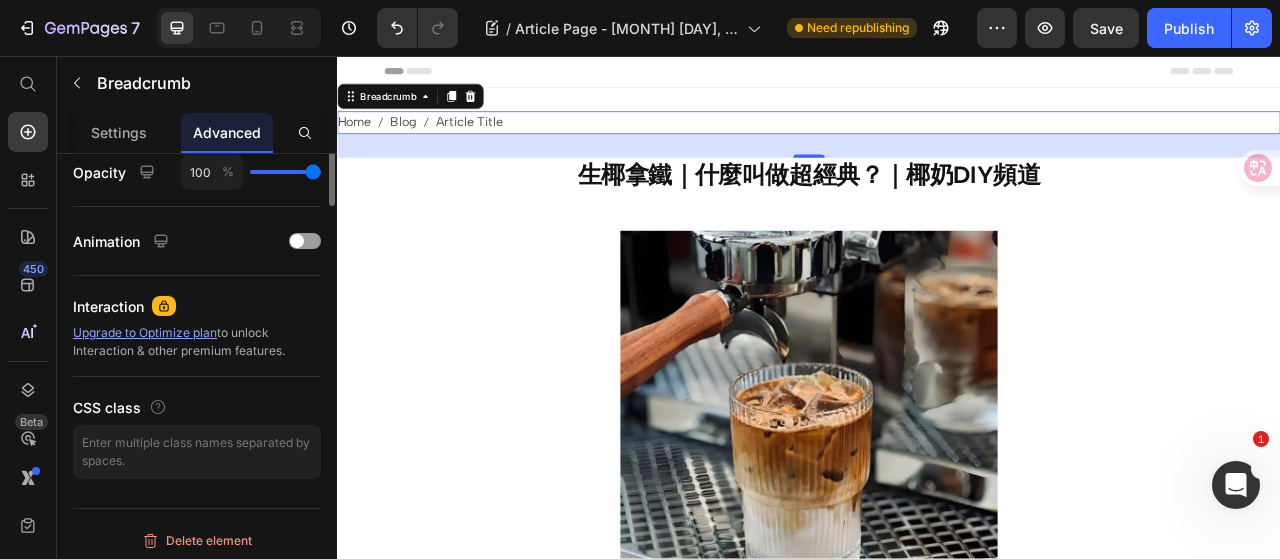 scroll, scrollTop: 400, scrollLeft: 0, axis: vertical 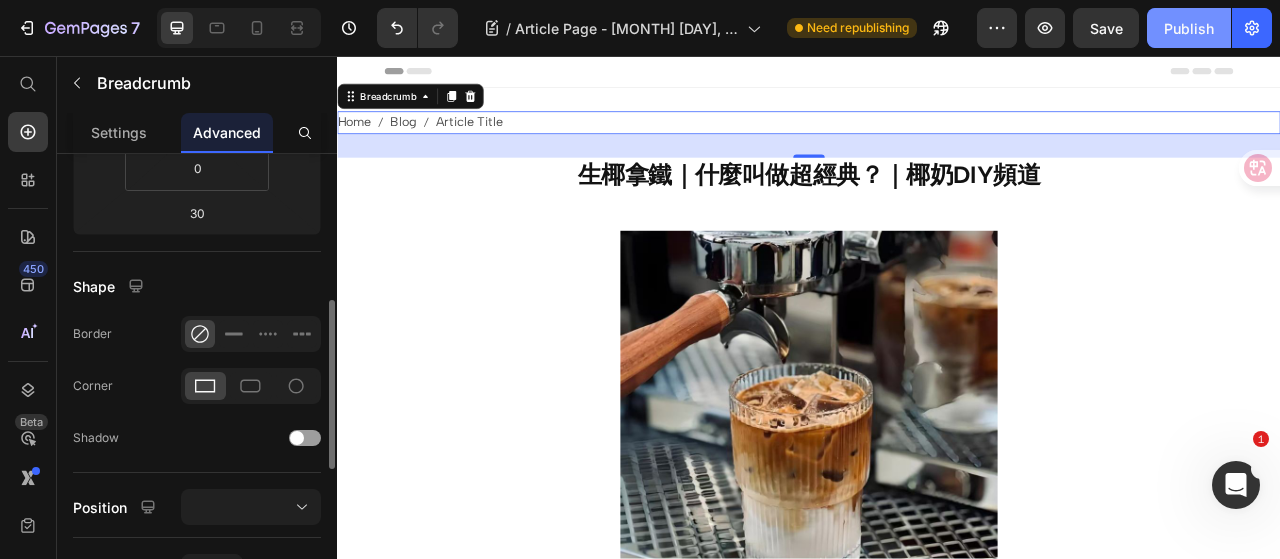 click on "Publish" 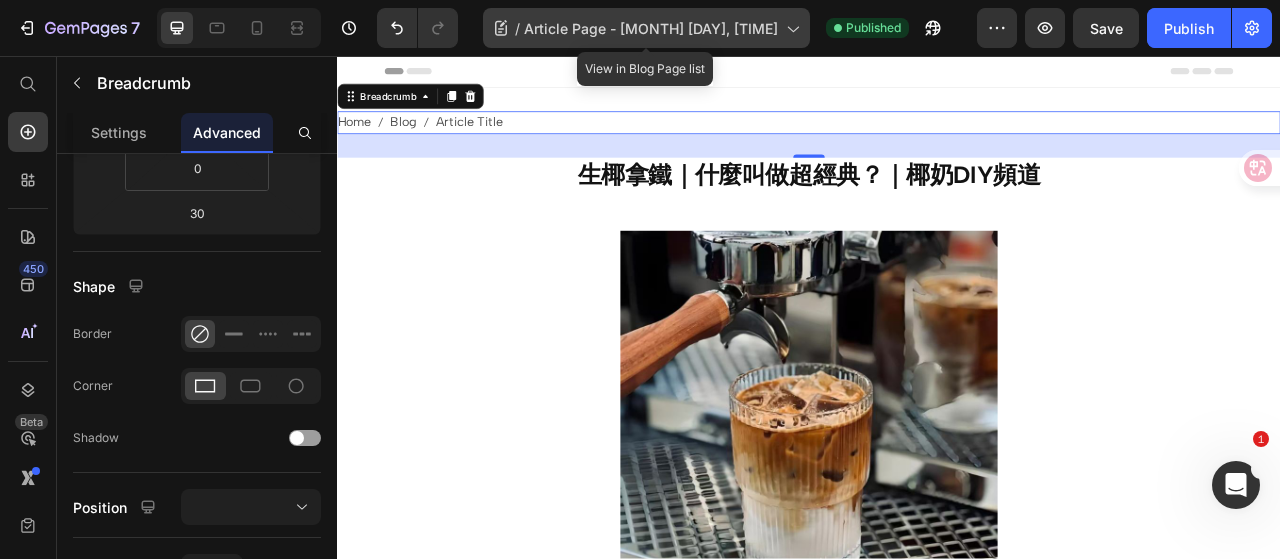 click on "Article Page - Jul 13, 20:46:39" at bounding box center (651, 28) 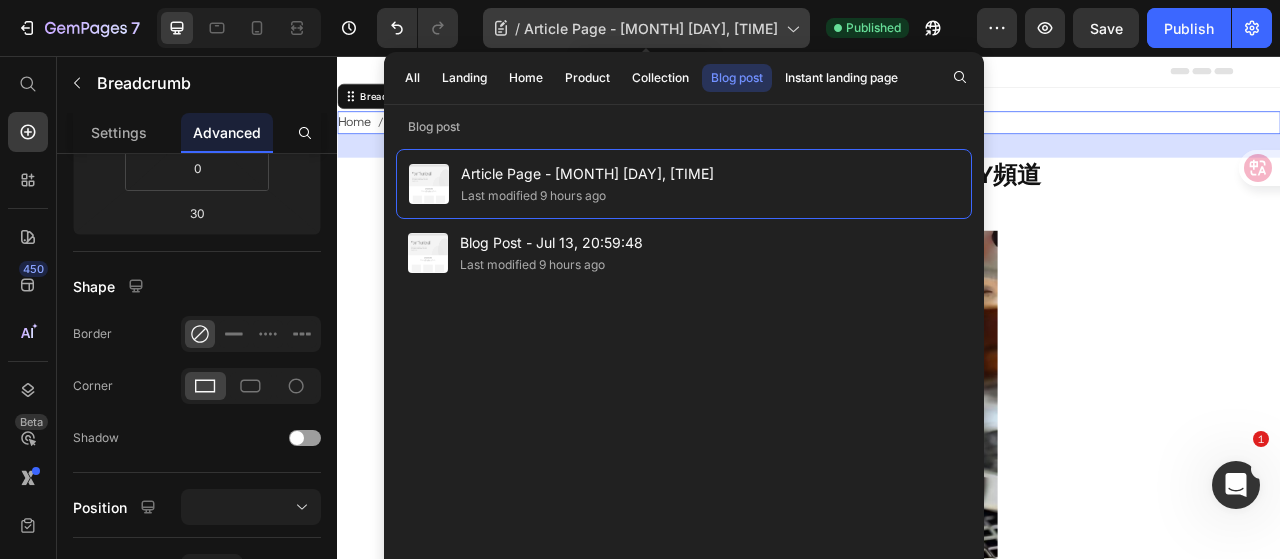 click on "/  Article Page - Jul 13, 20:46:39" 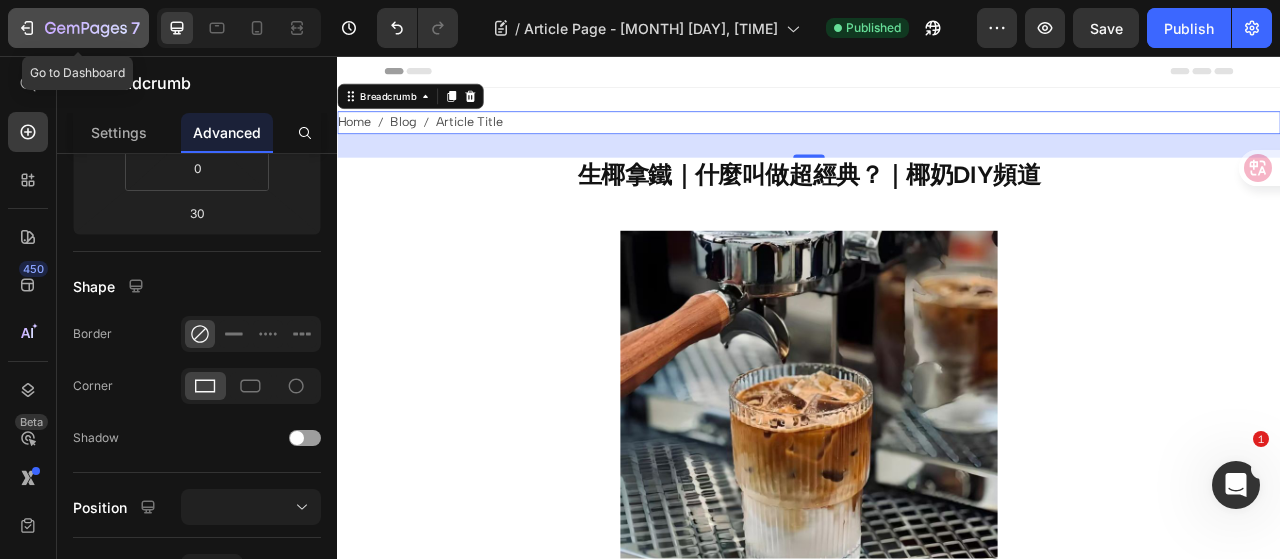 click 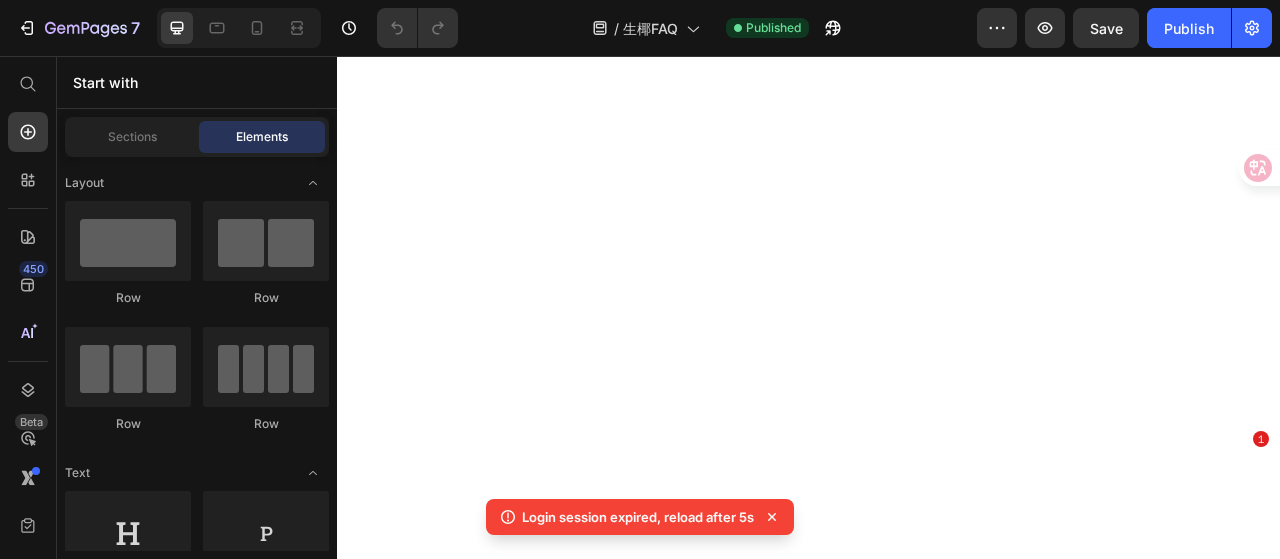 scroll, scrollTop: 0, scrollLeft: 0, axis: both 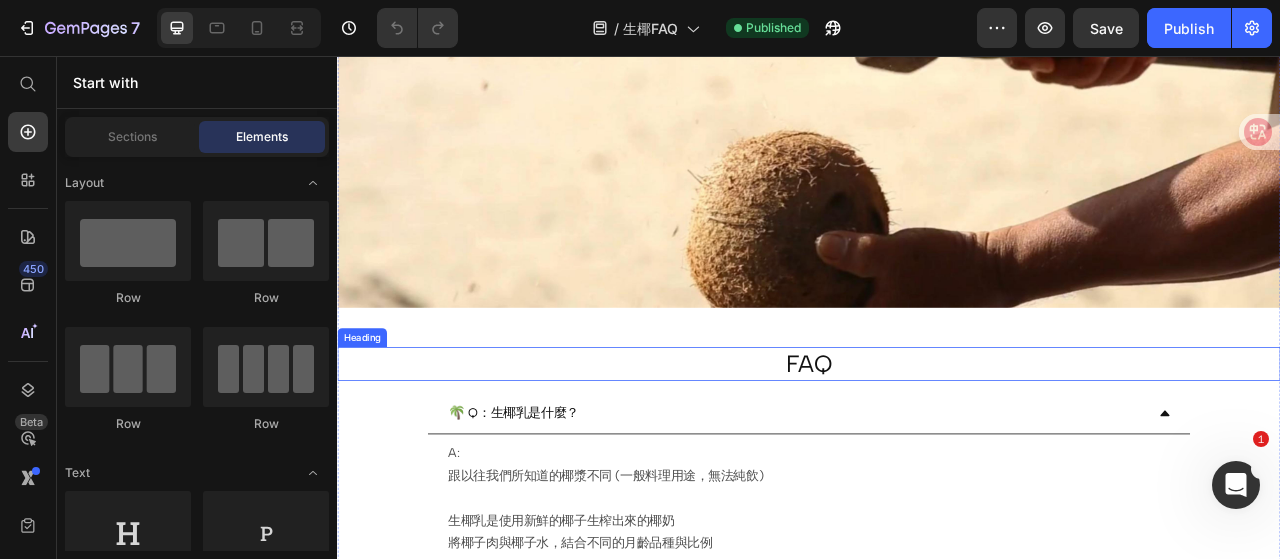 click on "FAQ" at bounding box center (937, 448) 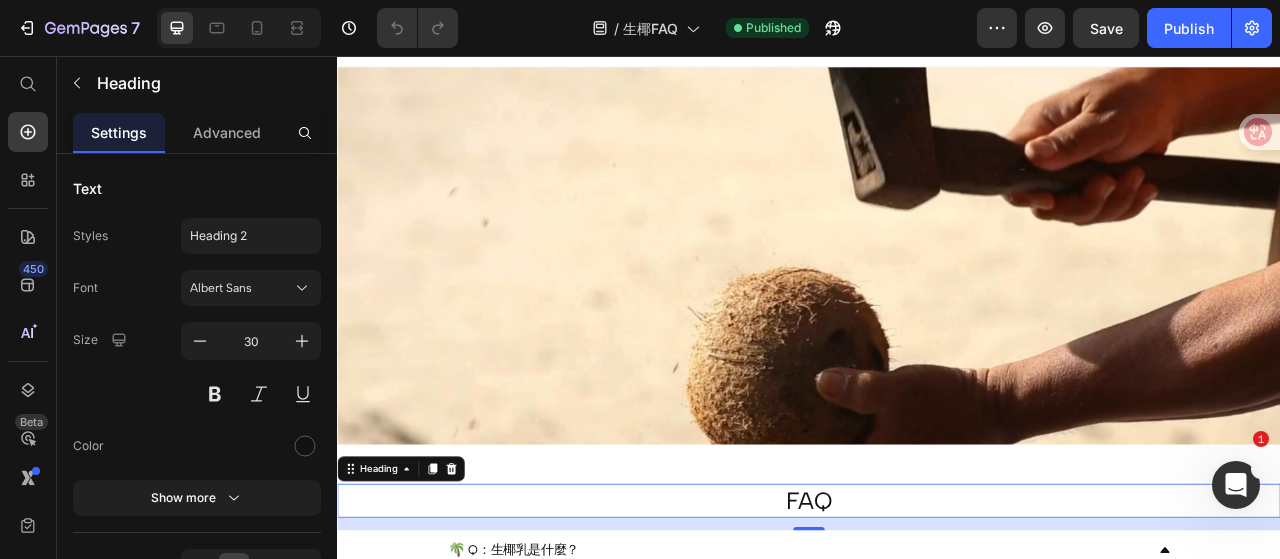 scroll, scrollTop: 0, scrollLeft: 0, axis: both 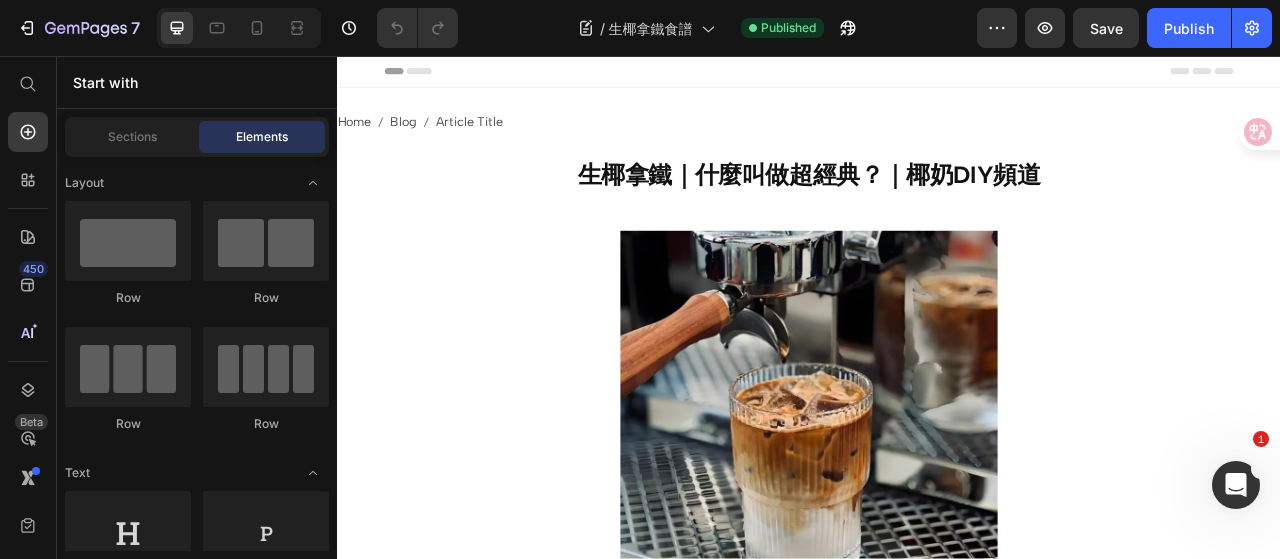 click on "Header" at bounding box center [394, 76] 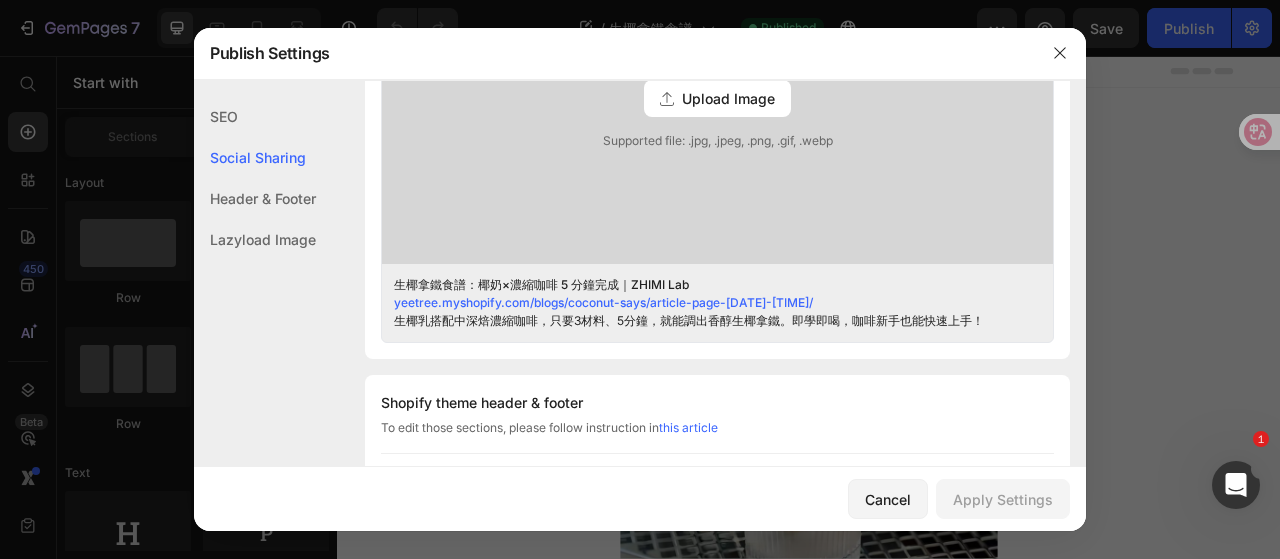 scroll, scrollTop: 600, scrollLeft: 0, axis: vertical 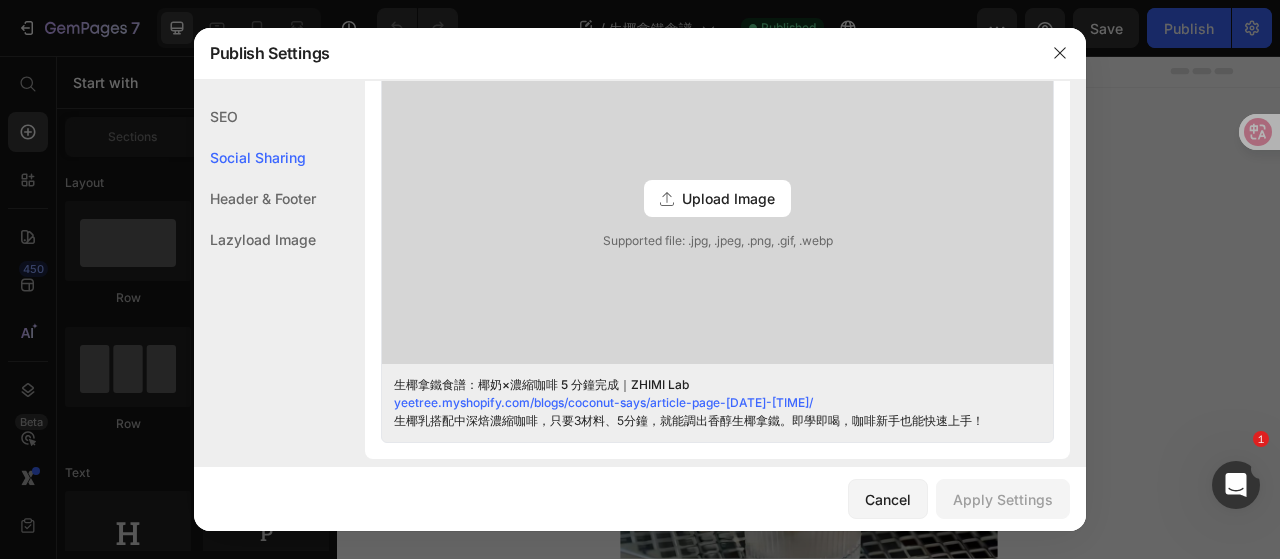 click on "Upload Image" at bounding box center (728, 198) 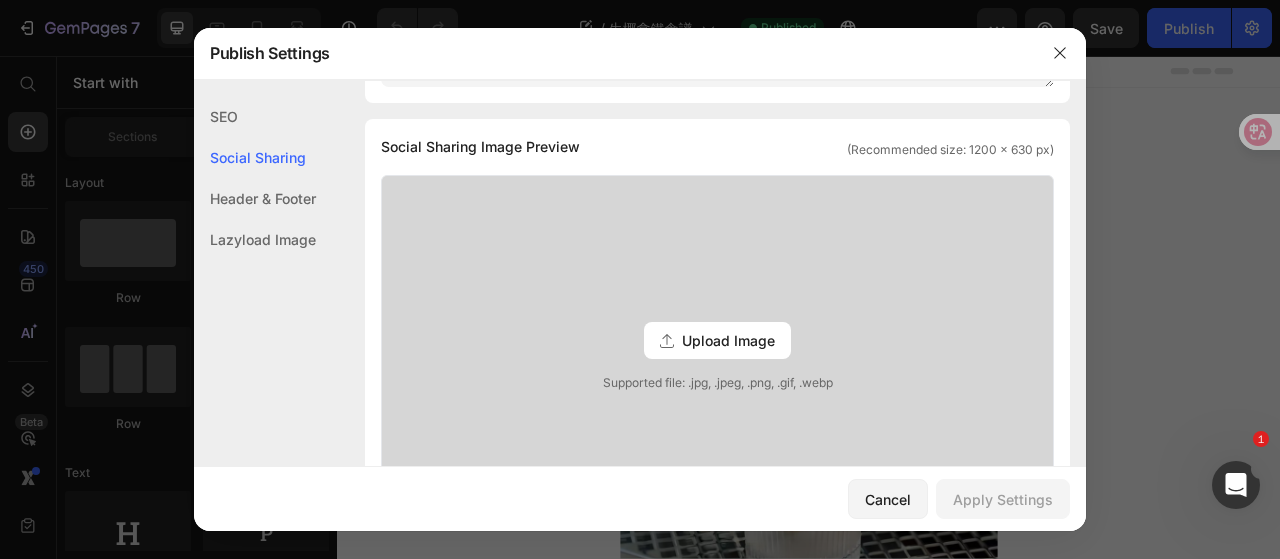 scroll, scrollTop: 500, scrollLeft: 0, axis: vertical 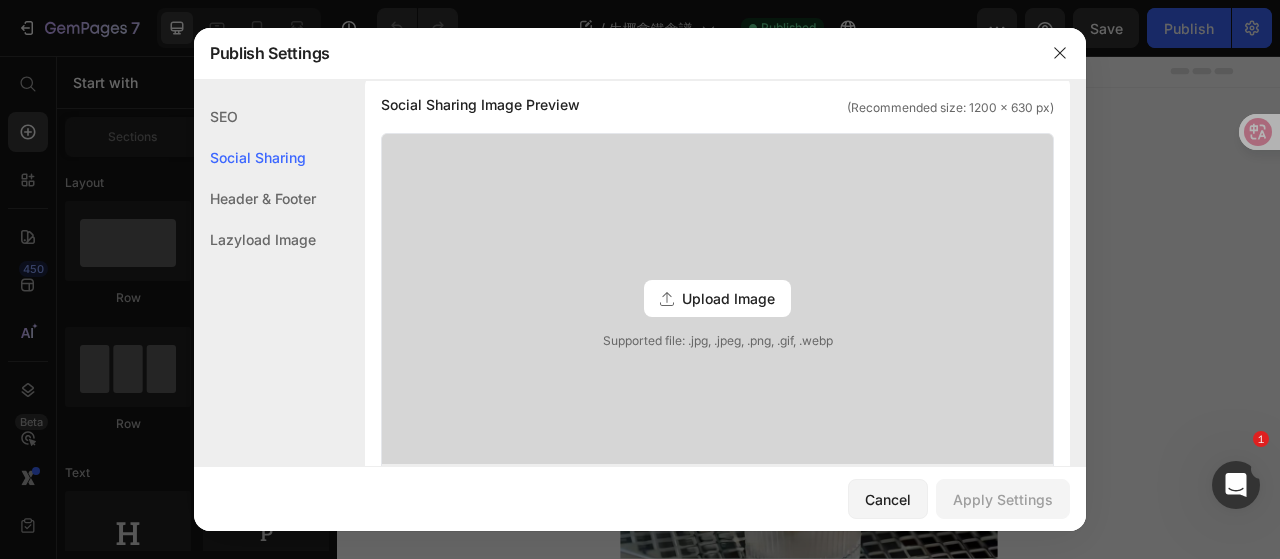 click on "Supported file: .jpg, .jpeg, .png, .gif, .webp" at bounding box center [717, 341] 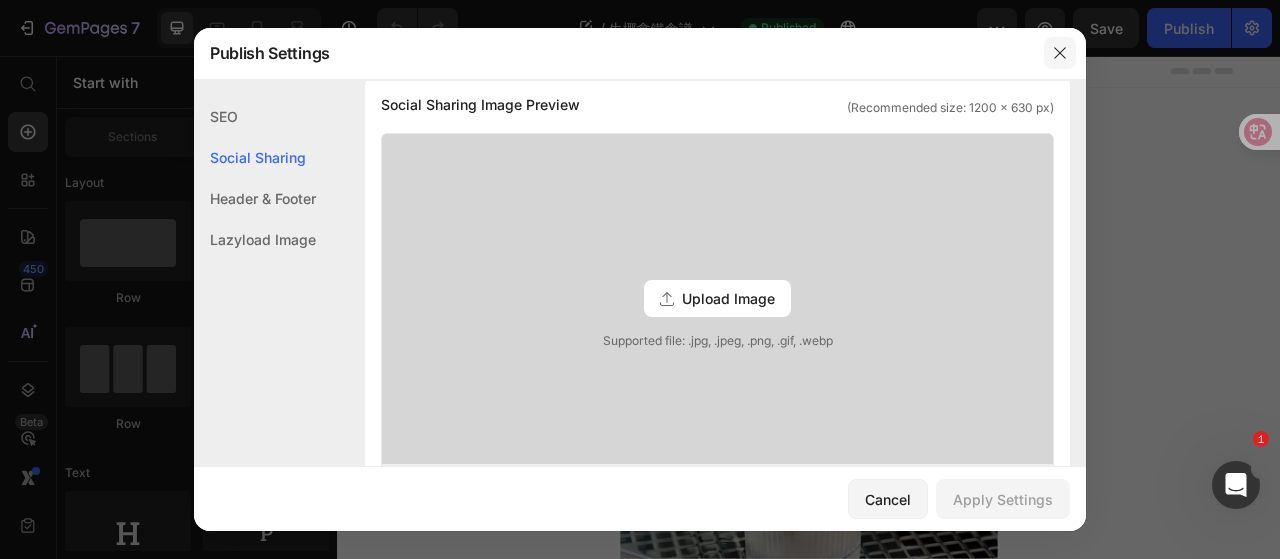 click 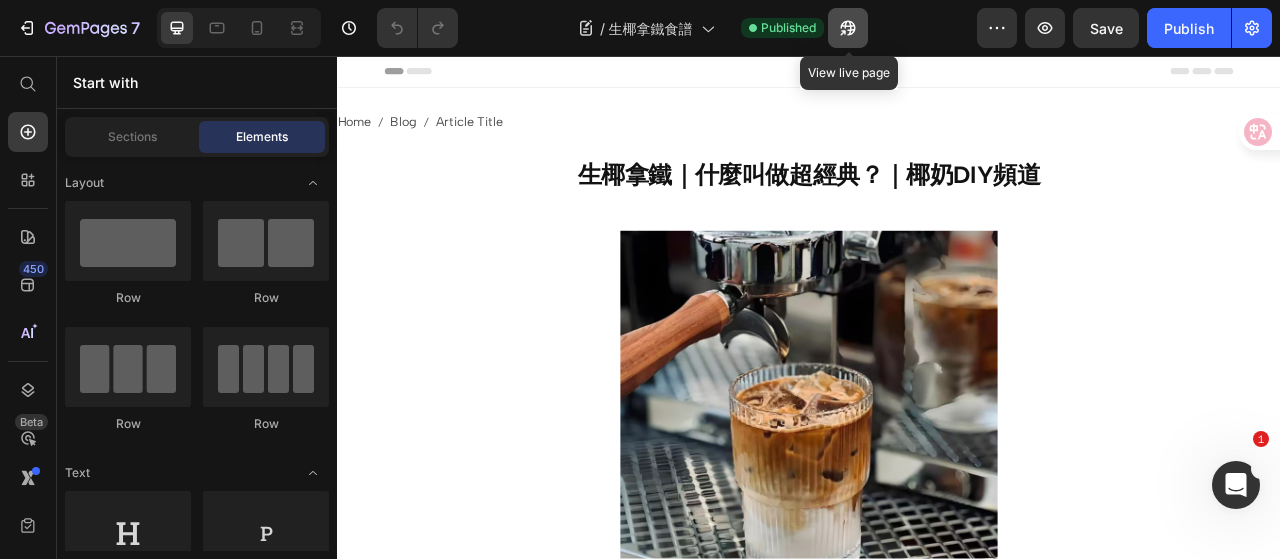 click 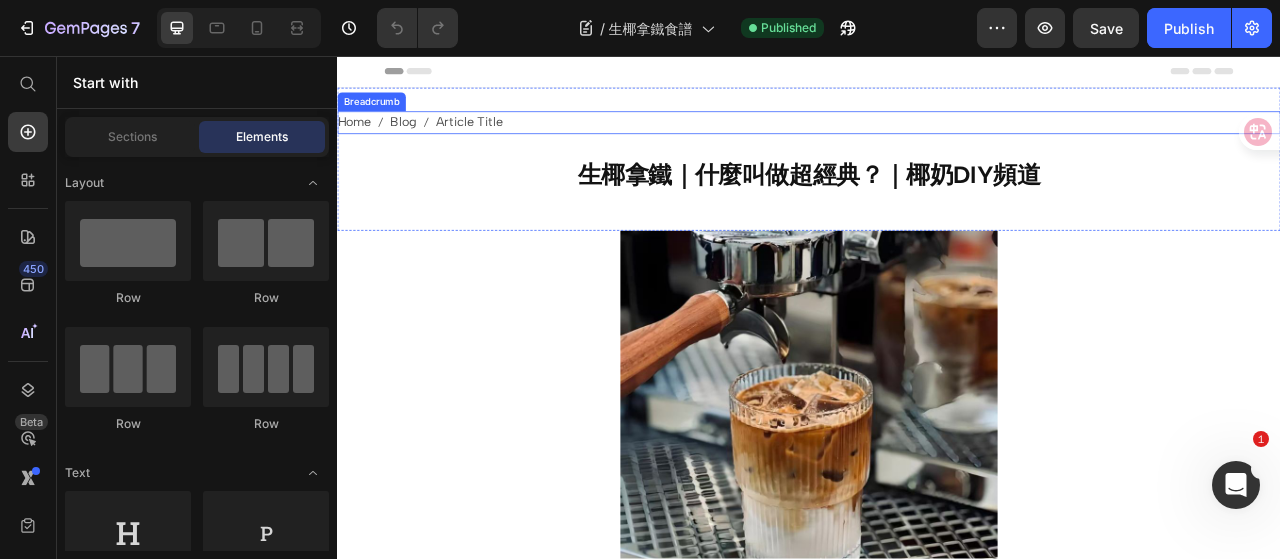 click on "Article Title" at bounding box center [505, 141] 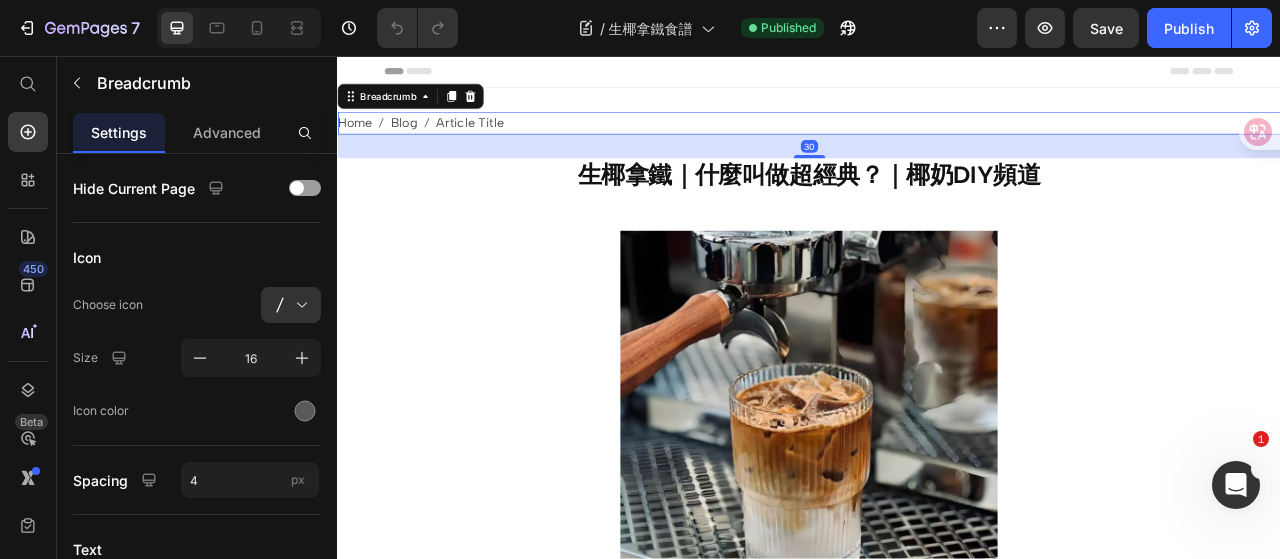 click on "Article Title" at bounding box center [505, 141] 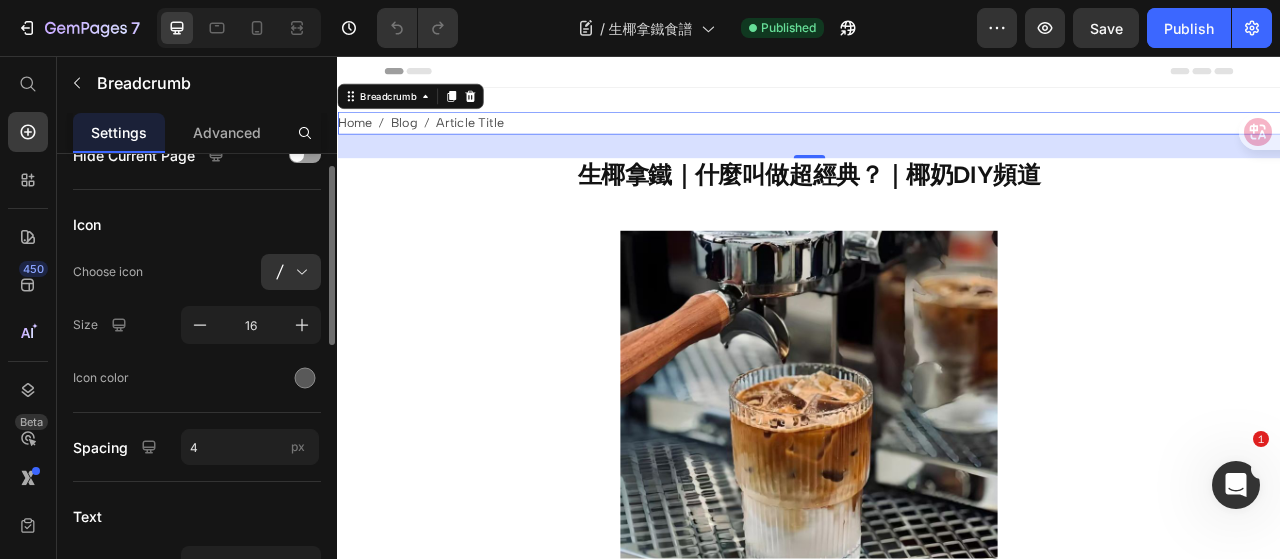 scroll, scrollTop: 0, scrollLeft: 0, axis: both 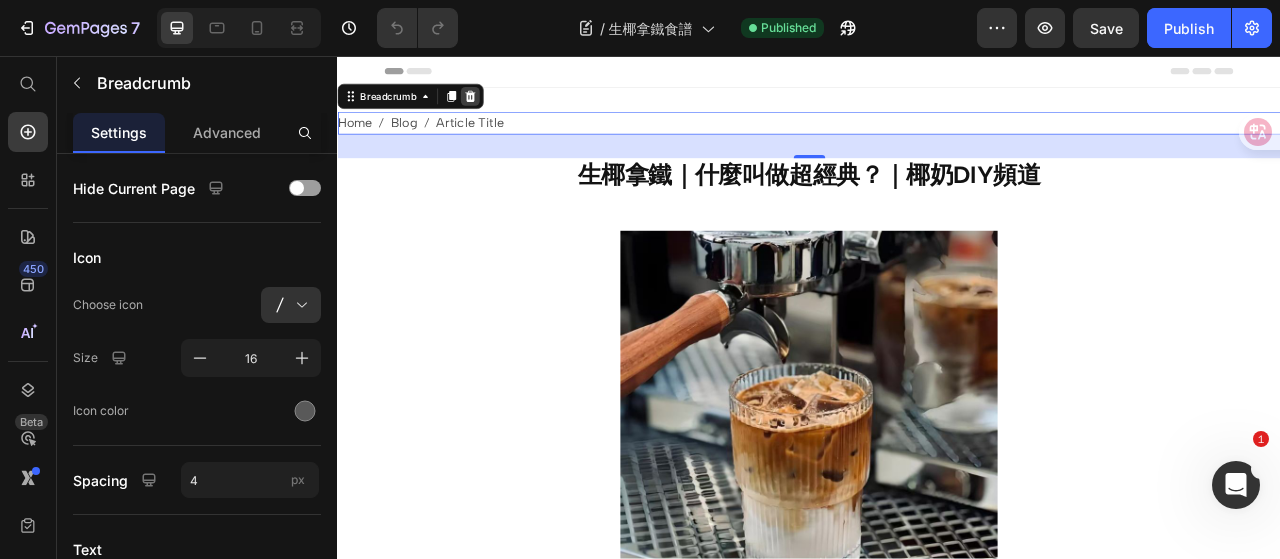 click 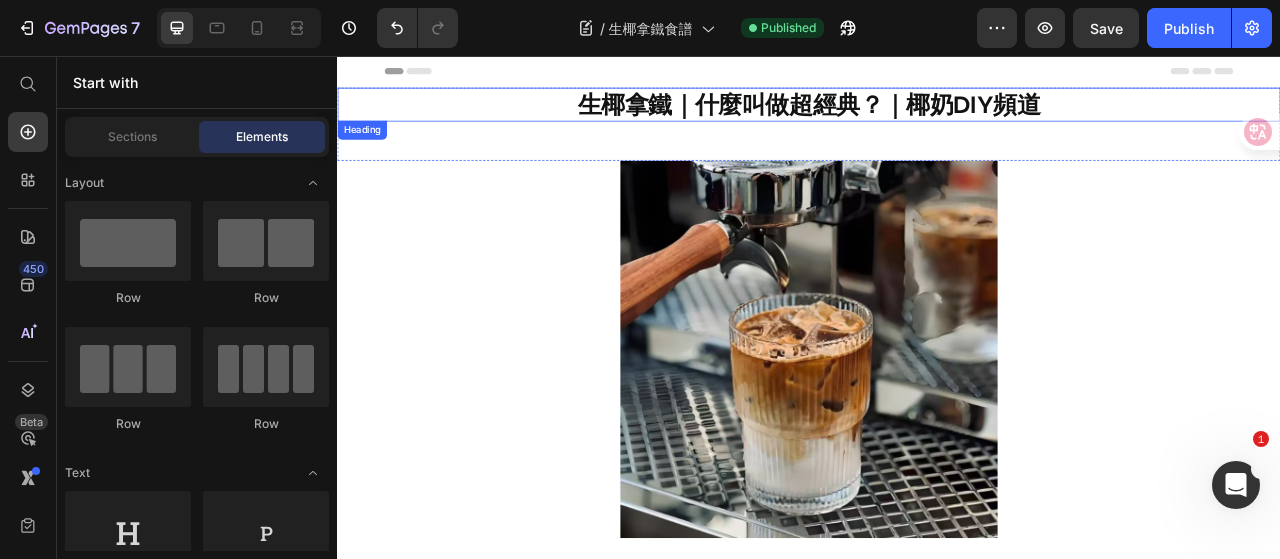 click on "生椰拿鐵｜什麼叫做超經典？｜椰奶DIY頻道" at bounding box center [937, 118] 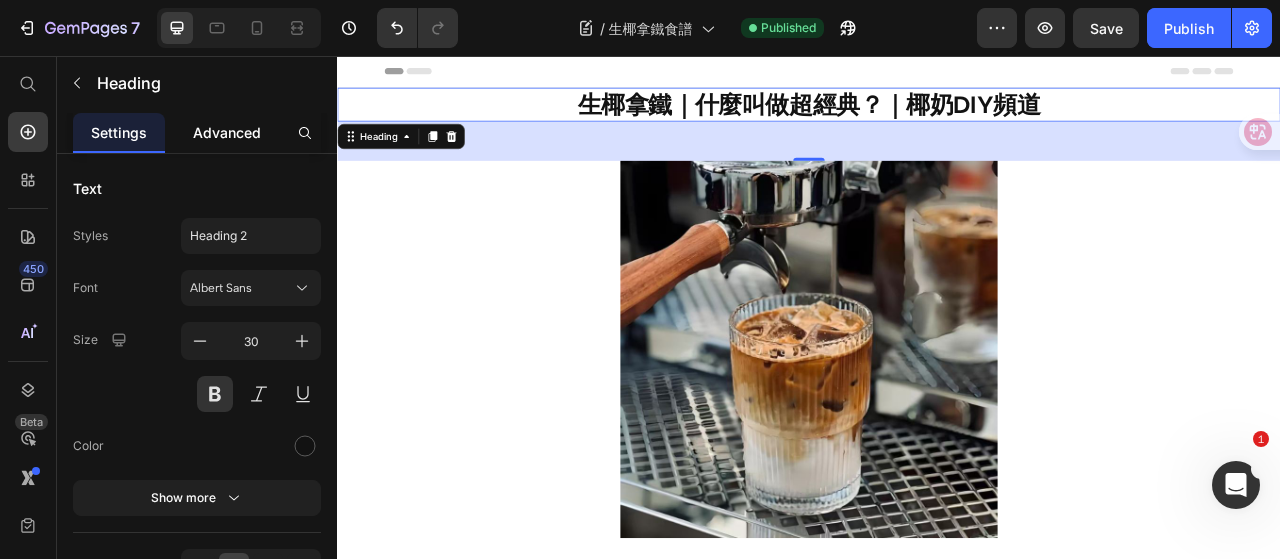 click on "Advanced" at bounding box center (227, 132) 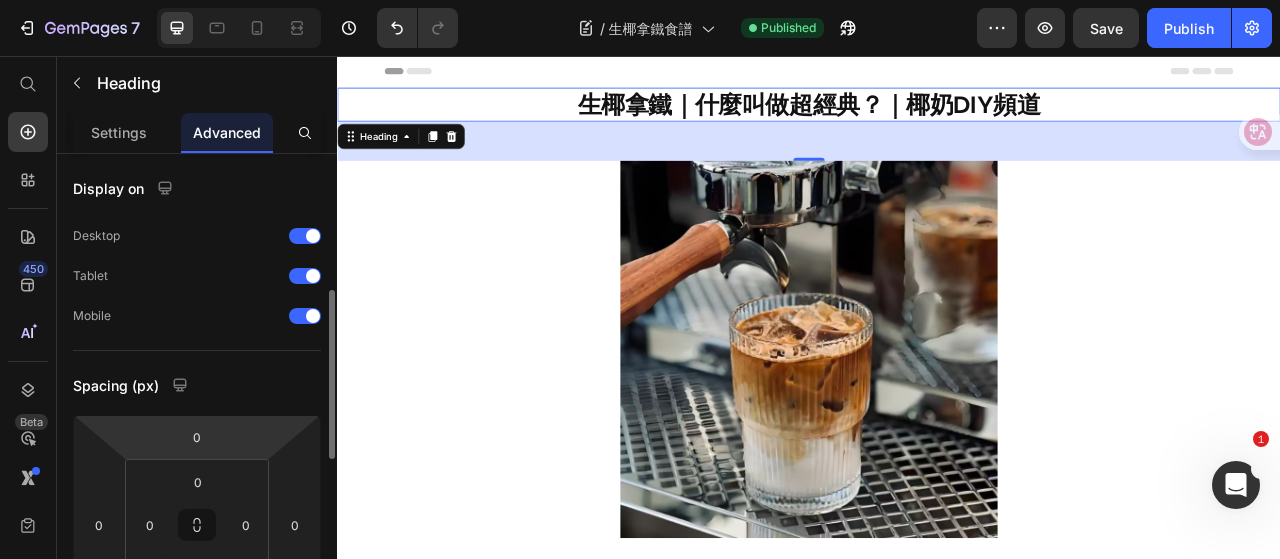 scroll, scrollTop: 100, scrollLeft: 0, axis: vertical 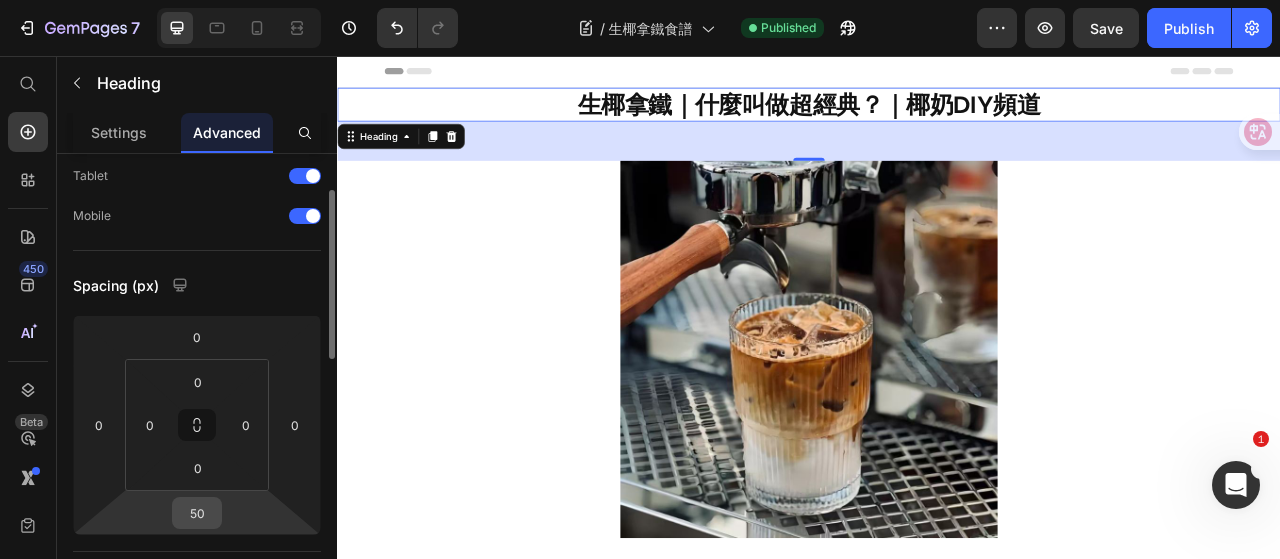 click on "50" at bounding box center (197, 513) 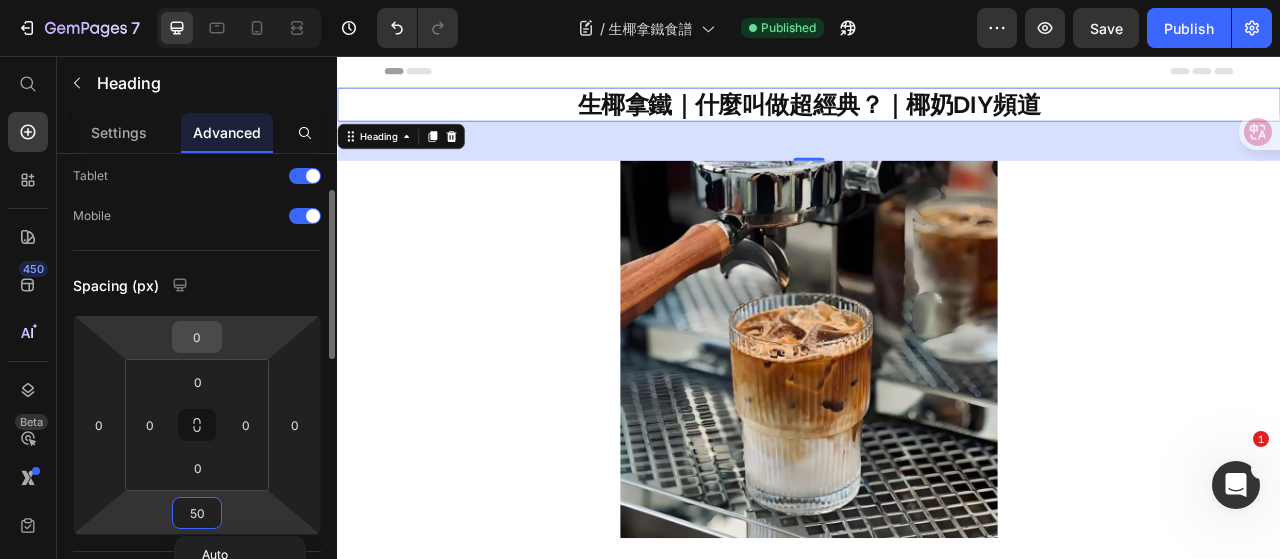 click on "0" at bounding box center [197, 337] 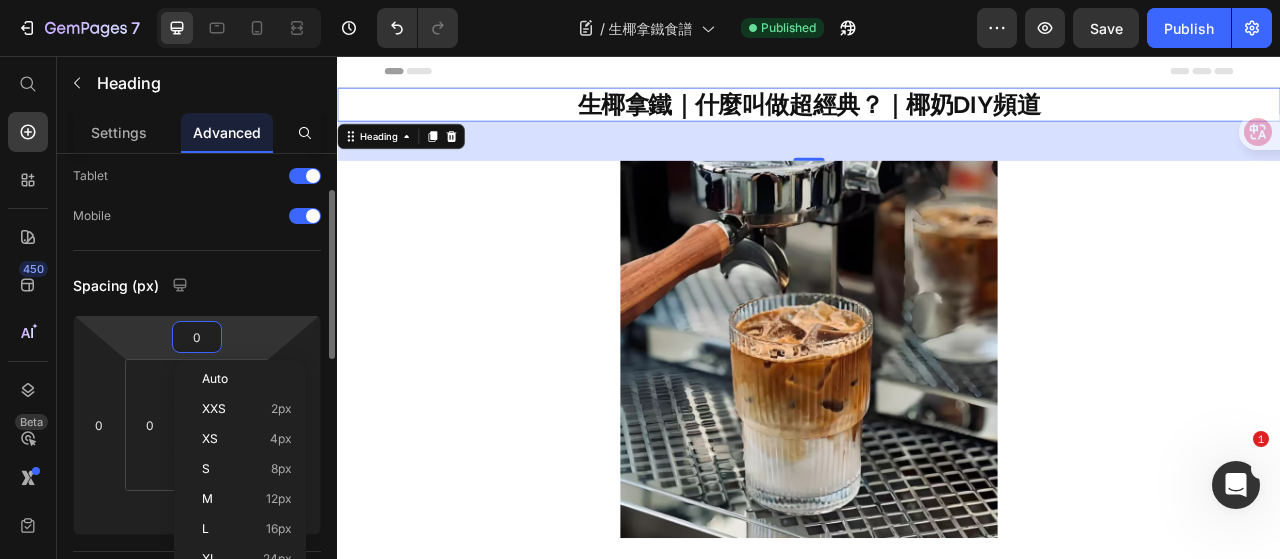 paste on "5" 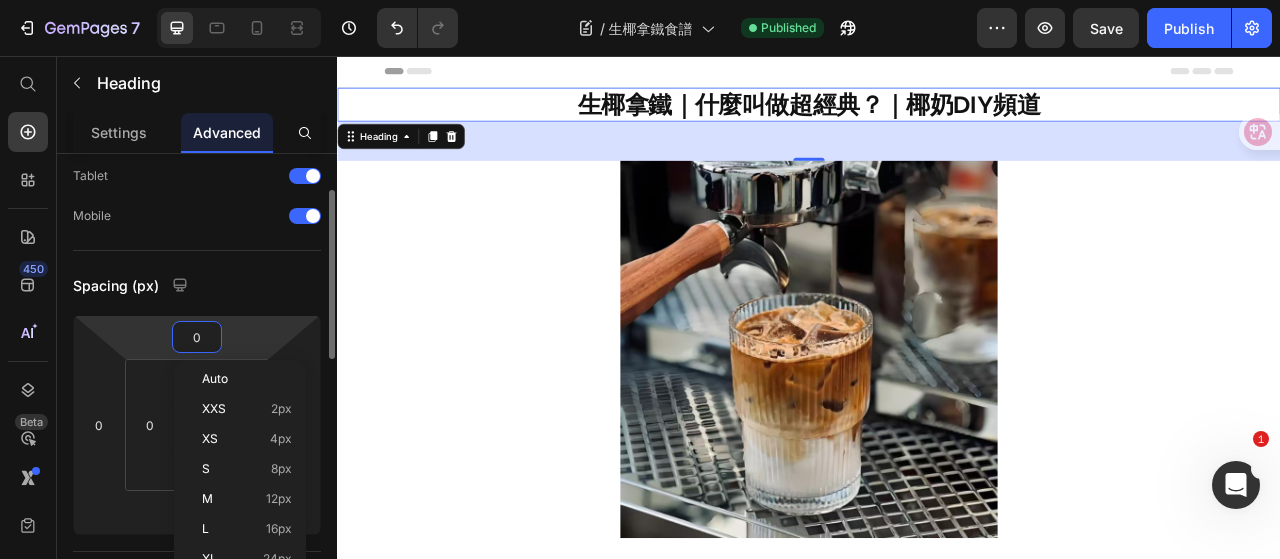 type on "50" 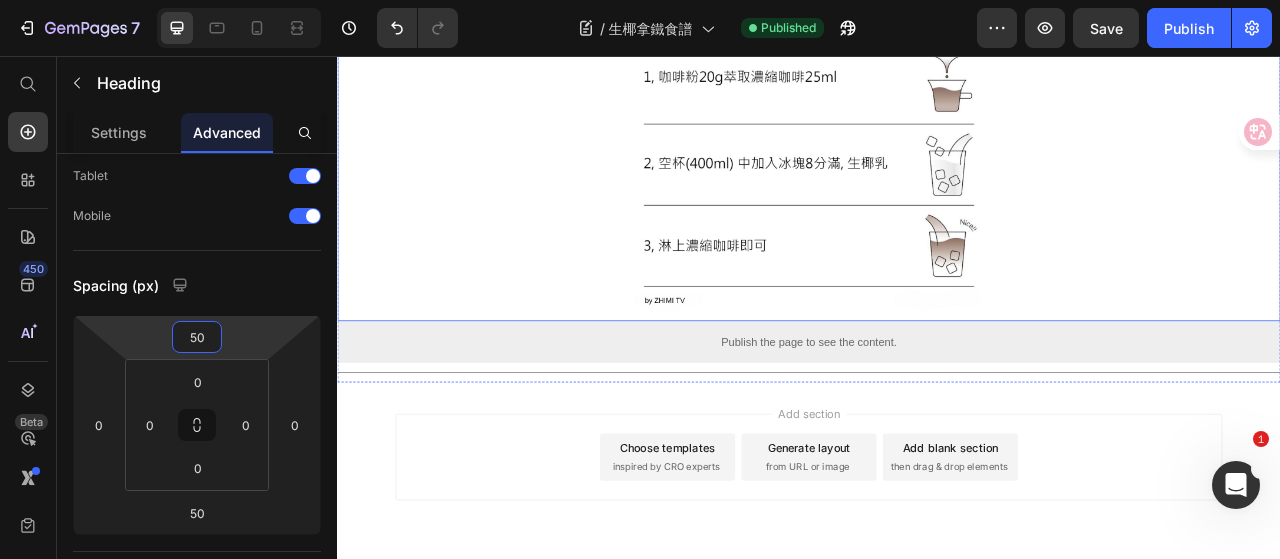 scroll, scrollTop: 1604, scrollLeft: 0, axis: vertical 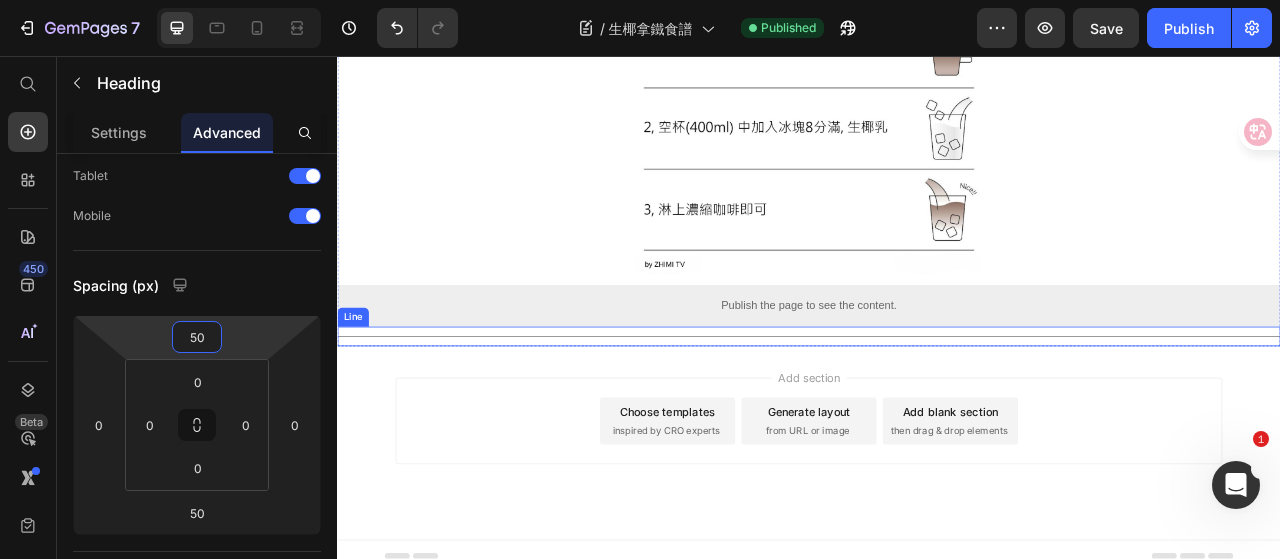 click on "Title Line" at bounding box center [937, 413] 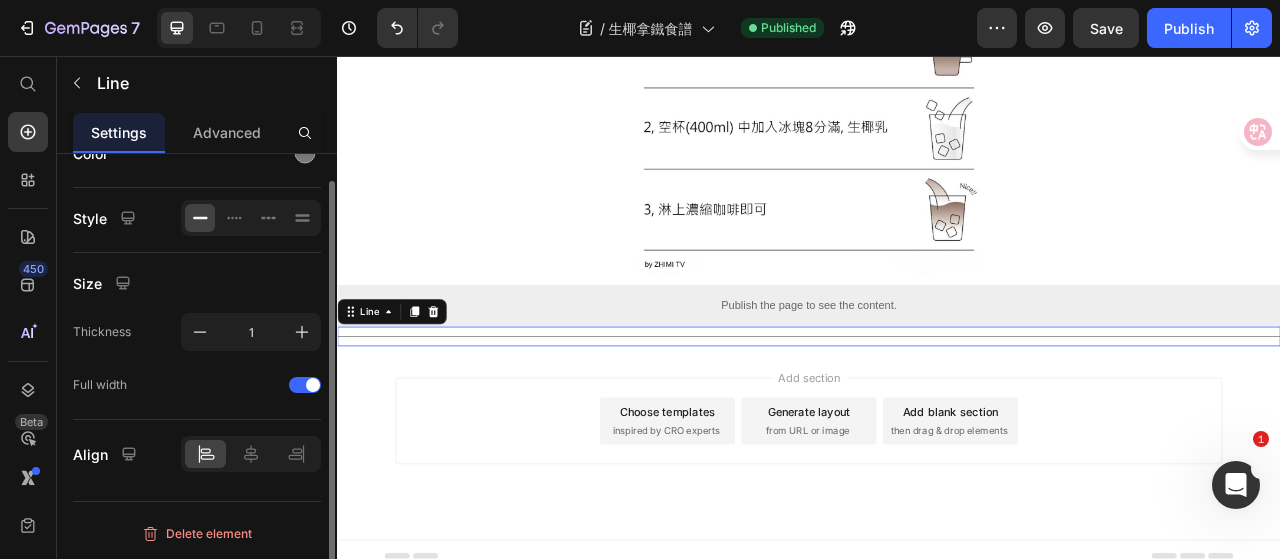 scroll, scrollTop: 0, scrollLeft: 0, axis: both 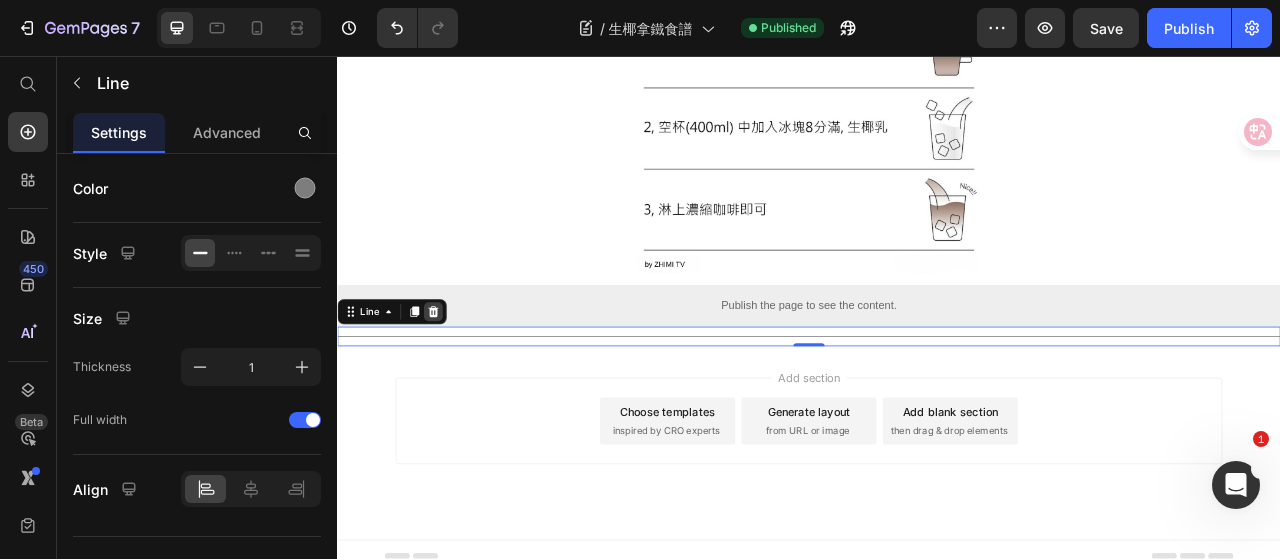 click 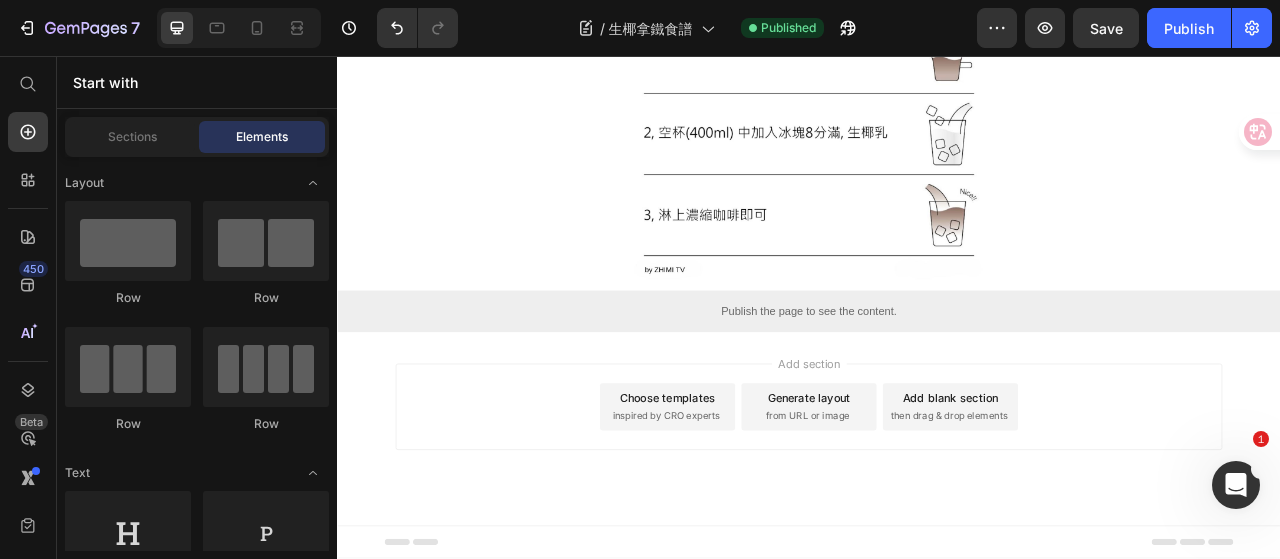 scroll, scrollTop: 1580, scrollLeft: 0, axis: vertical 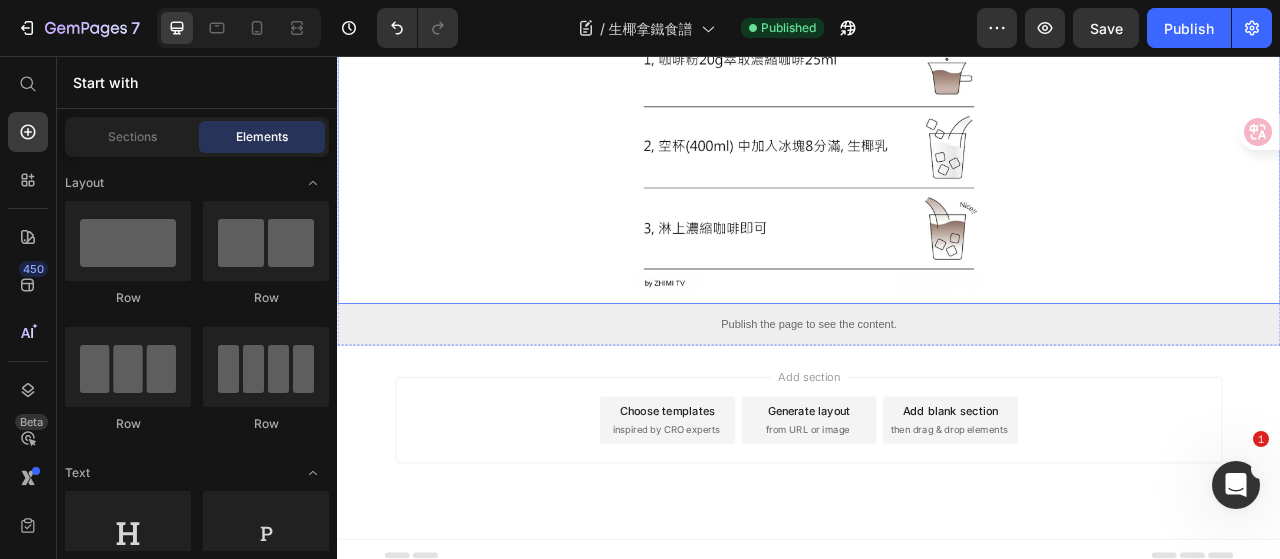 click at bounding box center (937, 52) 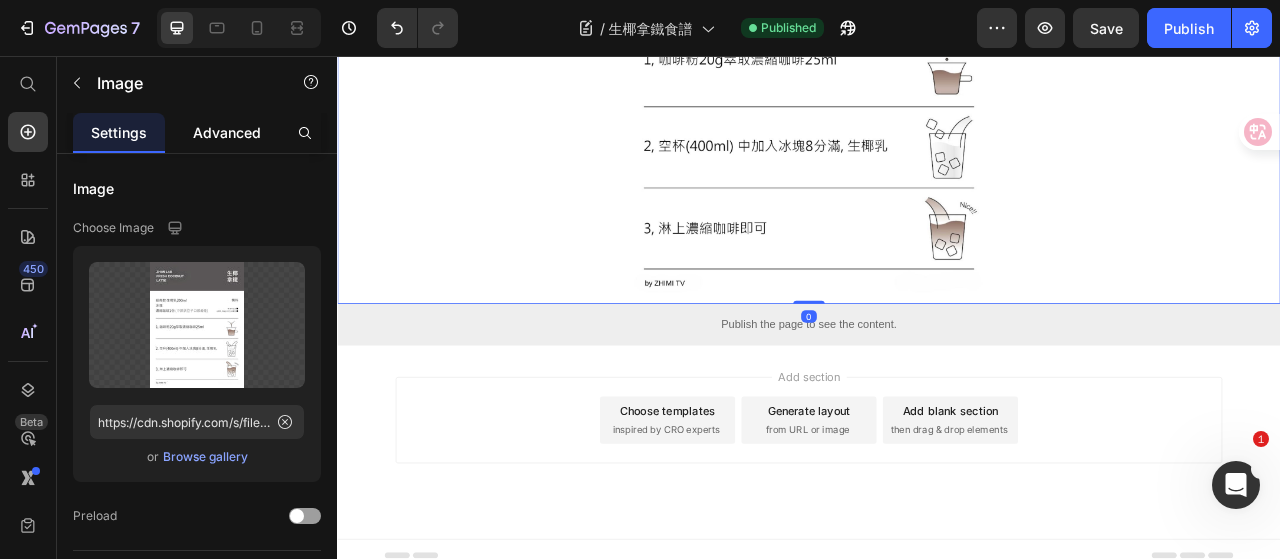 click on "Advanced" at bounding box center (227, 132) 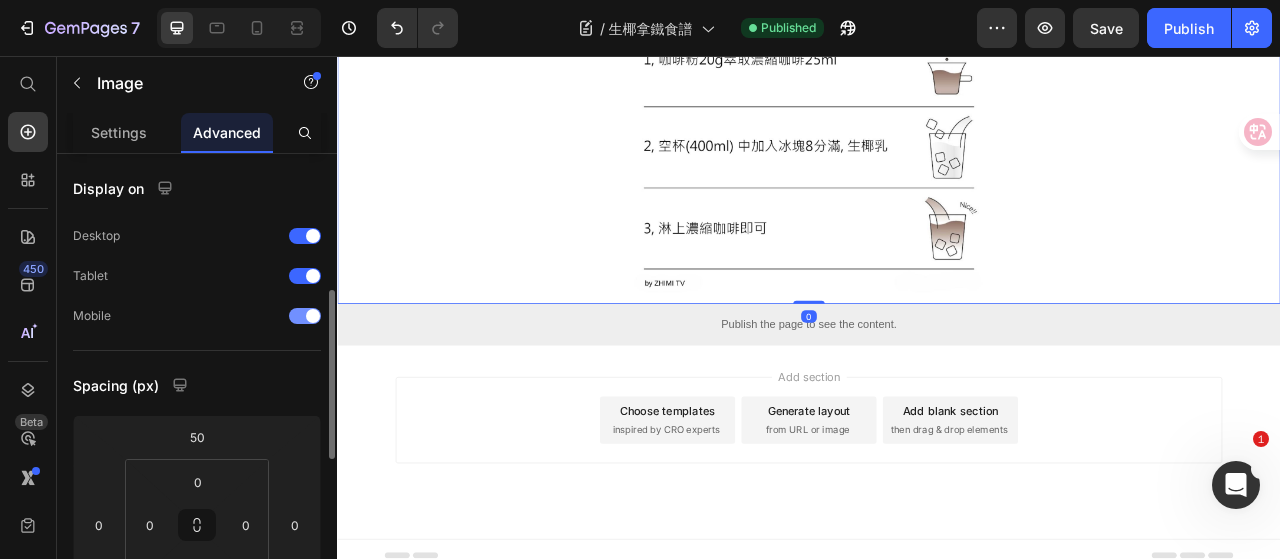 scroll, scrollTop: 100, scrollLeft: 0, axis: vertical 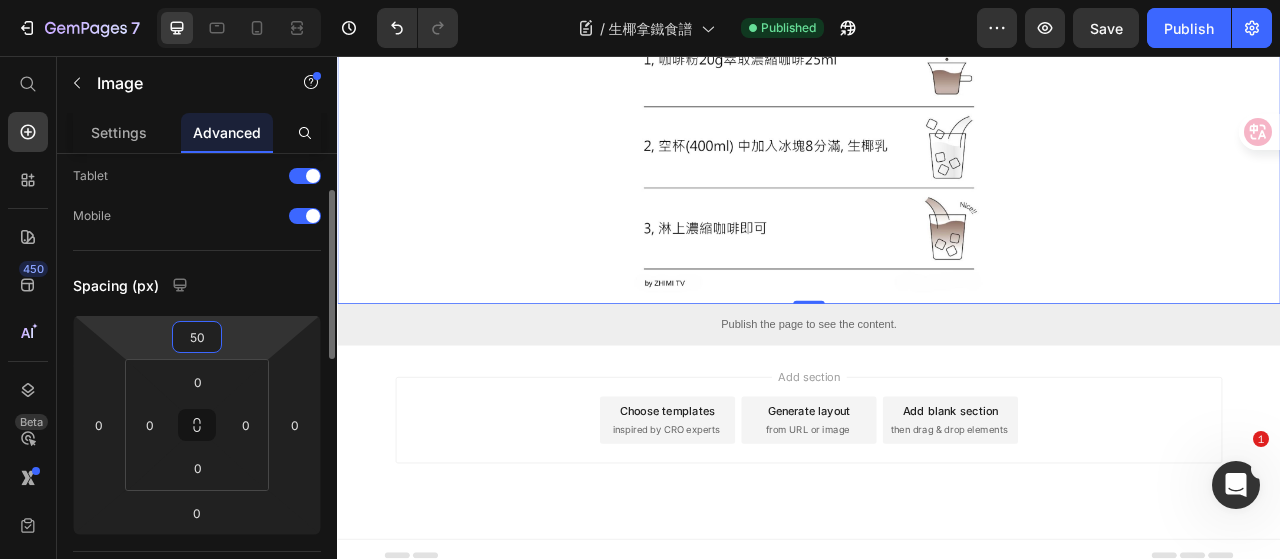 click on "50" at bounding box center (197, 337) 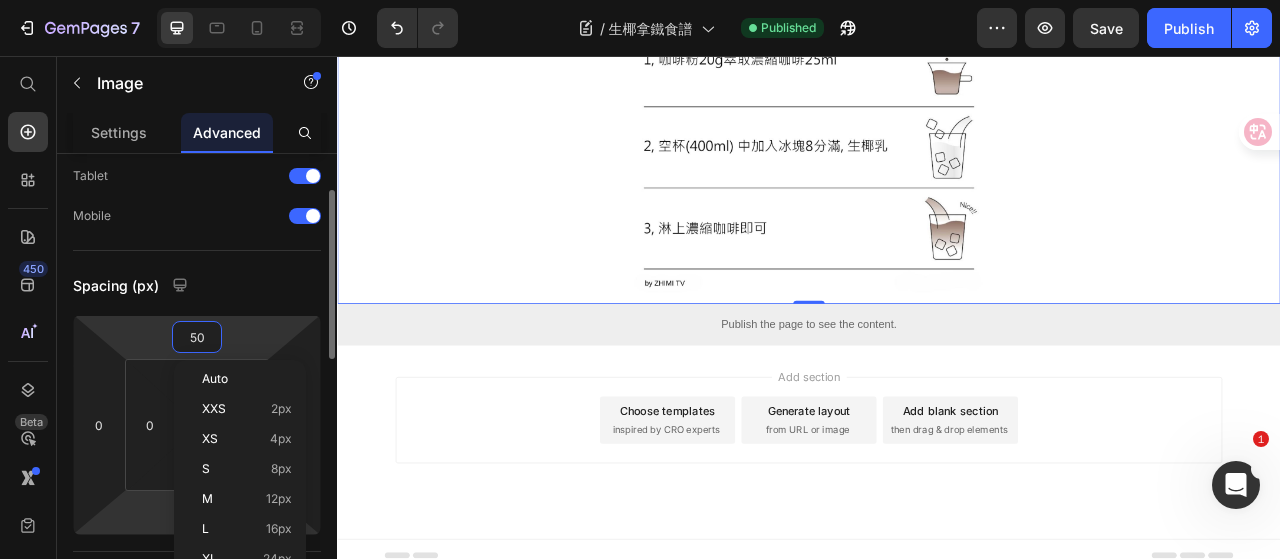 click on "7  Version history  /  生椰拿鐵食譜 Published Preview  Save   Publish  450 Beta Start with Sections Elements Hero Section Product Detail Brands Trusted Badges Guarantee Product Breakdown How to use Testimonials Compare Bundle FAQs Social Proof Brand Story Product List Collection Blog List Contact Sticky Add to Cart Custom Footer Browse Library 450 Layout
Row
Row
Row
Row Text
Heading
Text Block Button
Button
Button
Sticky Back to top Media
Image" at bounding box center (640, 0) 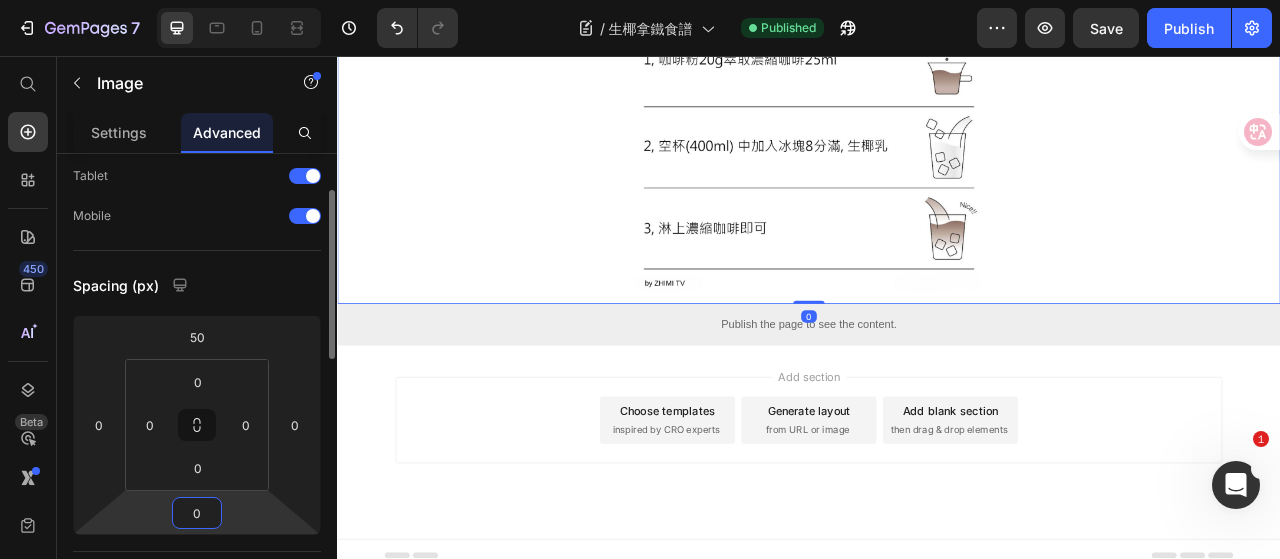 paste on "5" 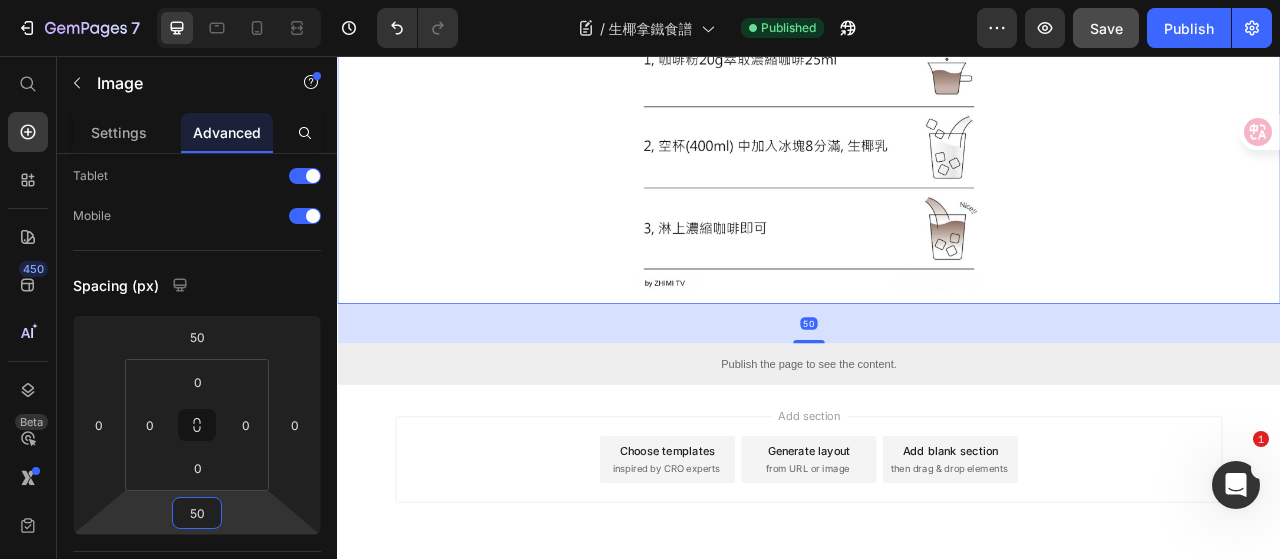 type on "50" 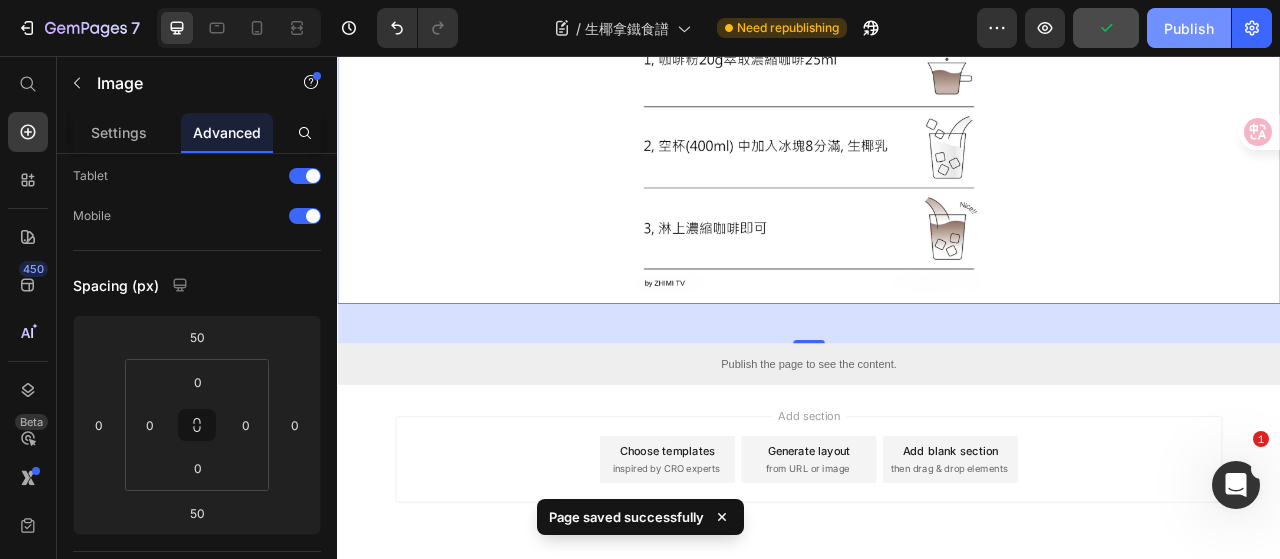 click on "Publish" at bounding box center [1189, 28] 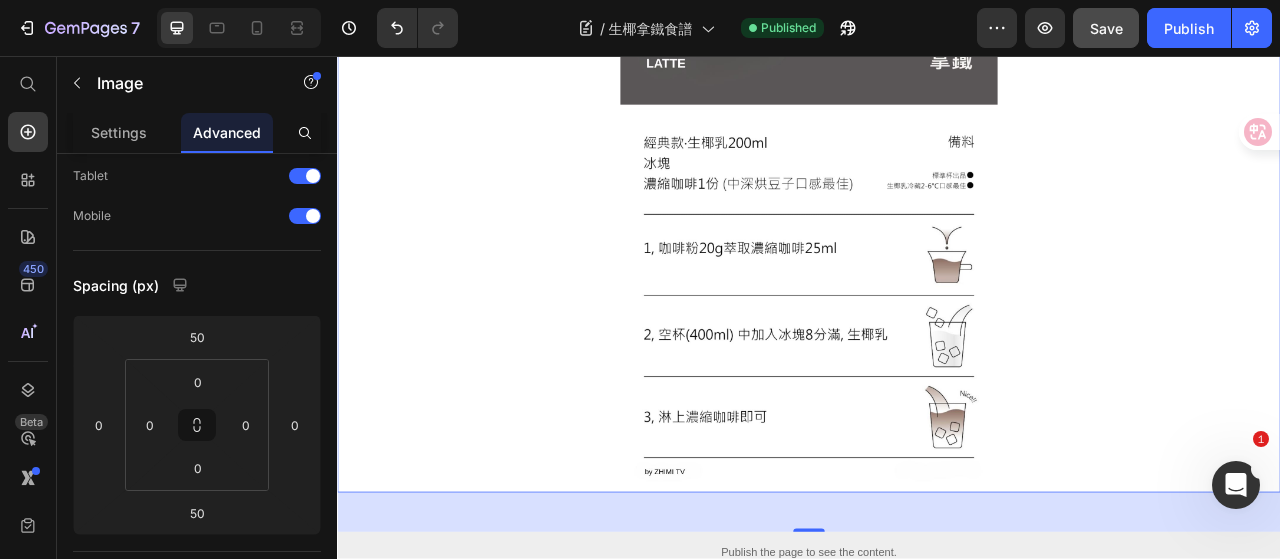 scroll, scrollTop: 1630, scrollLeft: 0, axis: vertical 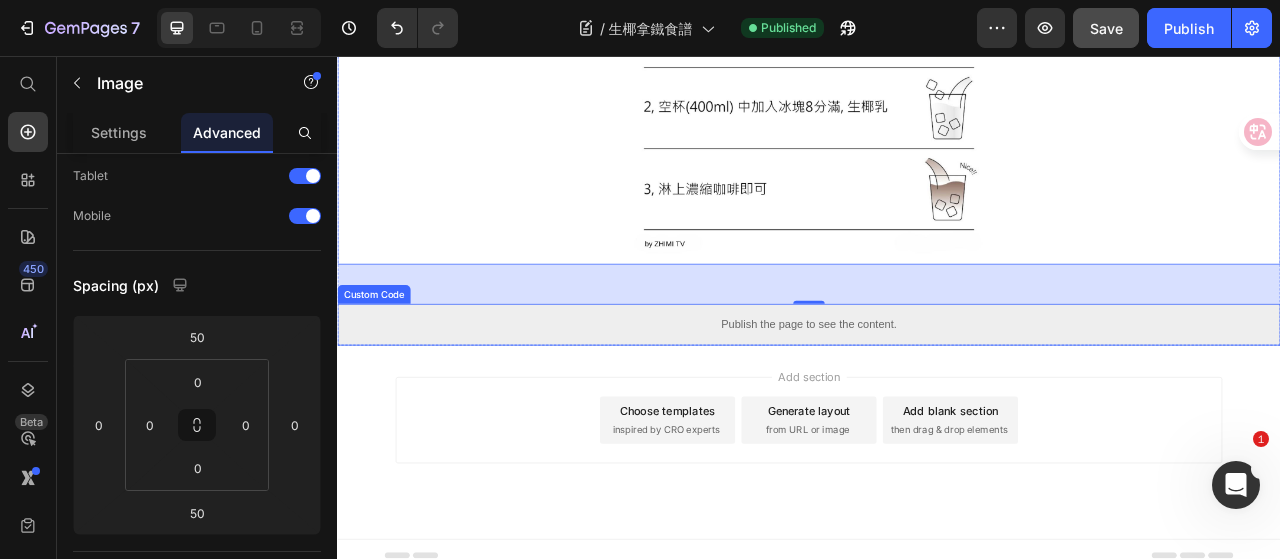 click on "Publish the page to see the content." at bounding box center [937, 398] 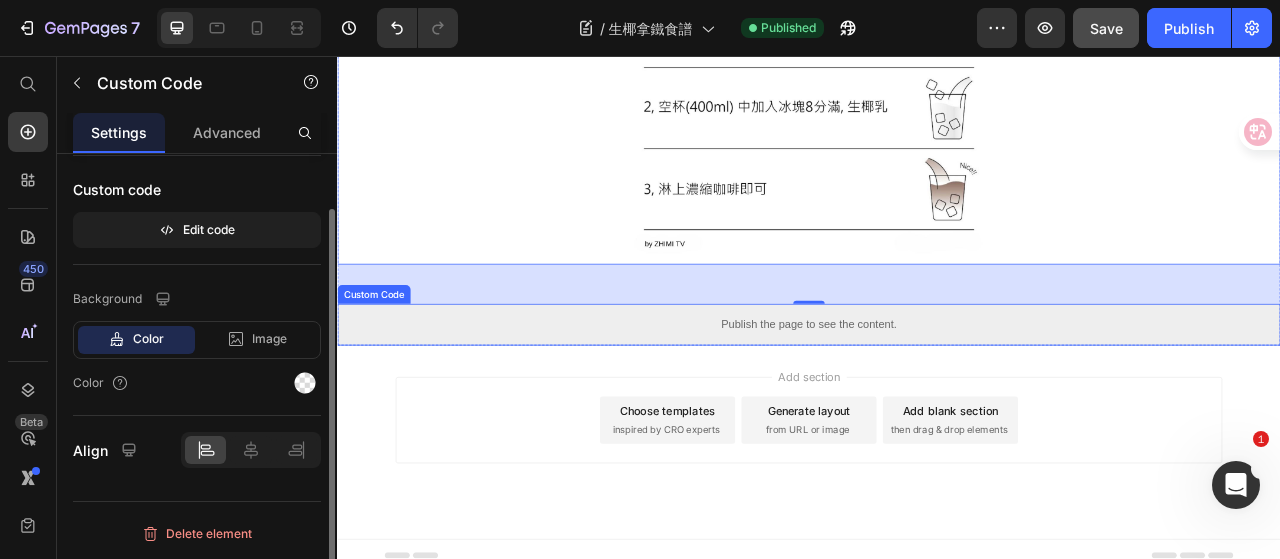 scroll, scrollTop: 0, scrollLeft: 0, axis: both 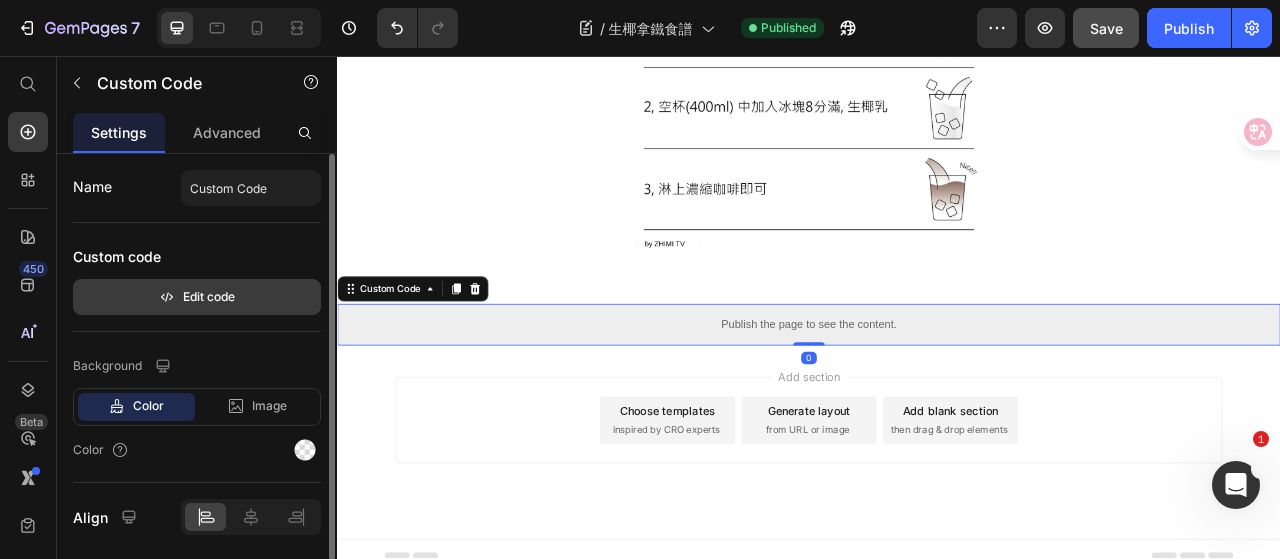 click on "Edit code" at bounding box center [197, 297] 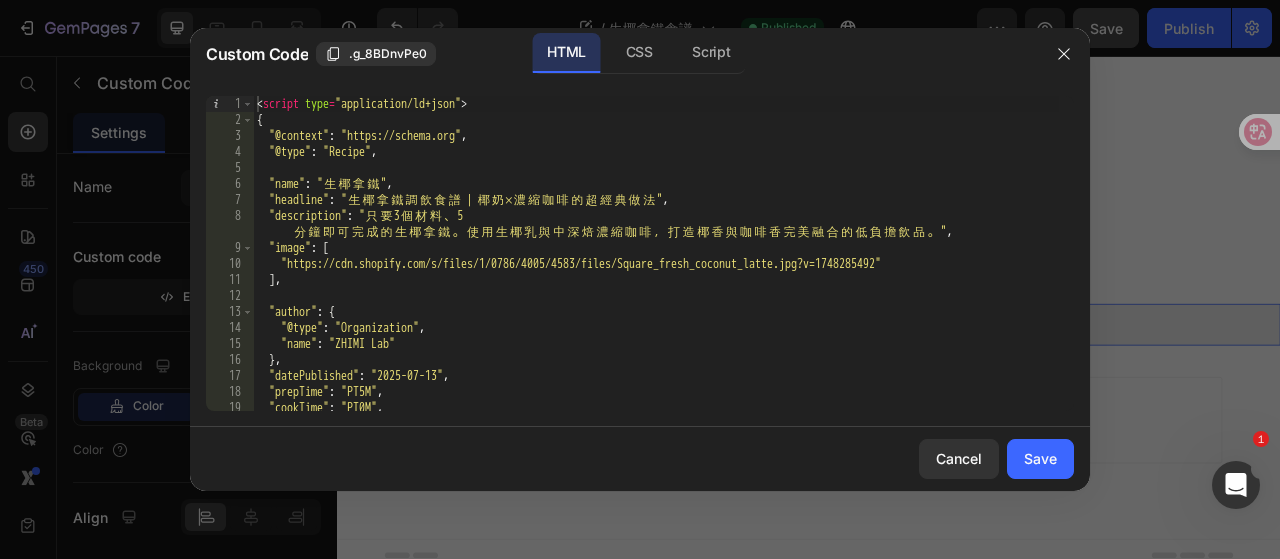 click on "< script   type = "application/ld+json" > {    "@context" :   "https://schema.org" ,    "@type" :   "Recipe" ,    "name" :   " 生 椰 拿 鐵 " ,    "headline" :   " 生 椰 拿 鐵 調 飲 食 譜 ｜ 椰 奶  ×  濃 縮 咖 啡 的 超 經 典 做 法 " ,    "description" :   " 只 要  3  個 材 料 、 5         分 鐘 即 可 完 成 的 生 椰 拿 鐵 。 使 用 生 椰 乳 與 中 深 焙 濃 縮 咖 啡 ， 打 造 椰 香 與 咖 啡 香 完 美 融 合 的 低 負 擔 飲 品 。 " ,    "image" :   [      "https://cdn.shopify.com/s/files/1/0786/4005/4583/files/Square_fresh_coconut_latte.jpg?v=1748285492"    ] ,    "author" :   {      "@type" :   "Organization" ,      "name" :   "ZHIMI Lab"    } ,    "datePublished" :   "2025-07-13" ,    "prepTime" :   "PT5M" ,    "cookTime" :   "PT0M" ,    "totalTime" :   "PT5M" ," at bounding box center [656, 269] 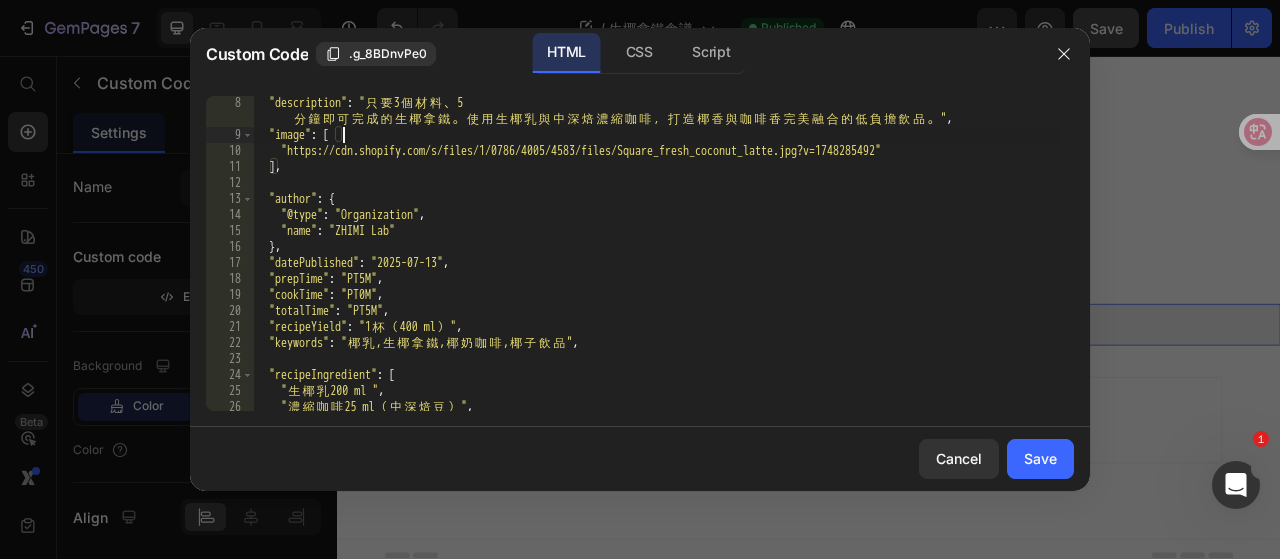 scroll, scrollTop: 0, scrollLeft: 0, axis: both 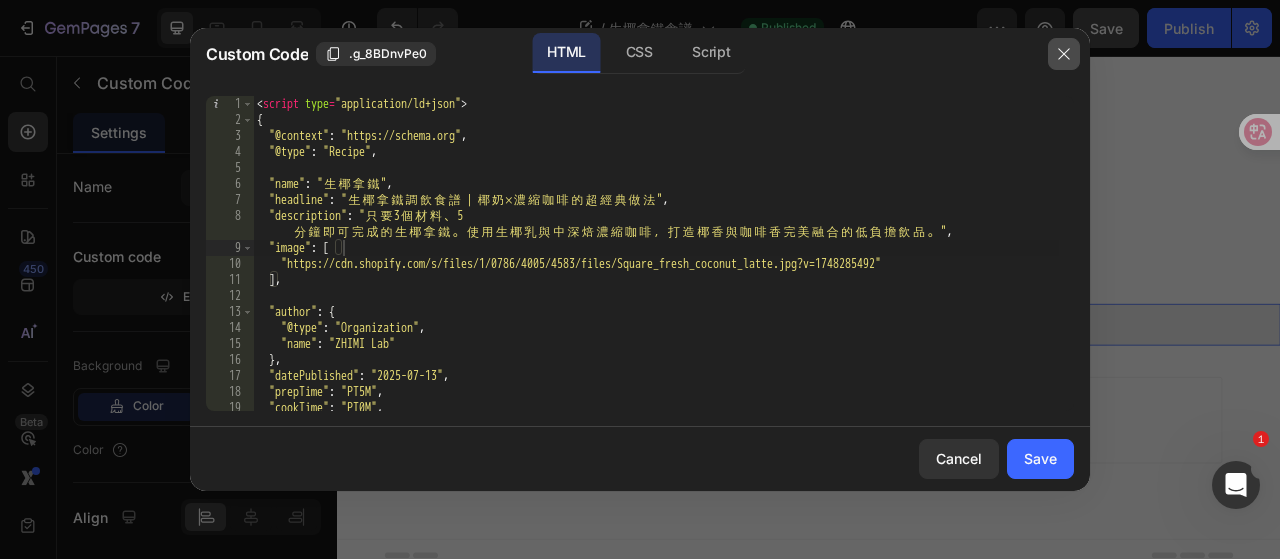click 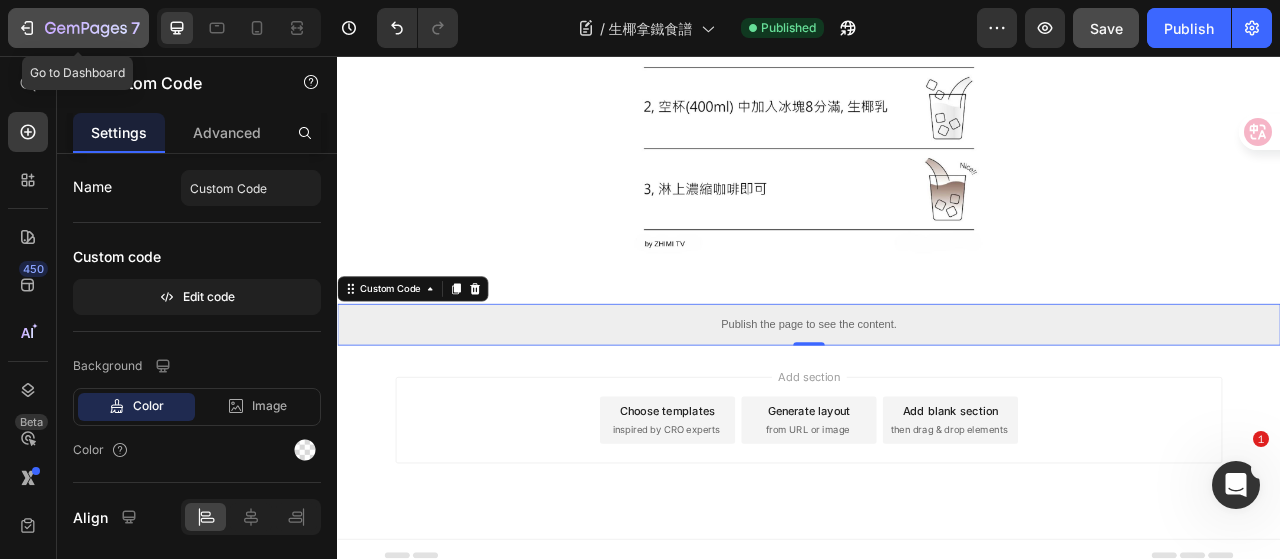click on "7" 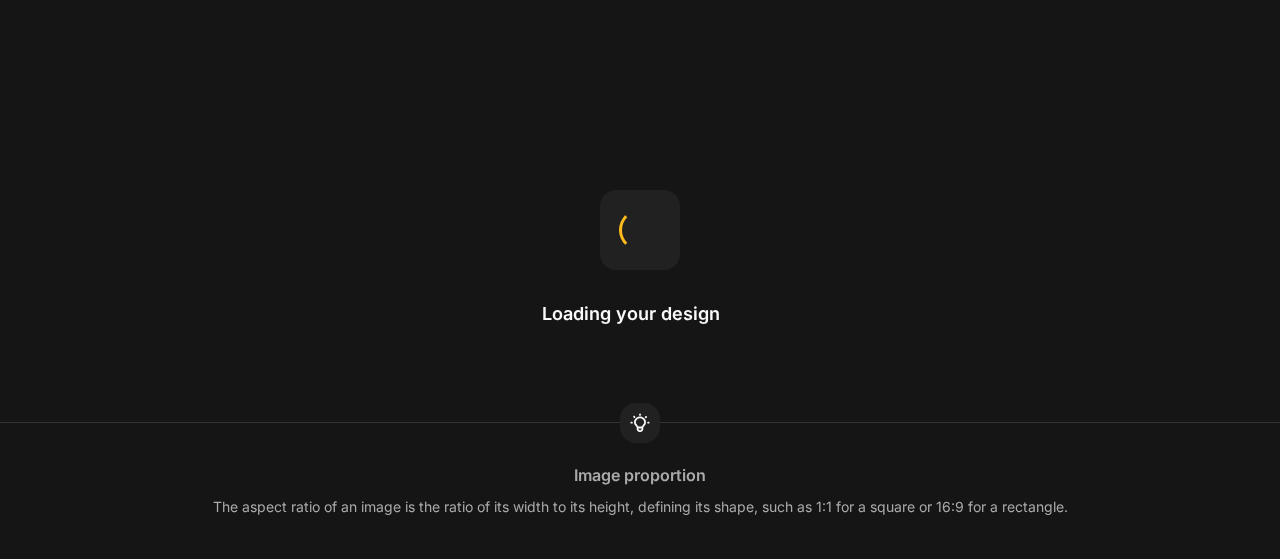 scroll, scrollTop: 0, scrollLeft: 0, axis: both 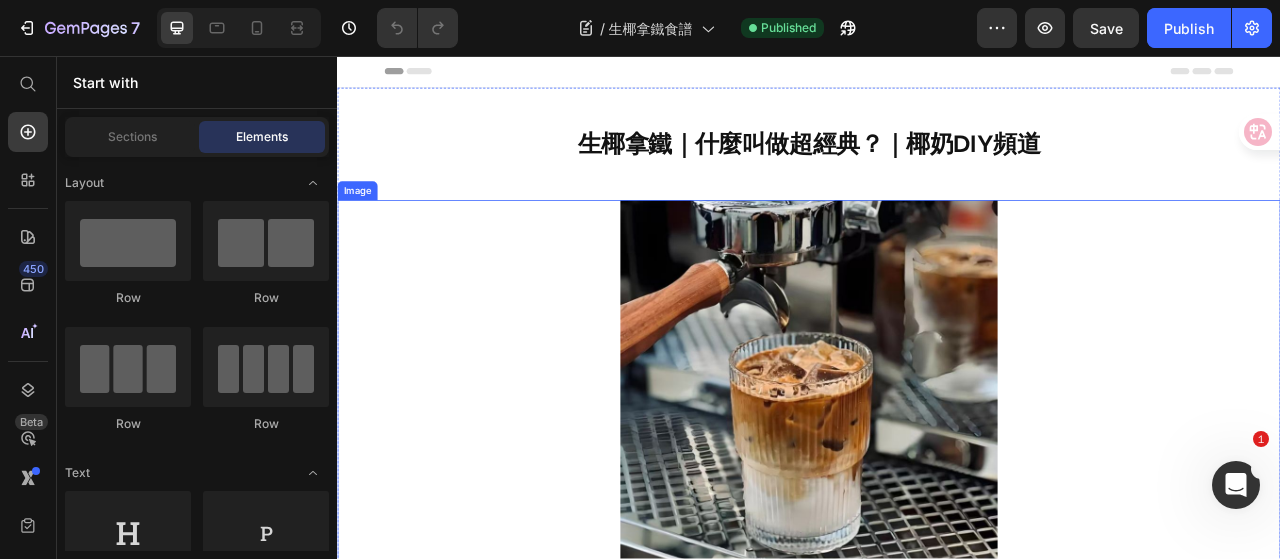 click at bounding box center (937, 480) 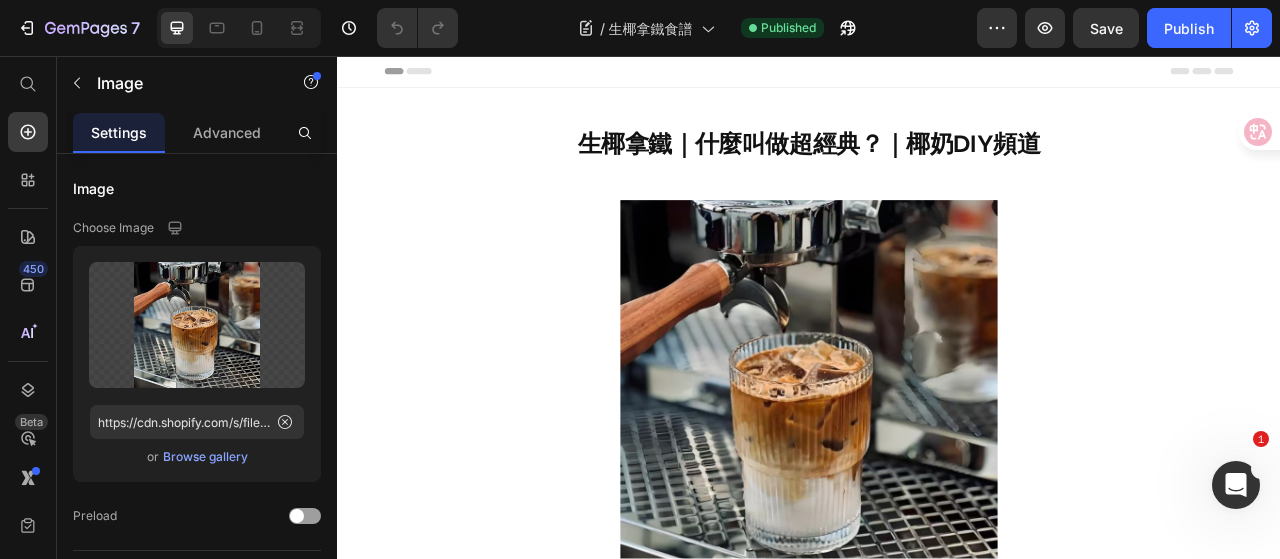 click on "Header" at bounding box center [383, 76] 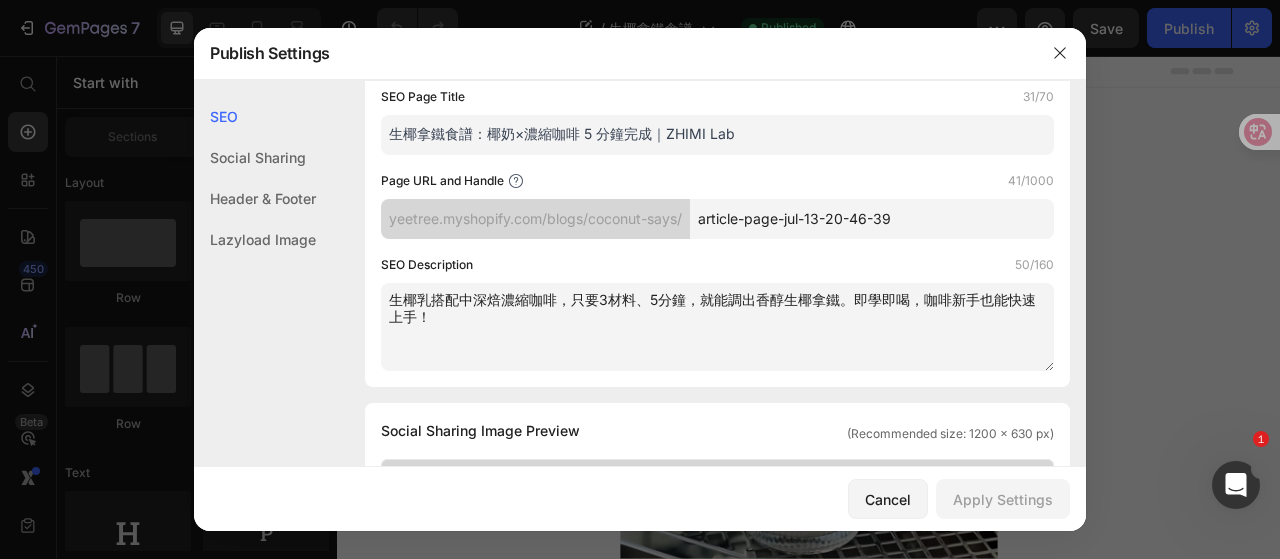 scroll, scrollTop: 74, scrollLeft: 0, axis: vertical 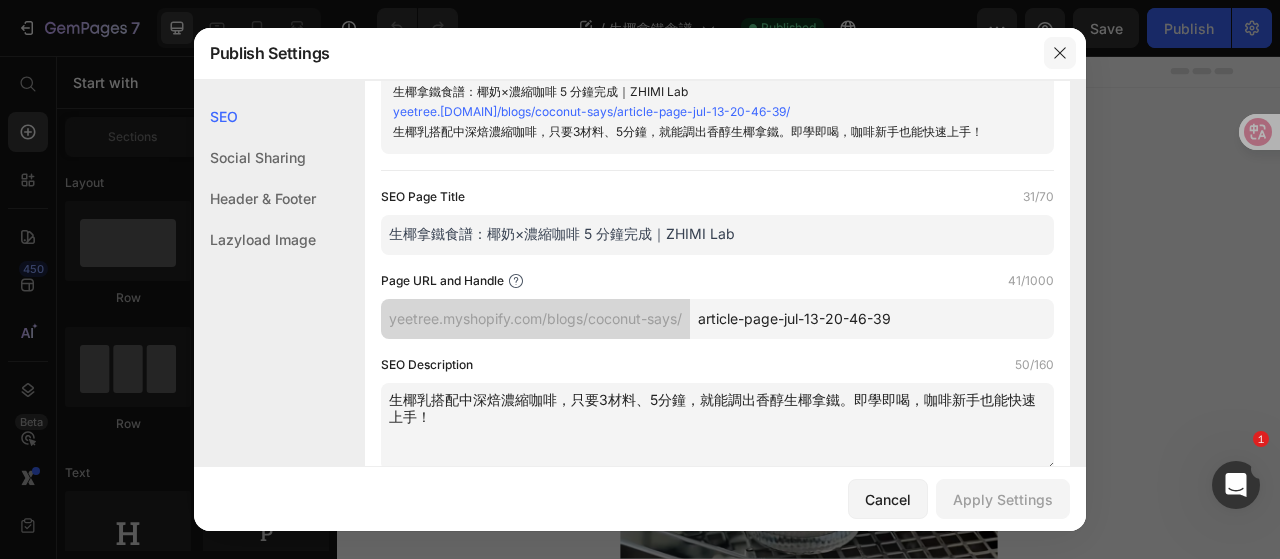 click at bounding box center [1060, 53] 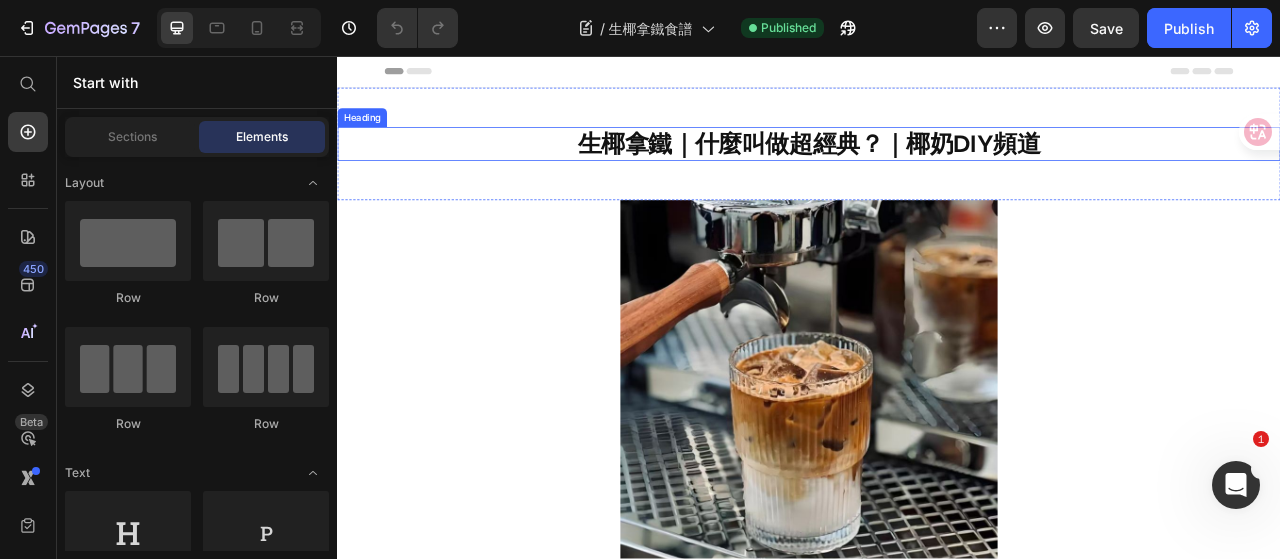 click on "生椰拿鐵｜什麼叫做超經典？｜椰奶DIY頻道" at bounding box center [937, 168] 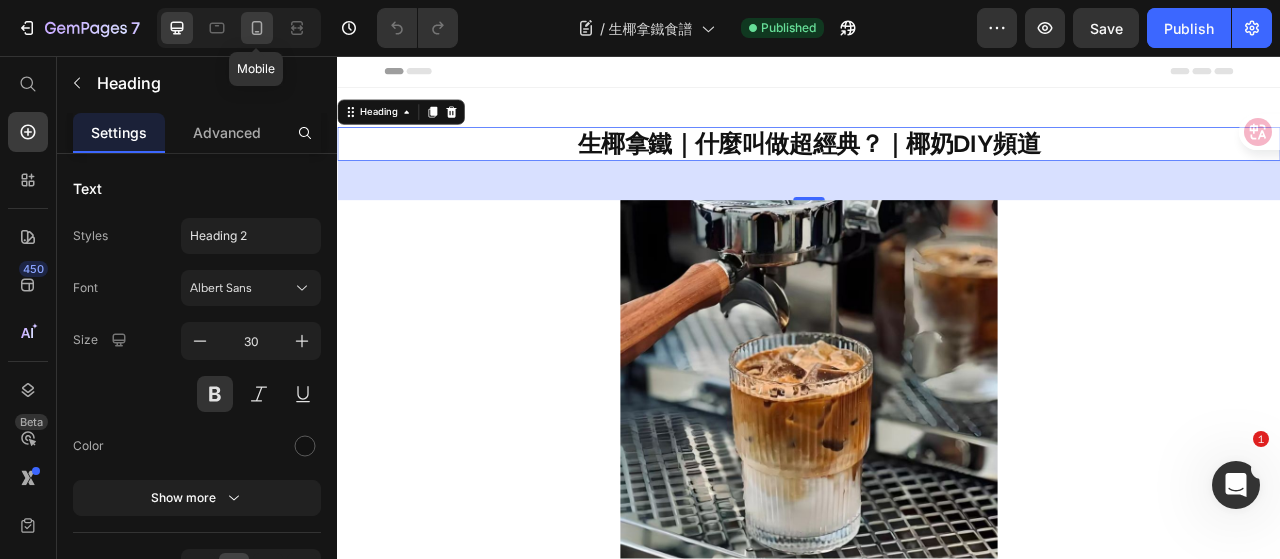 click 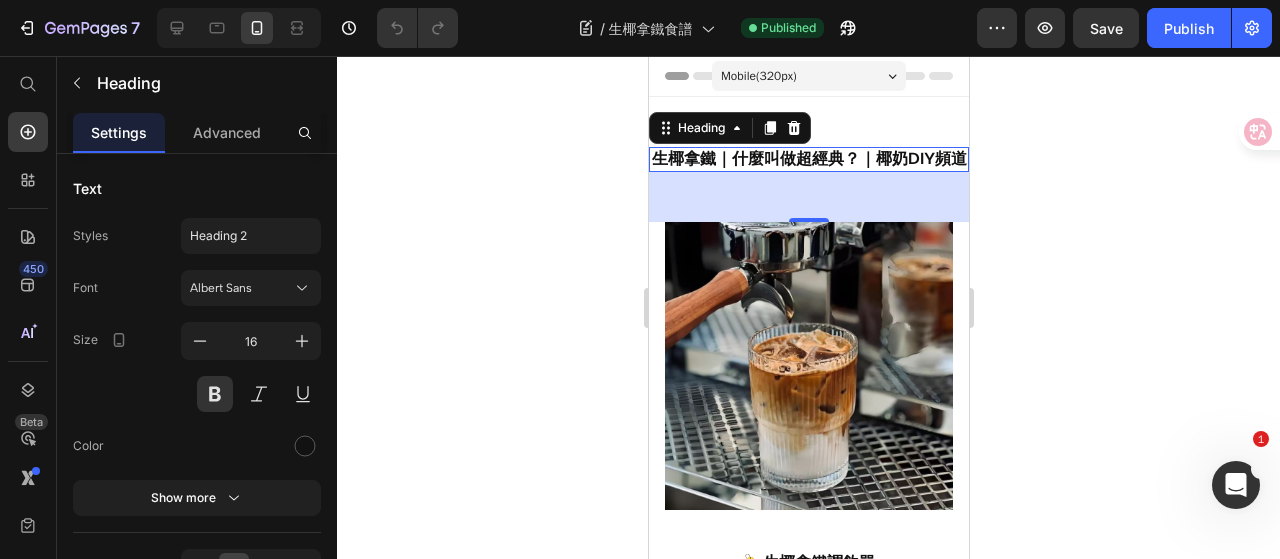 scroll, scrollTop: 20, scrollLeft: 0, axis: vertical 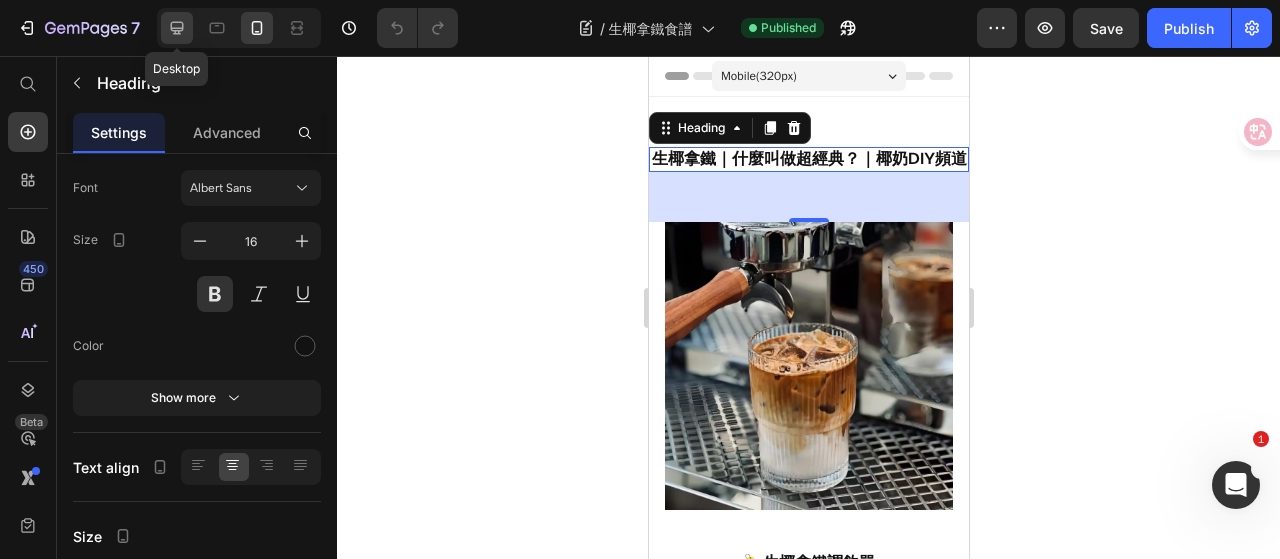 click 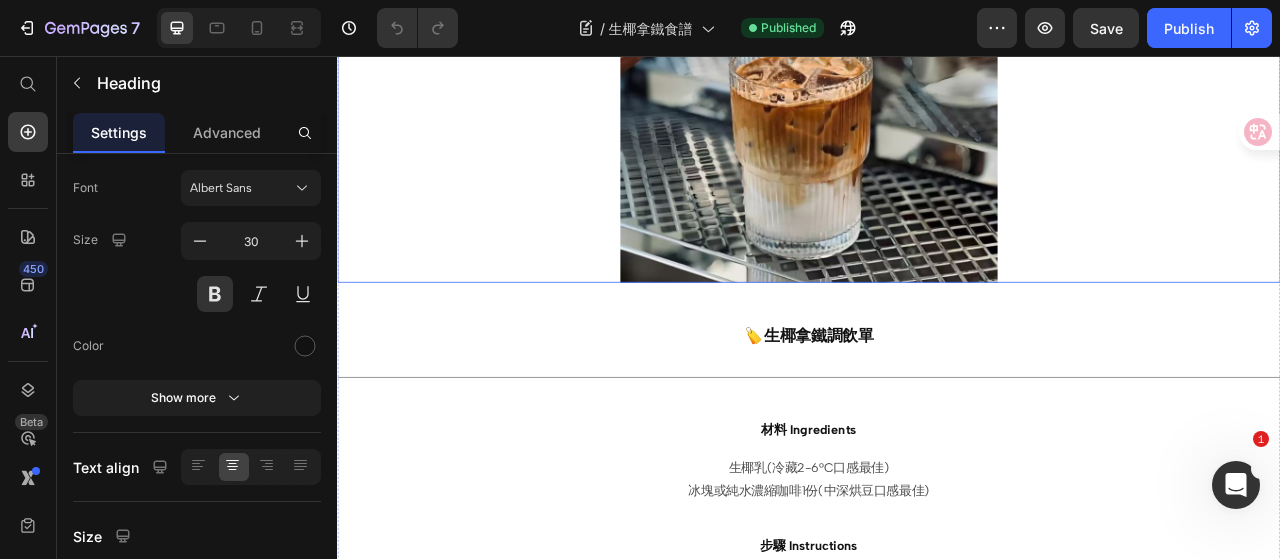 scroll, scrollTop: 420, scrollLeft: 0, axis: vertical 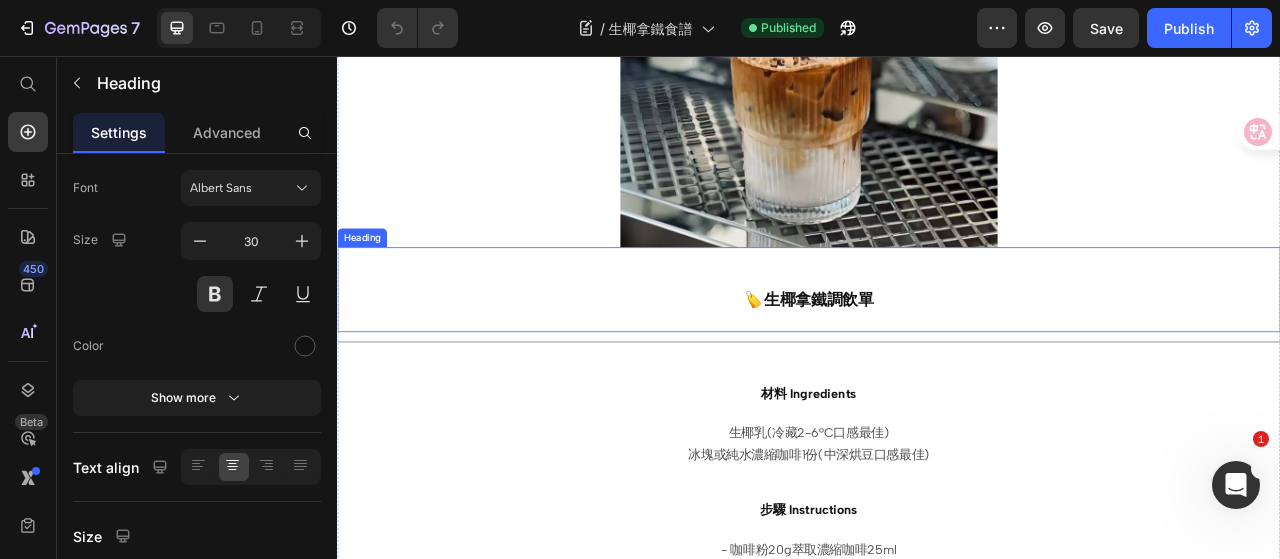 click on "🏷️生椰拿鐵調飲單" at bounding box center (937, 354) 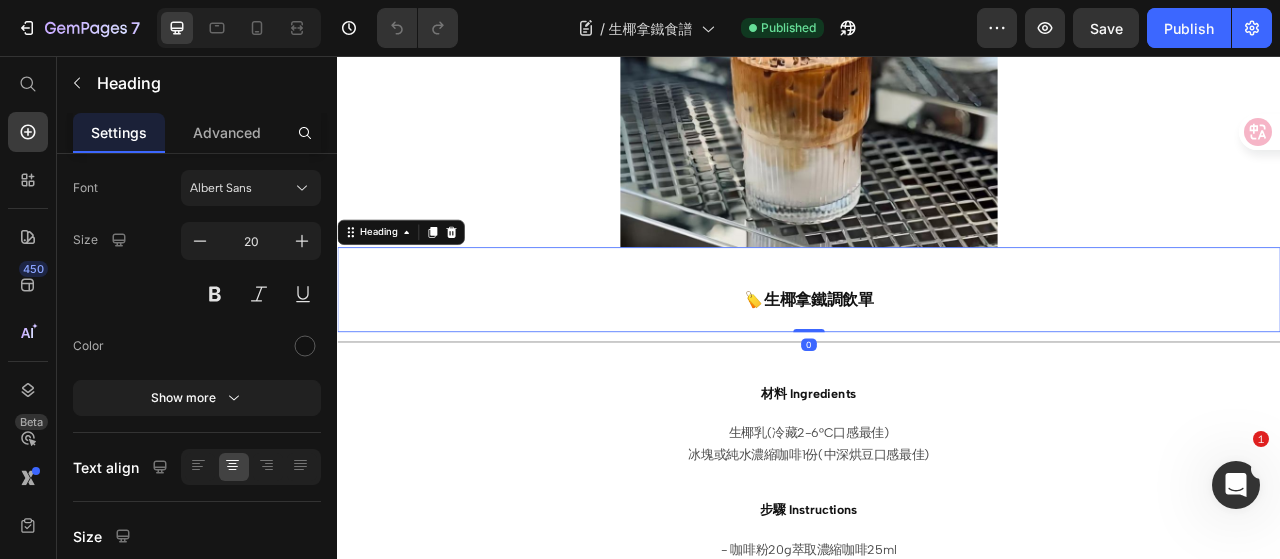 scroll, scrollTop: 520, scrollLeft: 0, axis: vertical 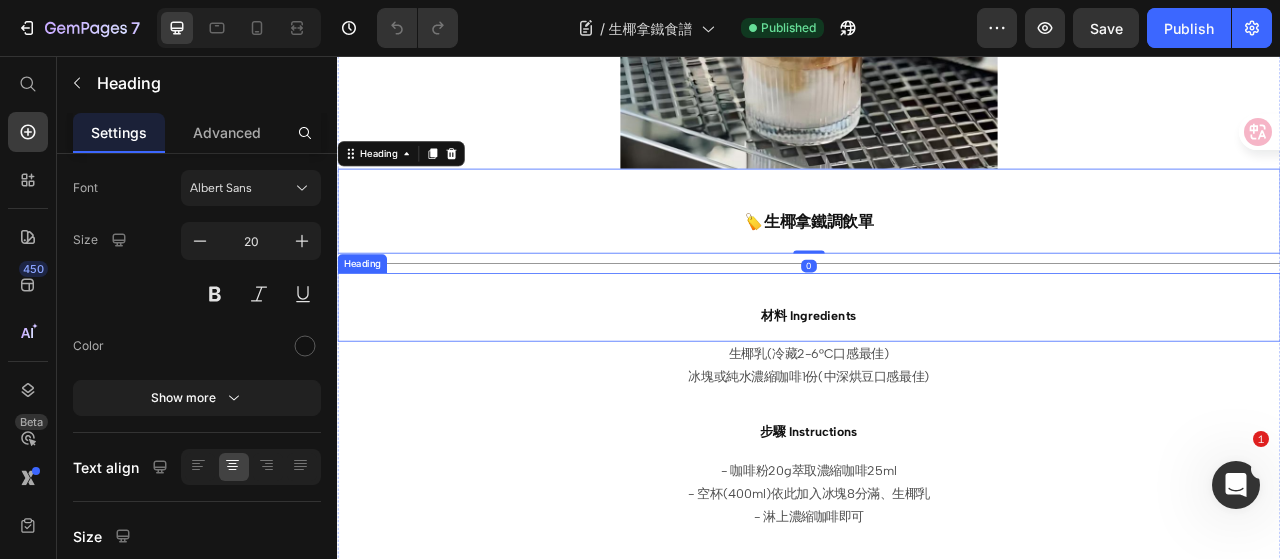 click on "材料 Ingredients" at bounding box center [937, 386] 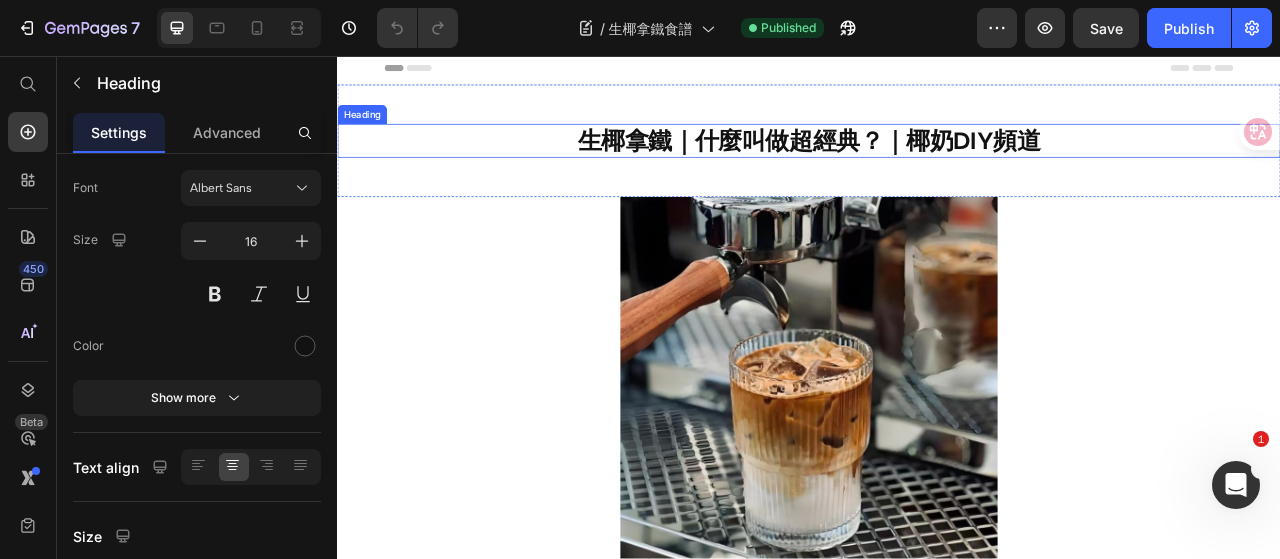 scroll, scrollTop: 0, scrollLeft: 0, axis: both 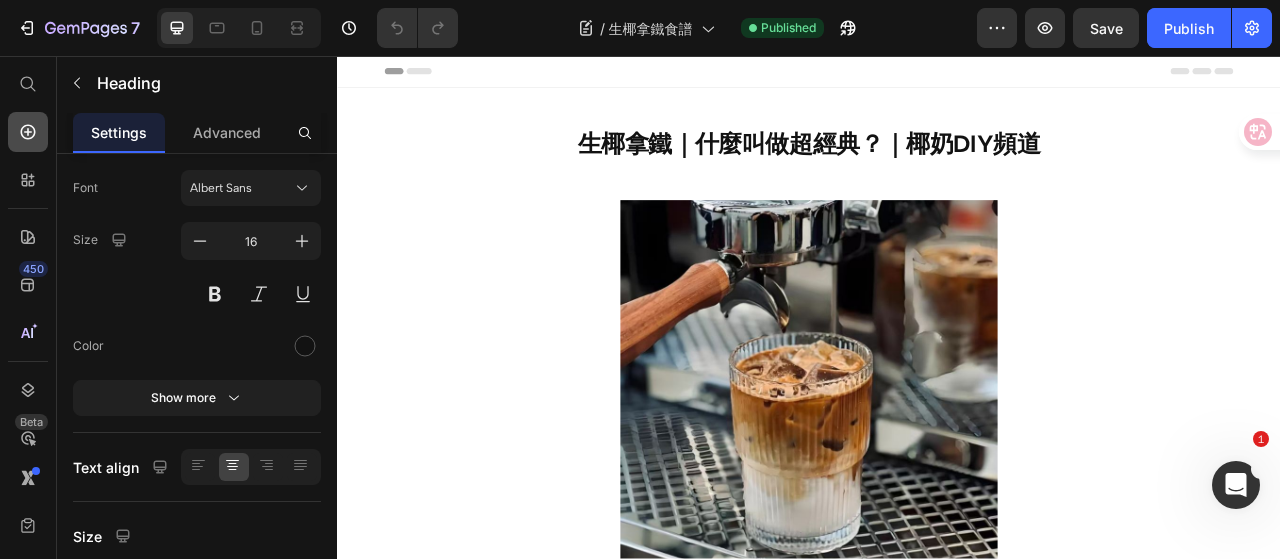 click 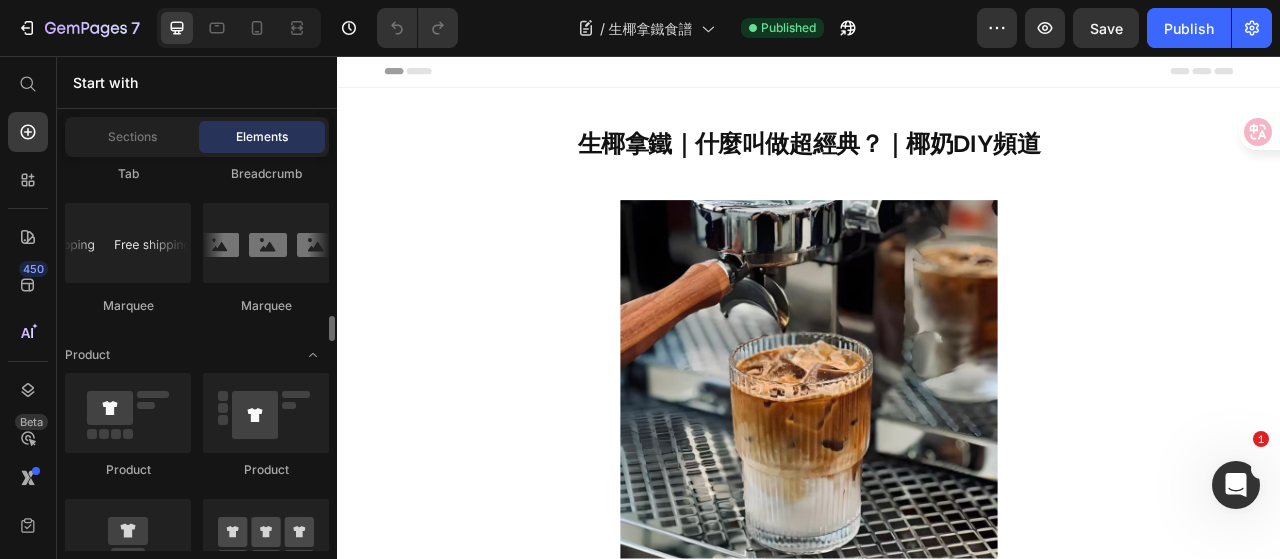 scroll, scrollTop: 2300, scrollLeft: 0, axis: vertical 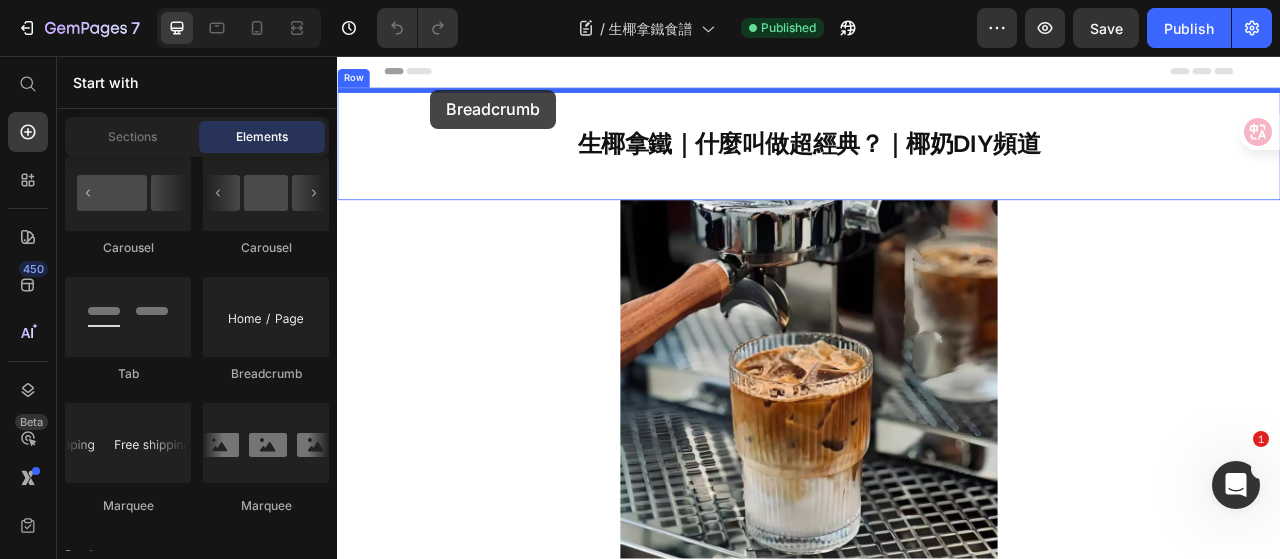 drag, startPoint x: 591, startPoint y: 373, endPoint x: 455, endPoint y: 100, distance: 305 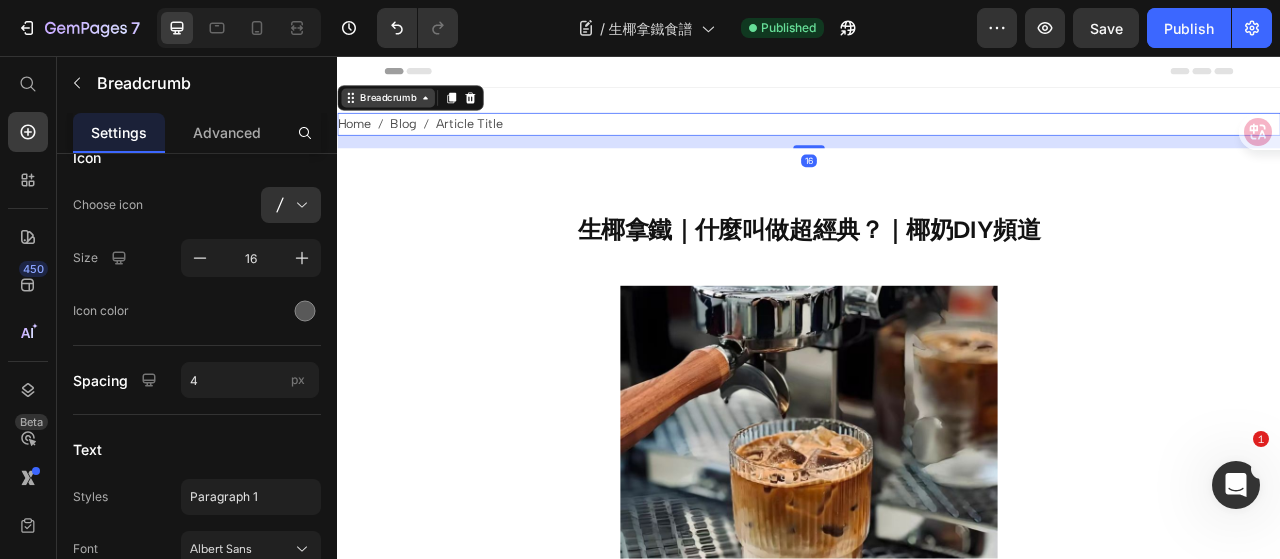 scroll, scrollTop: 0, scrollLeft: 0, axis: both 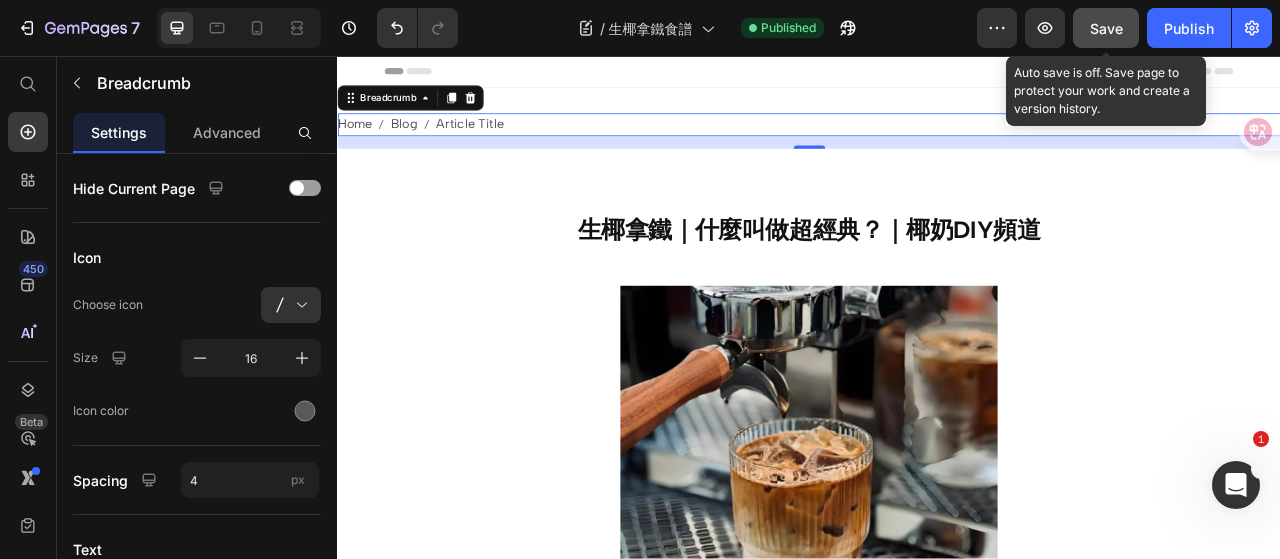 click on "Save" 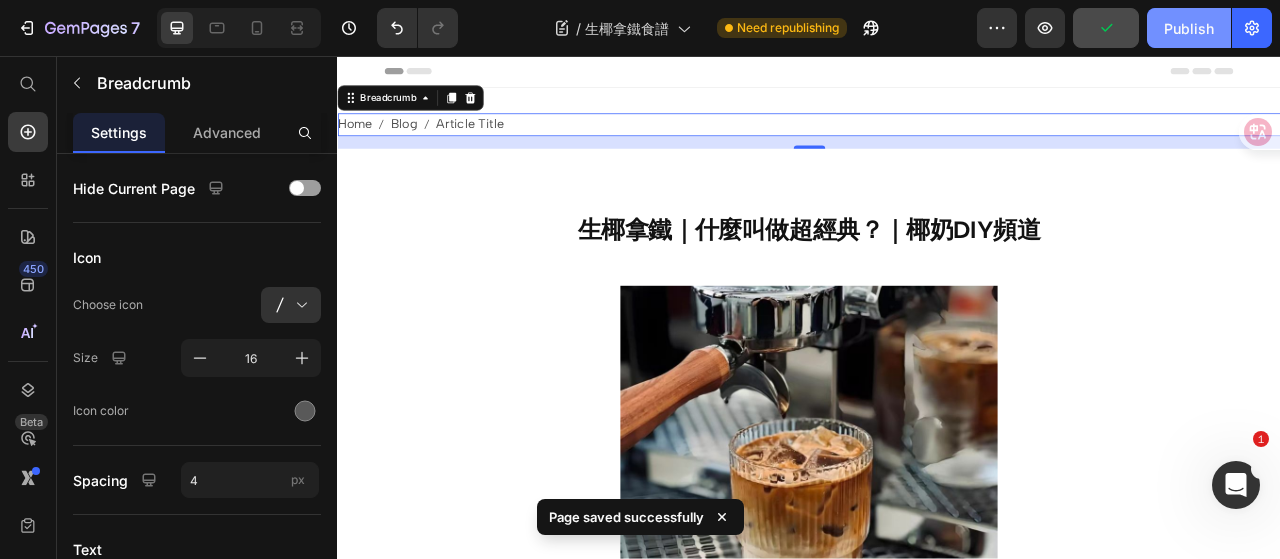 click on "Publish" at bounding box center [1189, 28] 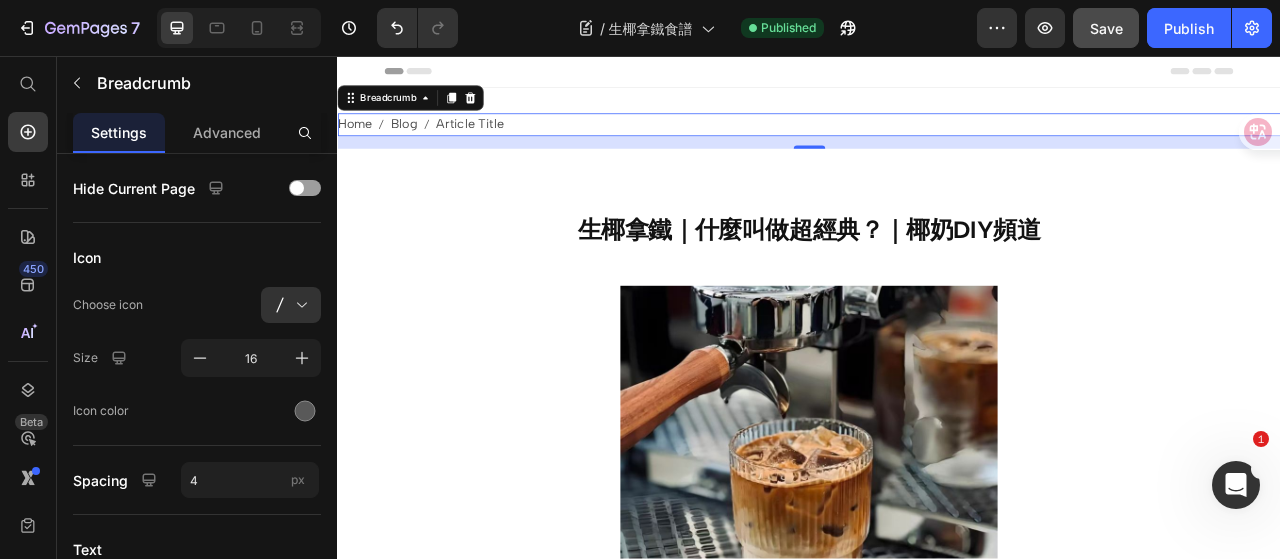 type 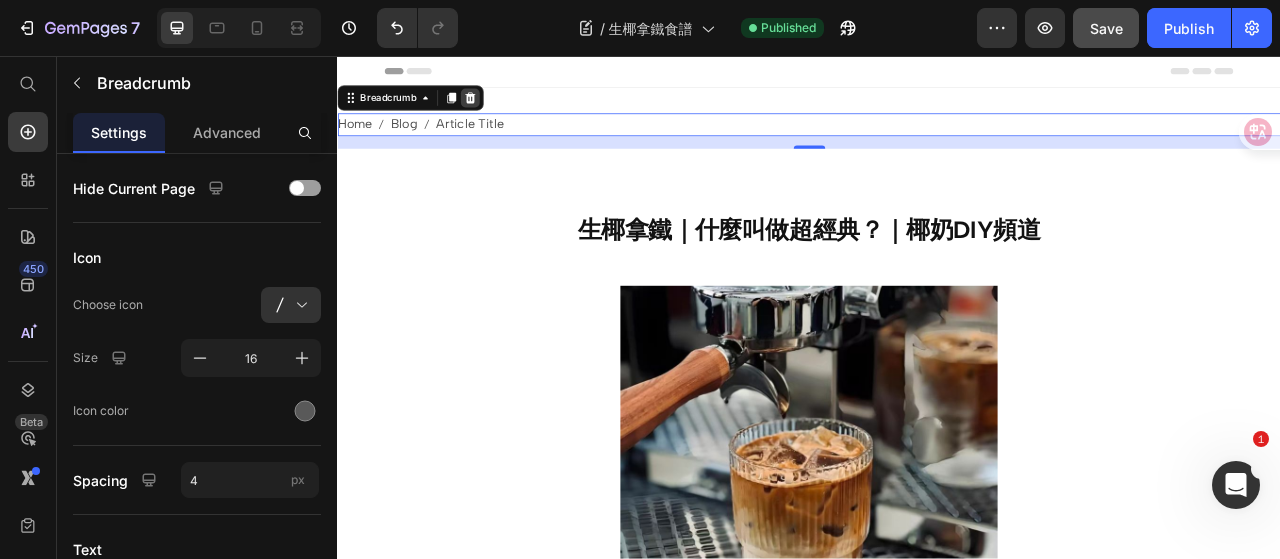 click 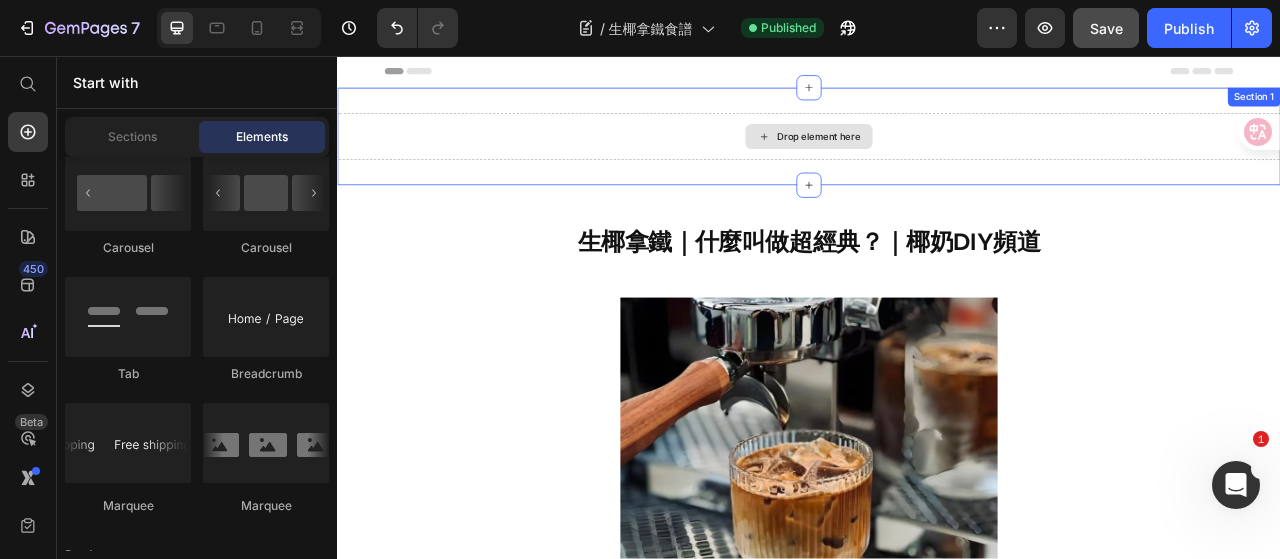 click on "Drop element here" at bounding box center (937, 159) 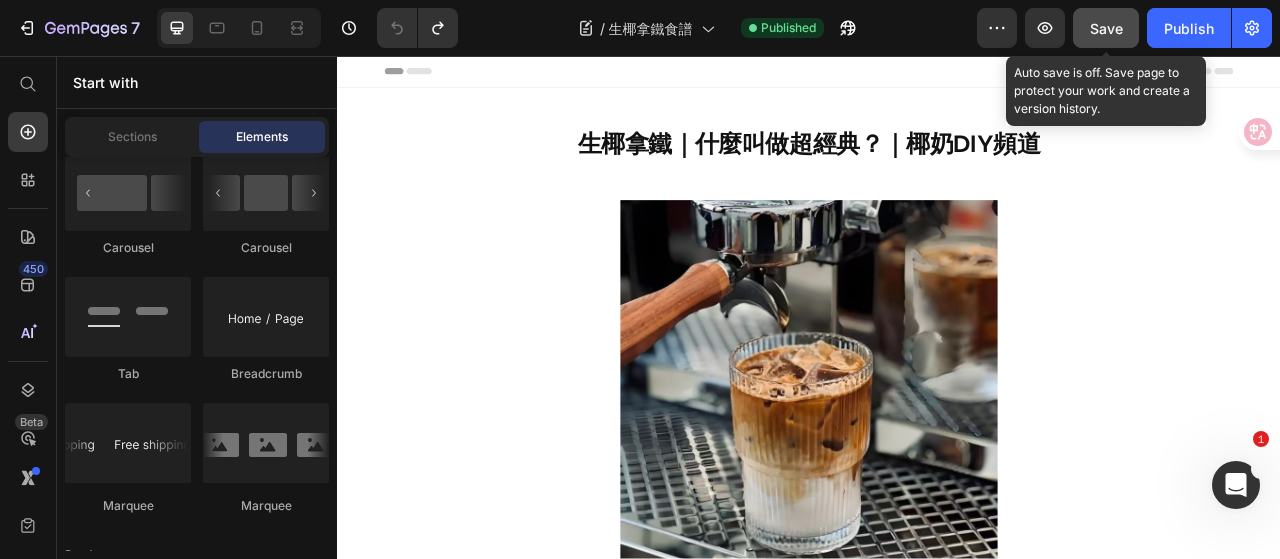 click on "Save" 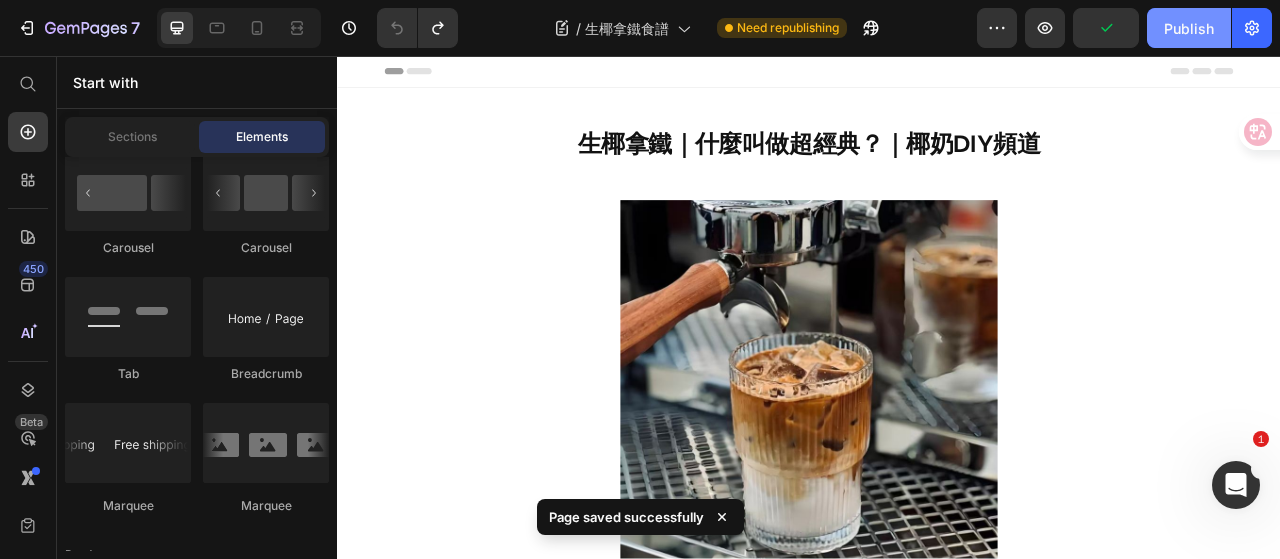 click on "Publish" at bounding box center [1189, 28] 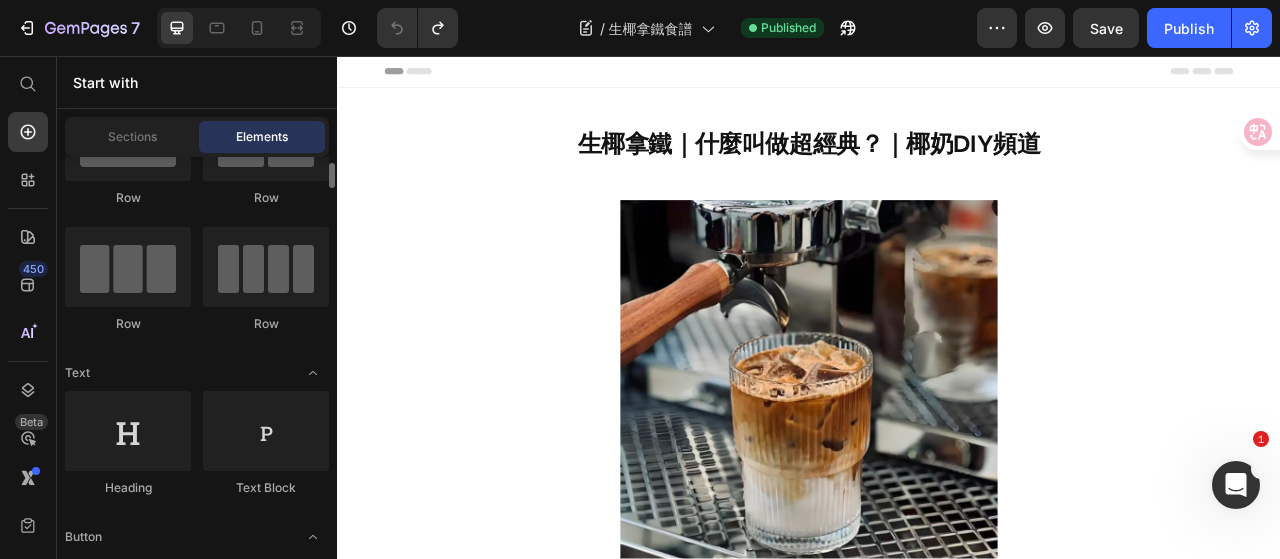 scroll, scrollTop: 0, scrollLeft: 0, axis: both 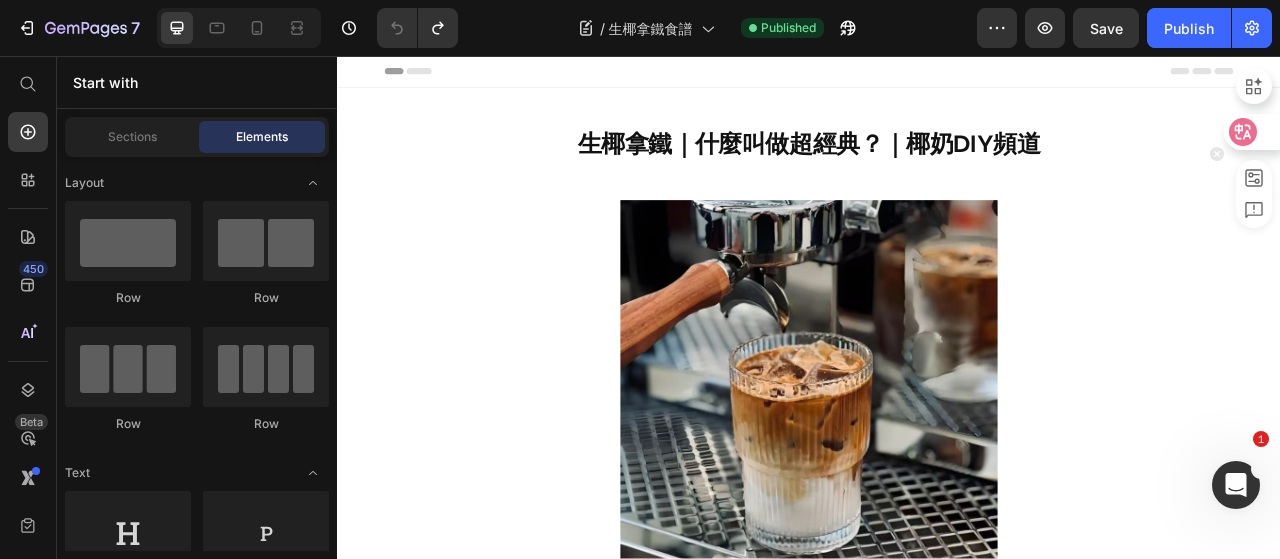 click at bounding box center [1251, 132] 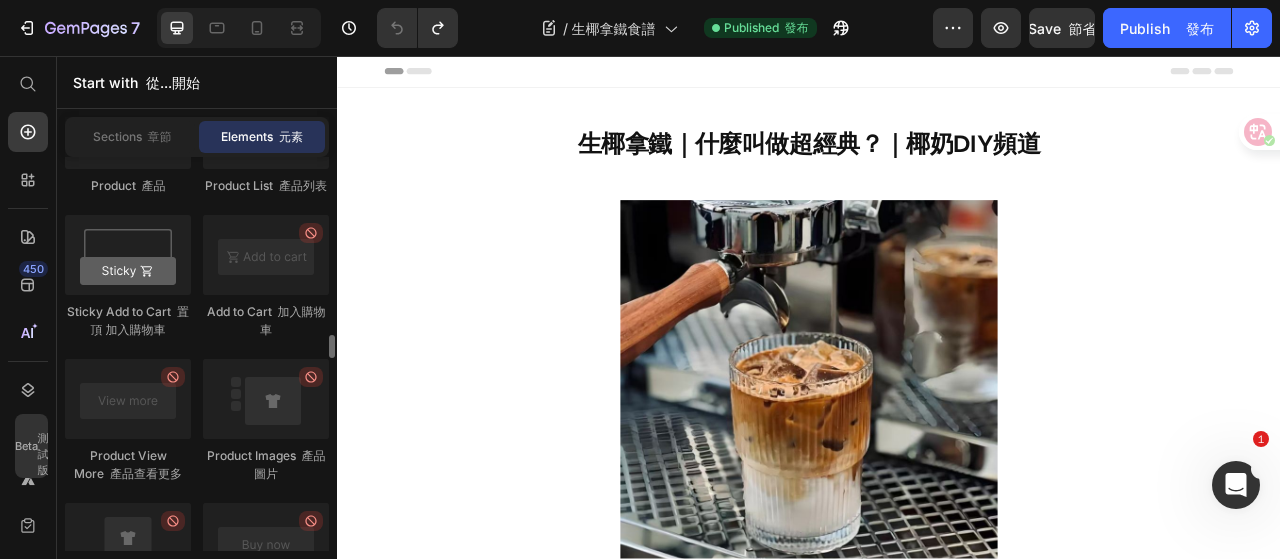 scroll, scrollTop: 2900, scrollLeft: 0, axis: vertical 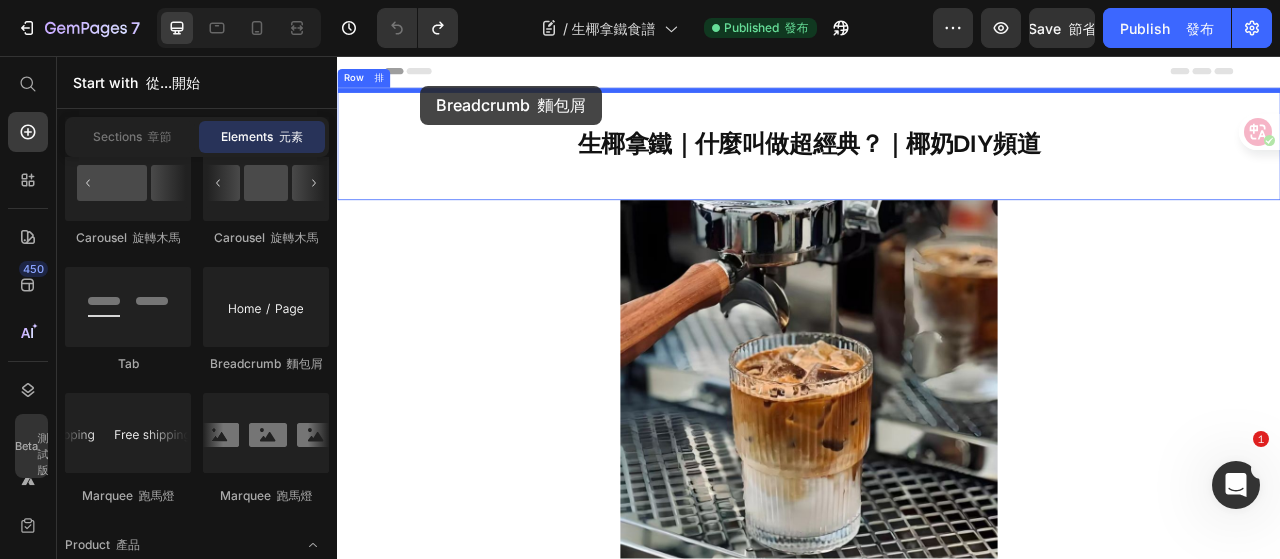 drag, startPoint x: 579, startPoint y: 377, endPoint x: 442, endPoint y: 94, distance: 314.41693 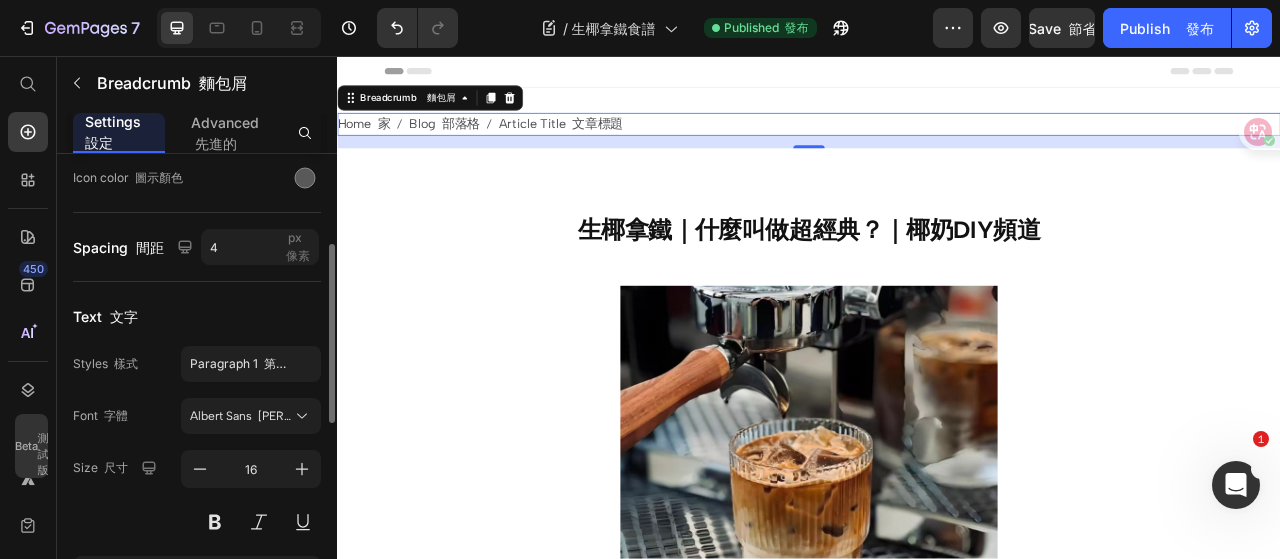 scroll, scrollTop: 433, scrollLeft: 0, axis: vertical 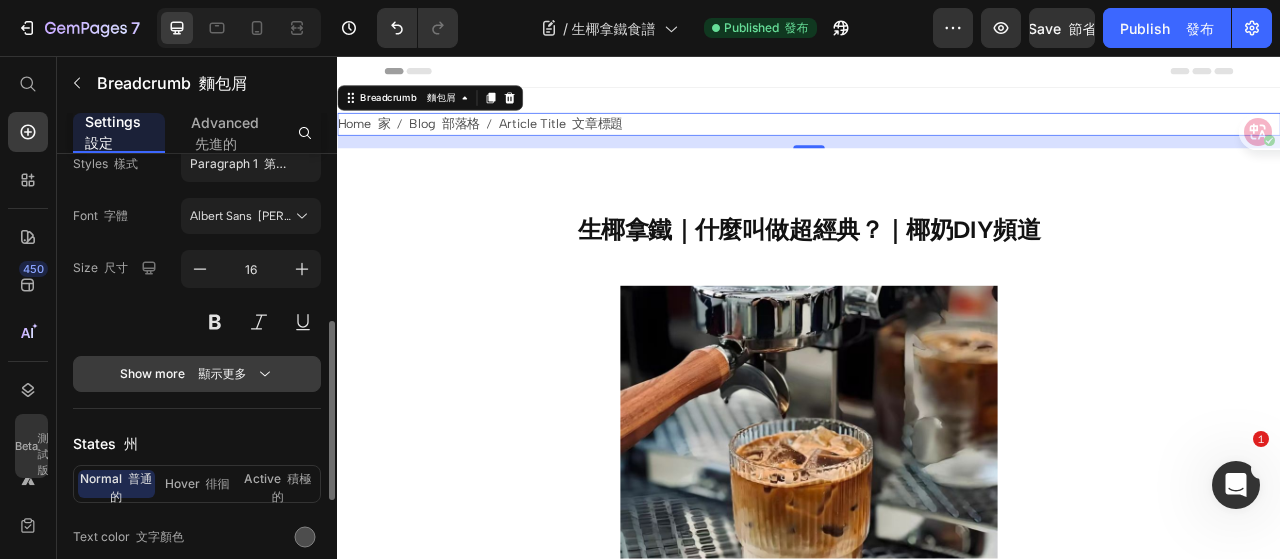 click on "顯示更多" at bounding box center [223, 373] 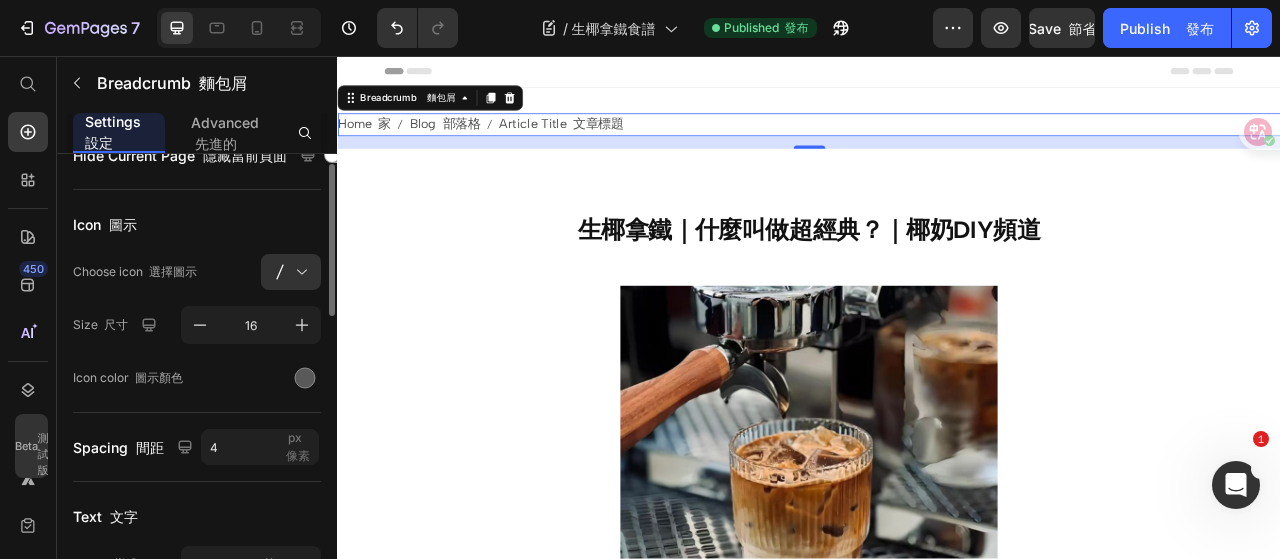 scroll, scrollTop: 0, scrollLeft: 0, axis: both 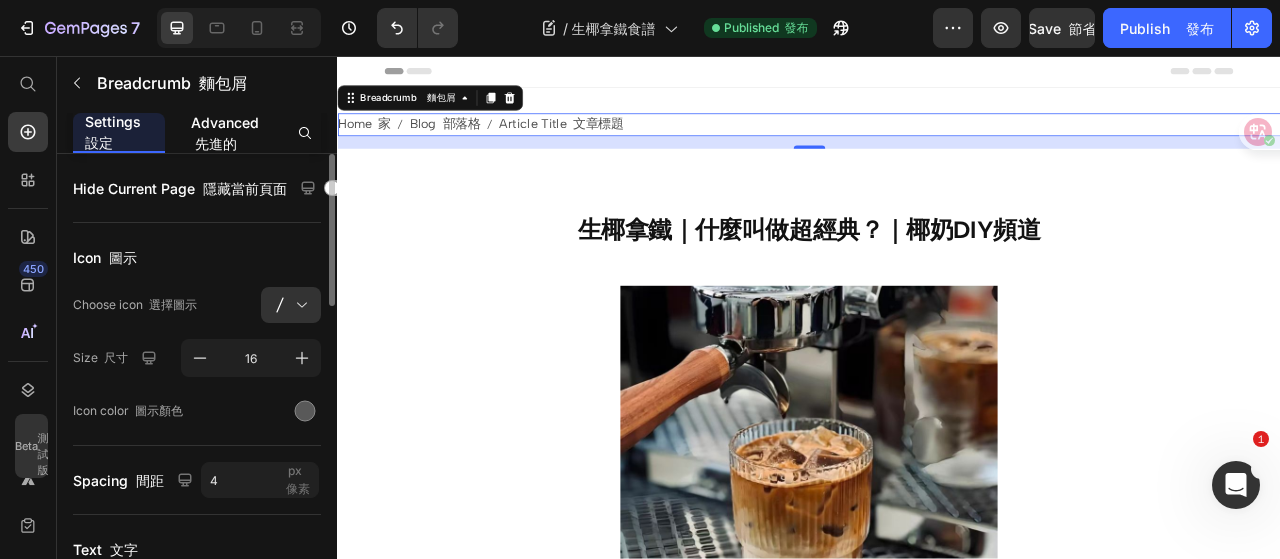 click on "Advanced    先進的" at bounding box center [227, 133] 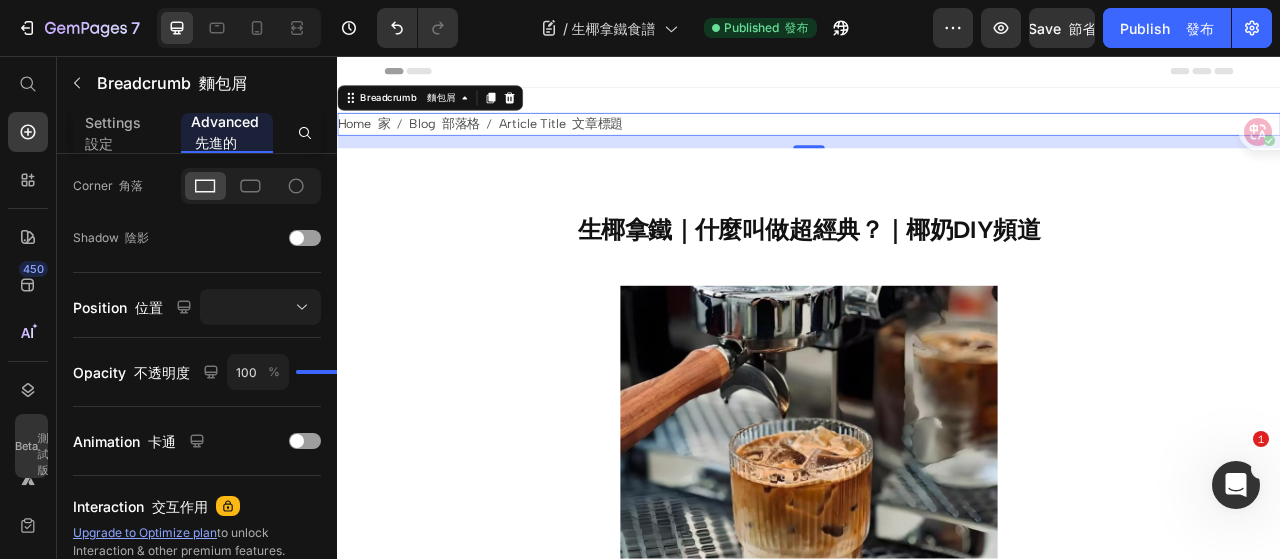 scroll, scrollTop: 837, scrollLeft: 0, axis: vertical 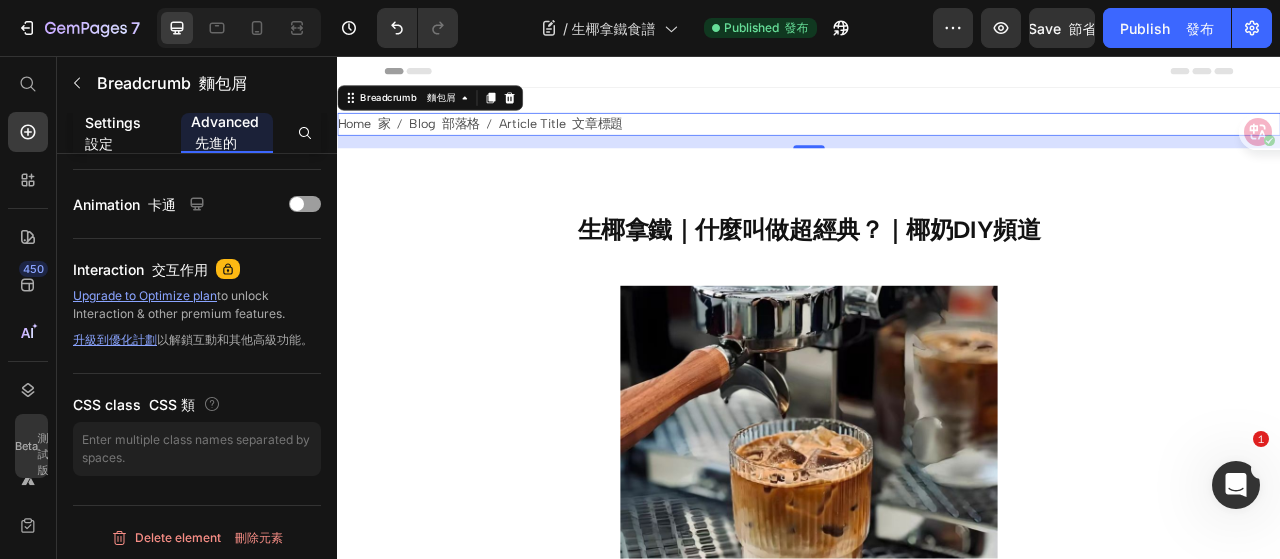 click on "Settings    設定" at bounding box center (119, 133) 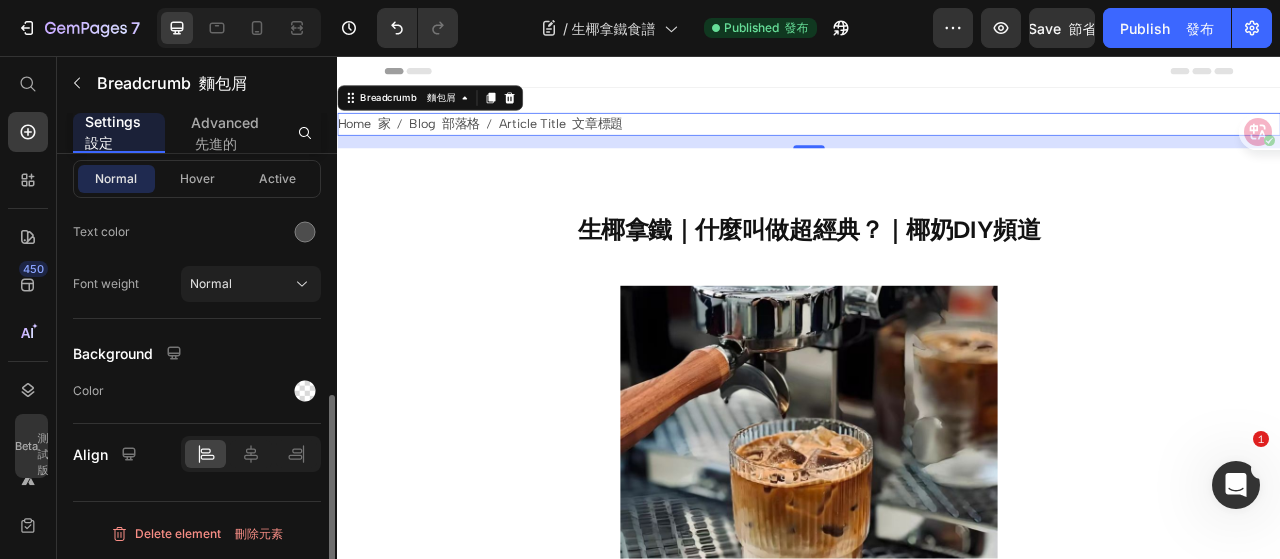 scroll, scrollTop: 0, scrollLeft: 0, axis: both 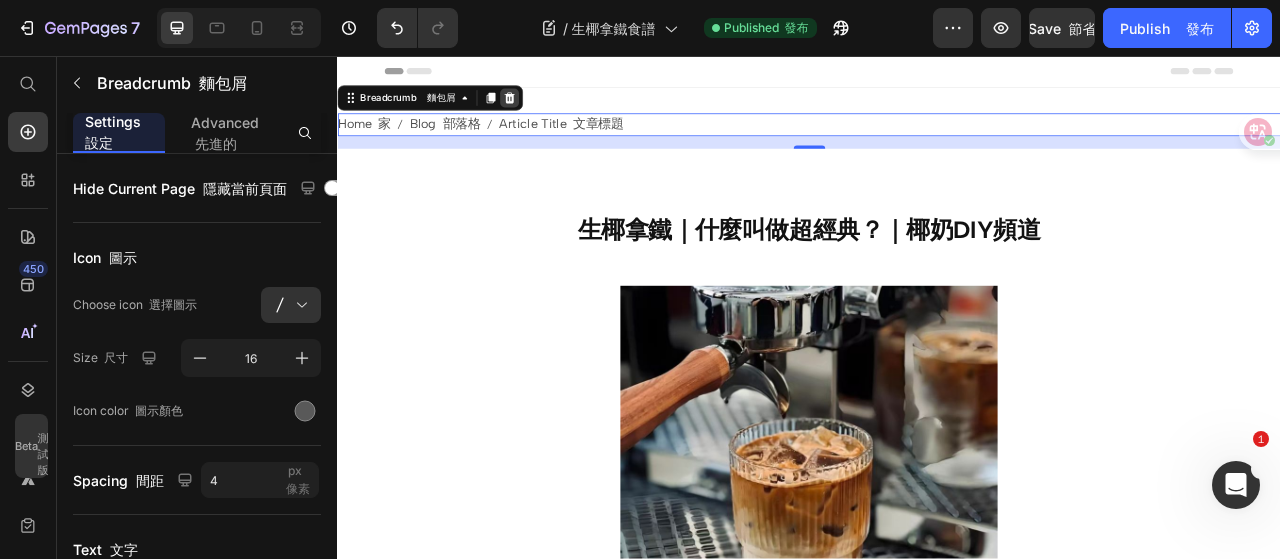 click 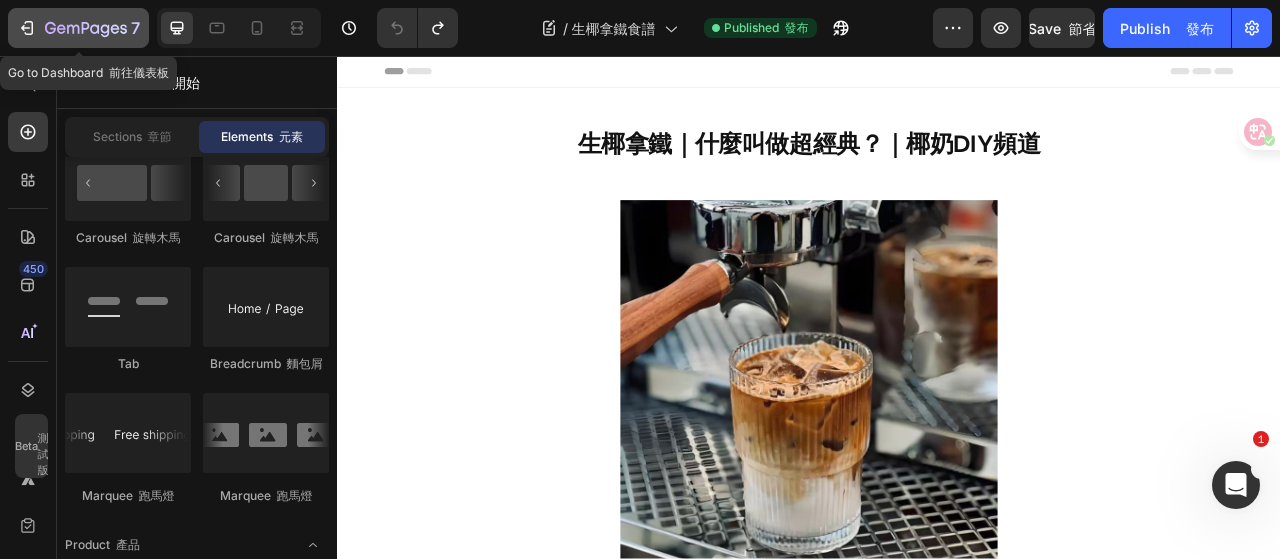 click on "7" 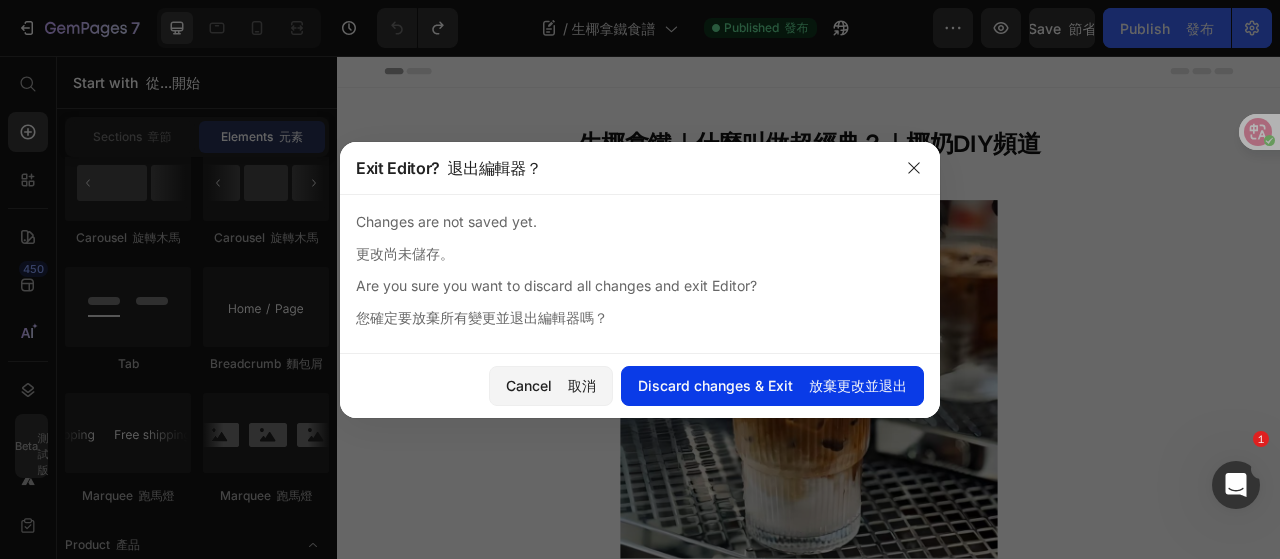 click on "Changes are not saved yet.  更改尚未儲存。  Are you sure you want to discard all changes and exit Editor?  您確定要放棄所有變更並退出編輯器嗎？" at bounding box center [640, 274] 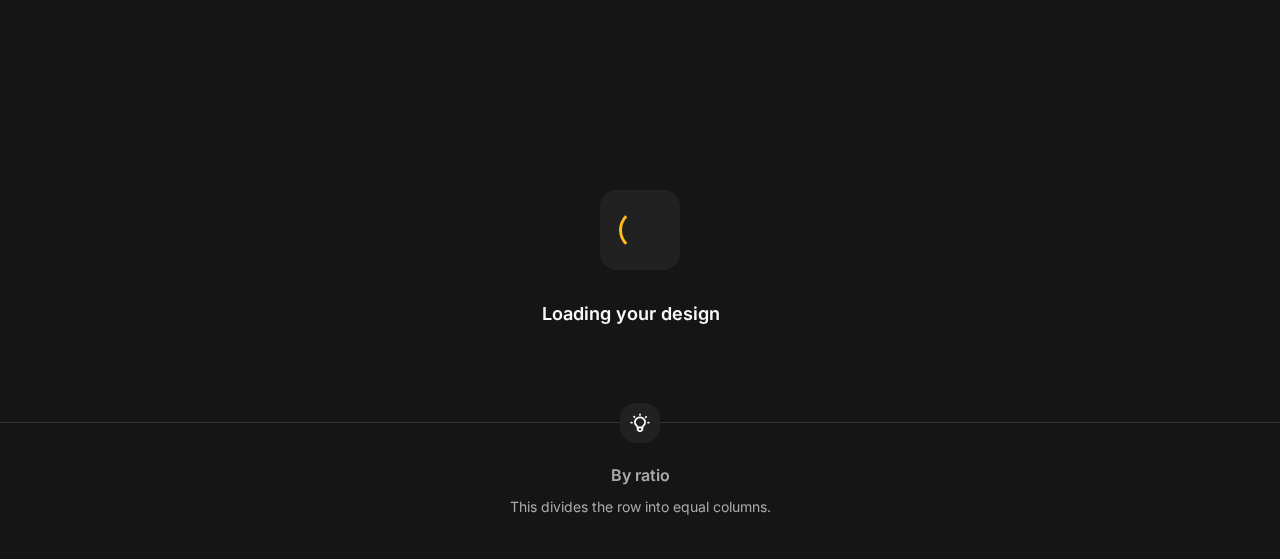 scroll, scrollTop: 0, scrollLeft: 0, axis: both 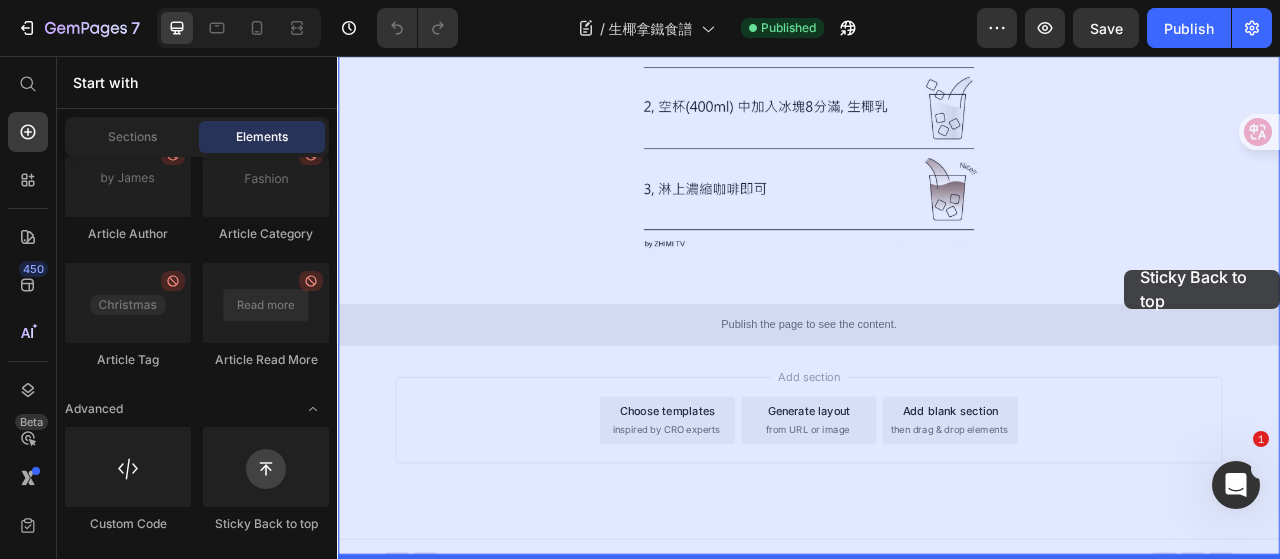 drag, startPoint x: 604, startPoint y: 524, endPoint x: 1339, endPoint y: 328, distance: 760.6846 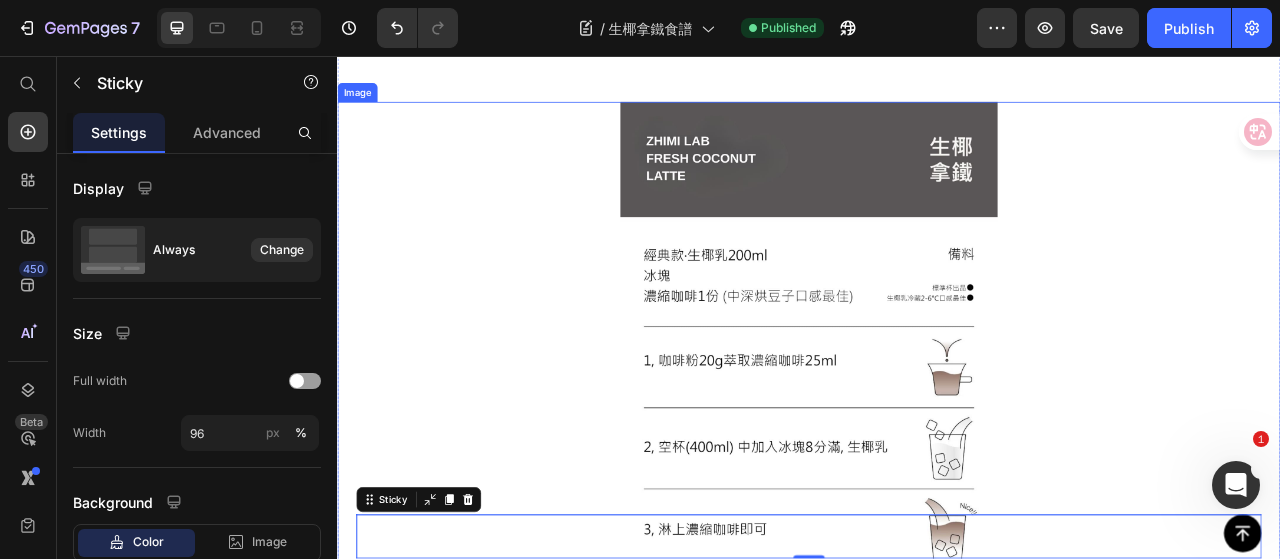 scroll, scrollTop: 1200, scrollLeft: 0, axis: vertical 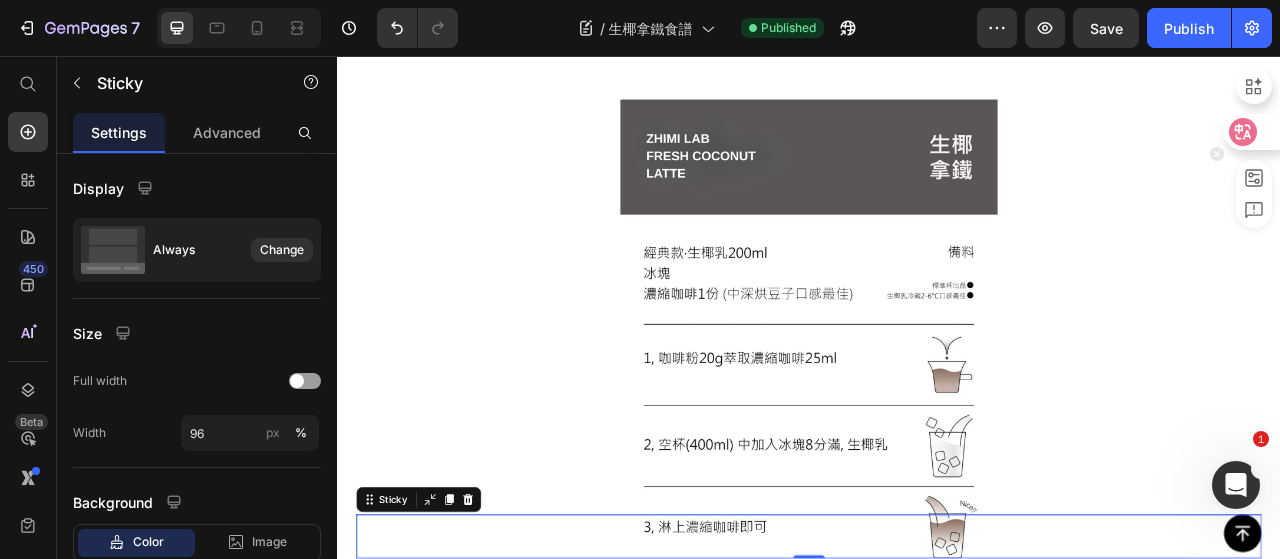 click 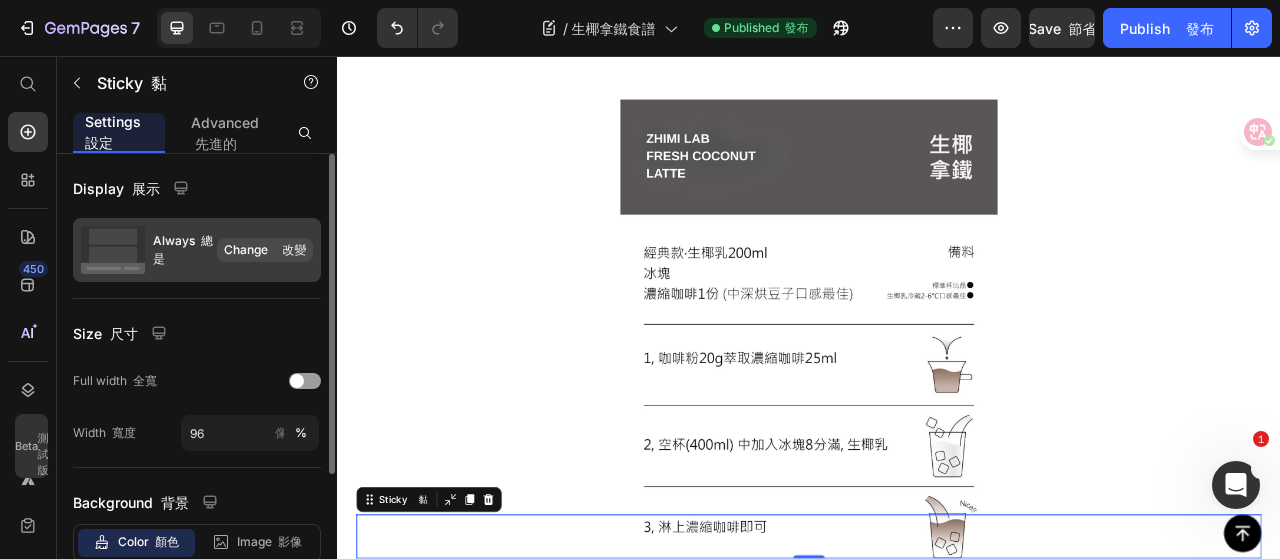 click on "Change    改變" at bounding box center [265, 250] 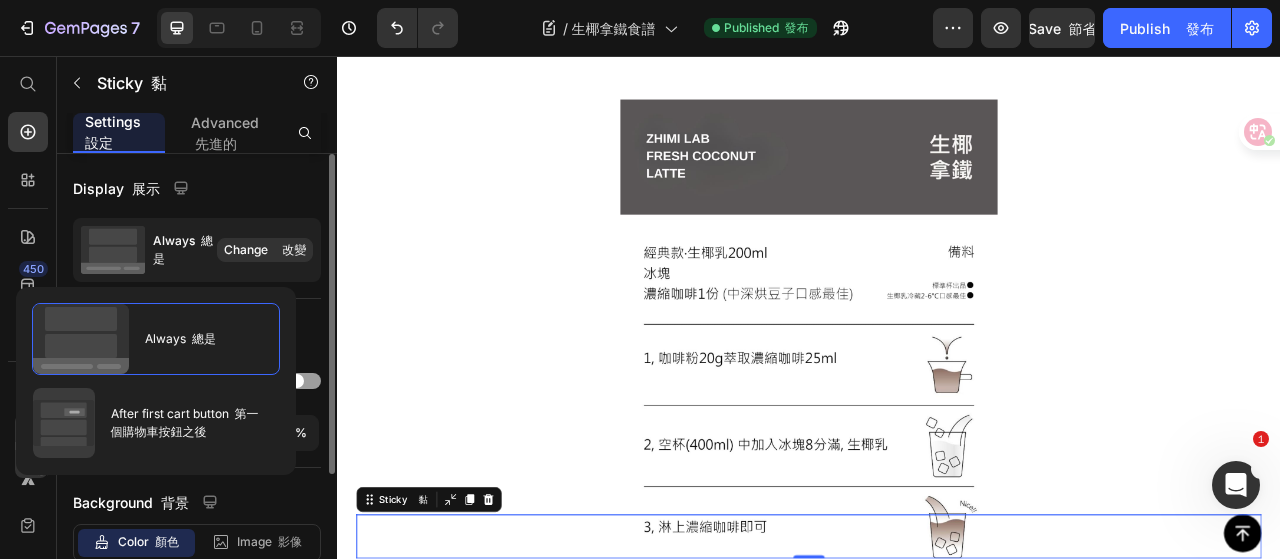 click on "Display    展示" at bounding box center [197, 188] 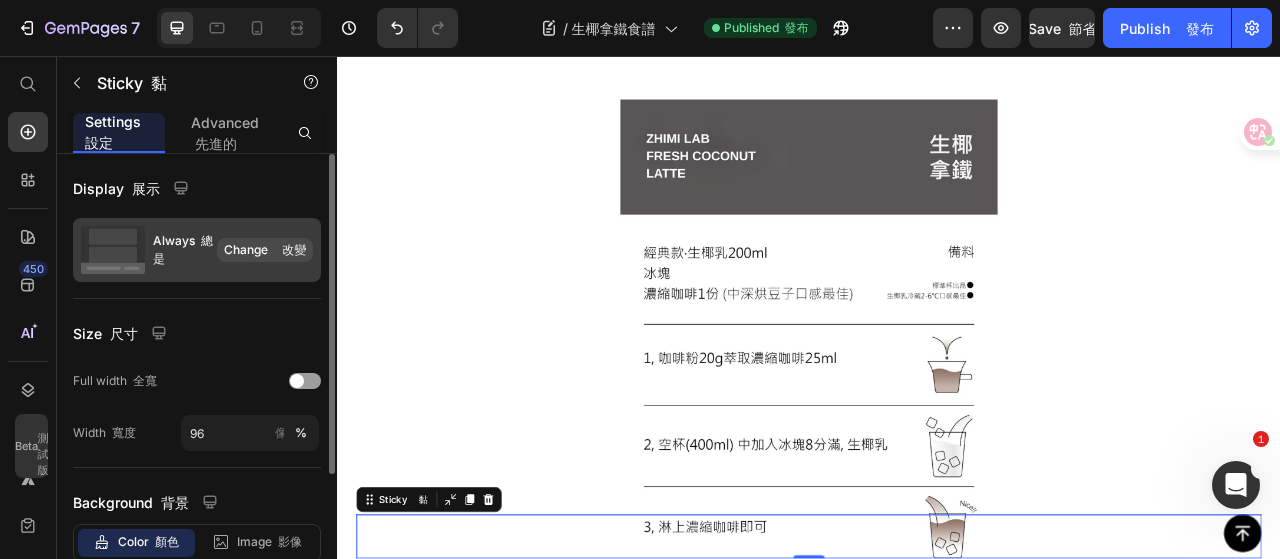 click on "Change    改變" at bounding box center [265, 250] 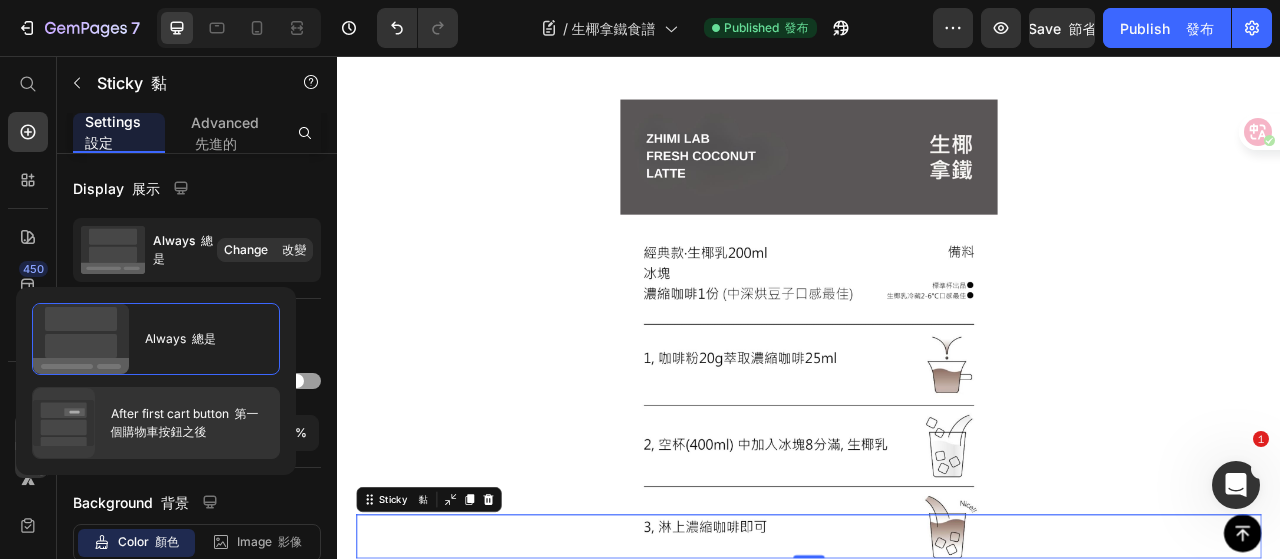 click on "第一個購物車按鈕之後" at bounding box center [185, 422] 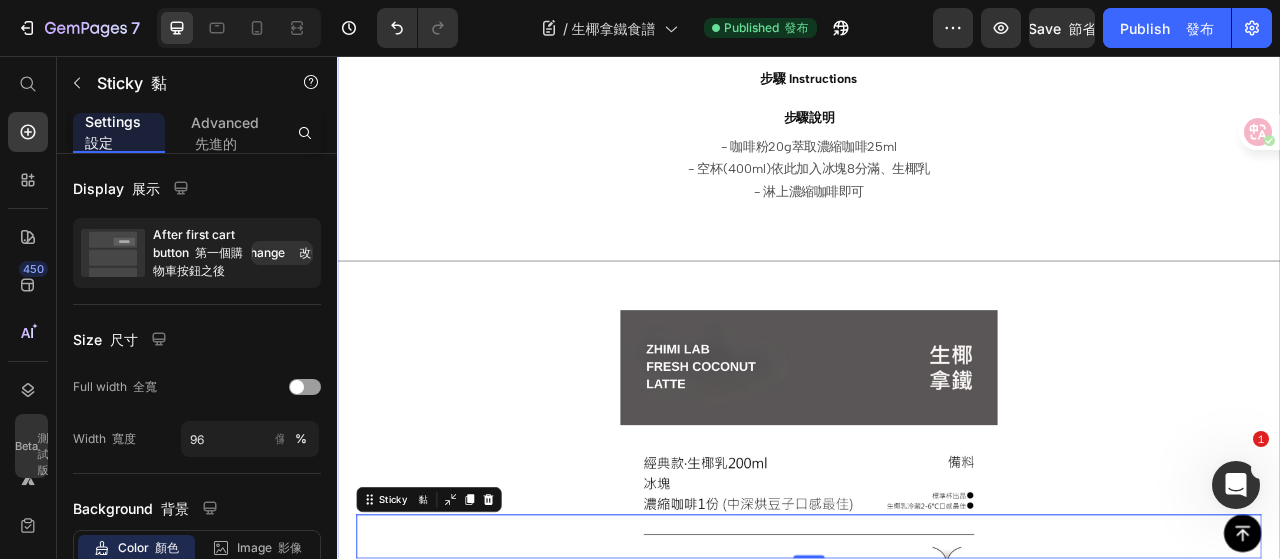 scroll, scrollTop: 1036, scrollLeft: 0, axis: vertical 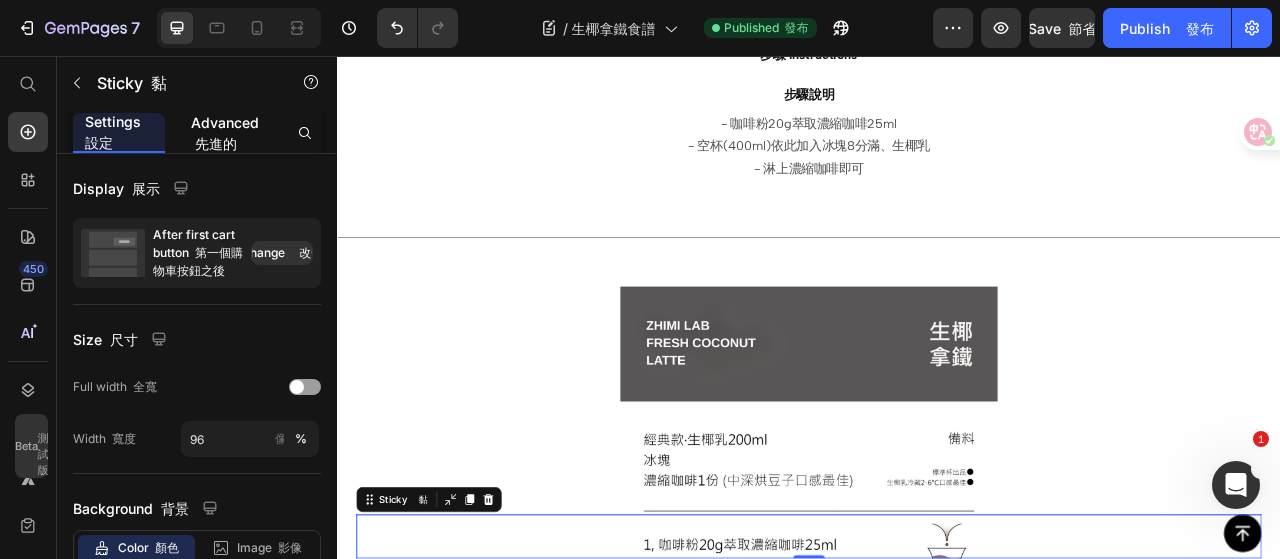 click on "Advanced    先進的" at bounding box center (227, 133) 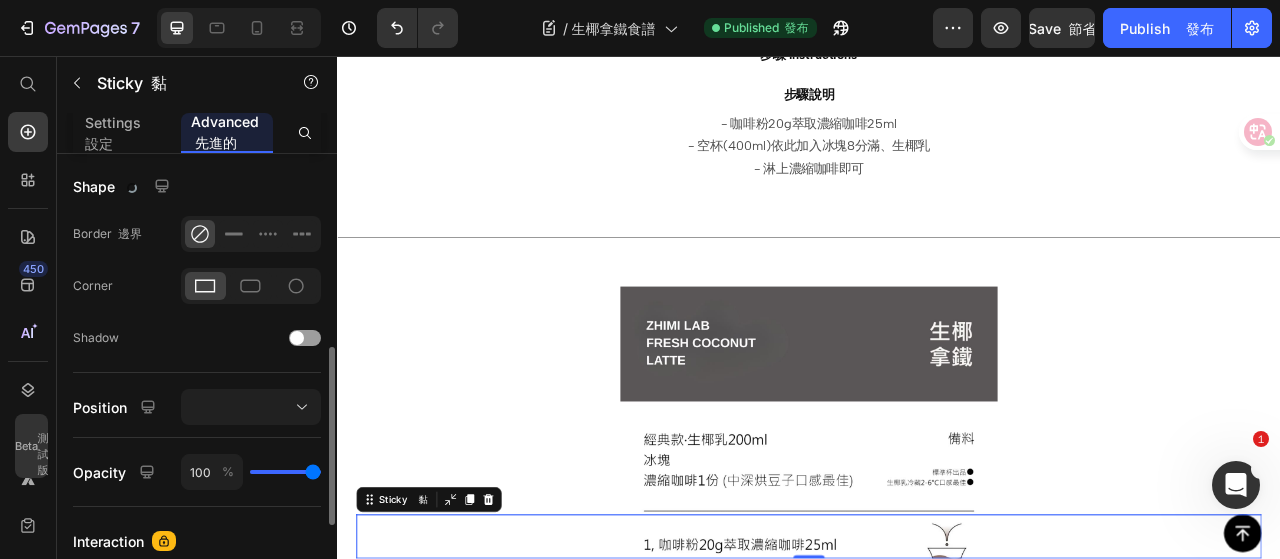 scroll, scrollTop: 600, scrollLeft: 0, axis: vertical 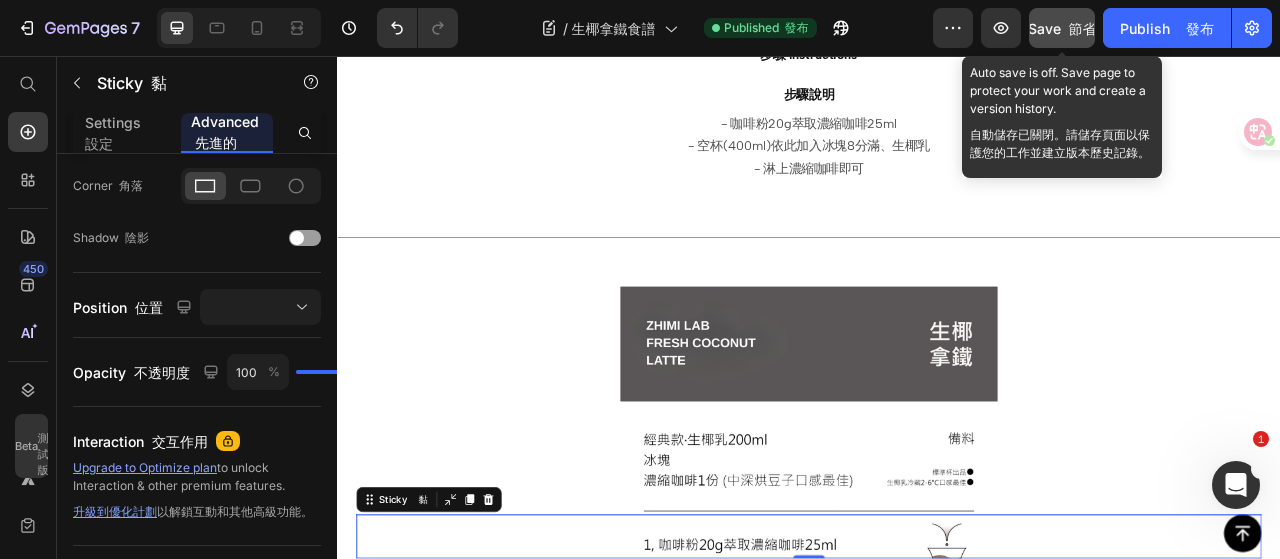 click on "Save     節省" 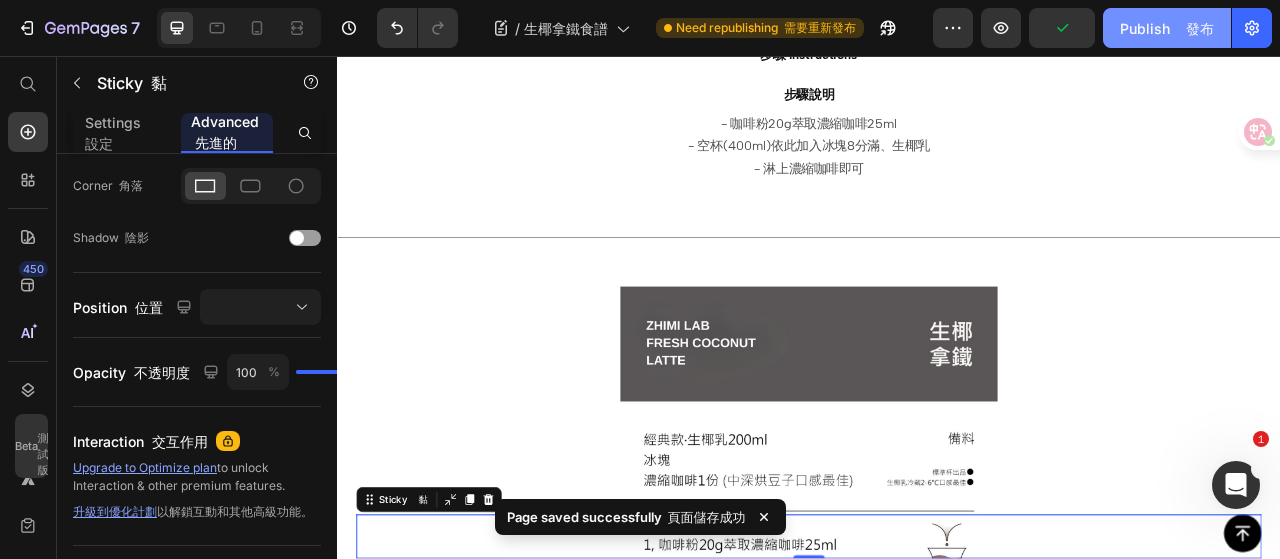 click on "Publish     發布" at bounding box center [1167, 28] 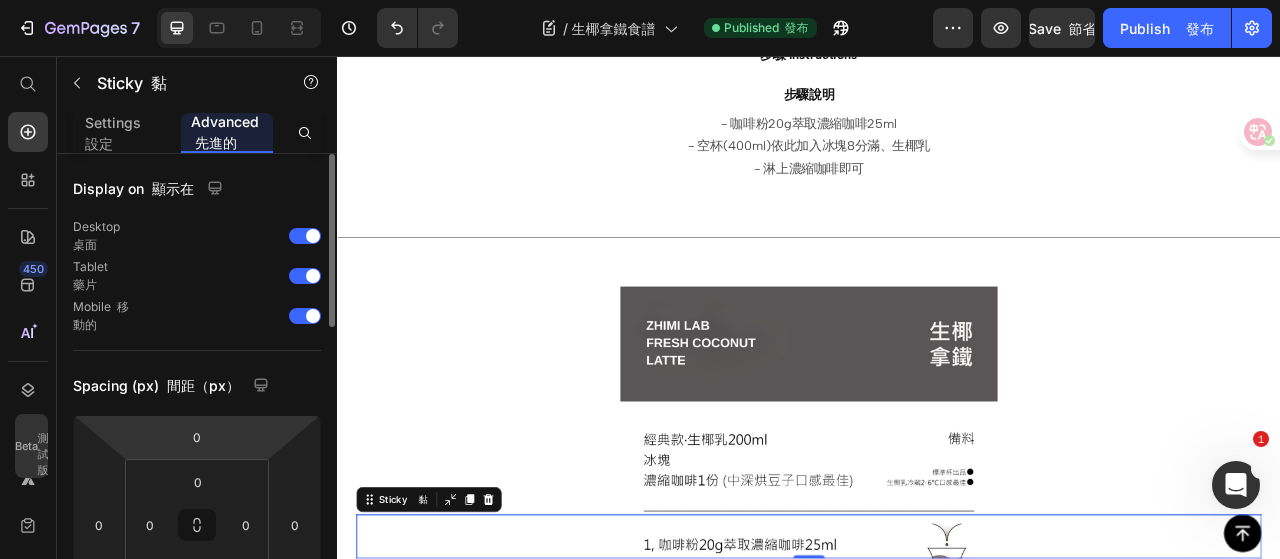 scroll, scrollTop: 100, scrollLeft: 0, axis: vertical 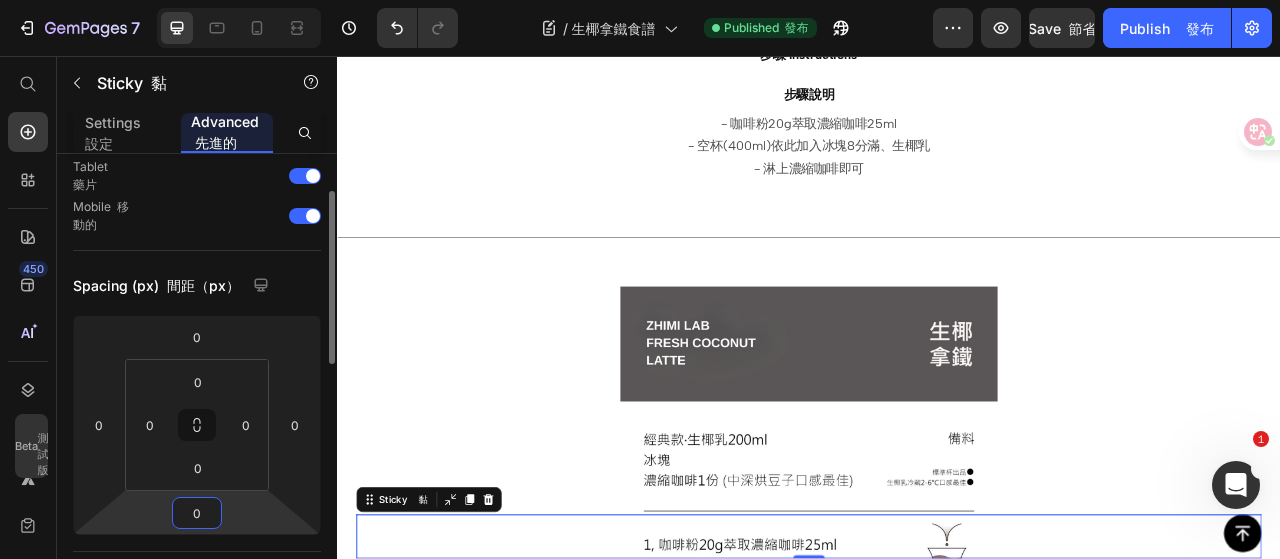 click on "0" at bounding box center (197, 513) 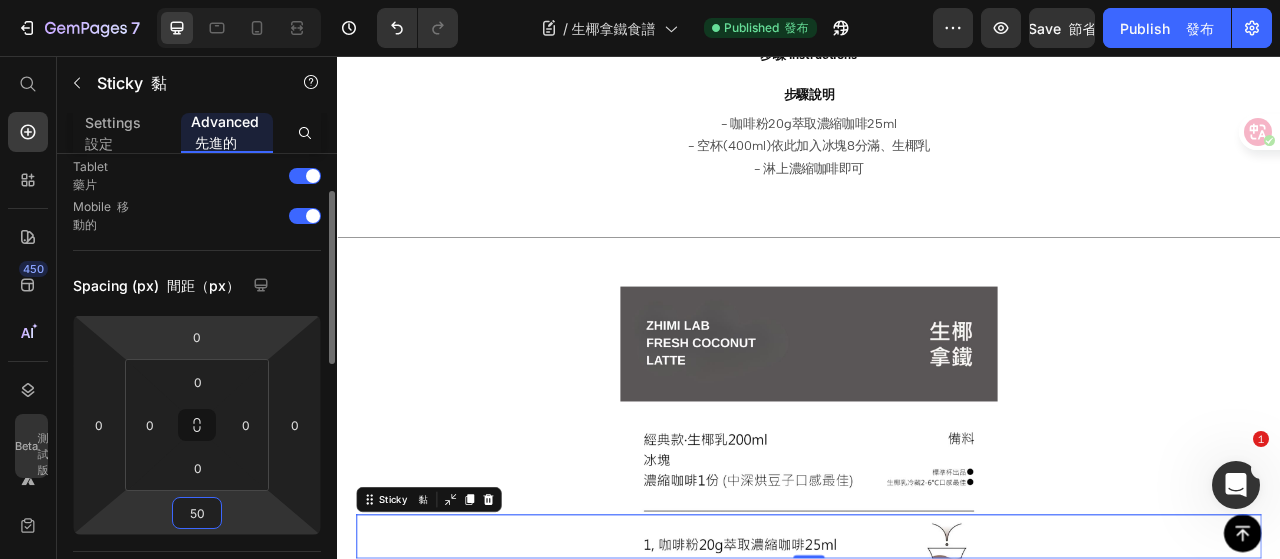 type on "50" 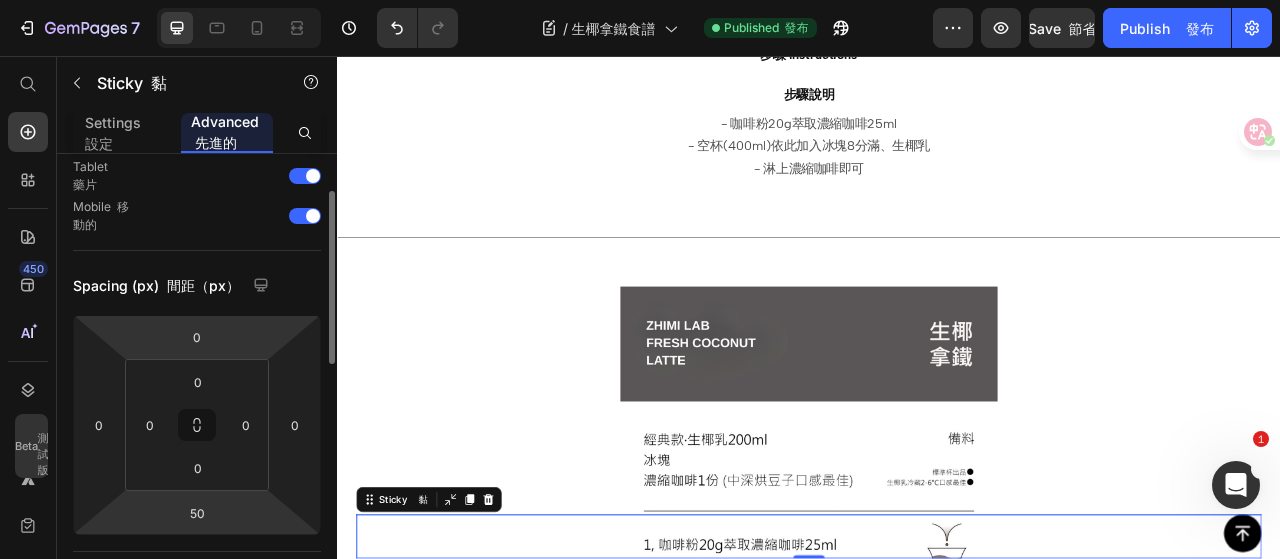 click on "Spacing (px)    間距（px）" at bounding box center [197, 285] 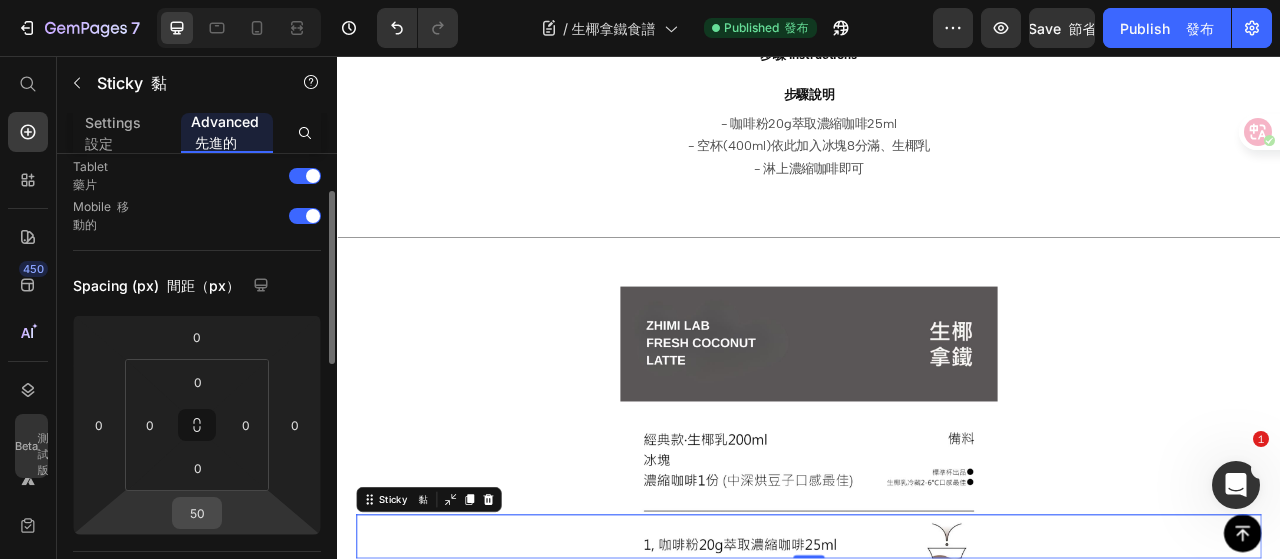 click on "50" at bounding box center (197, 513) 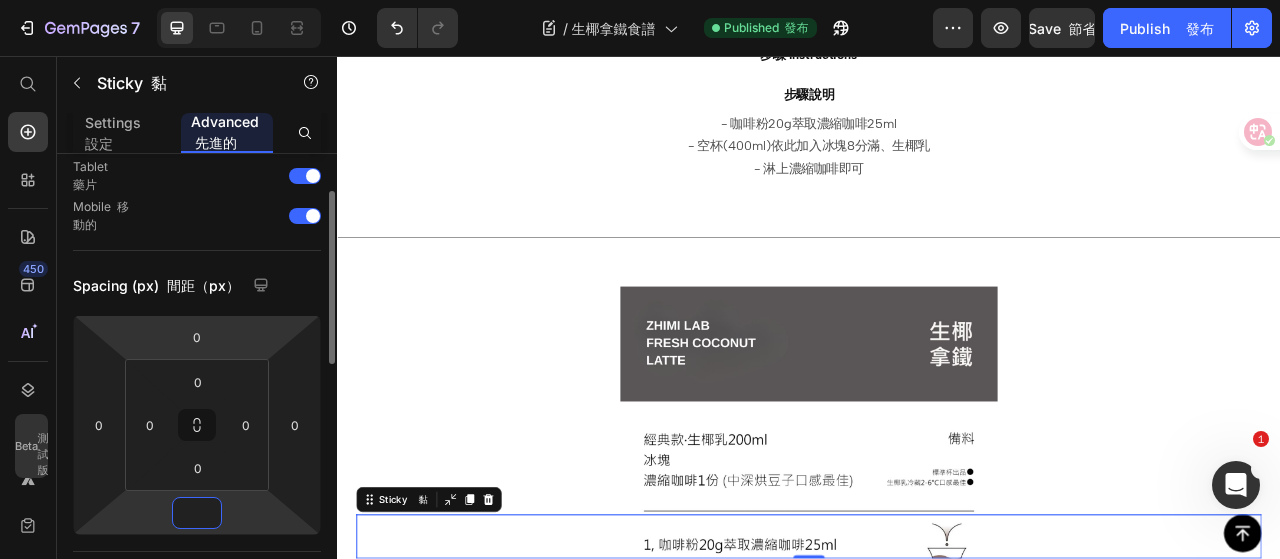 type on "0" 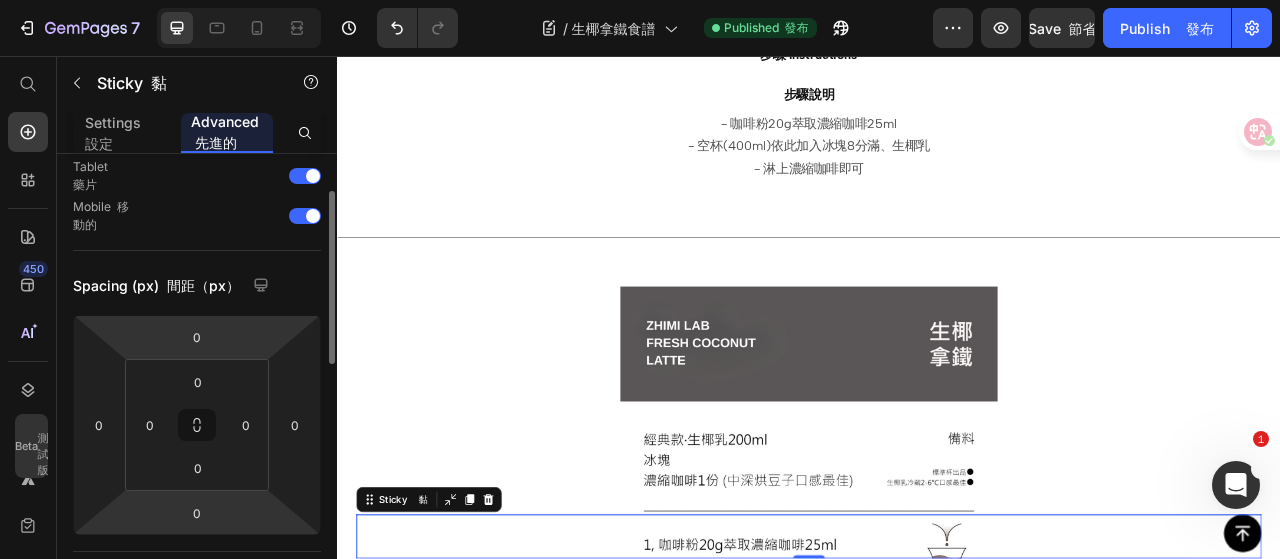 click on "Display on  桌面 Tablet  移動的" 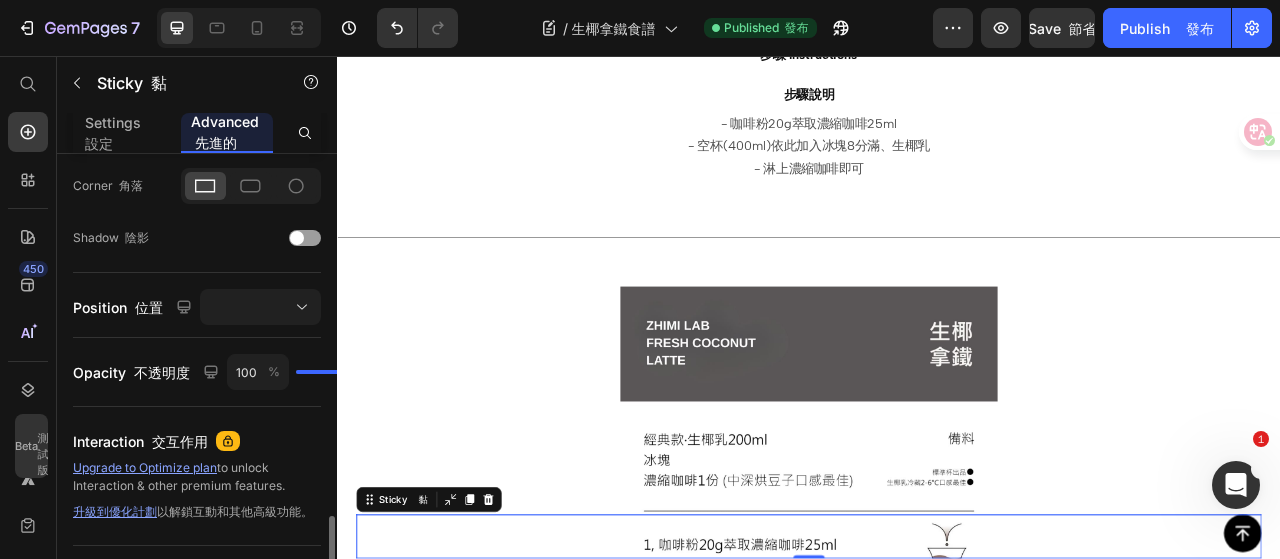 scroll, scrollTop: 700, scrollLeft: 0, axis: vertical 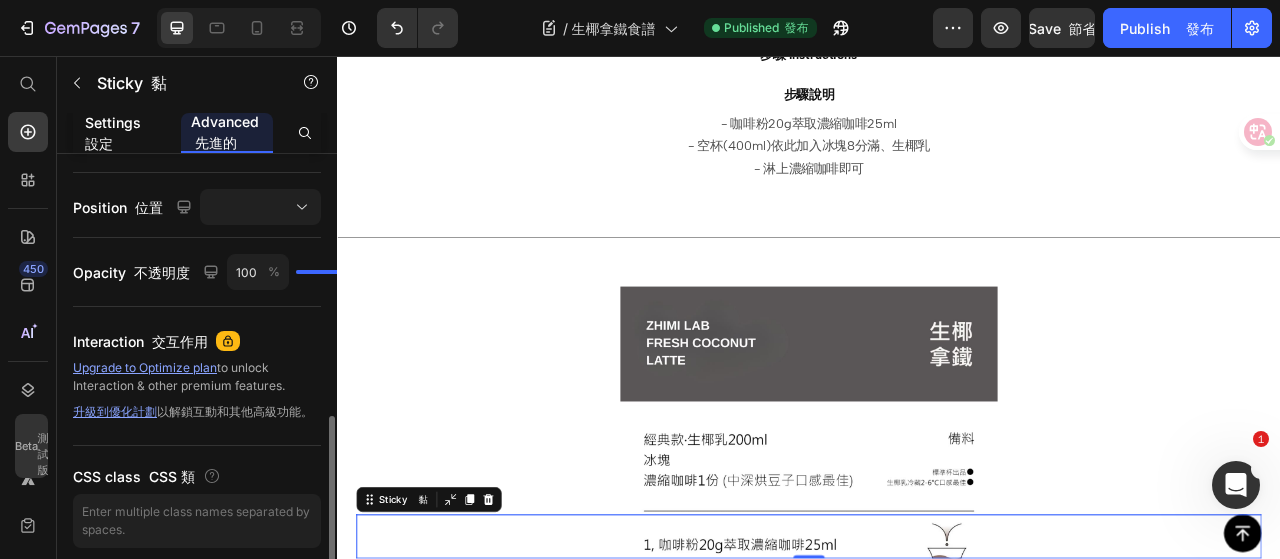click on "Settings    設定" at bounding box center [119, 133] 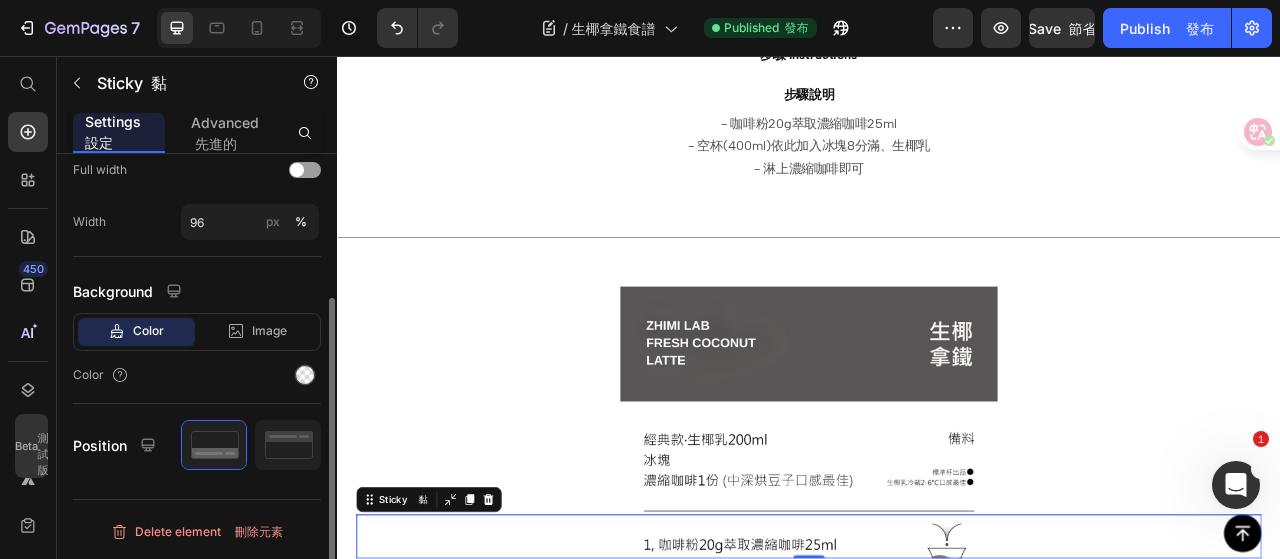 scroll, scrollTop: 0, scrollLeft: 0, axis: both 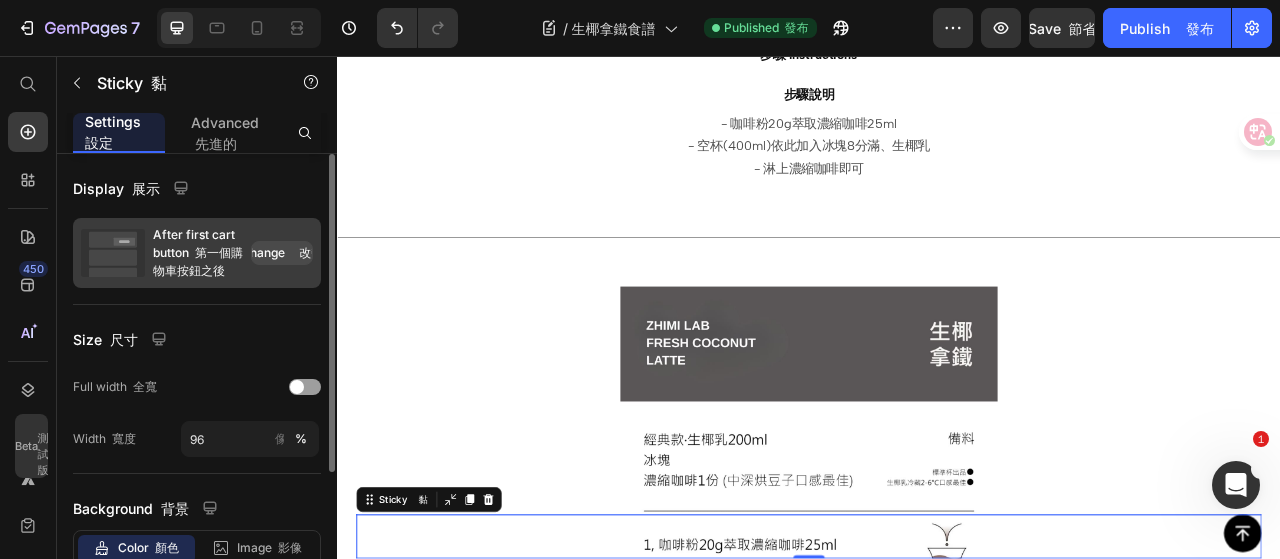 click on "Change    改變" at bounding box center [282, 253] 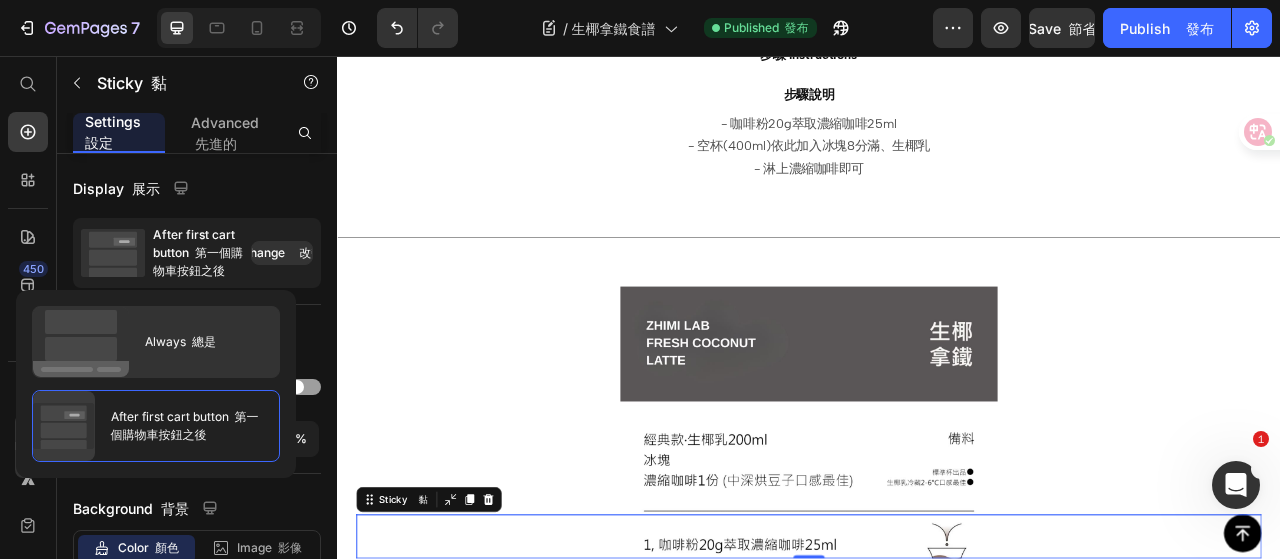 click on "Always    總是" 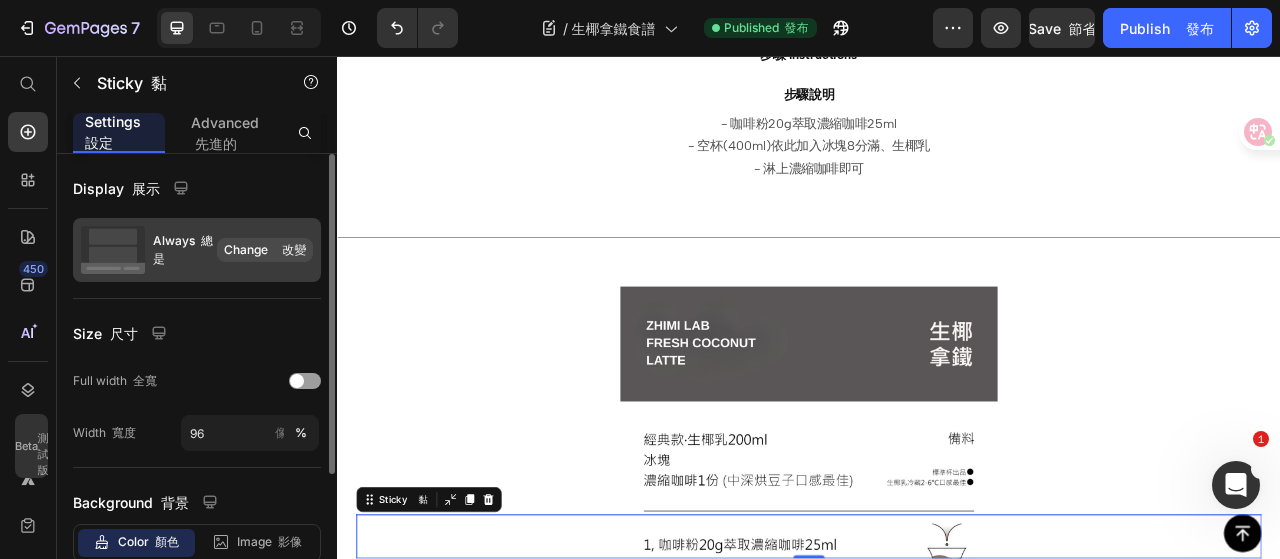 click on "Change    改變" at bounding box center (265, 250) 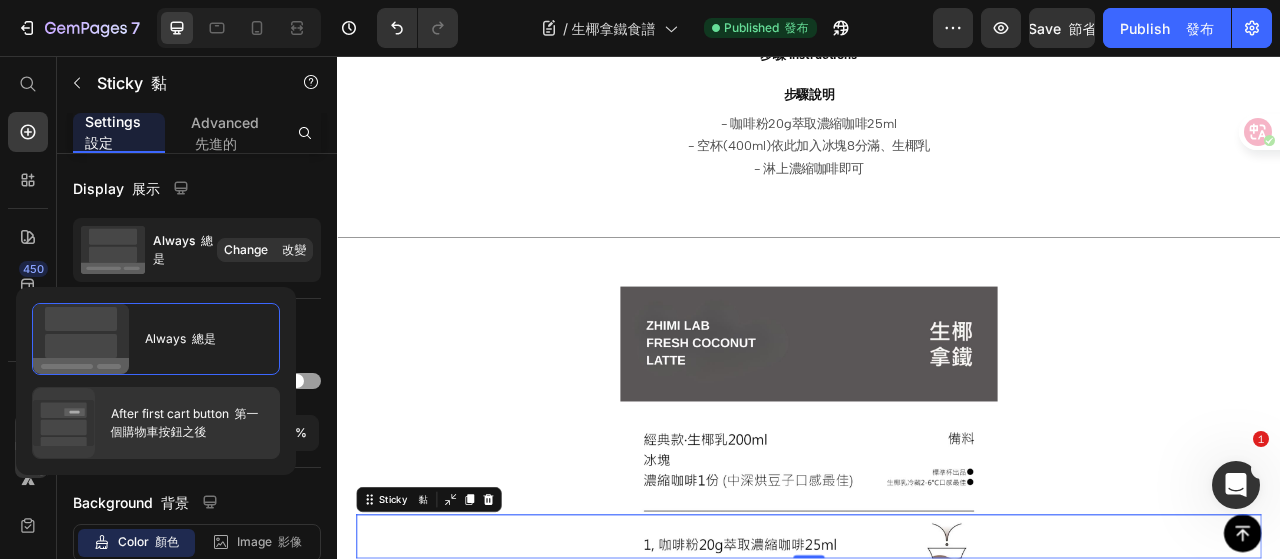 click on "After first cart button    第一個購物車按鈕之後" at bounding box center [181, 423] 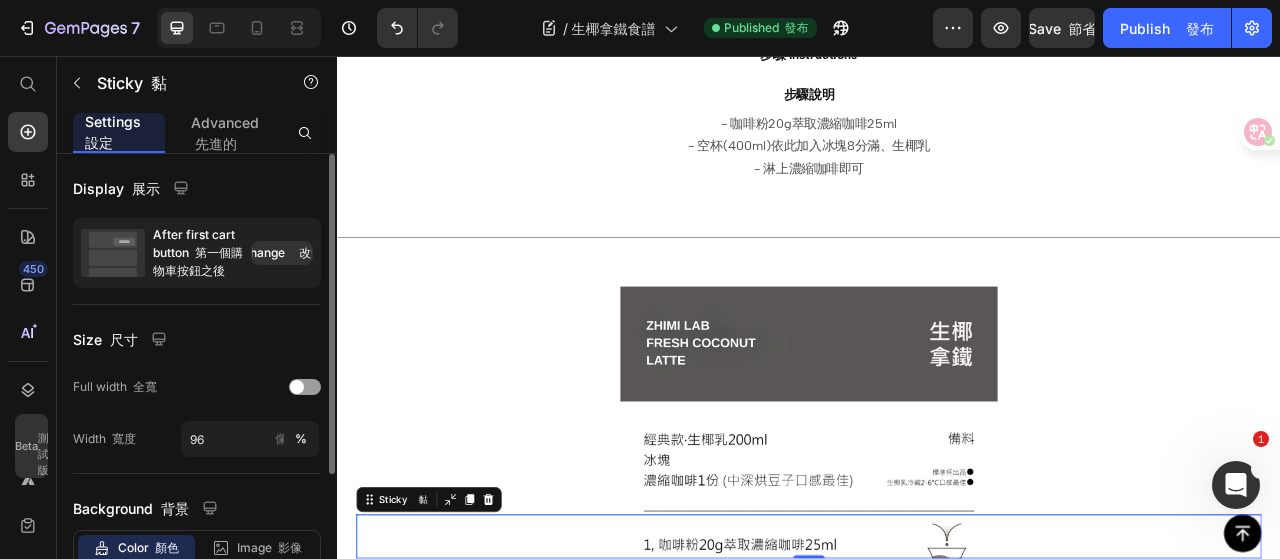 scroll, scrollTop: 100, scrollLeft: 0, axis: vertical 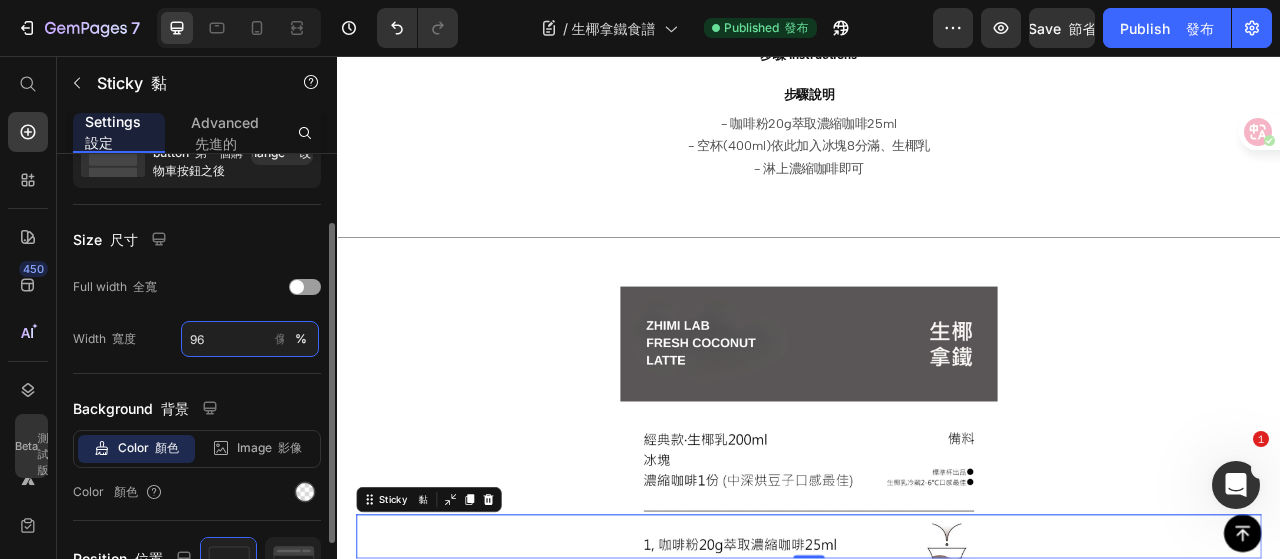 click on "96" at bounding box center (250, 339) 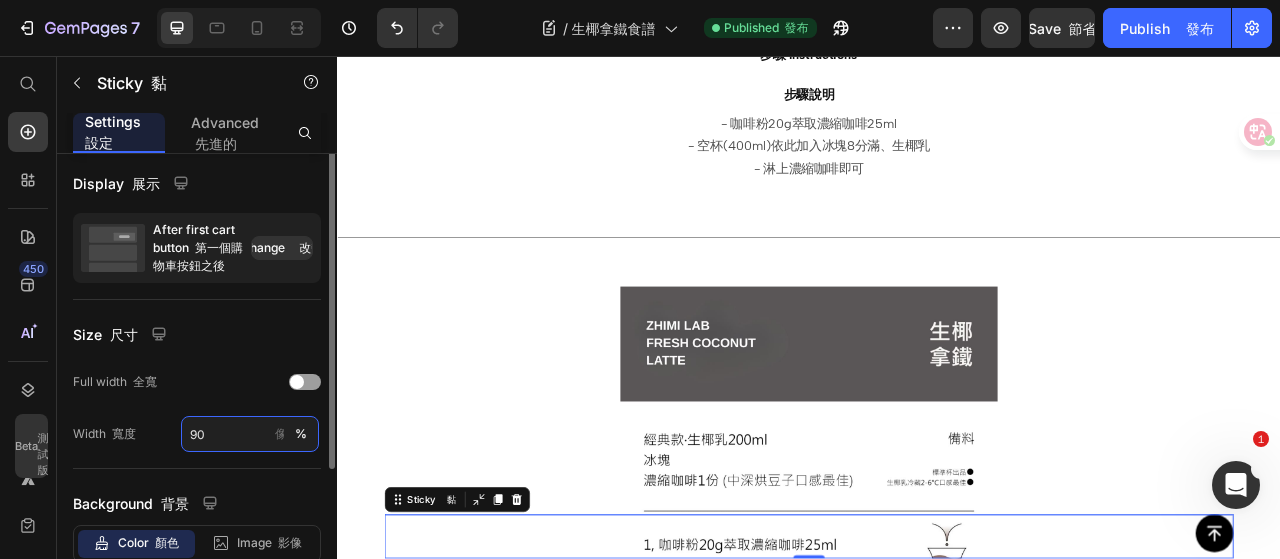 scroll, scrollTop: 0, scrollLeft: 0, axis: both 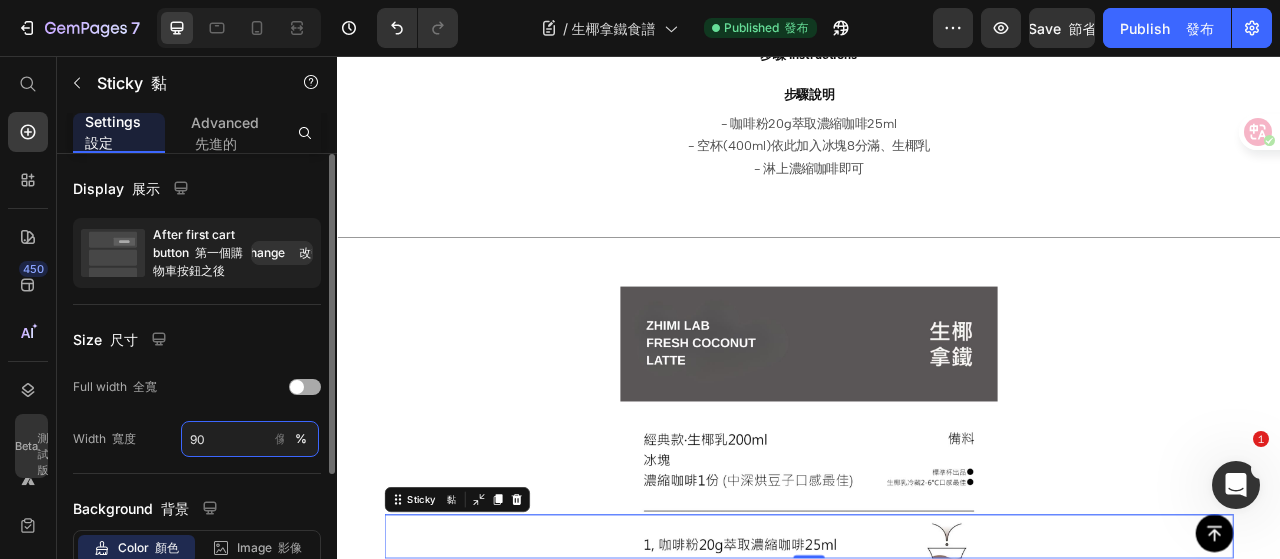 type on "90" 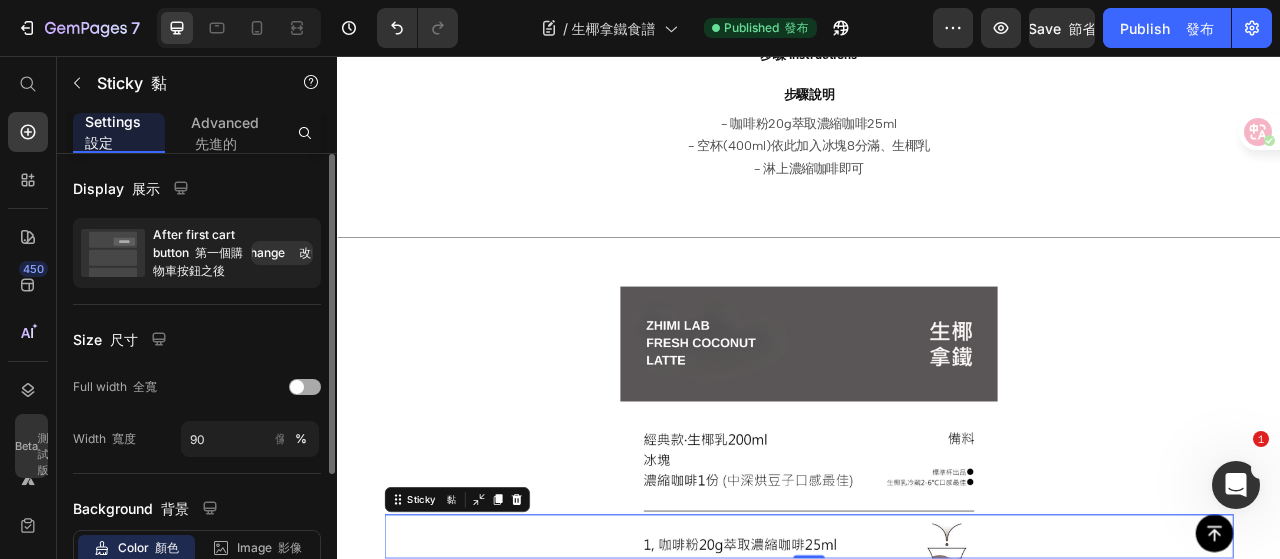 click at bounding box center (297, 387) 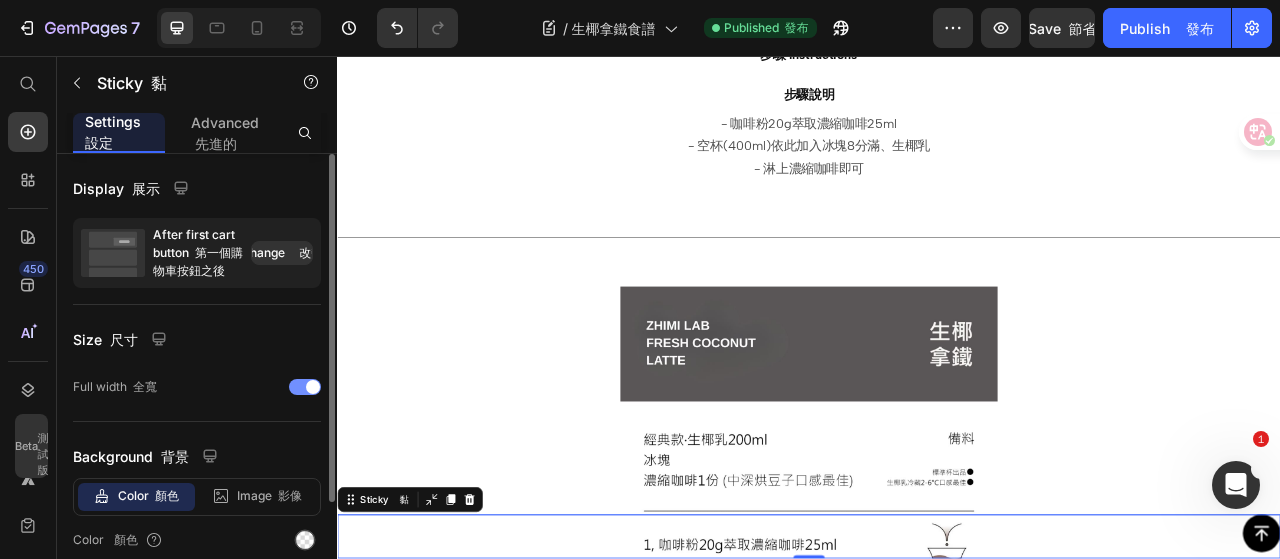 click at bounding box center (305, 387) 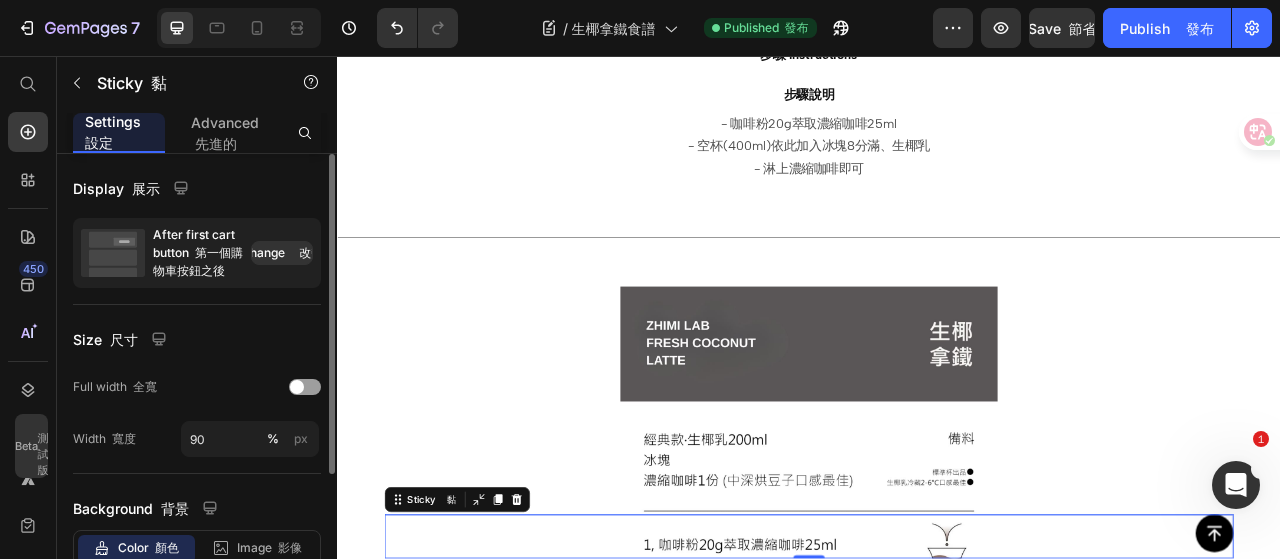 scroll, scrollTop: 200, scrollLeft: 0, axis: vertical 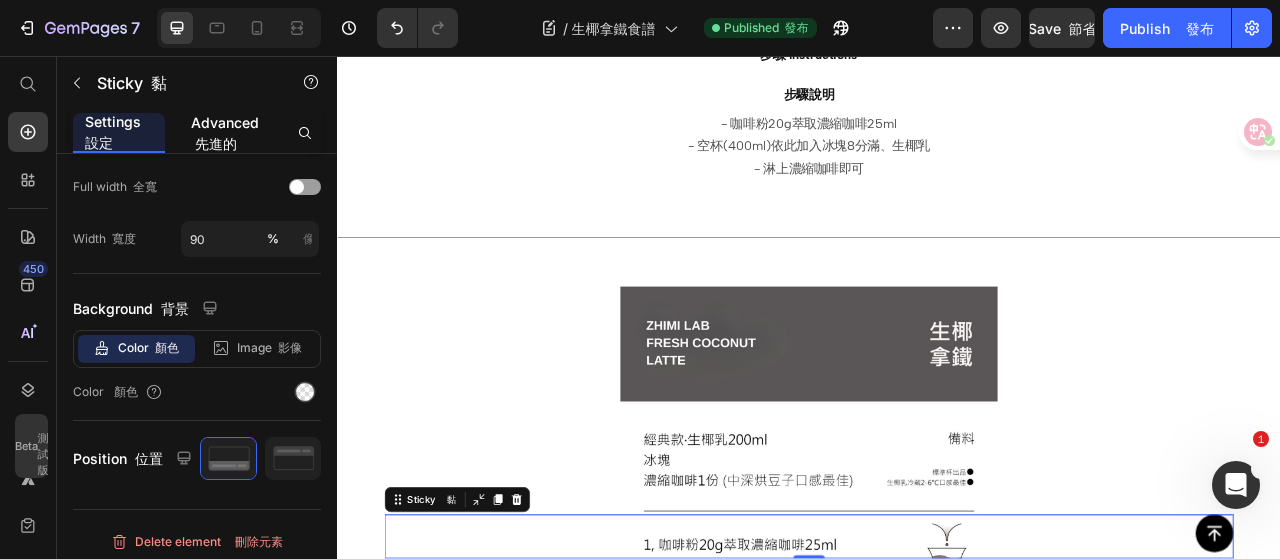 click on "Advanced    先進的" at bounding box center [227, 133] 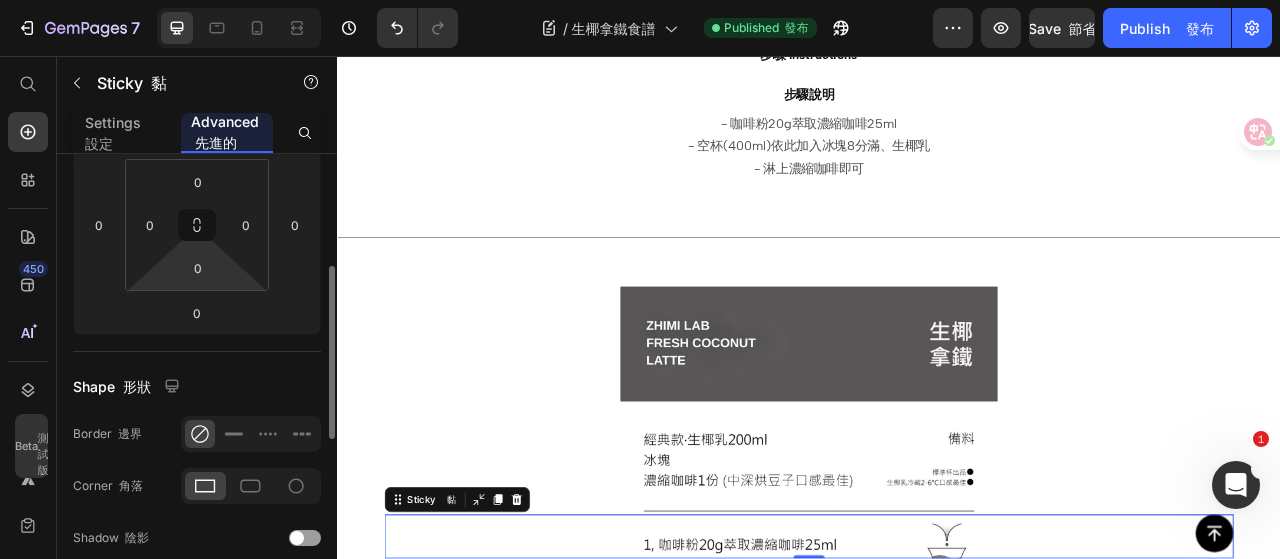 scroll, scrollTop: 200, scrollLeft: 0, axis: vertical 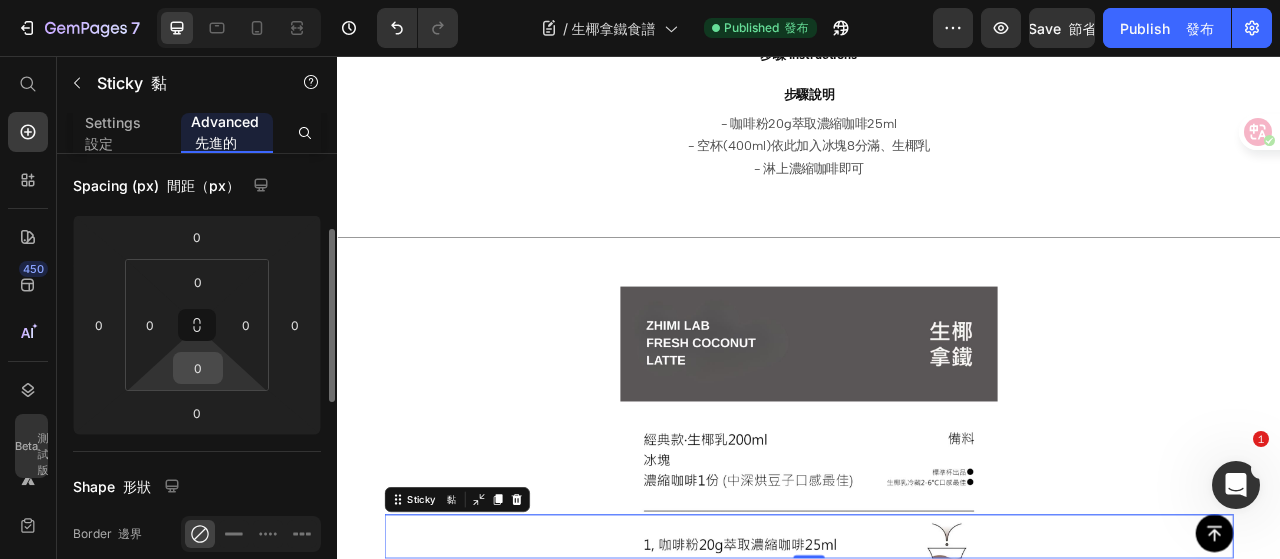 click on "0" at bounding box center [198, 368] 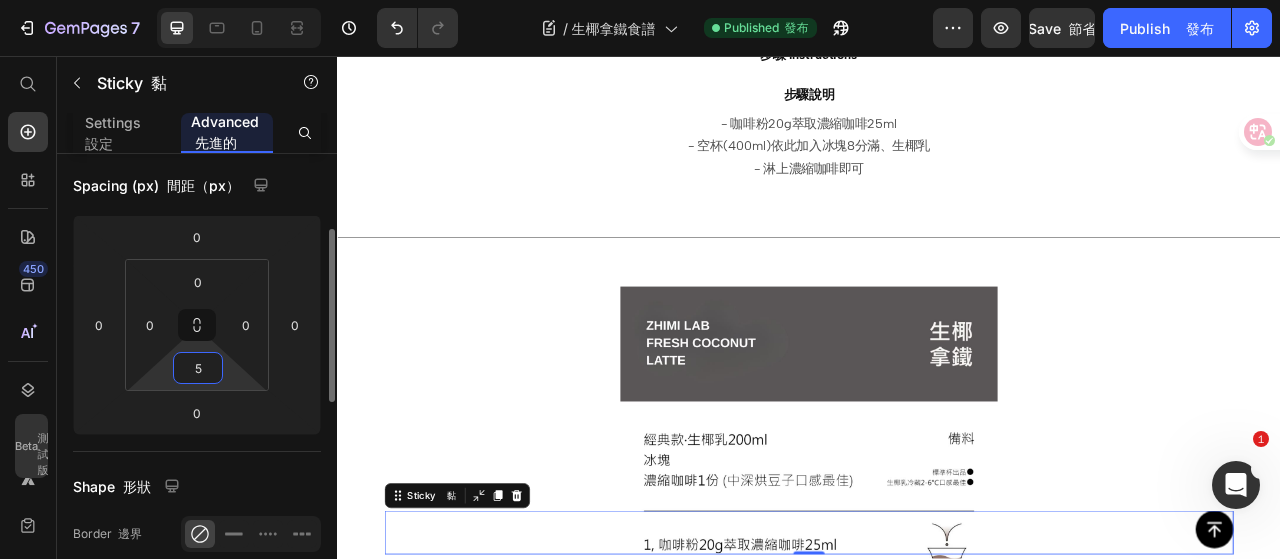 type on "50" 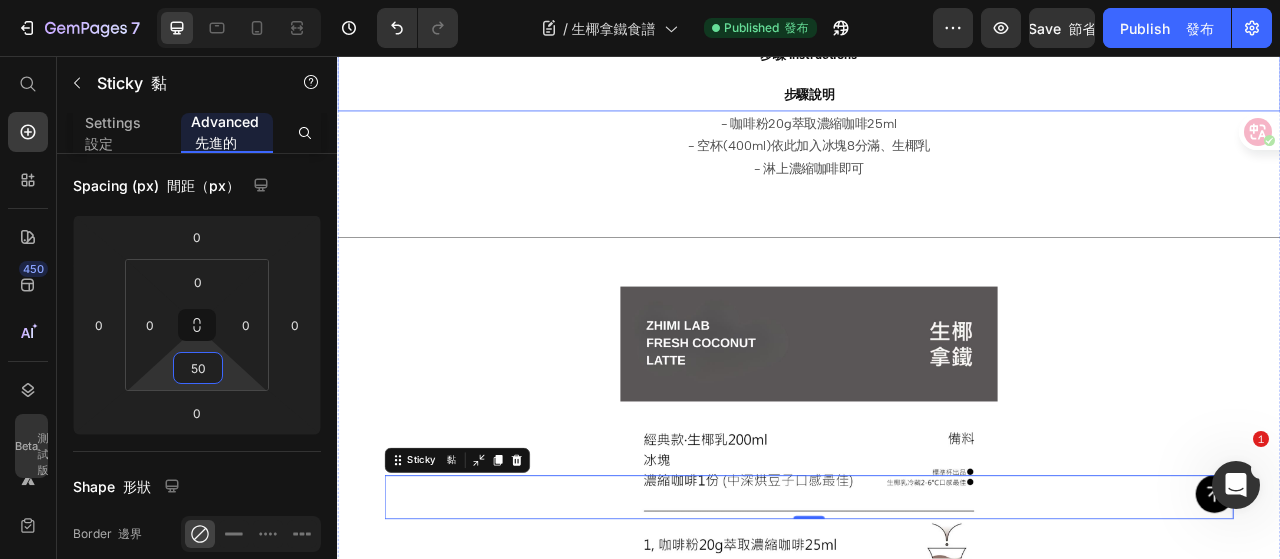 scroll, scrollTop: 836, scrollLeft: 0, axis: vertical 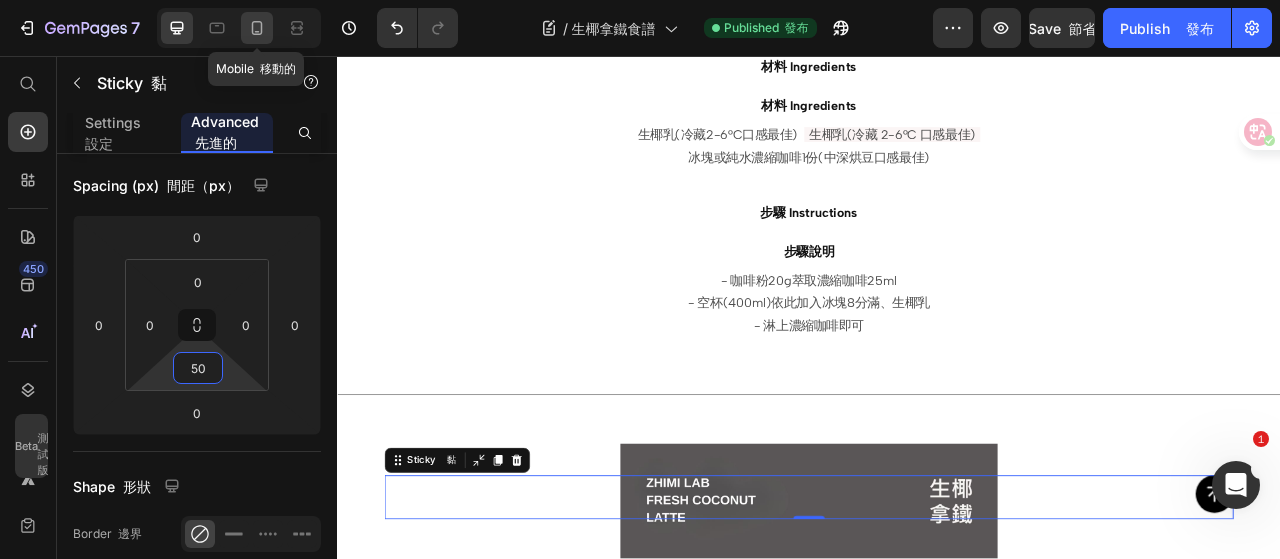 click 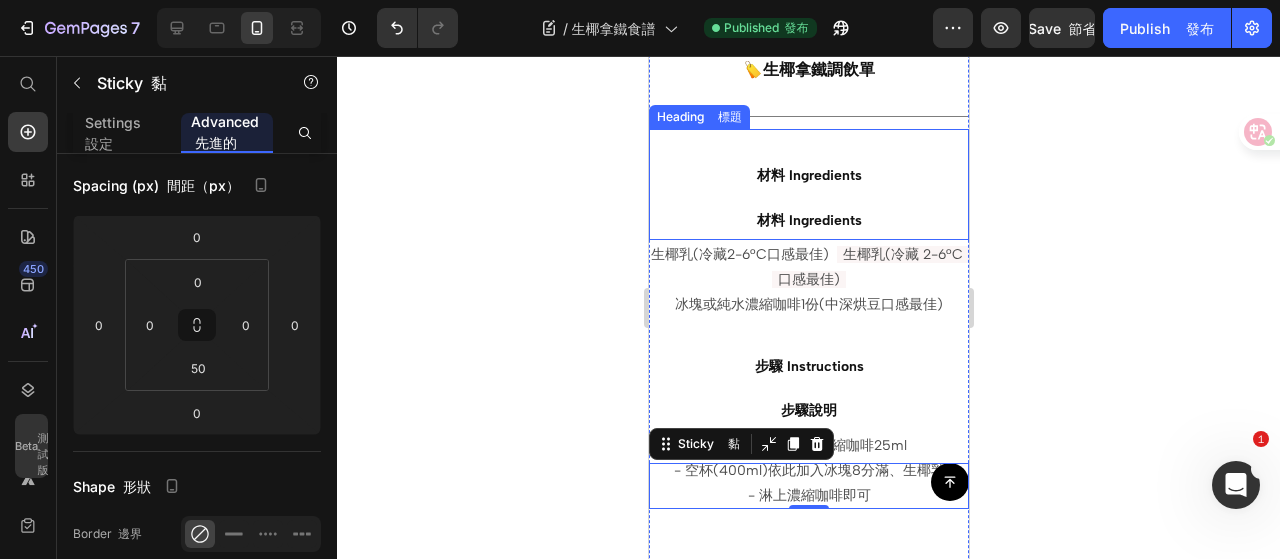 scroll, scrollTop: 500, scrollLeft: 0, axis: vertical 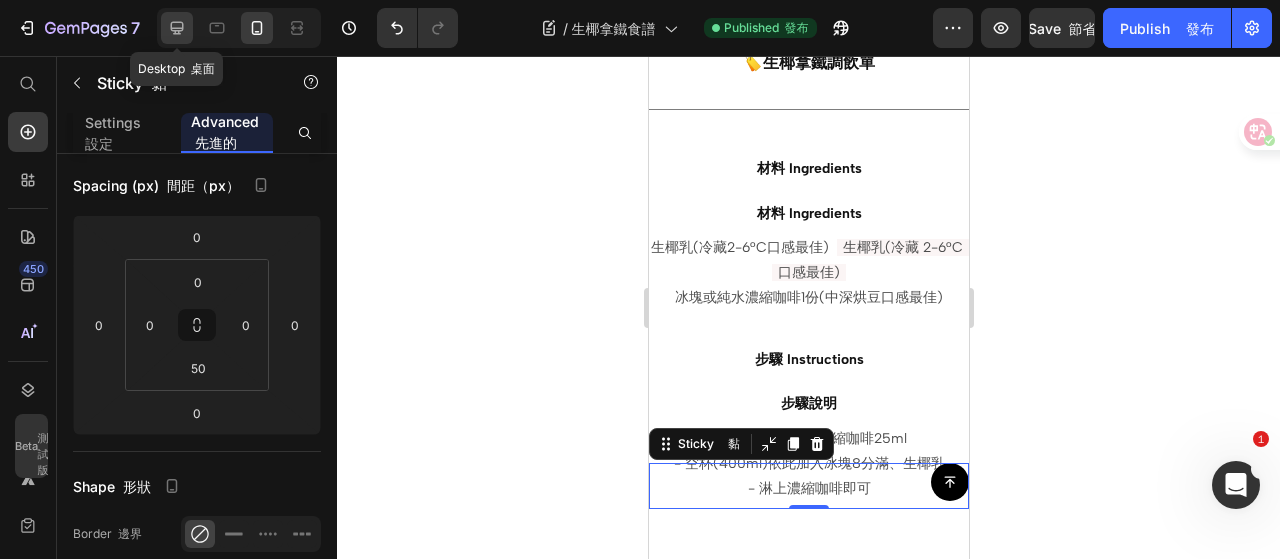 click 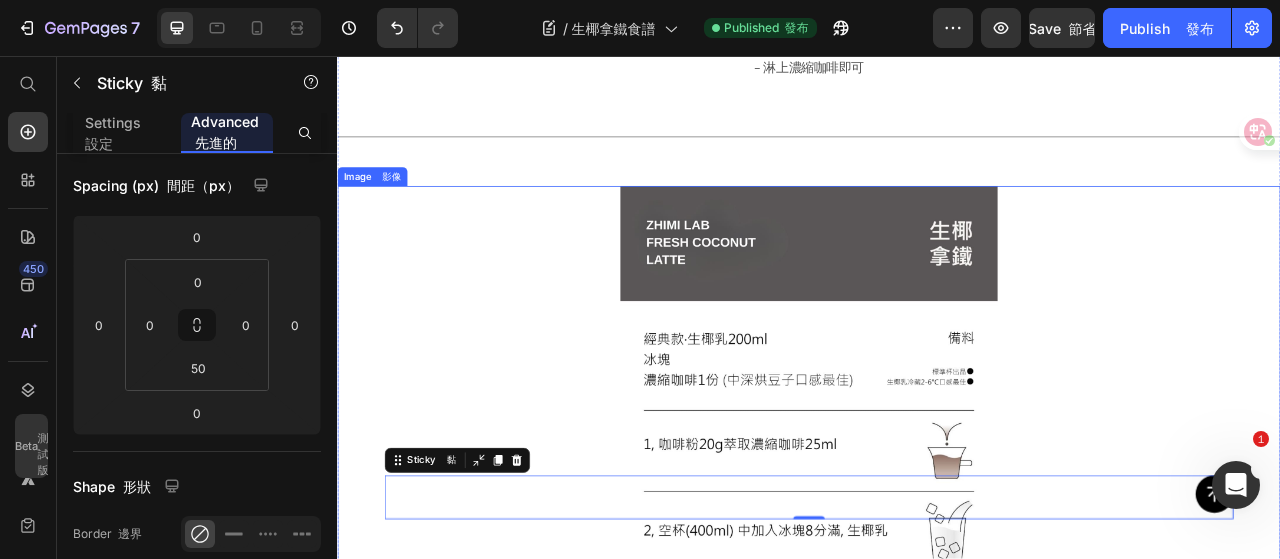 scroll, scrollTop: 1166, scrollLeft: 0, axis: vertical 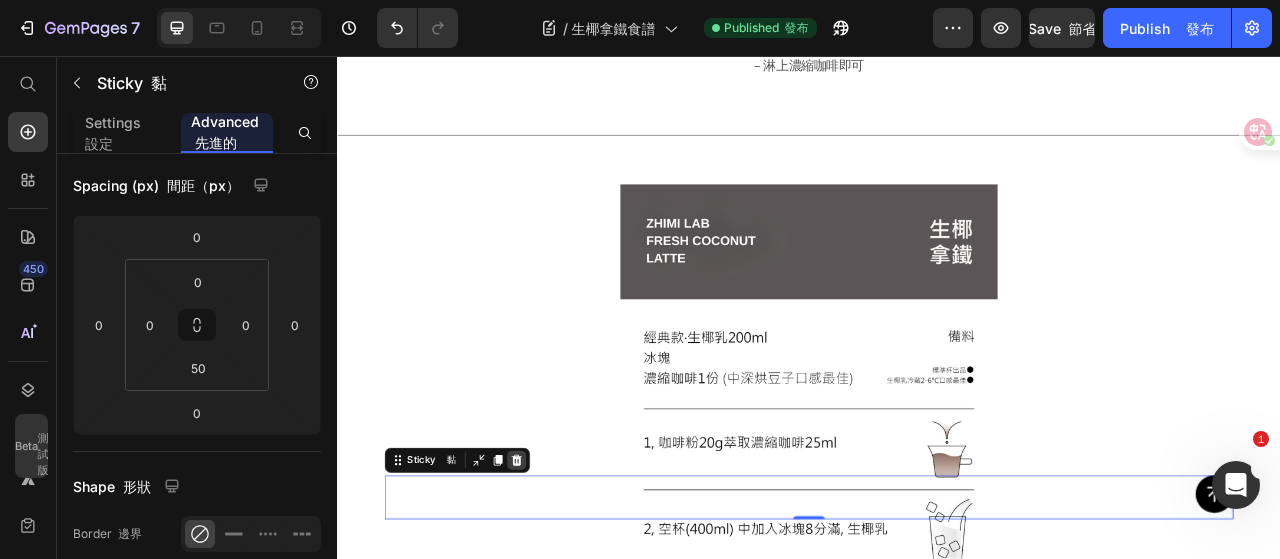 click 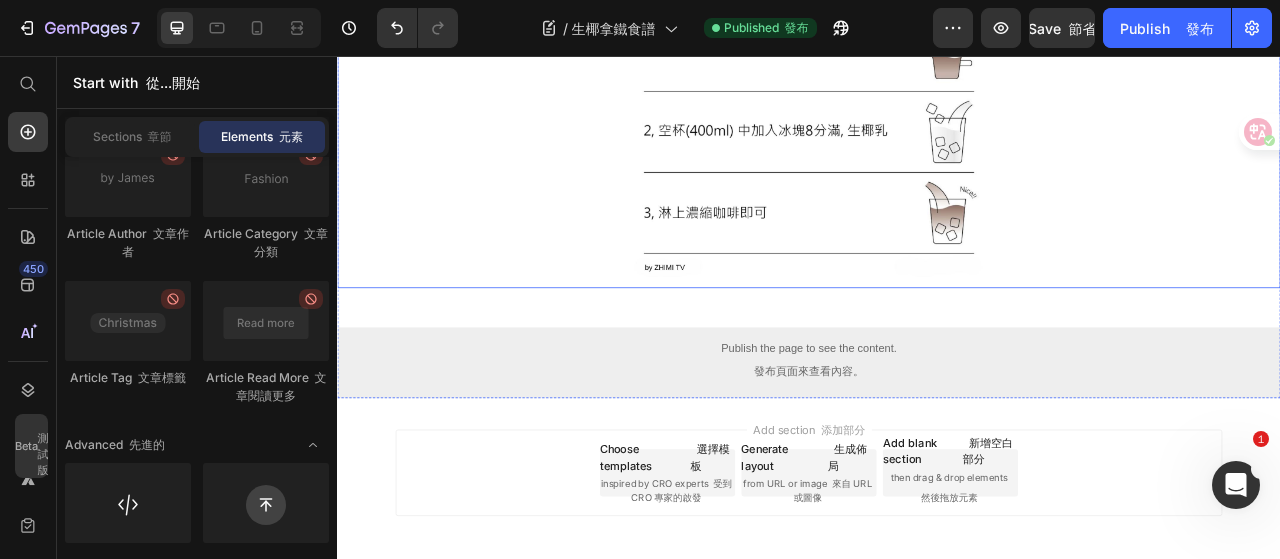 scroll, scrollTop: 1740, scrollLeft: 0, axis: vertical 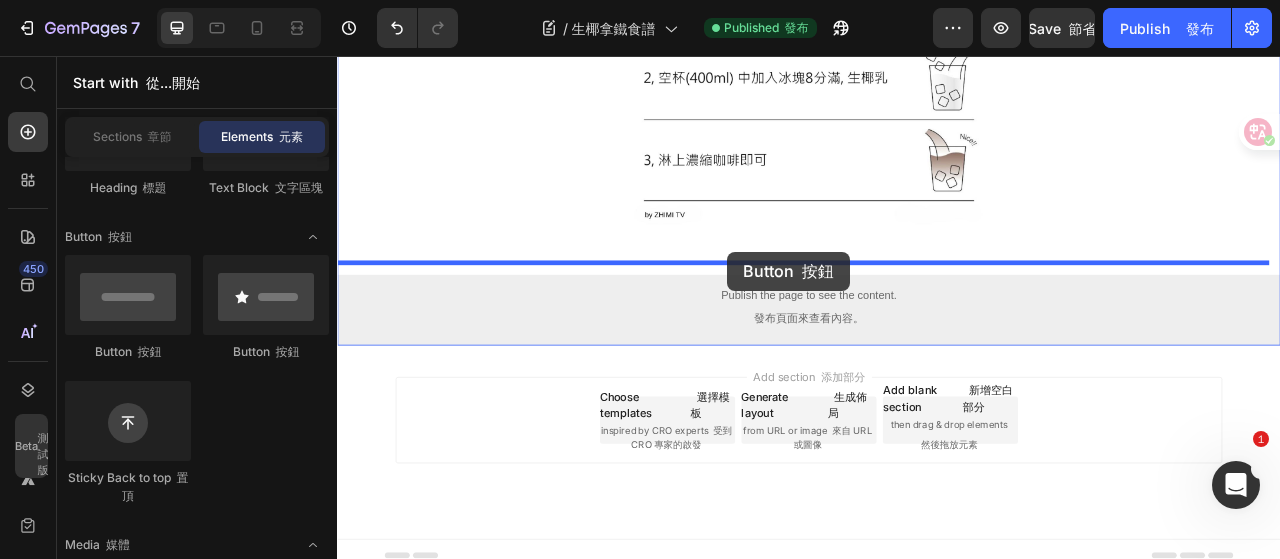 drag, startPoint x: 470, startPoint y: 363, endPoint x: 833, endPoint y: 305, distance: 367.6044 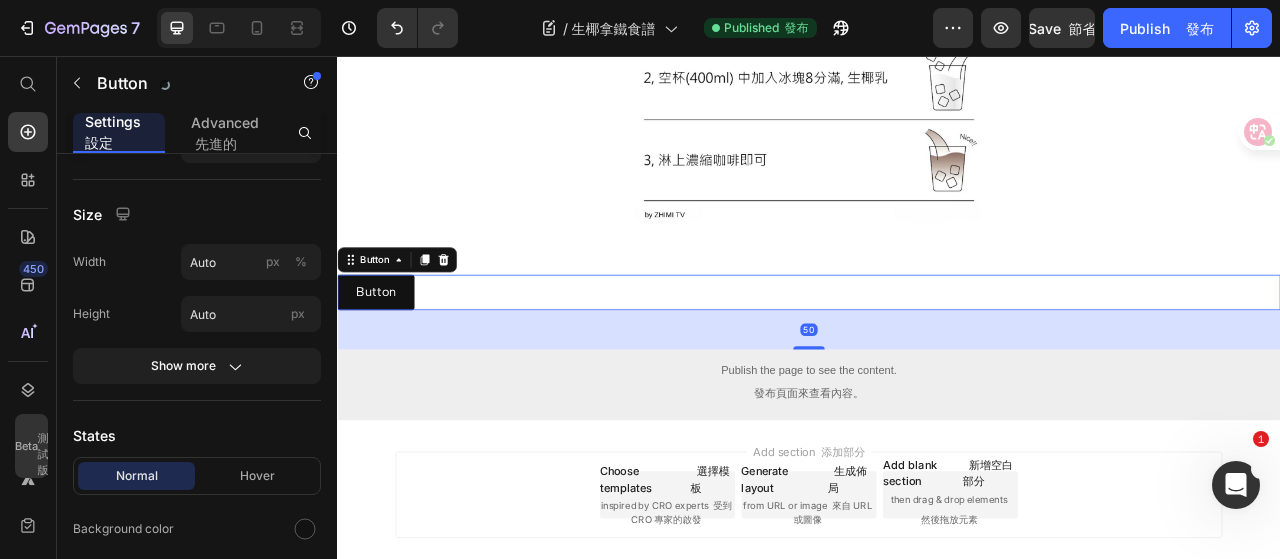 scroll, scrollTop: 0, scrollLeft: 0, axis: both 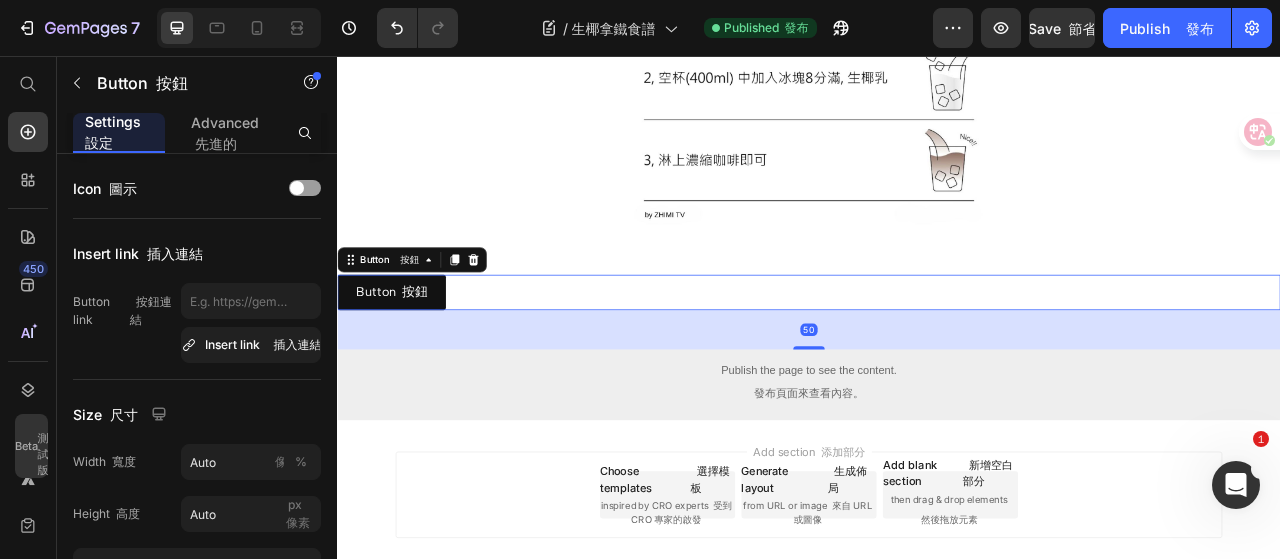 click on "Button    按鈕 Button    按鈕   50" at bounding box center (937, 357) 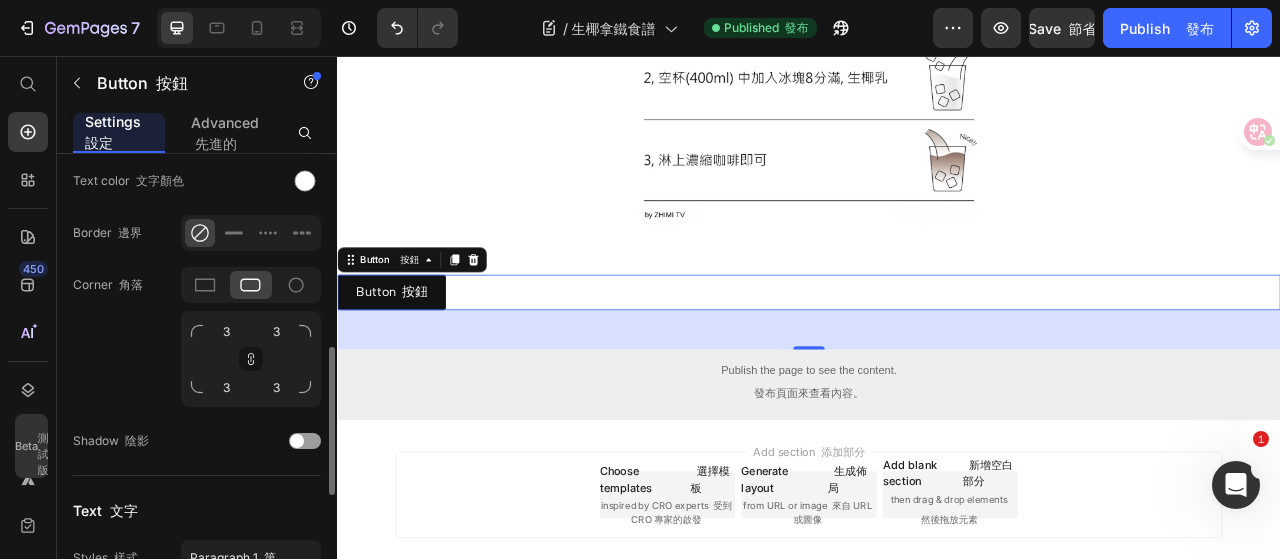 scroll, scrollTop: 979, scrollLeft: 0, axis: vertical 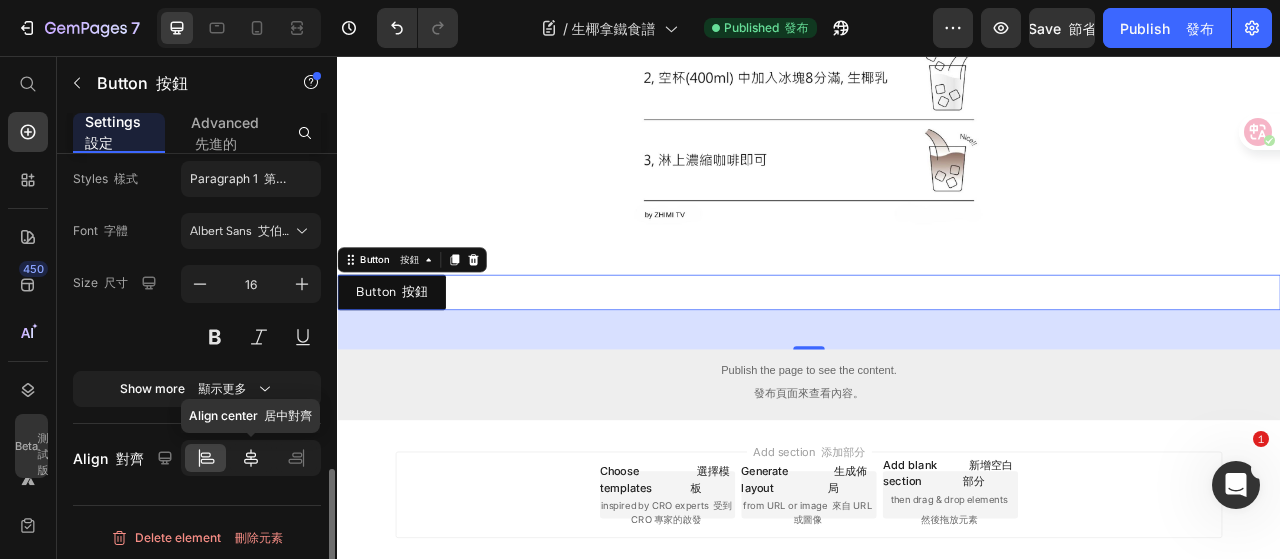 click 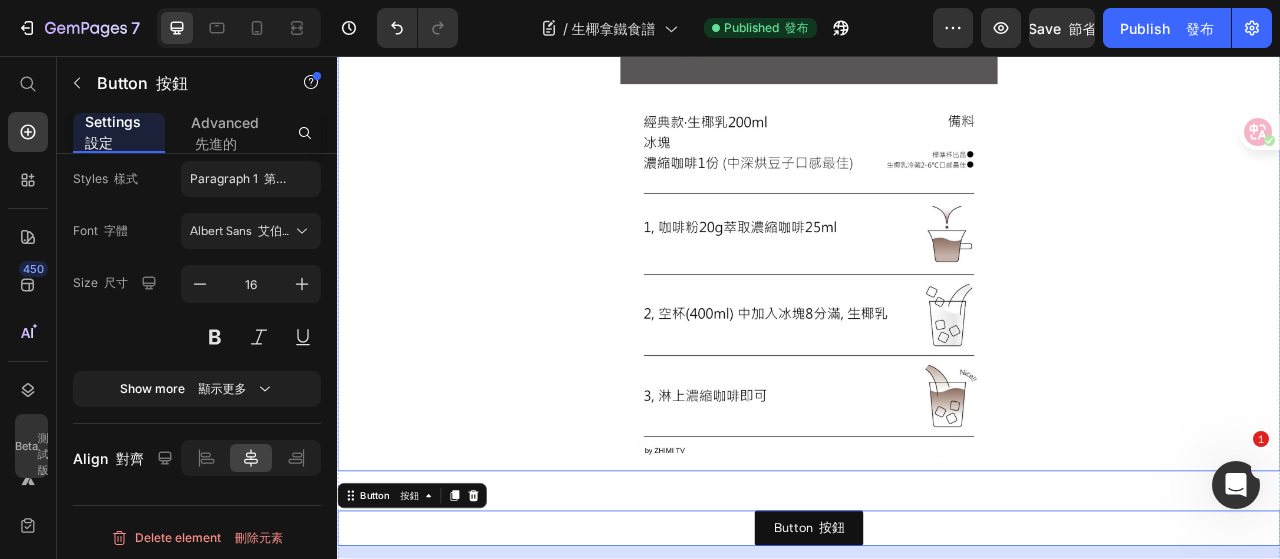 scroll, scrollTop: 1740, scrollLeft: 0, axis: vertical 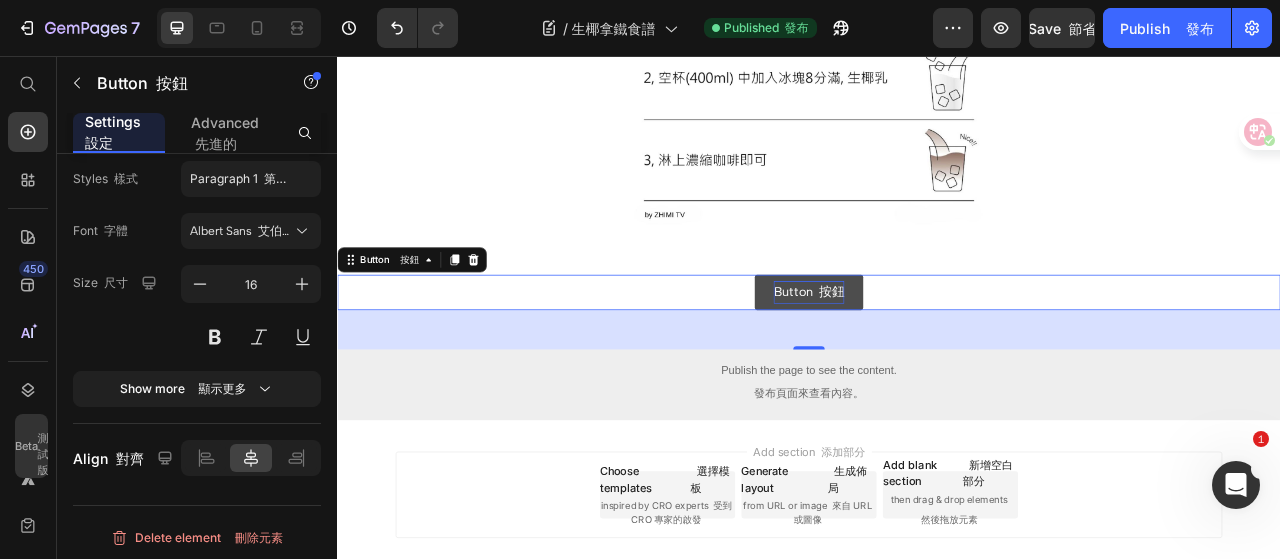 click on "Button    按鈕" at bounding box center [937, 357] 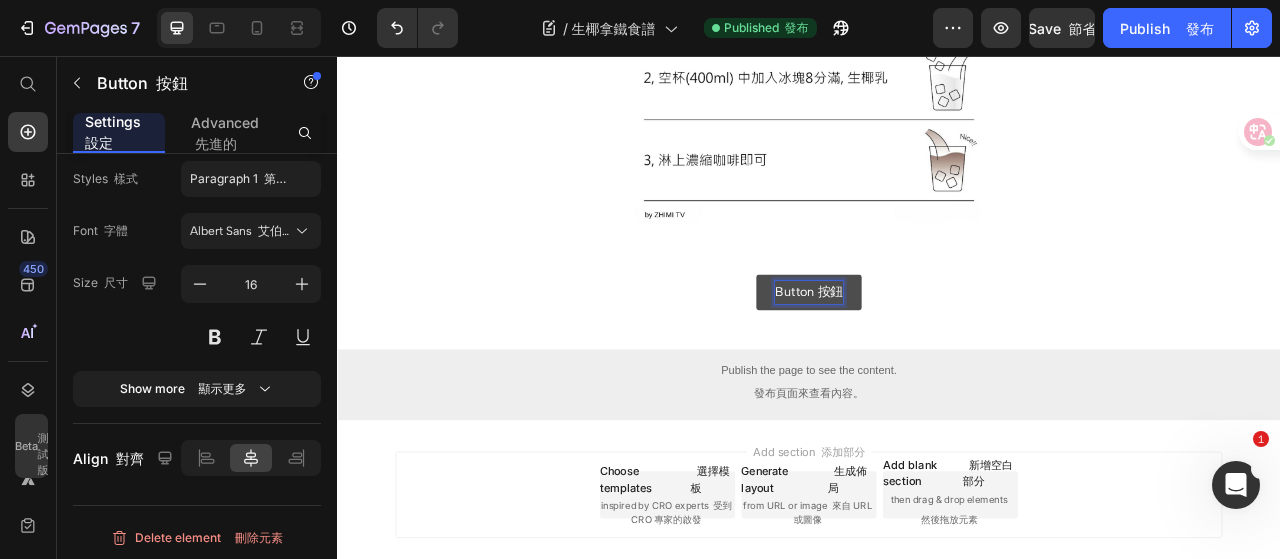 click on "Button  按鈕" at bounding box center [937, 357] 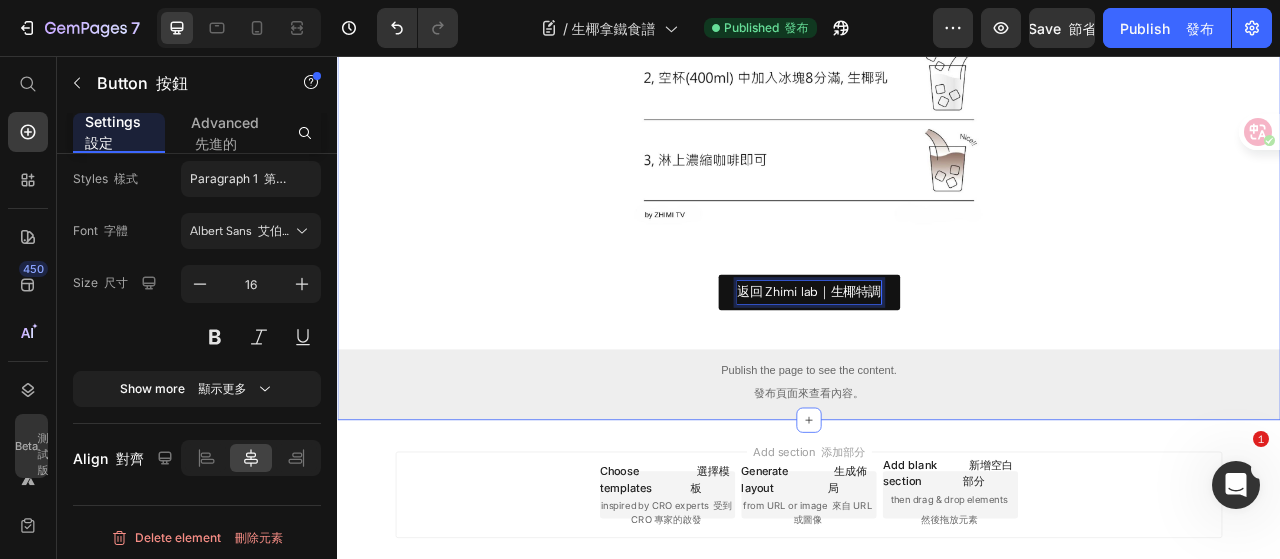 click on "生椰拿鐵｜什麼叫做超經典？｜椰奶DIY頻道 Heading    標題 Row    排 Image    影像 🏷️生椰拿鐵調飲單   Heading    標題                Title Line    線 材料 Ingredients   材料 Ingredients Heading    標題 生椰乳(冷藏2-6°C口感最佳)    生椰乳(冷藏 2-6°C 口感最佳) 冰塊或純水濃縮咖啡1份(中深烘豆口感最佳) Text Block    文字區塊 步驟 Instructions   步驟說明 Heading    標題 - 咖啡粉20g萃取濃縮咖啡25ml - 空杯(400ml)依此加入冰塊8分滿、生椰乳 - 淋上濃縮咖啡即可     Text Block    文字區塊 Row    排                Title Line    線 Image    影像 返回 Zhimi lab｜生椰特調 Button    按鈕   50
Publish the page to see the content.
發布頁面來查看內容。 Custom Code    自訂程式碼" at bounding box center [937, -562] 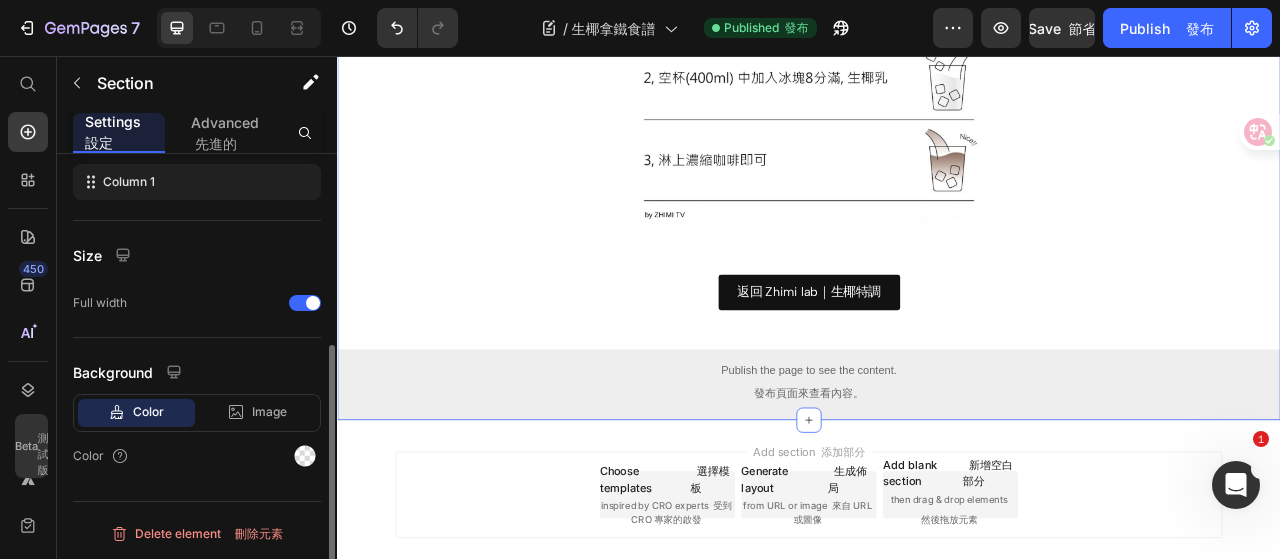 scroll, scrollTop: 0, scrollLeft: 0, axis: both 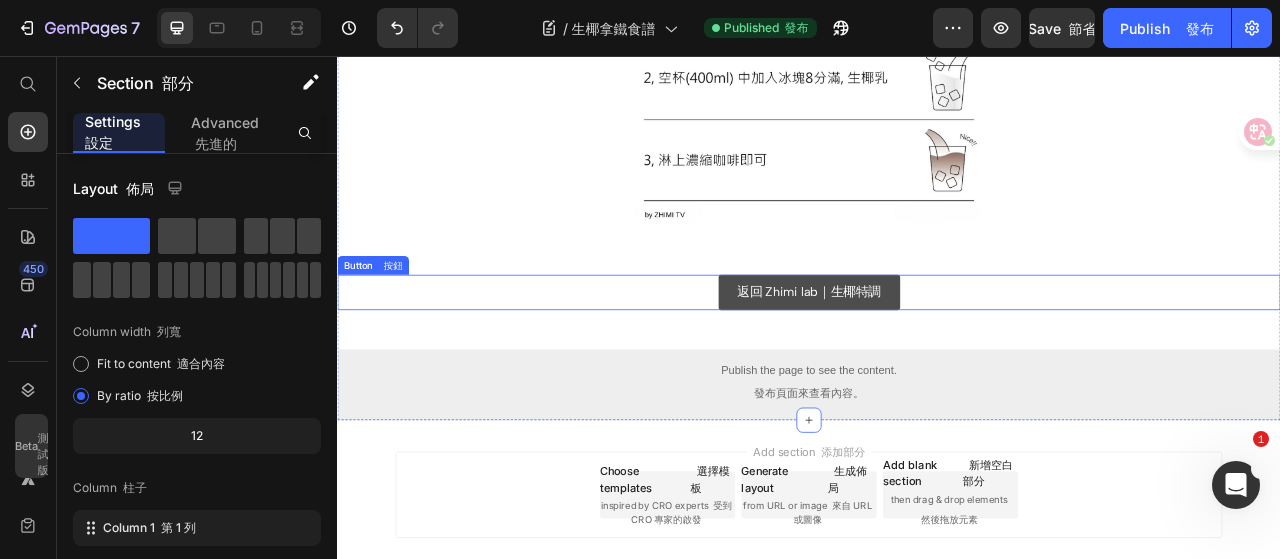 click on "返回 Zhimi lab｜生椰特調" at bounding box center [937, 357] 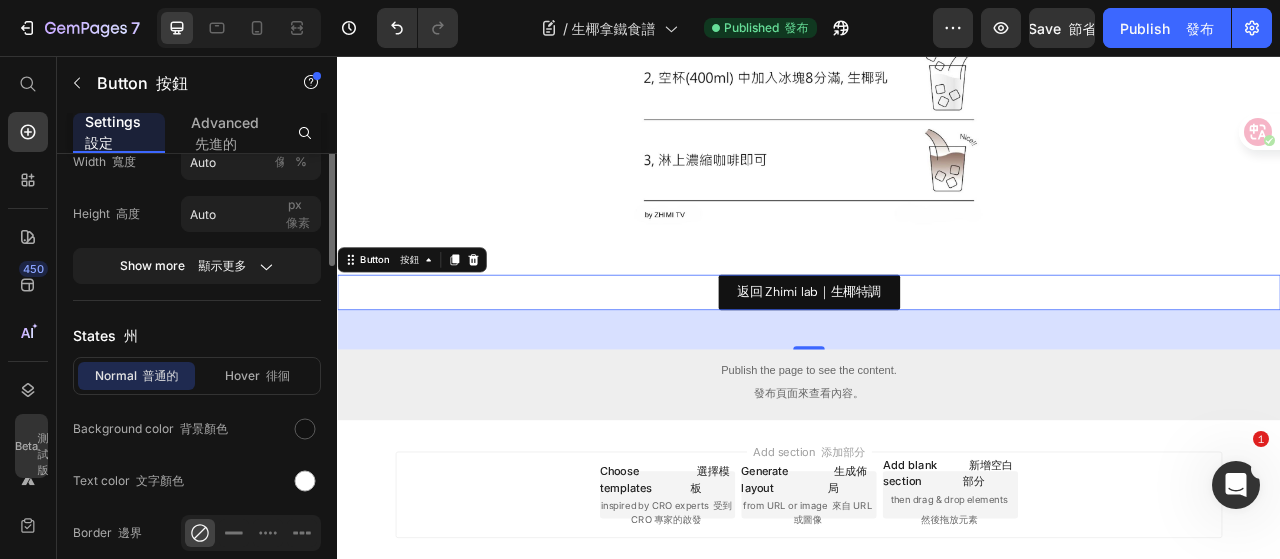 scroll, scrollTop: 0, scrollLeft: 0, axis: both 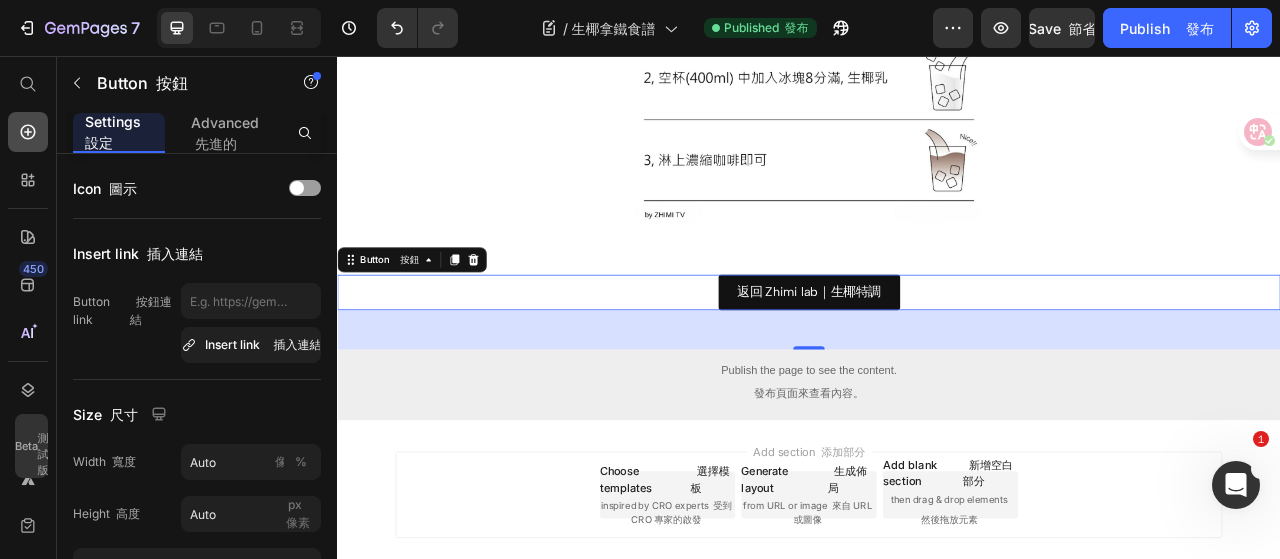 click 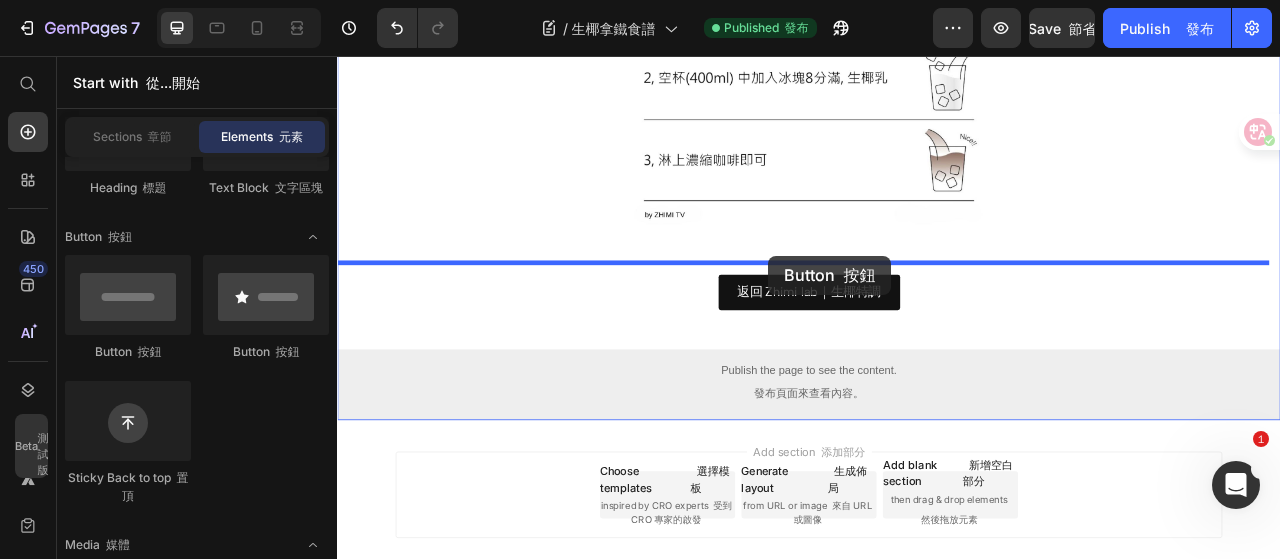 drag, startPoint x: 592, startPoint y: 354, endPoint x: 886, endPoint y: 310, distance: 297.2743 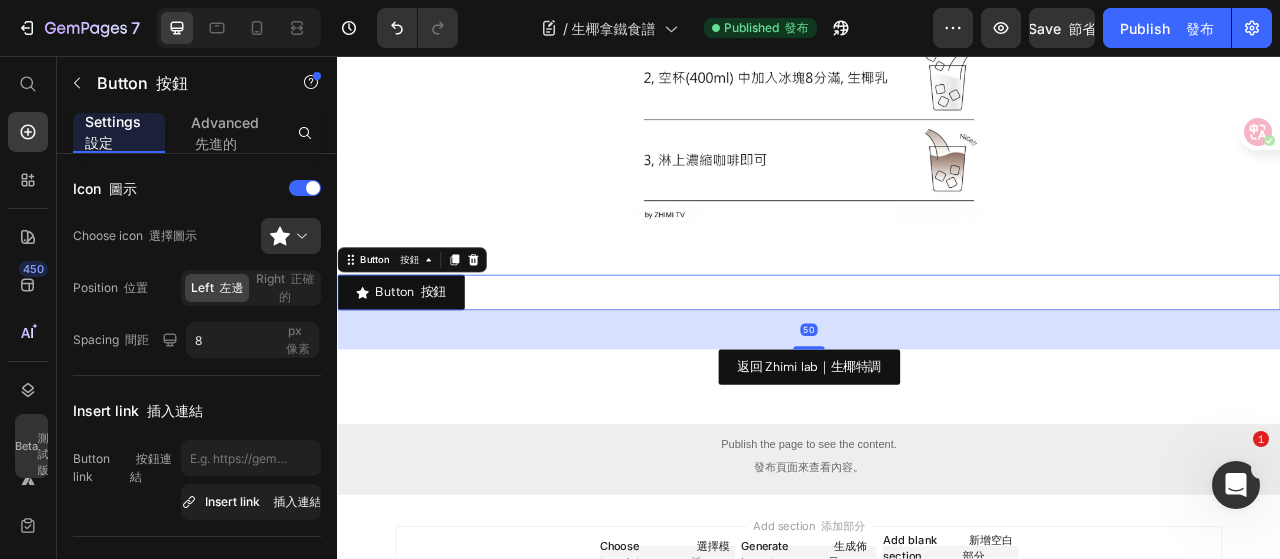 click on "Button    按鈕 Button    按鈕   50" at bounding box center (937, 357) 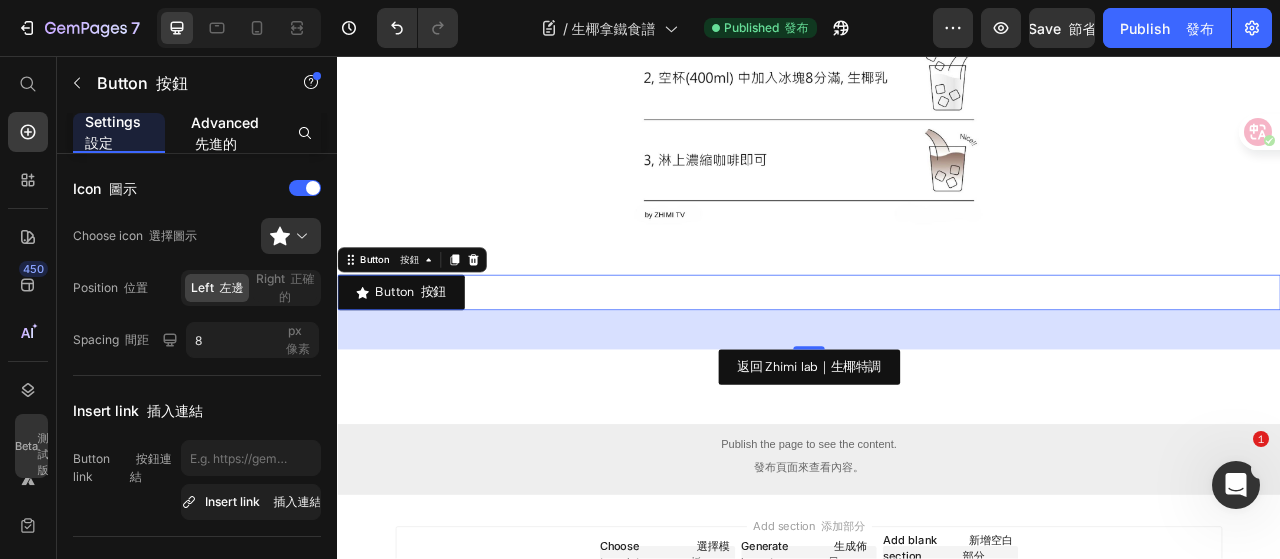 click on "先進的" at bounding box center [216, 143] 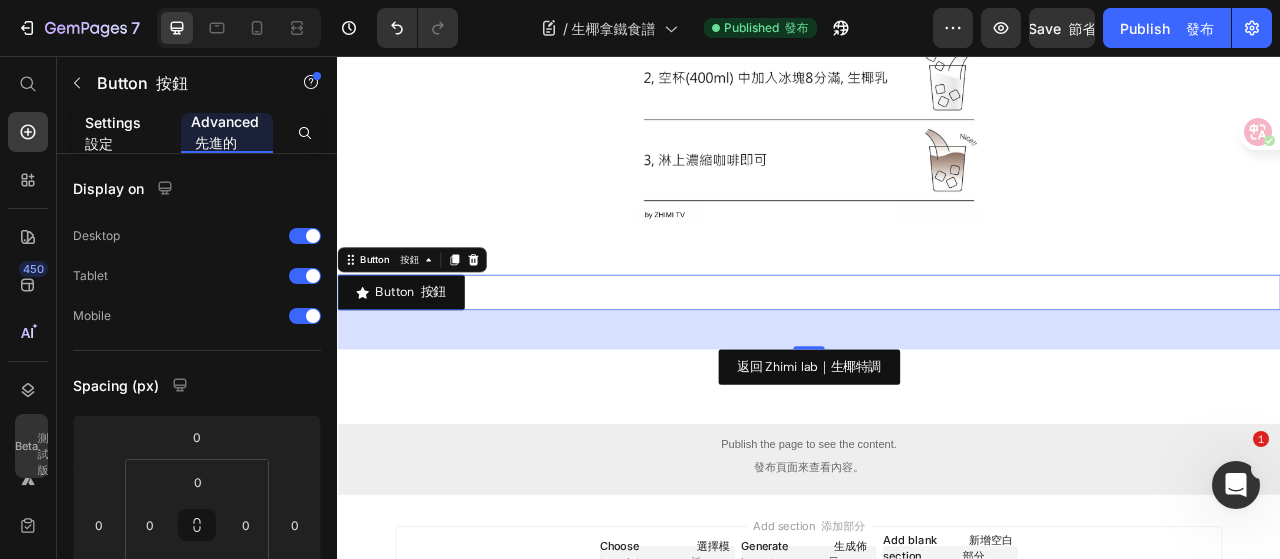 click on "Settings    設定" at bounding box center [119, 133] 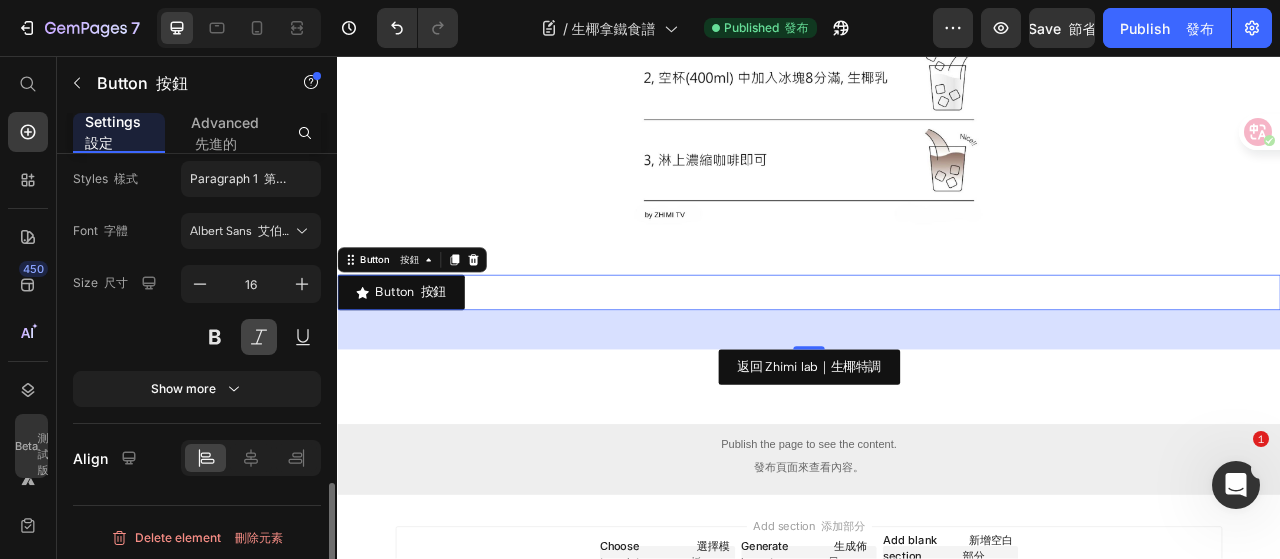 scroll, scrollTop: 1136, scrollLeft: 0, axis: vertical 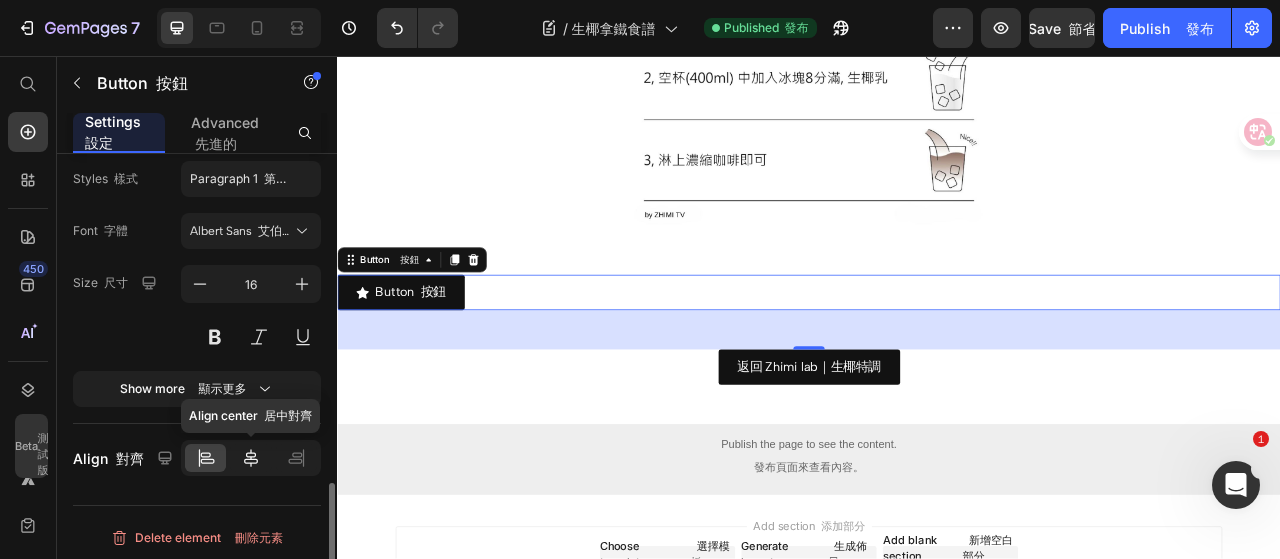 click 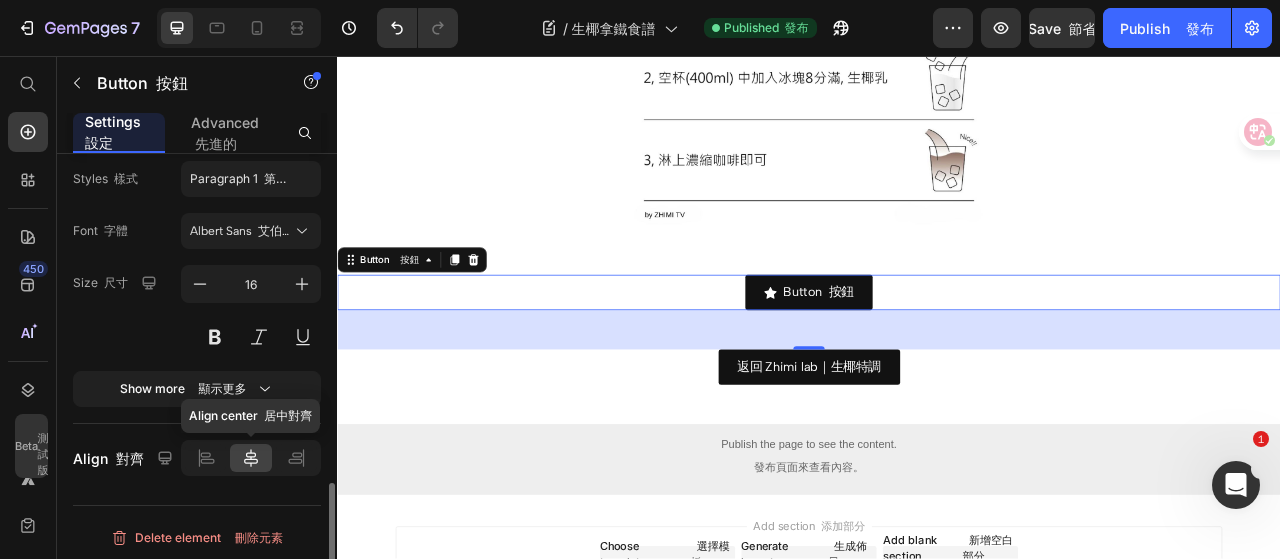 scroll, scrollTop: 1136, scrollLeft: 0, axis: vertical 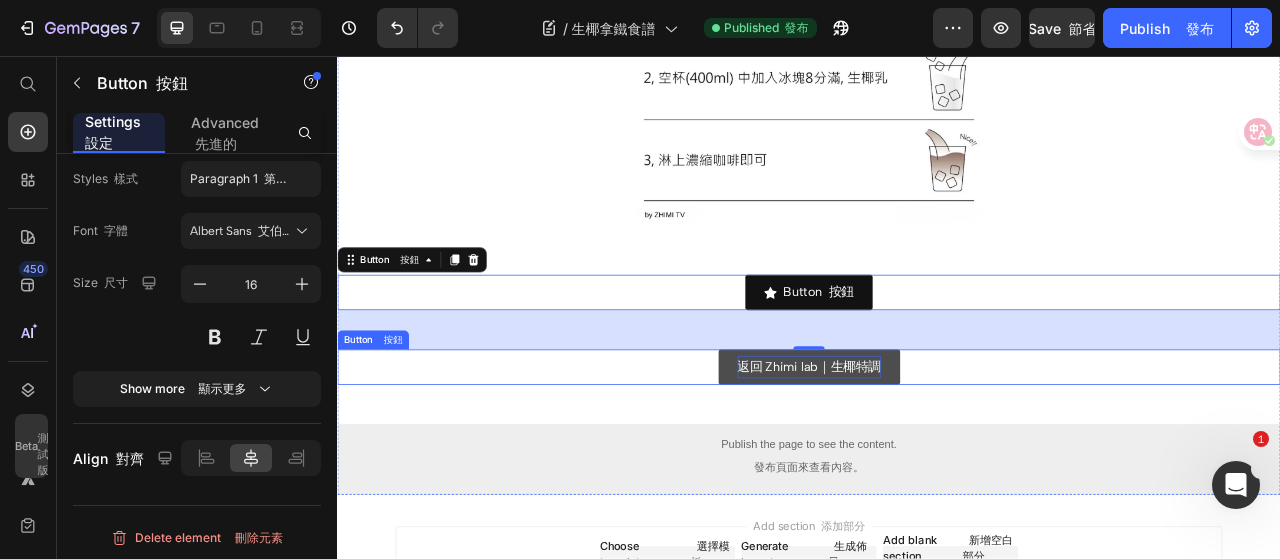 click on "返回 Zhimi lab｜生椰特調" at bounding box center [937, 452] 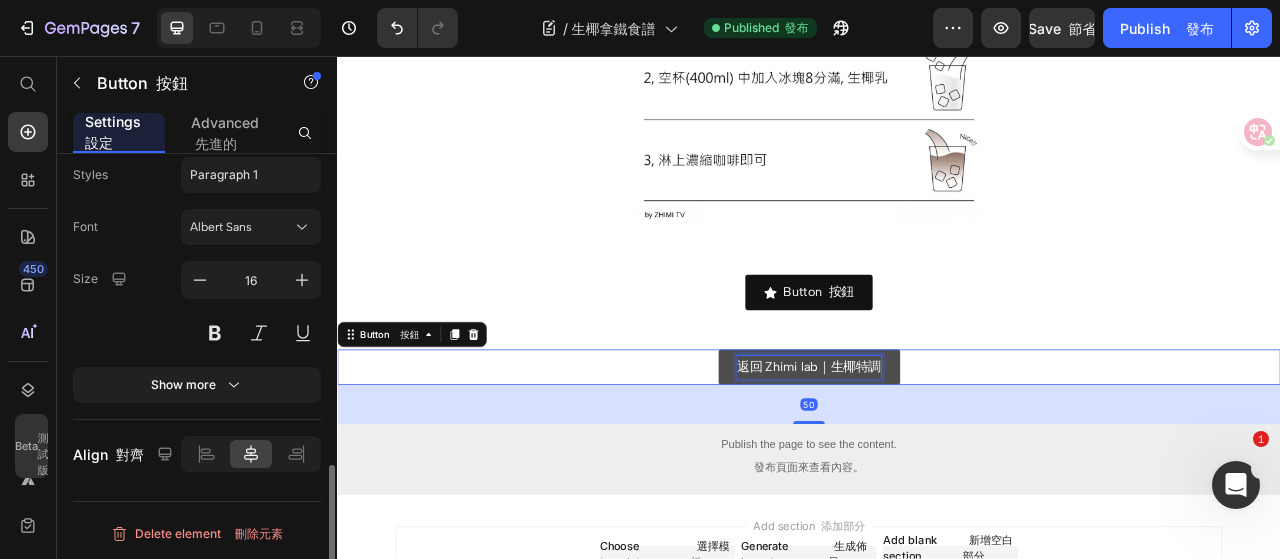 scroll, scrollTop: 979, scrollLeft: 0, axis: vertical 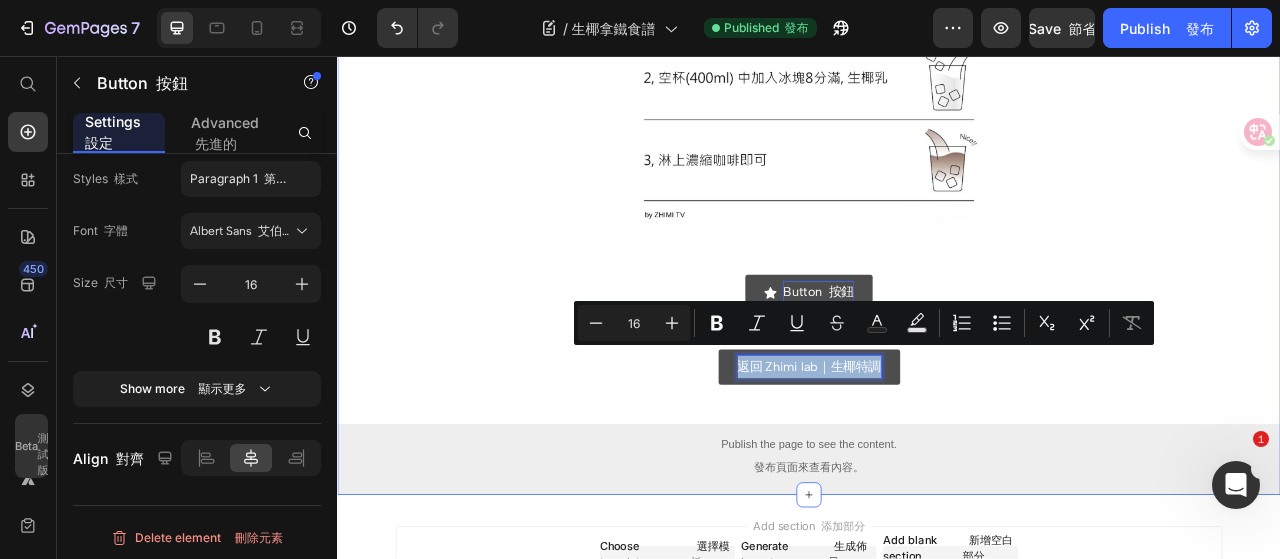 copy on "返回 Zhimi lab｜生椰特調" 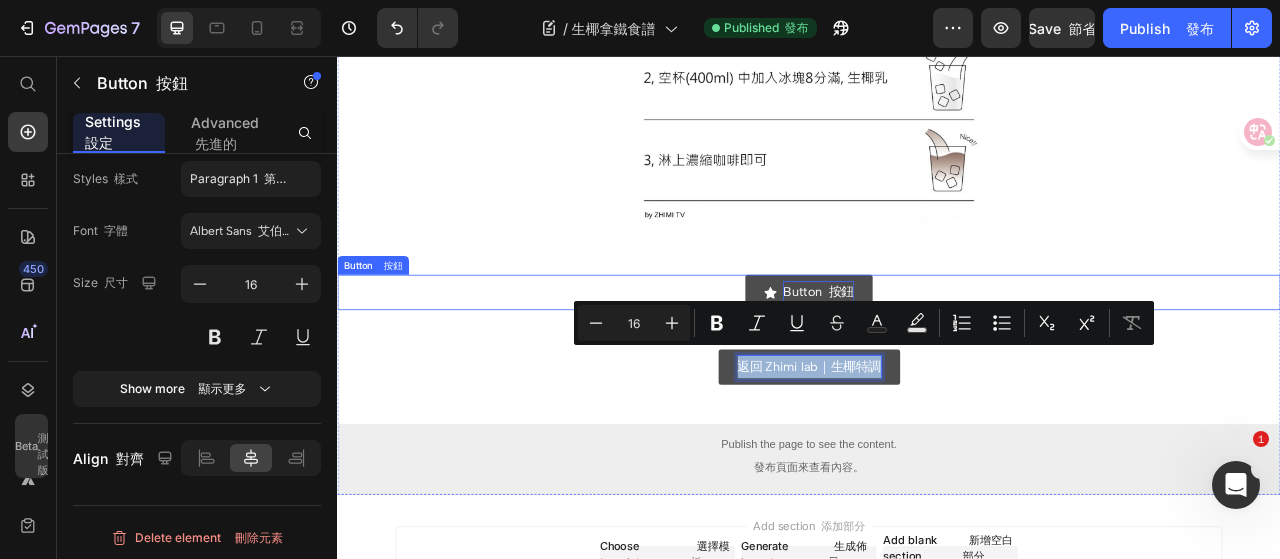 click on "Button    按鈕" at bounding box center [949, 357] 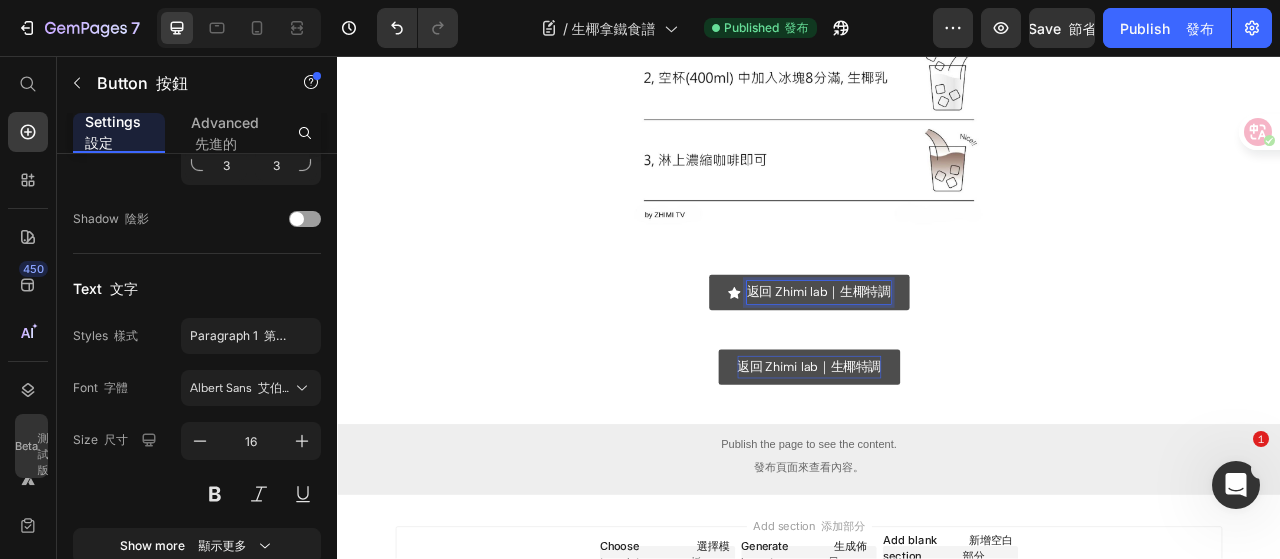 click on "返回 Zhimi lab｜生椰特調" at bounding box center (937, 357) 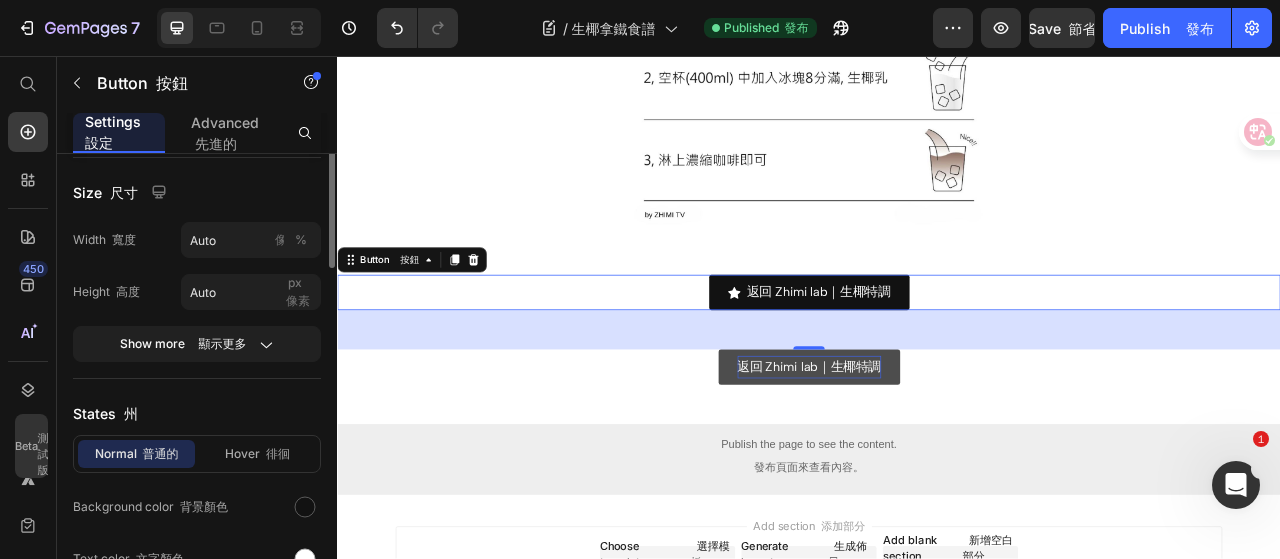 scroll, scrollTop: 0, scrollLeft: 0, axis: both 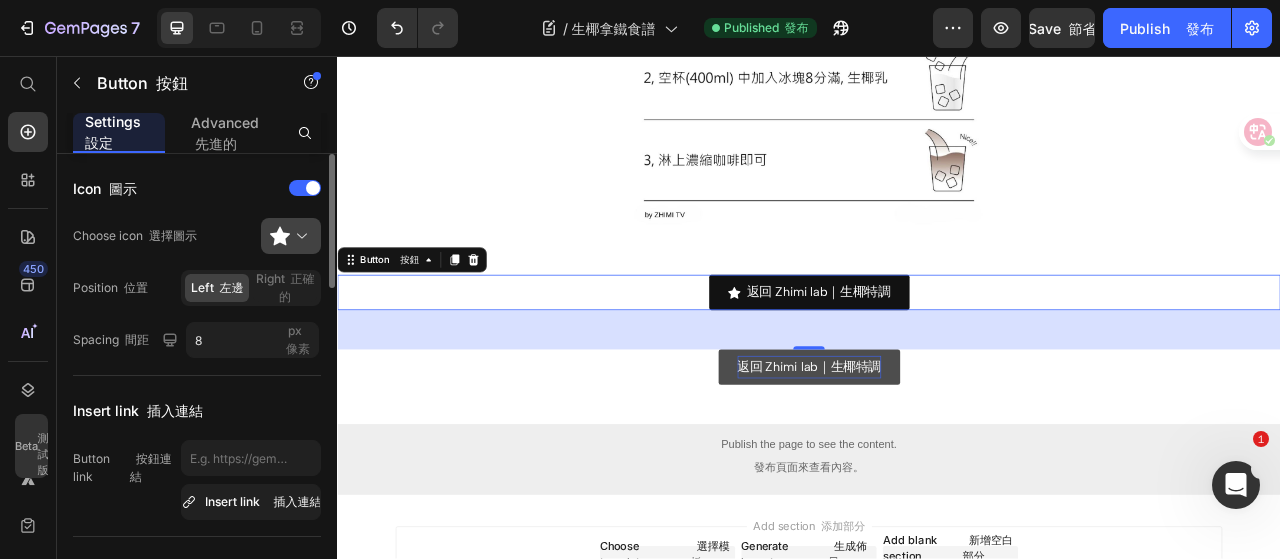 click at bounding box center [299, 236] 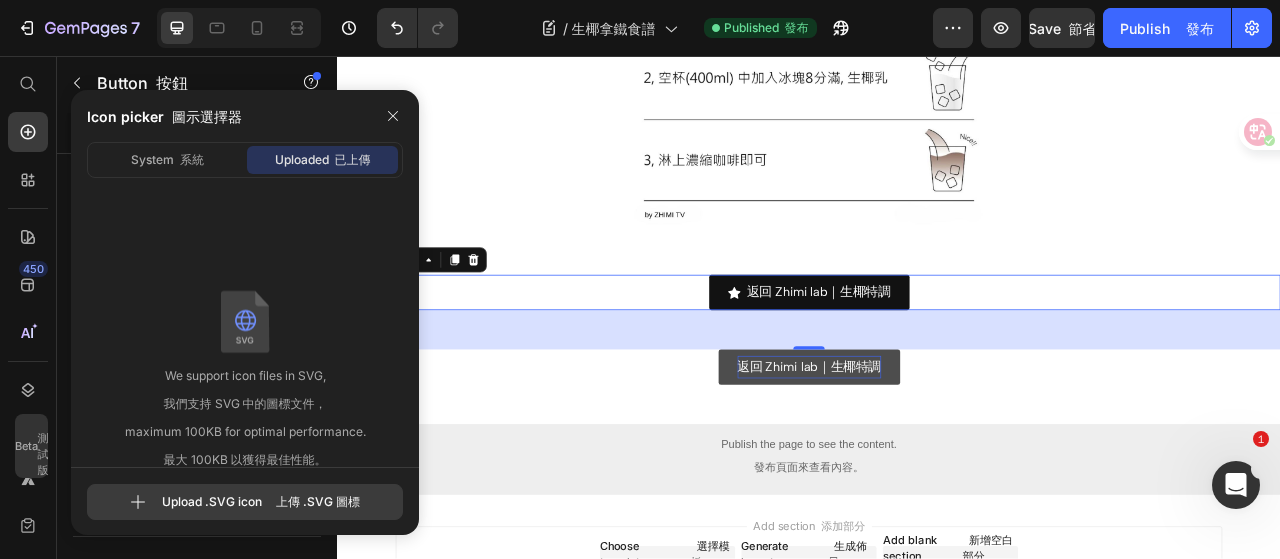 click 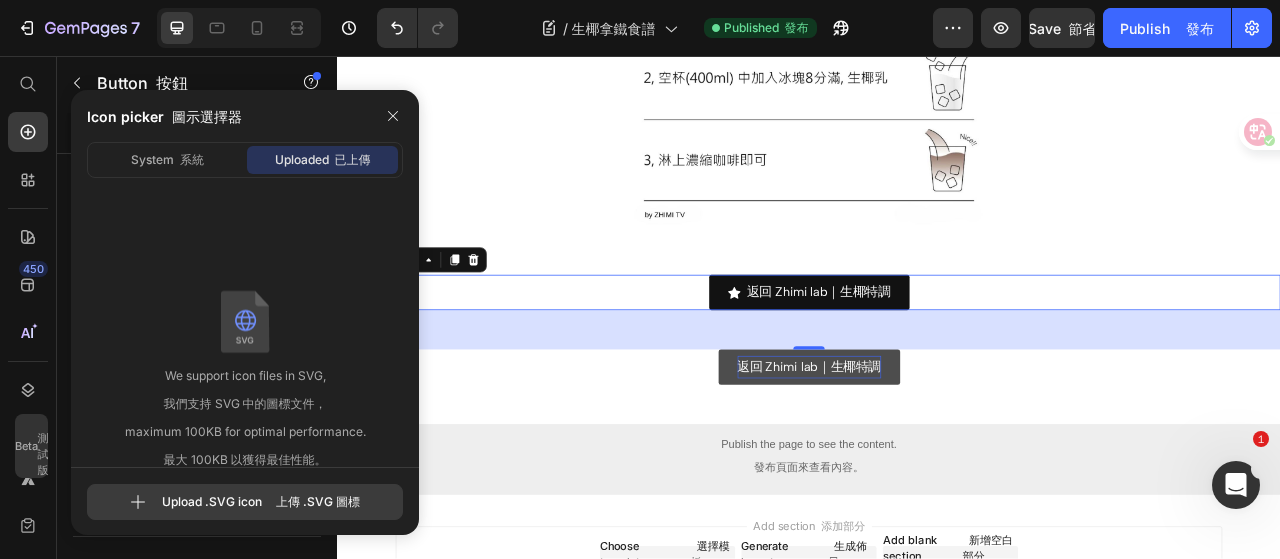 type on "C:\fakepath\left_arrow.svg" 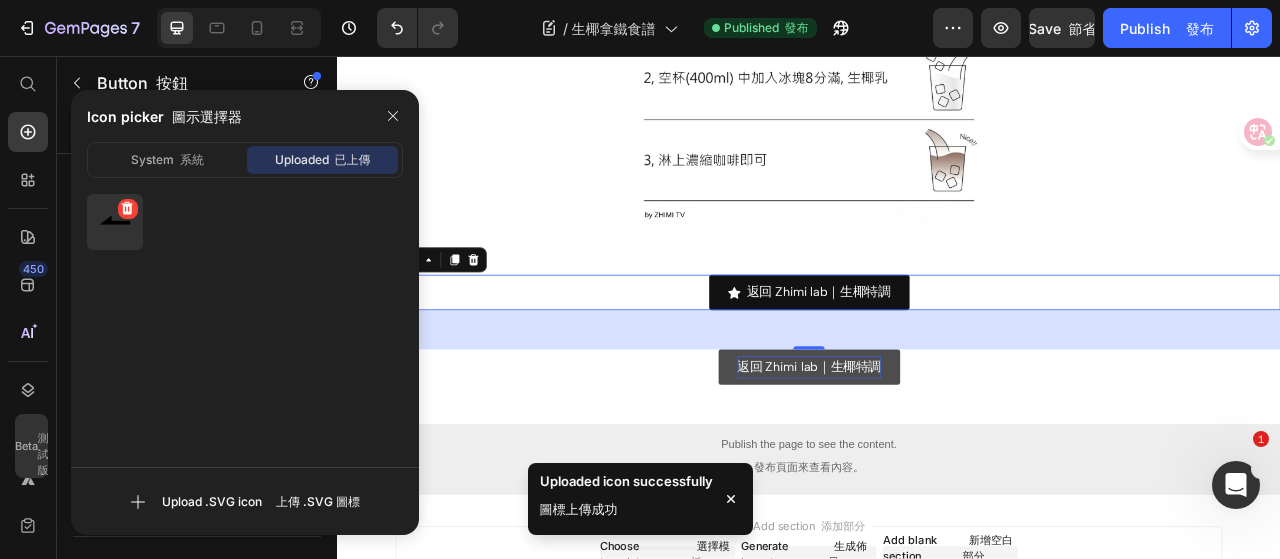click at bounding box center [115, 222] 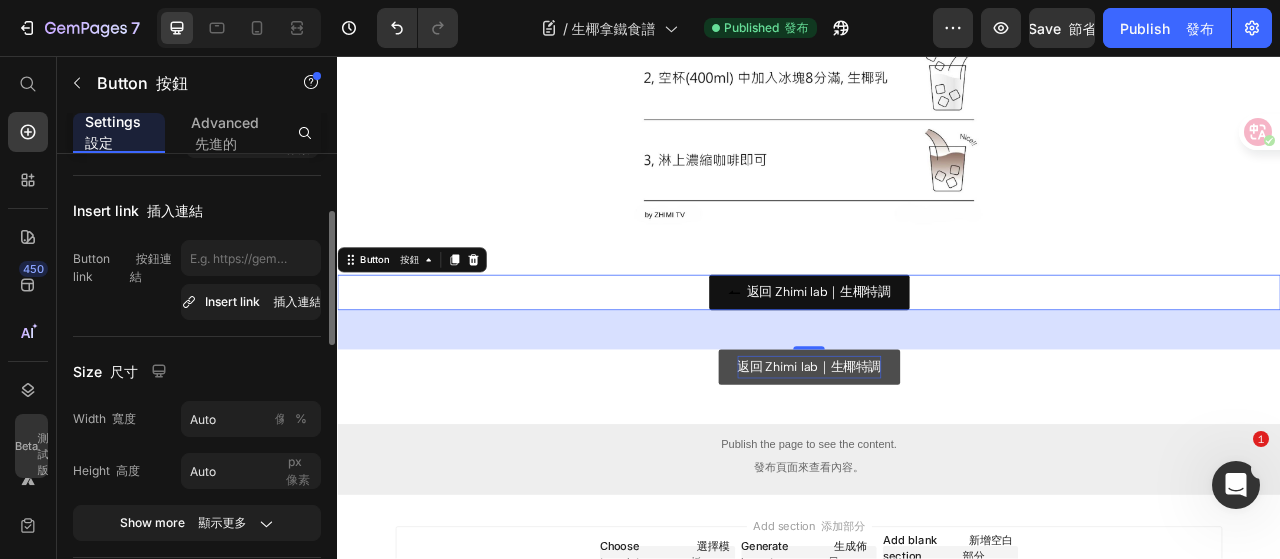 scroll, scrollTop: 300, scrollLeft: 0, axis: vertical 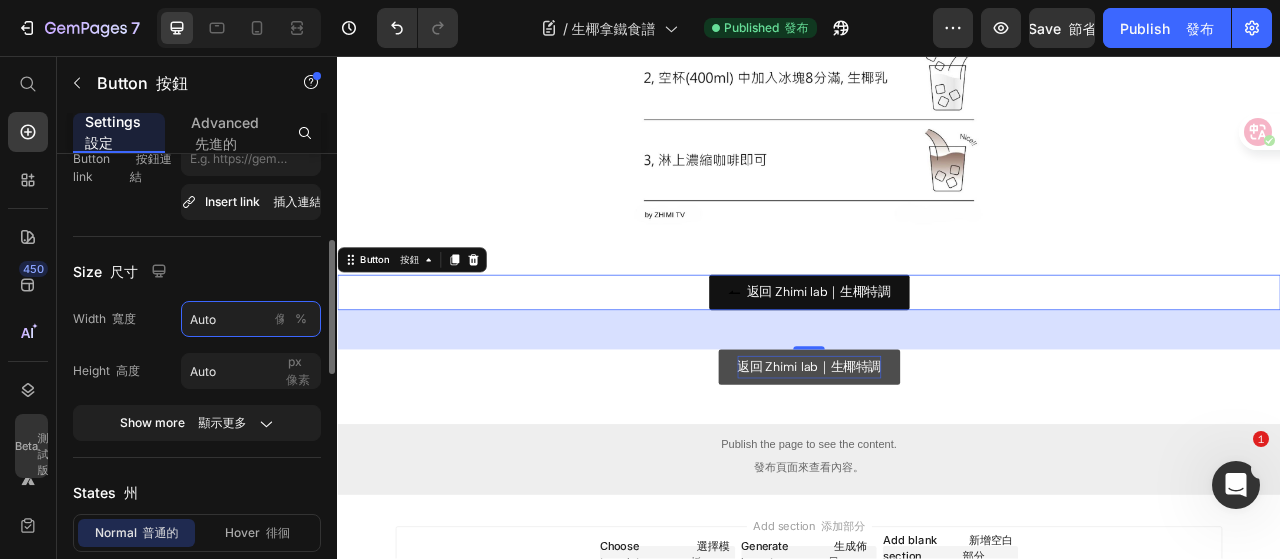 click on "Auto" at bounding box center [251, 319] 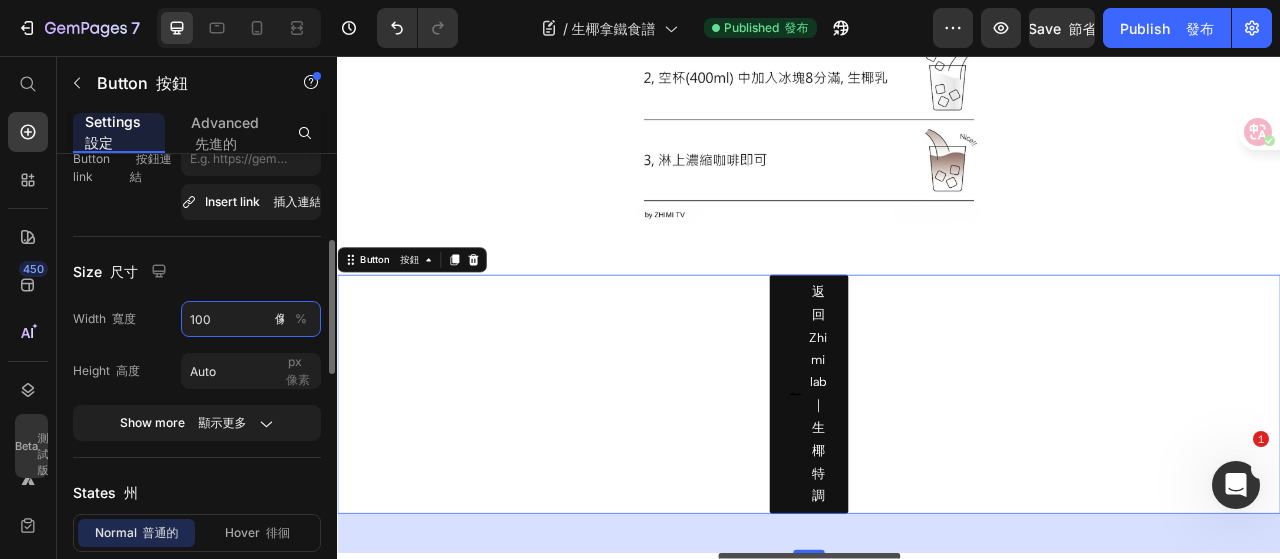 type on "100" 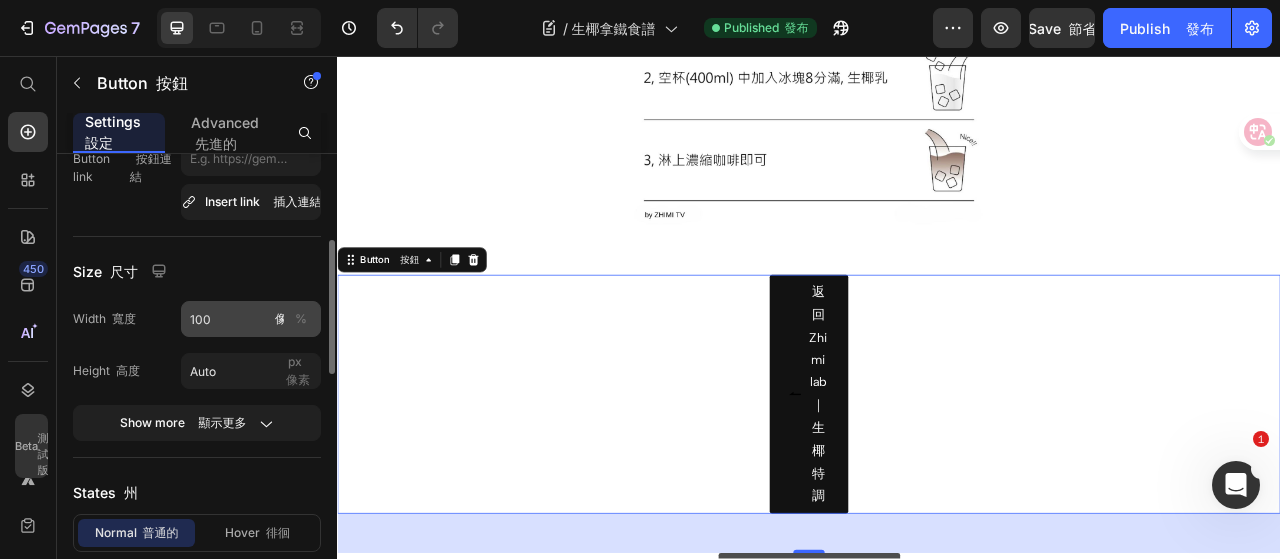 click on "%" at bounding box center (301, 319) 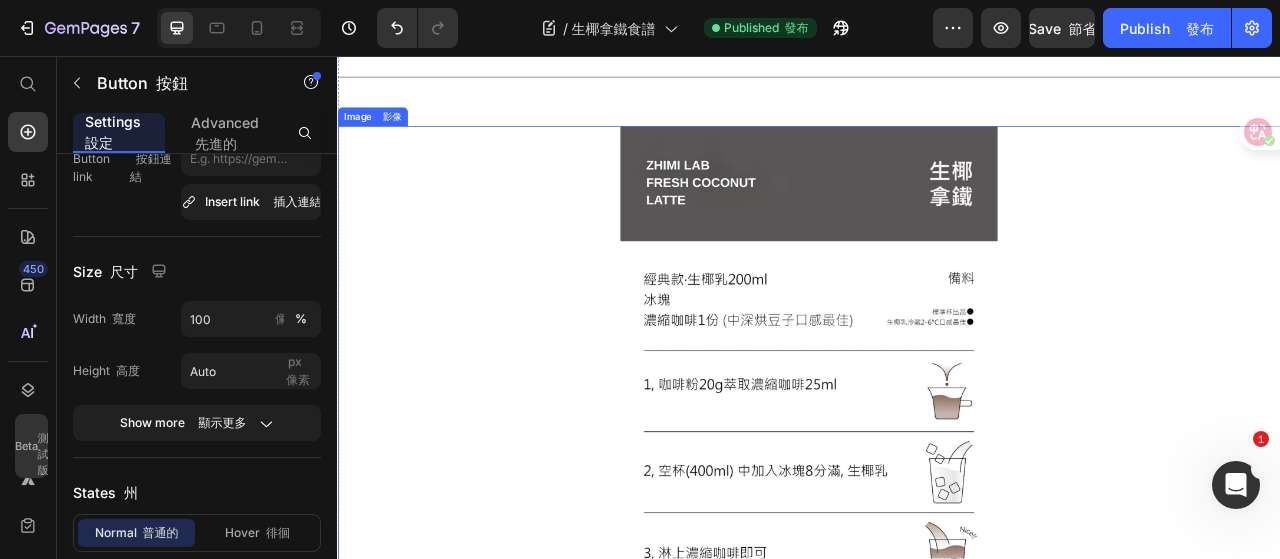 scroll, scrollTop: 1640, scrollLeft: 0, axis: vertical 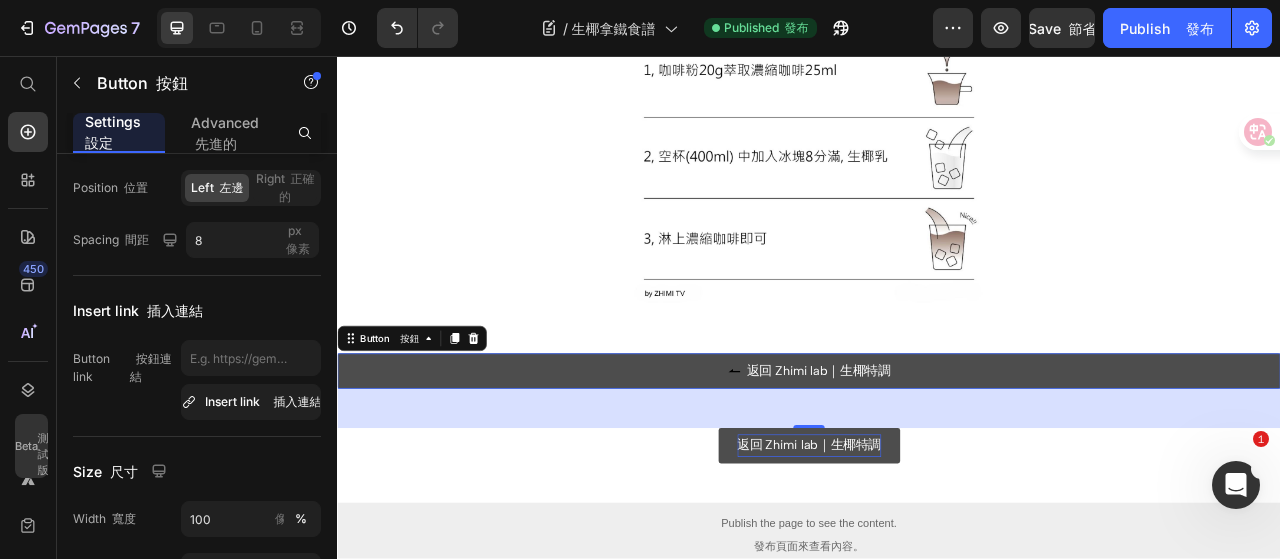 click on "返回 Zhimi lab｜生椰特調" at bounding box center (937, 457) 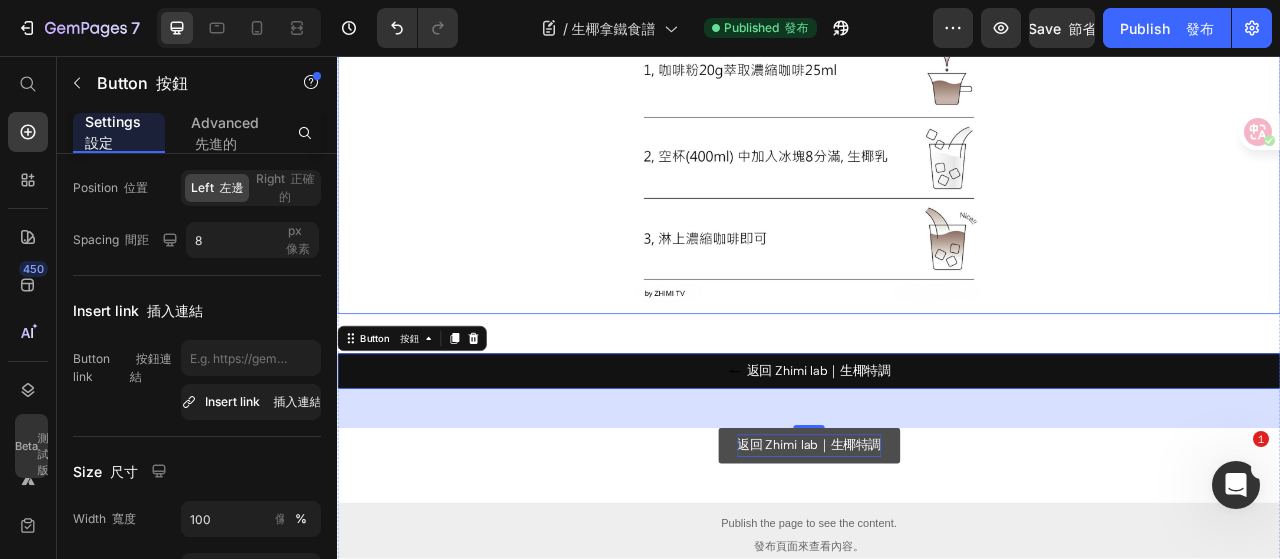 type 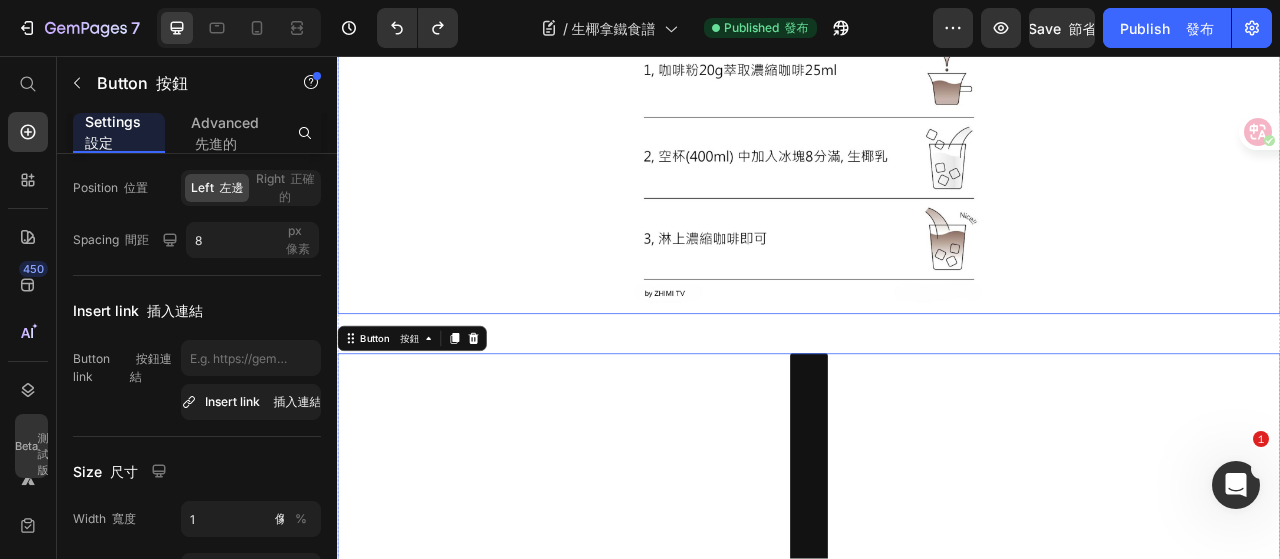 type on "Auto" 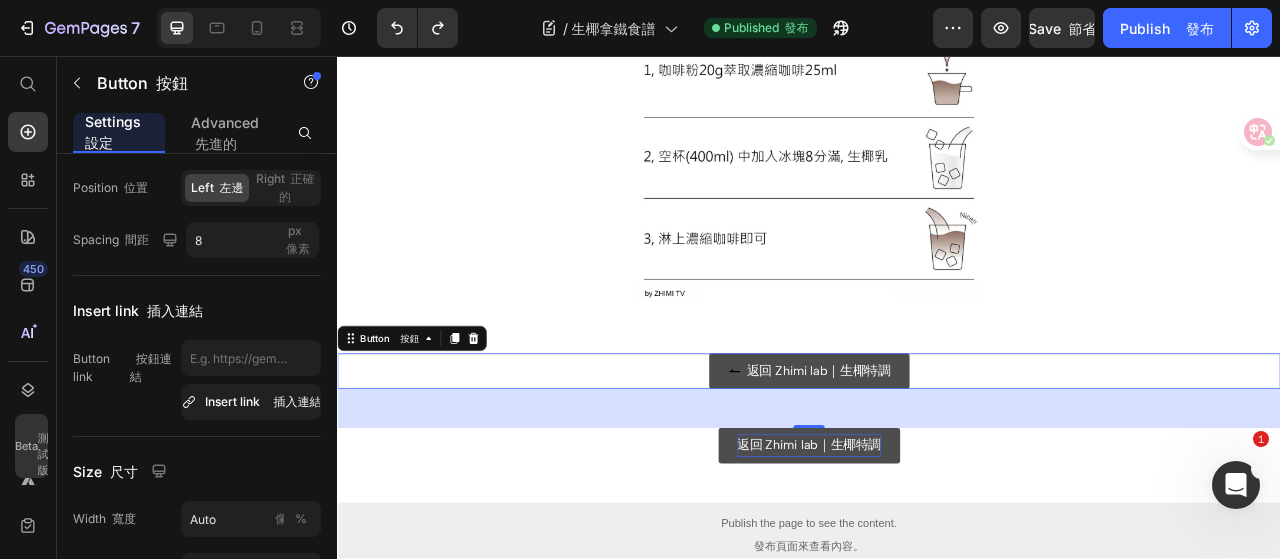 click 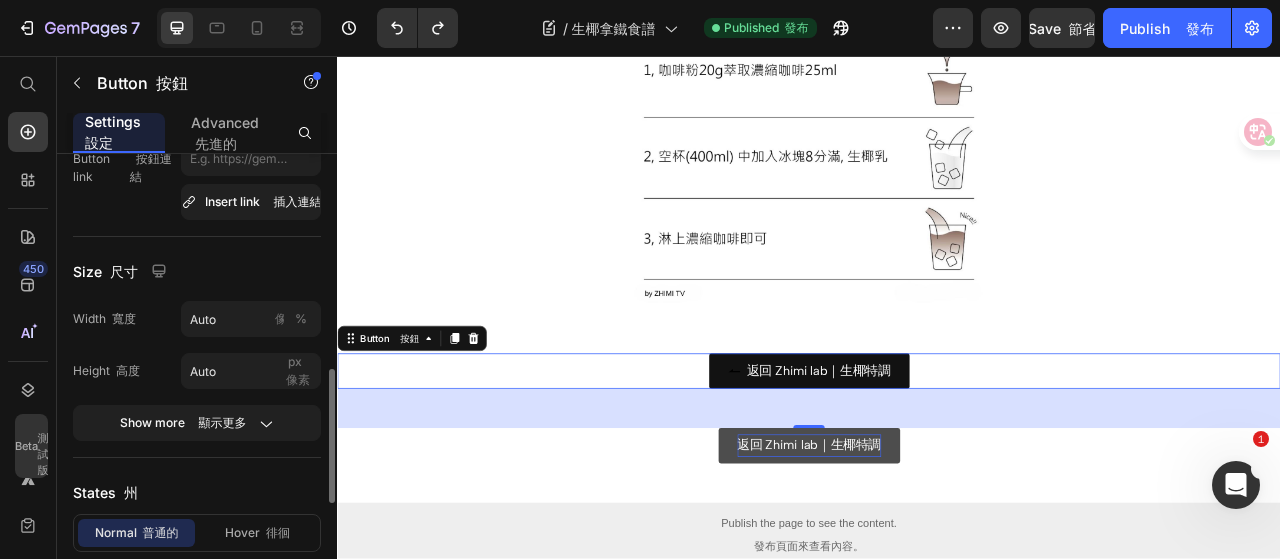 scroll, scrollTop: 700, scrollLeft: 0, axis: vertical 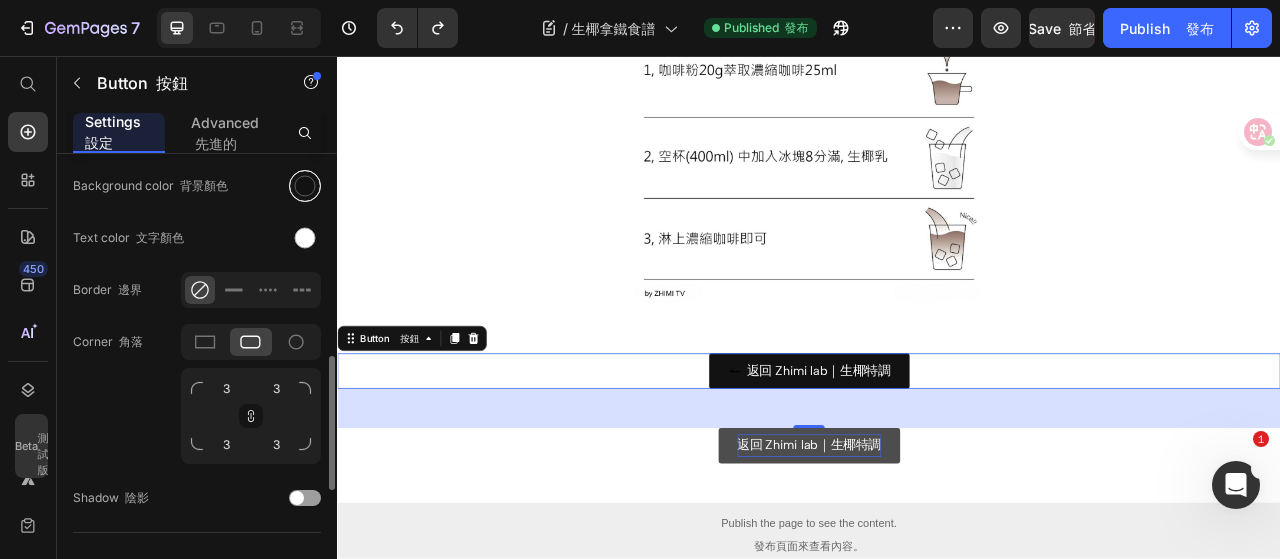 click at bounding box center (305, 186) 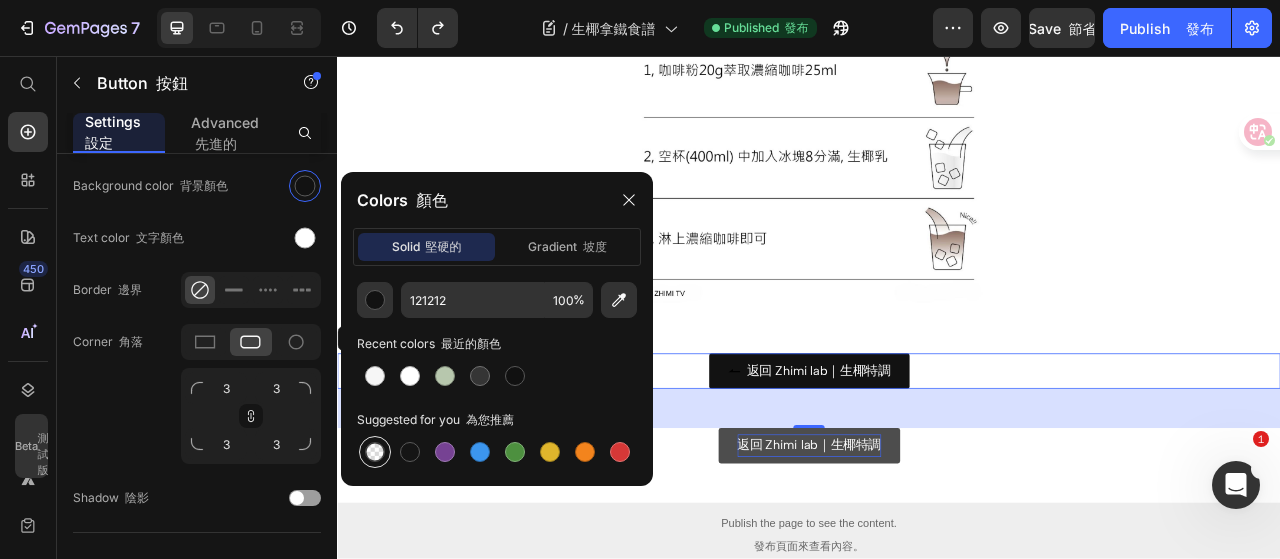 click at bounding box center (375, 452) 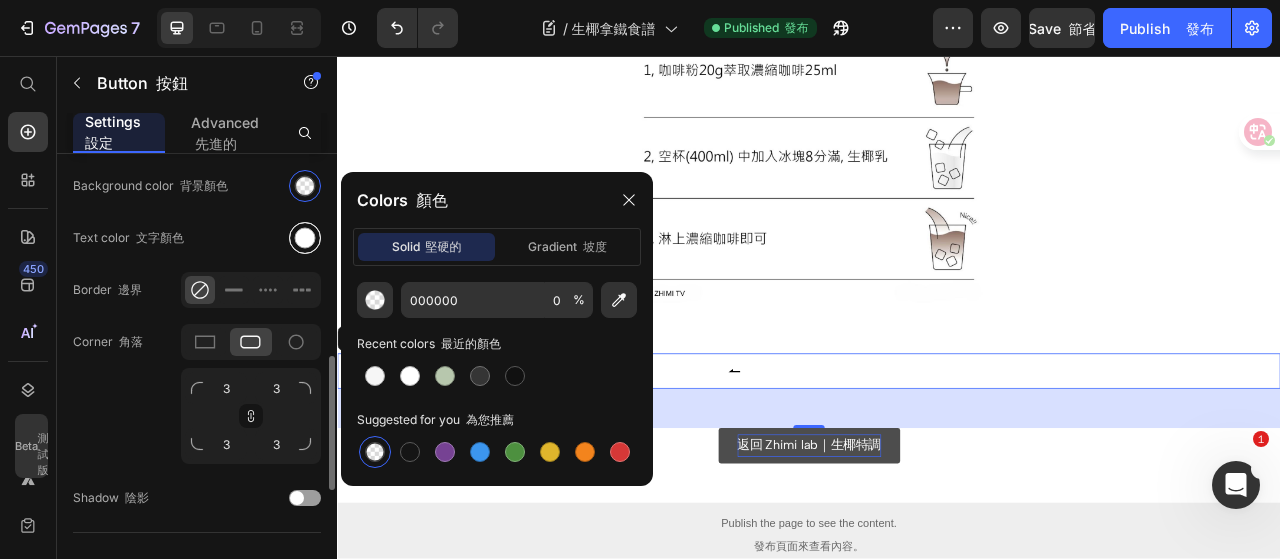 click at bounding box center (305, 238) 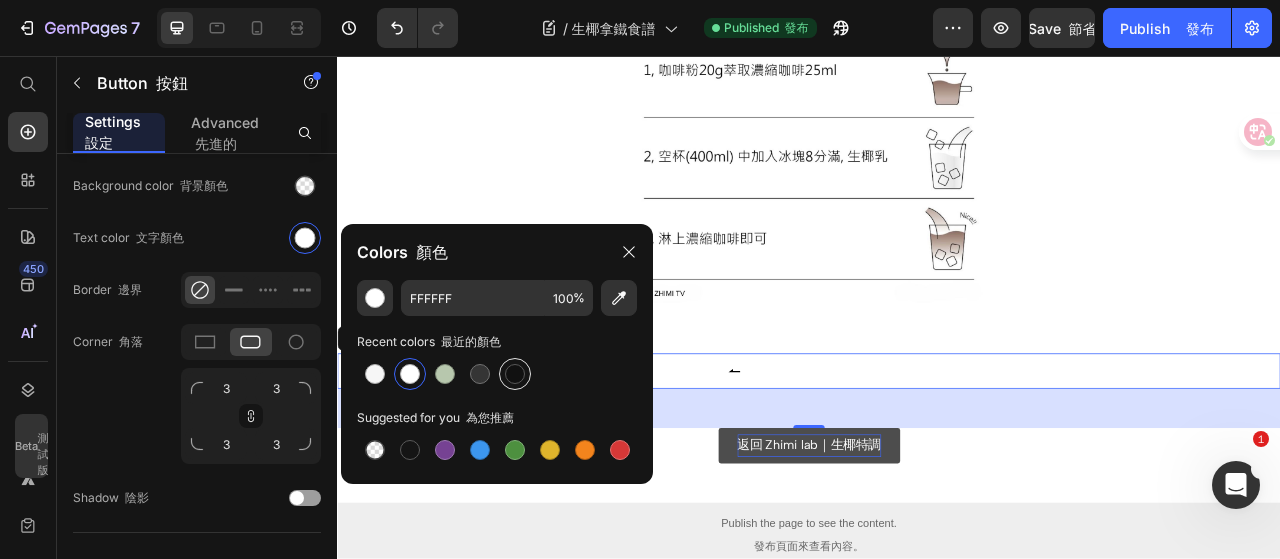 click at bounding box center (515, 374) 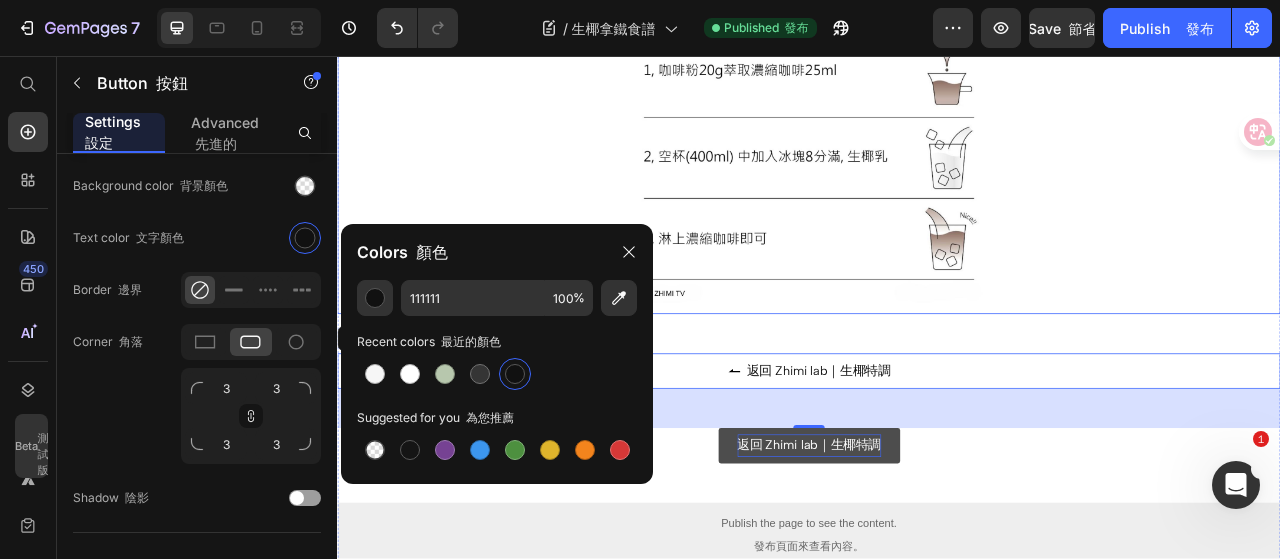 click at bounding box center (937, 66) 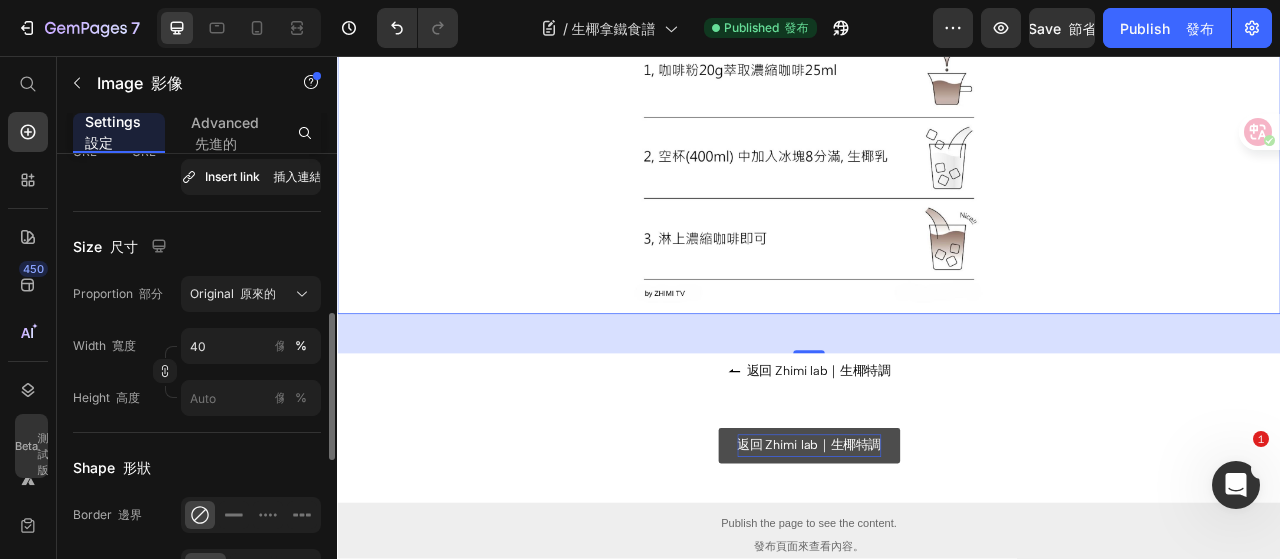 scroll, scrollTop: 300, scrollLeft: 0, axis: vertical 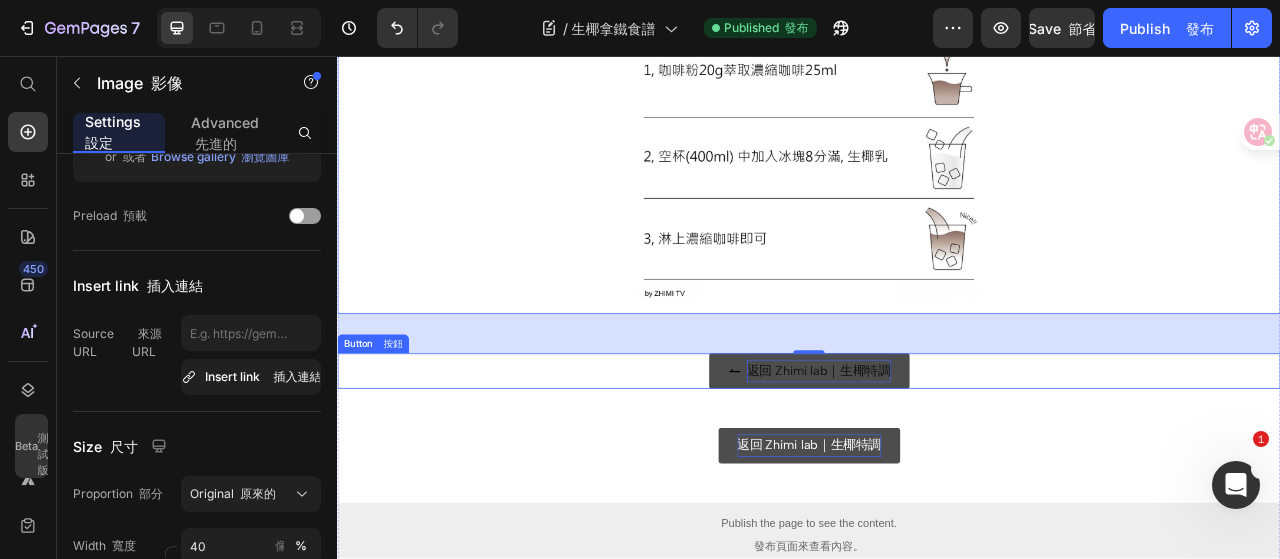 click on "返回 Zhimi lab｜生椰特調" at bounding box center [949, 457] 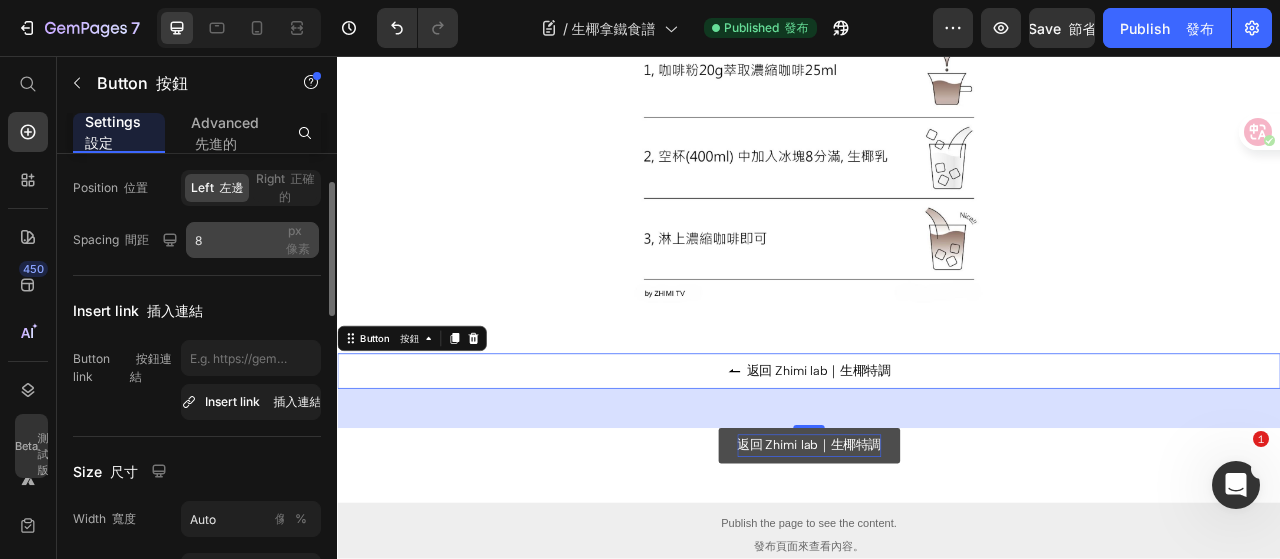 scroll, scrollTop: 600, scrollLeft: 0, axis: vertical 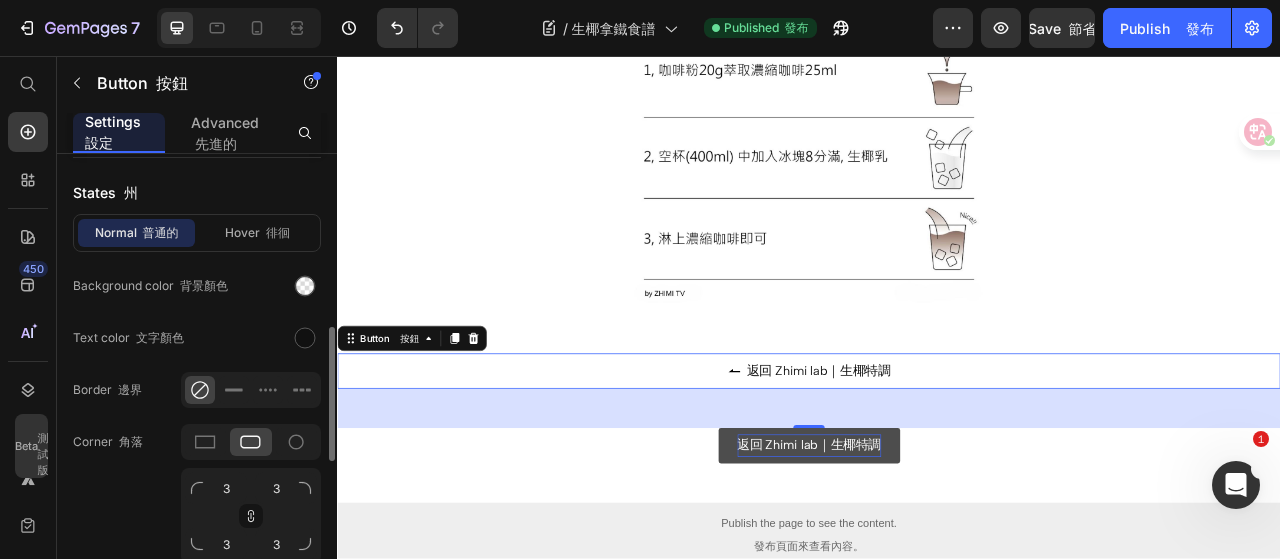 click on "Hover    徘徊" at bounding box center (257, 233) 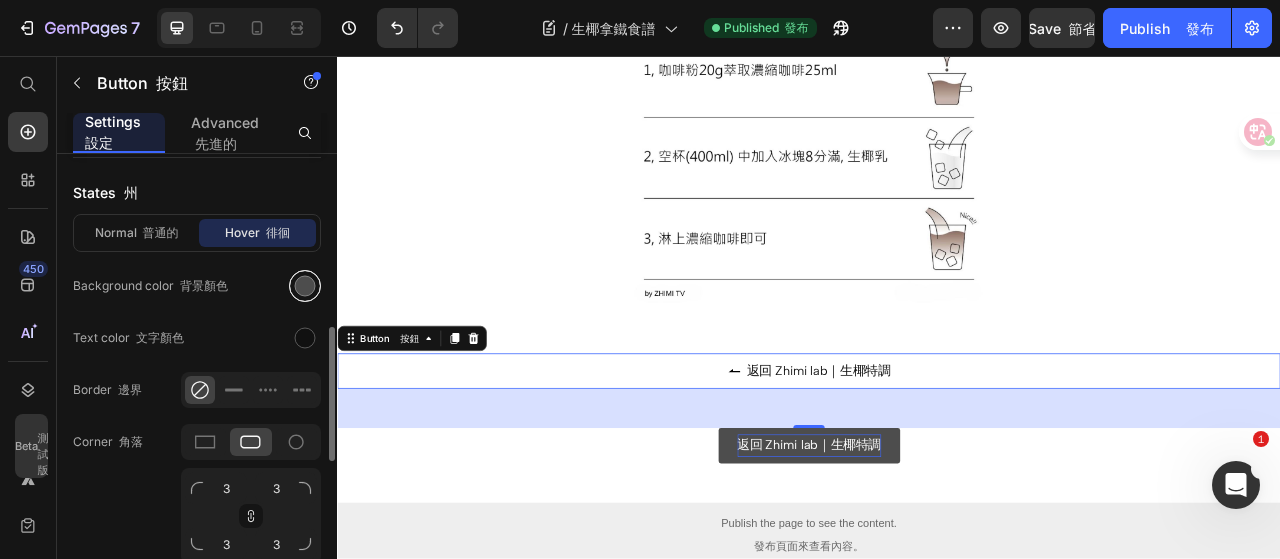 click at bounding box center (305, 286) 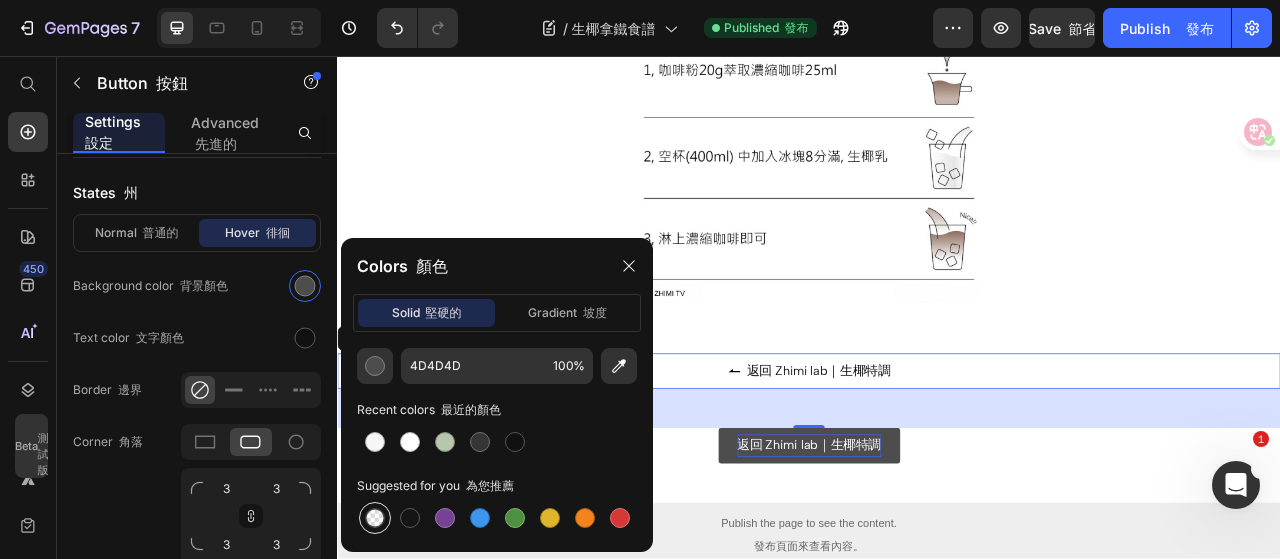 click at bounding box center [375, 518] 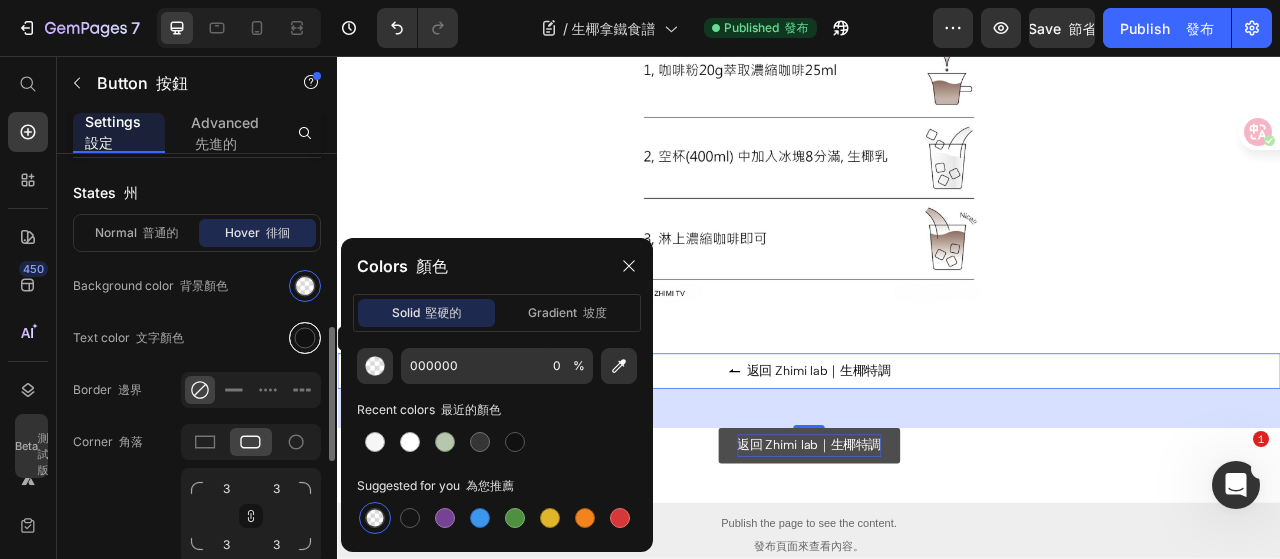 click at bounding box center (305, 338) 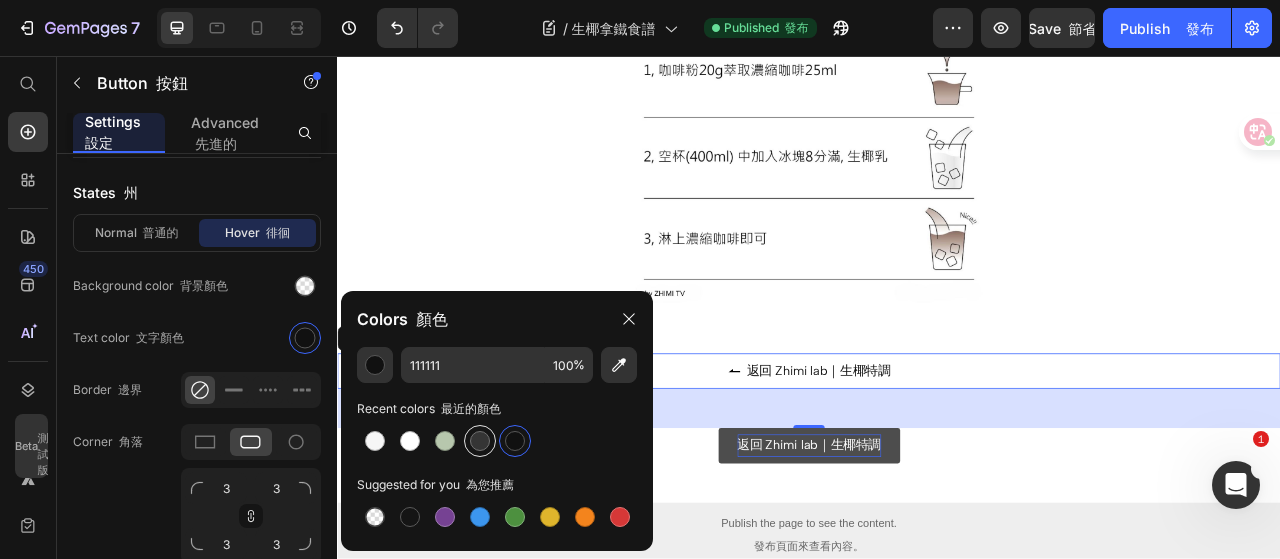 click at bounding box center (480, 441) 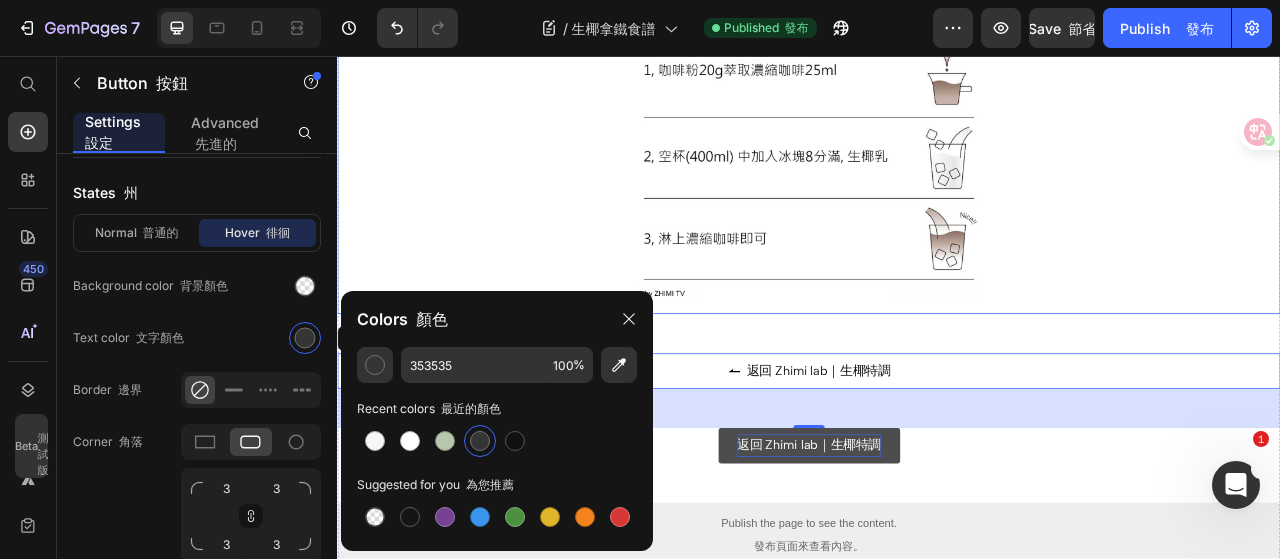 click at bounding box center (937, 66) 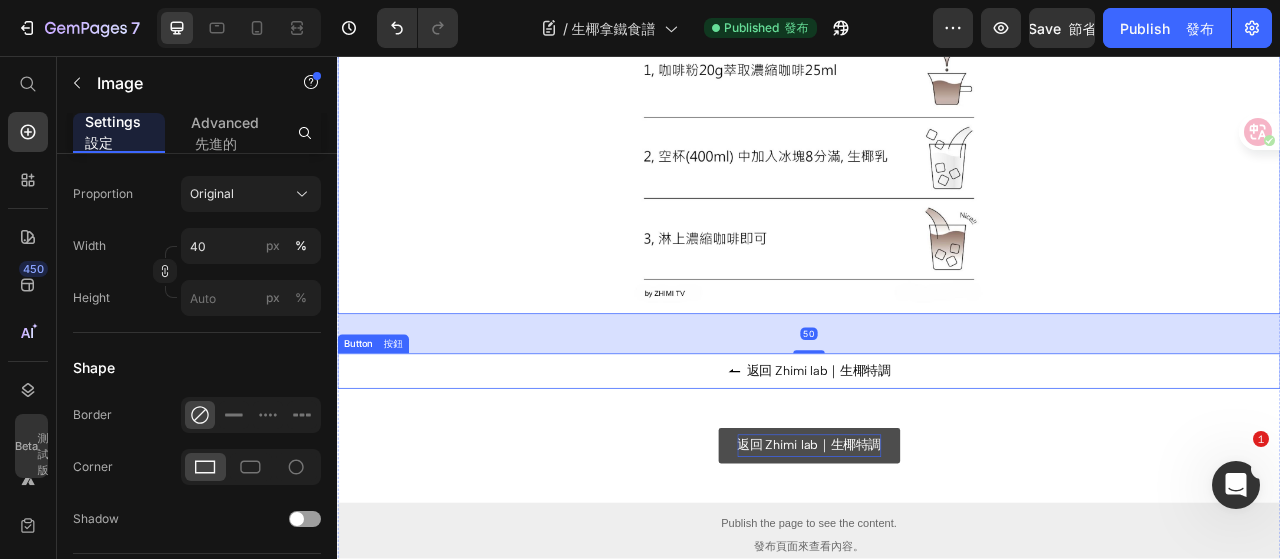 scroll, scrollTop: 0, scrollLeft: 0, axis: both 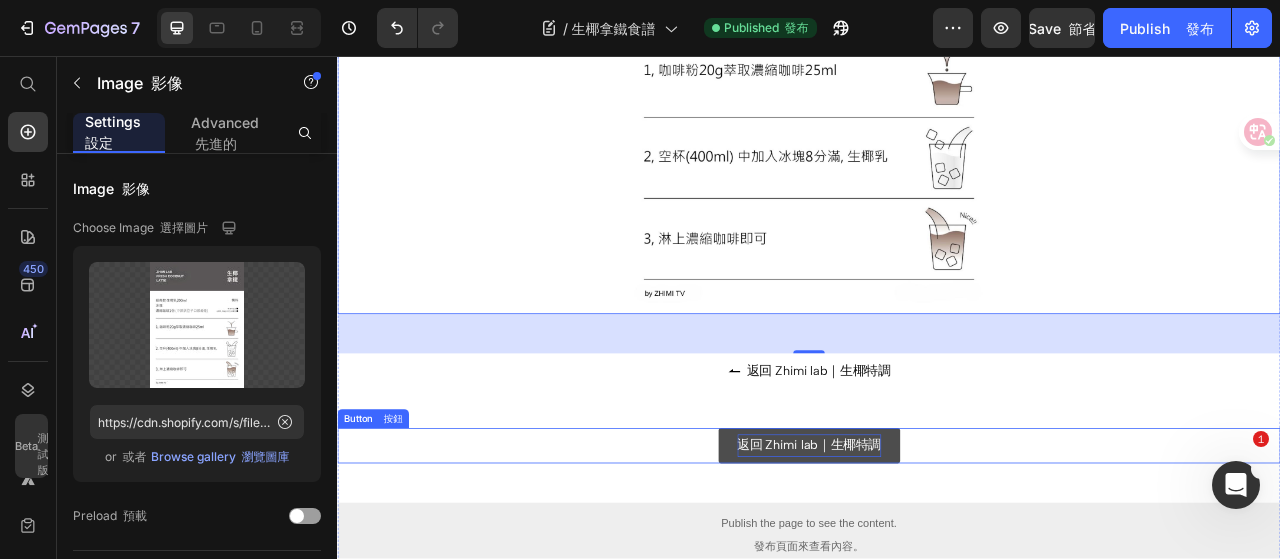 click on "返回 Zhimi lab｜生椰特調 Button    按鈕" at bounding box center [937, 552] 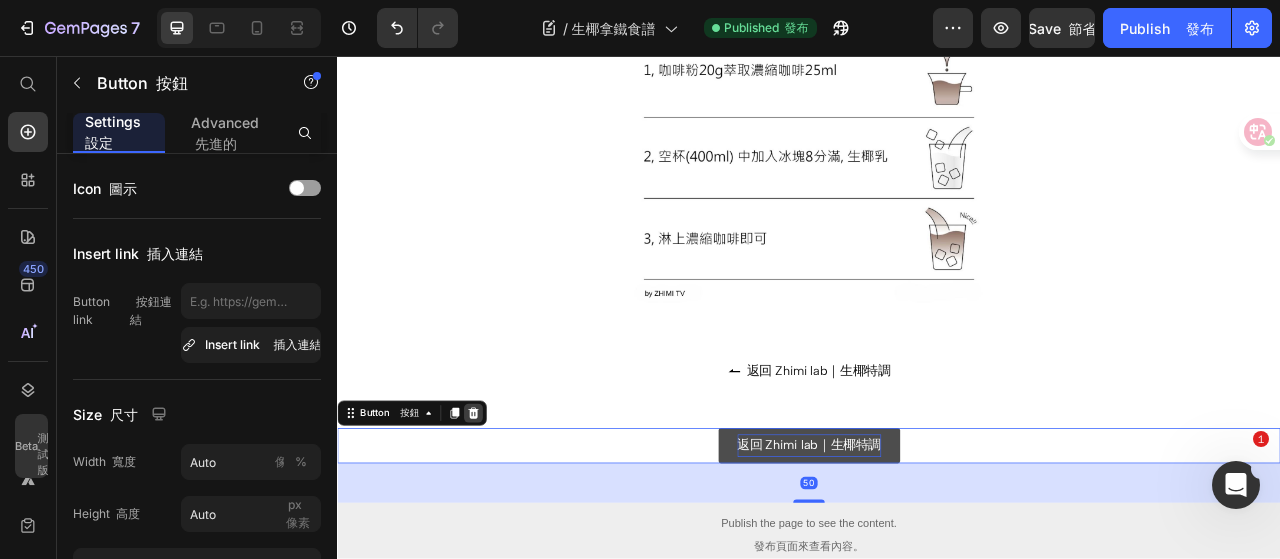 click 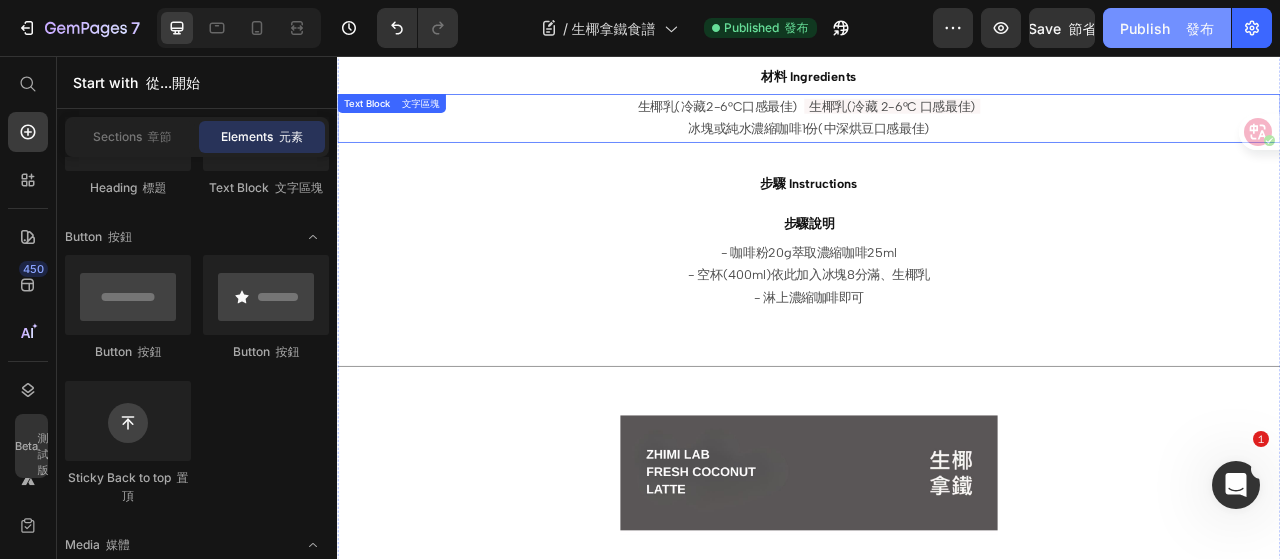 scroll, scrollTop: 840, scrollLeft: 0, axis: vertical 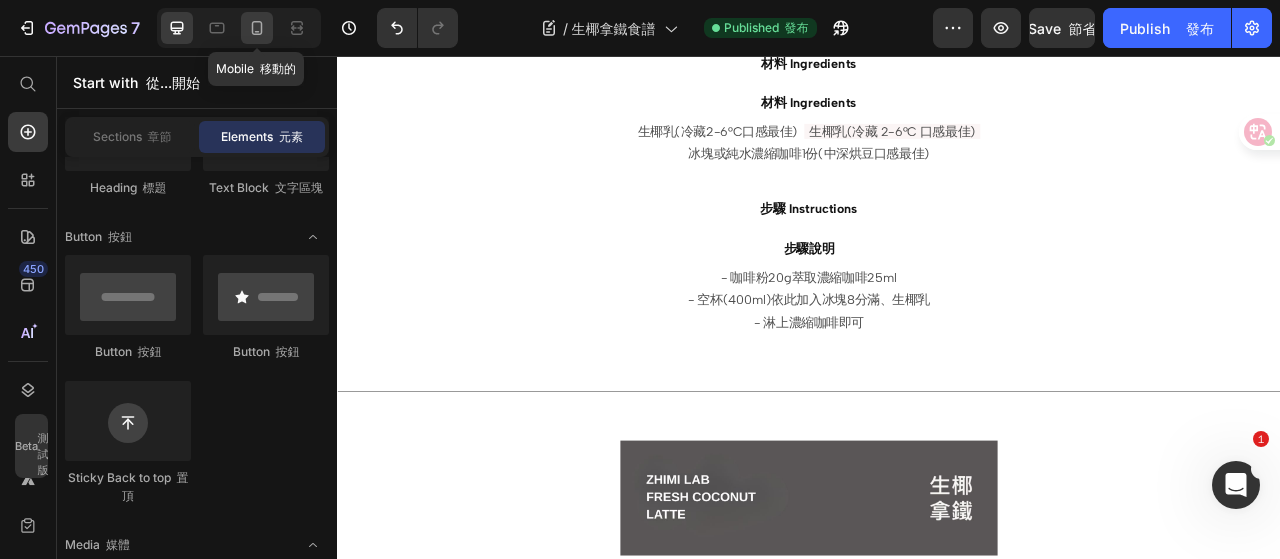 click 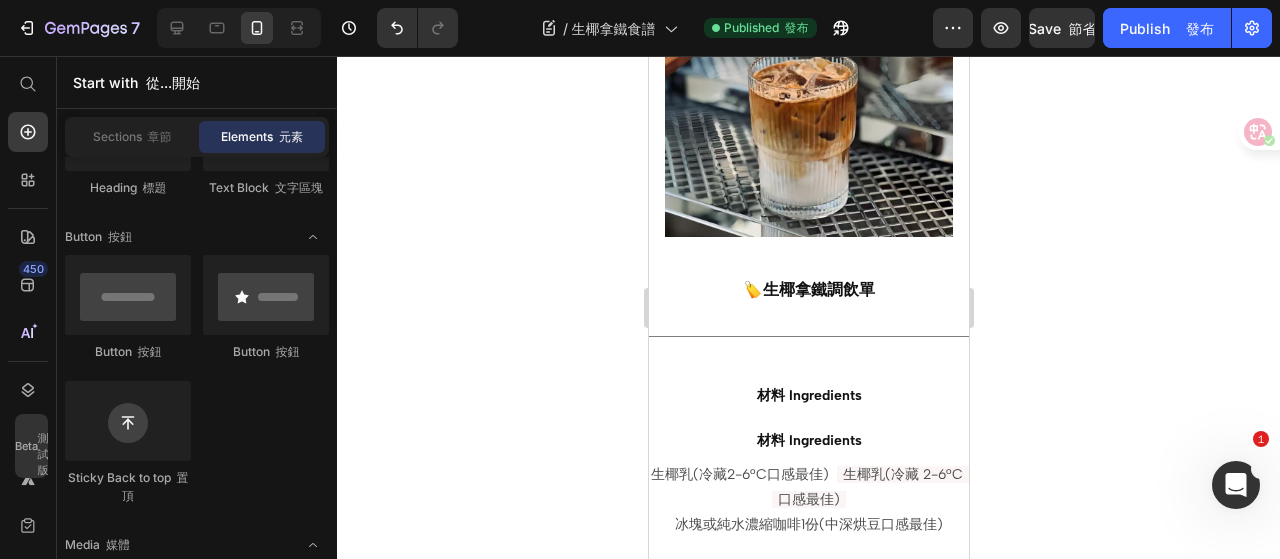 scroll, scrollTop: 262, scrollLeft: 0, axis: vertical 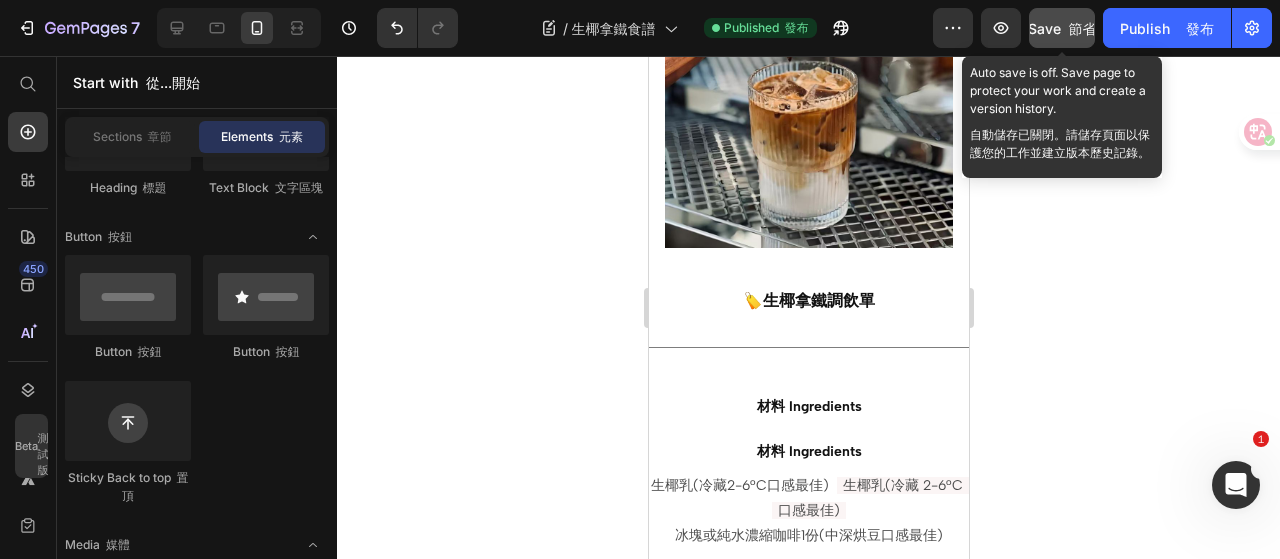 click at bounding box center [1065, 28] 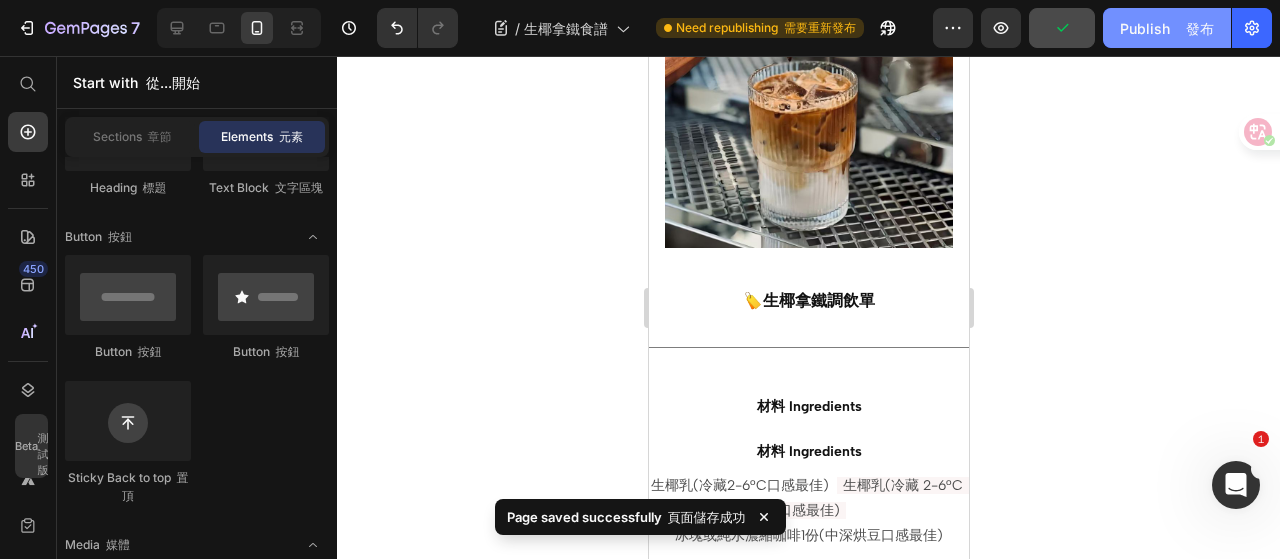 click on "Publish     發布" at bounding box center (1167, 28) 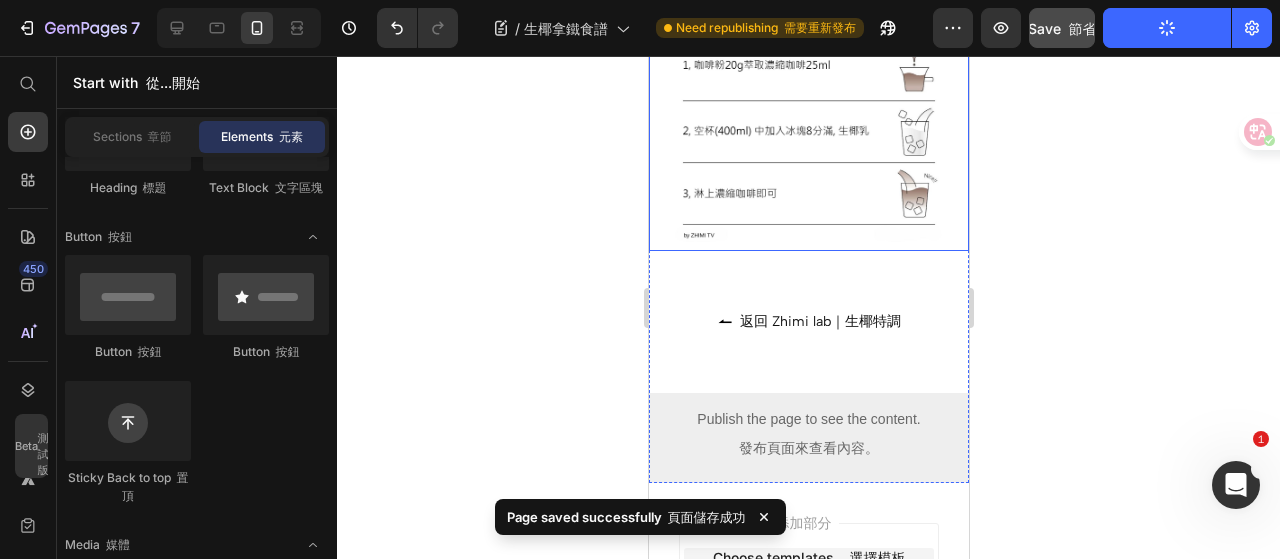 scroll, scrollTop: 1262, scrollLeft: 0, axis: vertical 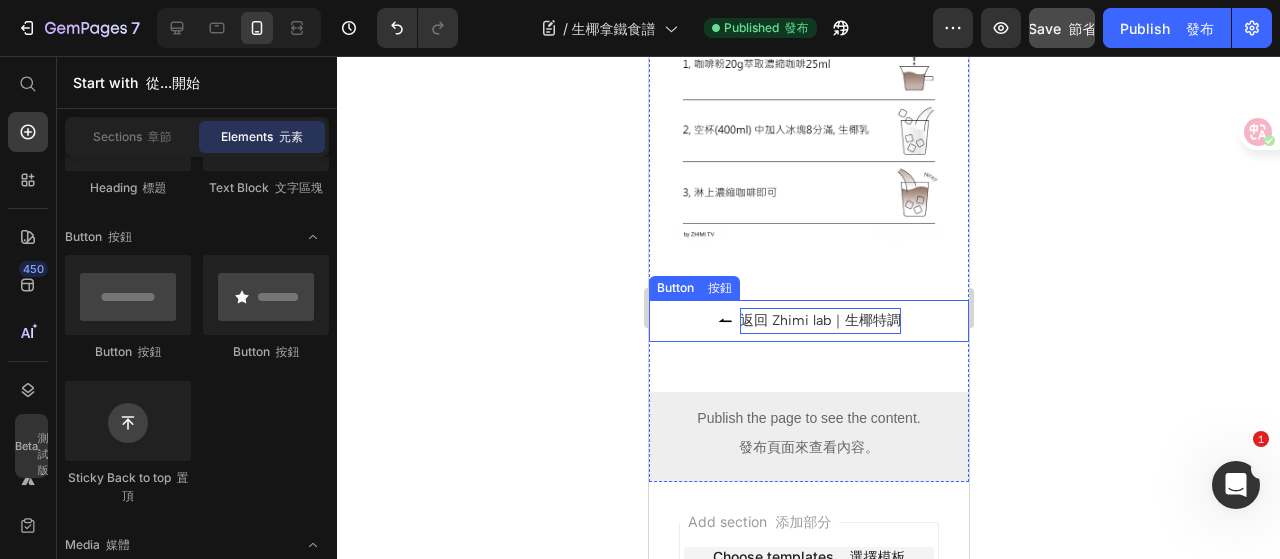 click on "返回 Zhimi lab｜生椰特調" at bounding box center [819, 320] 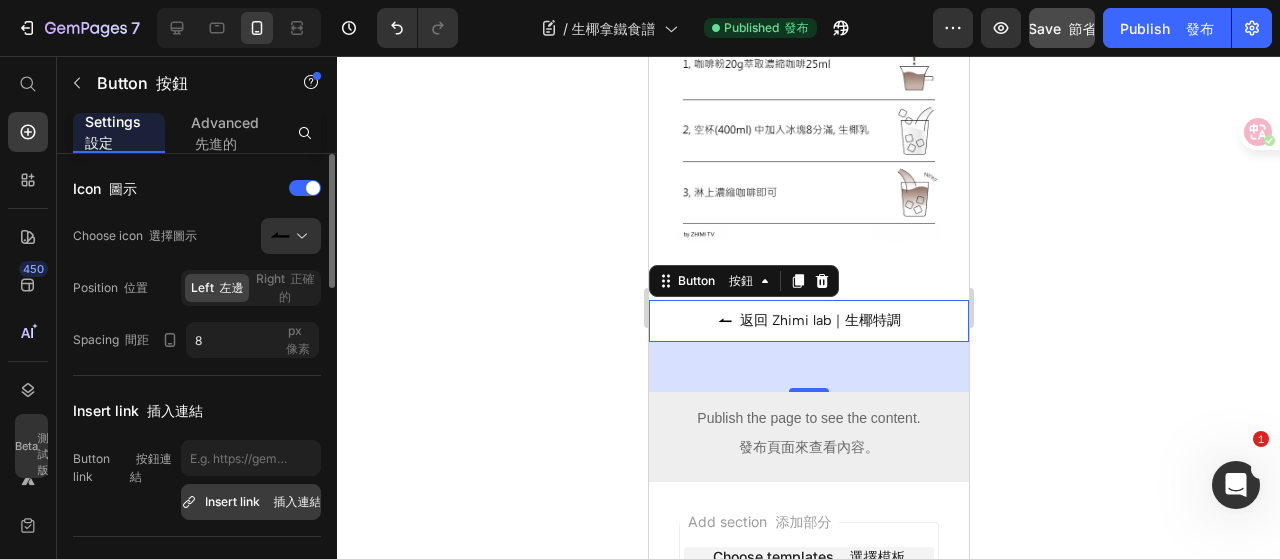click on "Insert link     插入連結" at bounding box center [251, 502] 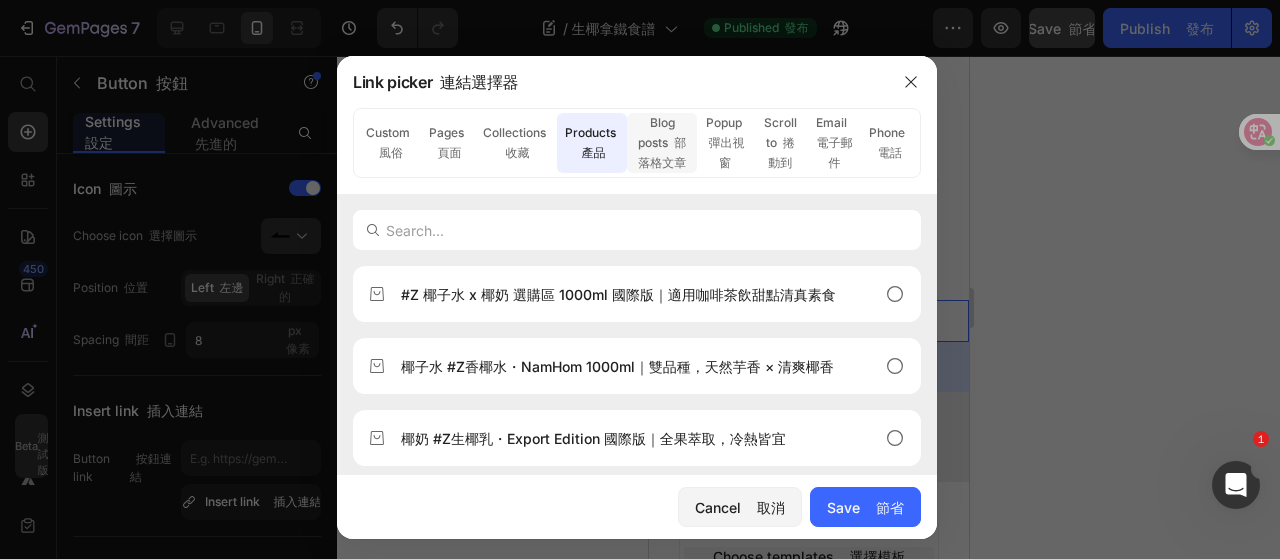 click on "Blog posts    部落格文章" 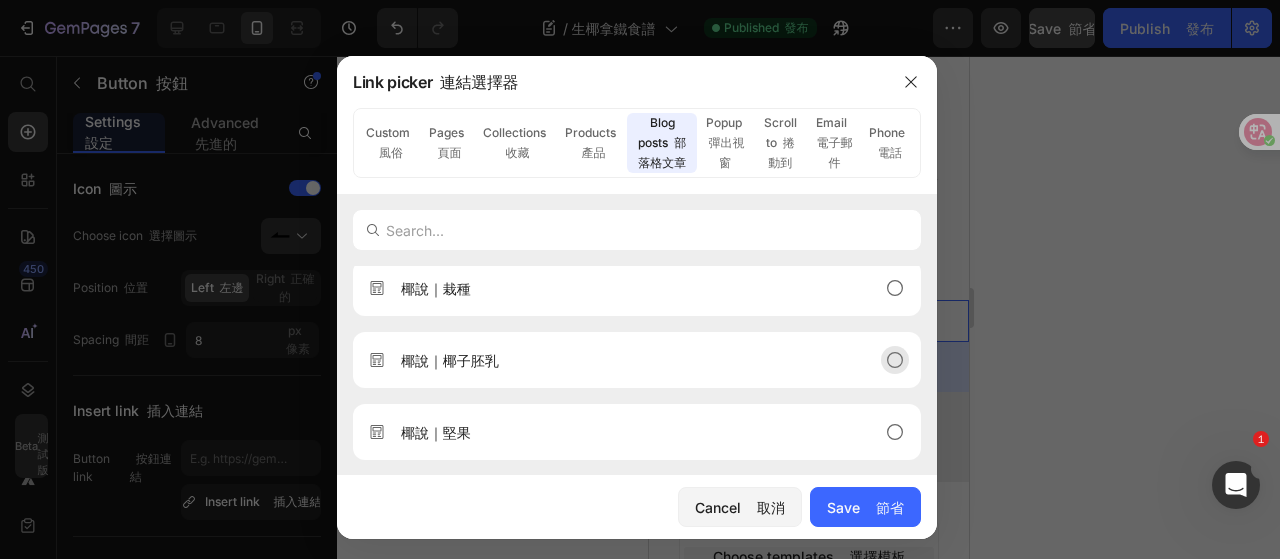 scroll, scrollTop: 5346, scrollLeft: 0, axis: vertical 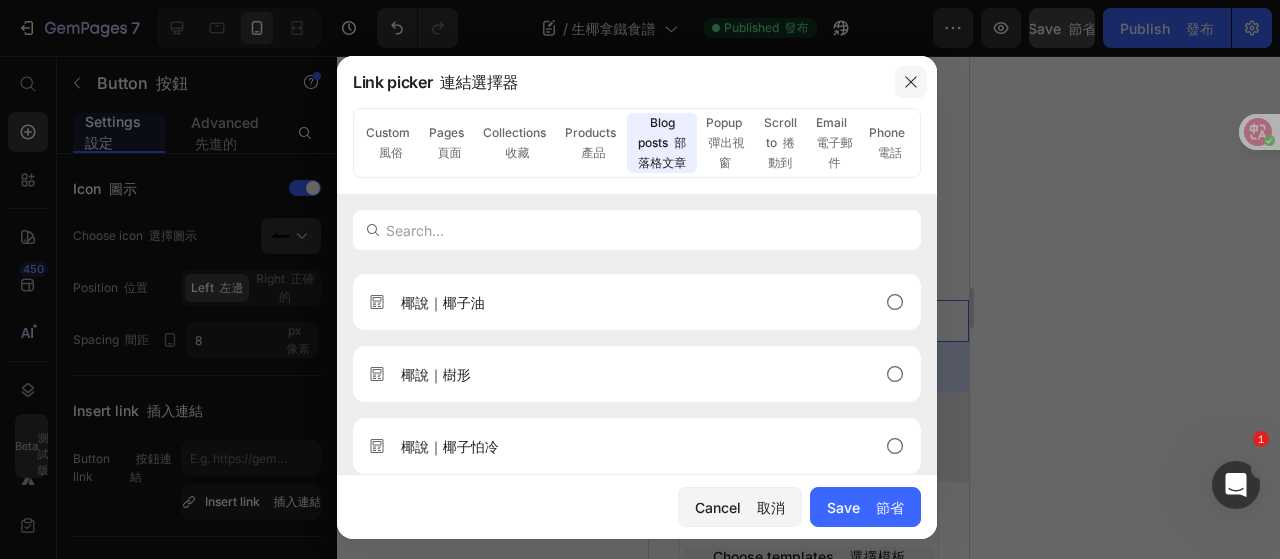click 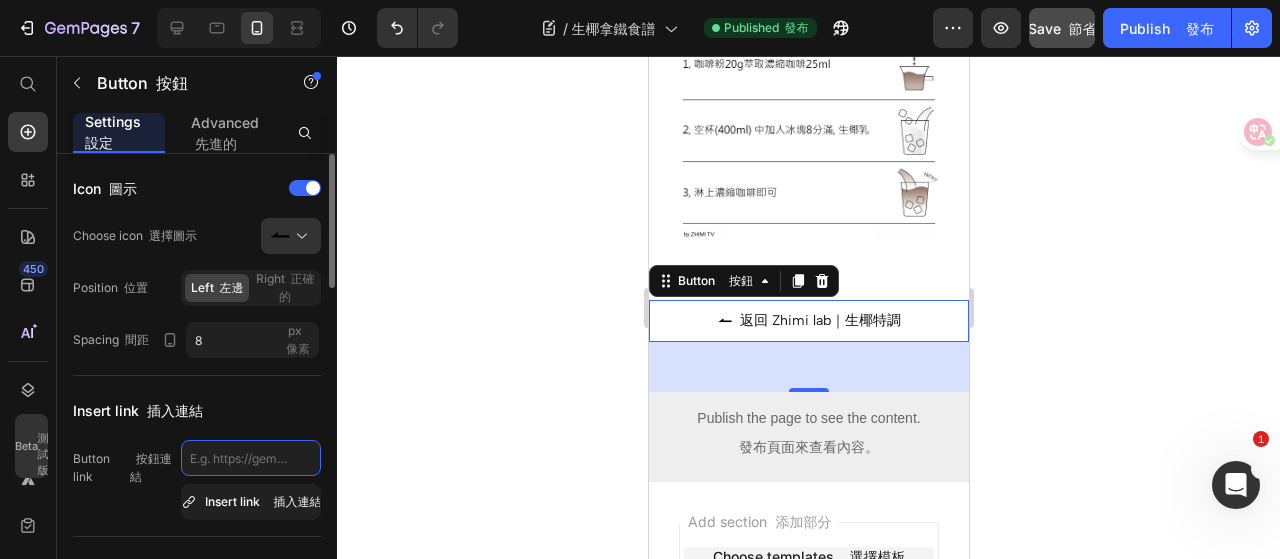 click 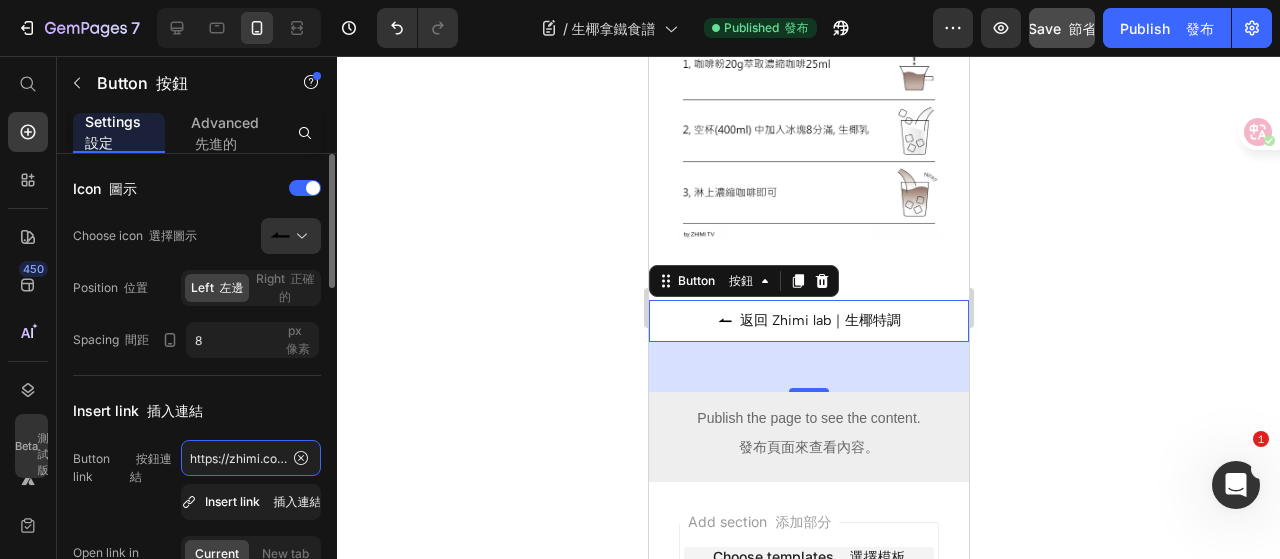 scroll, scrollTop: 0, scrollLeft: 110, axis: horizontal 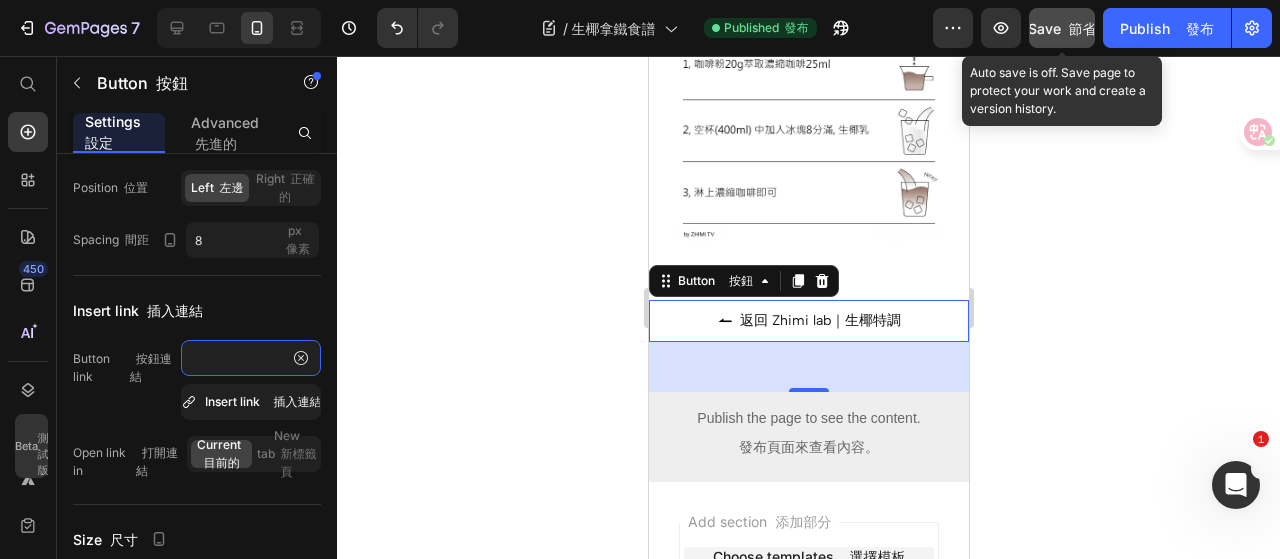 type on "https://zhimi.com.tw/blogs/beverage" 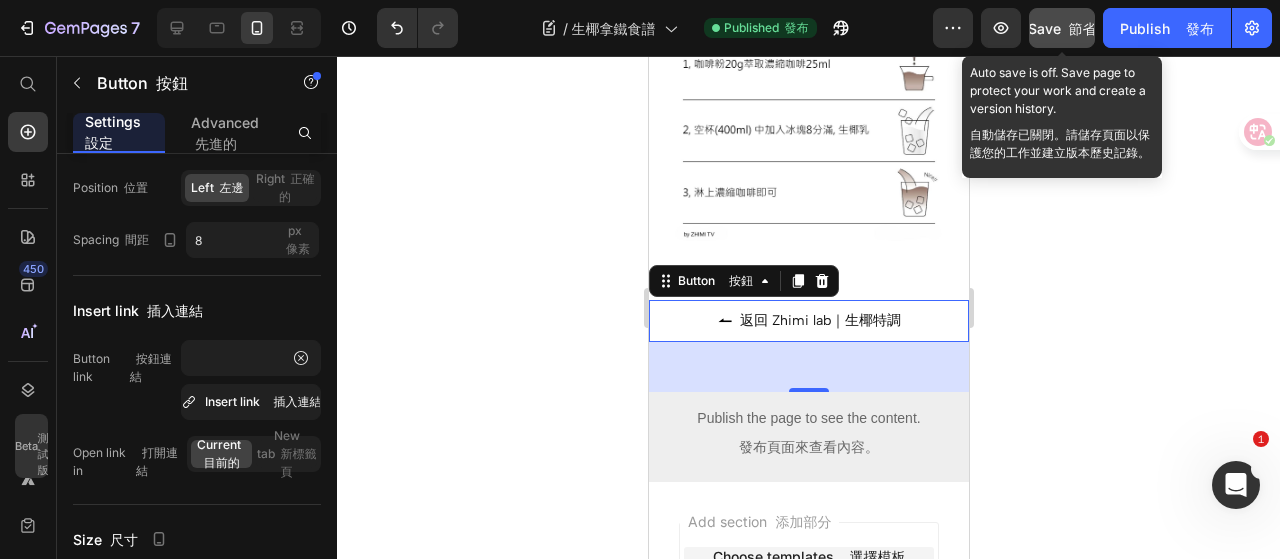 scroll, scrollTop: 0, scrollLeft: 0, axis: both 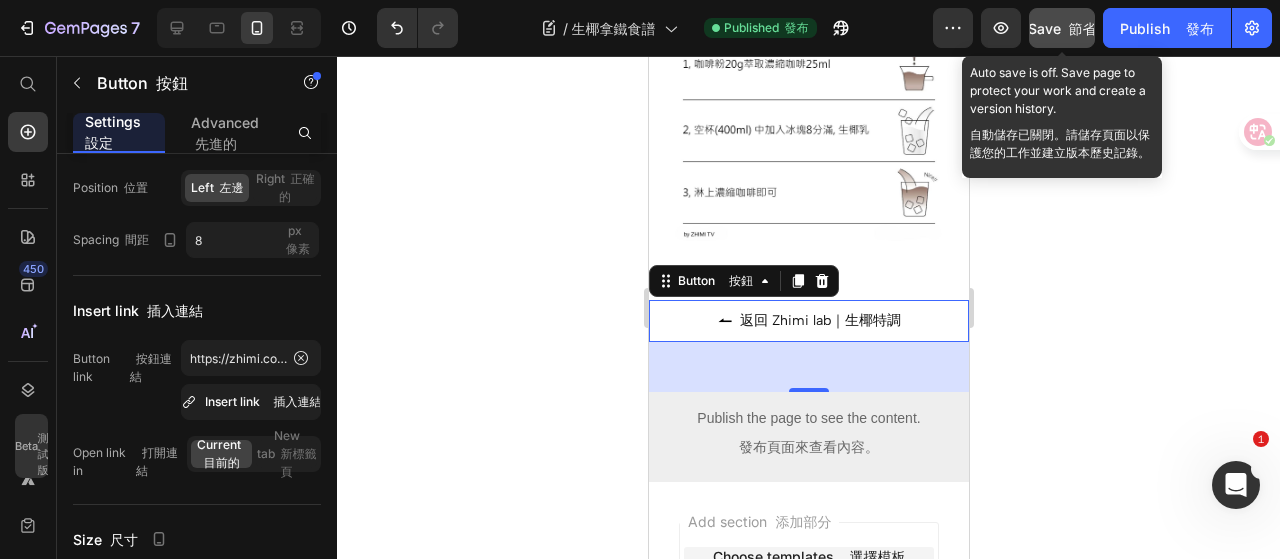 click on "節省" at bounding box center (1083, 28) 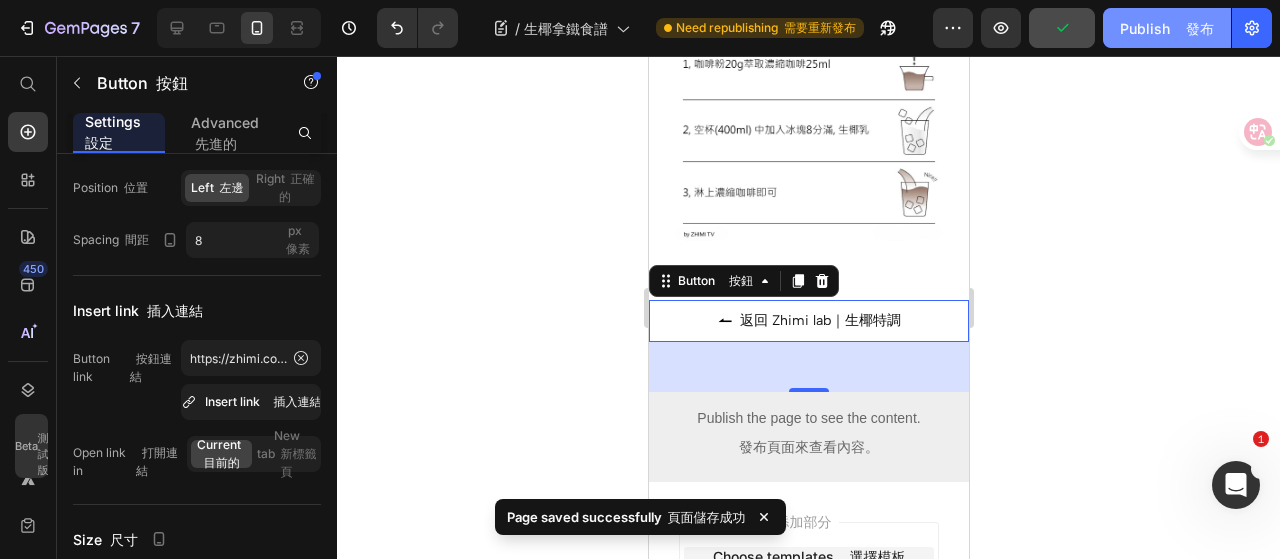 click on "Publish     發布" 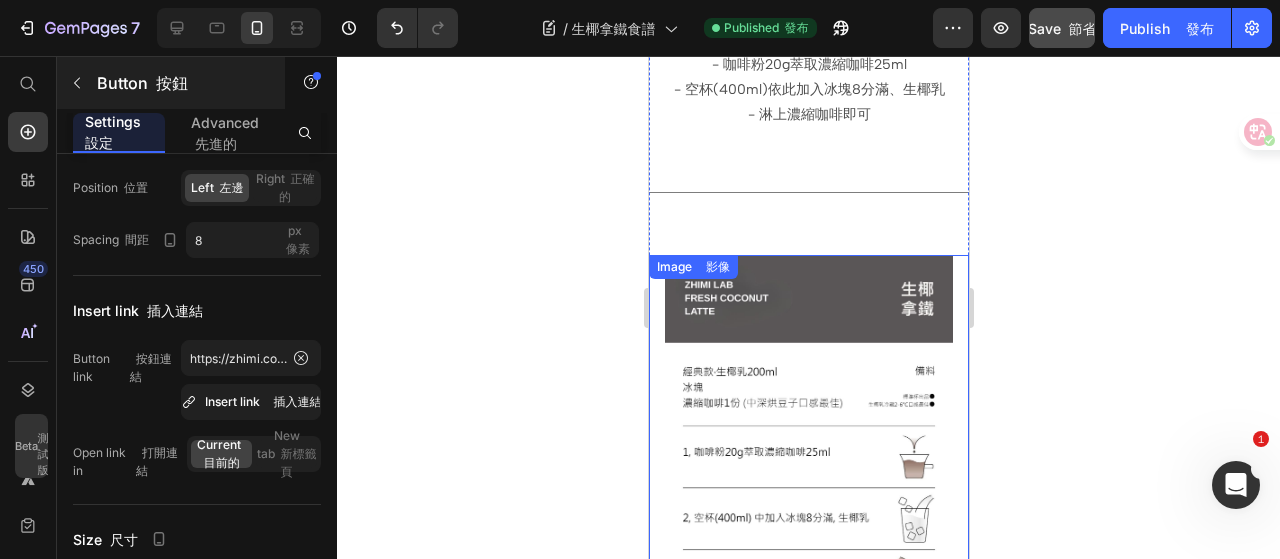 scroll, scrollTop: 862, scrollLeft: 0, axis: vertical 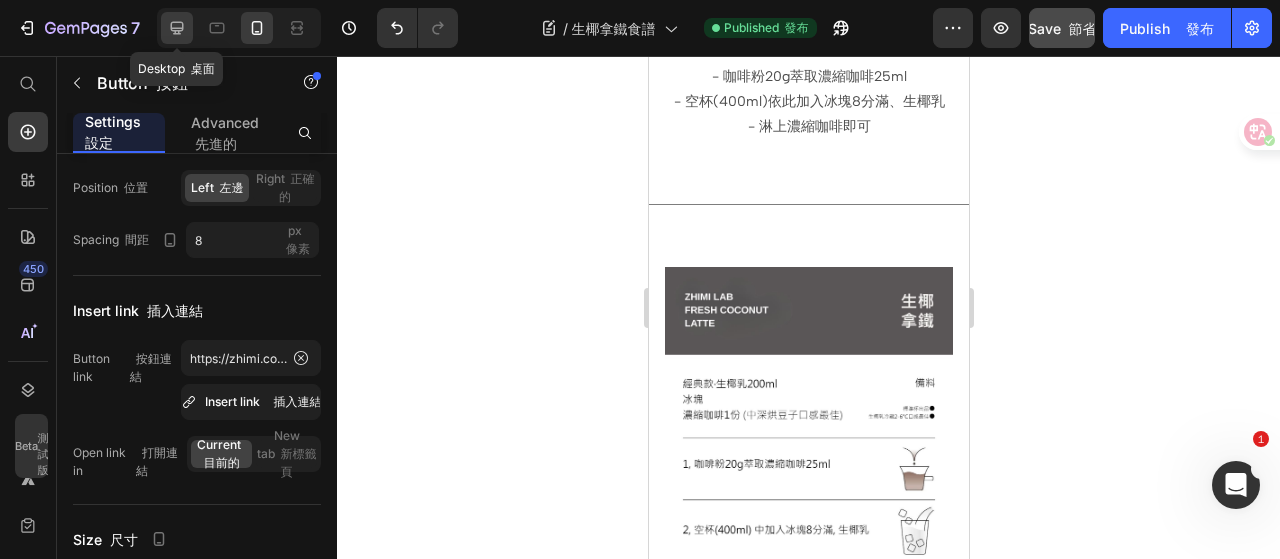 click 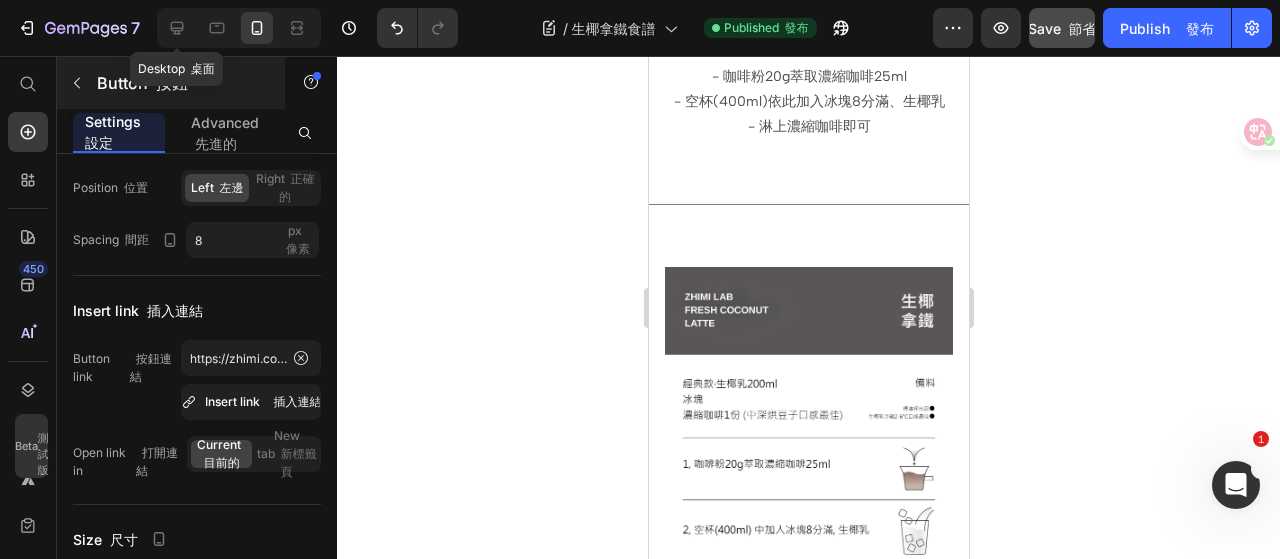 type on "16" 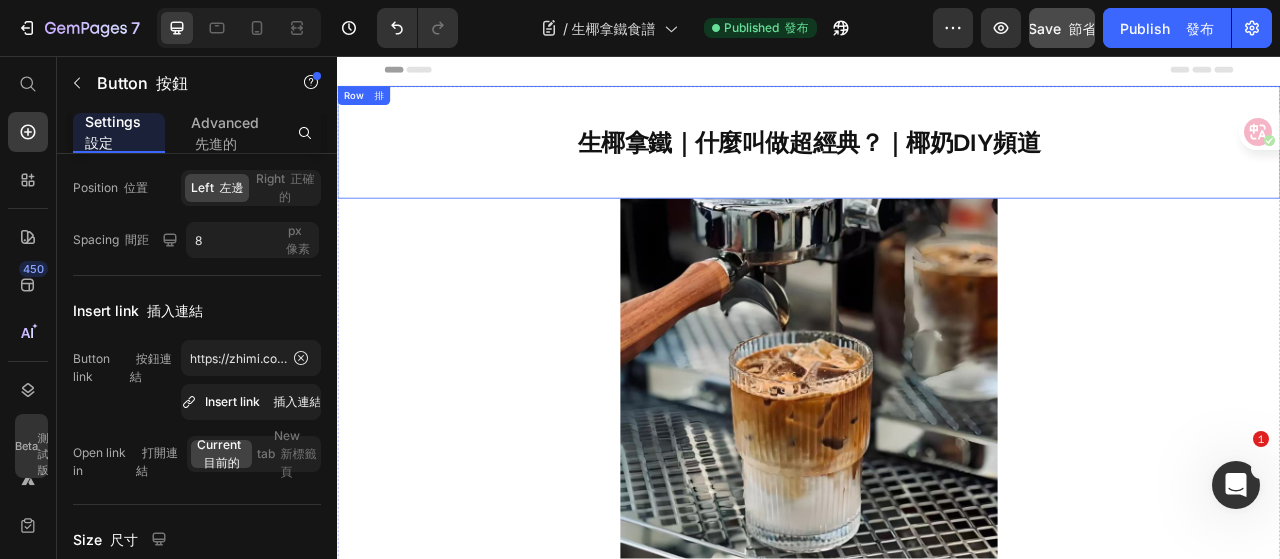 scroll, scrollTop: 0, scrollLeft: 0, axis: both 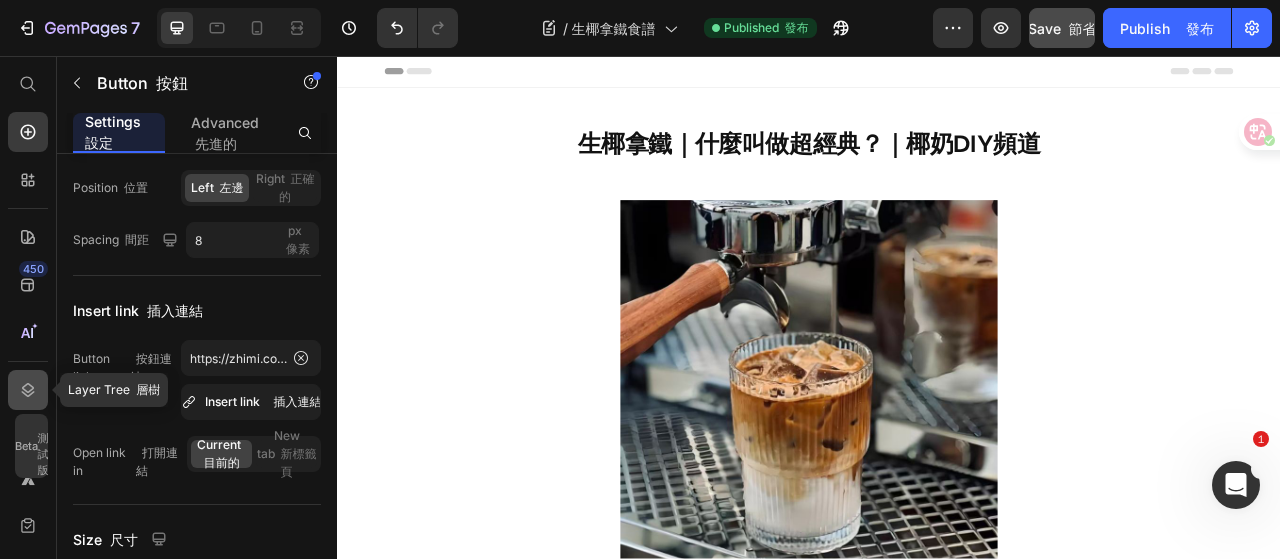 click 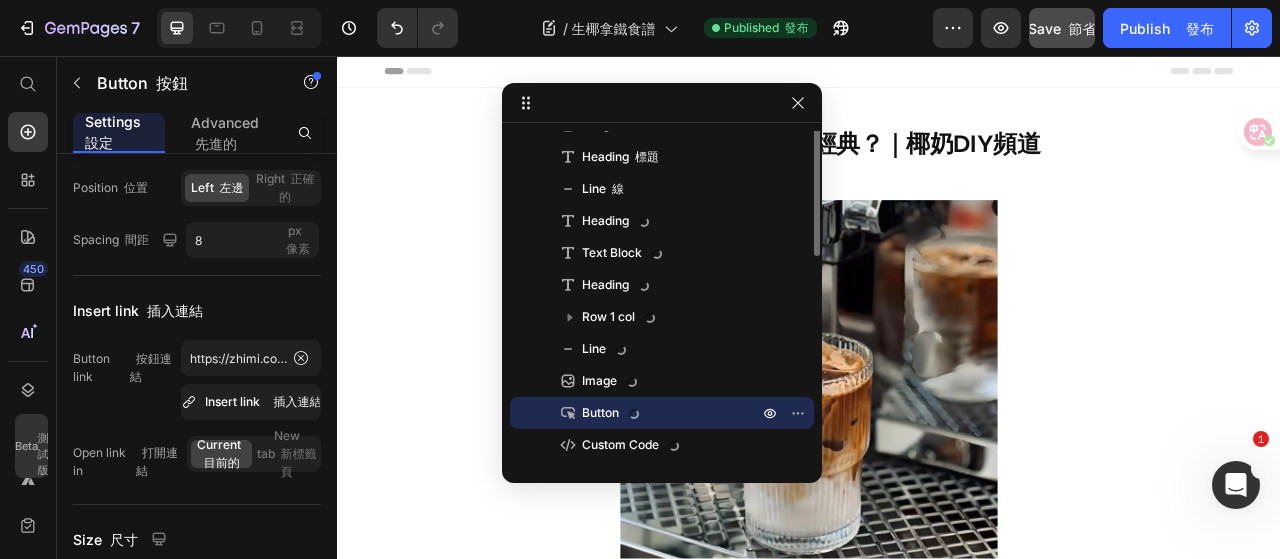 scroll, scrollTop: 0, scrollLeft: 0, axis: both 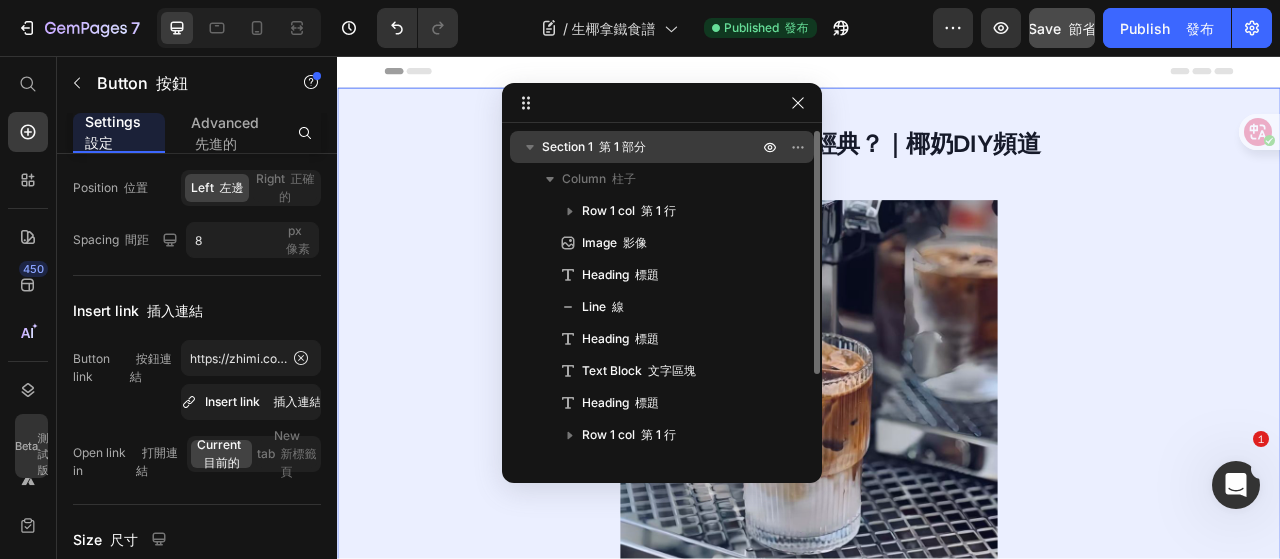 click on "Section 1    第 1 部分" at bounding box center [652, 147] 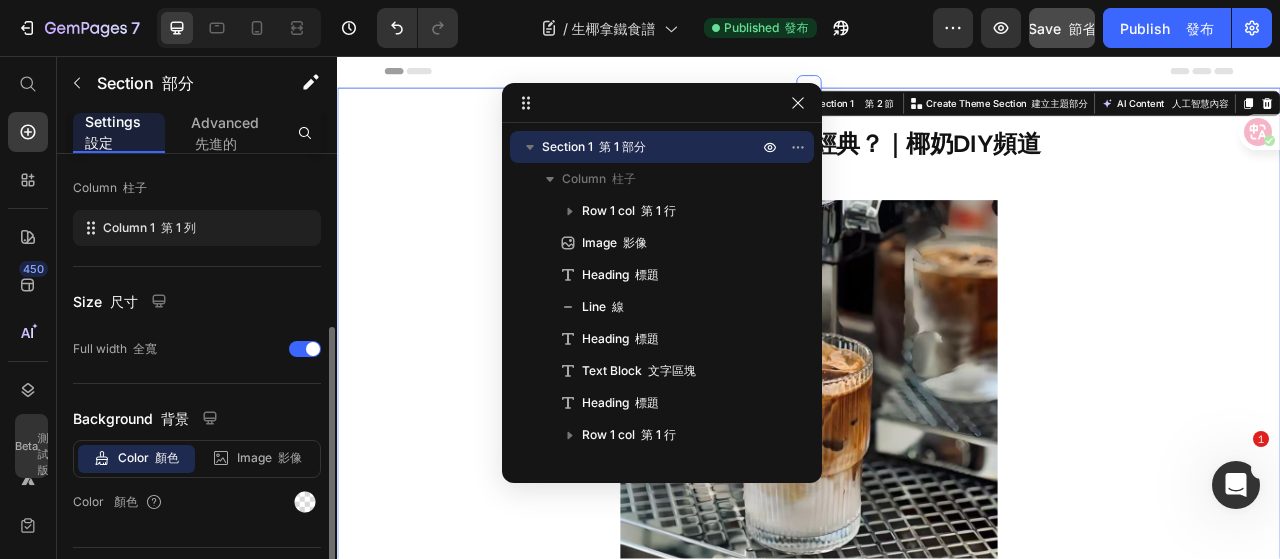 scroll, scrollTop: 344, scrollLeft: 0, axis: vertical 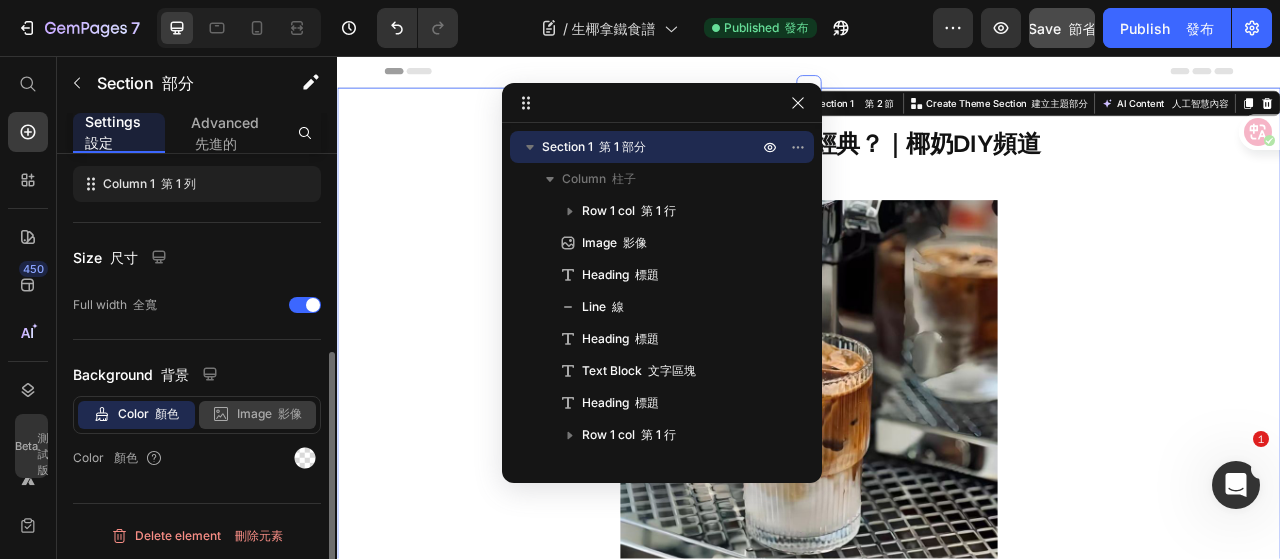click on "Image    影像" 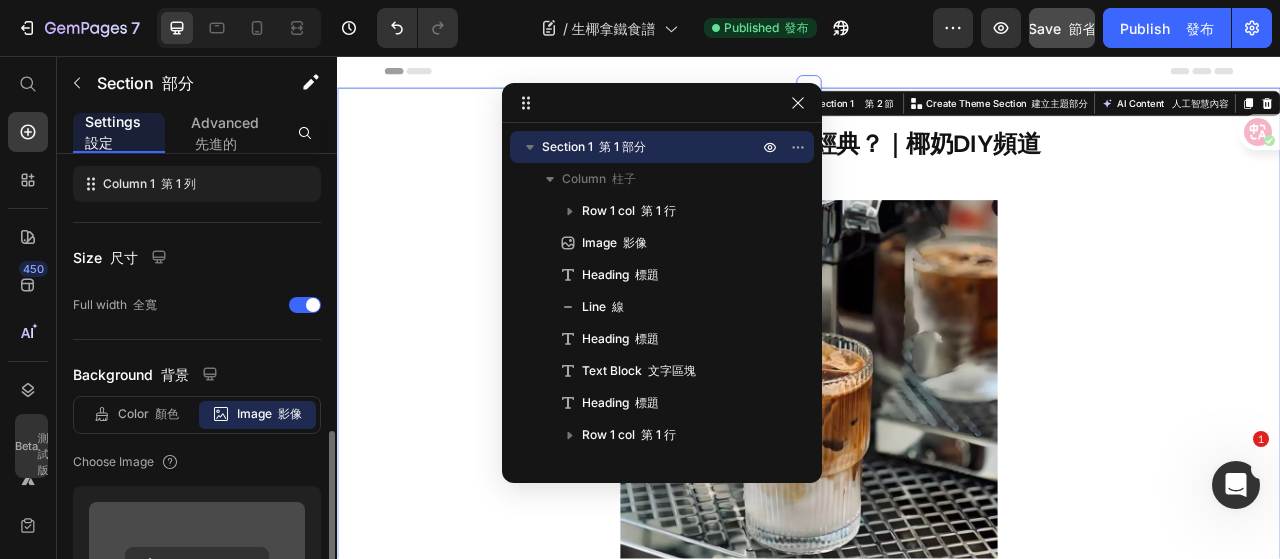 scroll, scrollTop: 544, scrollLeft: 0, axis: vertical 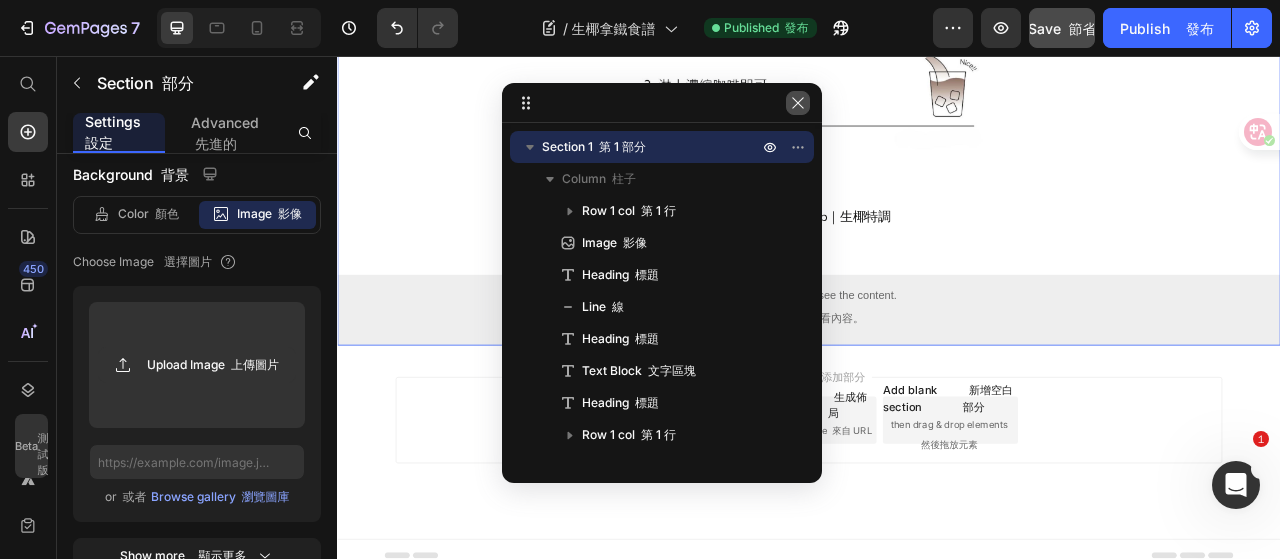 click 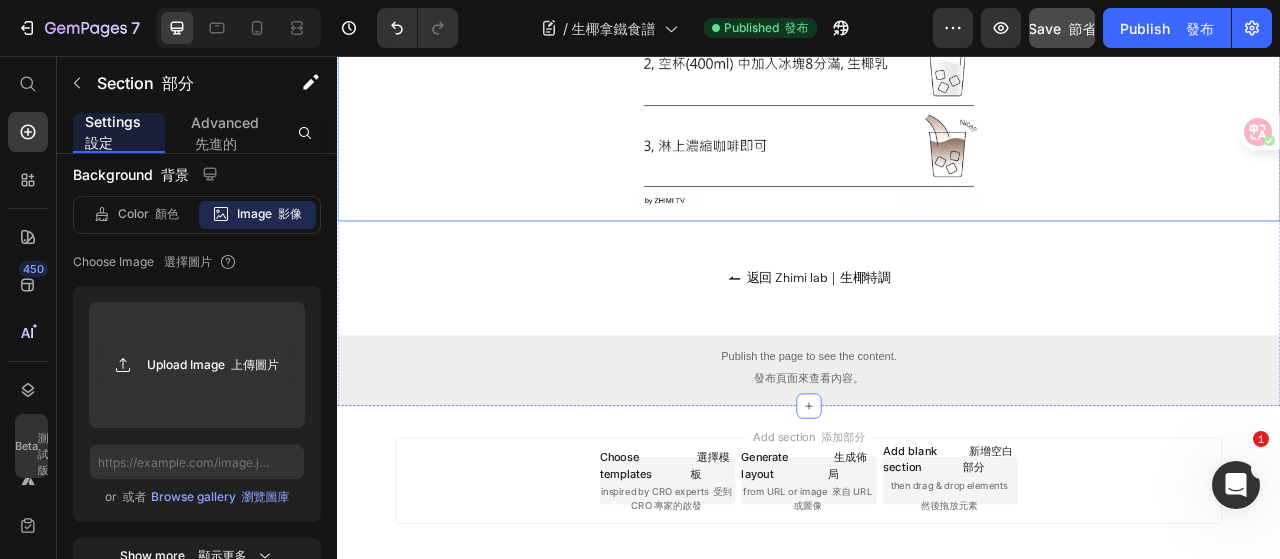 scroll, scrollTop: 1835, scrollLeft: 0, axis: vertical 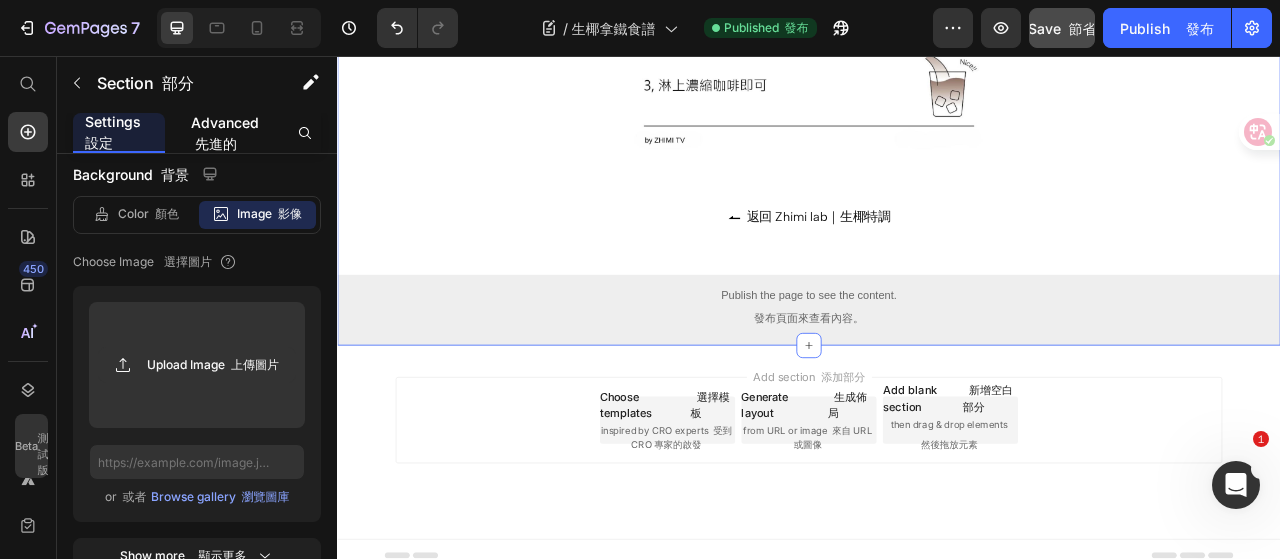 click on "Advanced    先進的" at bounding box center [227, 133] 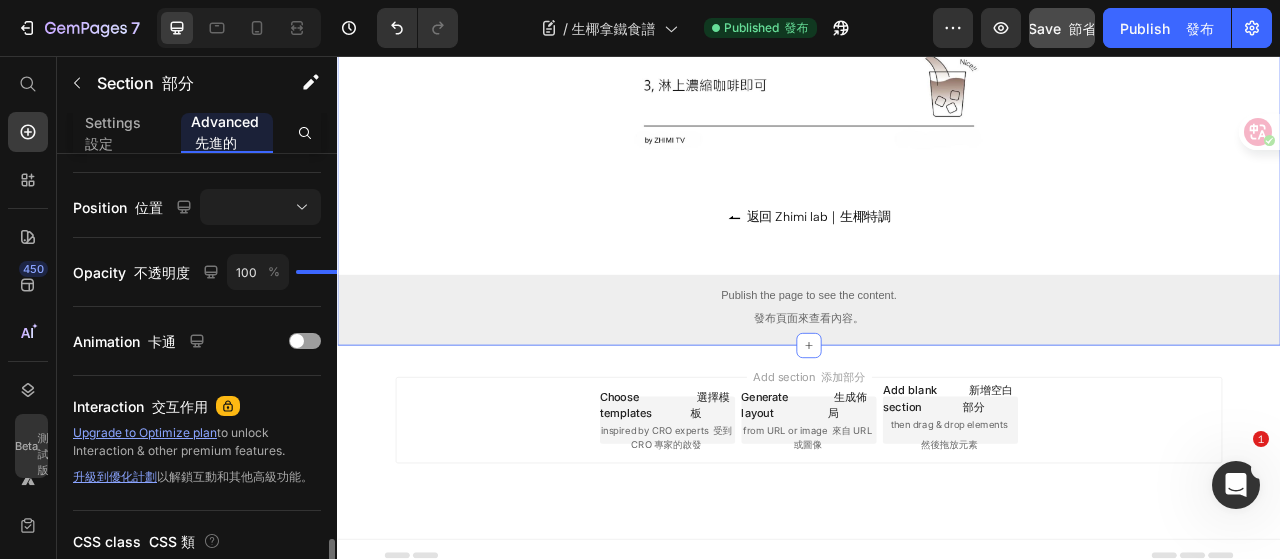 scroll, scrollTop: 800, scrollLeft: 0, axis: vertical 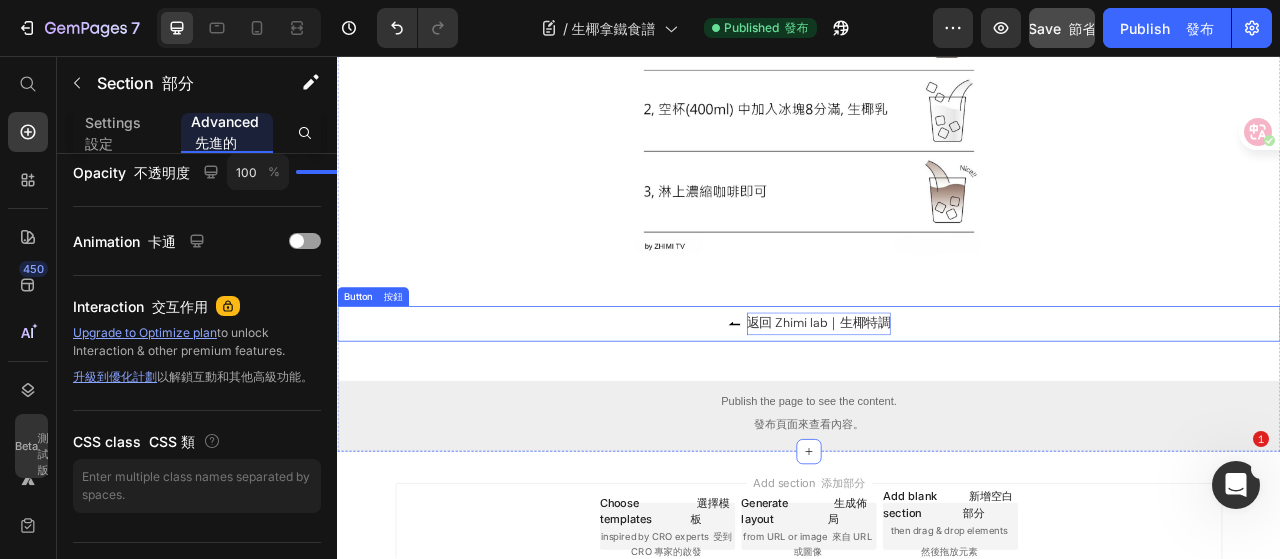 click on "返回 Zhimi lab｜生椰特調" at bounding box center [949, 397] 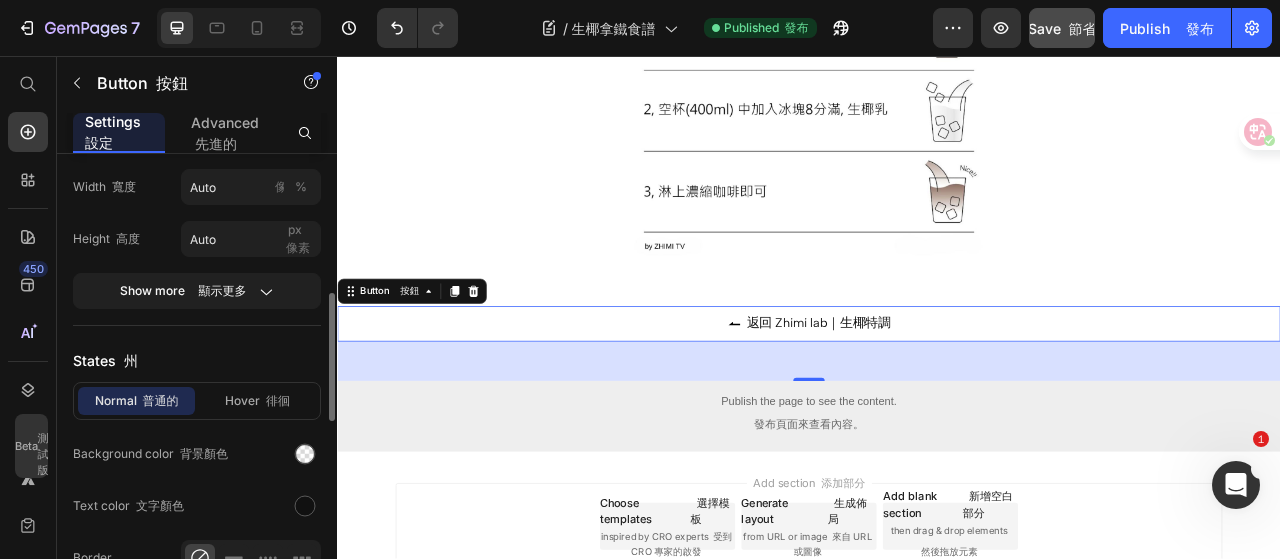 scroll, scrollTop: 600, scrollLeft: 0, axis: vertical 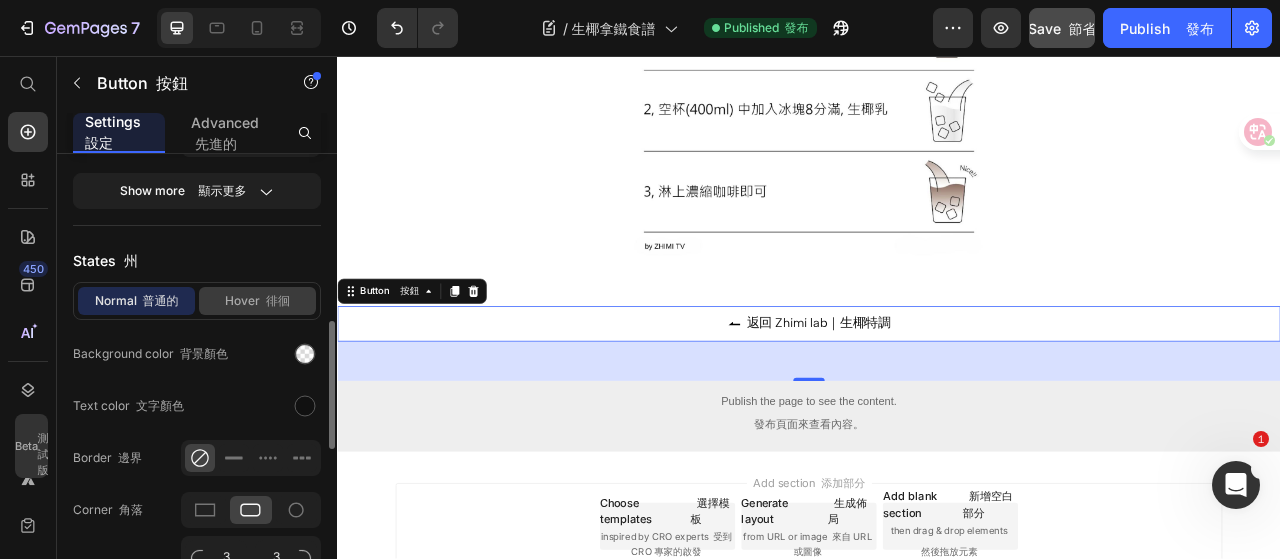 click on "Hover    徘徊" at bounding box center [257, 301] 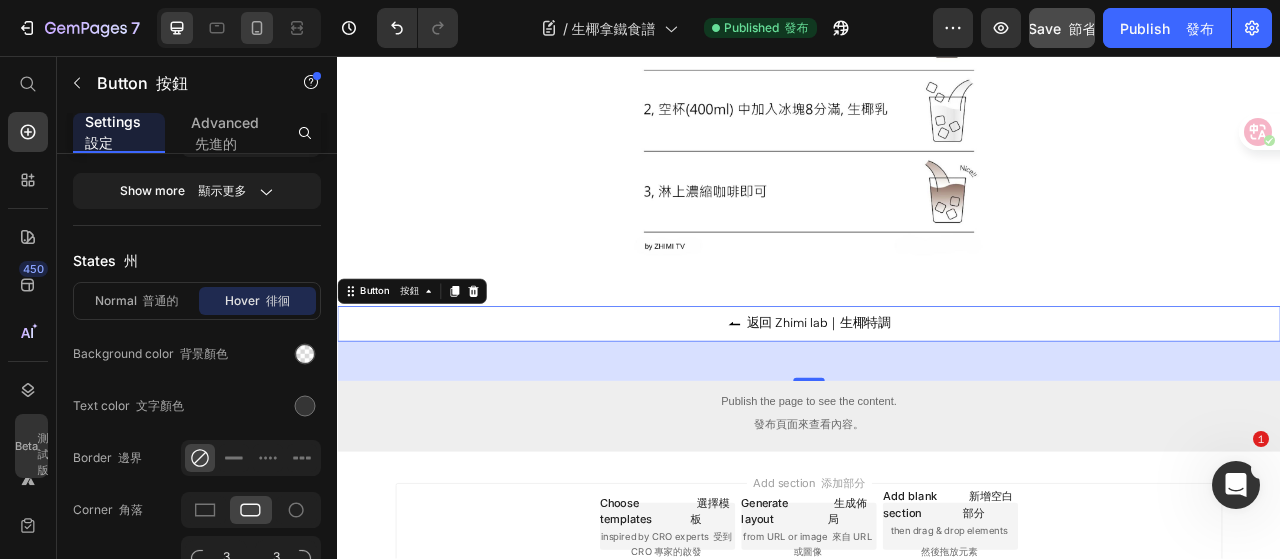 click 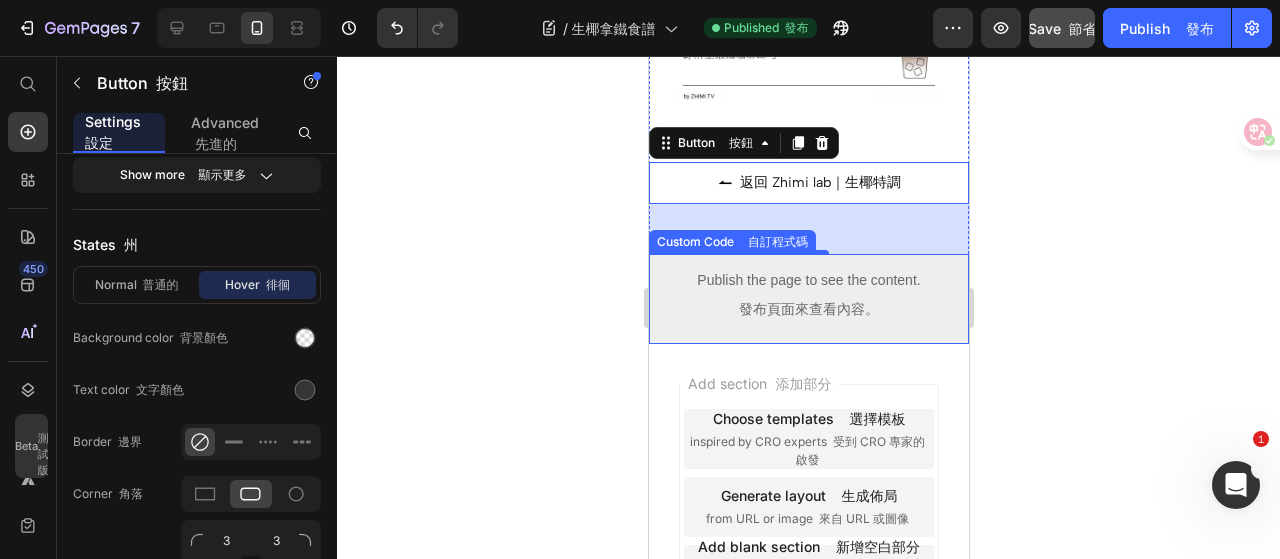 scroll, scrollTop: 1300, scrollLeft: 0, axis: vertical 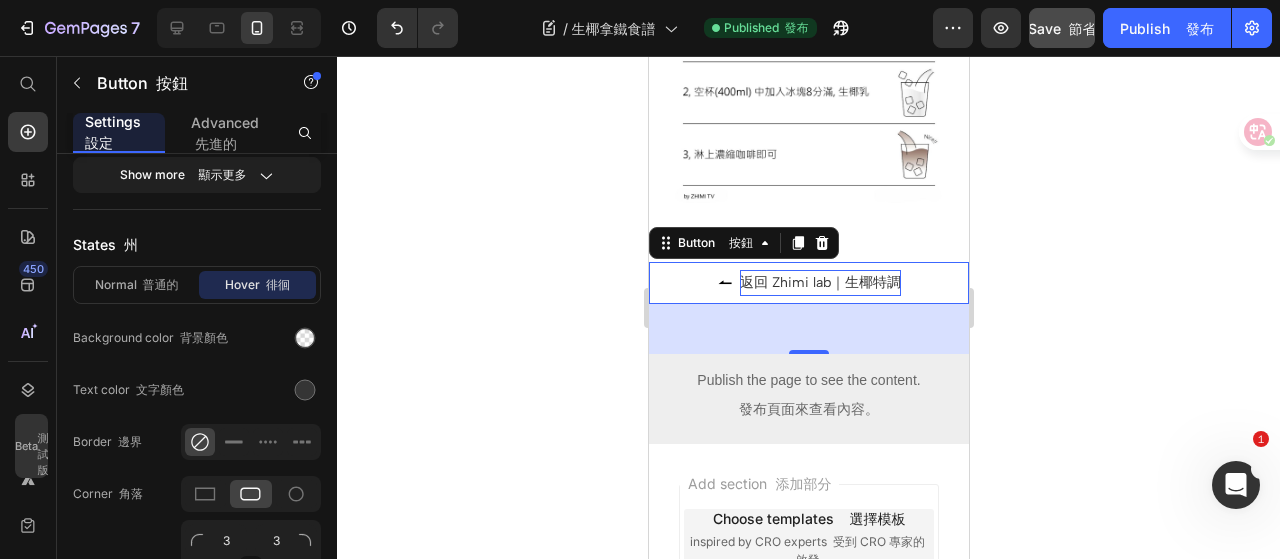 click on "返回 Zhimi lab｜生椰特調" at bounding box center [819, 282] 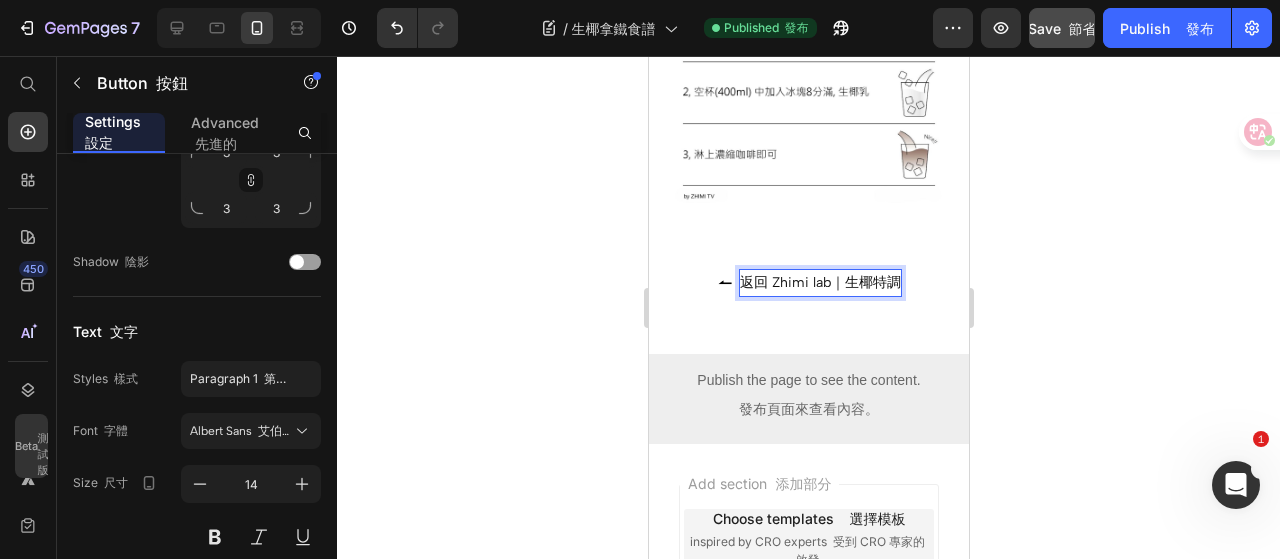 scroll, scrollTop: 1088, scrollLeft: 0, axis: vertical 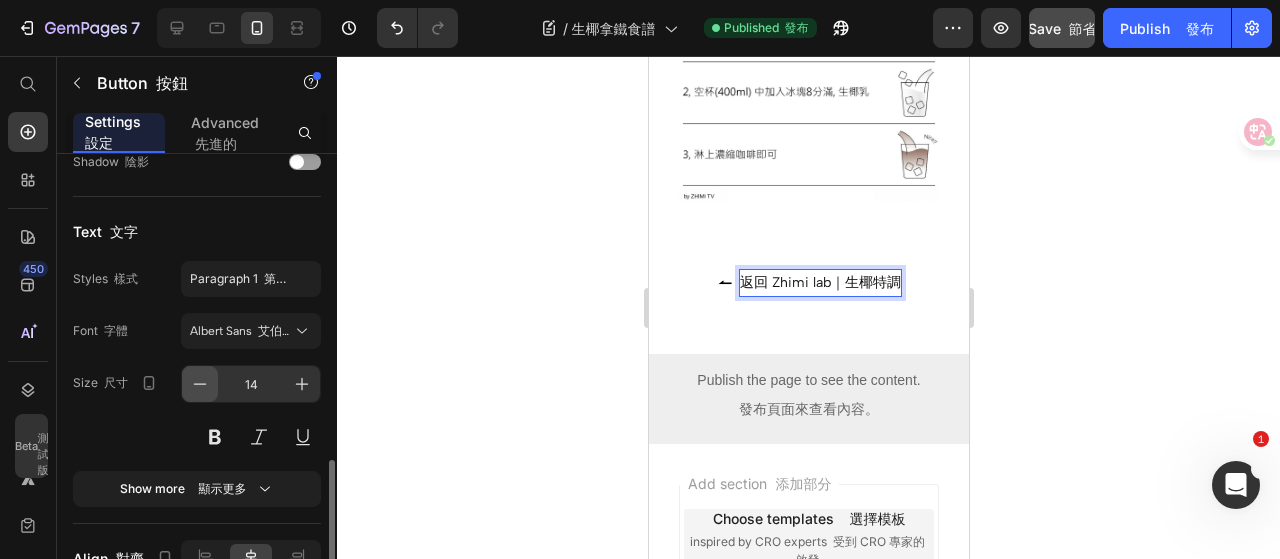 click 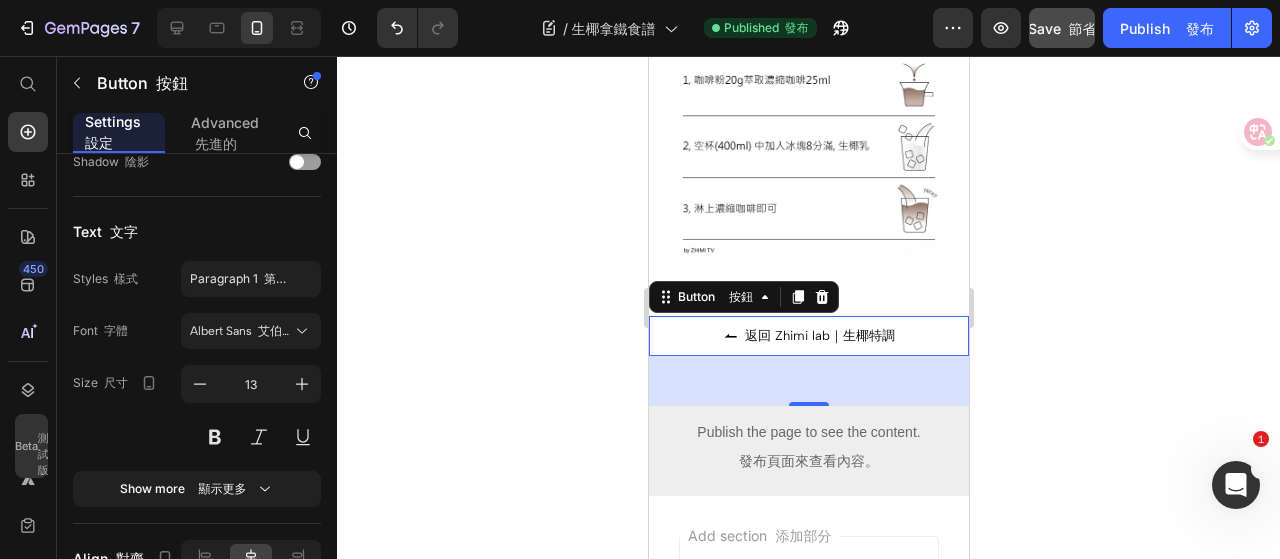 scroll, scrollTop: 1300, scrollLeft: 0, axis: vertical 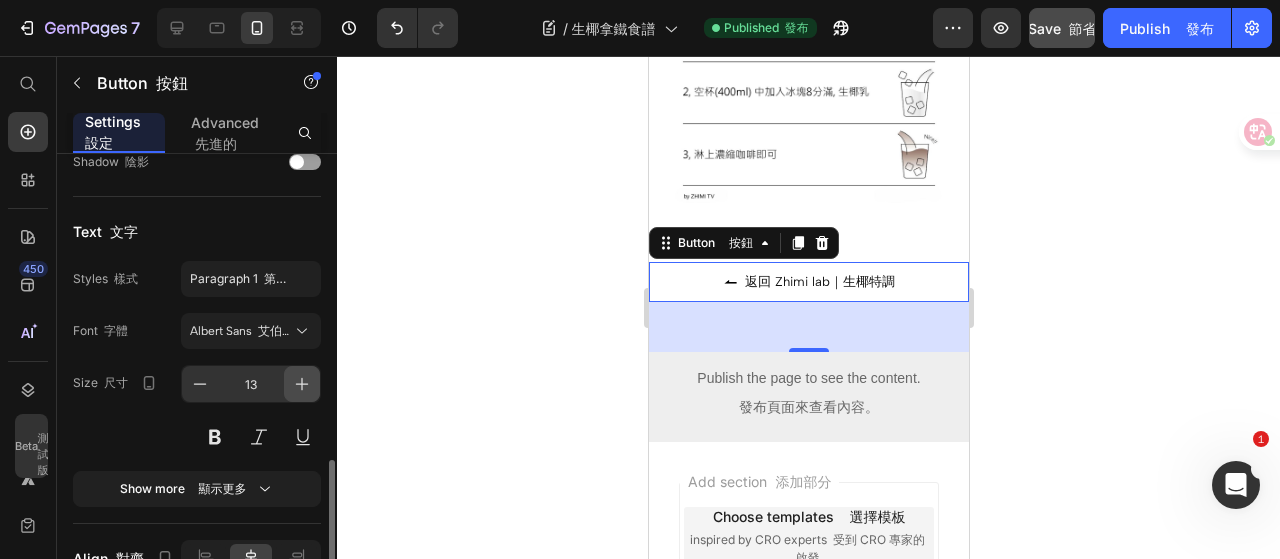 click 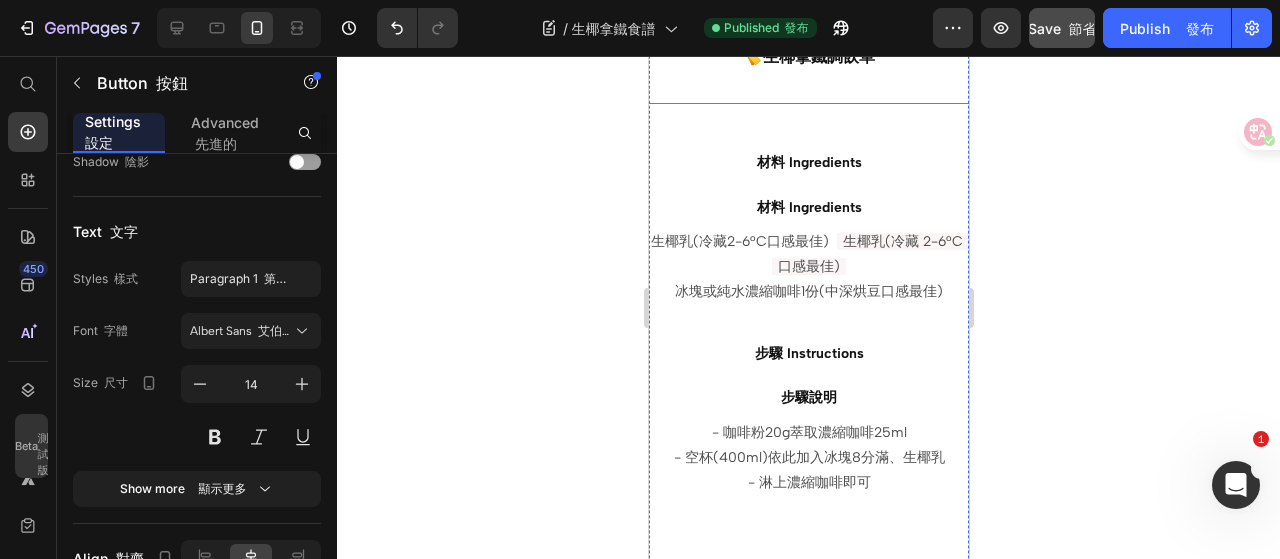scroll, scrollTop: 400, scrollLeft: 0, axis: vertical 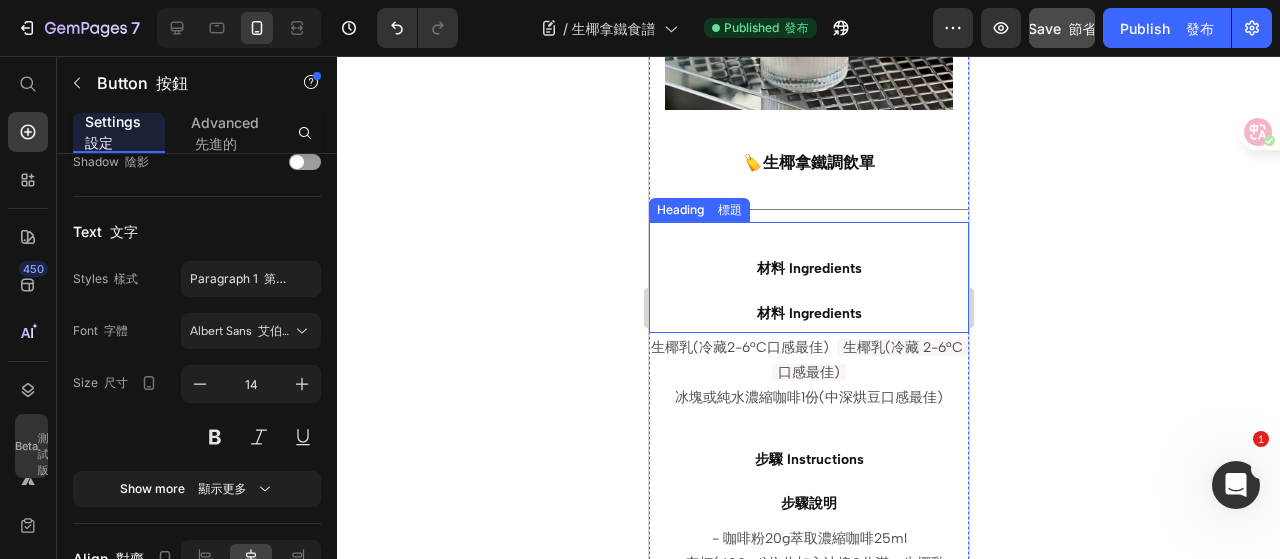 click on "材料 Ingredients" at bounding box center (808, 268) 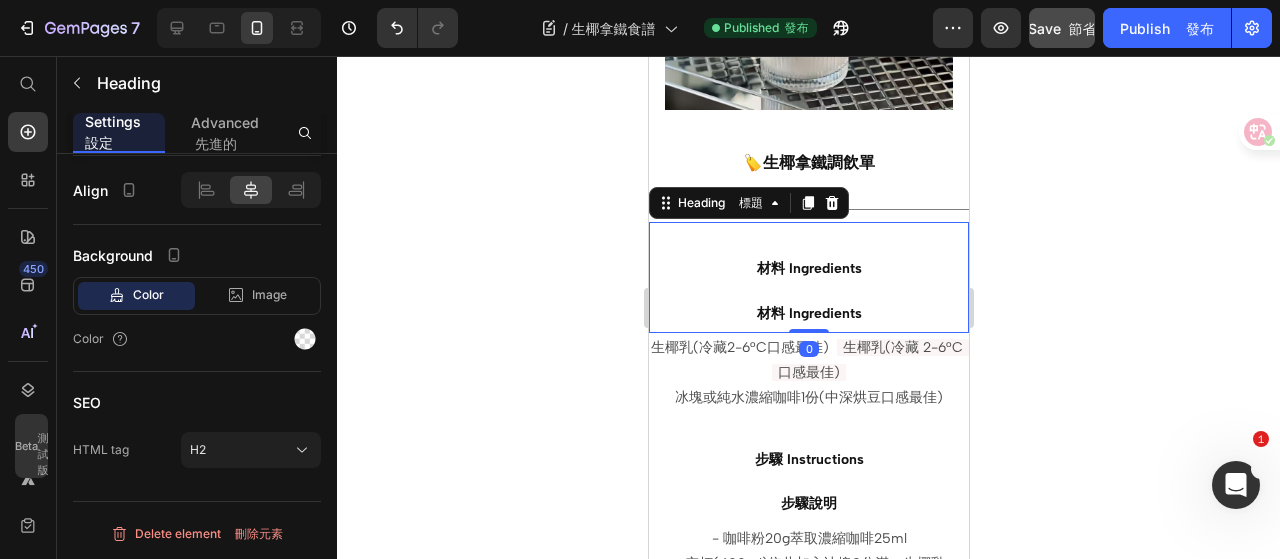 scroll, scrollTop: 0, scrollLeft: 0, axis: both 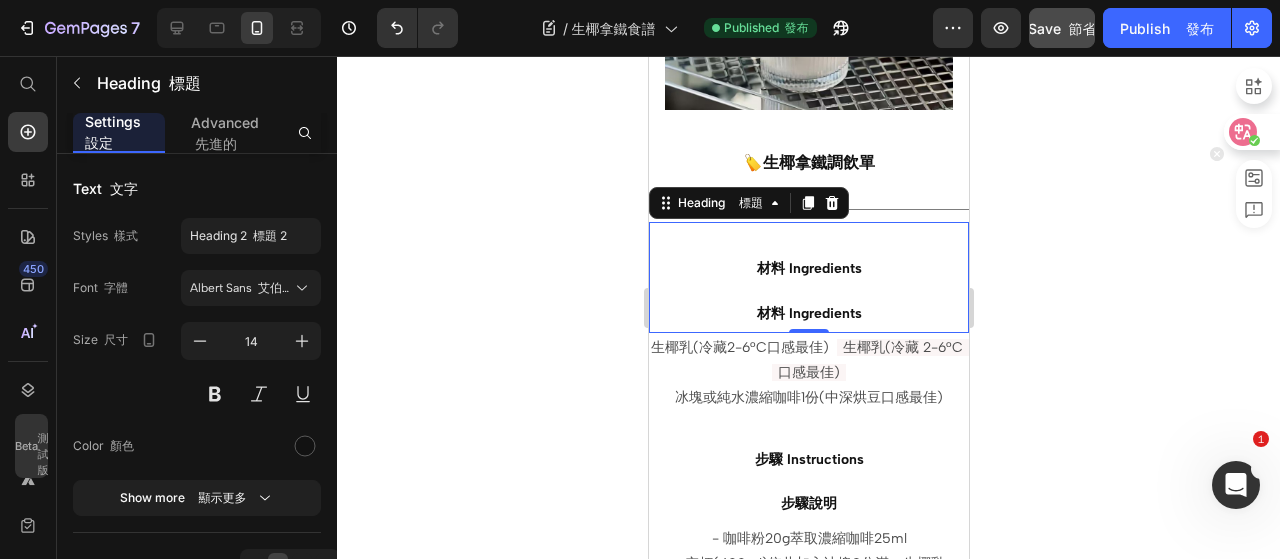 click at bounding box center (1251, 132) 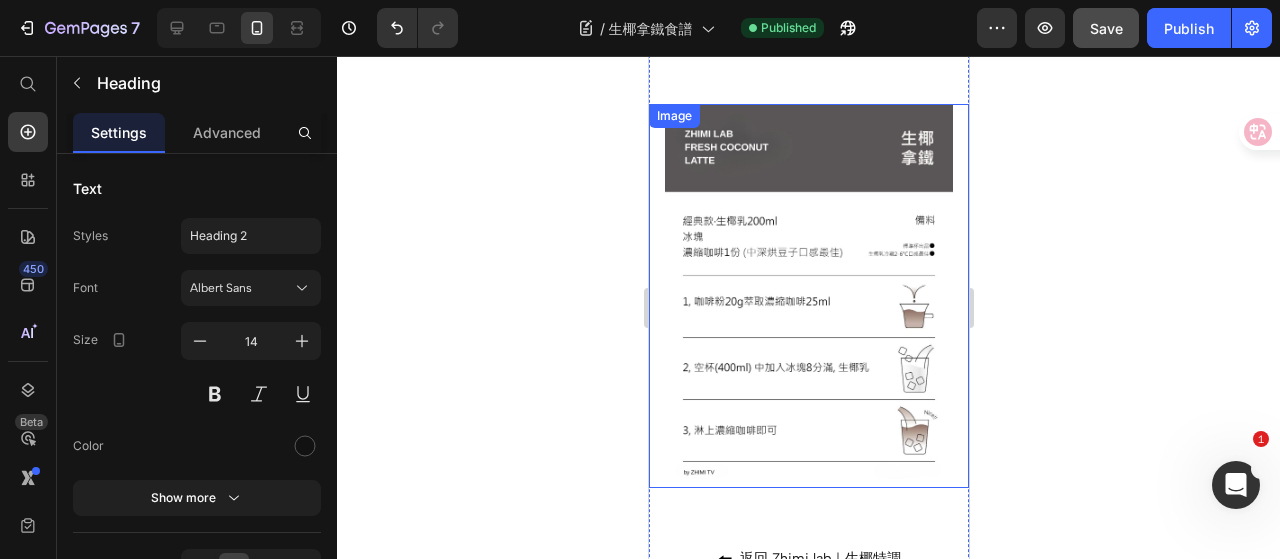 scroll, scrollTop: 900, scrollLeft: 0, axis: vertical 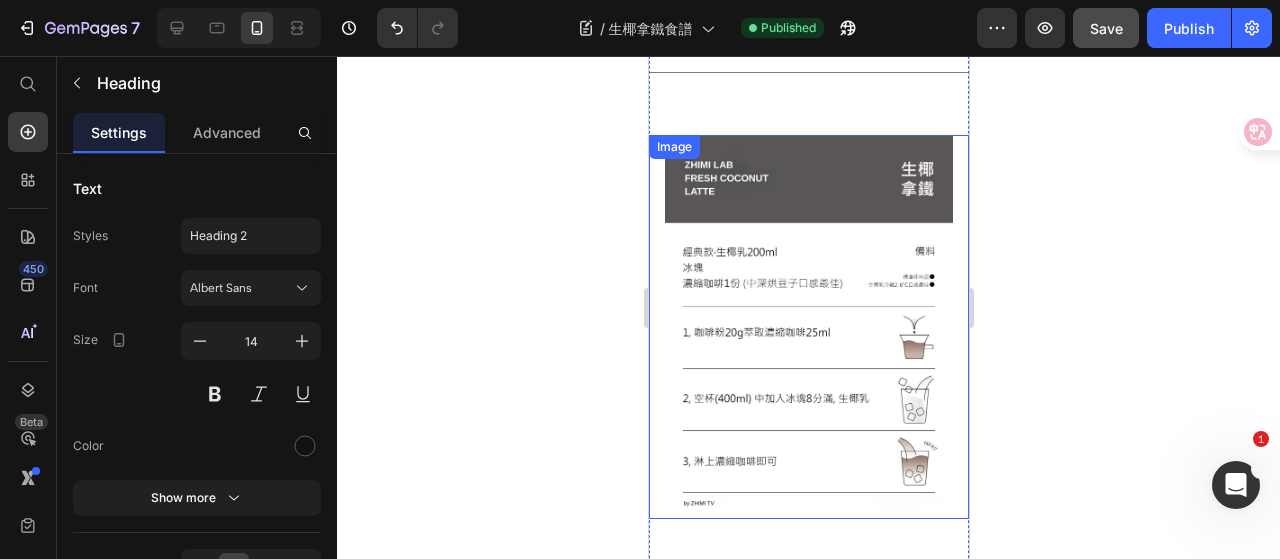click at bounding box center [808, 327] 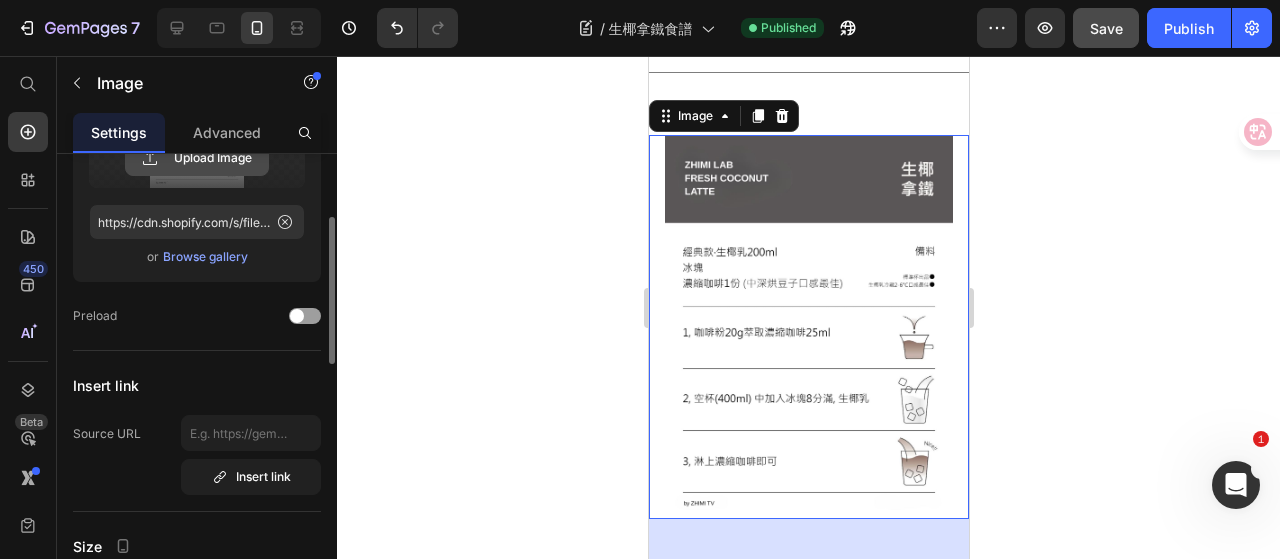 scroll, scrollTop: 500, scrollLeft: 0, axis: vertical 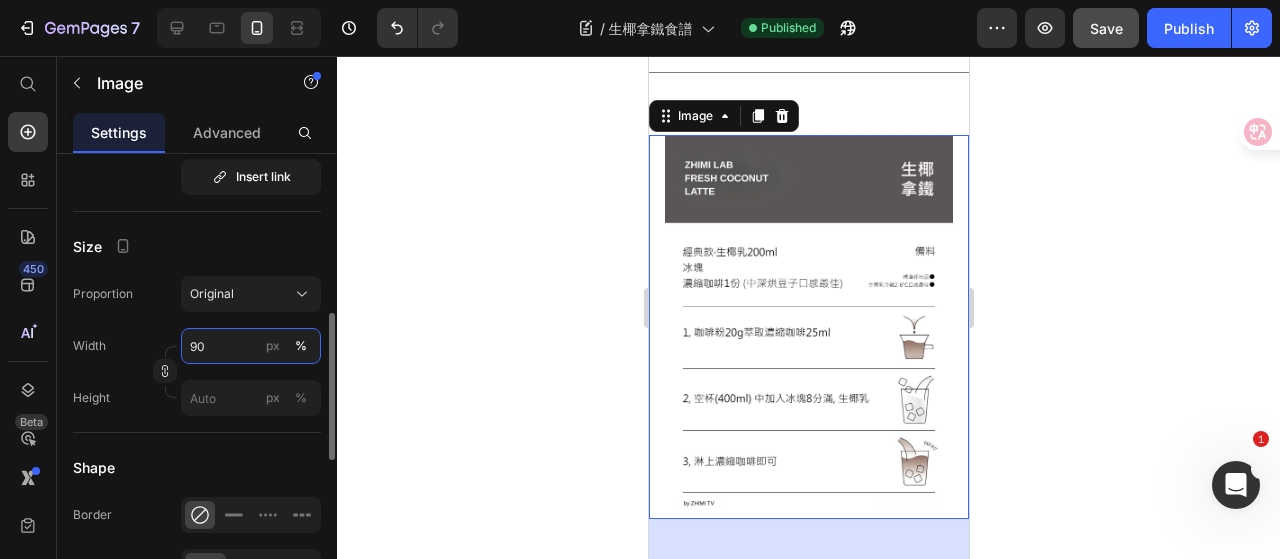 click on "90" at bounding box center (251, 346) 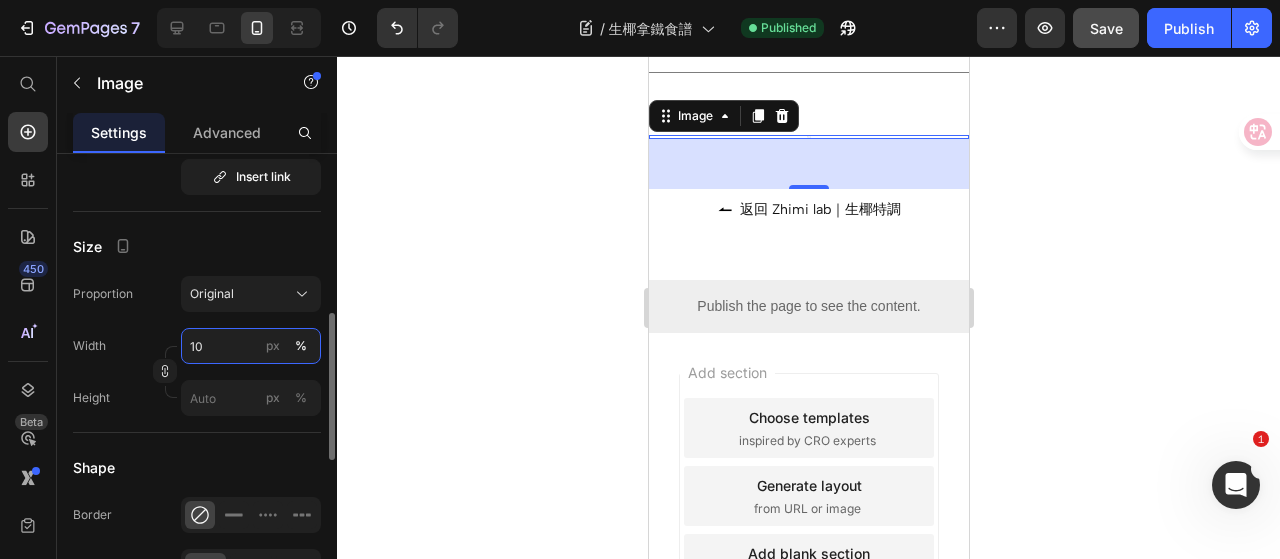 type on "100" 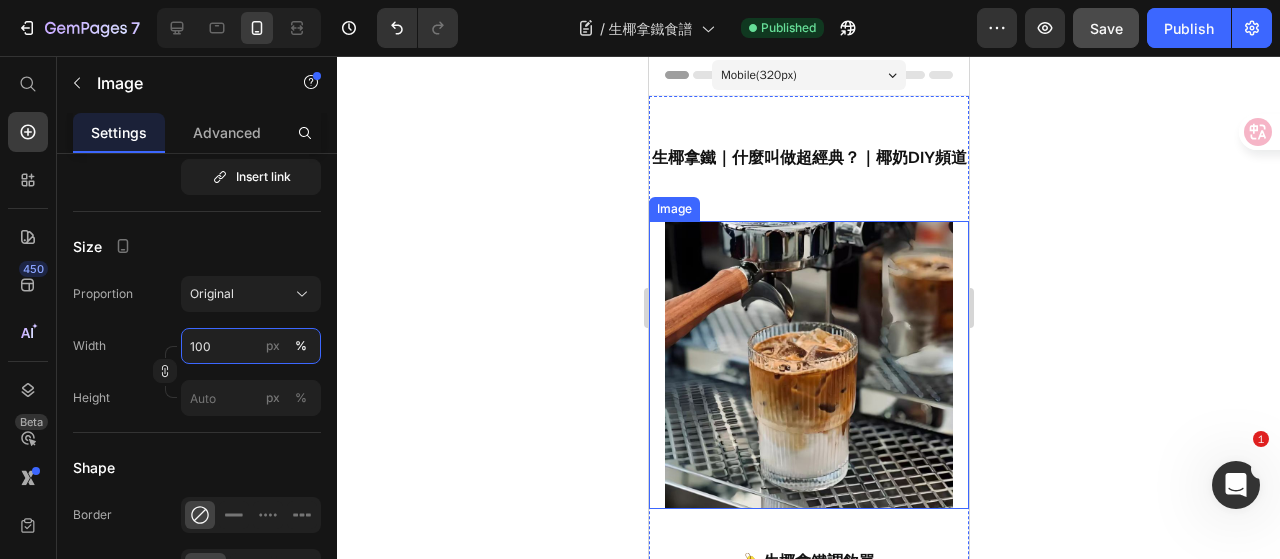 scroll, scrollTop: 0, scrollLeft: 0, axis: both 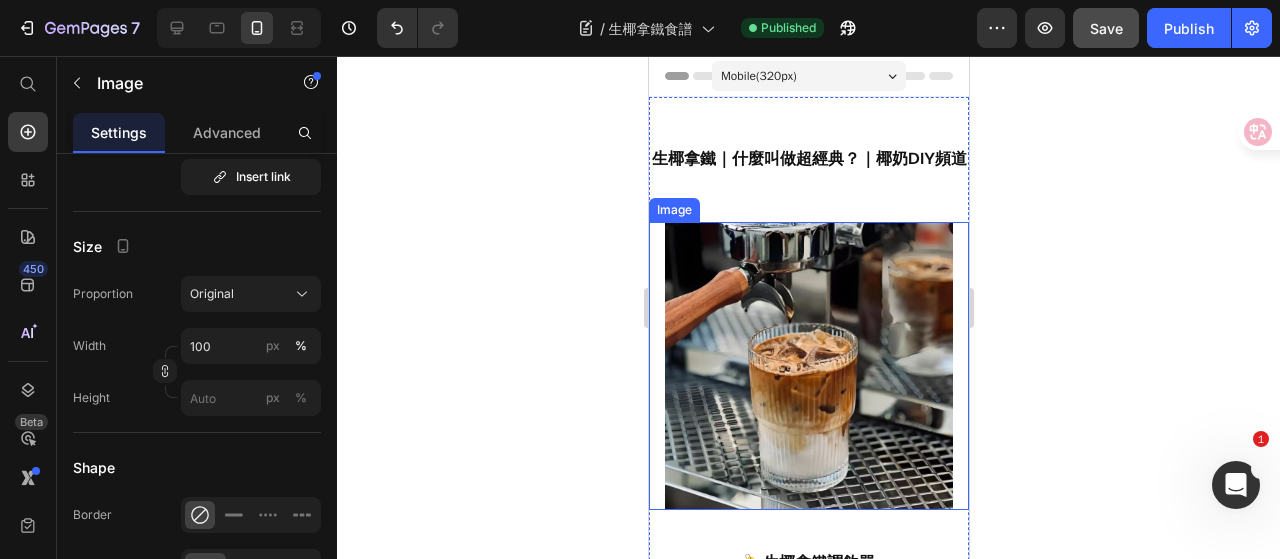click at bounding box center (808, 366) 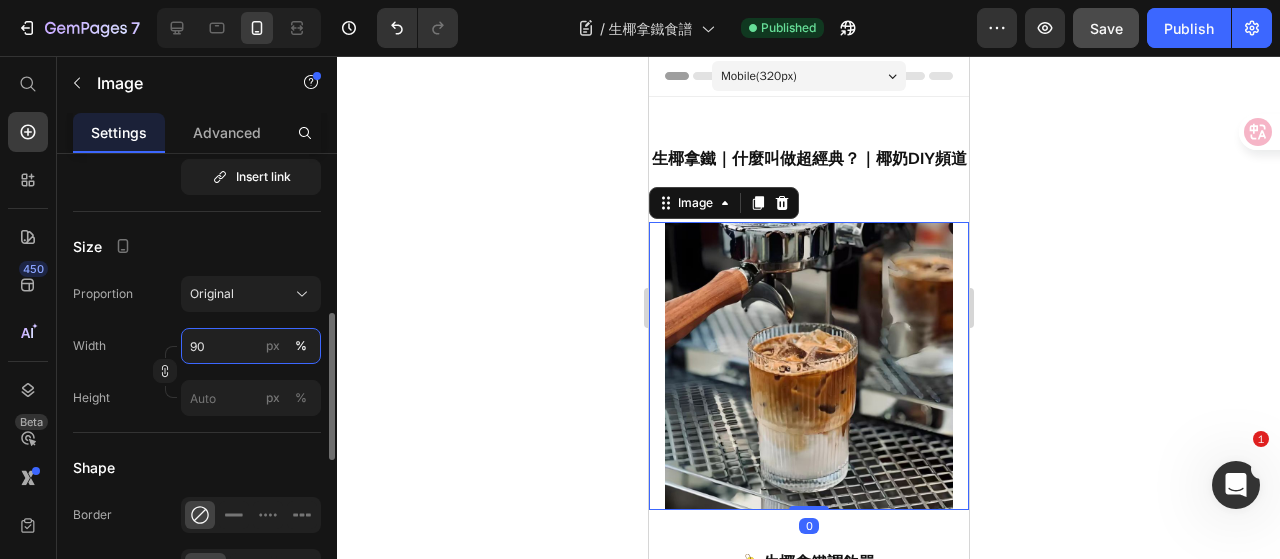 click on "90" at bounding box center (251, 346) 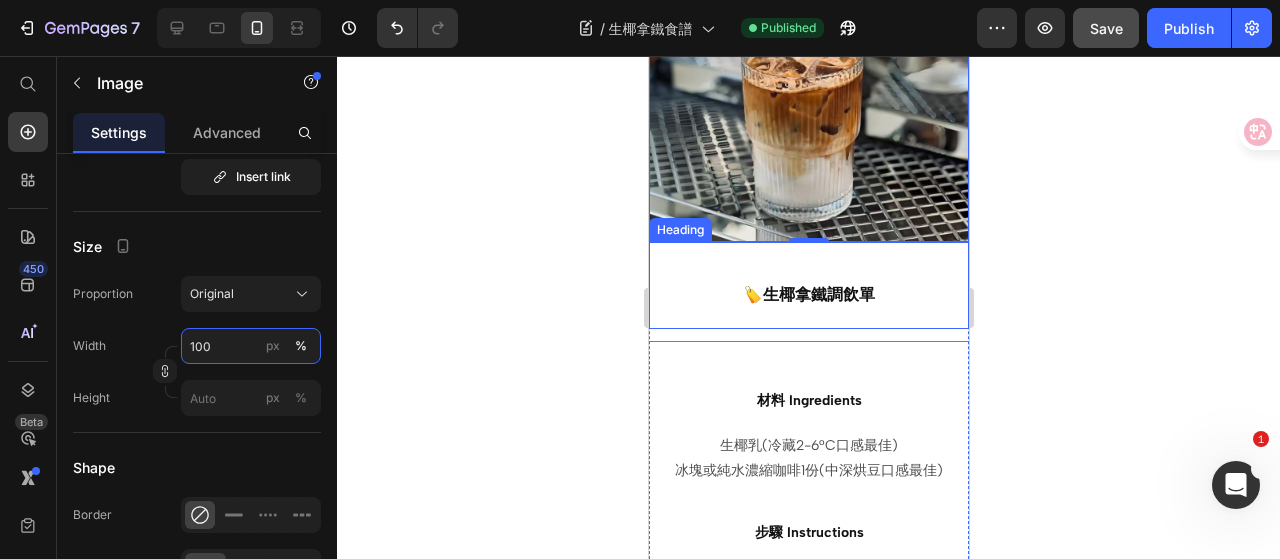 scroll, scrollTop: 500, scrollLeft: 0, axis: vertical 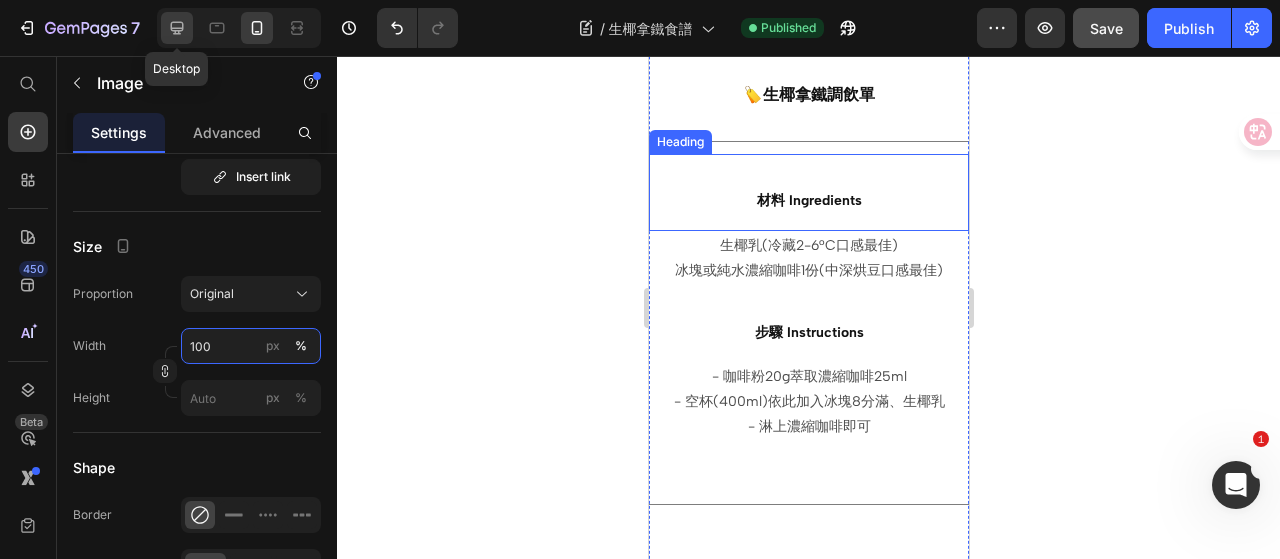 type on "100" 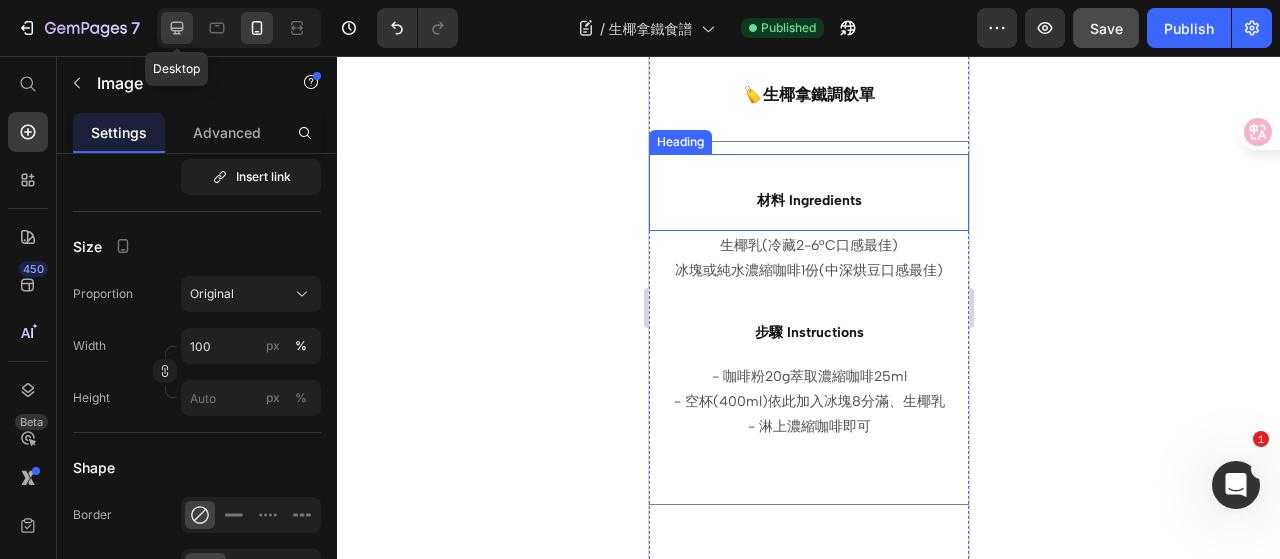 click 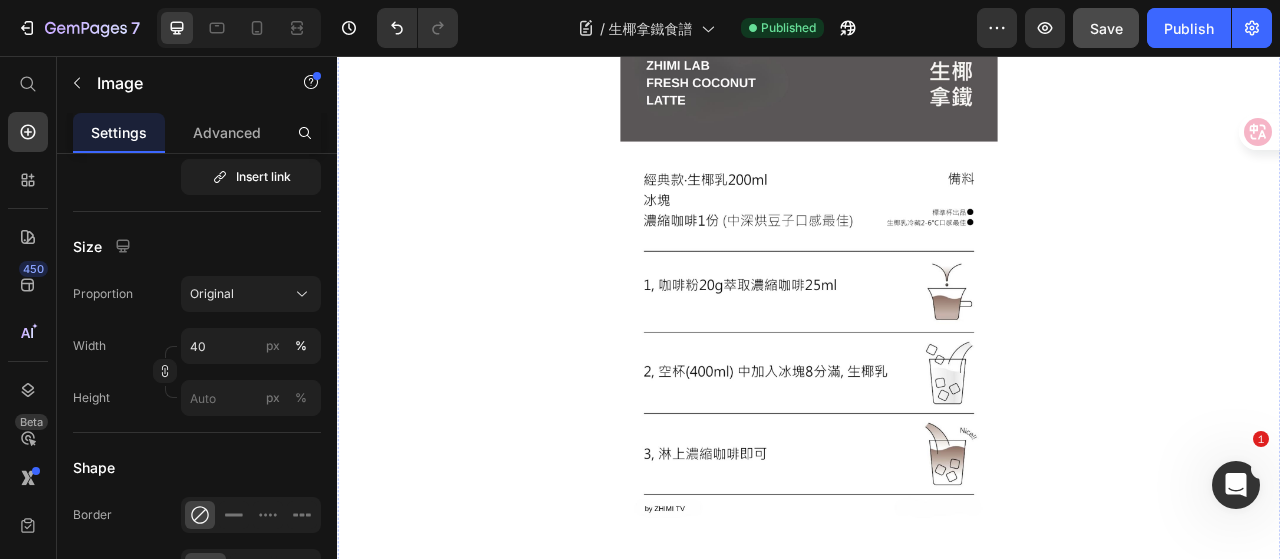 scroll, scrollTop: 1300, scrollLeft: 0, axis: vertical 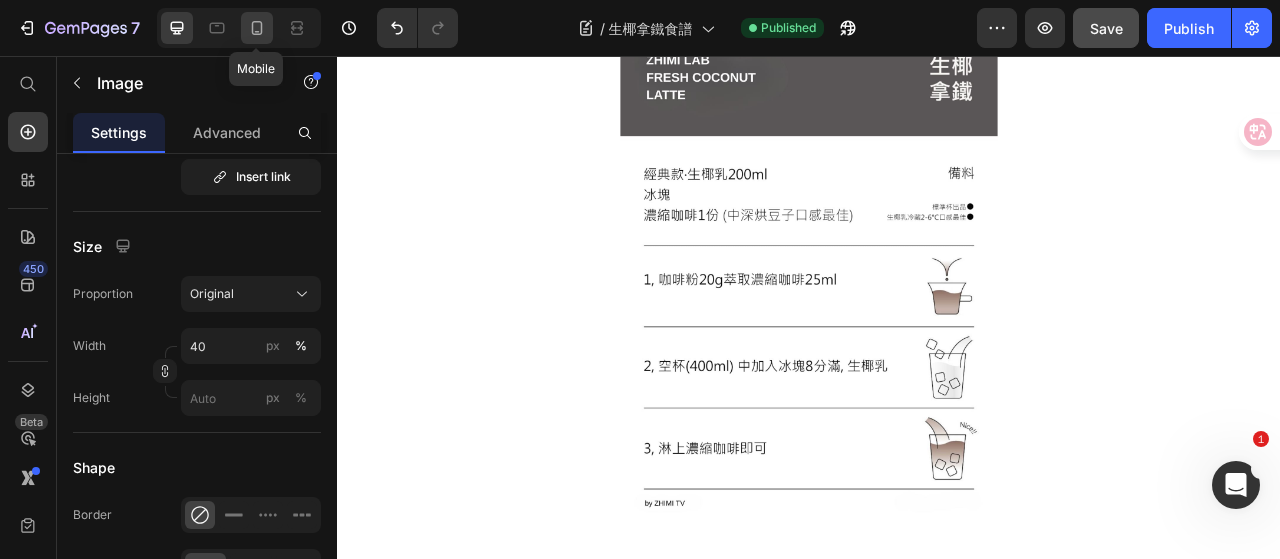 click 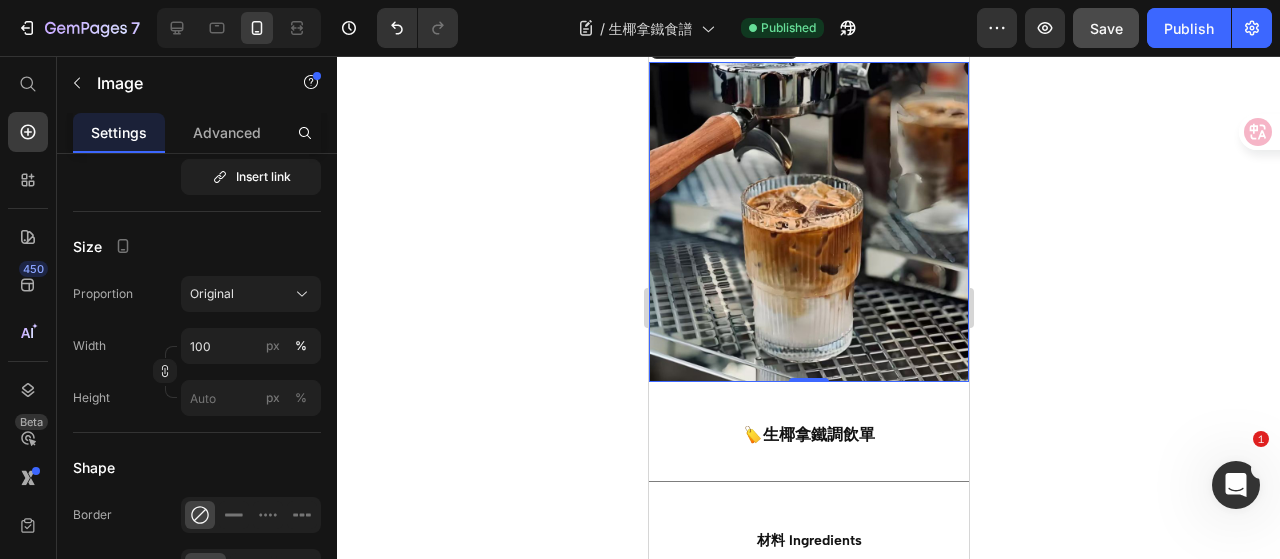 scroll, scrollTop: 0, scrollLeft: 0, axis: both 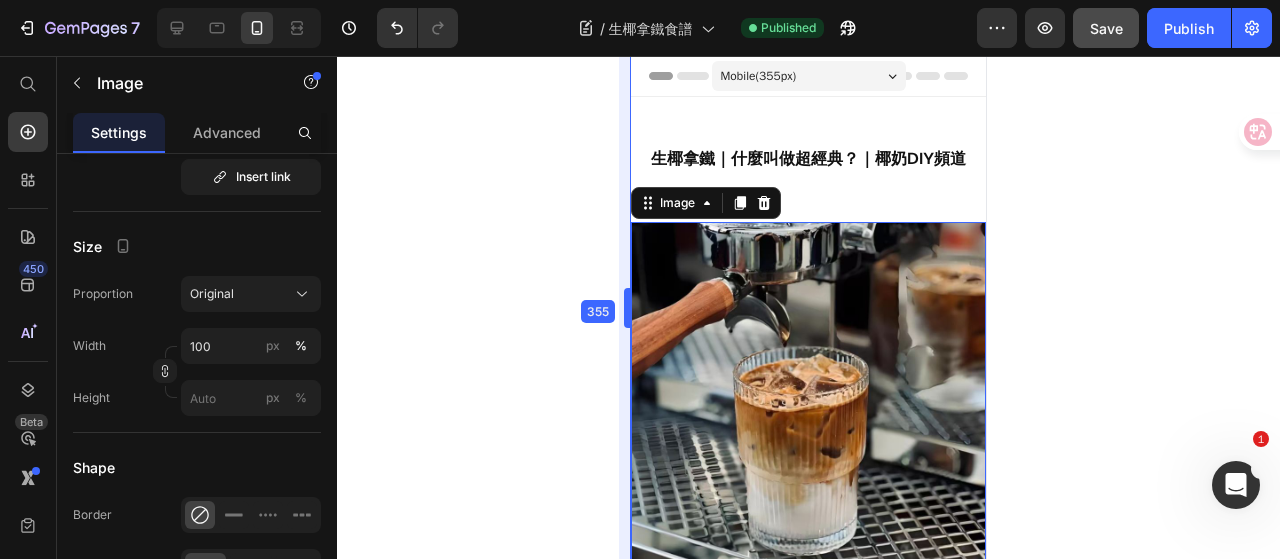 drag, startPoint x: 643, startPoint y: 201, endPoint x: 608, endPoint y: 204, distance: 35.128338 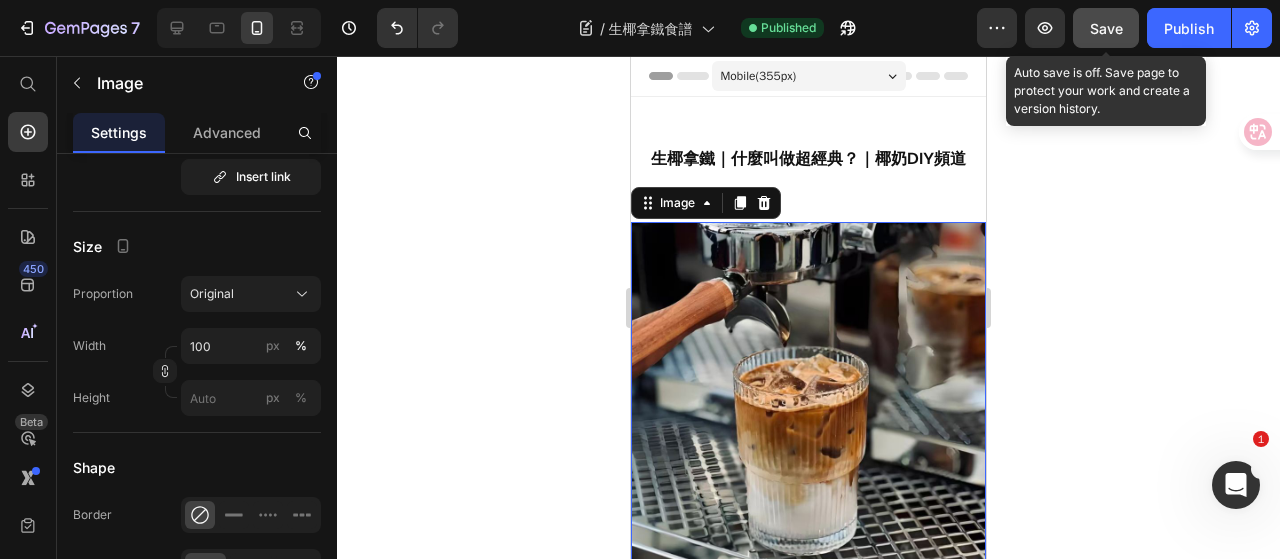 click on "Save" 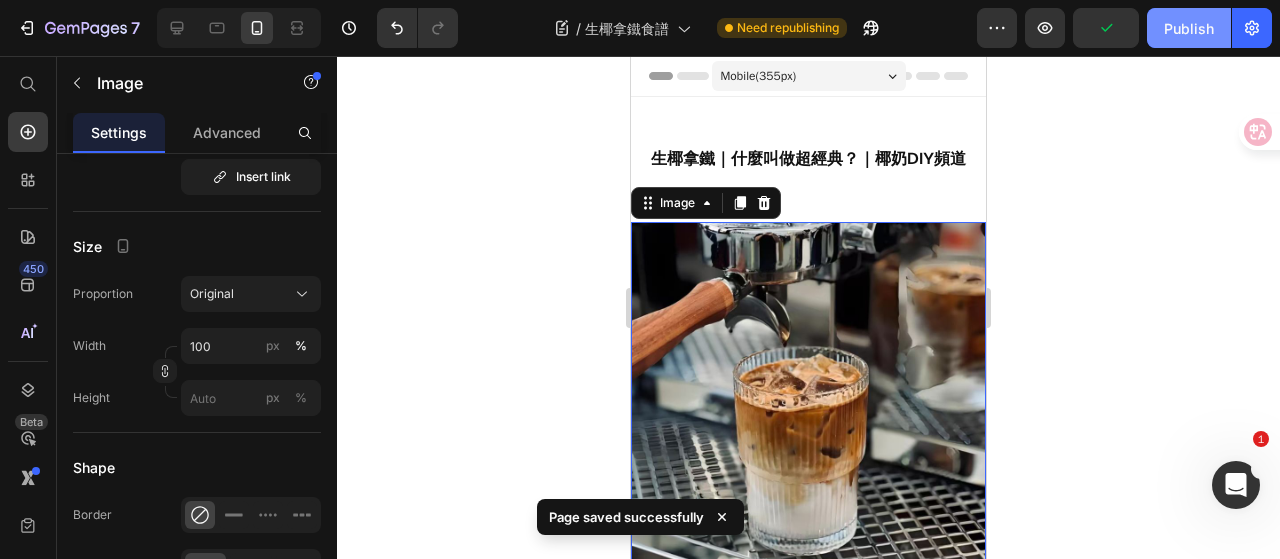 click on "Publish" at bounding box center (1189, 28) 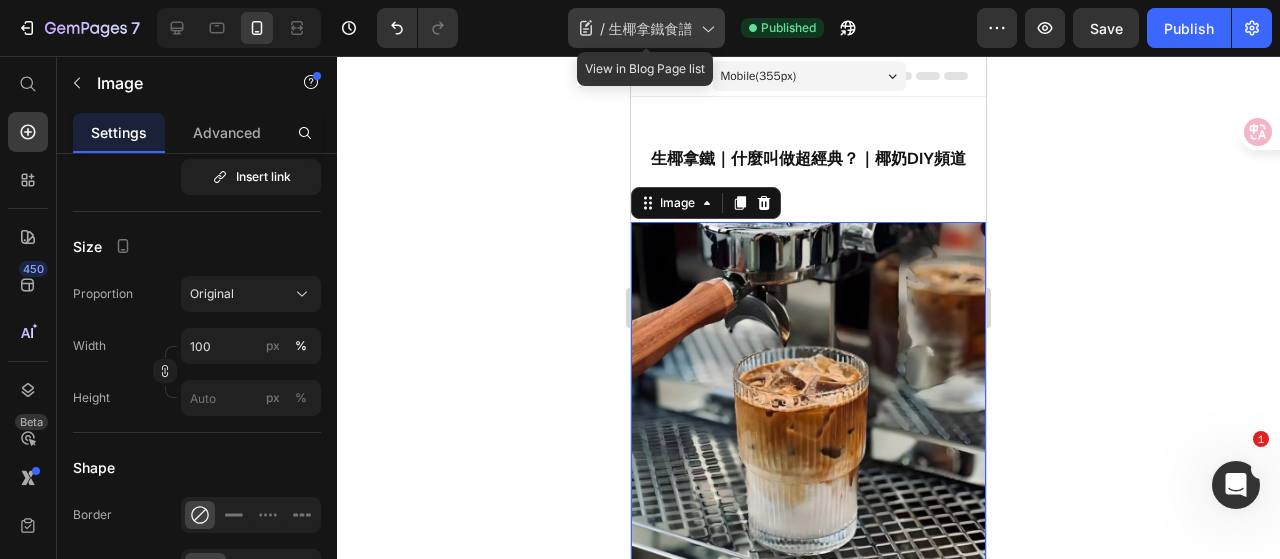click on "生椰拿鐵食譜" at bounding box center [651, 28] 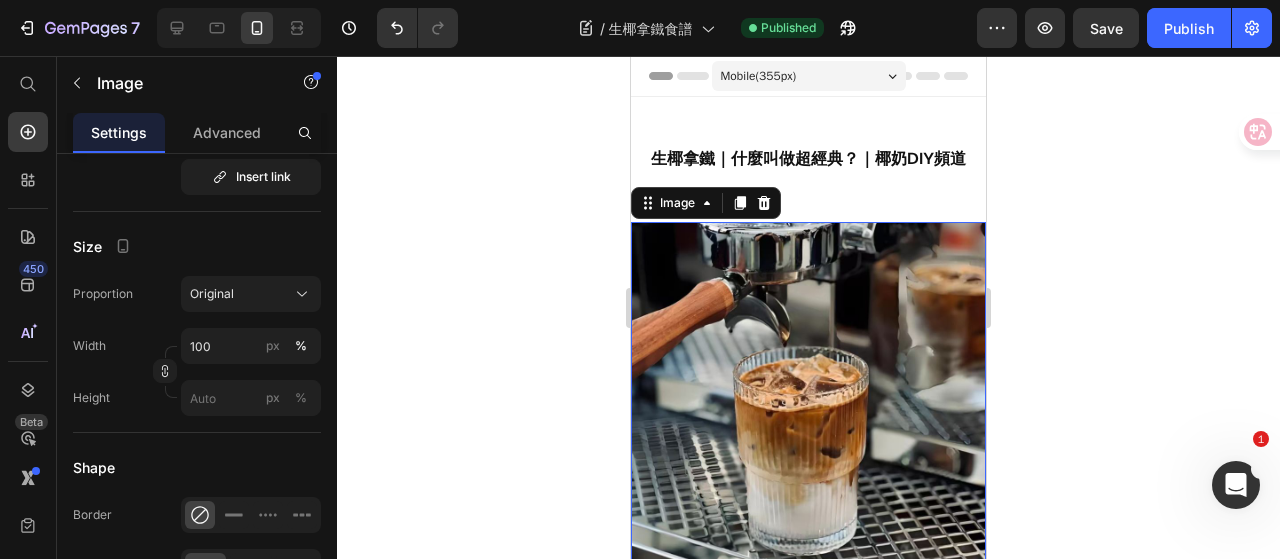 drag, startPoint x: 554, startPoint y: 167, endPoint x: 511, endPoint y: 18, distance: 155.08063 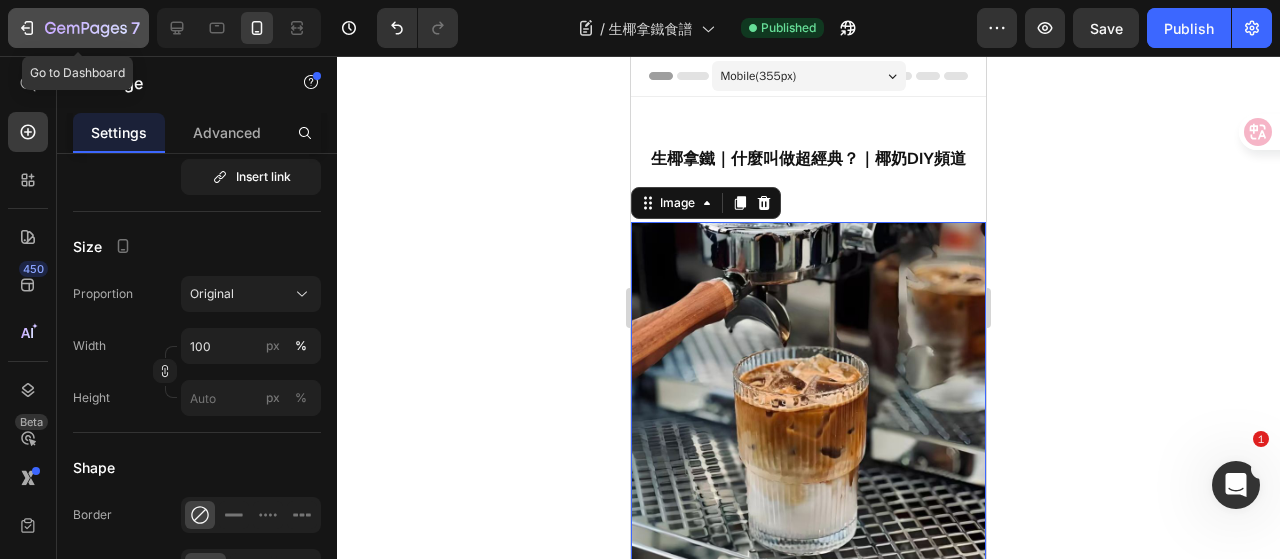 click 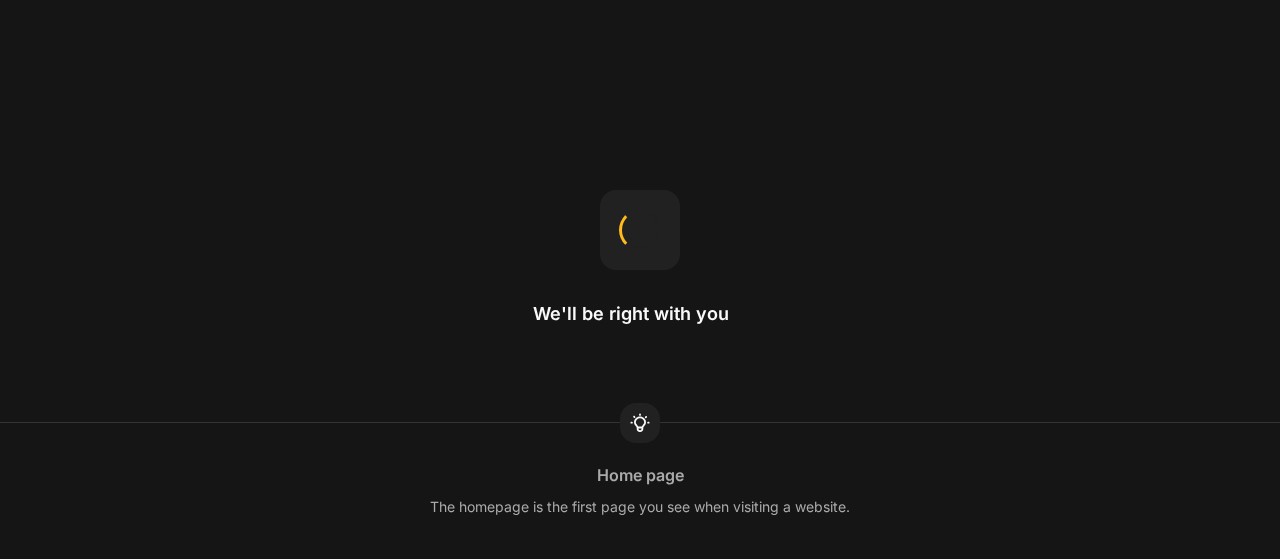 scroll, scrollTop: 0, scrollLeft: 0, axis: both 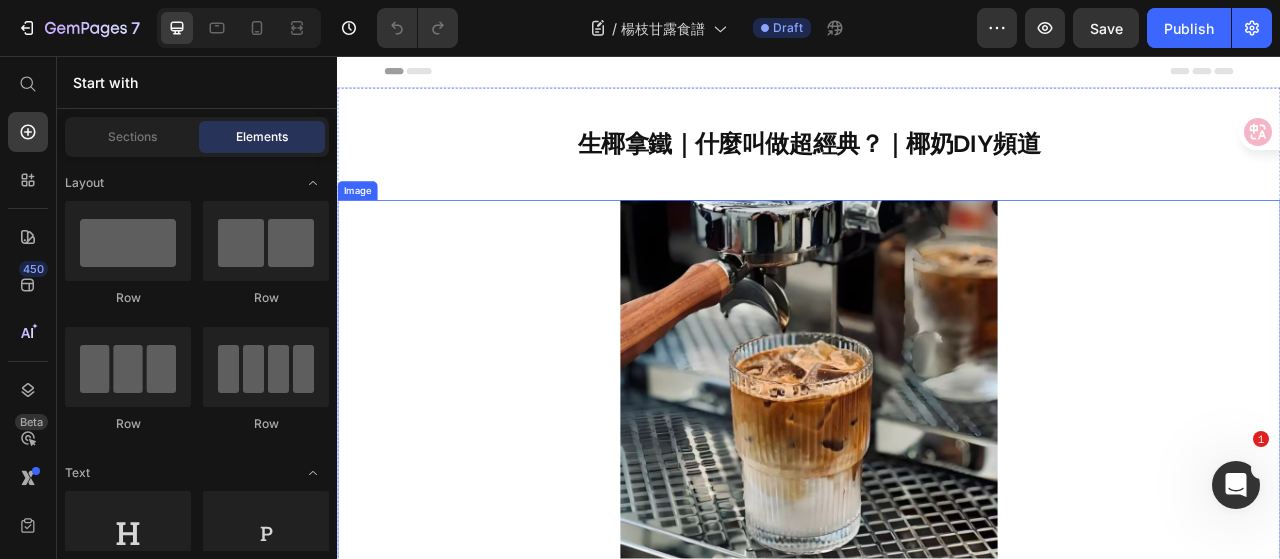 click at bounding box center (937, 480) 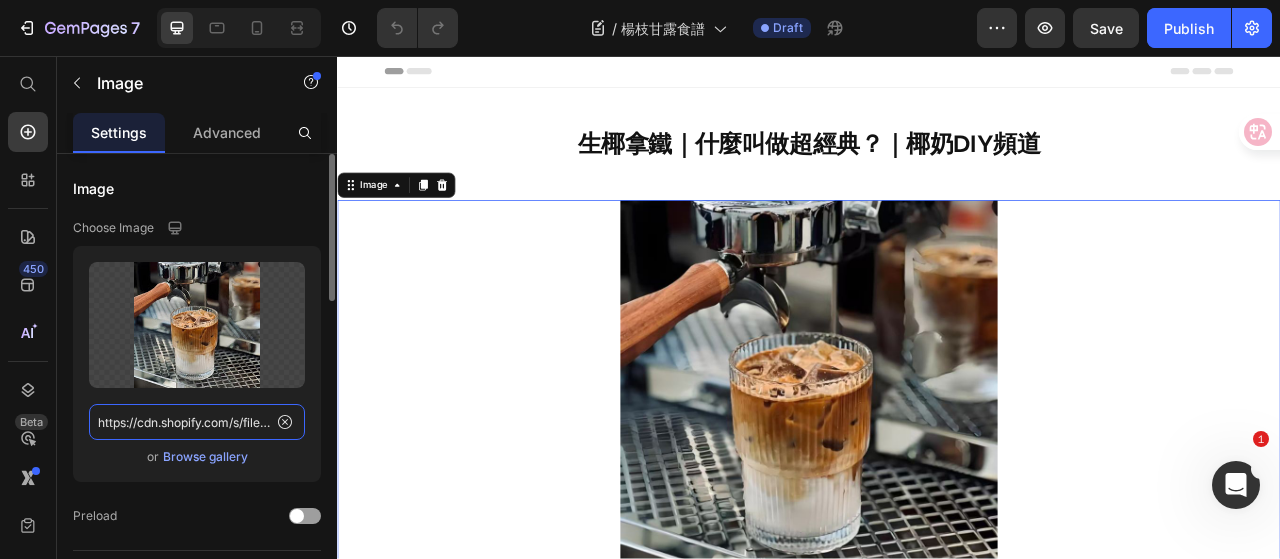 click on "https://cdn.shopify.com/s/files/1/0786/4005/4583/files/Square_fresh_coconut_latte.jpg?v=1748285492" 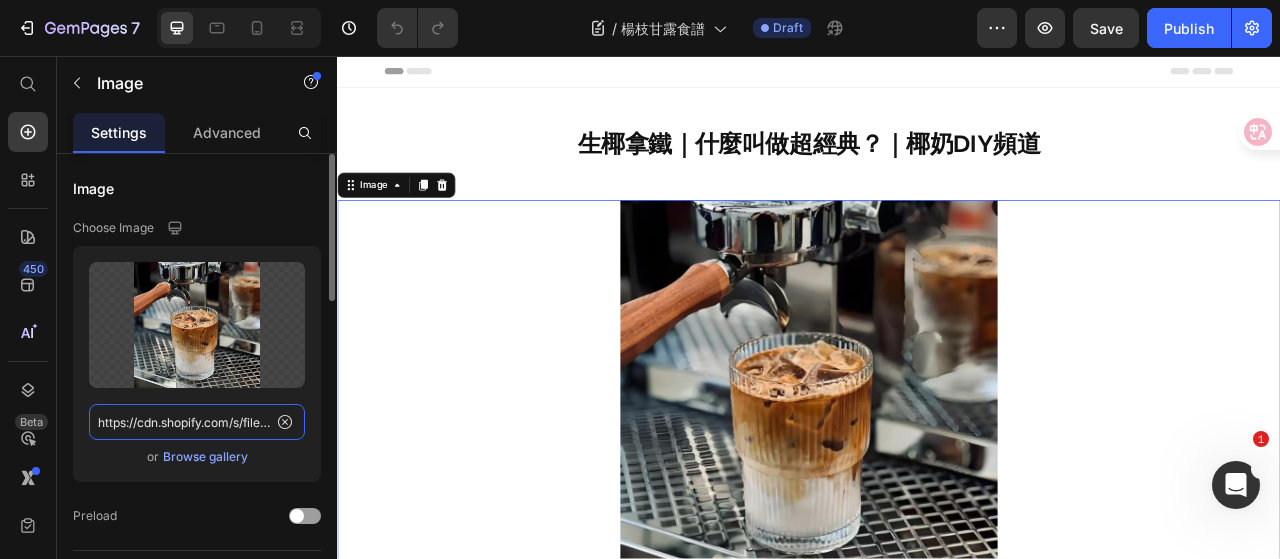 paste on "mango_pomelo_sago.jpg?v=1748285191" 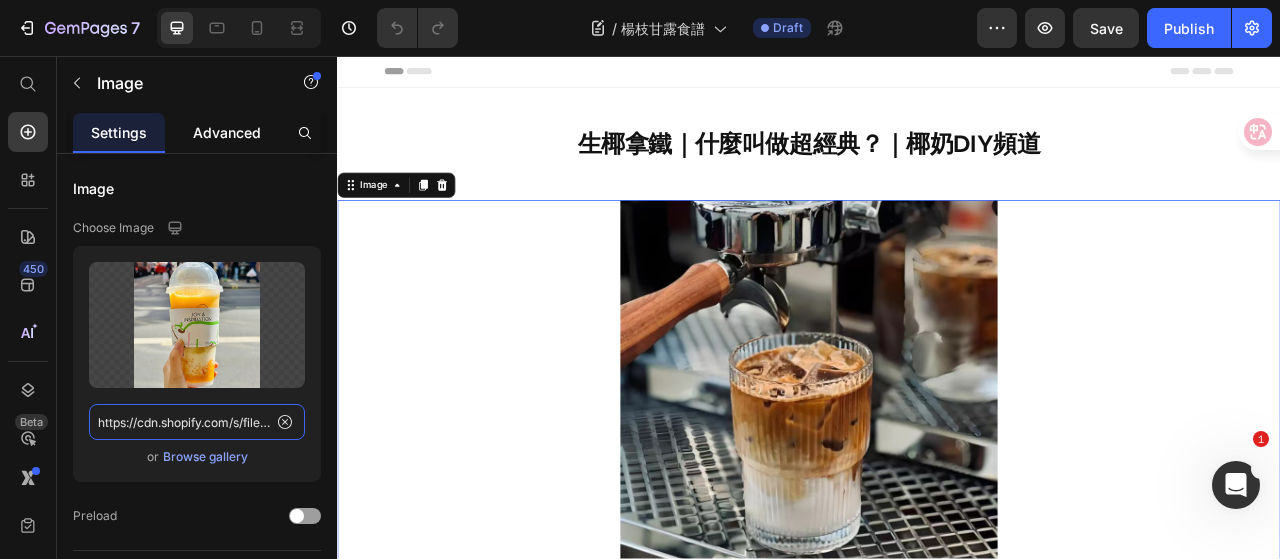 scroll, scrollTop: 0, scrollLeft: 414, axis: horizontal 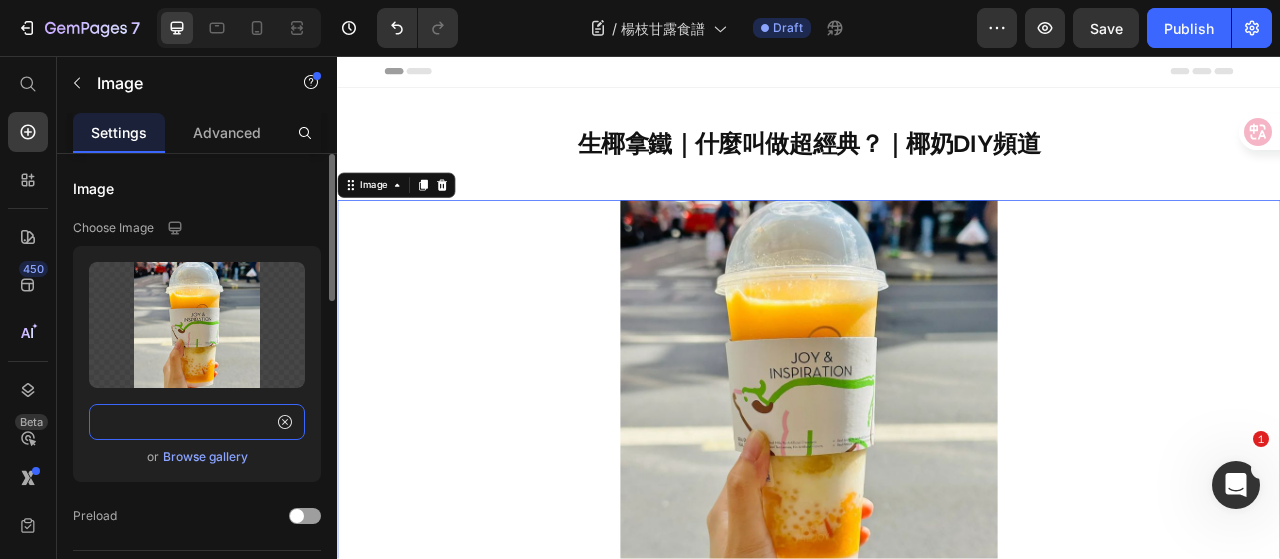 type on "https://cdn.shopify.com/s/files/1/0786/4005/4583/files/Square_mango_pomelo_sago.jpg?v=1748285191" 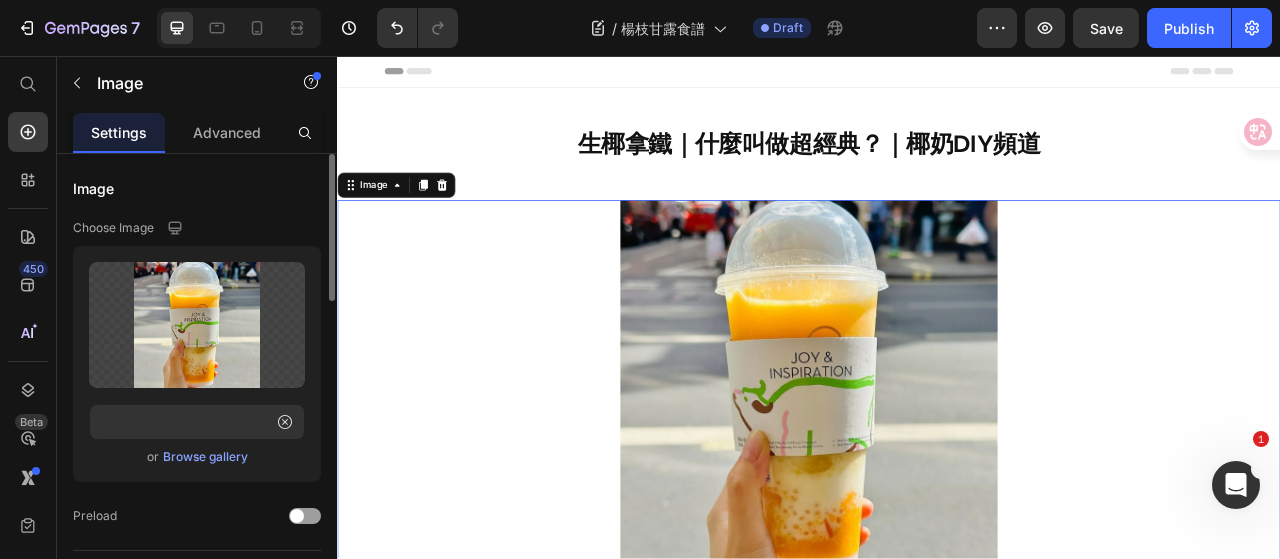 scroll, scrollTop: 0, scrollLeft: 0, axis: both 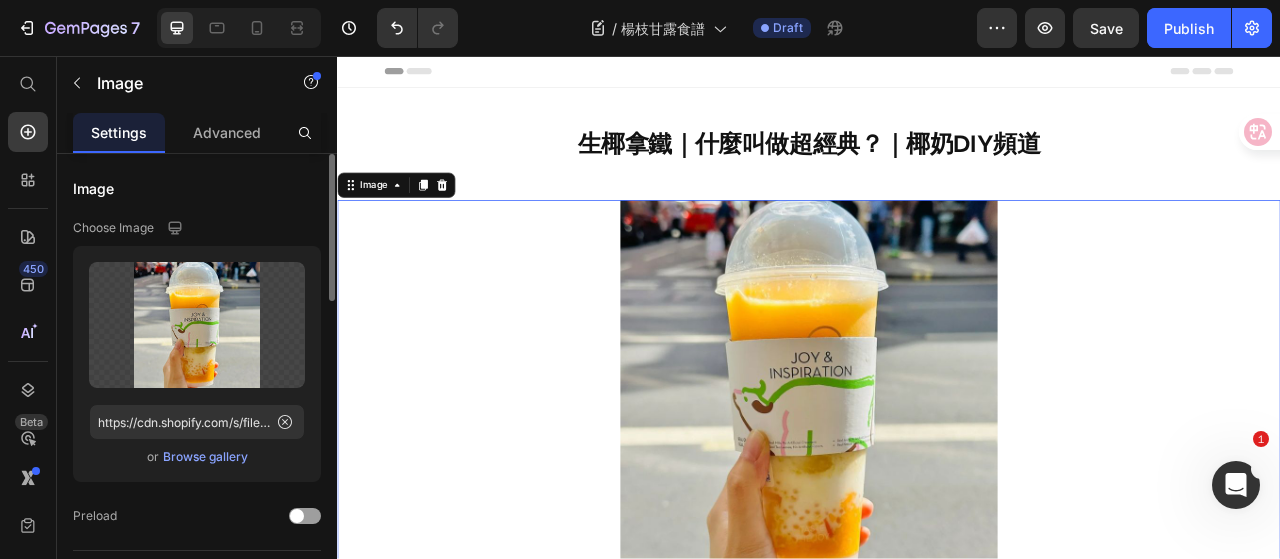 click on "Choose Image" at bounding box center (197, 228) 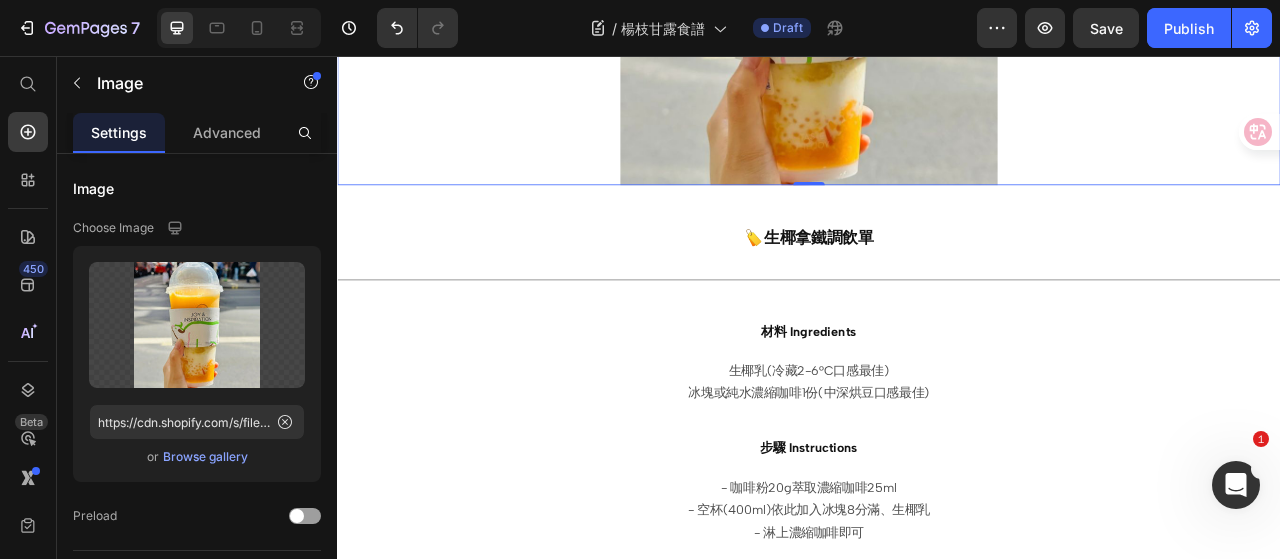 scroll, scrollTop: 500, scrollLeft: 0, axis: vertical 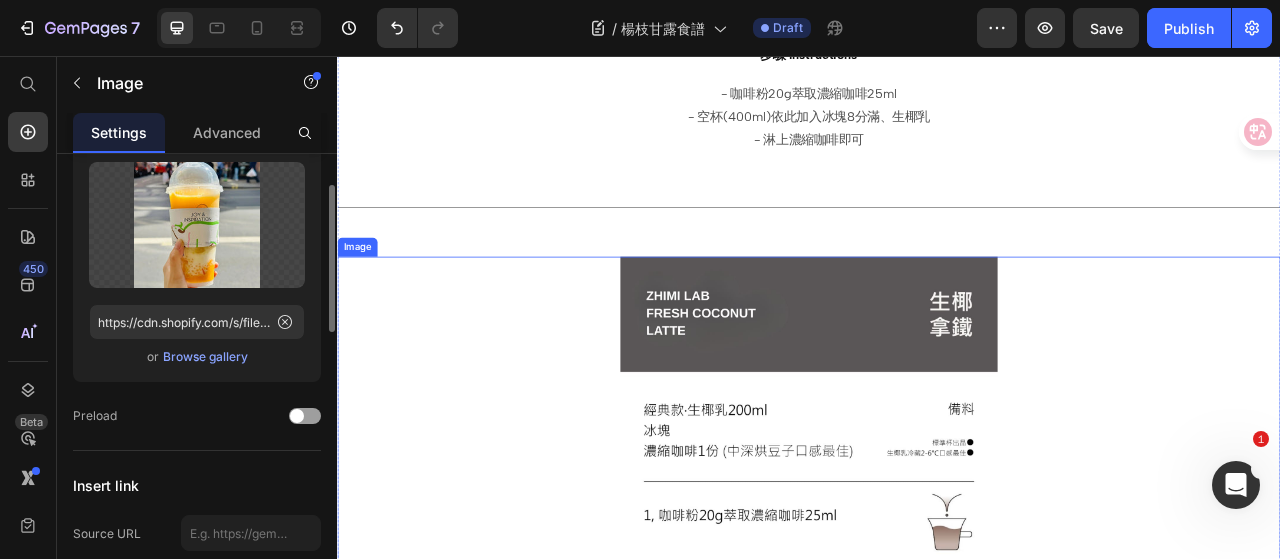 click at bounding box center [937, 632] 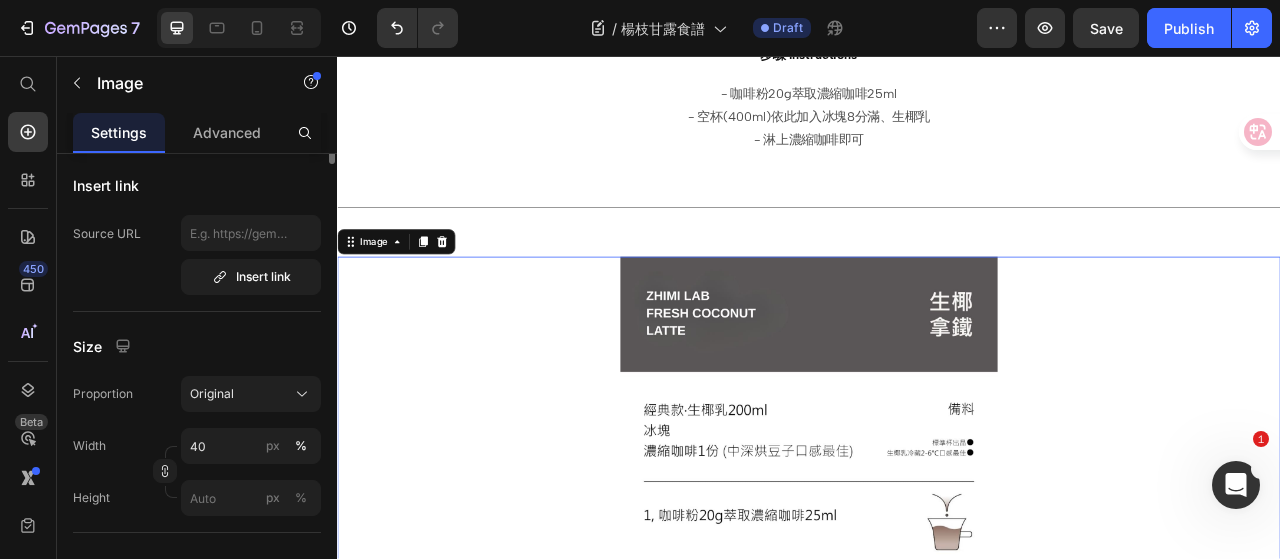 scroll, scrollTop: 100, scrollLeft: 0, axis: vertical 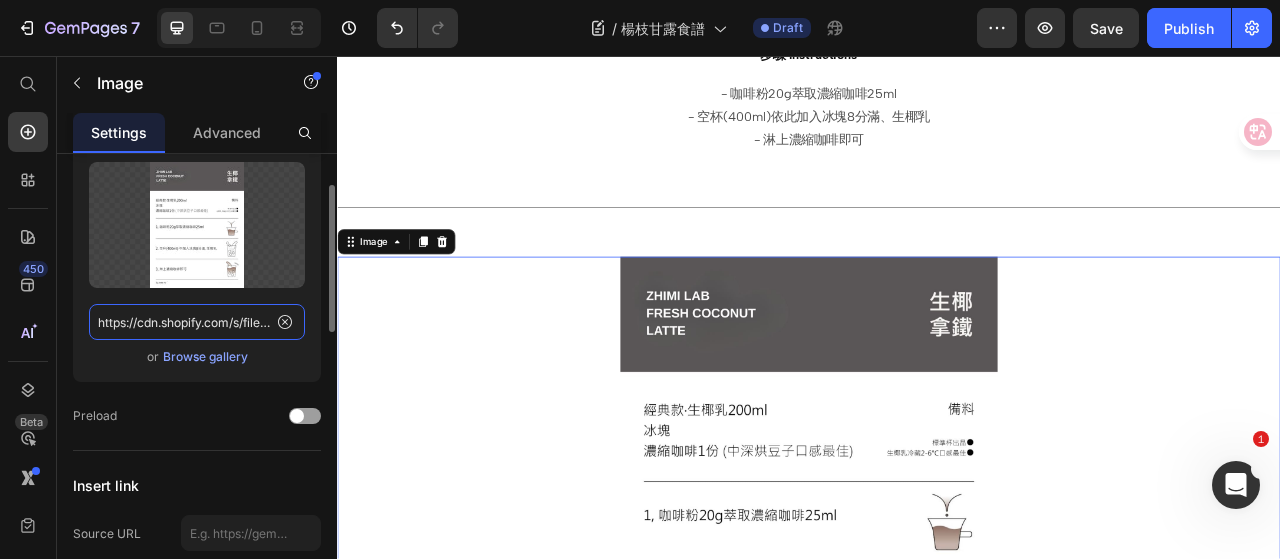 click on "https://cdn.shopify.com/s/files/1/0786/4005/4583/files/FRESH-COCONUT-LATTE.jpg?v=1748285549" 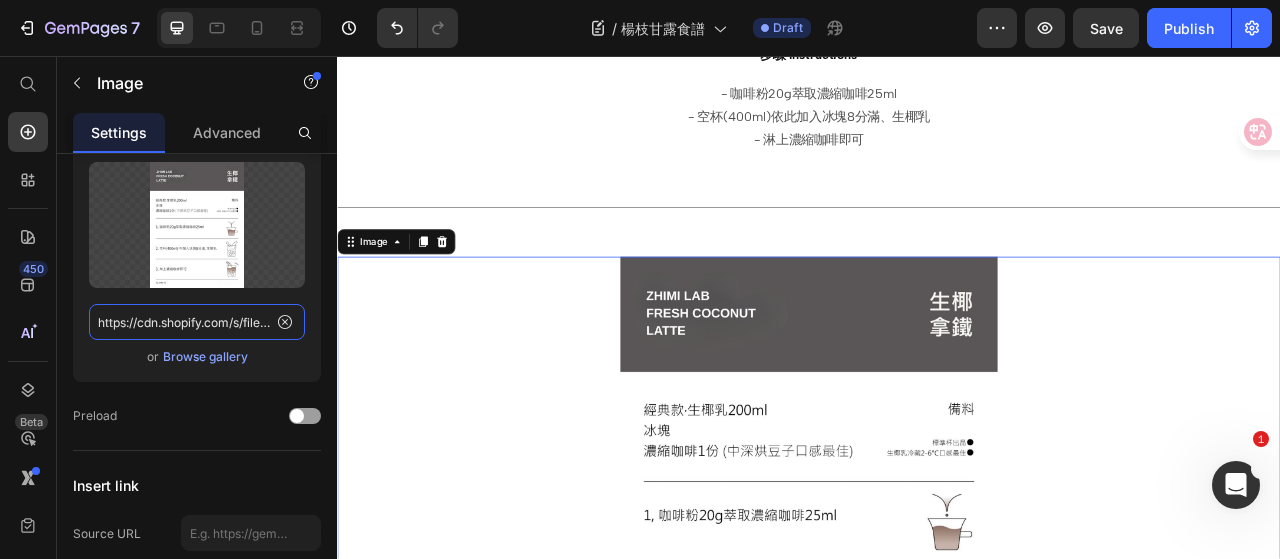 scroll, scrollTop: 0, scrollLeft: 460, axis: horizontal 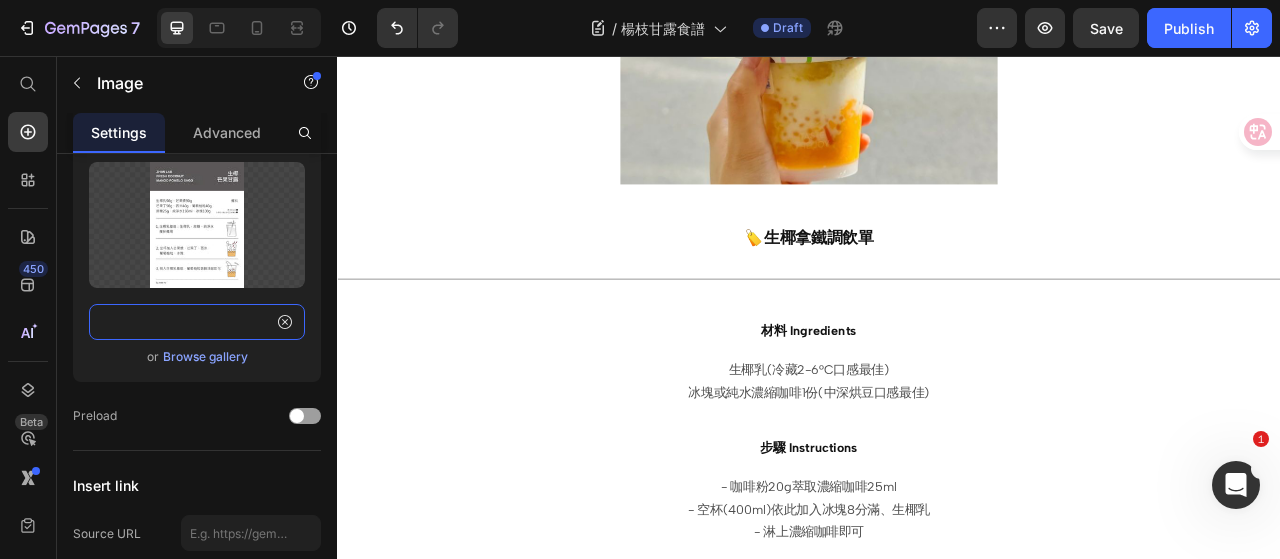 type on "https://cdn.shopify.com/s/files/1/0786/4005/4583/files/COCONUT-MANGO-POMELO-SAGO.jpg?v=1748287352" 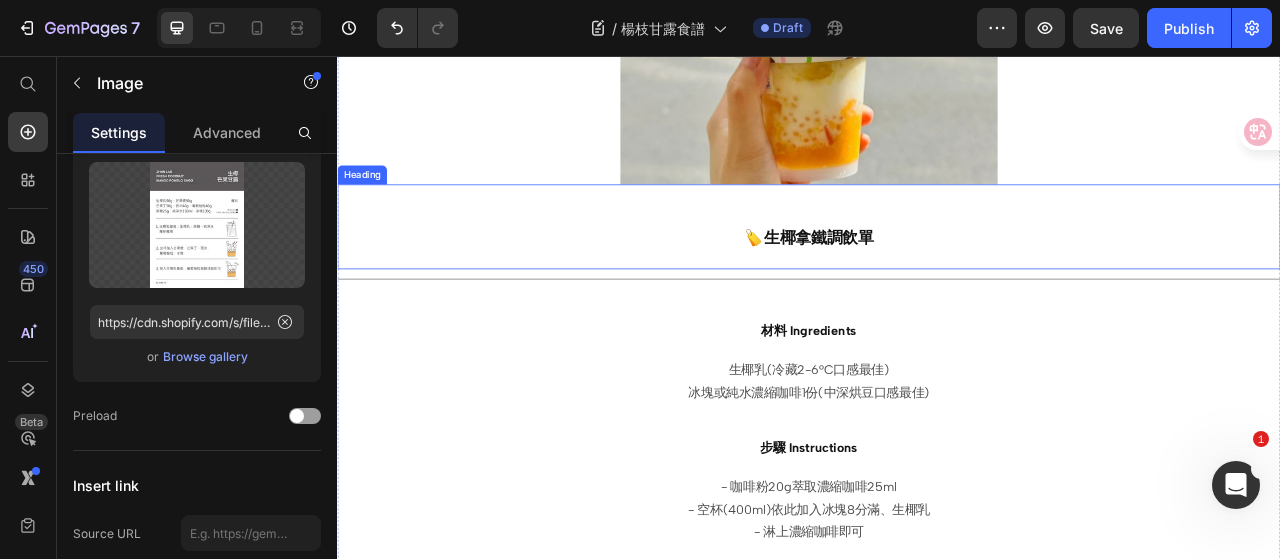 click on "🏷️生椰拿鐵調飲單" at bounding box center [937, 287] 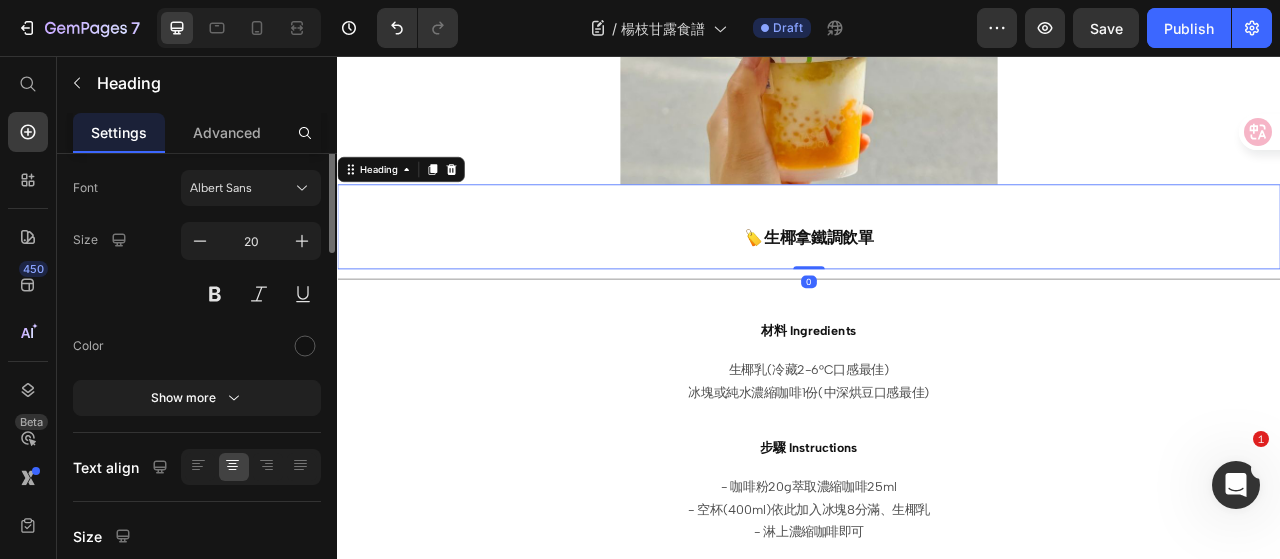 scroll, scrollTop: 0, scrollLeft: 0, axis: both 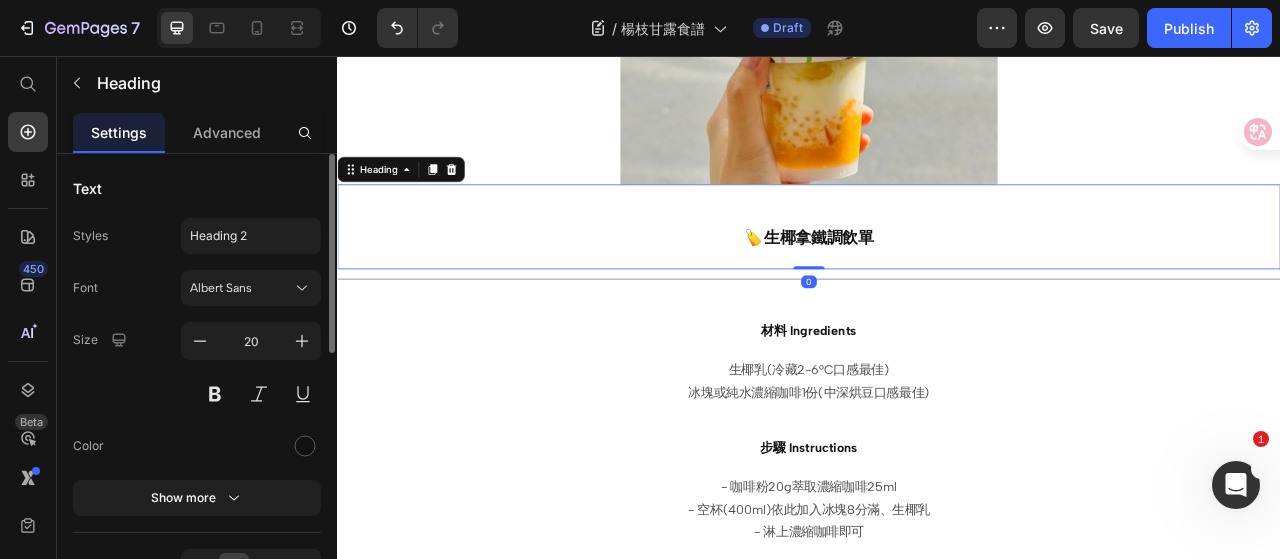 click on "🏷️生椰拿鐵調飲單" at bounding box center (937, 287) 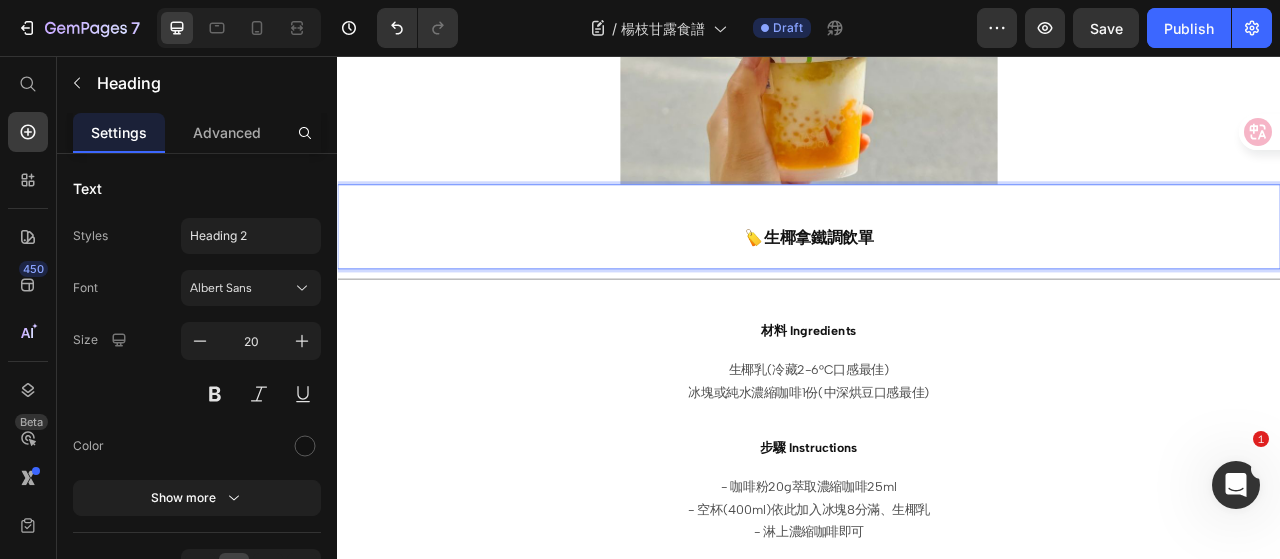 click on "🏷️生椰拿鐵調飲單" at bounding box center (937, 274) 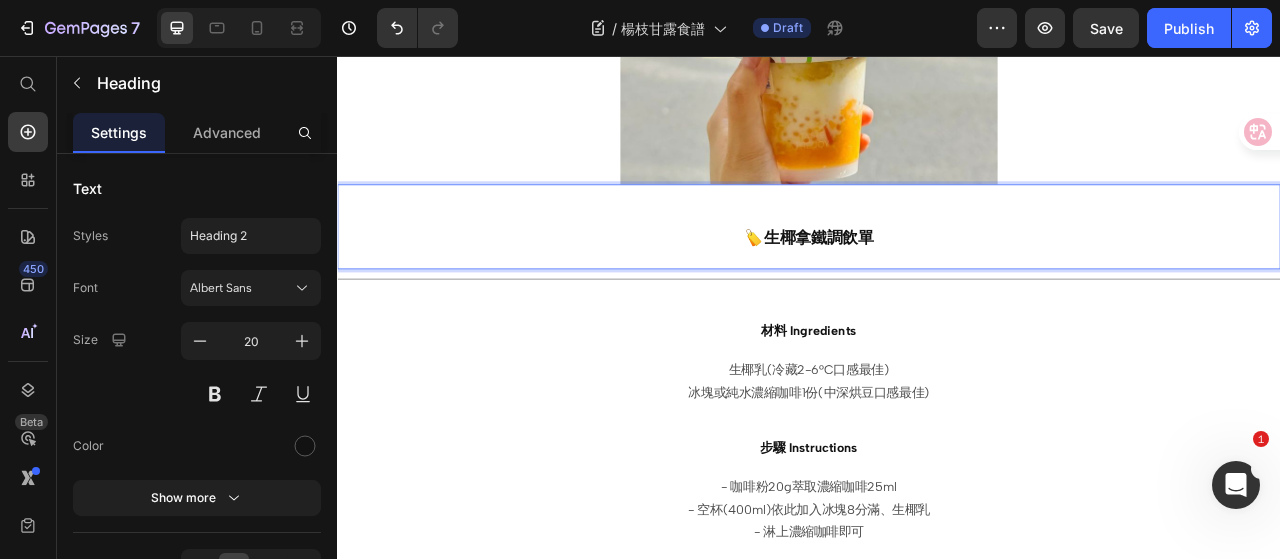 click on "🏷️生椰拿鐵調飲單" at bounding box center [937, 274] 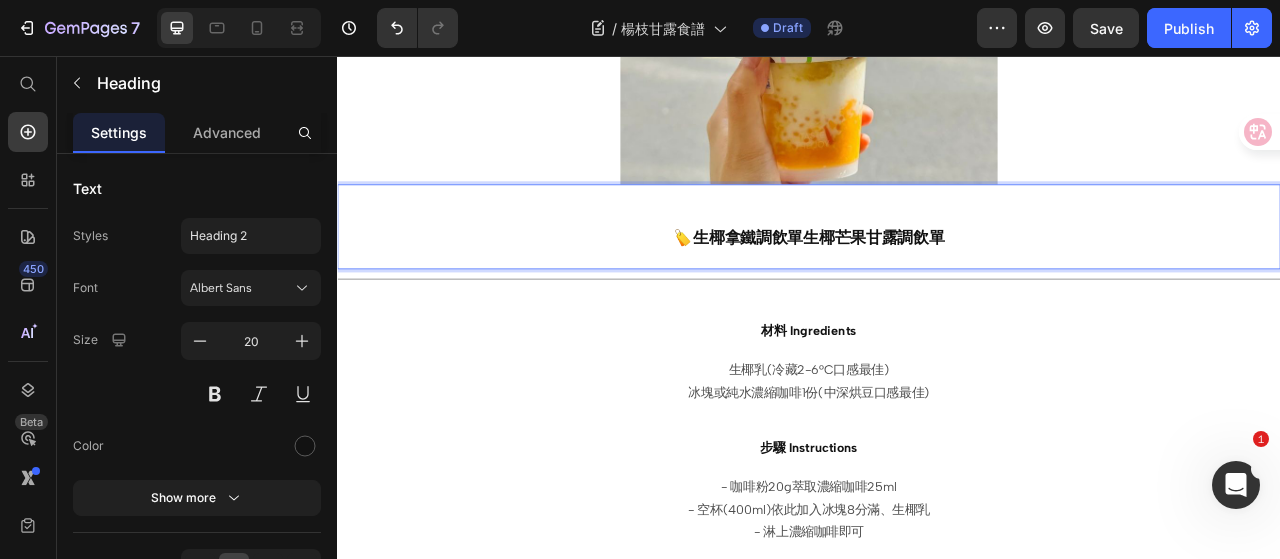 click on "🏷️生椰拿鐵調飲單生椰芒果甘露調飲單" at bounding box center [937, 287] 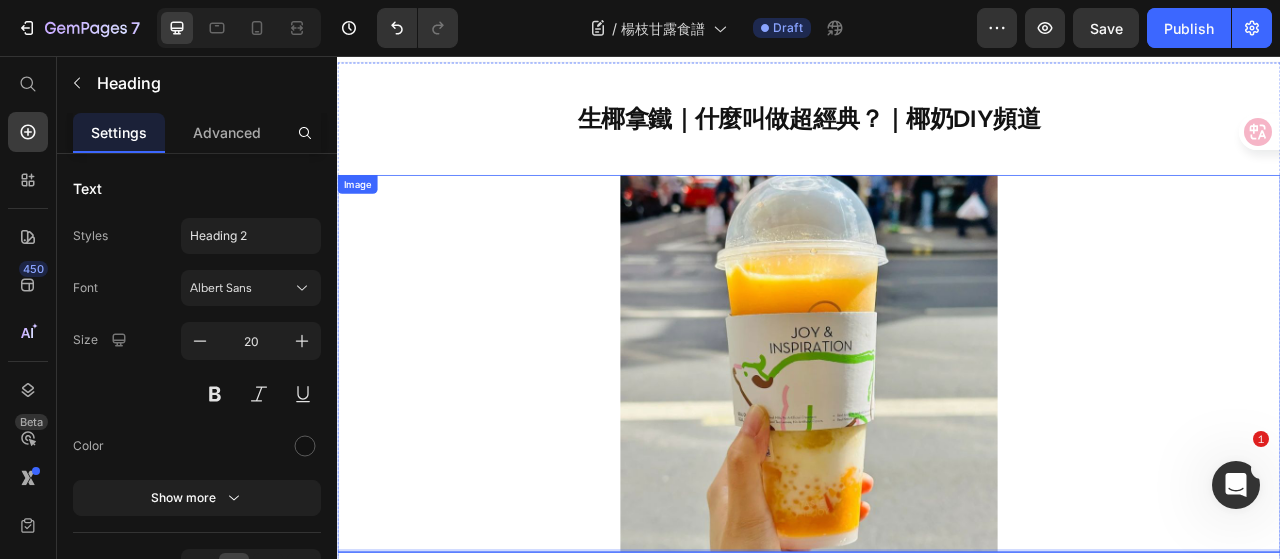 scroll, scrollTop: 0, scrollLeft: 0, axis: both 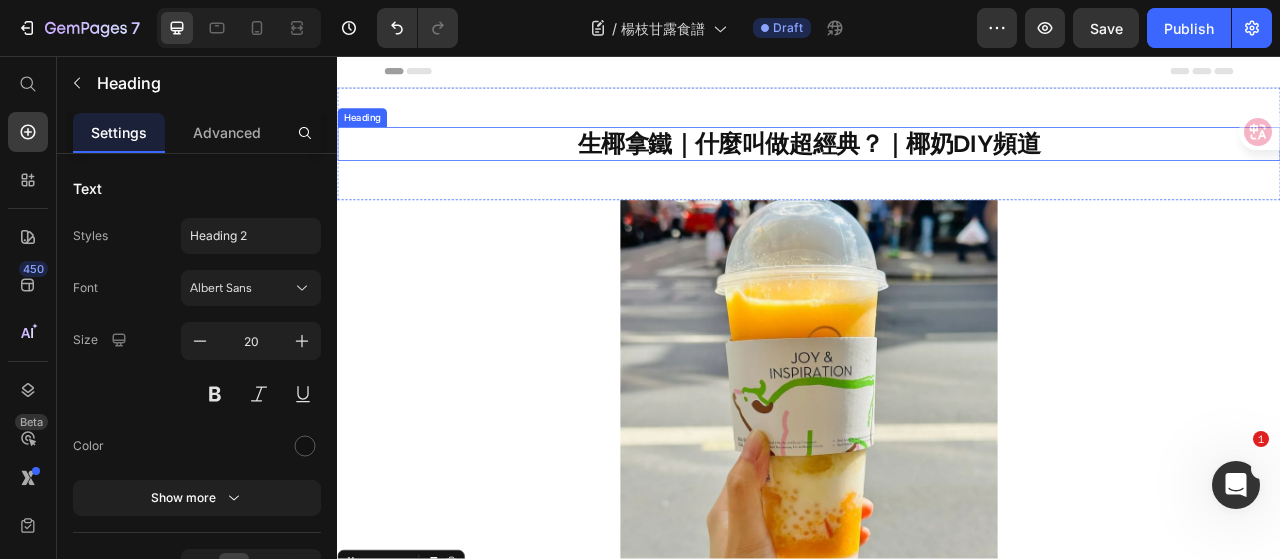 click on "生椰拿鐵｜什麼叫做超經典？｜椰奶DIY頻道" at bounding box center (937, 168) 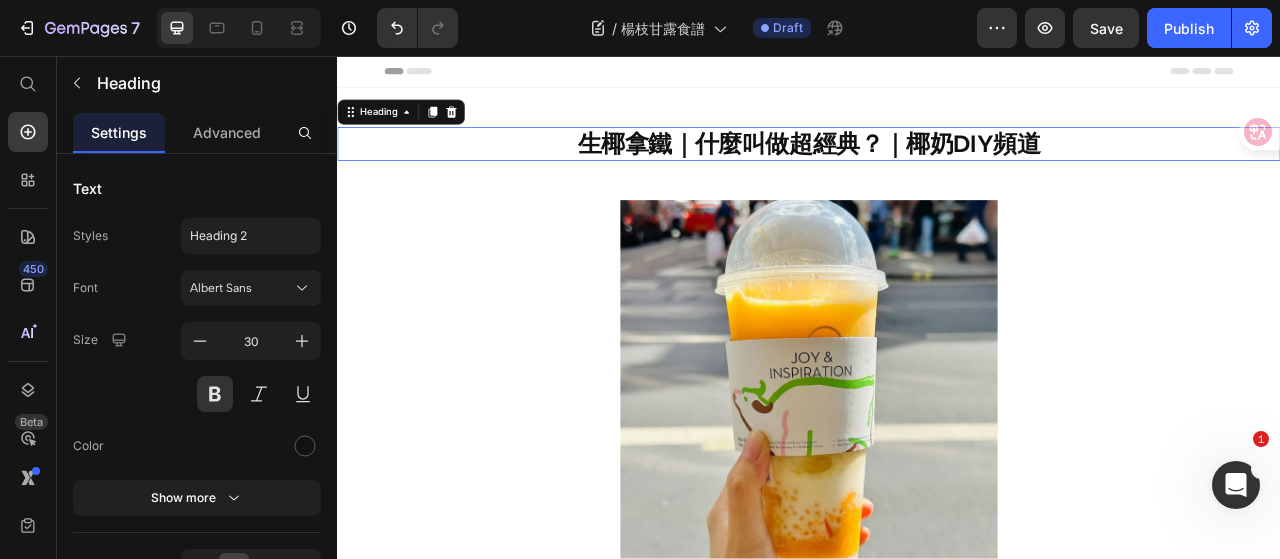 click on "生椰拿鐵｜什麼叫做超經典？｜椰奶DIY頻道" at bounding box center [937, 168] 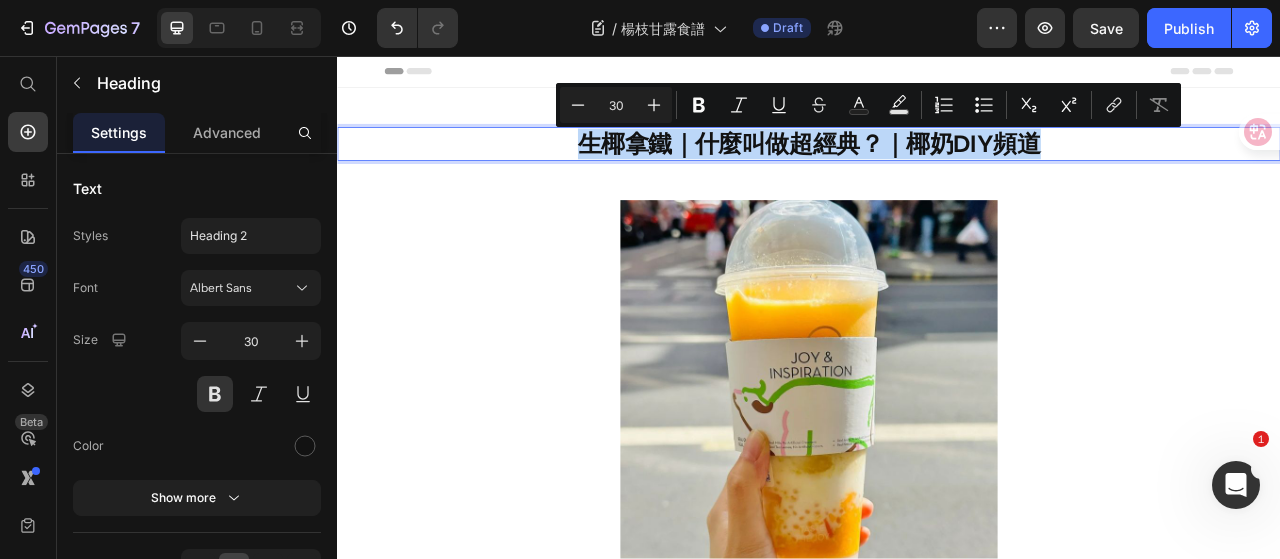 click on "生椰拿鐵｜什麼叫做超經典？｜椰奶DIY頻道" at bounding box center [937, 168] 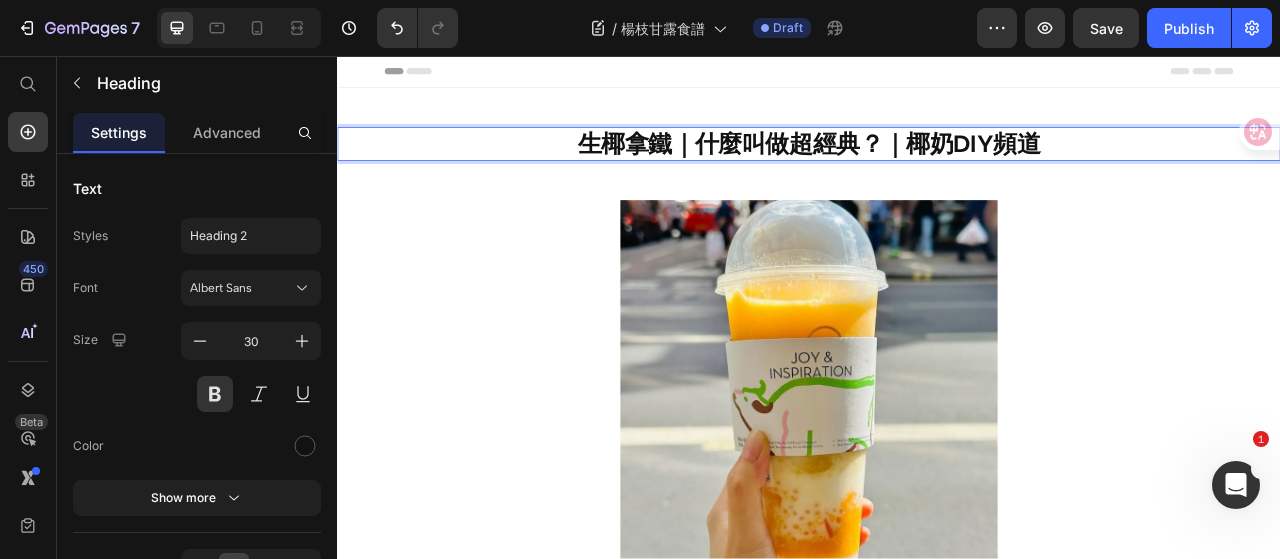 click on "生椰拿鐵｜什麼叫做超經典？｜椰奶DIY頻道" at bounding box center [937, 168] 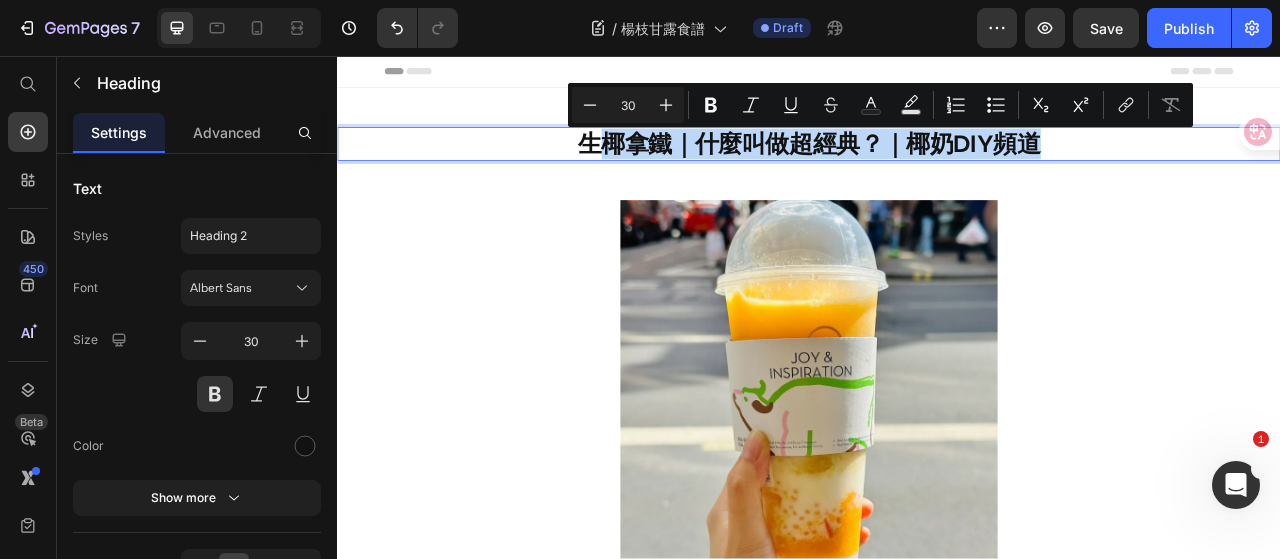 drag, startPoint x: 1227, startPoint y: 166, endPoint x: 666, endPoint y: 165, distance: 561.0009 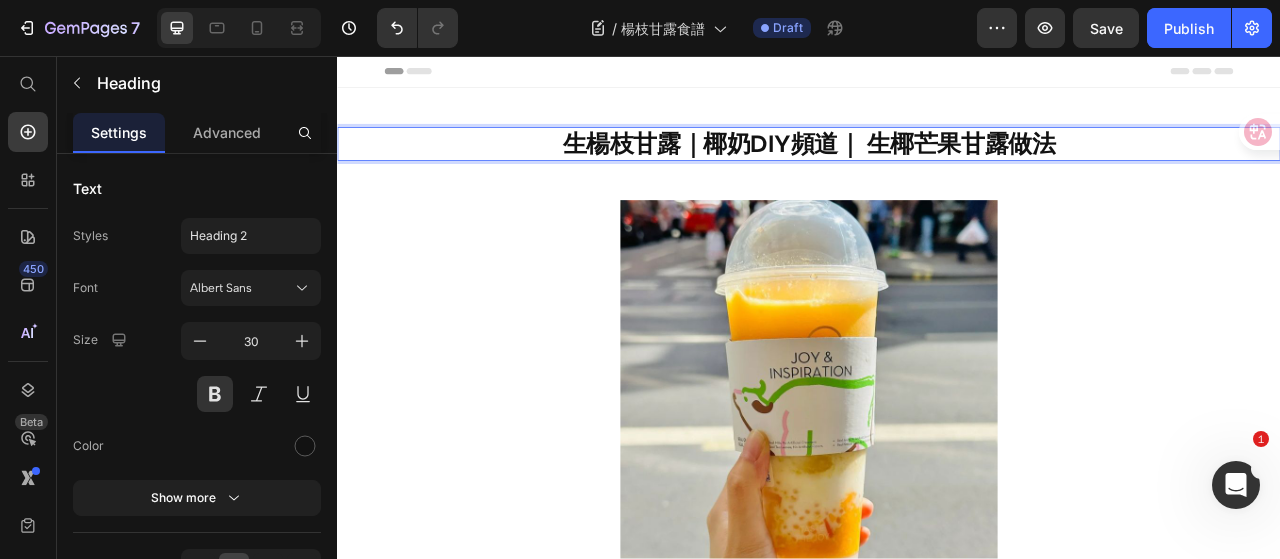 click on "生楊枝甘露｜椰奶DIY頻道｜ 生椰芒果甘露做法" at bounding box center (937, 168) 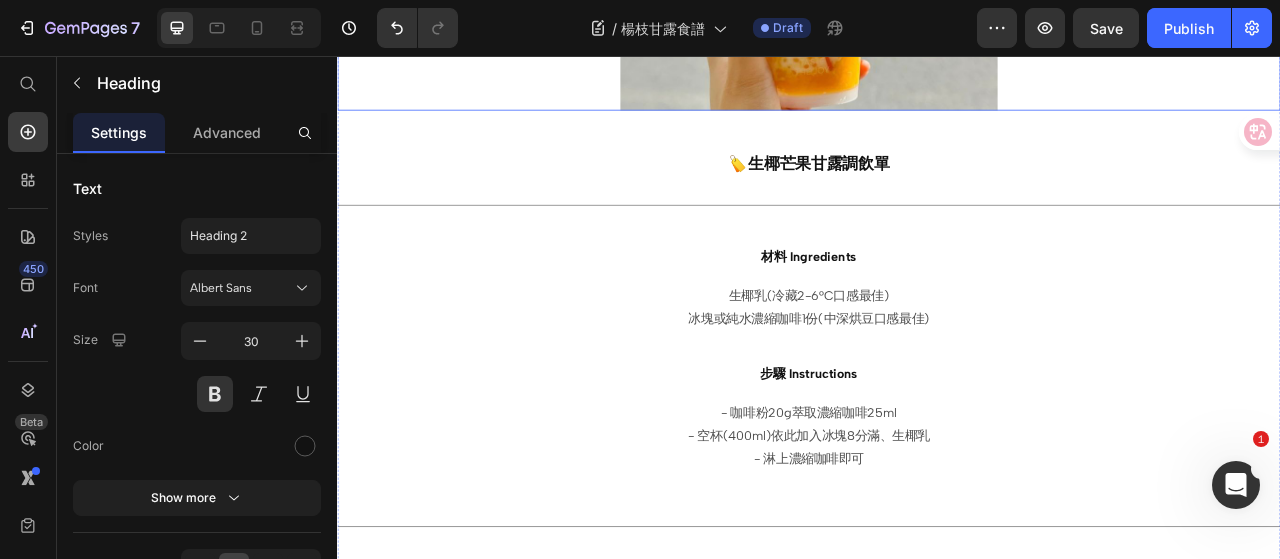 scroll, scrollTop: 600, scrollLeft: 0, axis: vertical 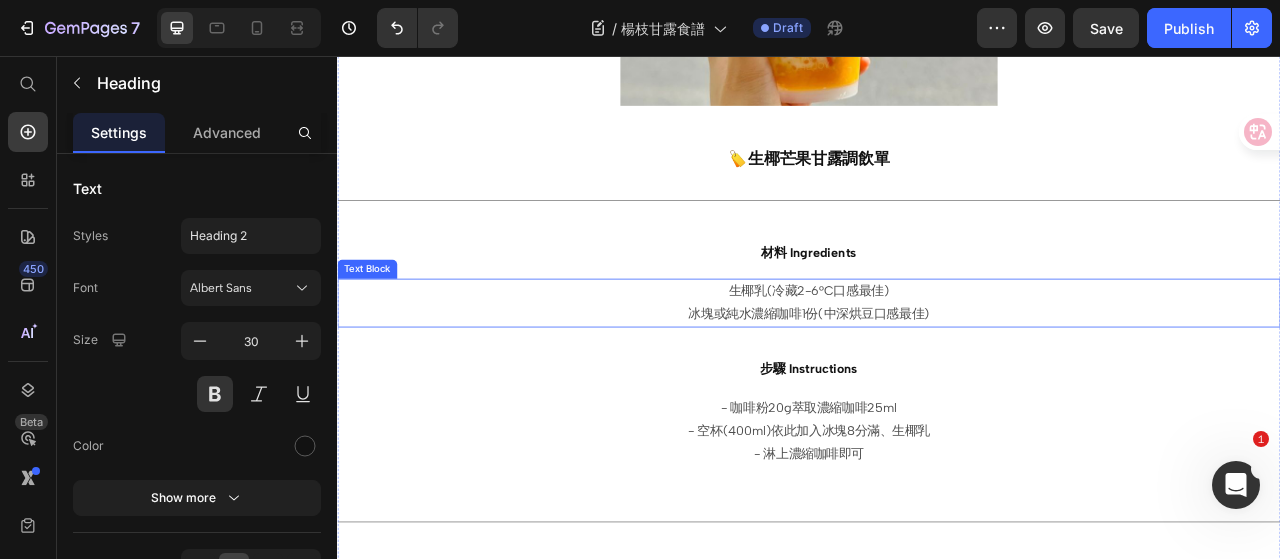 click on "生椰乳(冷藏2-6°C口感最佳) 冰塊或純水濃縮咖啡1份(中深烘豆口感最佳)" at bounding box center [937, 371] 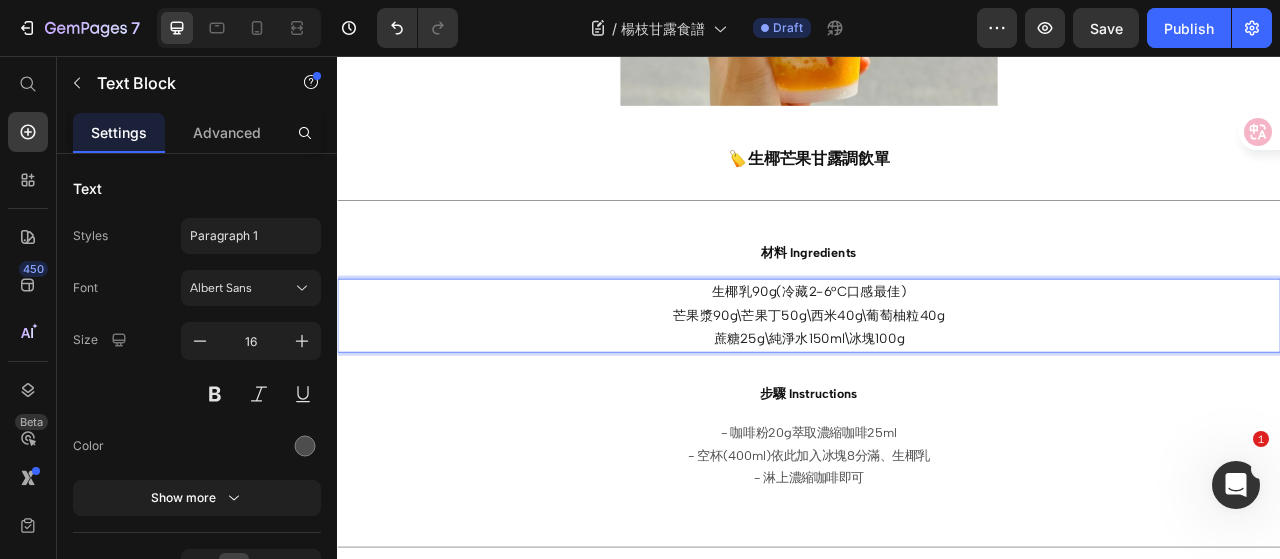 click on "芒果漿90g\芒果丁50g\西米40g\葡萄柚粒40g" at bounding box center [937, 386] 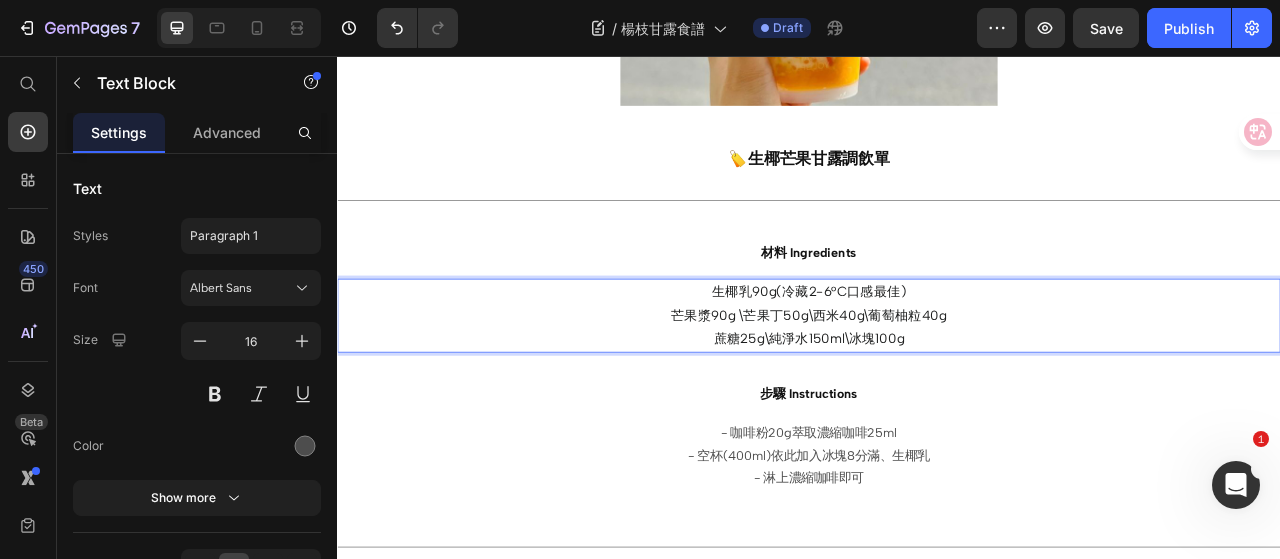 click on "芒果漿90g \芒果丁50g\西米40g\葡萄柚粒40g" at bounding box center (937, 386) 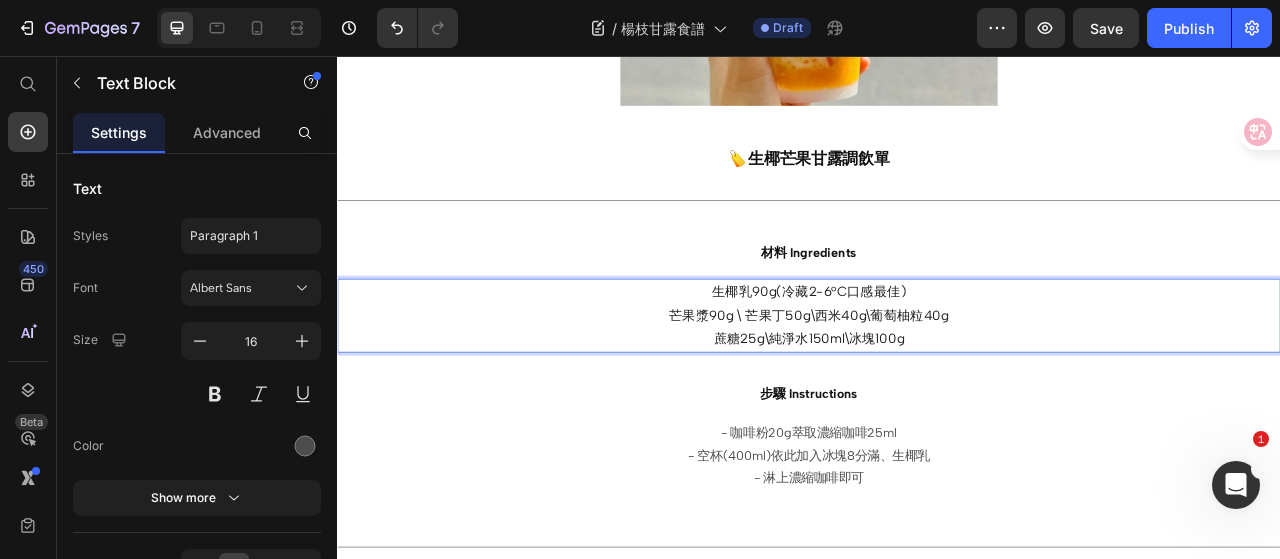 click on "芒果漿90g \ 芒果丁50g\西米40g\葡萄柚粒40g" at bounding box center [937, 386] 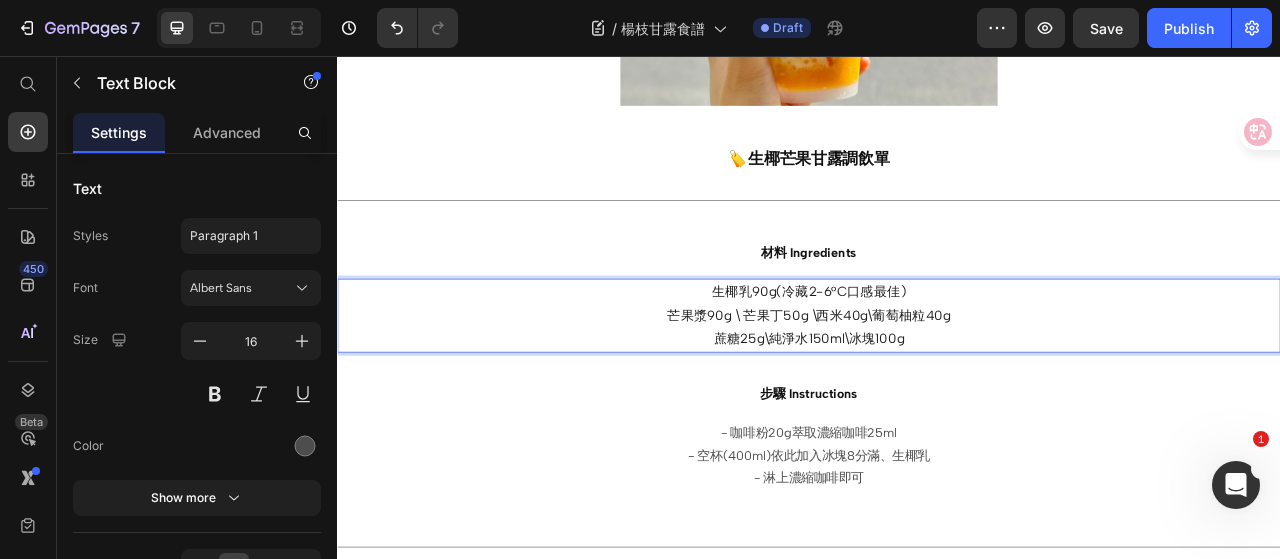 click on "芒果漿90g \ 芒果丁50g \西米40g\葡萄柚粒40g" at bounding box center [937, 386] 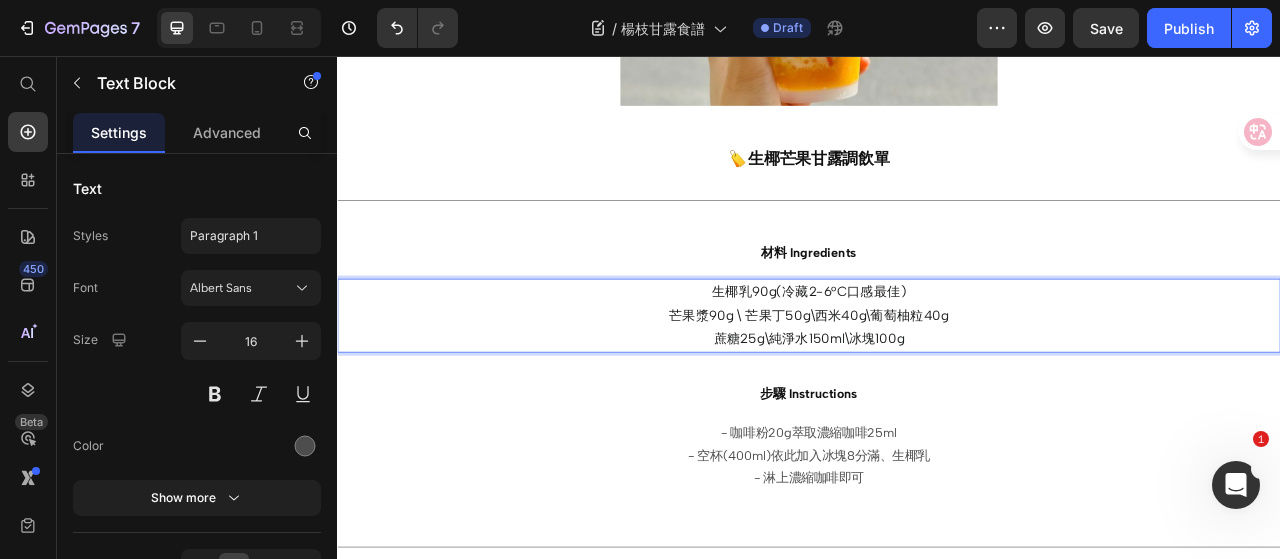 click on "芒果漿90g \ 芒果丁50g\西米40g\葡萄柚粒40g" at bounding box center [937, 386] 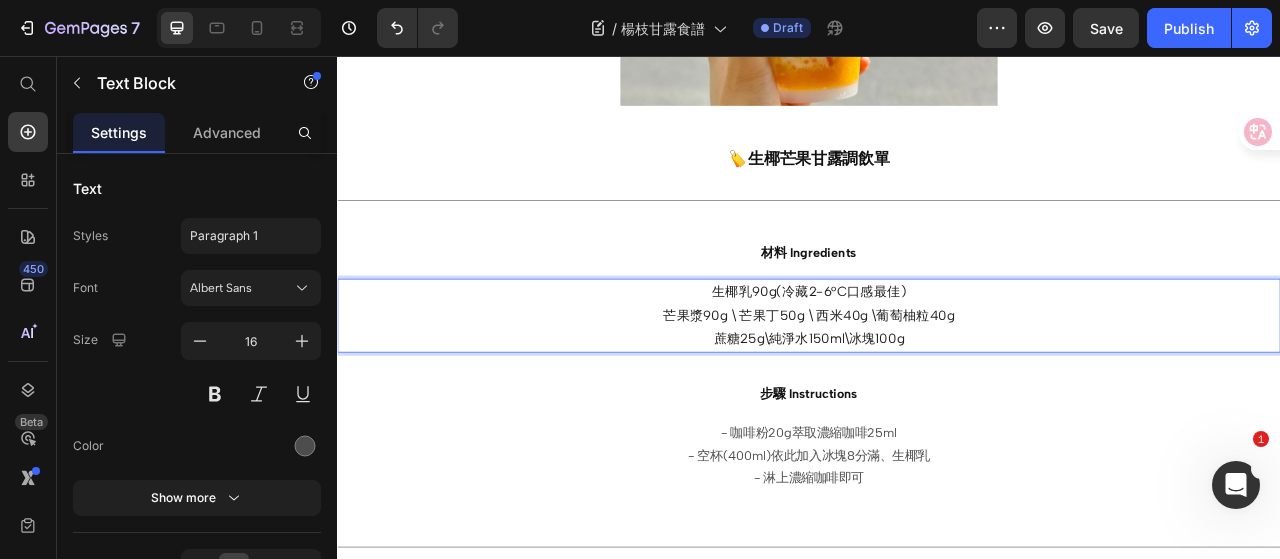 click on "芒果漿90g \ 芒果丁50g \ 西米40g \葡萄柚粒40g" at bounding box center [937, 386] 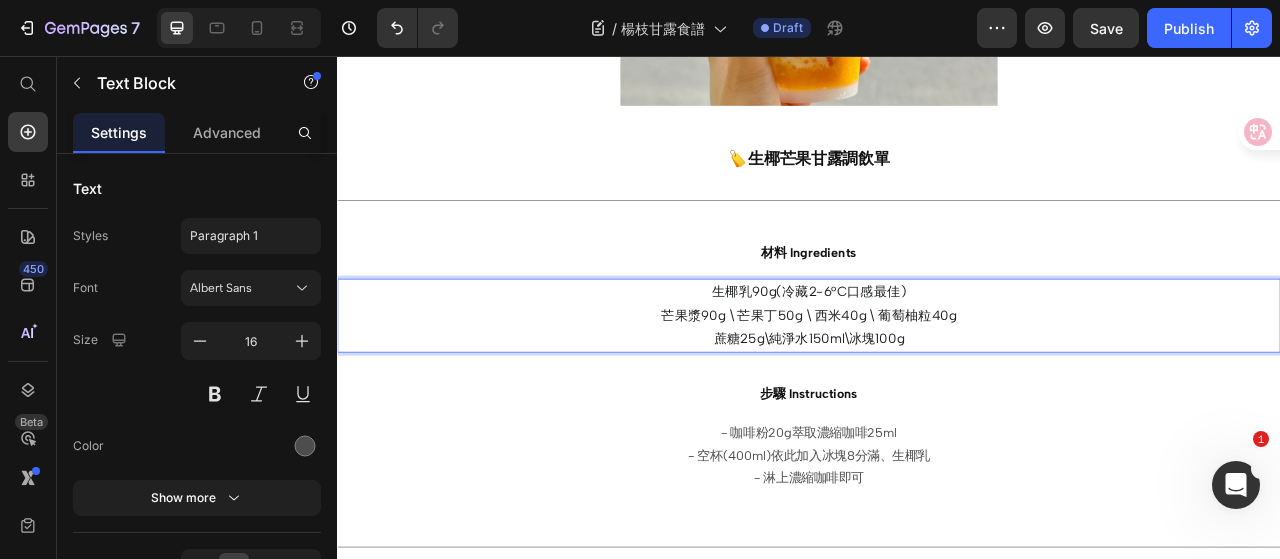 click on "蔗糖25g\純淨水150ml\冰塊100g" at bounding box center (937, 416) 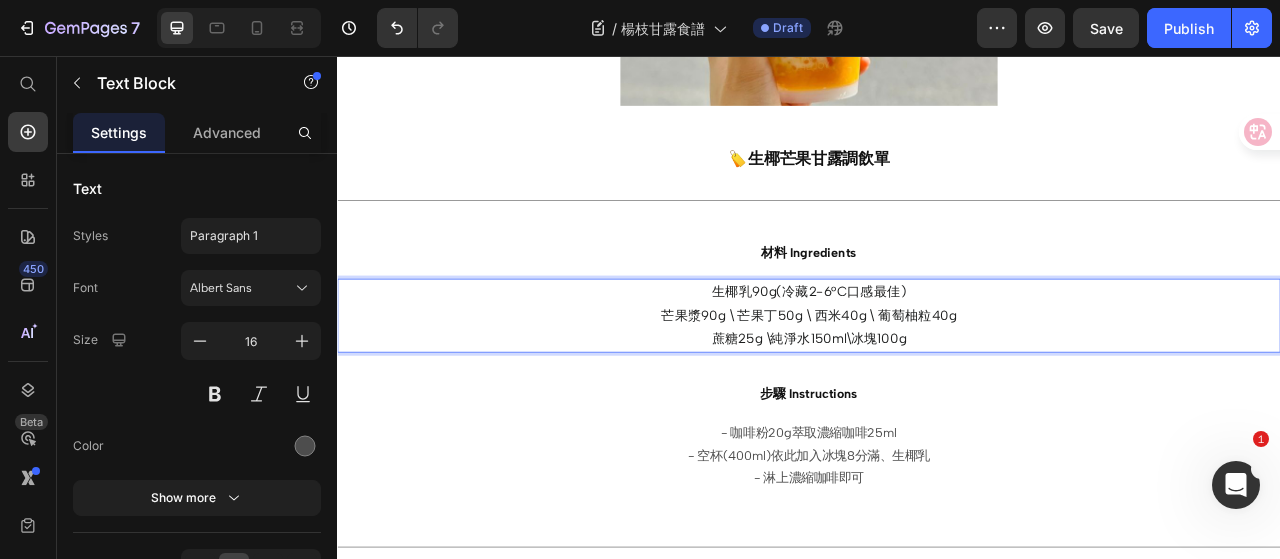 click on "蔗糖25g \純淨水150ml\冰塊100g" at bounding box center (937, 416) 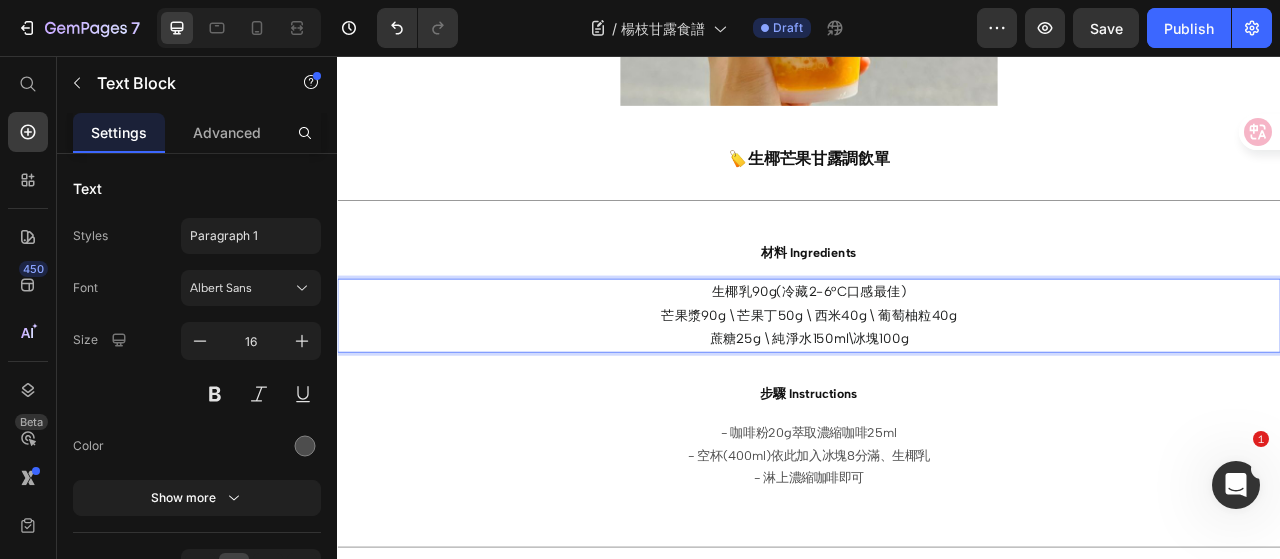 click on "蔗糖25g \ 純淨水150ml\冰塊100g" at bounding box center [937, 416] 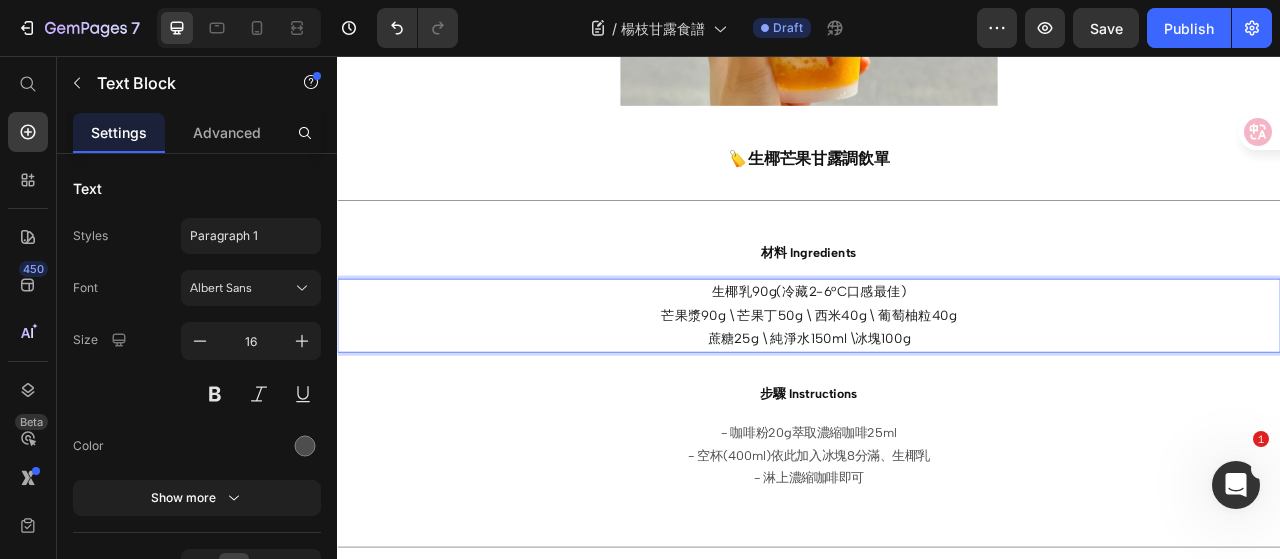 click on "蔗糖25g \ 純淨水150ml \冰塊100g" at bounding box center [937, 416] 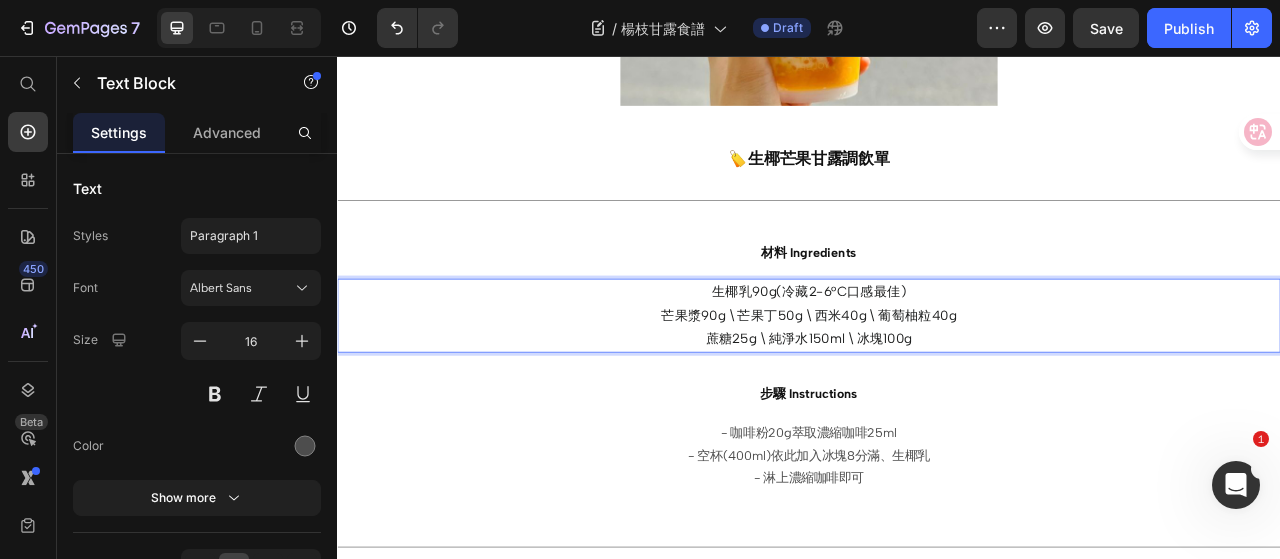 click on "生椰乳90g(冷藏2-6°C口感最佳)" at bounding box center (937, 356) 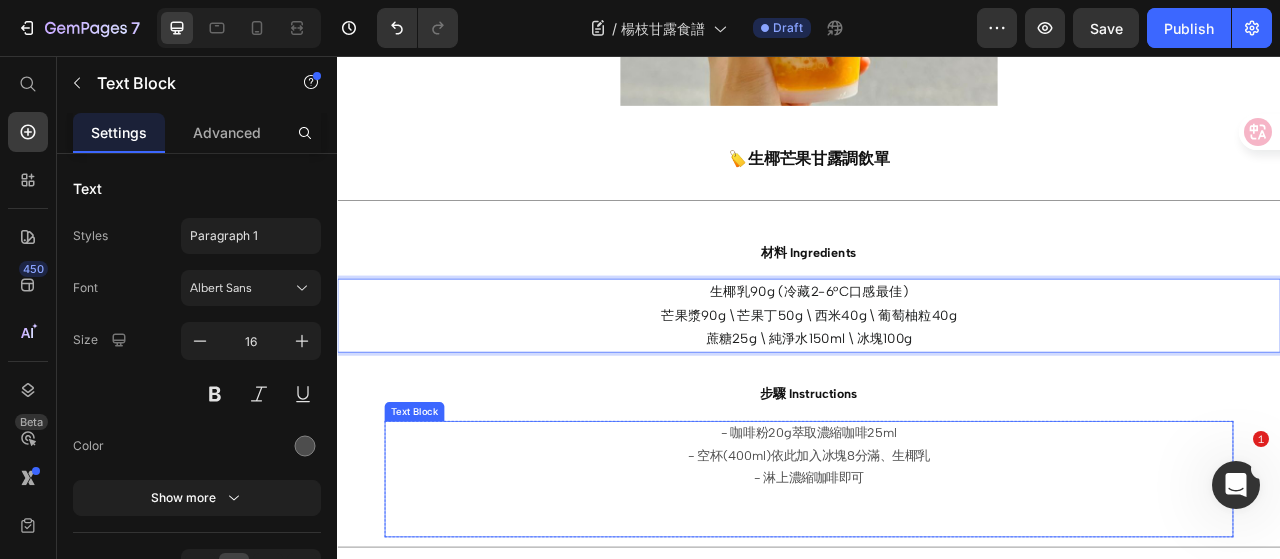 click on "- 咖啡粉20g萃取濃縮咖啡25ml - 空杯(400ml)依此加入冰塊8分滿、生椰乳 - 淋上濃縮咖啡即可" at bounding box center [937, 566] 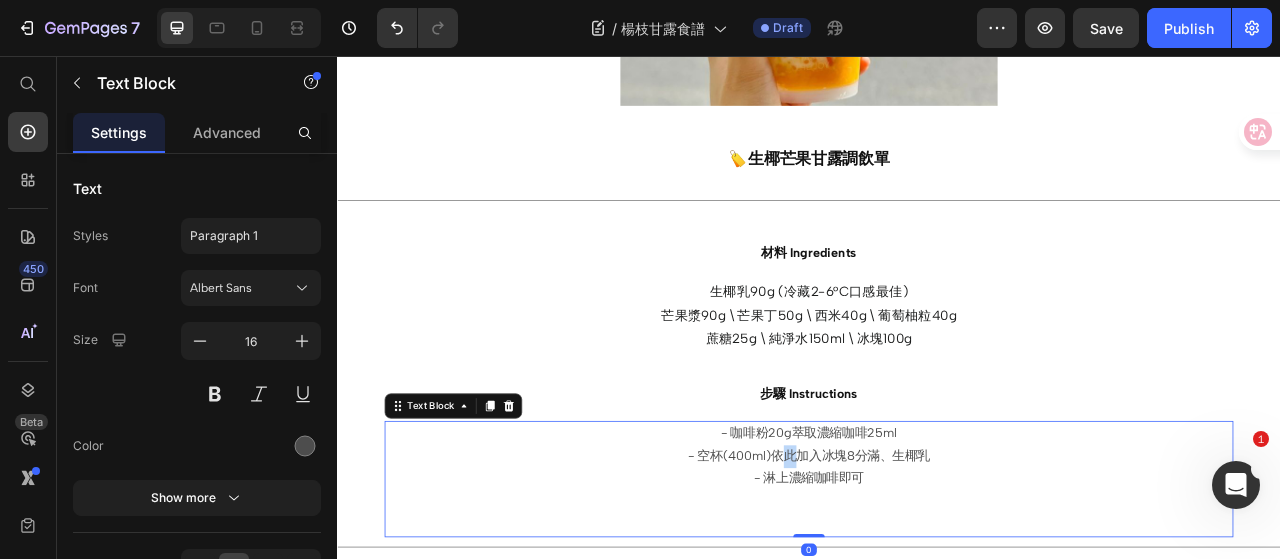 click on "- 咖啡粉20g萃取濃縮咖啡25ml - 空杯(400ml)依此加入冰塊8分滿、生椰乳 - 淋上濃縮咖啡即可" at bounding box center [937, 566] 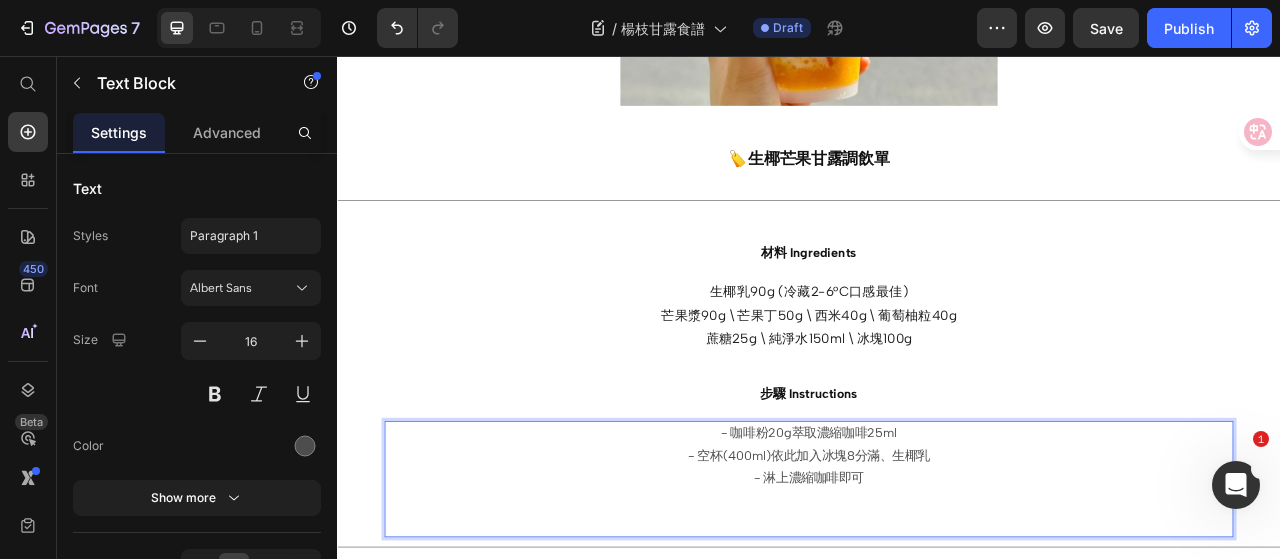 click on "- 咖啡粉20g萃取濃縮咖啡25ml - 空杯(400ml)依此加入冰塊8分滿、生椰乳 - 淋上濃縮咖啡即可" at bounding box center (937, 566) 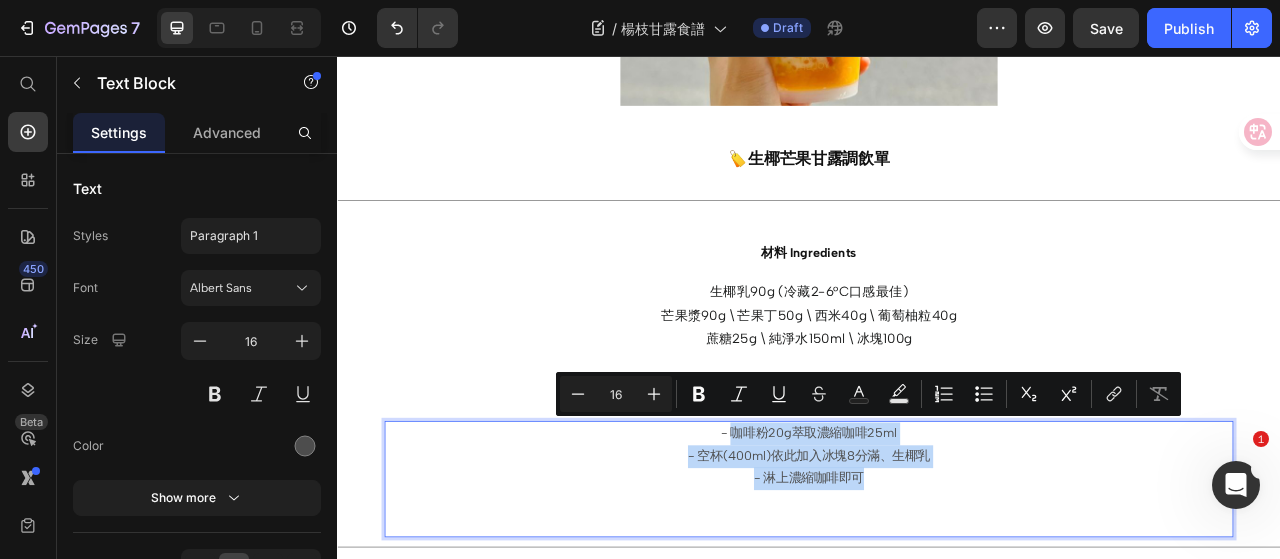 drag, startPoint x: 831, startPoint y: 527, endPoint x: 1033, endPoint y: 585, distance: 210.16185 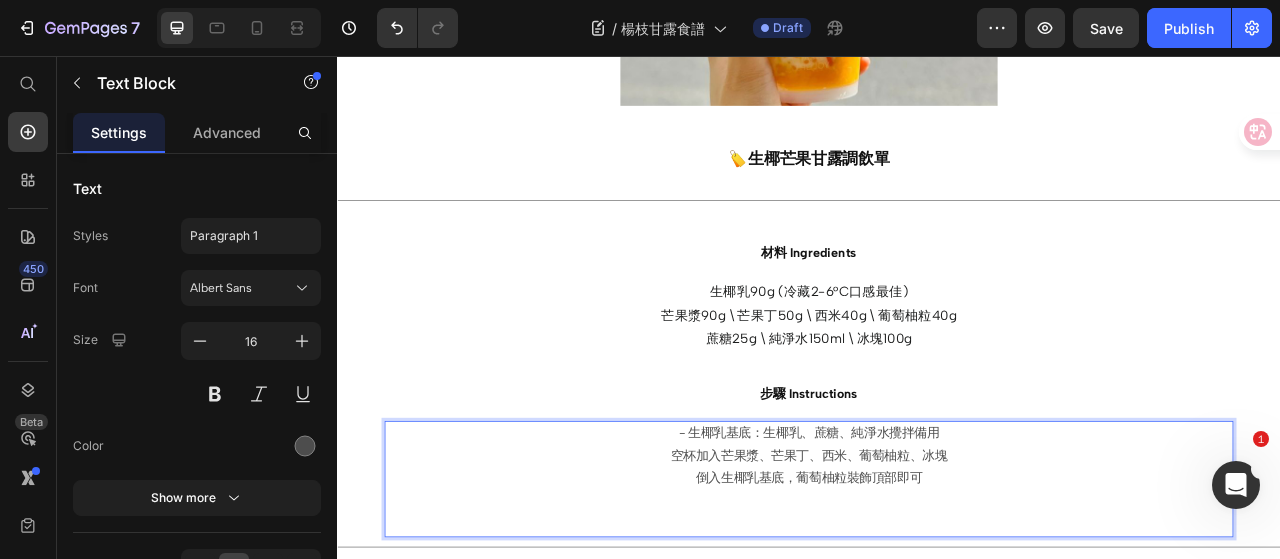 click on "空杯加入芒果漿、芒果丁、西米、葡萄柚粒、冰塊" at bounding box center (937, 566) 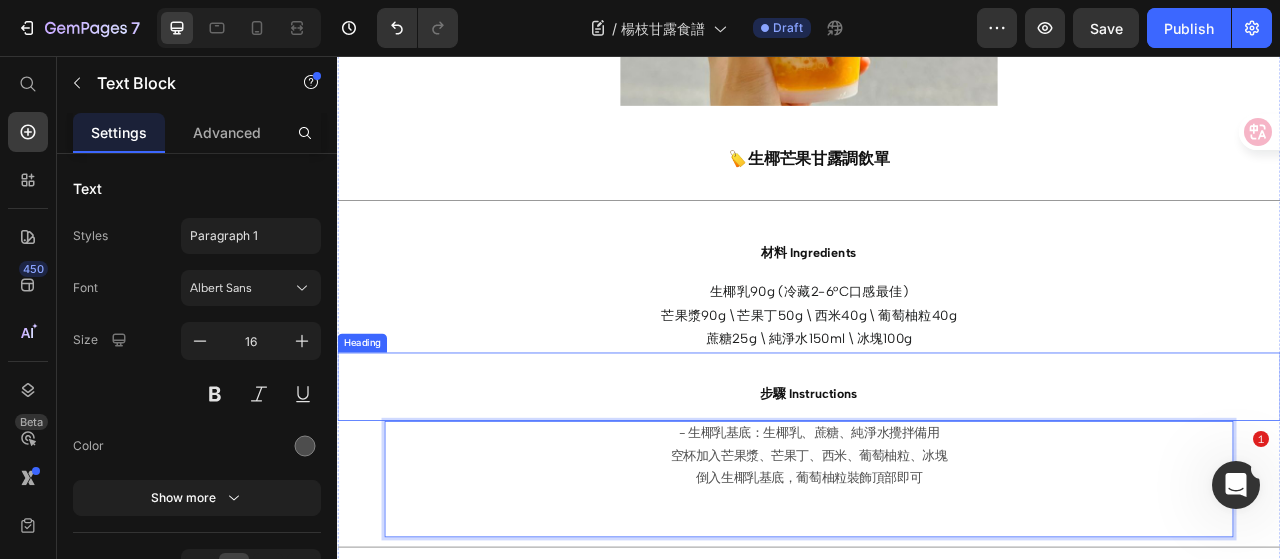 type 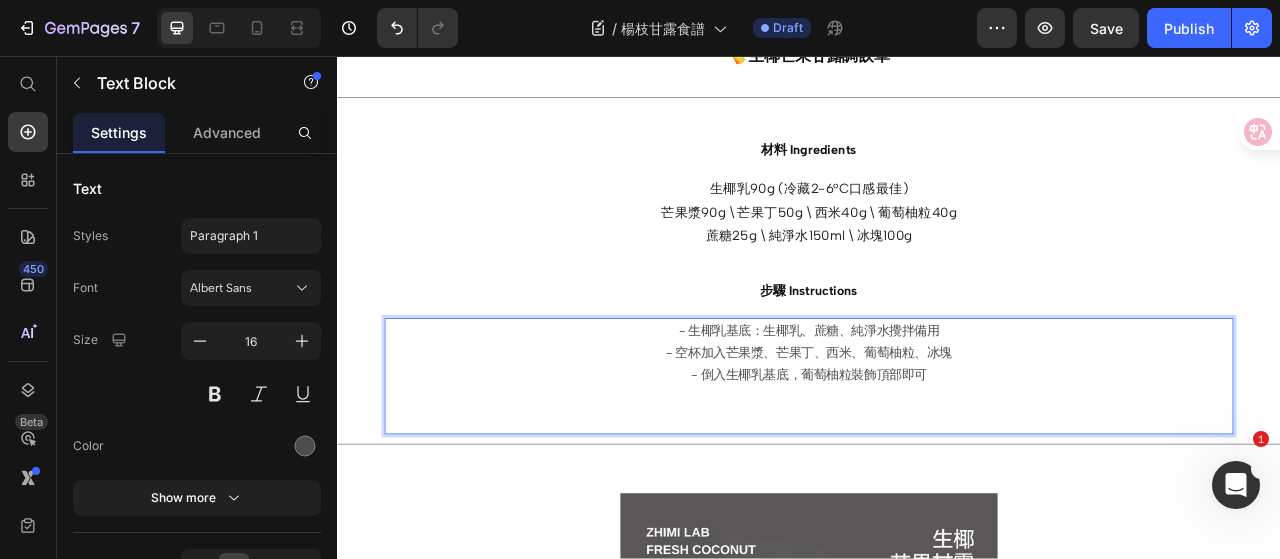 scroll, scrollTop: 700, scrollLeft: 0, axis: vertical 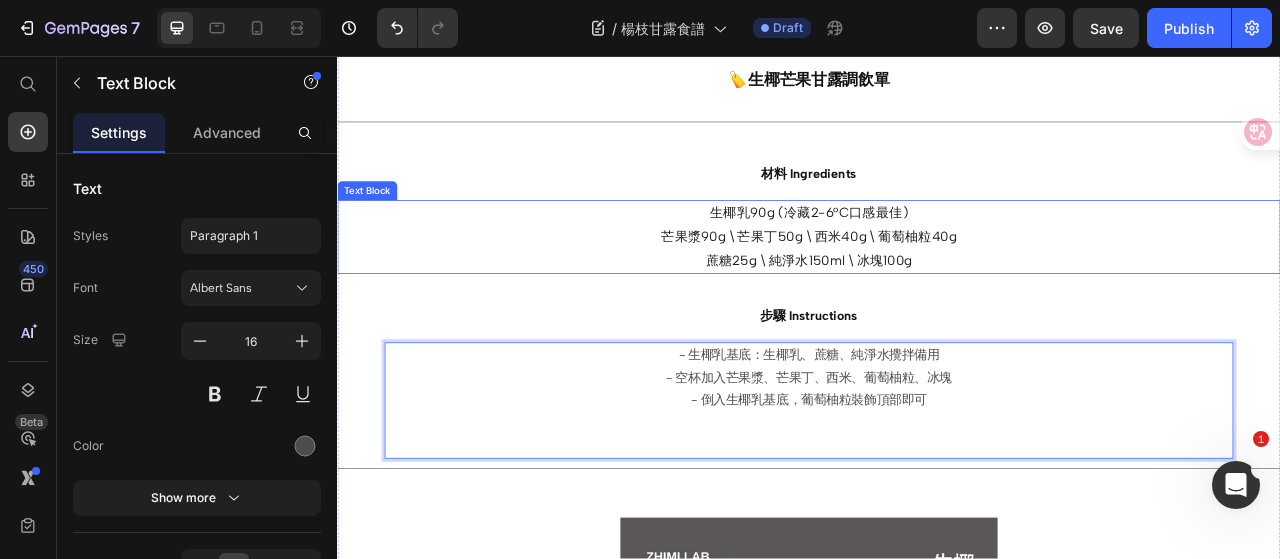 click on "芒果漿90g \ 芒果丁50g \ 西米40g \ 葡萄柚粒40g" at bounding box center (937, 286) 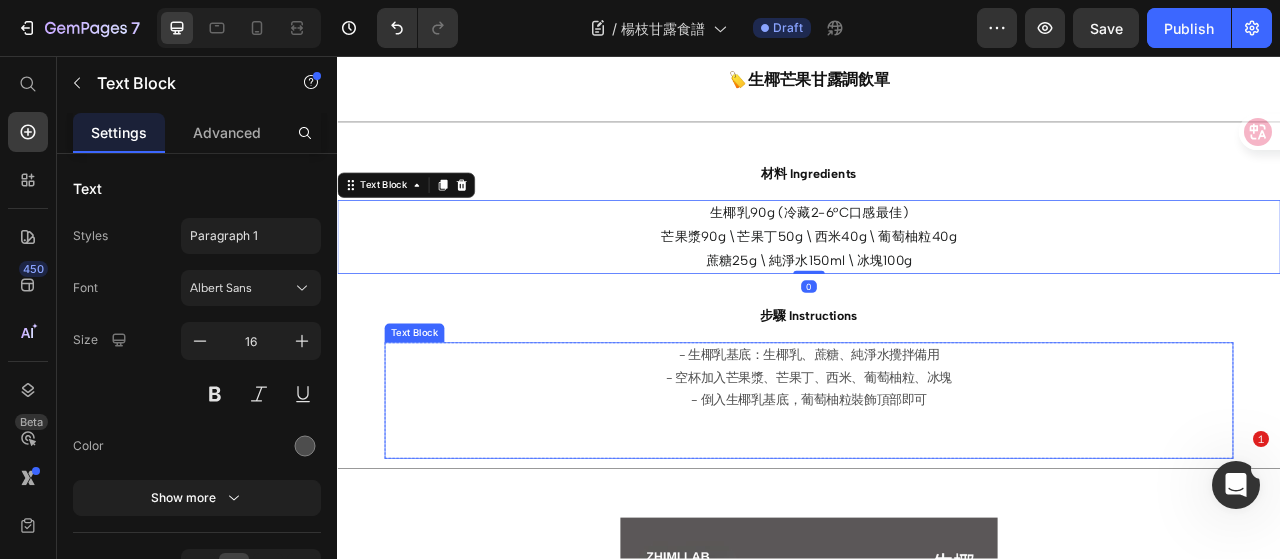 click on "- 空杯加入芒果漿、芒果丁、西米、葡萄柚粒、冰塊" at bounding box center [937, 466] 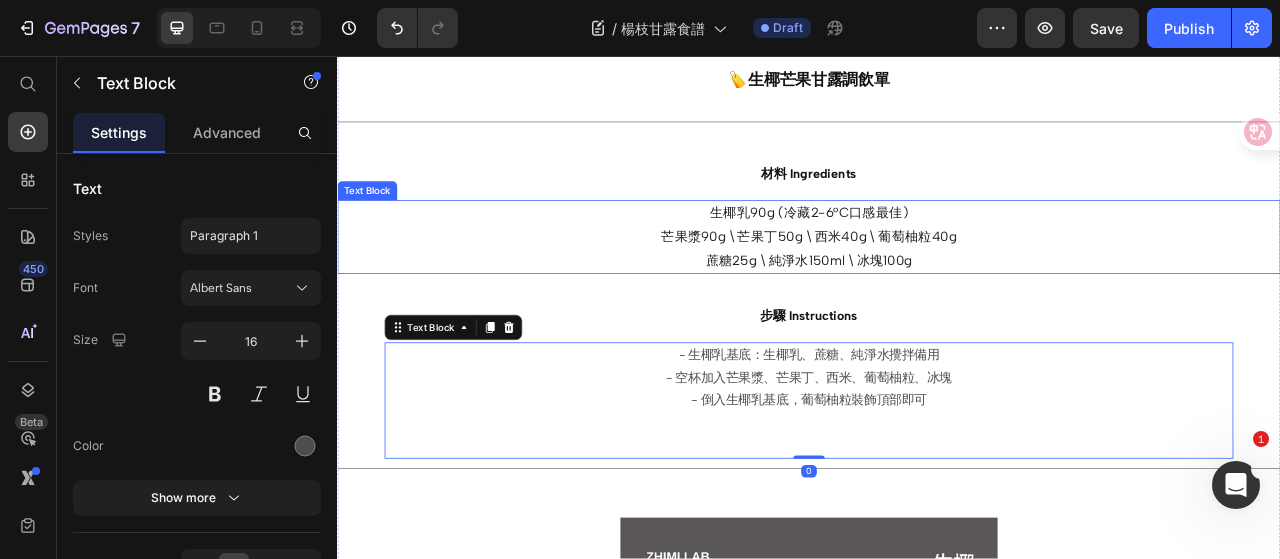 click on "芒果漿90g \ 芒果丁50g \ 西米40g \ 葡萄柚粒40g" at bounding box center (937, 286) 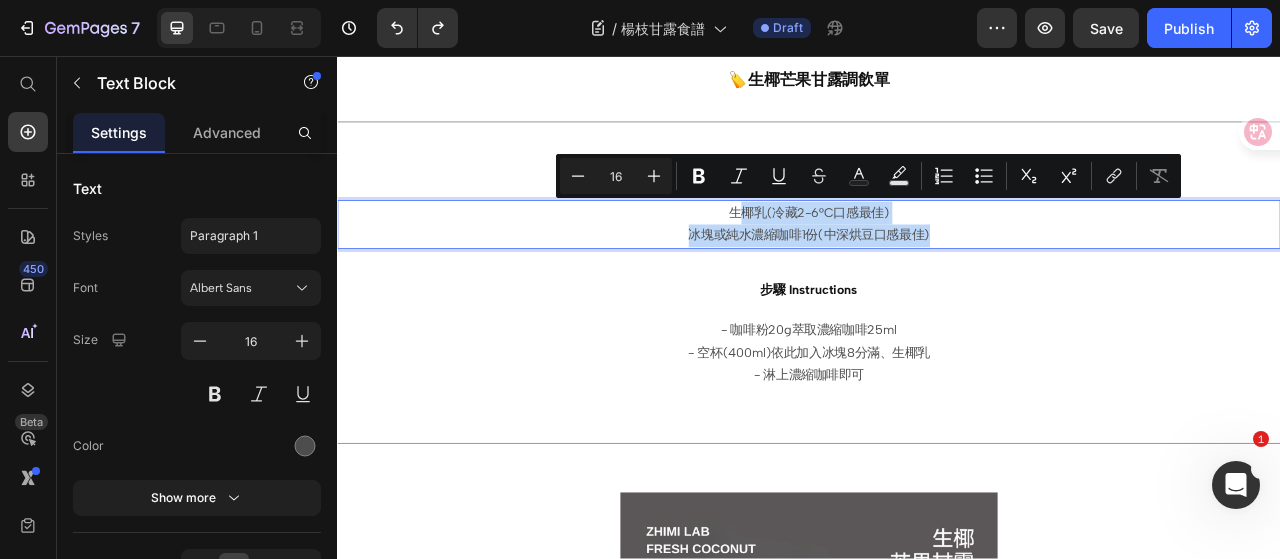 drag, startPoint x: 1092, startPoint y: 272, endPoint x: 836, endPoint y: 257, distance: 256.4391 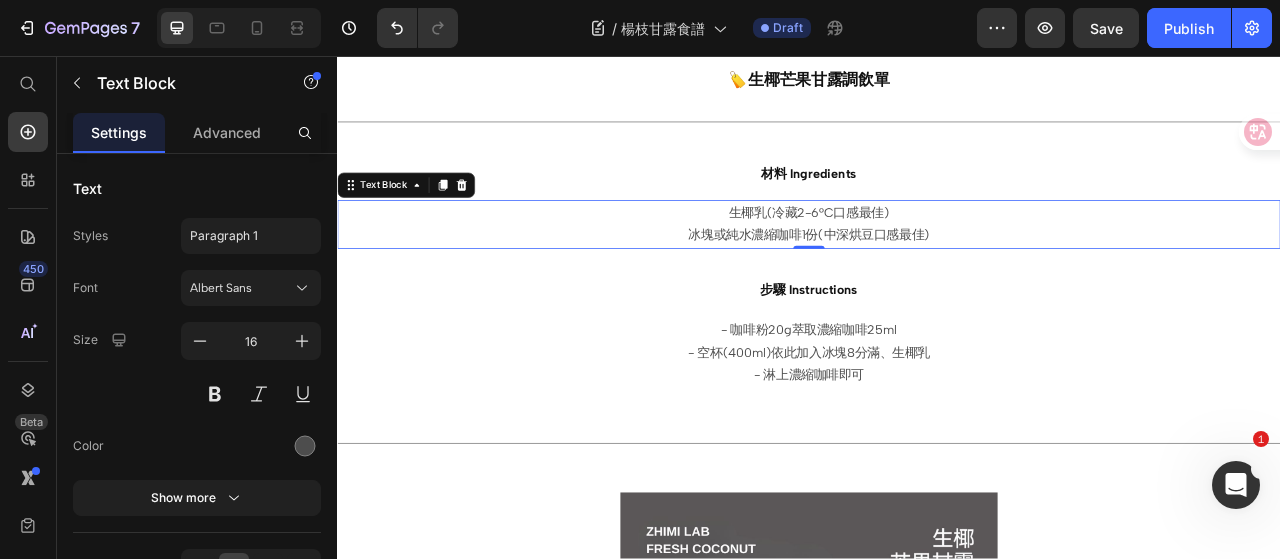 click on "生椰乳(冷藏2-6°C口感最佳) 冰塊或純水濃縮咖啡1份(中深烘豆口感最佳)" at bounding box center [937, 271] 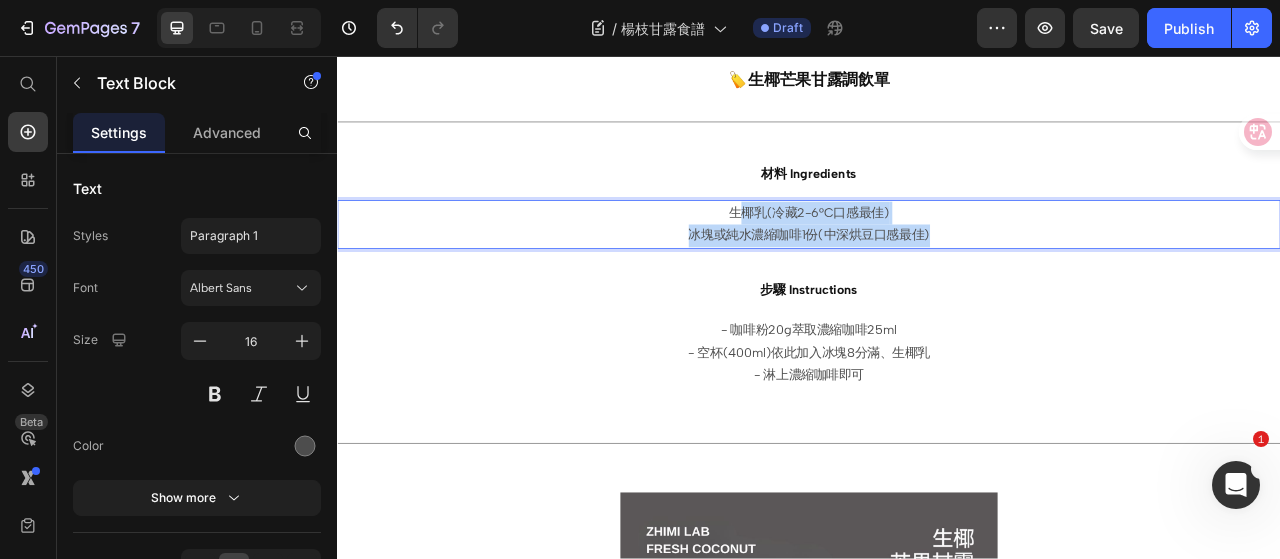 drag, startPoint x: 1092, startPoint y: 276, endPoint x: 848, endPoint y: 246, distance: 245.83734 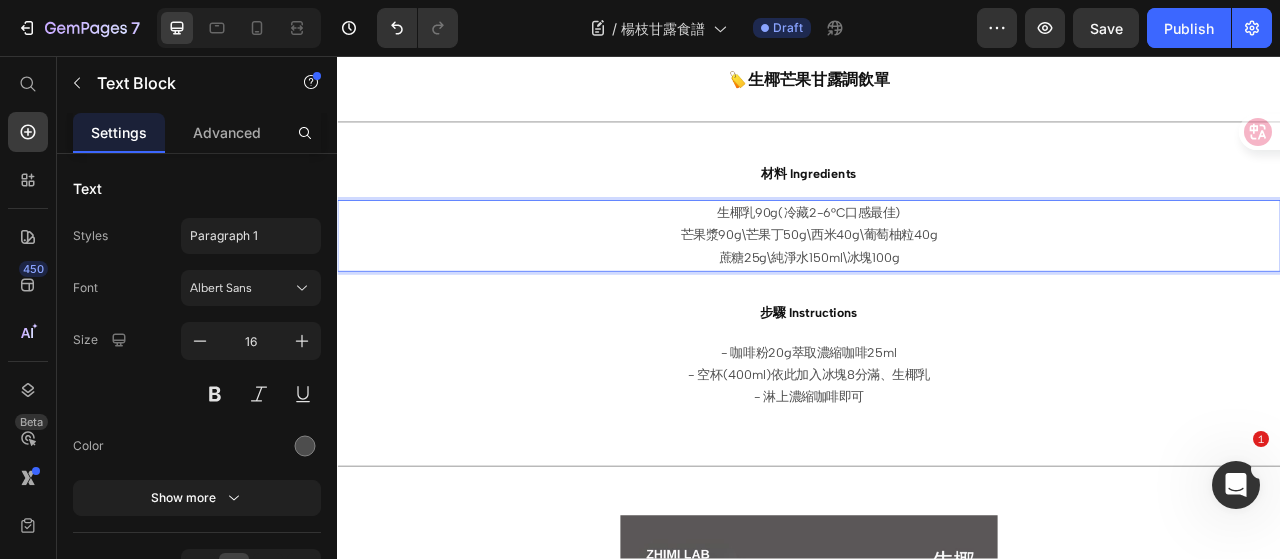 click on "生生椰乳90g(冷藏2-6°C口感最佳)" at bounding box center [937, 256] 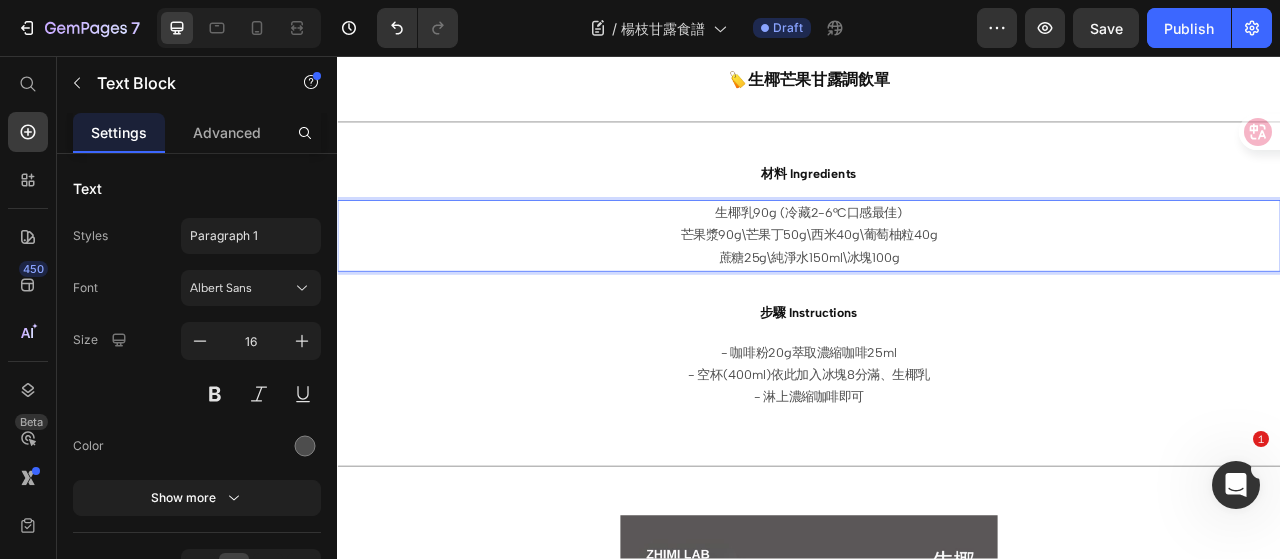 click on "芒果漿90g\芒果丁50g\西米40g\葡萄柚粒40g" at bounding box center (937, 285) 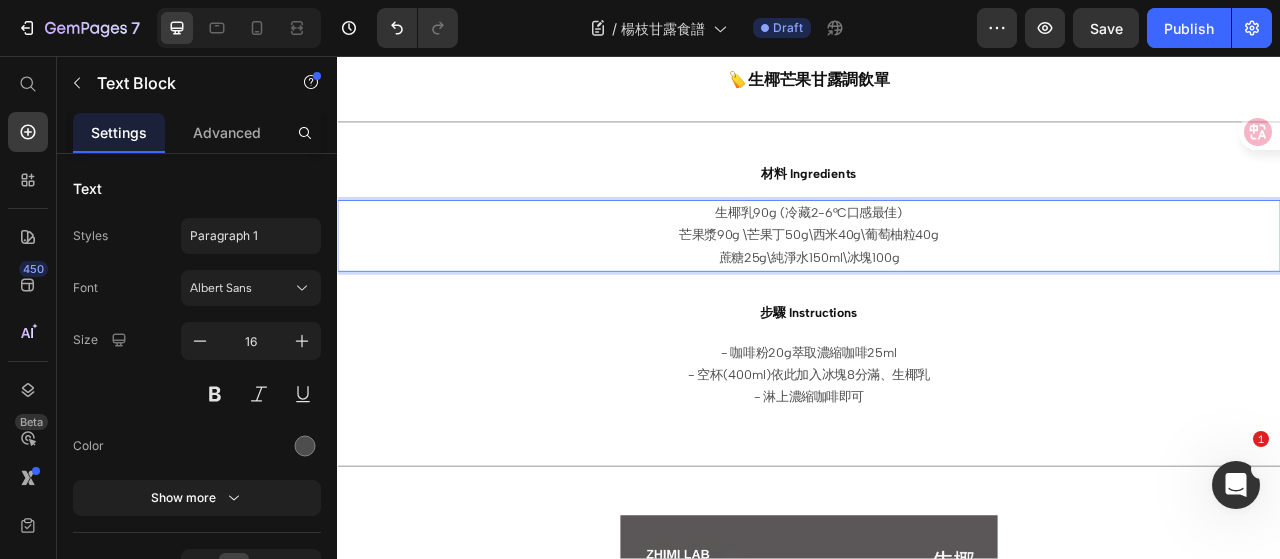 click on "芒果漿90g \芒果丁50g\西米40g\葡萄柚粒40g" at bounding box center [937, 285] 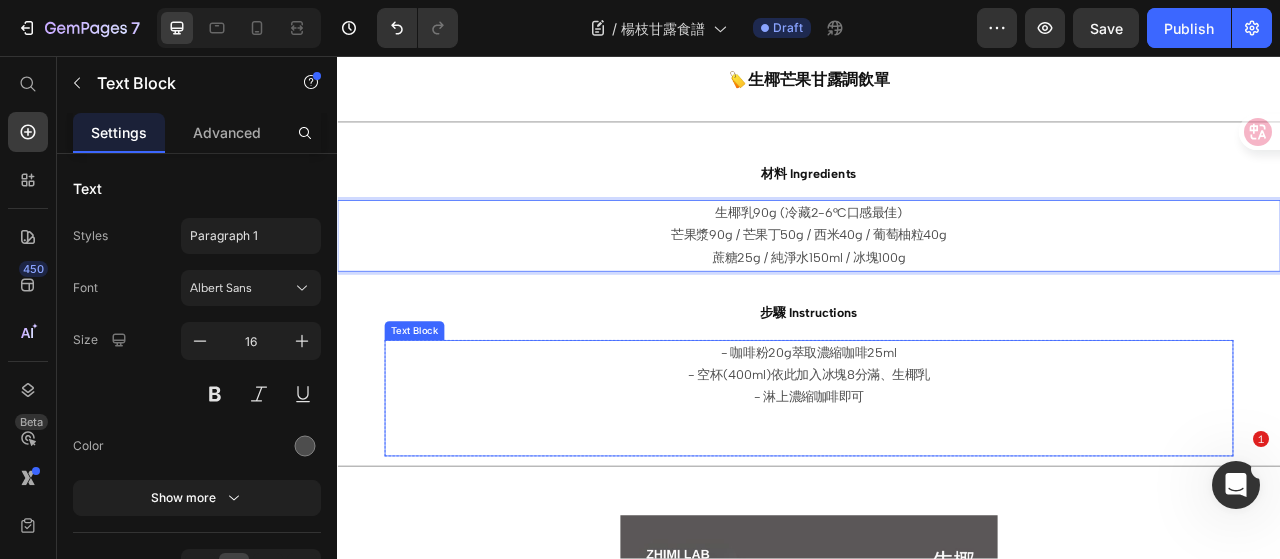 click on "- 咖啡粉20g萃取濃縮咖啡25ml - 空杯(400ml)依此加入冰塊8分滿、生椰乳 - 淋上濃縮咖啡即可" at bounding box center [937, 463] 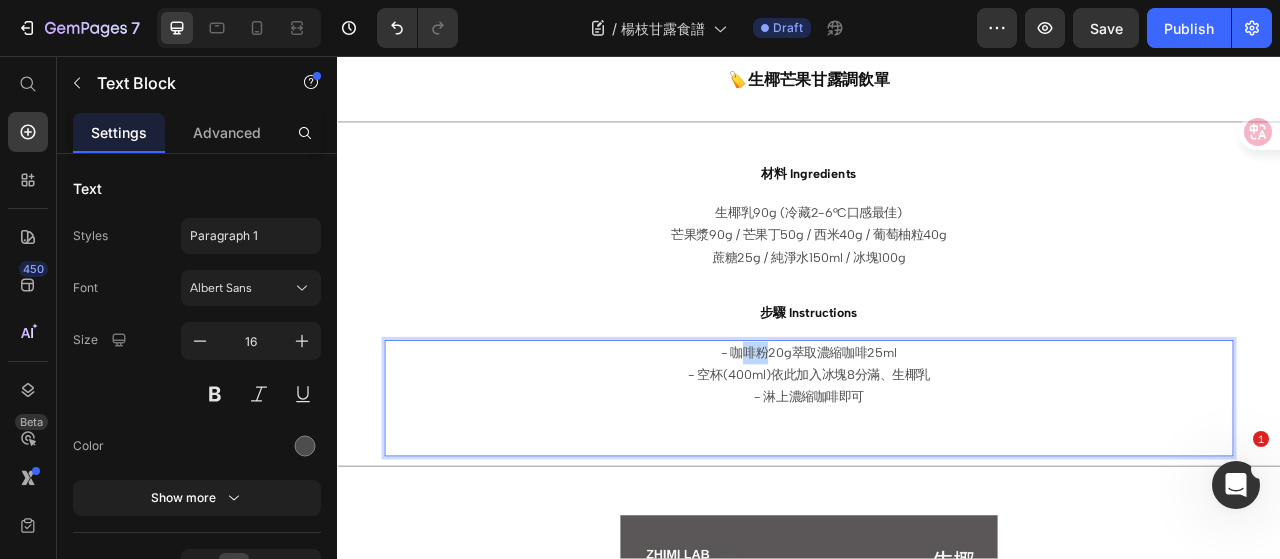 drag, startPoint x: 840, startPoint y: 429, endPoint x: 880, endPoint y: 438, distance: 41 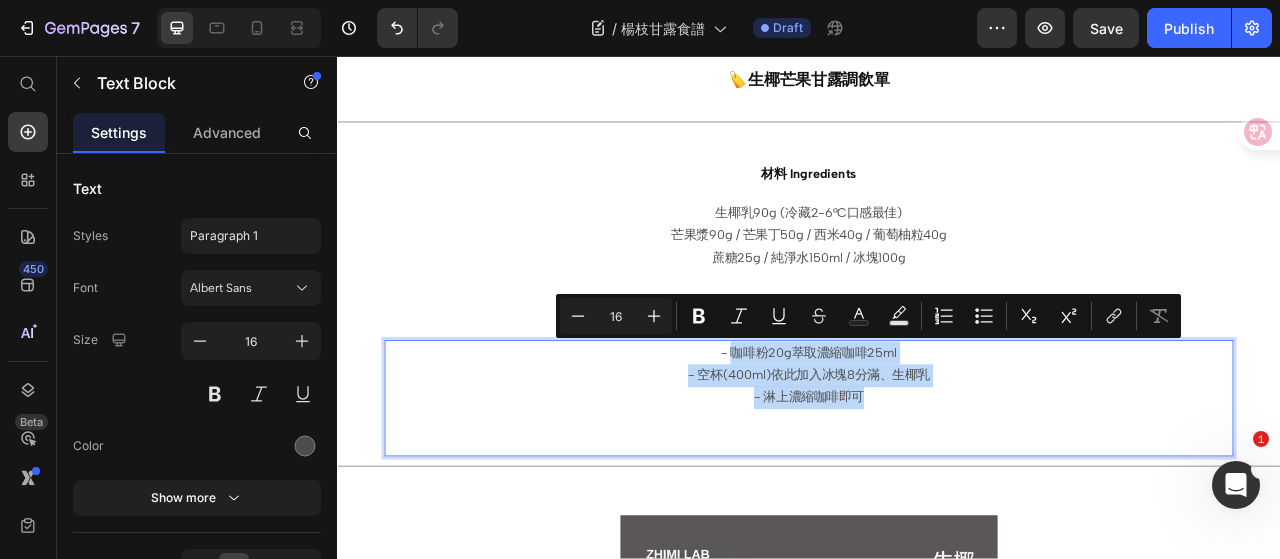 drag, startPoint x: 837, startPoint y: 425, endPoint x: 994, endPoint y: 493, distance: 171.09354 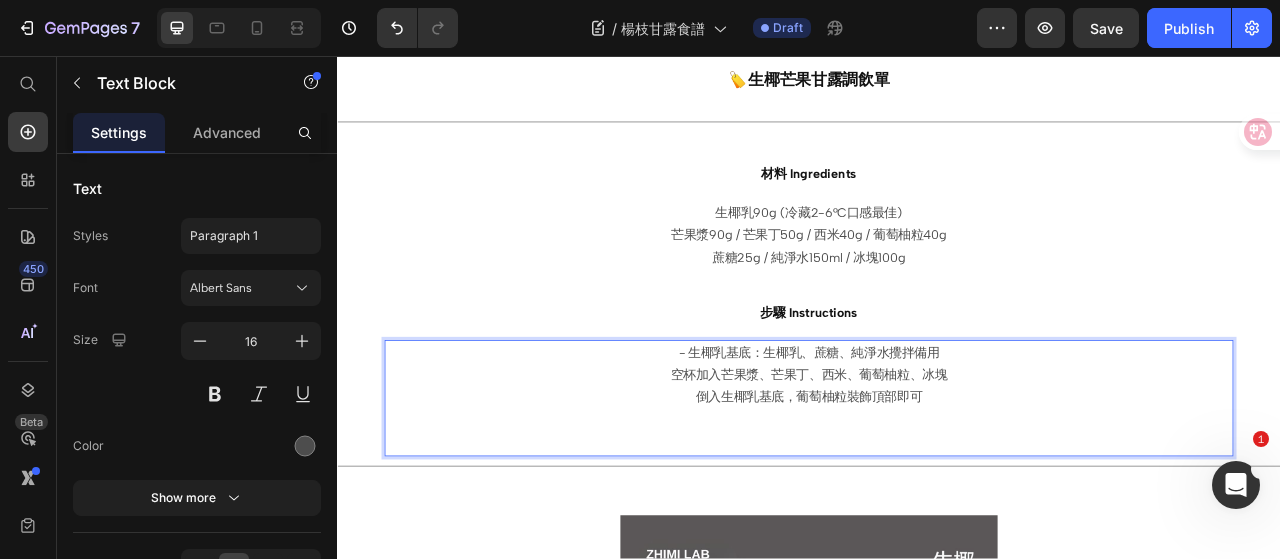 click on "空杯加入芒果漿、芒果丁、西米、葡萄柚粒、冰塊" at bounding box center (937, 463) 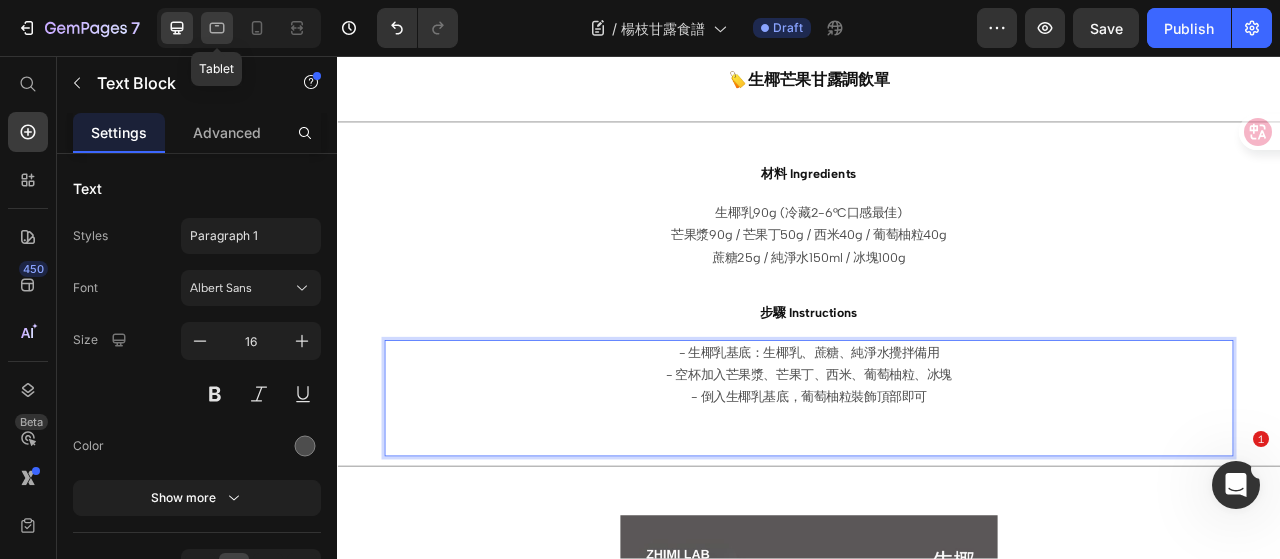 click 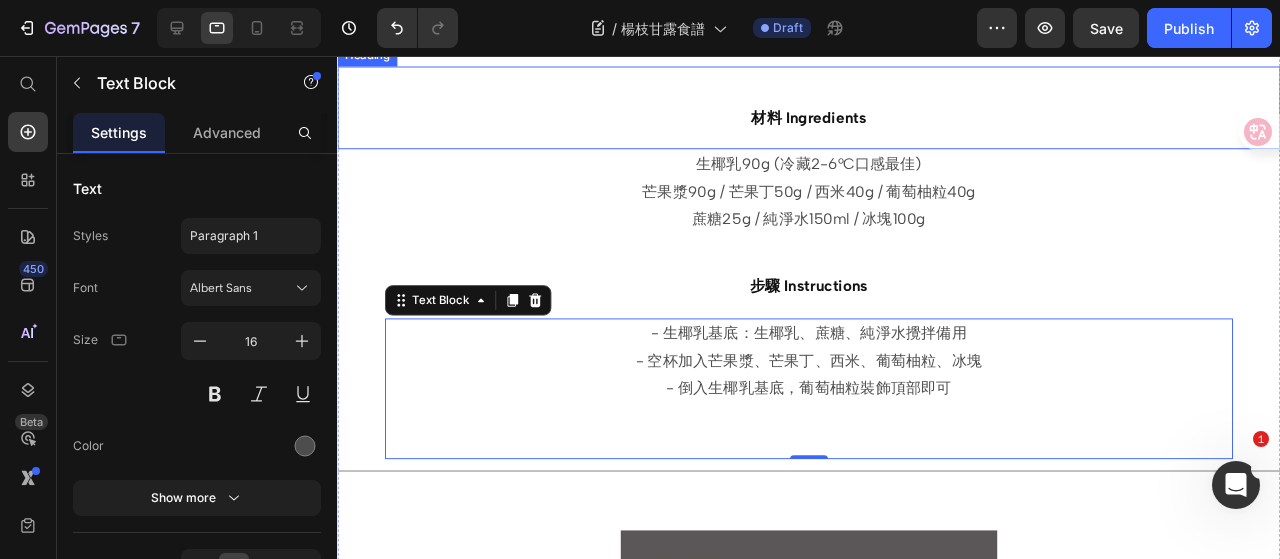 scroll, scrollTop: 681, scrollLeft: 0, axis: vertical 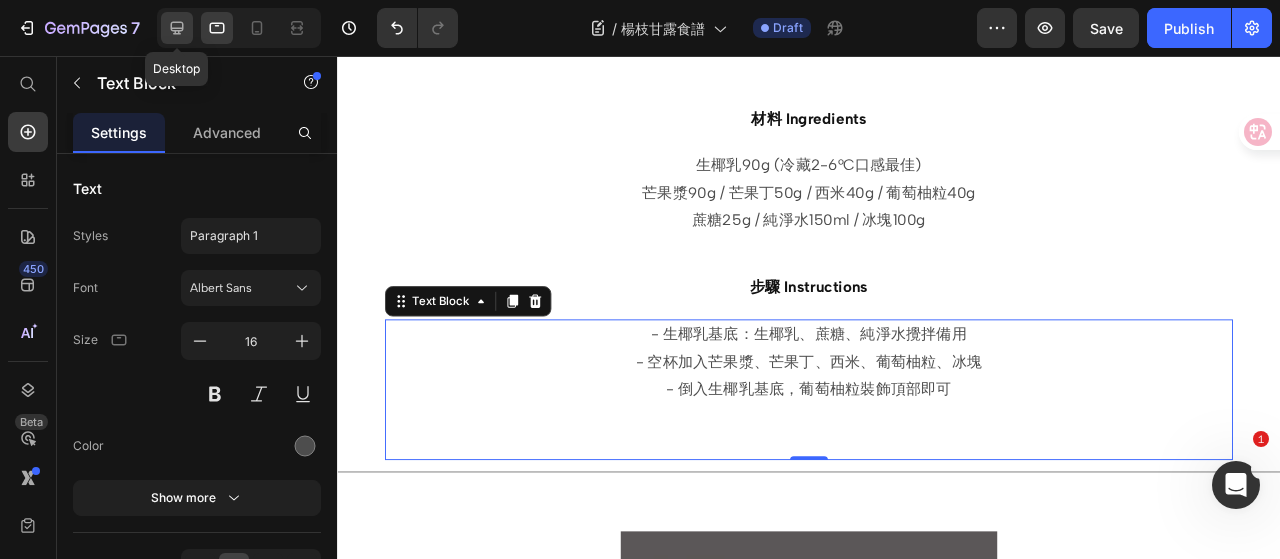 click 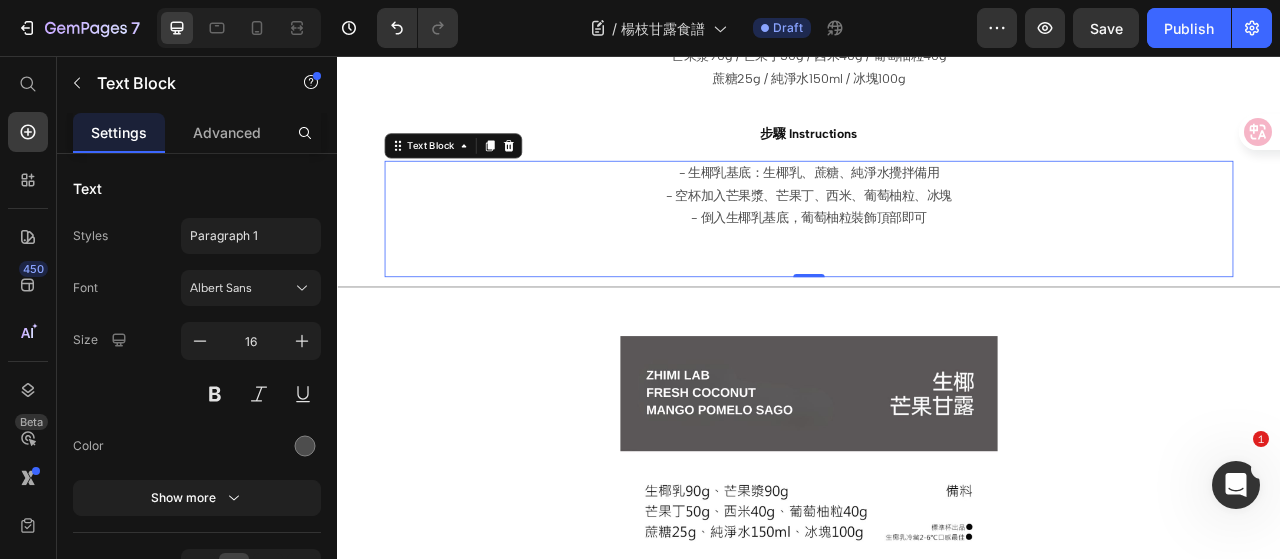 scroll, scrollTop: 885, scrollLeft: 0, axis: vertical 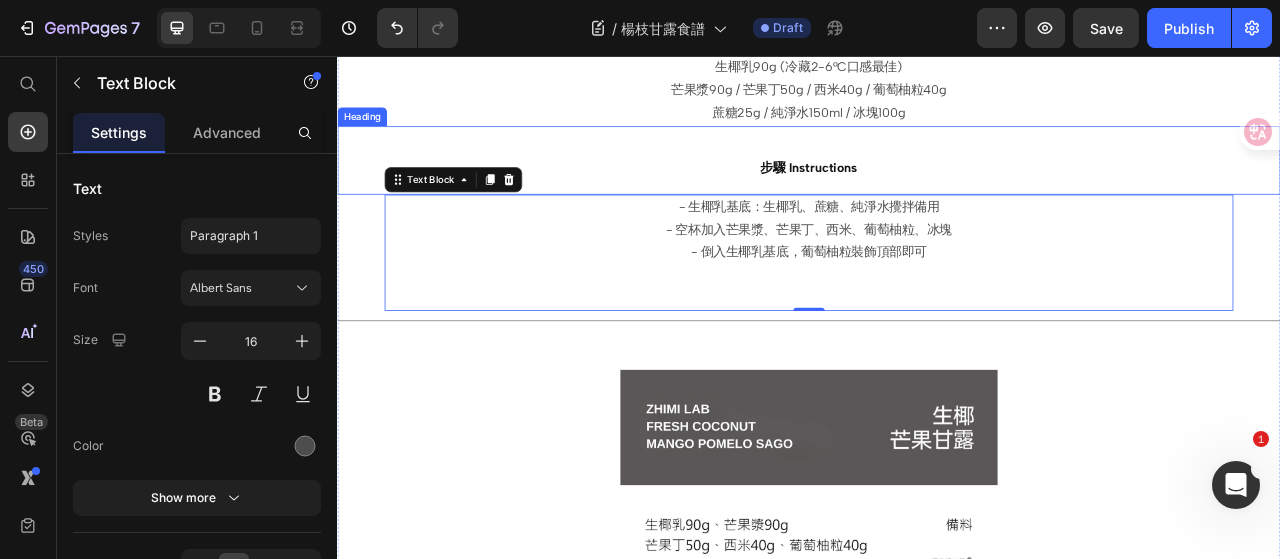 click on "步驟 Instructions" at bounding box center (937, 198) 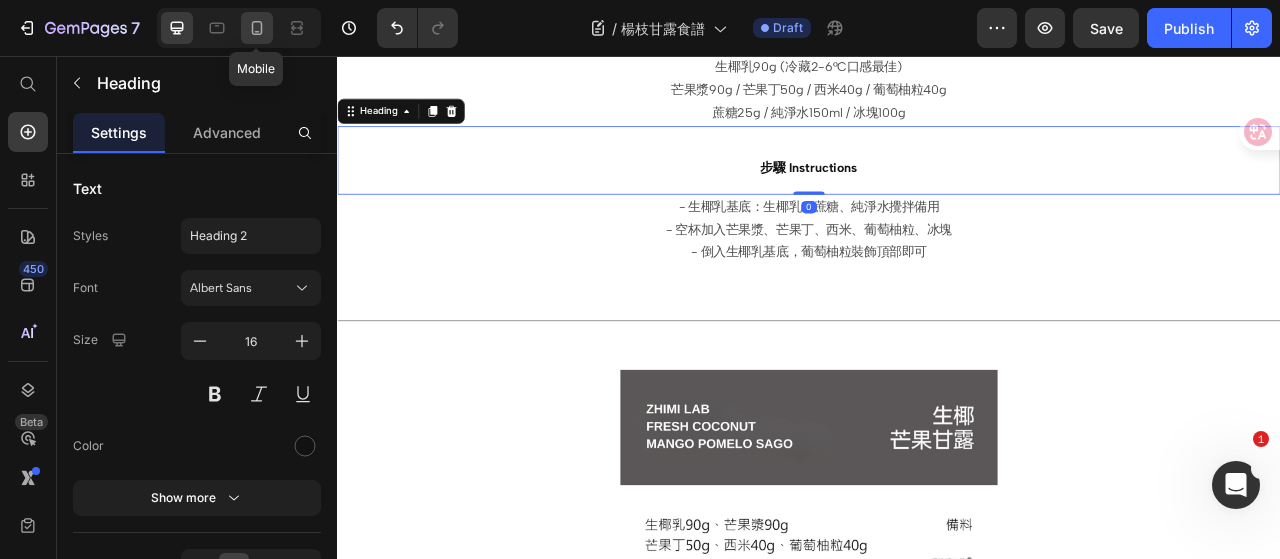 click 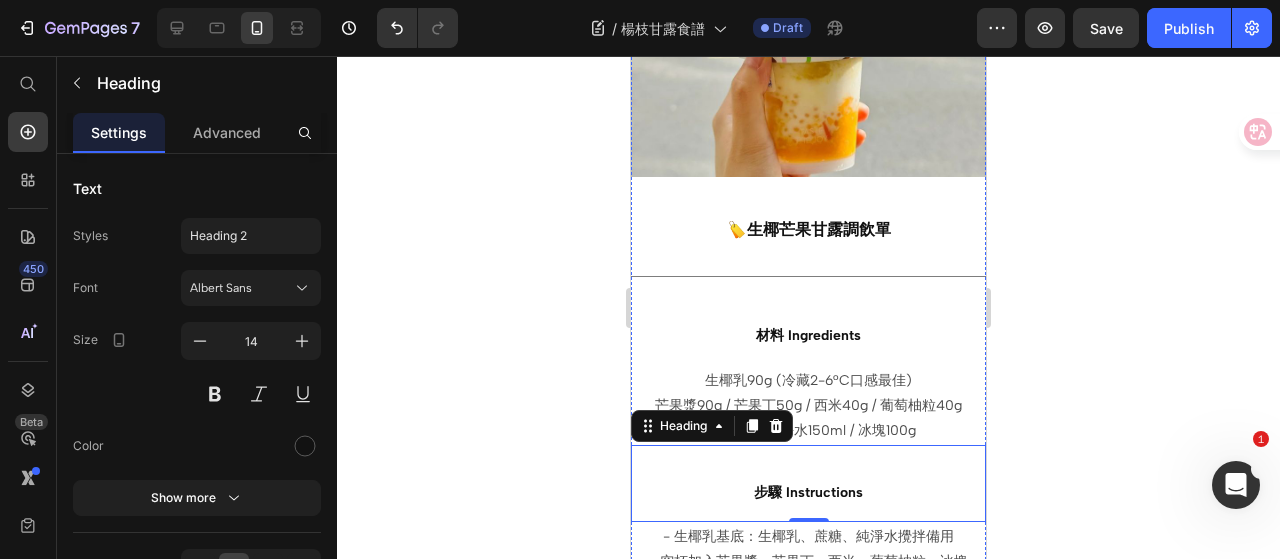 scroll, scrollTop: 500, scrollLeft: 0, axis: vertical 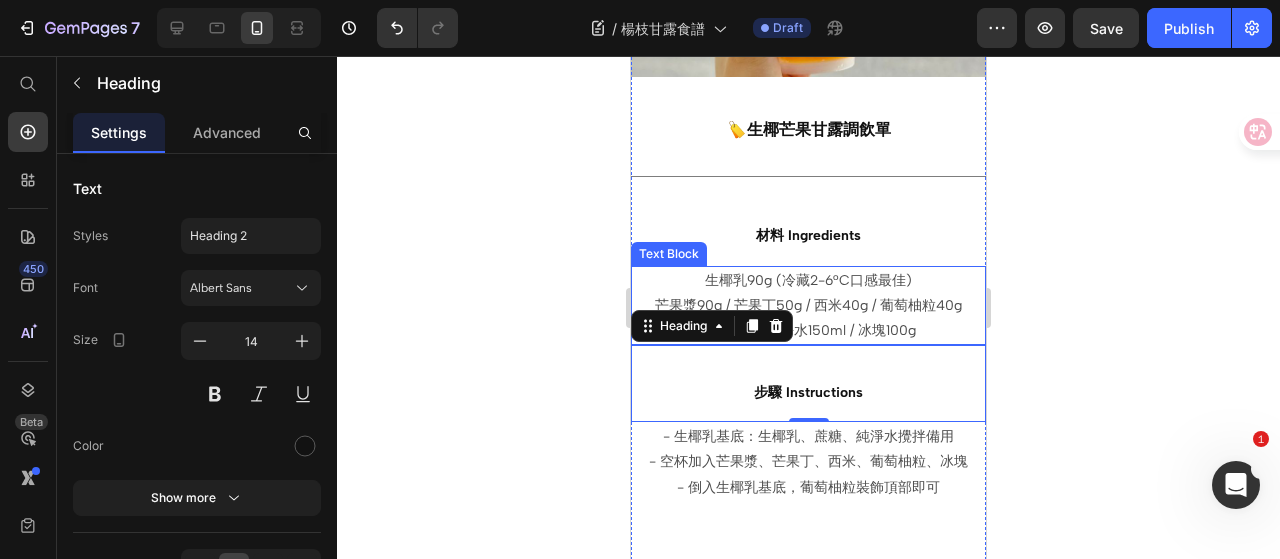 click 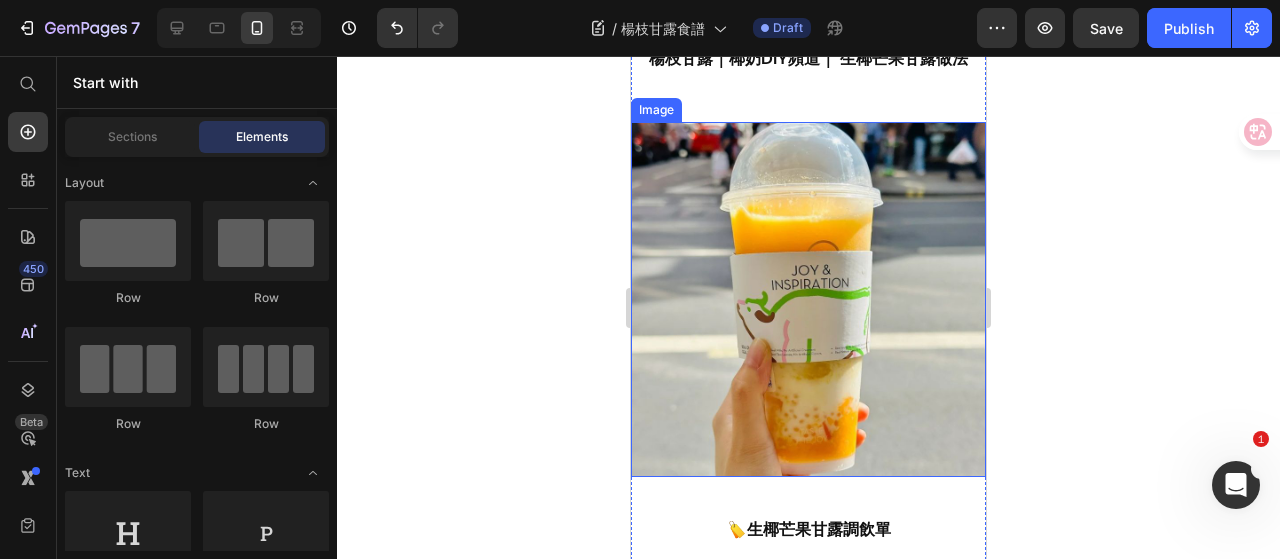 scroll, scrollTop: 0, scrollLeft: 0, axis: both 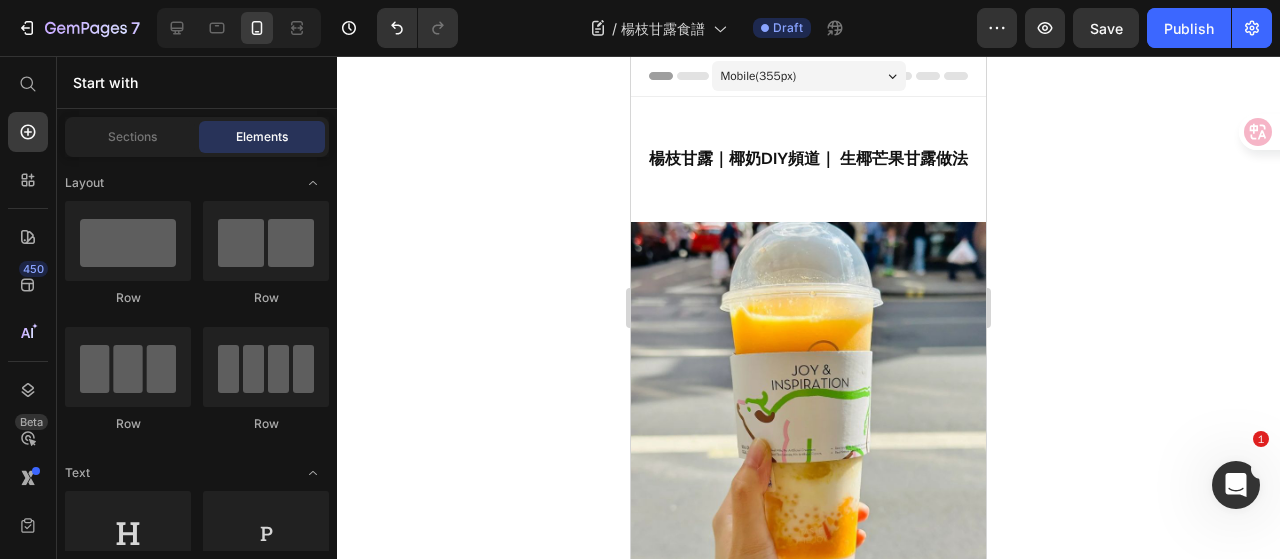 click 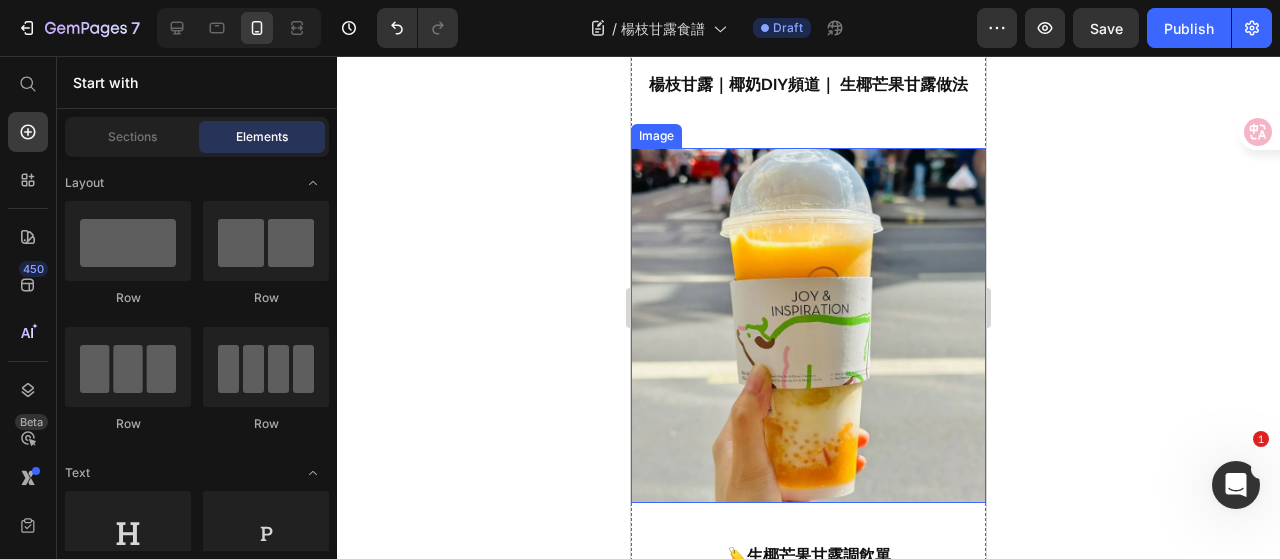 click at bounding box center [808, 325] 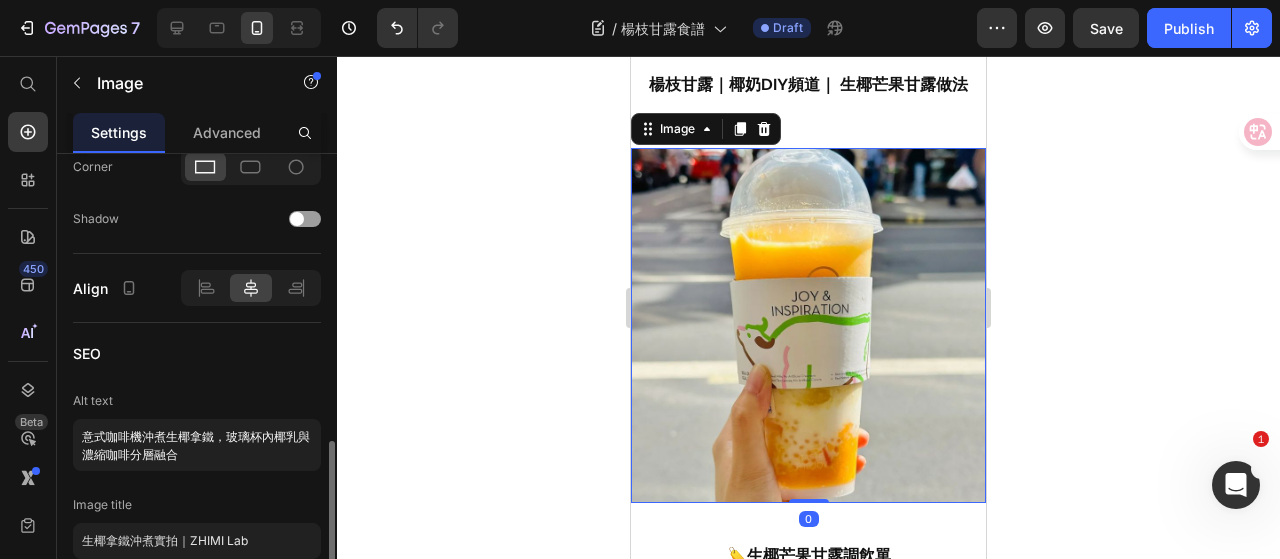 scroll, scrollTop: 988, scrollLeft: 0, axis: vertical 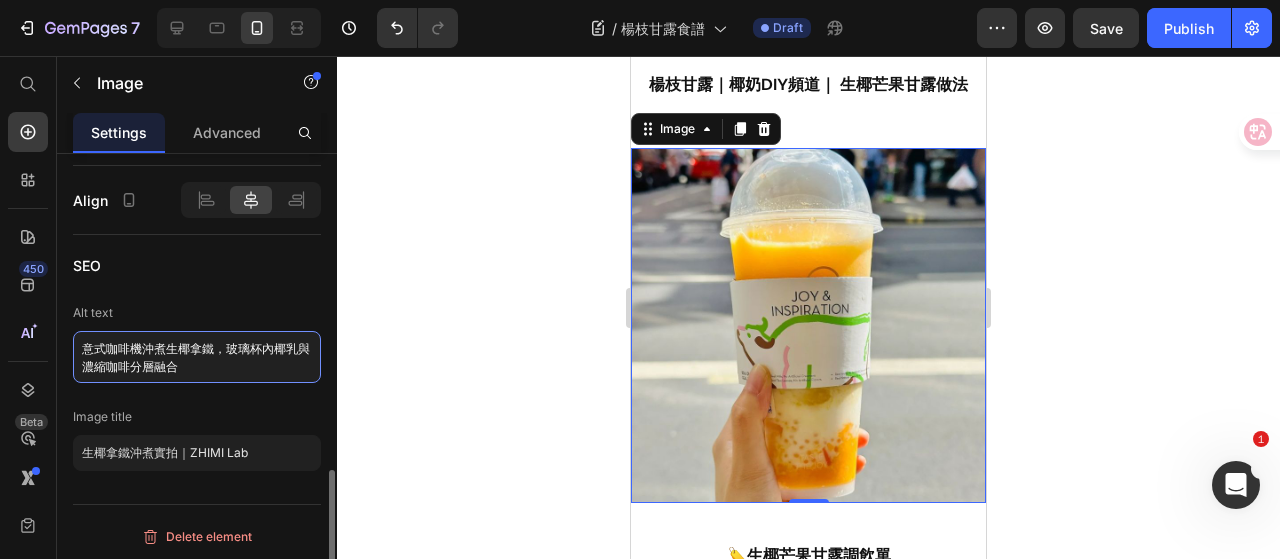 drag, startPoint x: 200, startPoint y: 363, endPoint x: 66, endPoint y: 321, distance: 140.42792 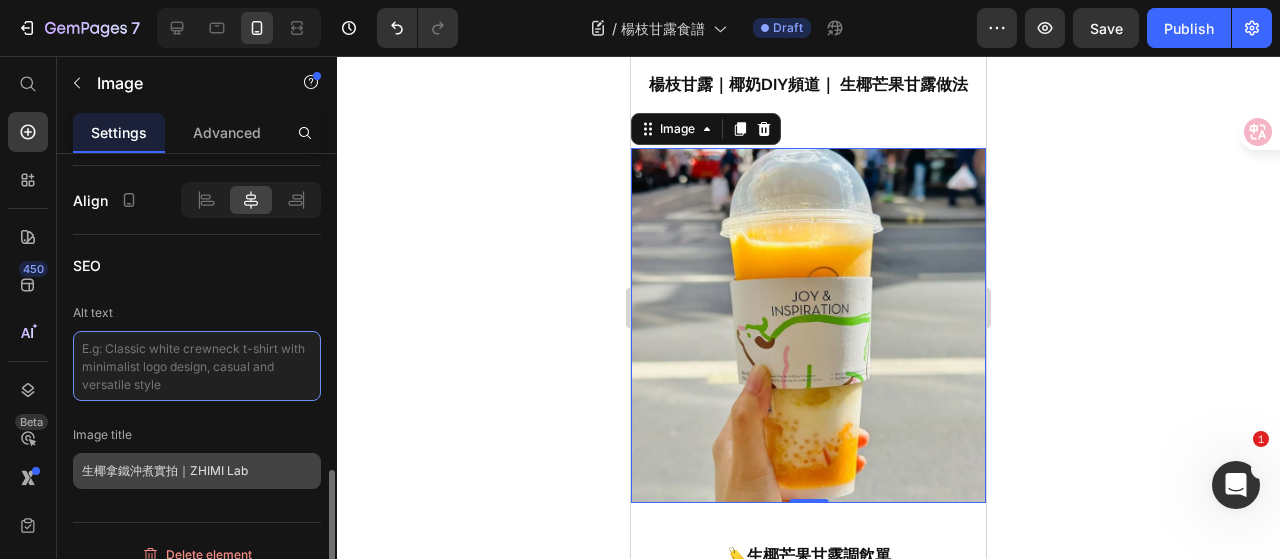 type 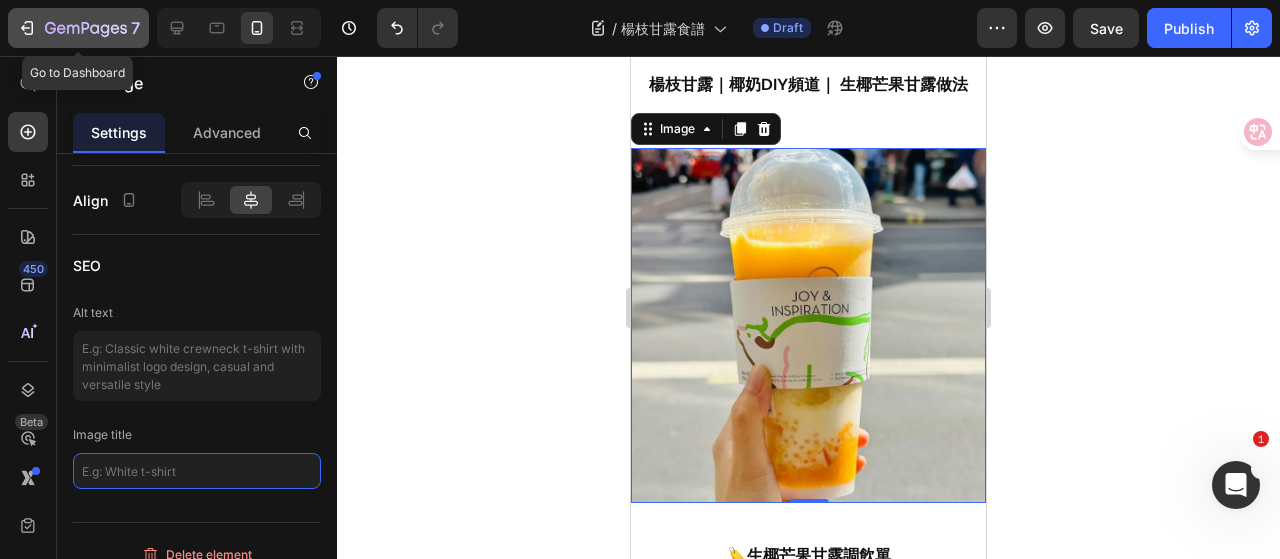 type 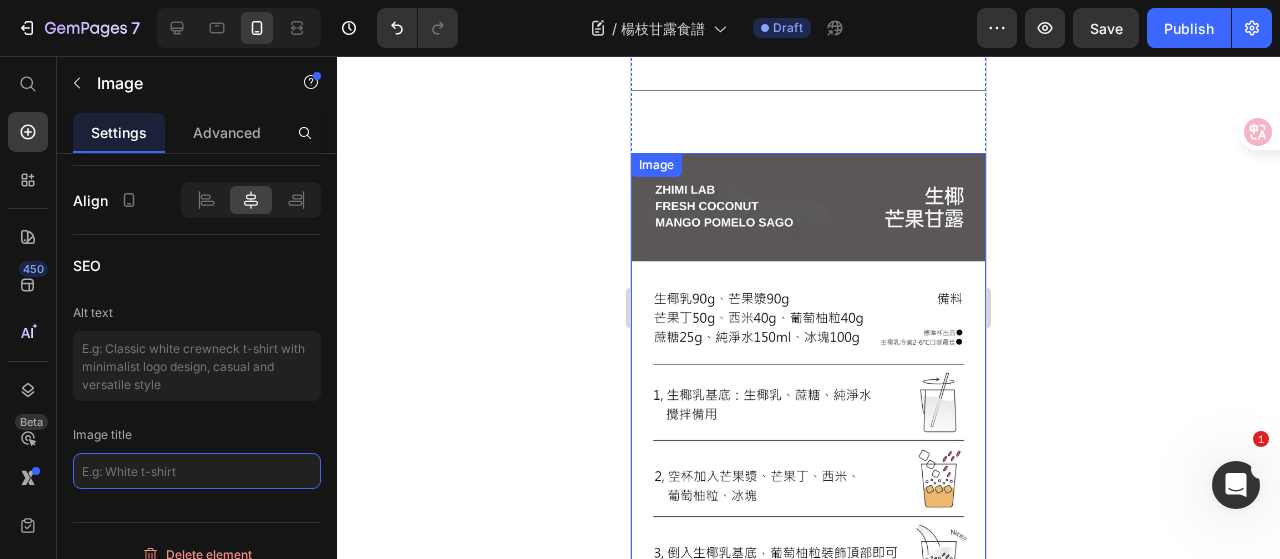 scroll, scrollTop: 874, scrollLeft: 0, axis: vertical 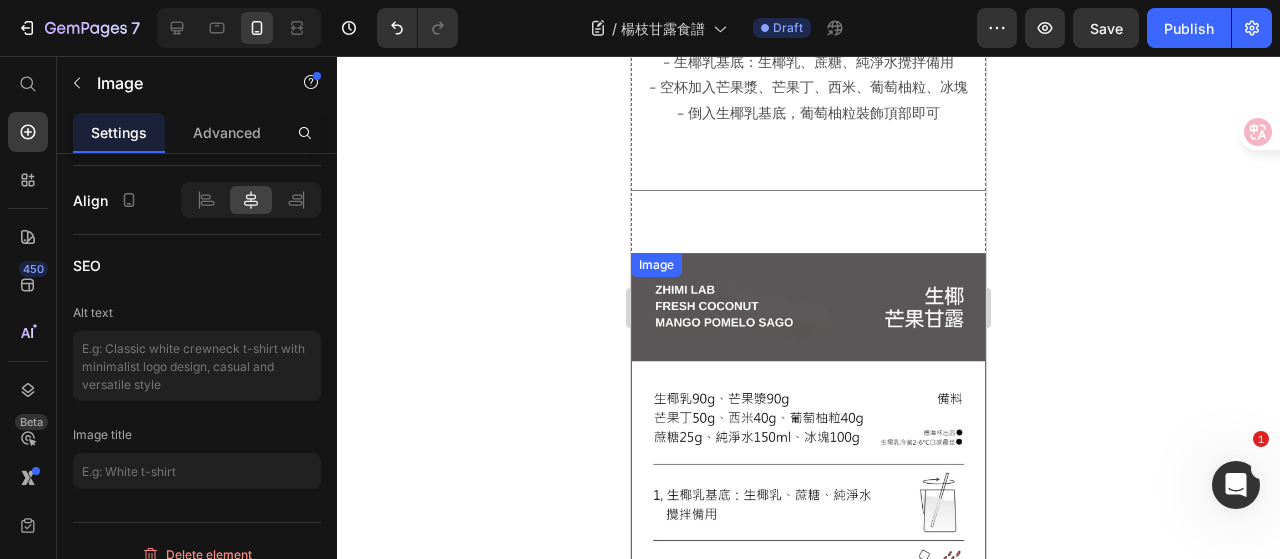 click at bounding box center (808, 489) 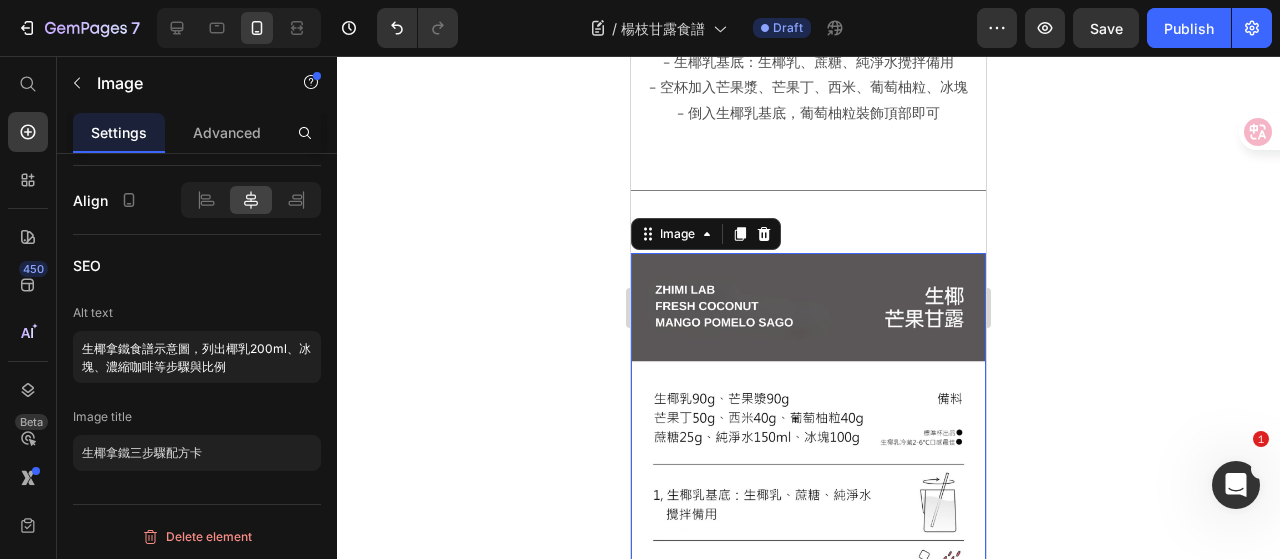 scroll, scrollTop: 988, scrollLeft: 0, axis: vertical 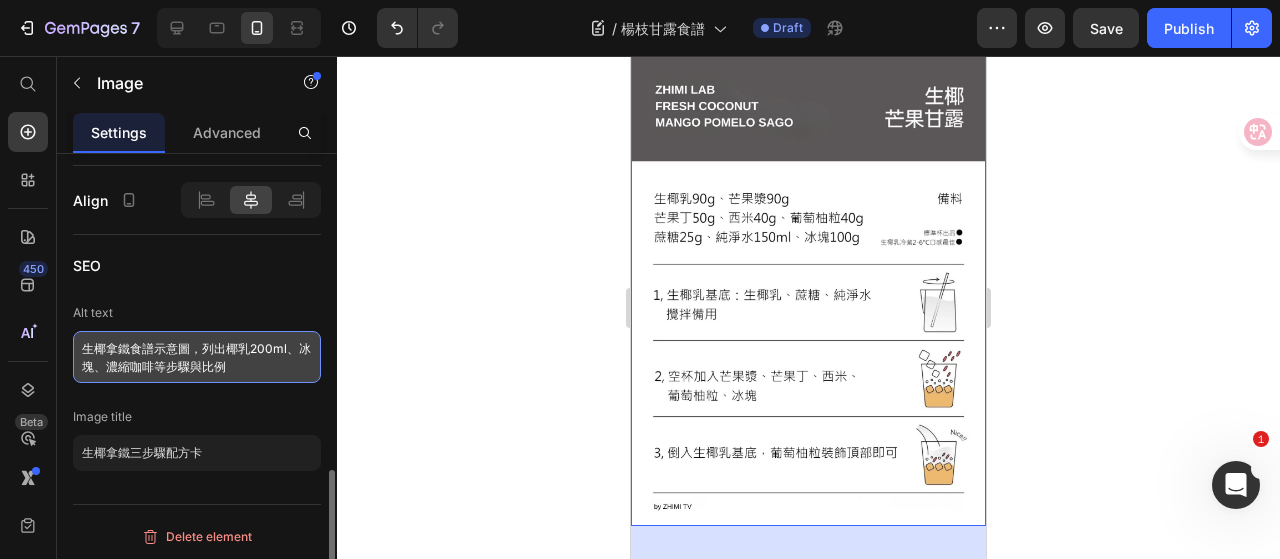 drag, startPoint x: 263, startPoint y: 369, endPoint x: 74, endPoint y: 335, distance: 192.03384 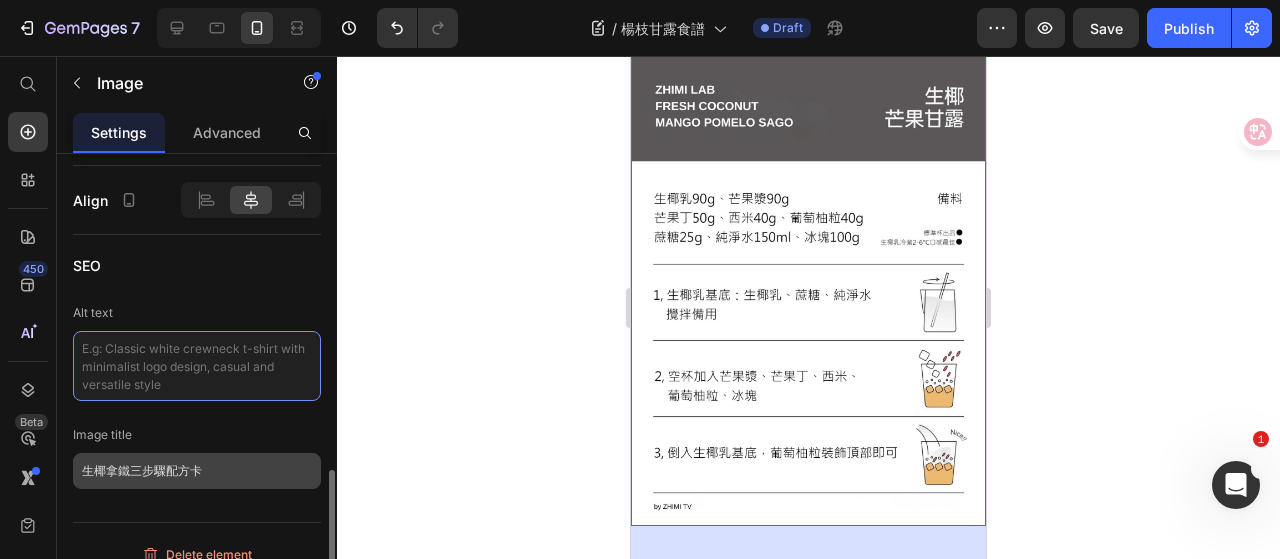 type 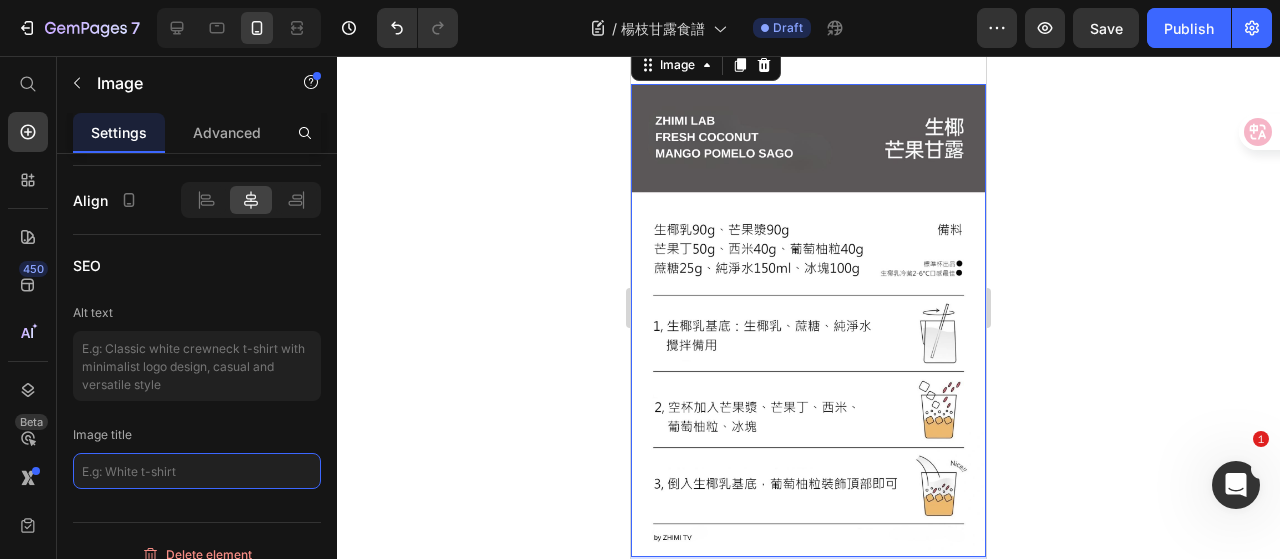 scroll, scrollTop: 1074, scrollLeft: 0, axis: vertical 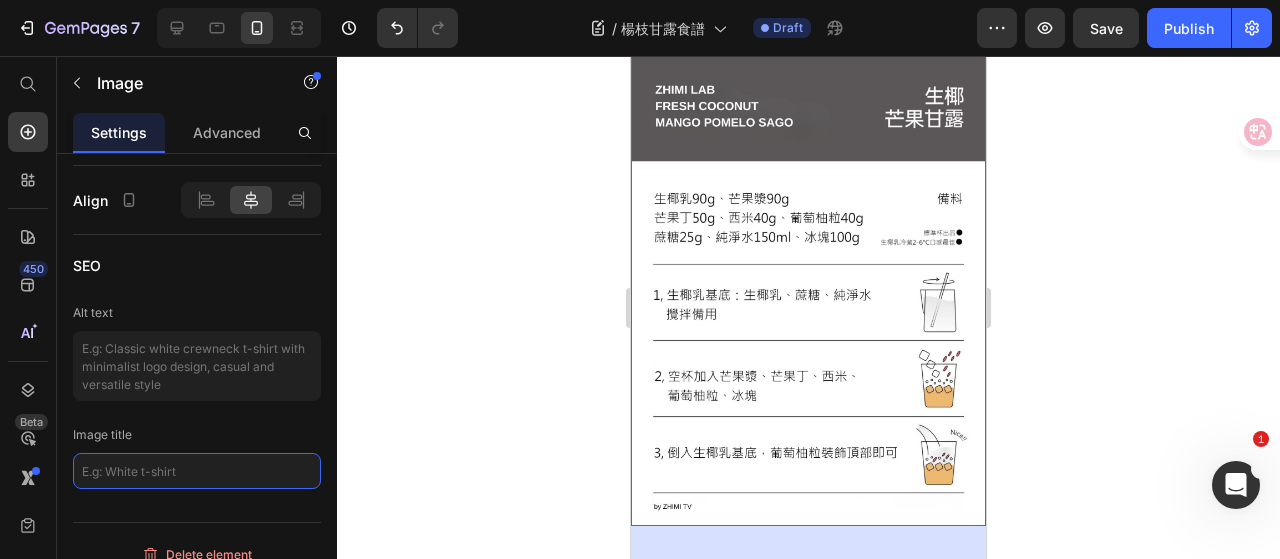type 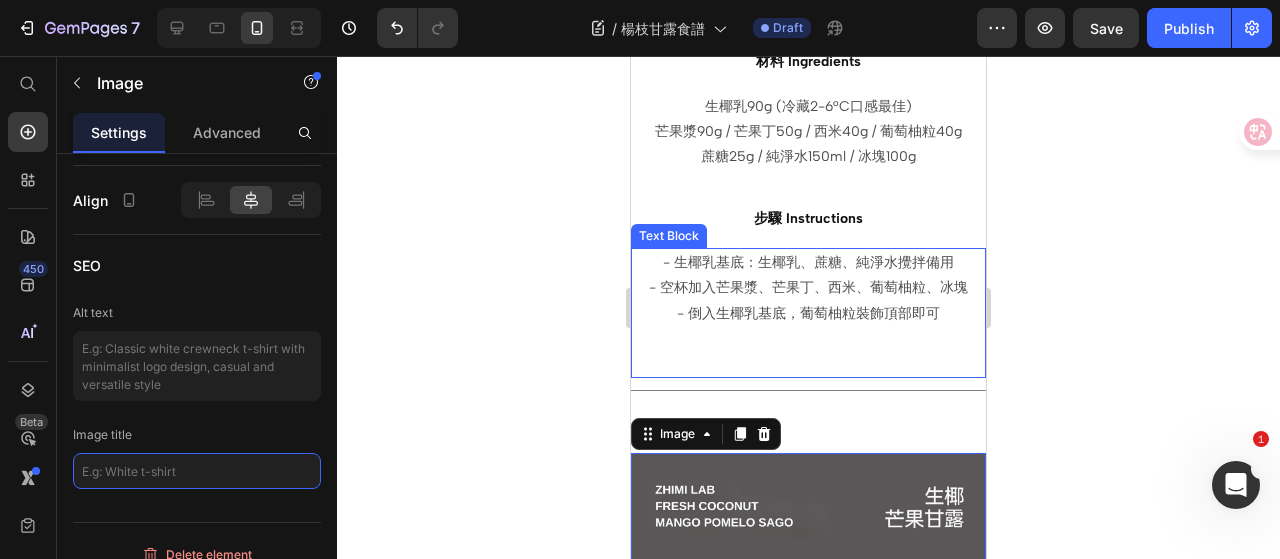 scroll, scrollTop: 574, scrollLeft: 0, axis: vertical 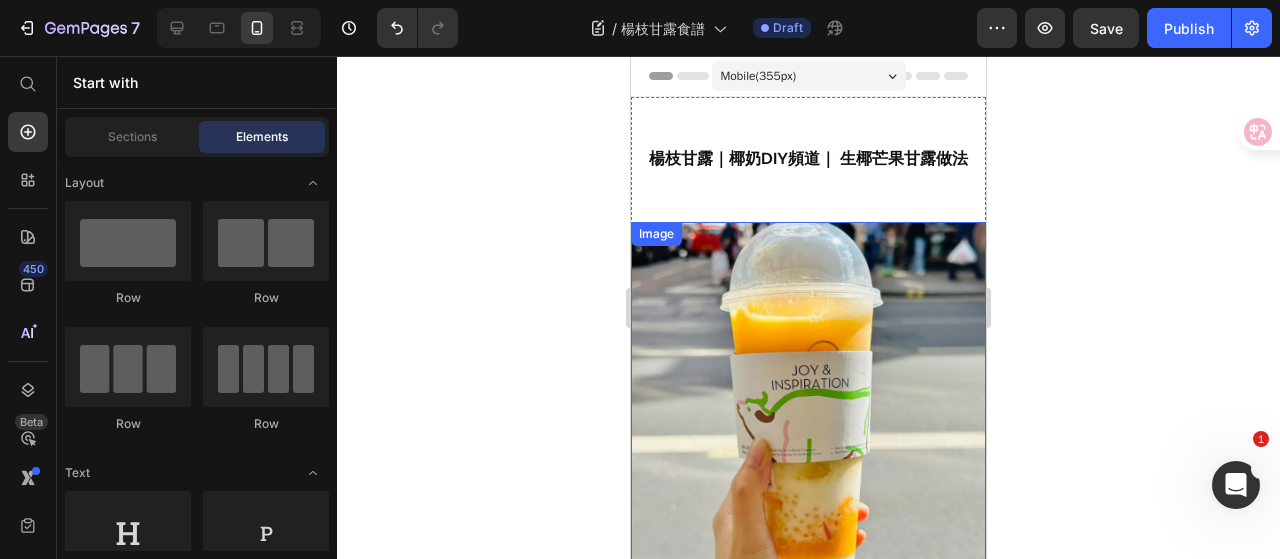click at bounding box center (808, 399) 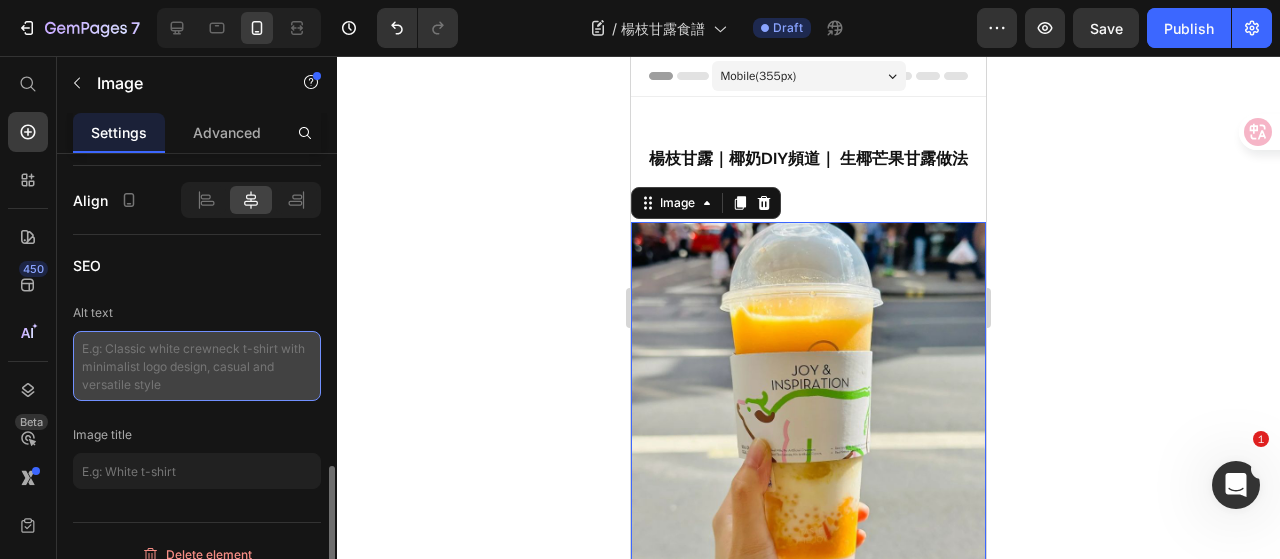 click at bounding box center [197, 366] 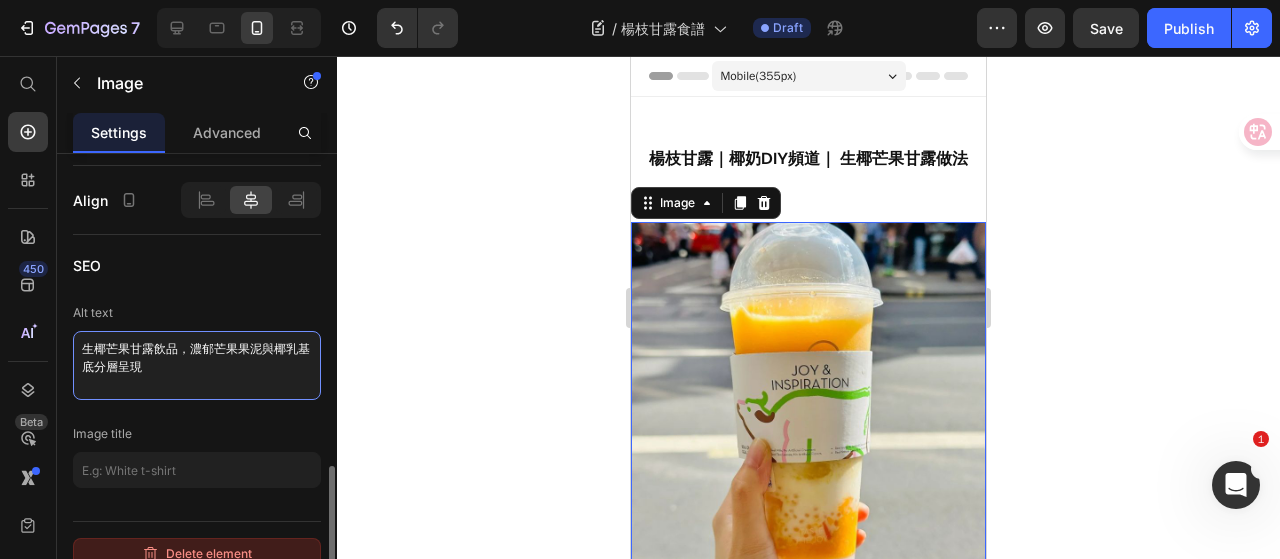 type on "生椰芒果甘露飲品，濃郁芒果果泥與椰乳基底分層呈現" 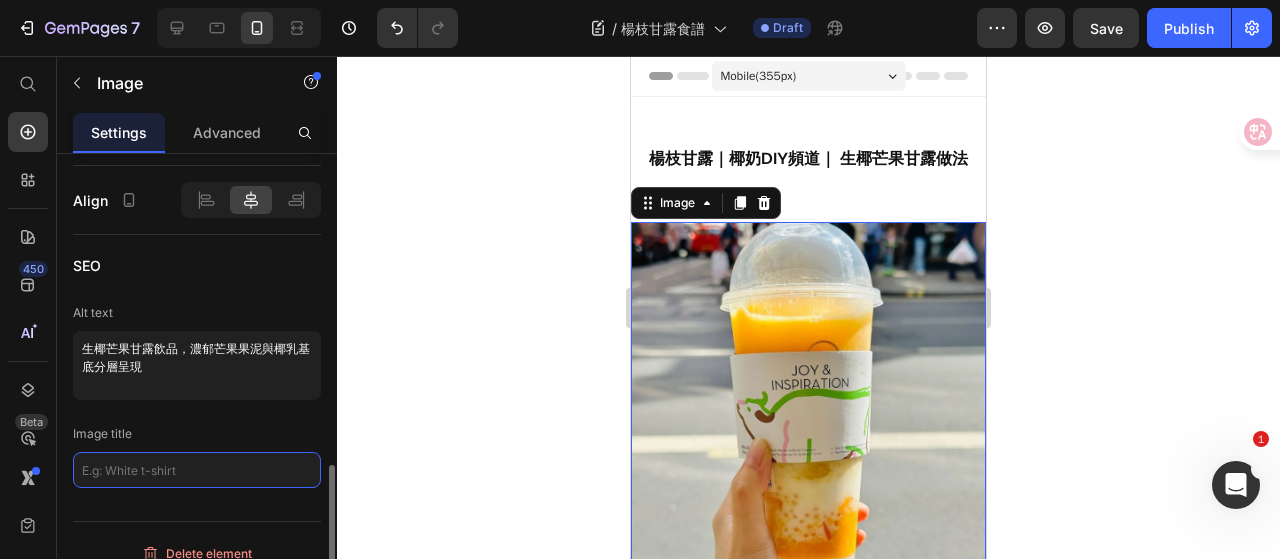 click 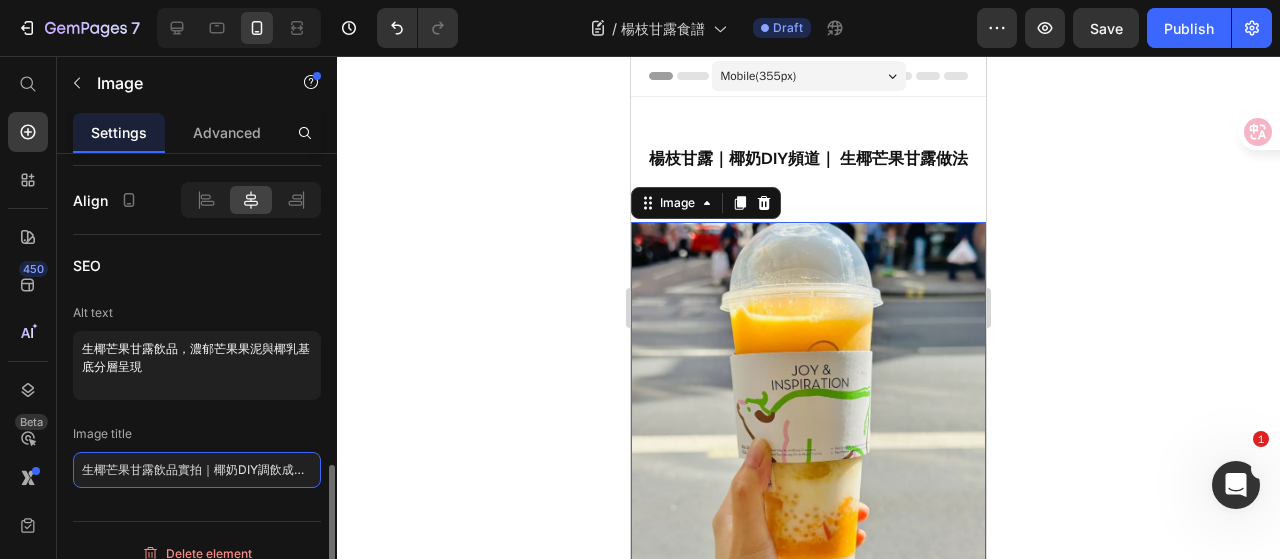 scroll, scrollTop: 0, scrollLeft: 5, axis: horizontal 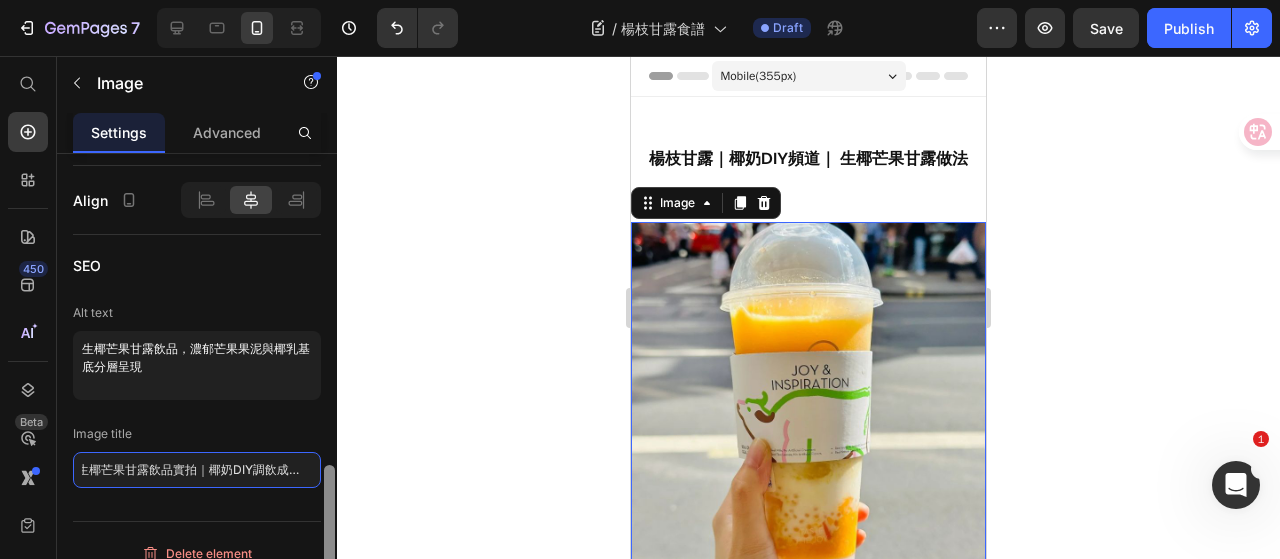 type on "生椰芒果甘露飲品實拍｜椰奶DIY調飲成品圖" 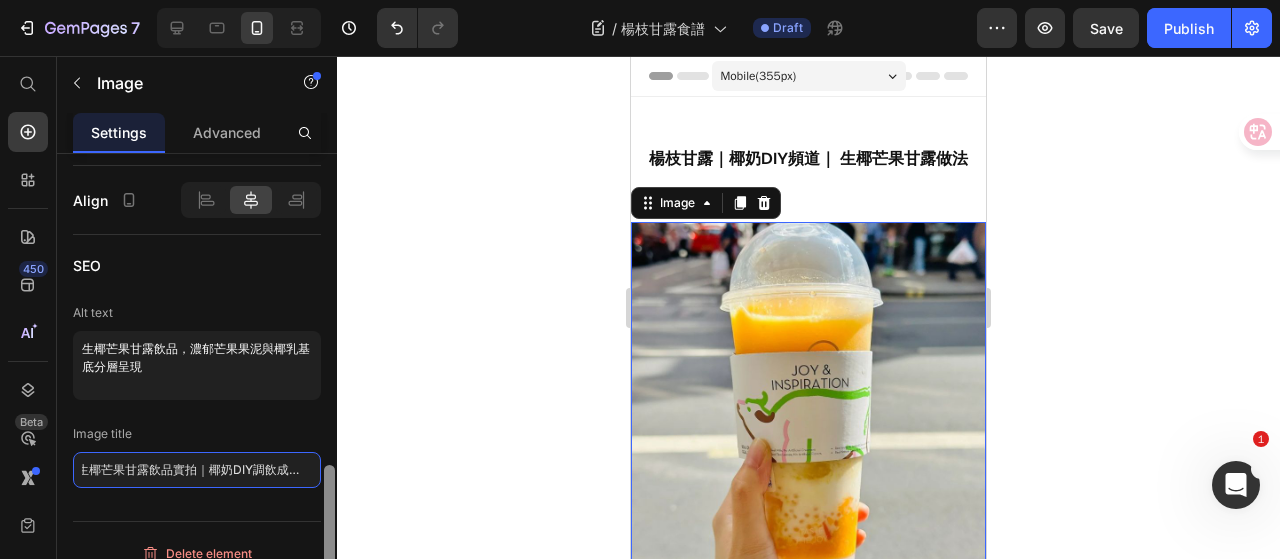 scroll, scrollTop: 0, scrollLeft: 0, axis: both 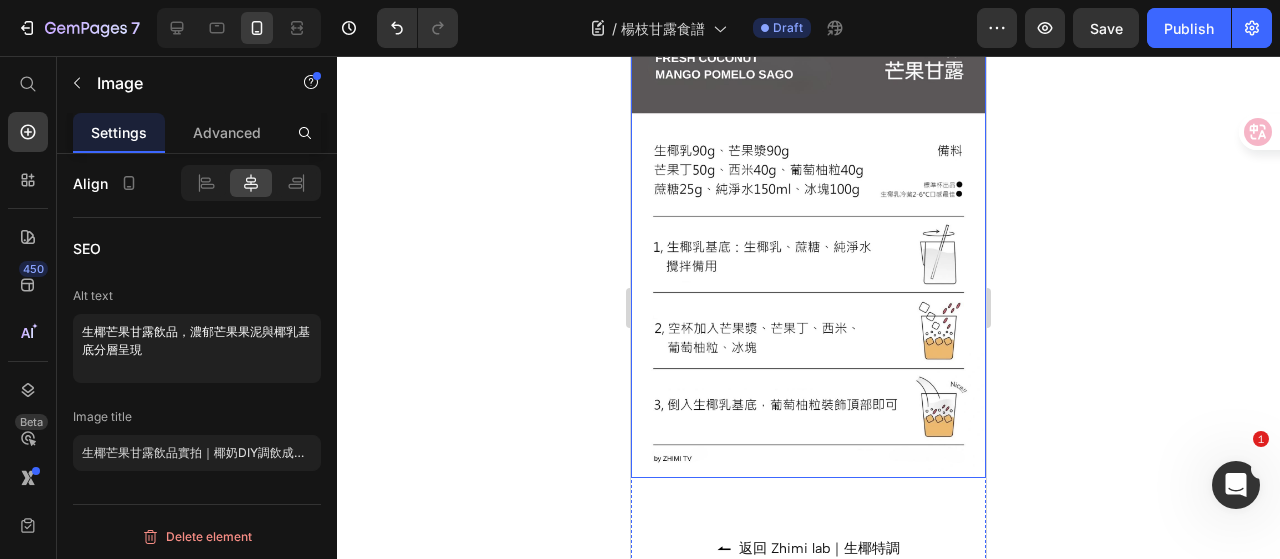 click at bounding box center [808, 241] 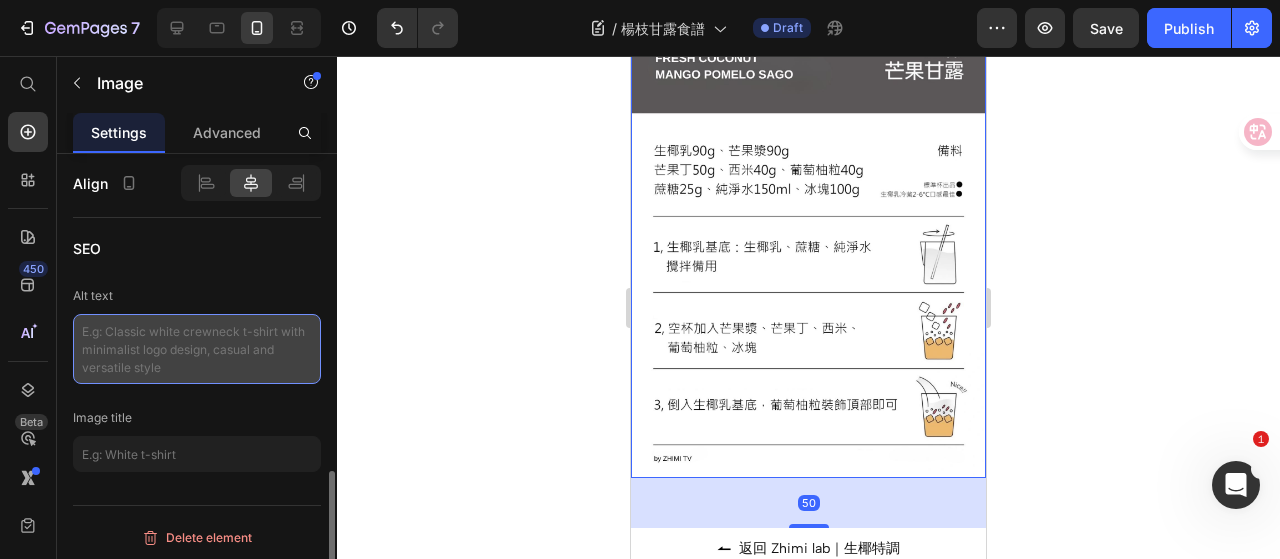 click at bounding box center (197, 349) 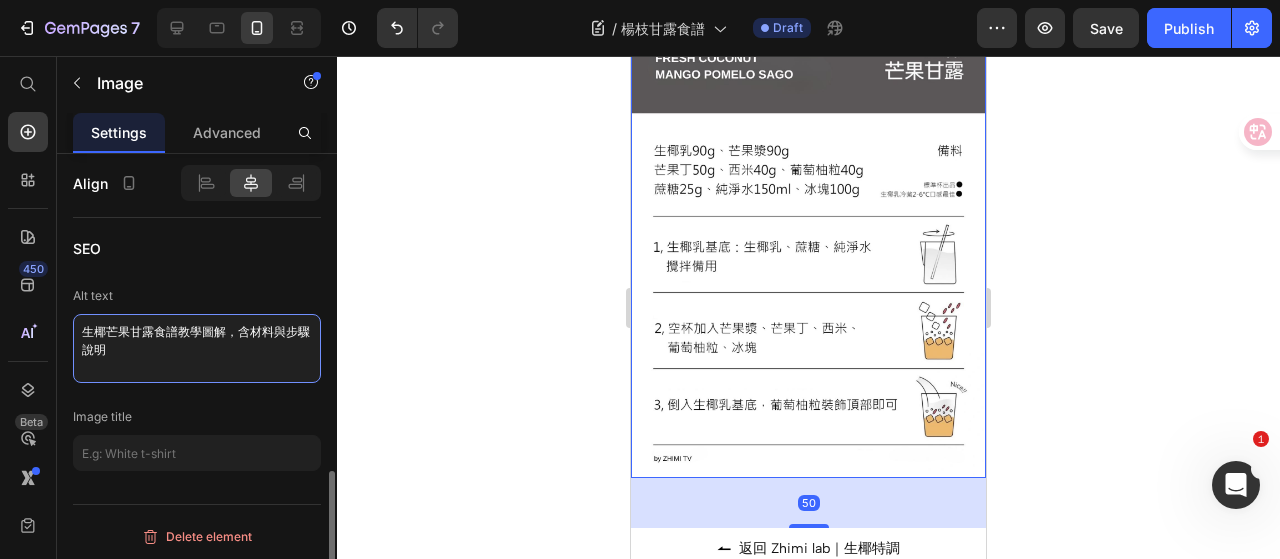 type on "生椰芒果甘露食譜教學圖解，含材料與步驟說明" 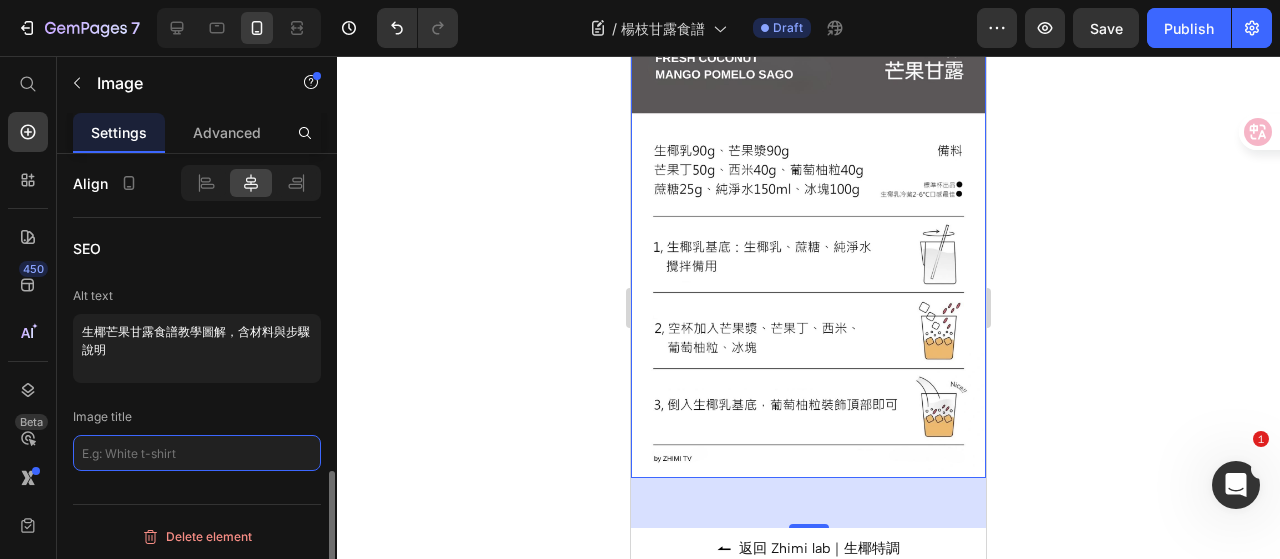 click 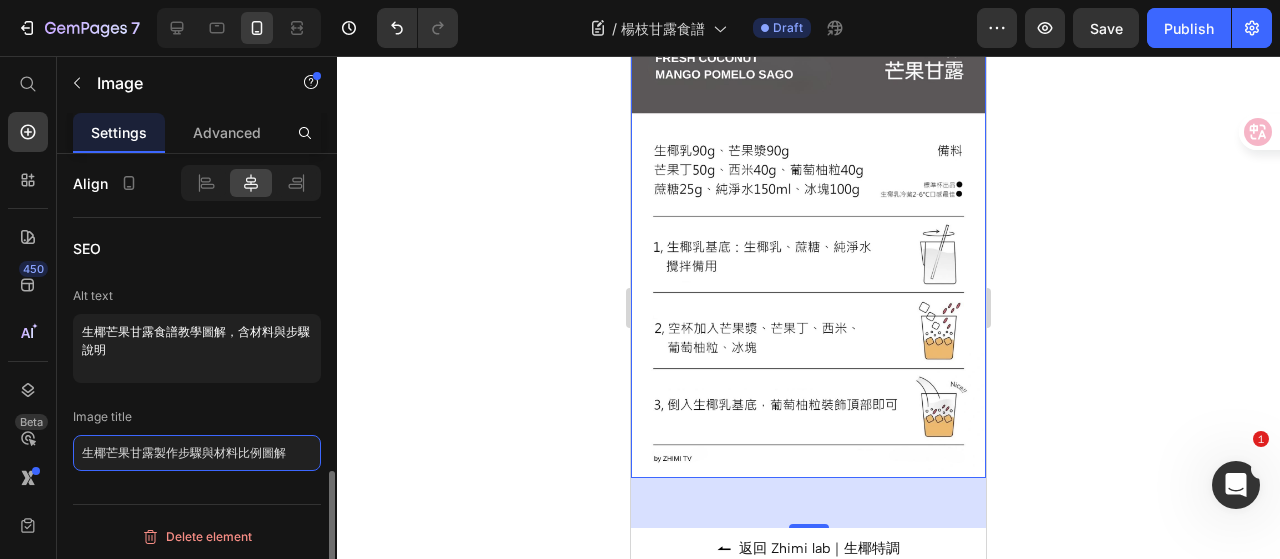 type on "生椰芒果甘露製作步驟與材料比例圖解" 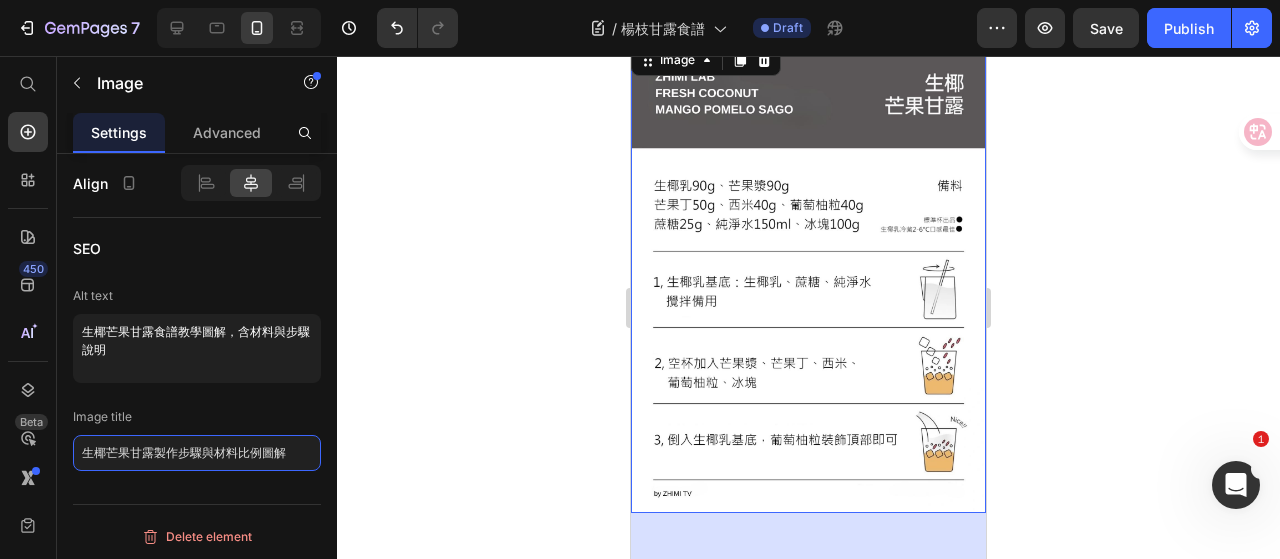 scroll, scrollTop: 1322, scrollLeft: 0, axis: vertical 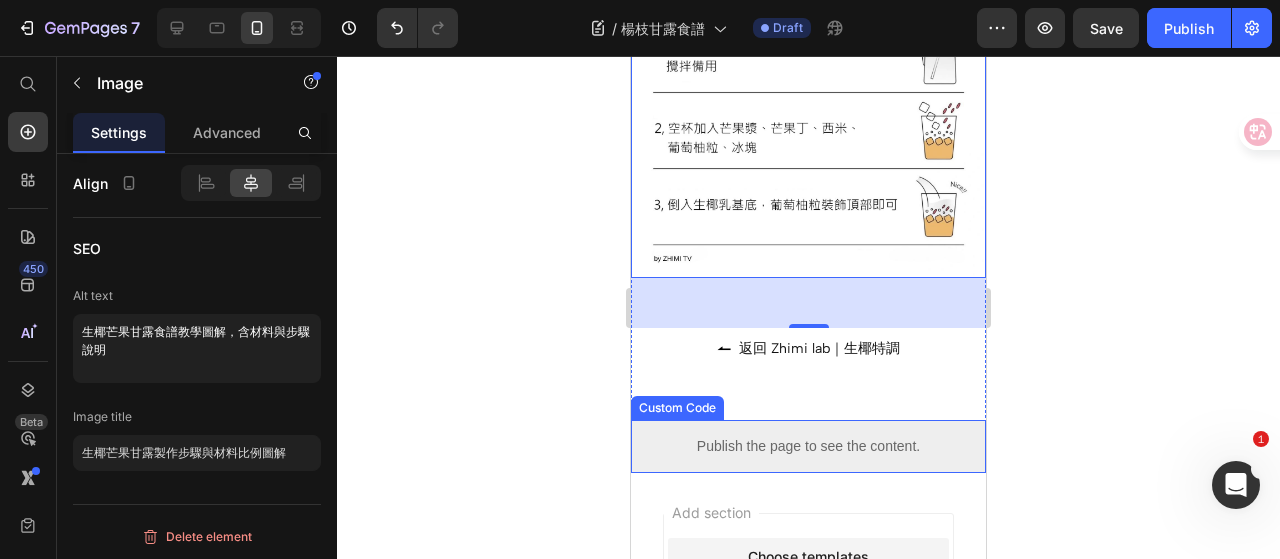 click on "Publish the page to see the content." at bounding box center (808, 446) 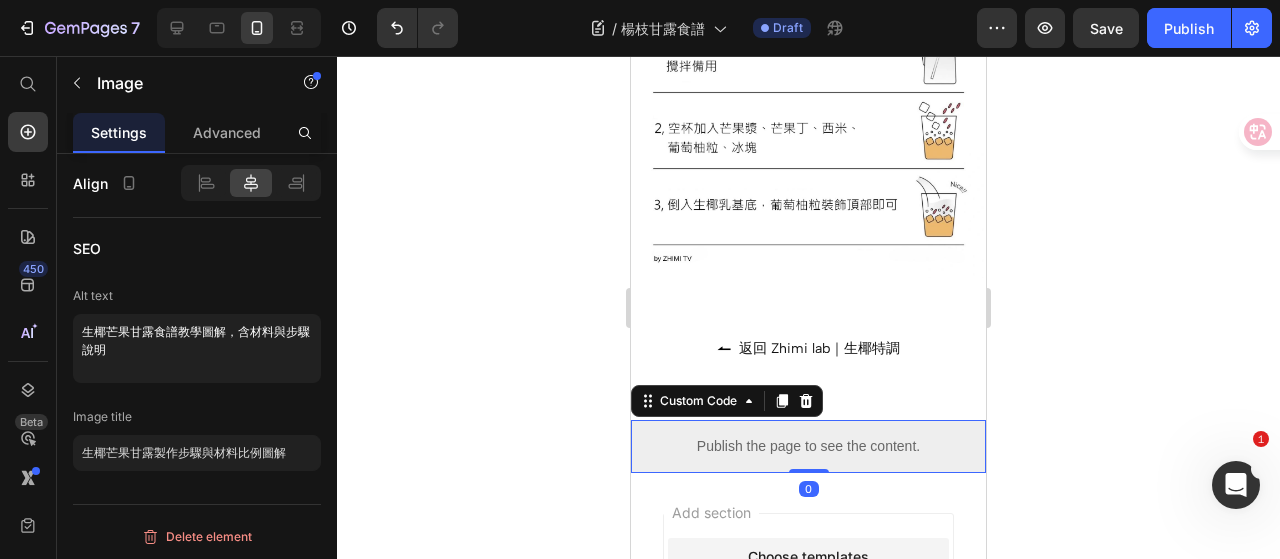 scroll, scrollTop: 0, scrollLeft: 0, axis: both 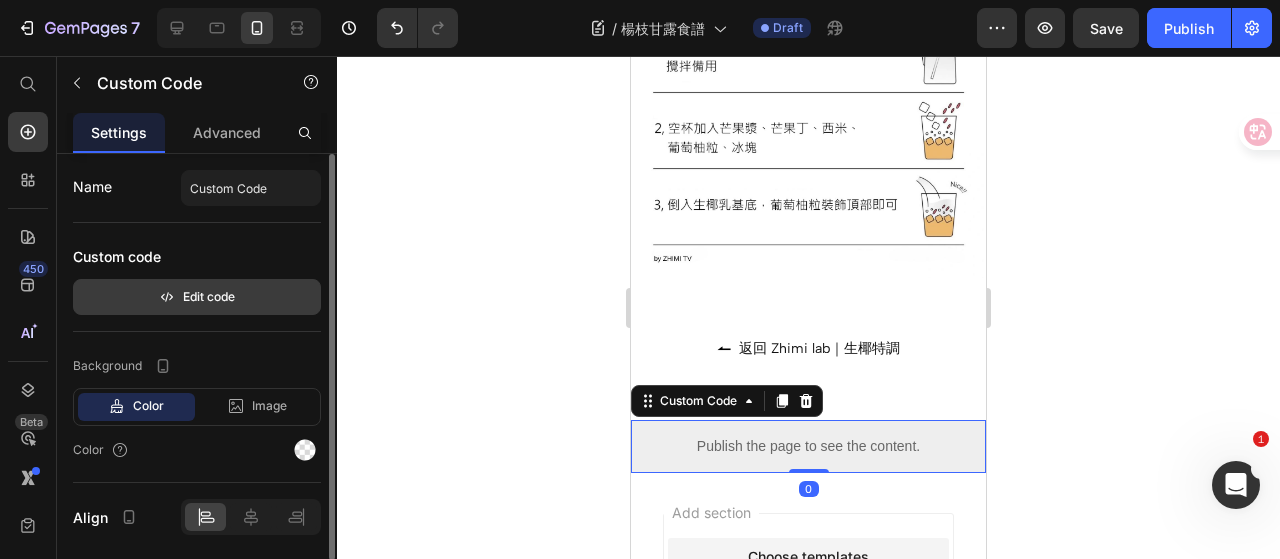 click on "Edit code" at bounding box center [197, 297] 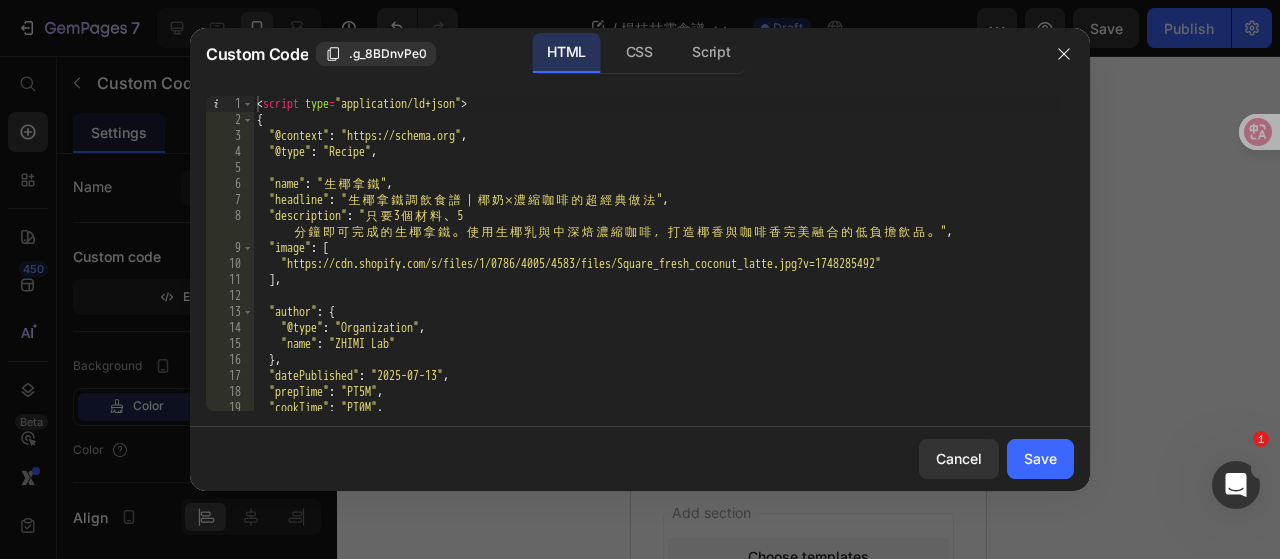 scroll, scrollTop: 0, scrollLeft: 0, axis: both 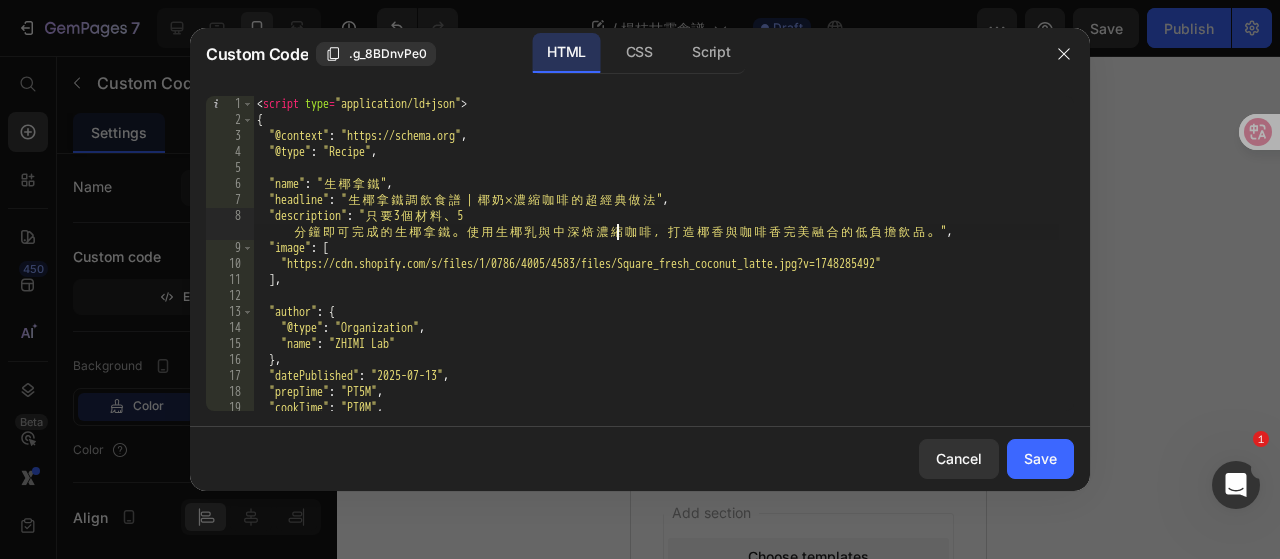 click on "< script   type = "application/ld+json" > {    "@context" :   "https://schema.org" ,    "@type" :   "Recipe" ,    "name" :   " 生 椰 拿 鐵 " ,    "headline" :   " 生 椰 拿 鐵 調 飲 食 譜 ｜ 椰 奶  ×  濃 縮 咖 啡 的 超 經 典 做 法 " ,    "description" :   " 只 要  3  個 材 料 、 5         分 鐘 即 可 完 成 的 生 椰 拿 鐵 。 使 用 生 椰 乳 與 中 深 焙 濃 縮 咖 啡 ， 打 造 椰 香 與 咖 啡 香 完 美 融 合 的 低 負 擔 飲 品 。 " ,    "image" :   [      "https://cdn.shopify.com/s/files/1/0786/4005/4583/files/Square_fresh_coconut_latte.jpg?v=1748285492"    ] ,    "author" :   {      "@type" :   "Organization" ,      "name" :   "ZHIMI Lab"    } ,    "datePublished" :   "2025-07-13" ,    "prepTime" :   "PT5M" ,    "cookTime" :   "PT0M" ,    "totalTime" :   "PT5M" ," at bounding box center [656, 269] 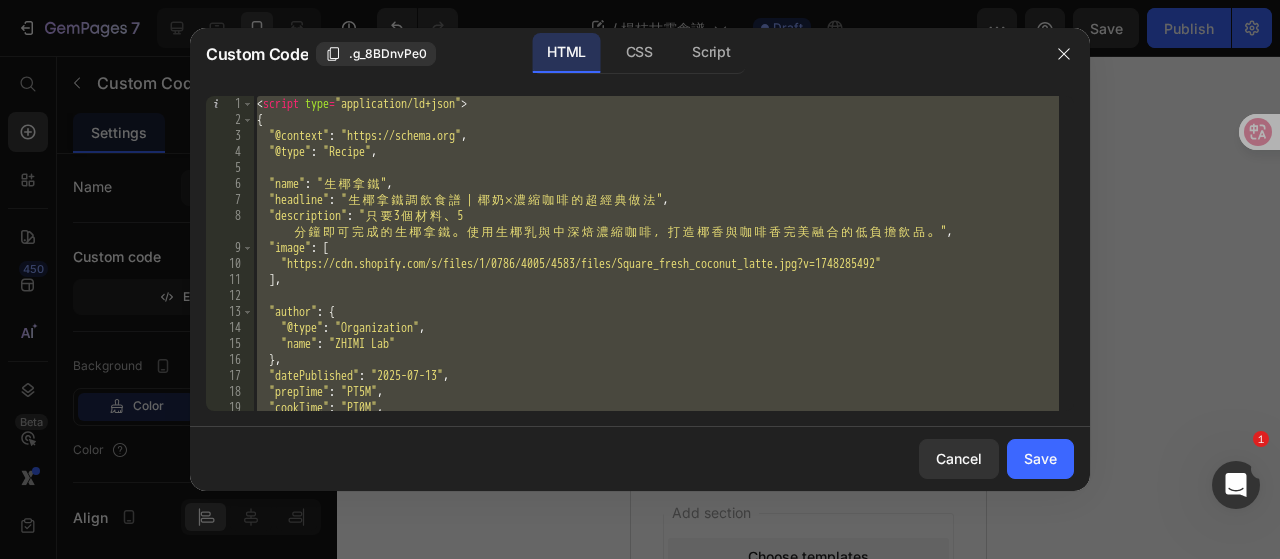 paste 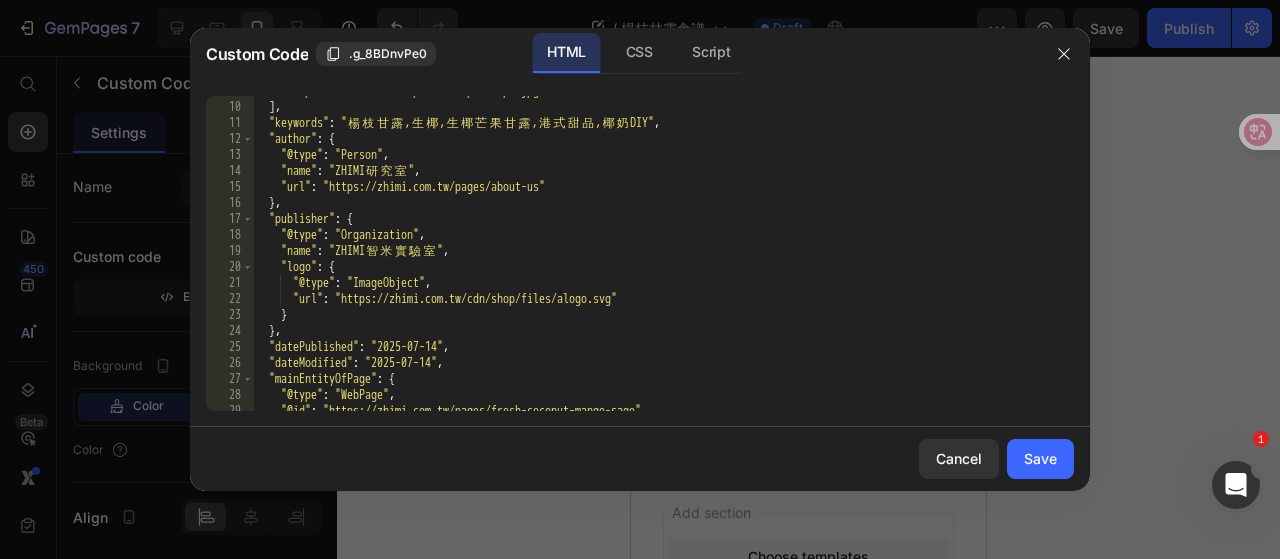scroll, scrollTop: 0, scrollLeft: 0, axis: both 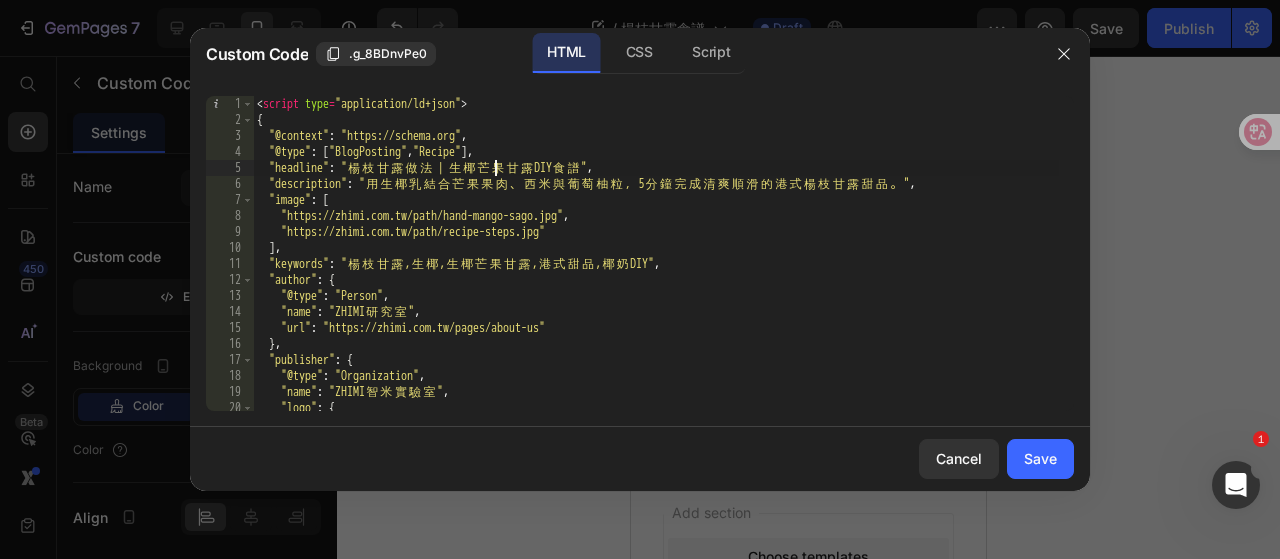 click on "< script   type = "application/ld+json" > {    "@context" :   "https://schema.org" ,    "@type" :   [ "BlogPosting" , "Recipe" ] ,    "headline" :   " 楊 枝 甘 露 做 法 ｜ 生 椰 芒 果 甘 露  DIY  食 譜 " ,    "description" :   " 用 生 椰 乳 結 合 芒 果 果 肉 、 西 米 與 葡 萄 柚 粒 ， 5  分 鐘 完 成 清 爽 順 滑 的 港 式 楊 枝 甘 露 甜 品 。 " ,    "image" :   [      "https://zhimi.com.tw/path/hand-mango-sago.jpg" ,      "https://zhimi.com.tw/path/recipe-steps.jpg"    ] ,    "keywords" :   " 楊 枝 甘 露 ,  生 椰 ,  生 椰 芒 果 甘 露 ,  港 式 甜 品 ,  椰 奶 DIY" ,    "author" :   {      "@type" :   "Person" ,      "name" :   "ZHIMI  研 究 室 " ,      "url" :   "https://zhimi.com.tw/pages/about-us"    } ,    "publisher" :   {      "@type" :   "Organization" ,      "name" :   "ZHIMI  智 米 實 驗 室 " ,      "logo" :   {         "@type" :   "ImageObject" ," at bounding box center (656, 269) 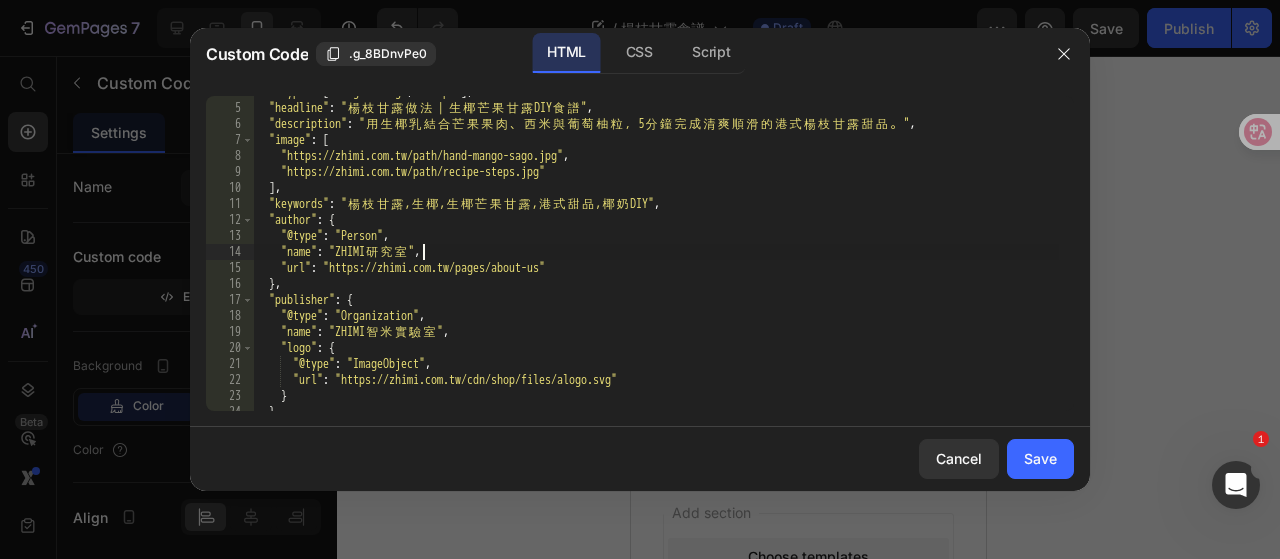 click on ""@type" :   [ "BlogPosting" , "Recipe" ] ,    "headline" :   " 楊 枝 甘 露 做 法 ｜ 生 椰 芒 果 甘 露  DIY  食 譜 " ,    "description" :   " 用 生 椰 乳 結 合 芒 果 果 肉 、 西 米 與 葡 萄 柚 粒 ， 5  分 鐘 完 成 清 爽 順 滑 的 港 式 楊 枝 甘 露 甜 品 。 " ,    "image" :   [      "https://zhimi.com.tw/path/hand-mango-sago.jpg" ,      "https://zhimi.com.tw/path/recipe-steps.jpg"    ] ,    "keywords" :   " 楊 枝 甘 露 ,  生 椰 ,  生 椰 芒 果 甘 露 ,  港 式 甜 品 ,  椰 奶 DIY" ,    "author" :   {      "@type" :   "Person" ,      "name" :   "ZHIMI  研 究 室 " ,      "url" :   "https://zhimi.com.tw/pages/about-us"    } ,    "publisher" :   {      "@type" :   "Organization" ,      "name" :   "ZHIMI  智 米 實 驗 室 " ,      "logo" :   {         "@type" :   "ImageObject" ,         "url" :   "https://zhimi.com.tw/cdn/shop/files/alogo.svg"      }    } ," at bounding box center (656, 257) 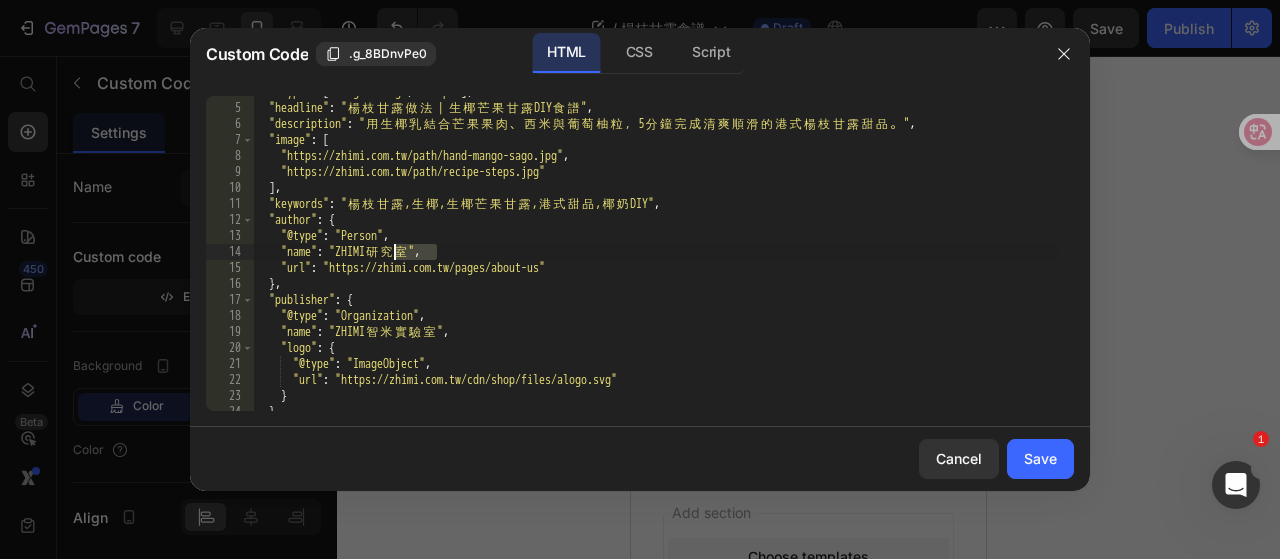 drag, startPoint x: 435, startPoint y: 248, endPoint x: 394, endPoint y: 255, distance: 41.59327 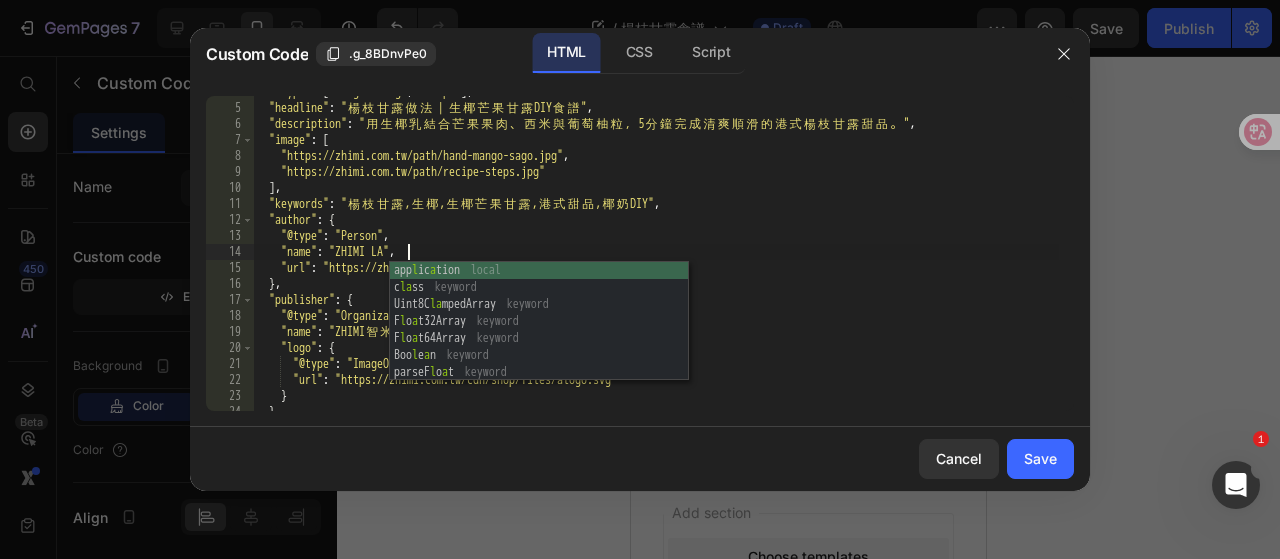 scroll, scrollTop: 0, scrollLeft: 12, axis: horizontal 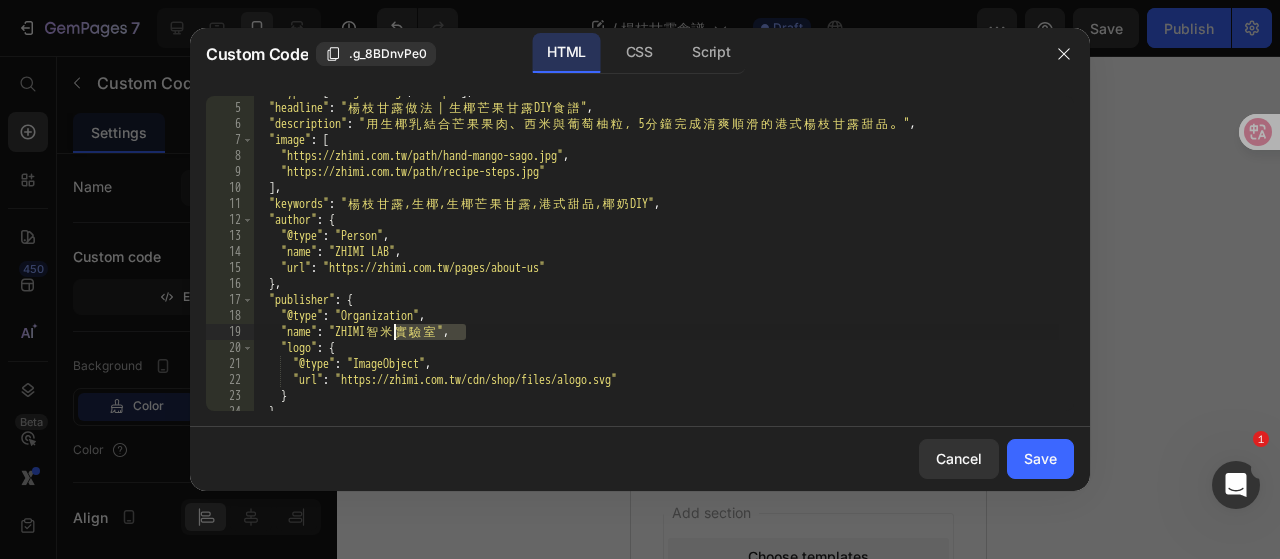 drag, startPoint x: 464, startPoint y: 331, endPoint x: 399, endPoint y: 329, distance: 65.03076 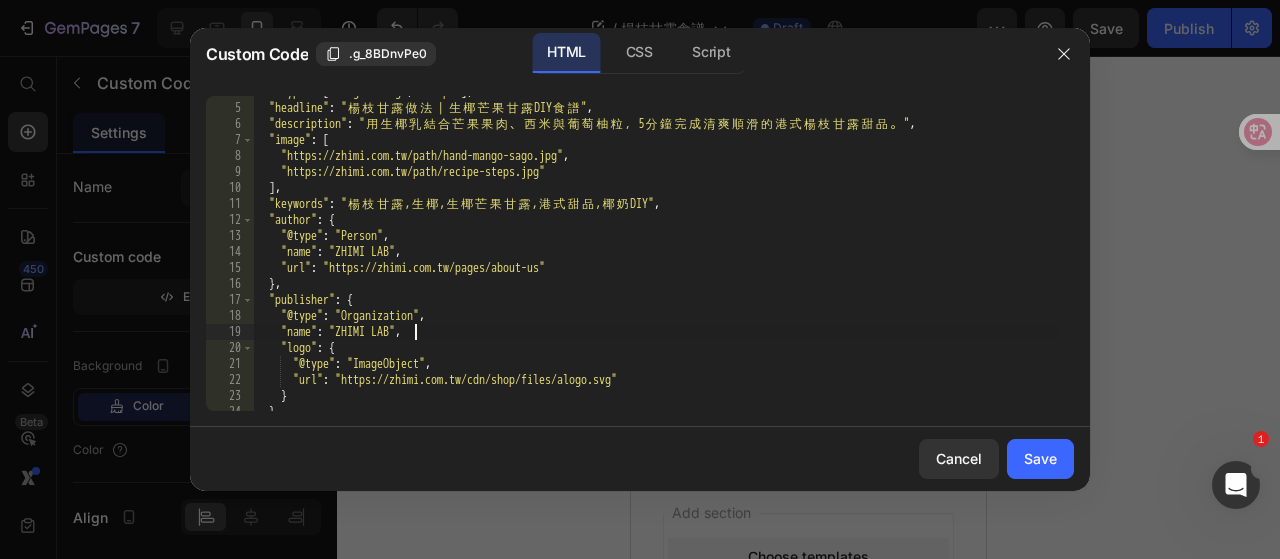 scroll, scrollTop: 0, scrollLeft: 12, axis: horizontal 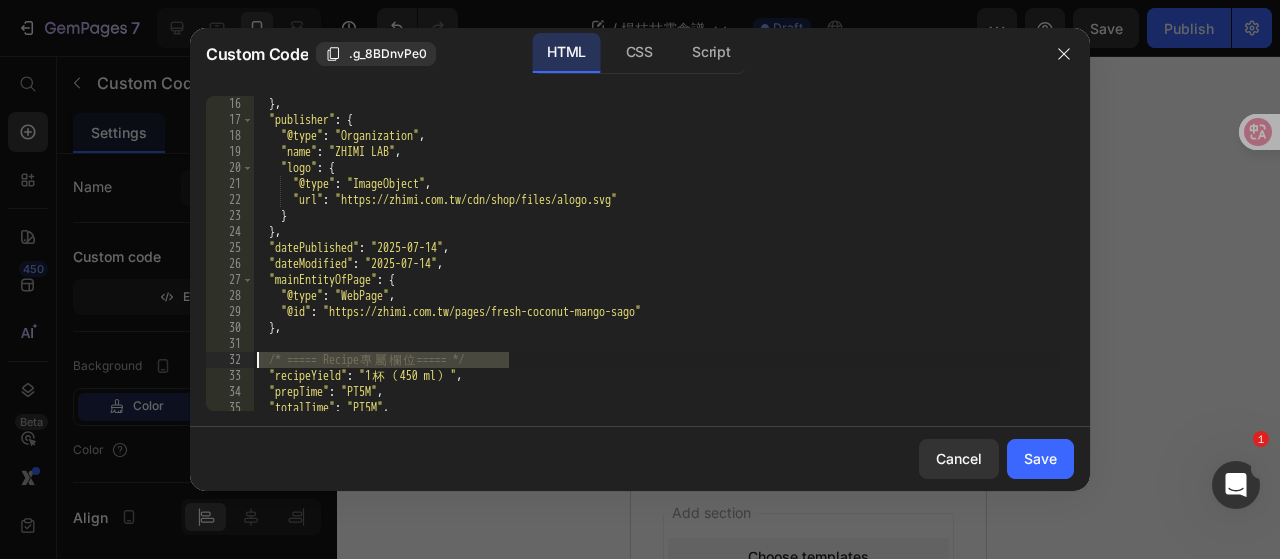 drag, startPoint x: 528, startPoint y: 361, endPoint x: 249, endPoint y: 361, distance: 279 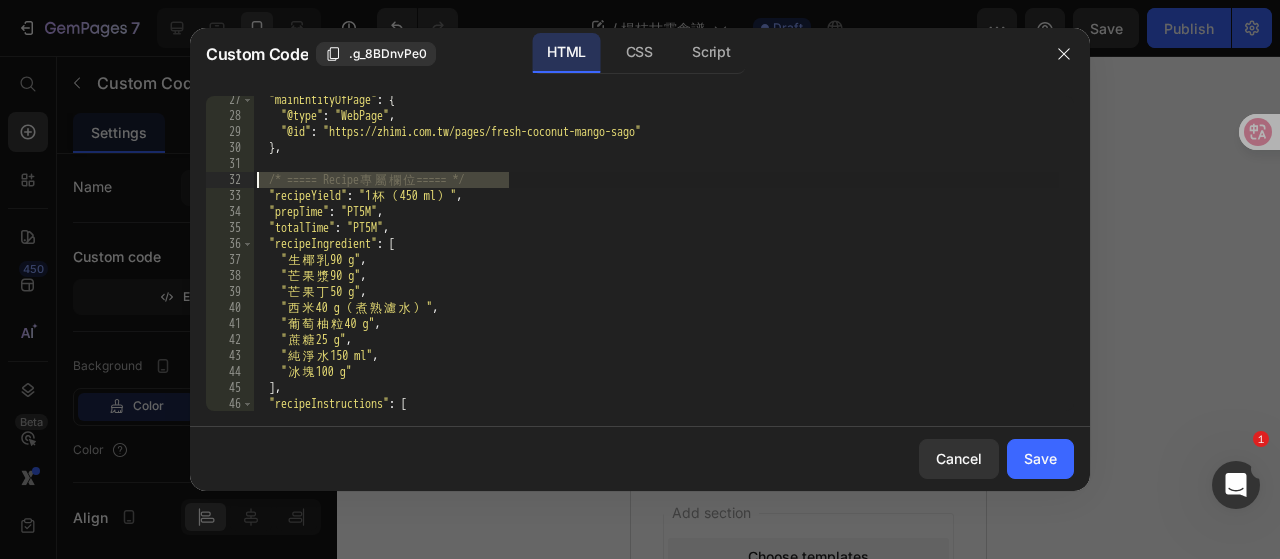 scroll, scrollTop: 420, scrollLeft: 0, axis: vertical 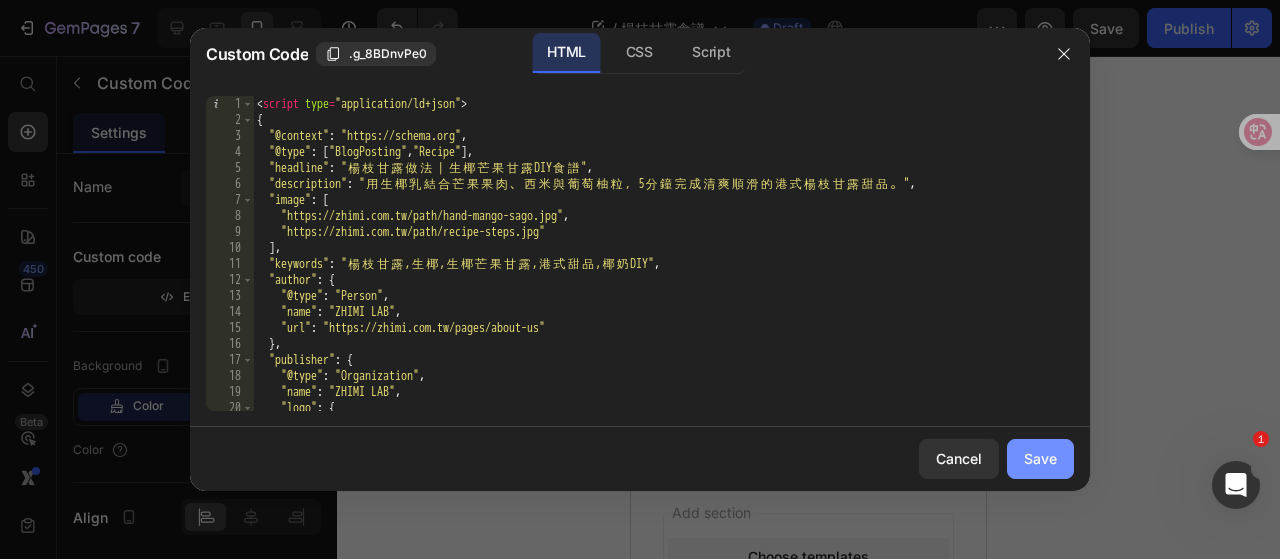 type on ""recipeYield": "1 杯（500 ml）"," 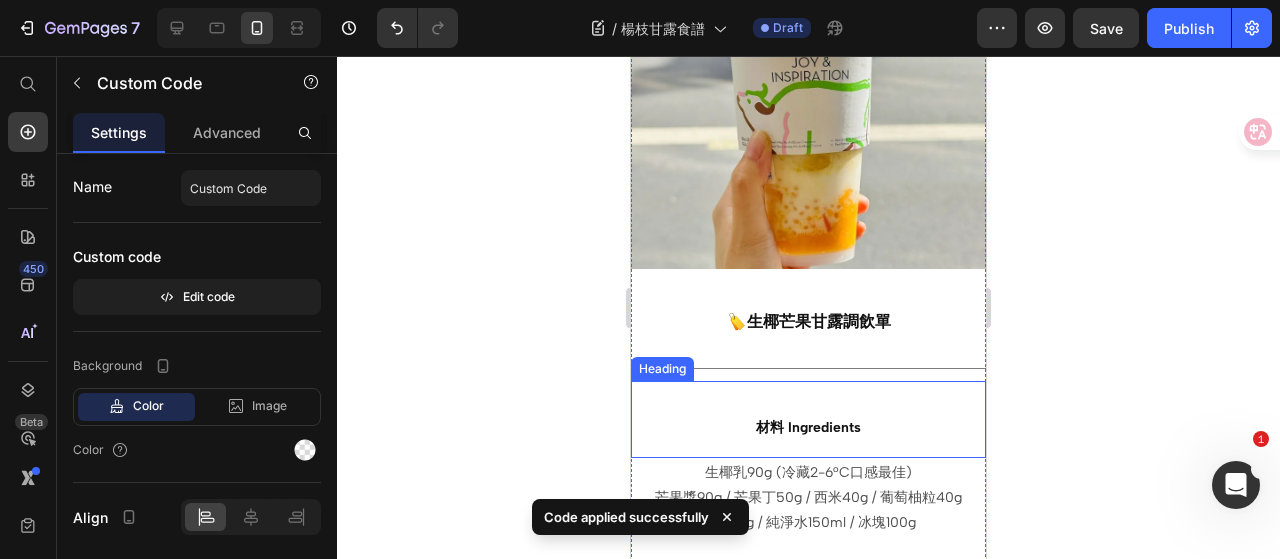 scroll, scrollTop: 122, scrollLeft: 0, axis: vertical 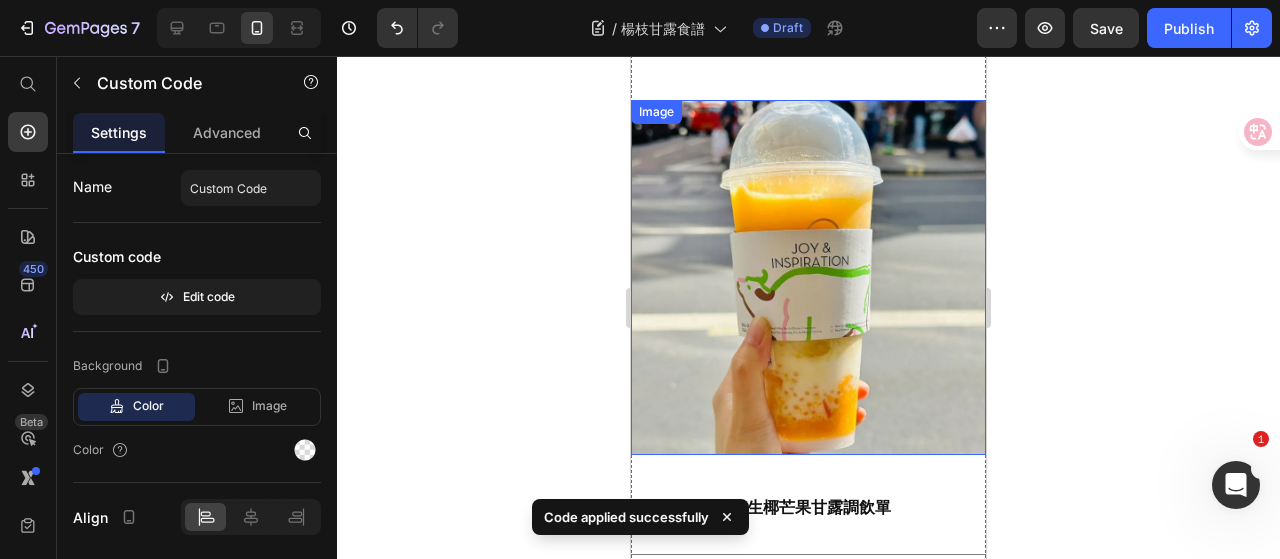 click at bounding box center [808, 277] 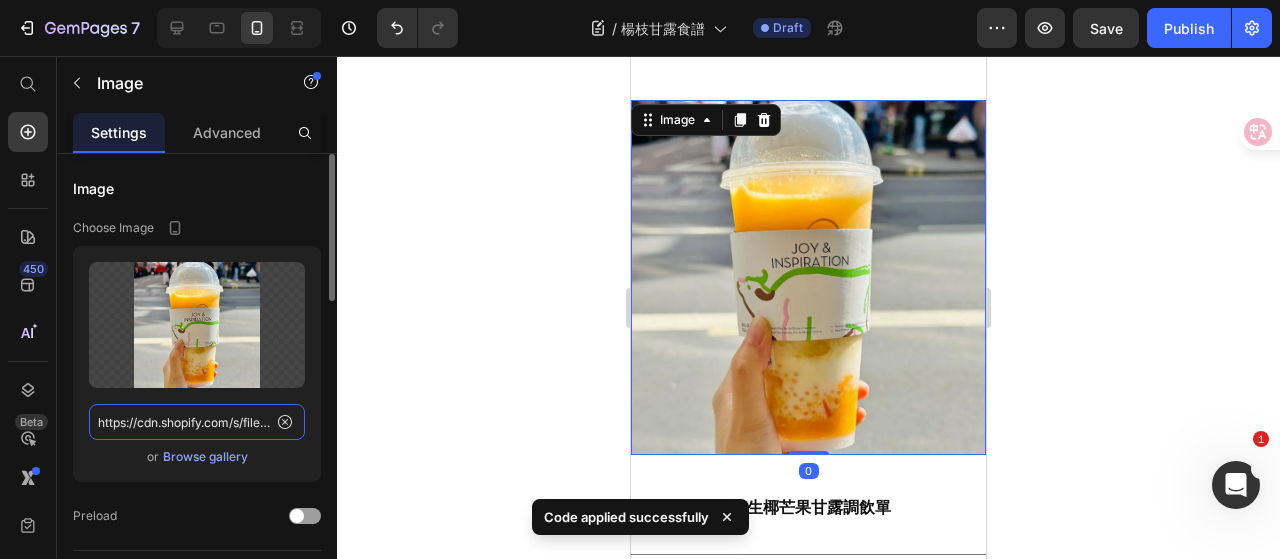 click on "https://cdn.shopify.com/s/files/1/0786/4005/4583/files/Square_mango_pomelo_sago.jpg?v=1748285191" 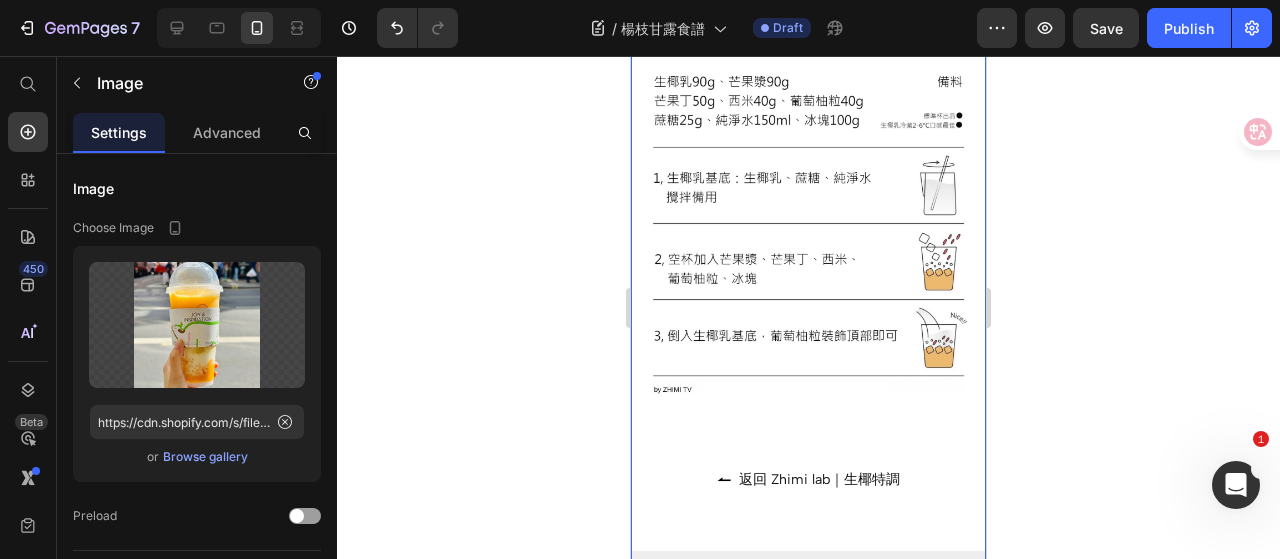 scroll, scrollTop: 1122, scrollLeft: 0, axis: vertical 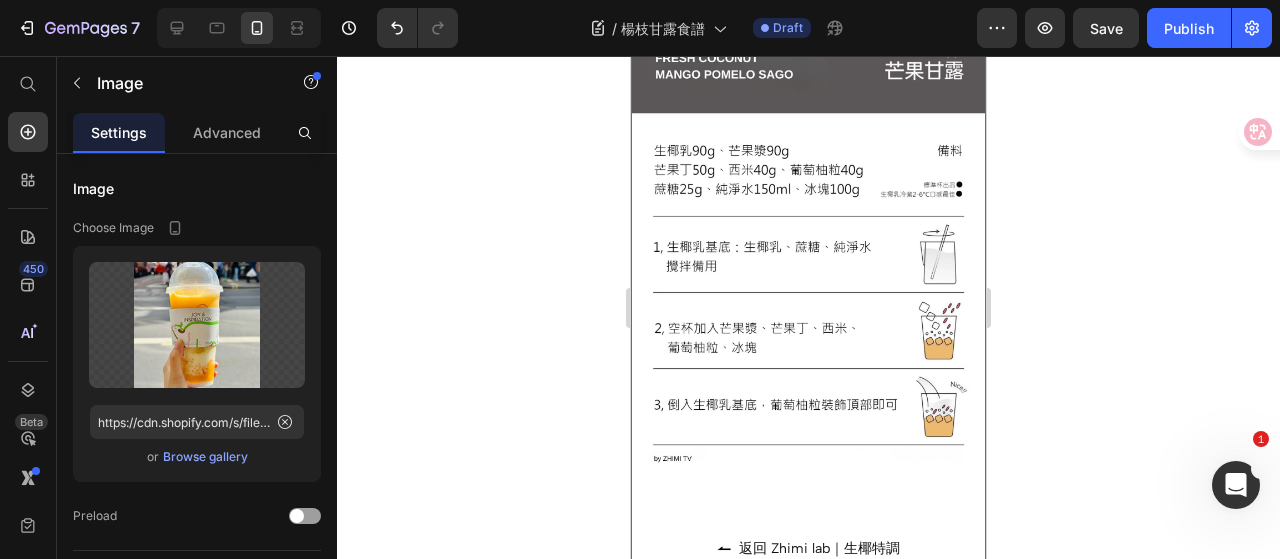 click at bounding box center [808, 241] 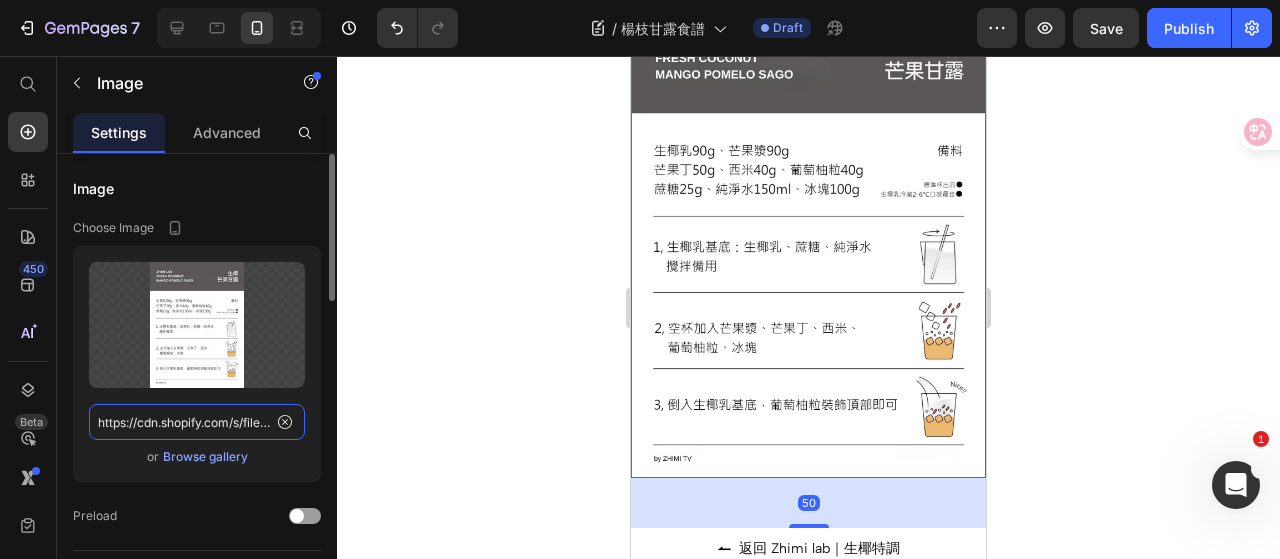 click on "https://cdn.shopify.com/s/files/1/0786/4005/4583/files/COCONUT-MANGO-POMELO-SAGO.jpg?v=1748287352" 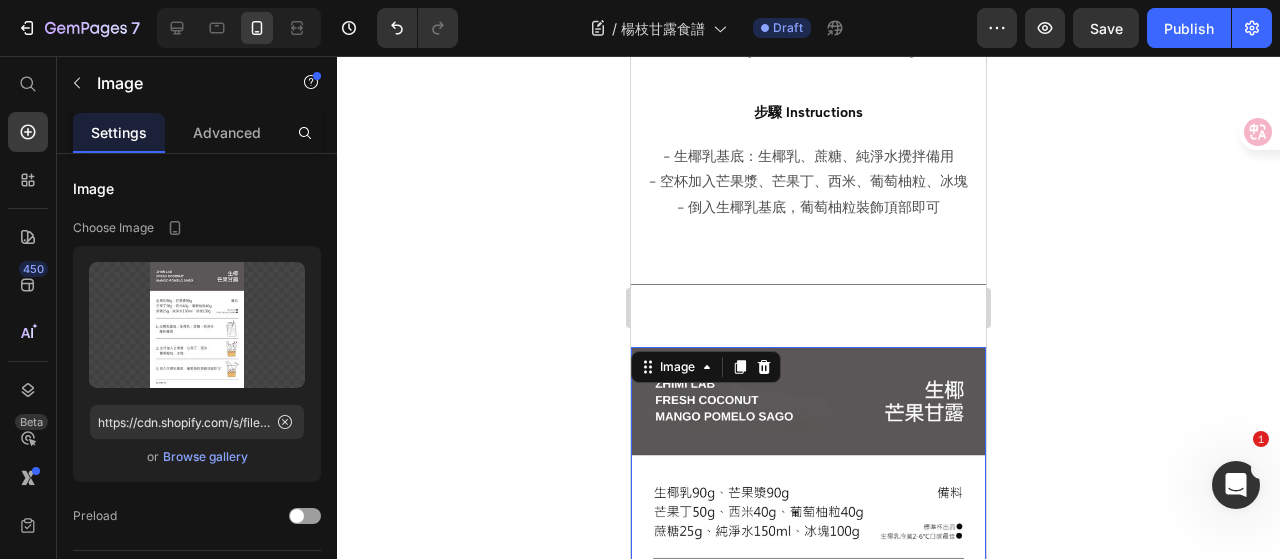 scroll, scrollTop: 722, scrollLeft: 0, axis: vertical 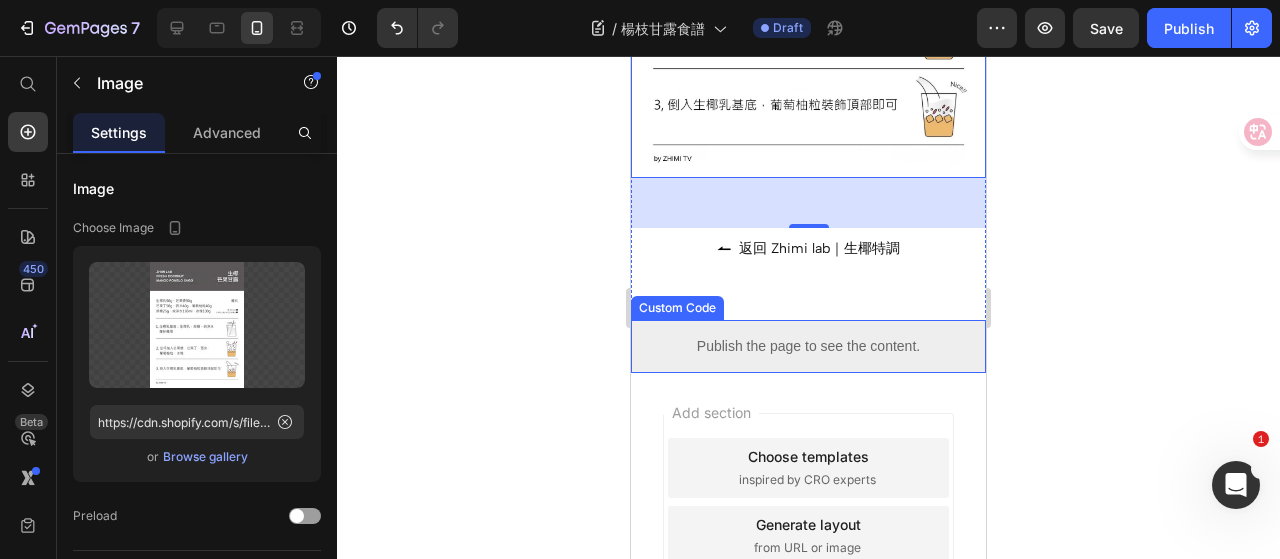 click on "Publish the page to see the content." at bounding box center [808, 346] 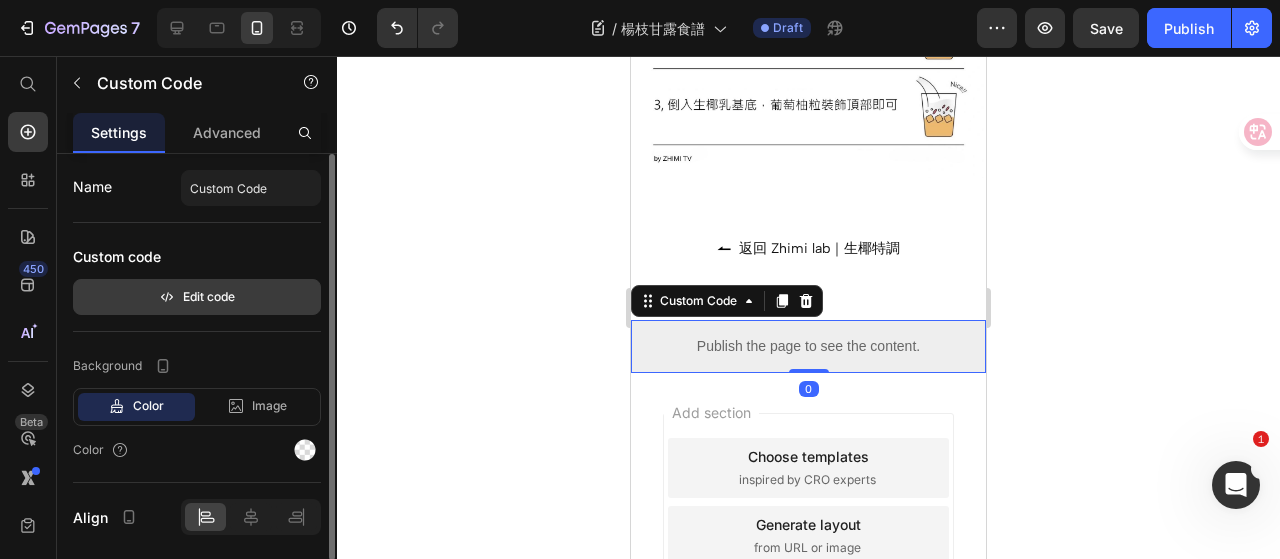 click 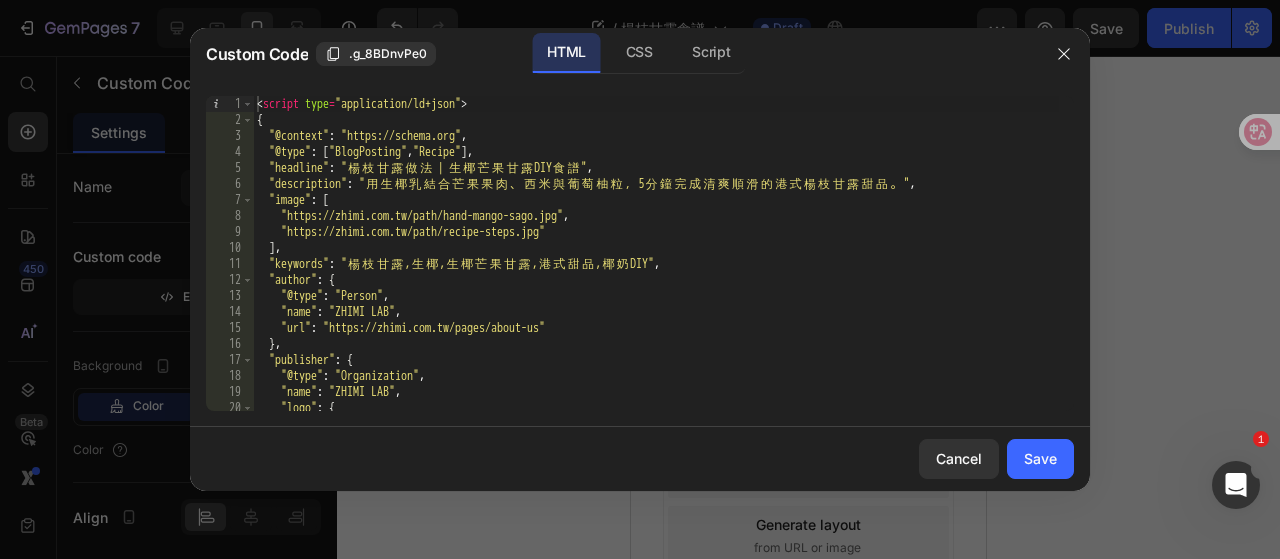click on "< script   type = "application/ld+json" > {    "@context" :   "https://schema.org" ,    "@type" :   [ "BlogPosting" , "Recipe" ] ,    "headline" :   " 楊 枝 甘 露 做 法 ｜ 生 椰 芒 果 甘 露  DIY  食 譜 " ,    "description" :   " 用 生 椰 乳 結 合 芒 果 果 肉 、 西 米 與 葡 萄 柚 粒 ， 5  分 鐘 完 成 清 爽 順 滑 的 港 式 楊 枝 甘 露 甜 品 。 " ,    "image" :   [      "https://zhimi.com.tw/path/hand-mango-sago.jpg" ,      "https://zhimi.com.tw/path/recipe-steps.jpg"    ] ,    "keywords" :   " 楊 枝 甘 露 ,  生 椰 ,  生 椰 芒 果 甘 露 ,  港 式 甜 品 ,  椰 奶 DIY" ,    "author" :   {      "@type" :   "Person" ,      "name" :   "ZHIMI LAB" ,      "url" :   "https://zhimi.com.tw/pages/about-us"    } ,    "publisher" :   {      "@type" :   "Organization" ,      "name" :   "ZHIMI LAB" ,      "logo" :   {         "@type" :   "ImageObject" ," at bounding box center [656, 269] 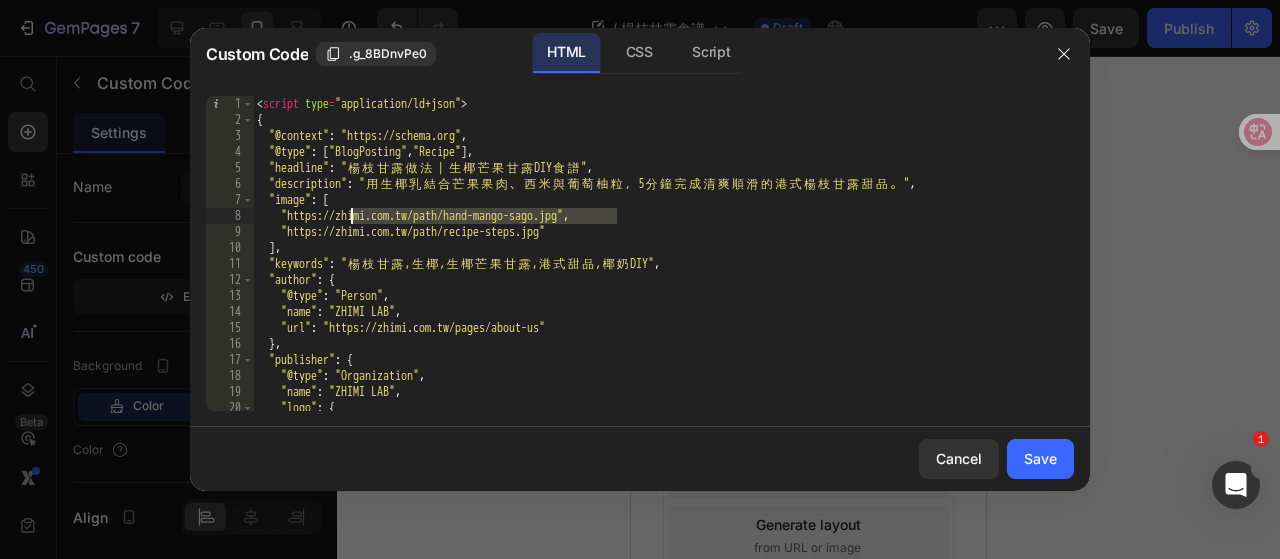 drag, startPoint x: 618, startPoint y: 221, endPoint x: 353, endPoint y: 219, distance: 265.00754 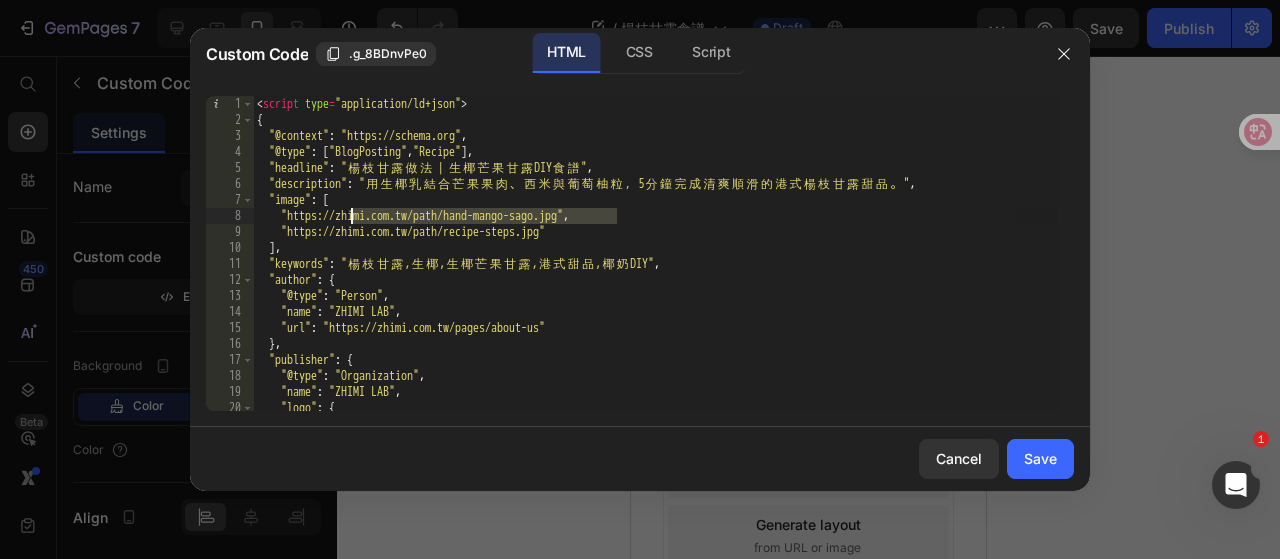 click on "< script   type = "application/ld+json" > {    "@context" :   "https://schema.org" ,    "@type" :   [ "BlogPosting" , "Recipe" ] ,    "headline" :   " 楊 枝 甘 露 做 法 ｜ 生 椰 芒 果 甘 露  DIY  食 譜 " ,    "description" :   " 用 生 椰 乳 結 合 芒 果 果 肉 、 西 米 與 葡 萄 柚 粒 ， 5  分 鐘 完 成 清 爽 順 滑 的 港 式 楊 枝 甘 露 甜 品 。 " ,    "image" :   [      "https://zhimi.com.tw/path/hand-mango-sago.jpg" ,      "https://zhimi.com.tw/path/recipe-steps.jpg"    ] ,    "keywords" :   " 楊 枝 甘 露 ,  生 椰 ,  生 椰 芒 果 甘 露 ,  港 式 甜 品 ,  椰 奶 DIY" ,    "author" :   {      "@type" :   "Person" ,      "name" :   "ZHIMI LAB" ,      "url" :   "https://zhimi.com.tw/pages/about-us"    } ,    "publisher" :   {      "@type" :   "Organization" ,      "name" :   "ZHIMI LAB" ,      "logo" :   {         "@type" :   "ImageObject" ," at bounding box center [656, 253] 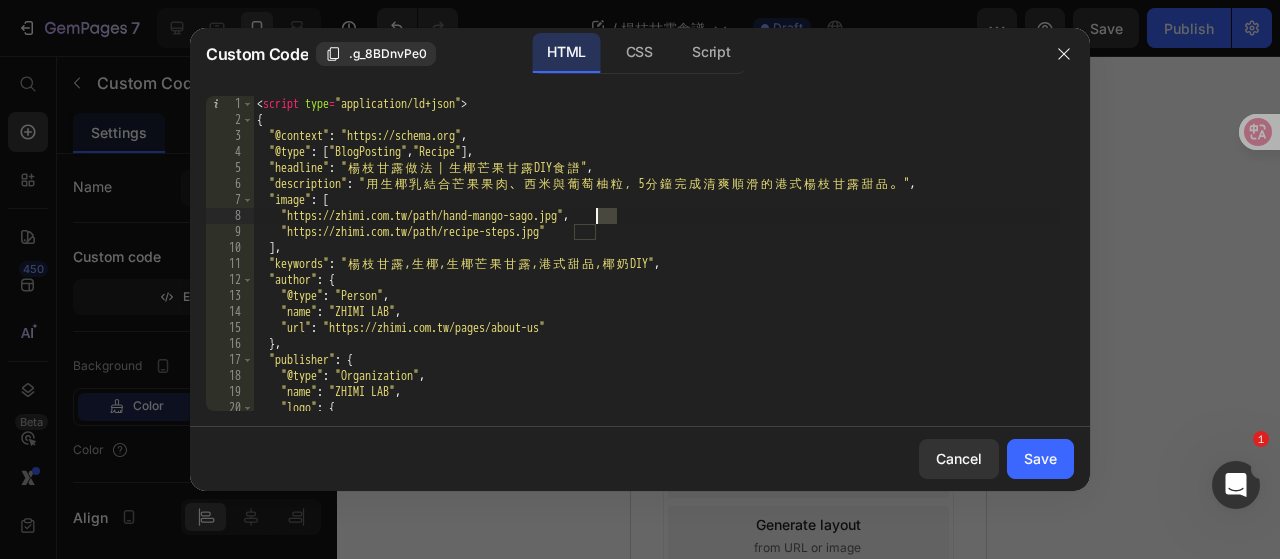 drag, startPoint x: 615, startPoint y: 216, endPoint x: 596, endPoint y: 217, distance: 19.026299 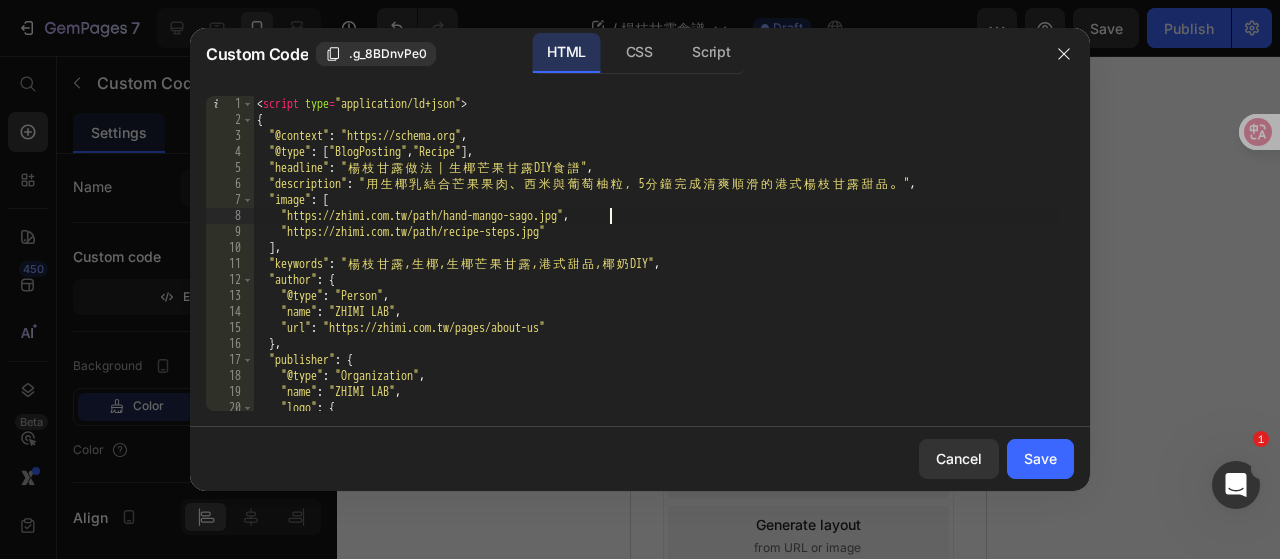 click on "< script   type = "application/ld+json" > {    "@context" :   "https://schema.org" ,    "@type" :   [ "BlogPosting" , "Recipe" ] ,    "headline" :   " 楊 枝 甘 露 做 法 ｜ 生 椰 芒 果 甘 露  DIY  食 譜 " ,    "description" :   " 用 生 椰 乳 結 合 芒 果 果 肉 、 西 米 與 葡 萄 柚 粒 ， 5  分 鐘 完 成 清 爽 順 滑 的 港 式 楊 枝 甘 露 甜 品 。 " ,    "image" :   [      "https://zhimi.com.tw/path/hand-mango-sago.jpg" ,      "https://zhimi.com.tw/path/recipe-steps.jpg"    ] ,    "keywords" :   " 楊 枝 甘 露 ,  生 椰 ,  生 椰 芒 果 甘 露 ,  港 式 甜 品 ,  椰 奶 DIY" ,    "author" :   {      "@type" :   "Person" ,      "name" :   "ZHIMI LAB" ,      "url" :   "https://zhimi.com.tw/pages/about-us"    } ,    "publisher" :   {      "@type" :   "Organization" ,      "name" :   "ZHIMI LAB" ,      "logo" :   {         "@type" :   "ImageObject" ," at bounding box center [656, 269] 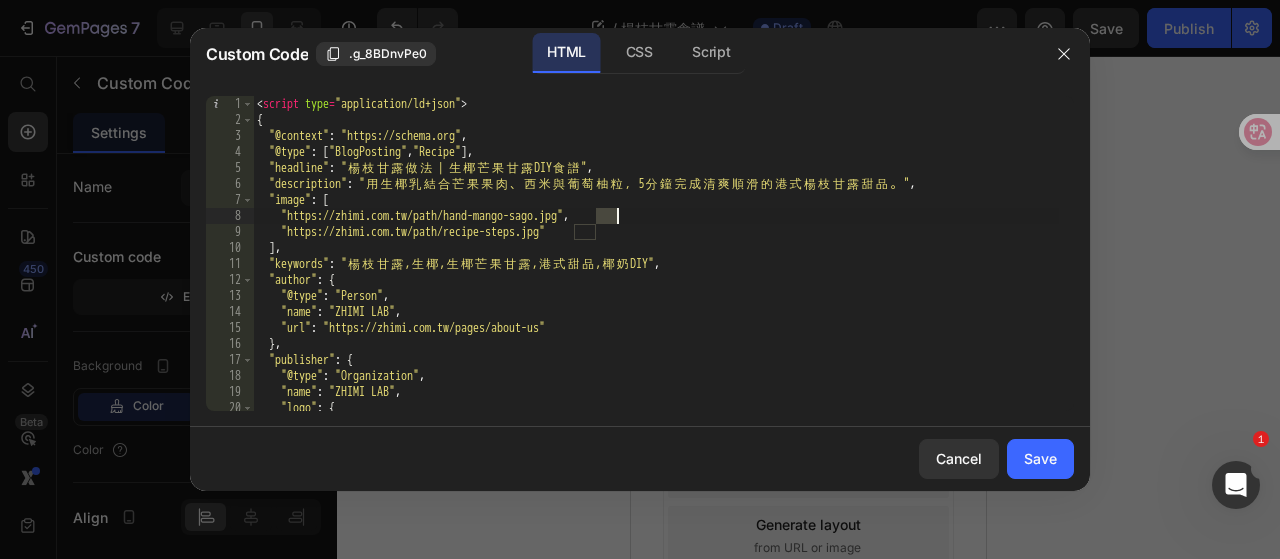 click on "< script   type = "application/ld+json" > {    "@context" :   "https://schema.org" ,    "@type" :   [ "BlogPosting" , "Recipe" ] ,    "headline" :   " 楊 枝 甘 露 做 法 ｜ 生 椰 芒 果 甘 露  DIY  食 譜 " ,    "description" :   " 用 生 椰 乳 結 合 芒 果 果 肉 、 西 米 與 葡 萄 柚 粒 ， 5  分 鐘 完 成 清 爽 順 滑 的 港 式 楊 枝 甘 露 甜 品 。 " ,    "image" :   [      "https://zhimi.com.tw/path/hand-mango-sago.jpg" ,      "https://zhimi.com.tw/path/recipe-steps.jpg"    ] ,    "keywords" :   " 楊 枝 甘 露 ,  生 椰 ,  生 椰 芒 果 甘 露 ,  港 式 甜 品 ,  椰 奶 DIY" ,    "author" :   {      "@type" :   "Person" ,      "name" :   "ZHIMI LAB" ,      "url" :   "https://zhimi.com.tw/pages/about-us"    } ,    "publisher" :   {      "@type" :   "Organization" ,      "name" :   "ZHIMI LAB" ,      "logo" :   {         "@type" :   "ImageObject" ," at bounding box center (656, 269) 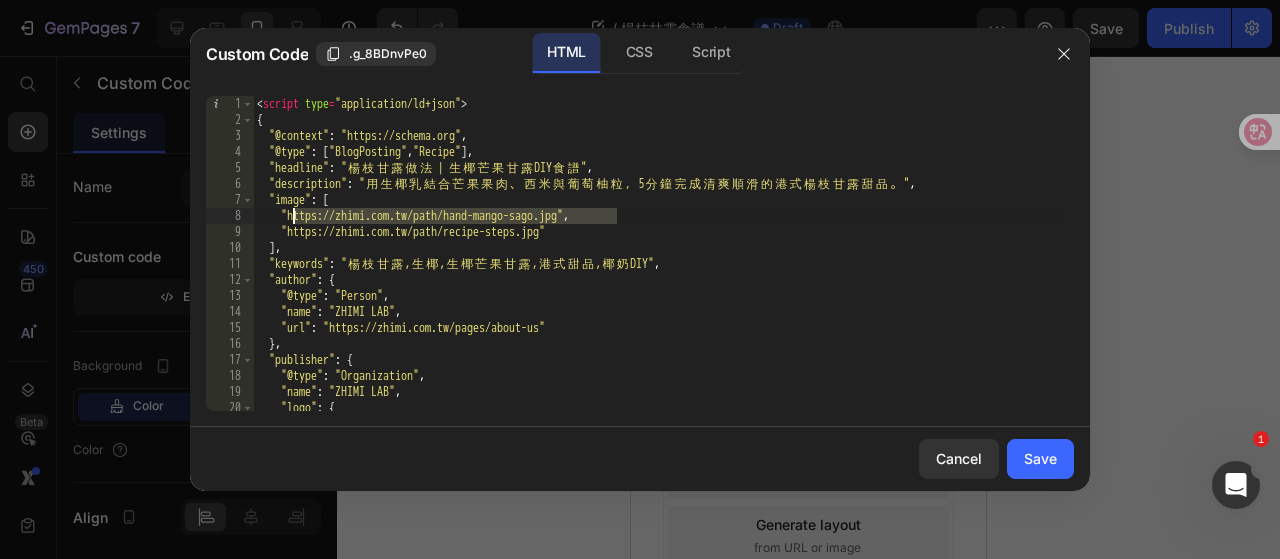 drag, startPoint x: 619, startPoint y: 215, endPoint x: 296, endPoint y: 213, distance: 323.0062 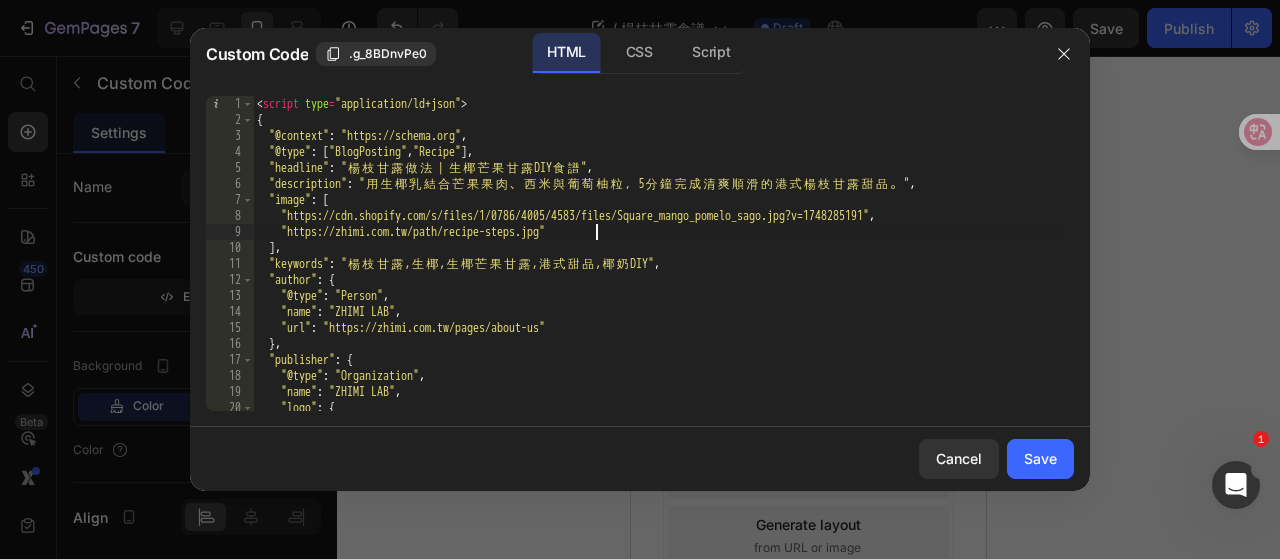 click on "< script   type = "application/ld+json" > {    "@context" :   "https://schema.org" ,    "@type" :   [ "BlogPosting" , "Recipe" ] ,    "headline" :   " 楊 枝 甘 露 做 法 ｜ 生 椰 芒 果 甘 露  DIY  食 譜 " ,    "description" :   " 用 生 椰 乳 結 合 芒 果 果 肉 、 西 米 與 葡 萄 柚 粒 ， 5  分 鐘 完 成 清 爽 順 滑 的 港 式 楊 枝 甘 露 甜 品 。 " ,    "image" :   [      "https://cdn.shopify.com/s/files/1/0786/4005/4583/files/Square_mango_pomelo_sago.jpg?v=1748285191" ,      "https://zhimi.com.tw/path/recipe-steps.jpg"    ] ,    "keywords" :   " 楊 枝 甘 露 ,  生 椰 ,  生 椰 芒 果 甘 露 ,  港 式 甜 品 ,  椰 奶 DIY" ,    "author" :   {      "@type" :   "Person" ,      "name" :   "ZHIMI LAB" ,      "url" :   "https://zhimi.com.tw/pages/about-us"    } ,    "publisher" :   {      "@type" :   "Organization" ,      "name" :   "ZHIMI LAB" ,      "logo" :   {         "@type" :   "ImageObject" ," at bounding box center (656, 269) 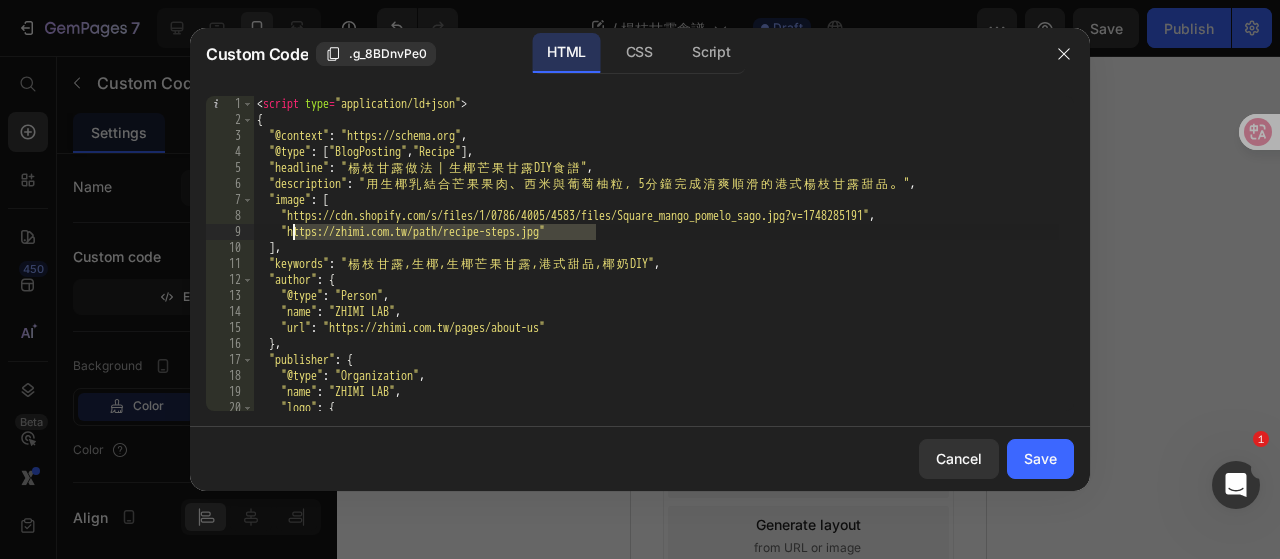 drag, startPoint x: 594, startPoint y: 234, endPoint x: 296, endPoint y: 231, distance: 298.0151 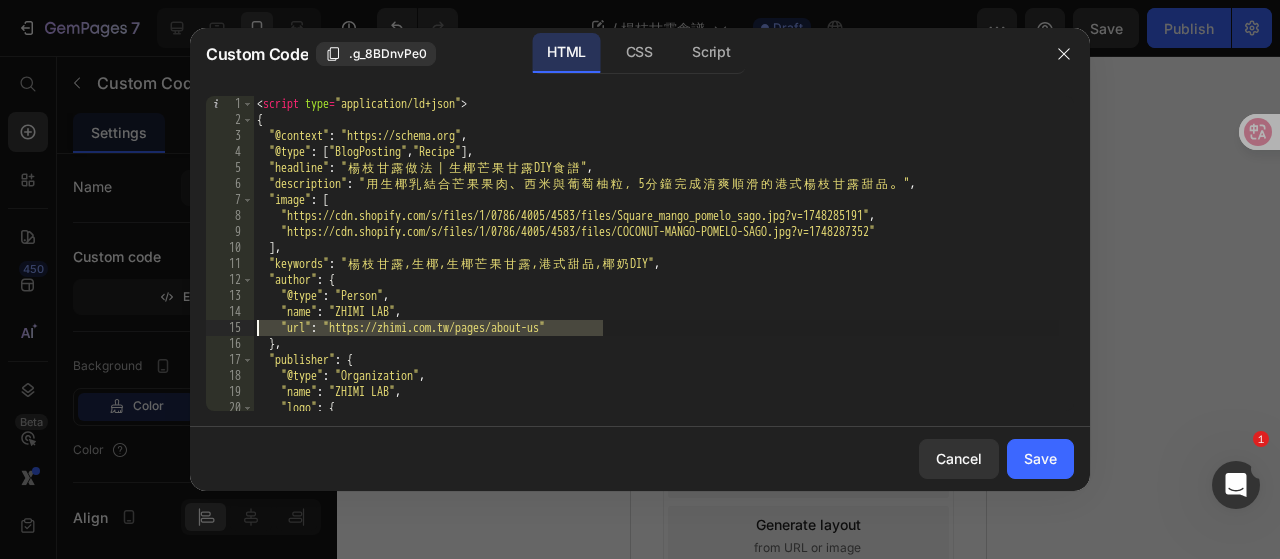 drag, startPoint x: 629, startPoint y: 327, endPoint x: 244, endPoint y: 323, distance: 385.02078 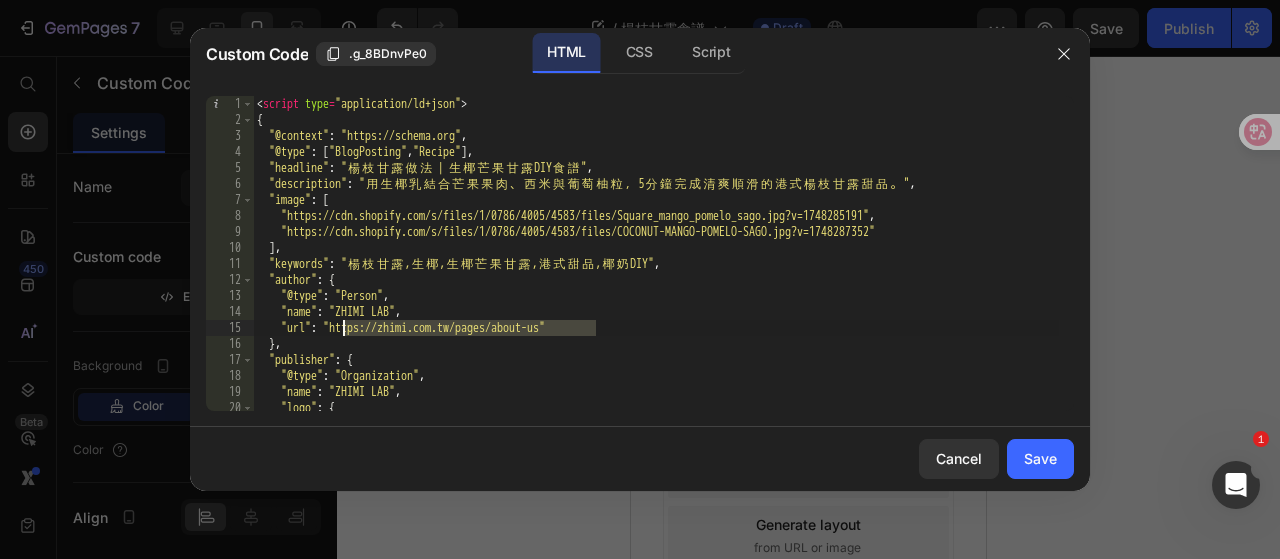 drag, startPoint x: 596, startPoint y: 332, endPoint x: 345, endPoint y: 326, distance: 251.0717 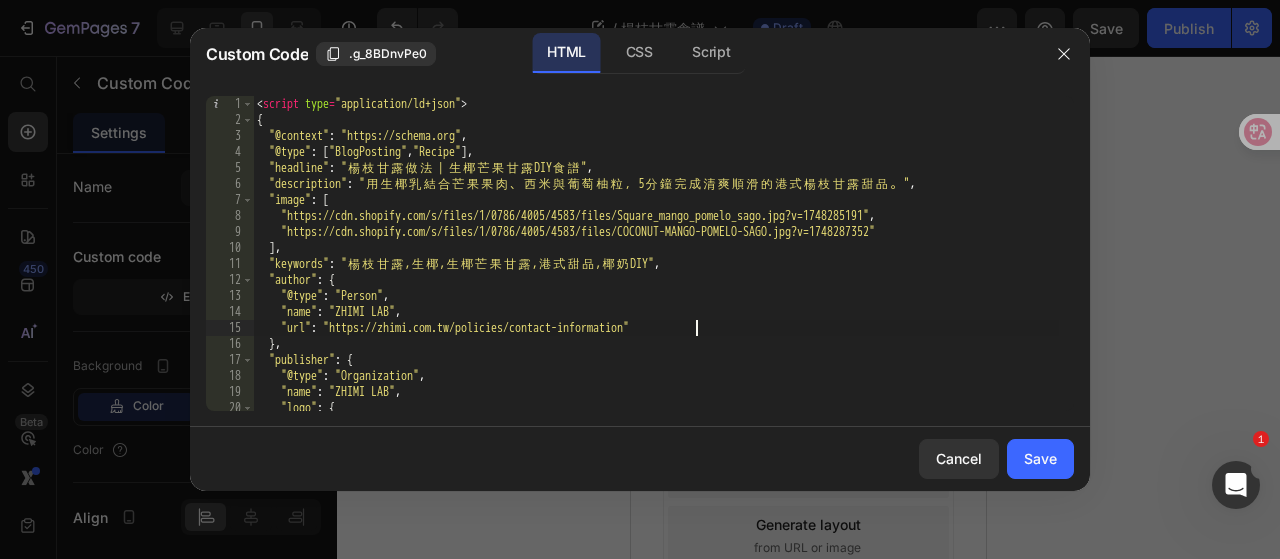 scroll, scrollTop: 60, scrollLeft: 0, axis: vertical 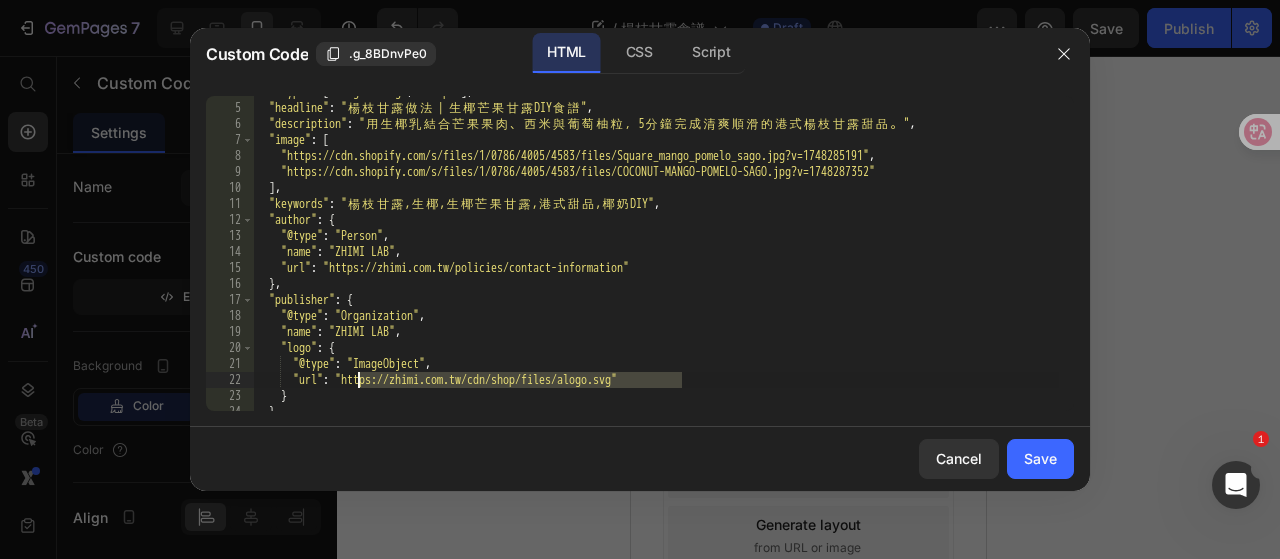 drag, startPoint x: 681, startPoint y: 384, endPoint x: 359, endPoint y: 380, distance: 322.02484 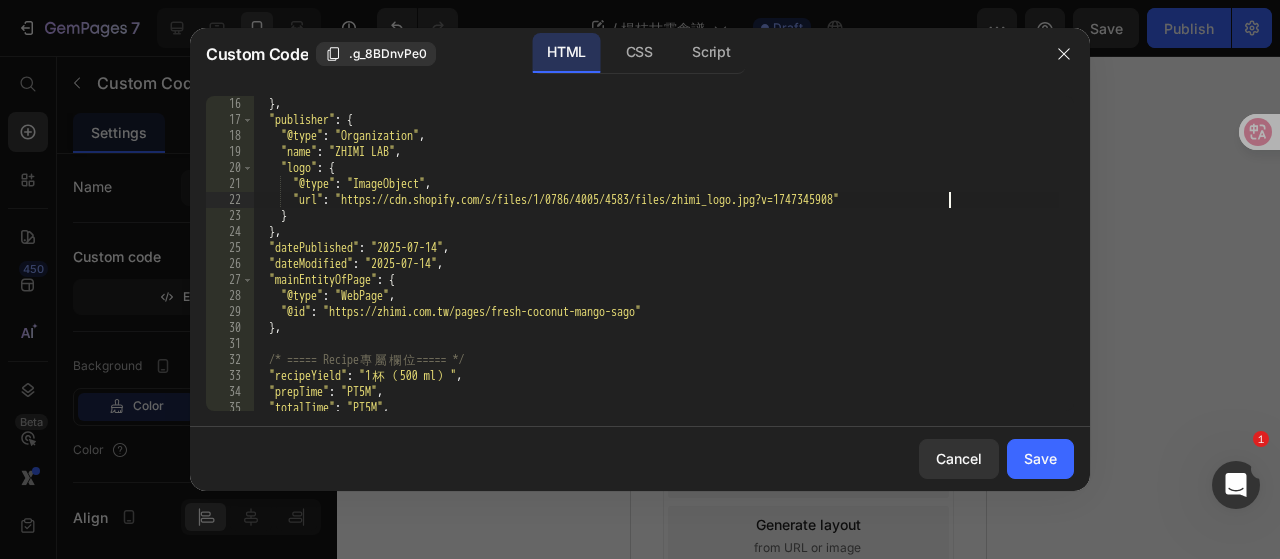 scroll, scrollTop: 240, scrollLeft: 0, axis: vertical 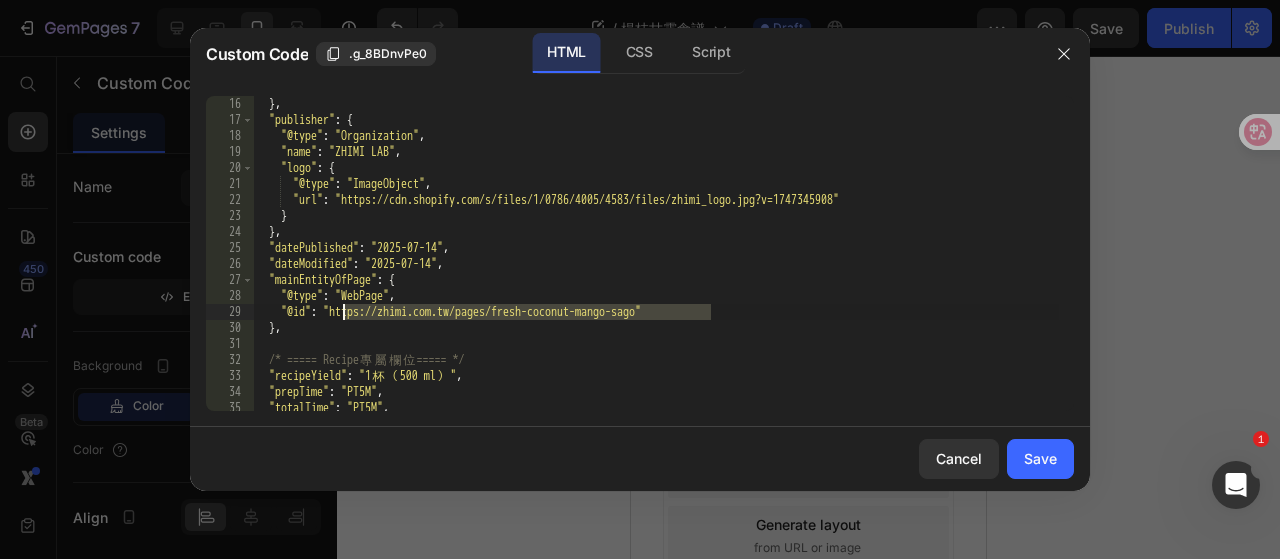drag, startPoint x: 713, startPoint y: 313, endPoint x: 345, endPoint y: 309, distance: 368.02173 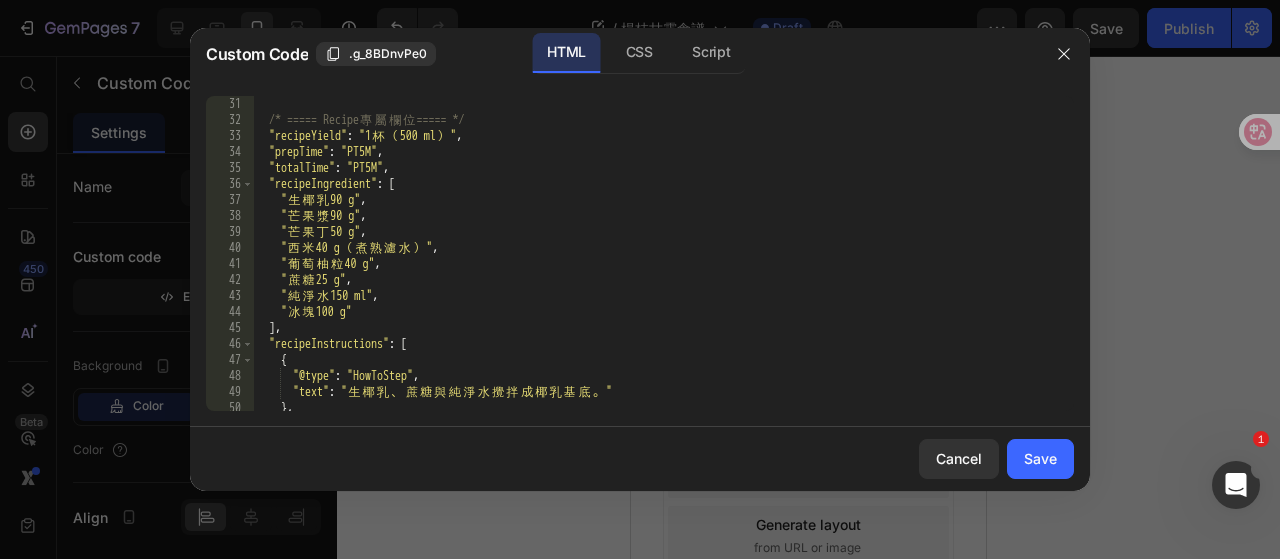 scroll, scrollTop: 420, scrollLeft: 0, axis: vertical 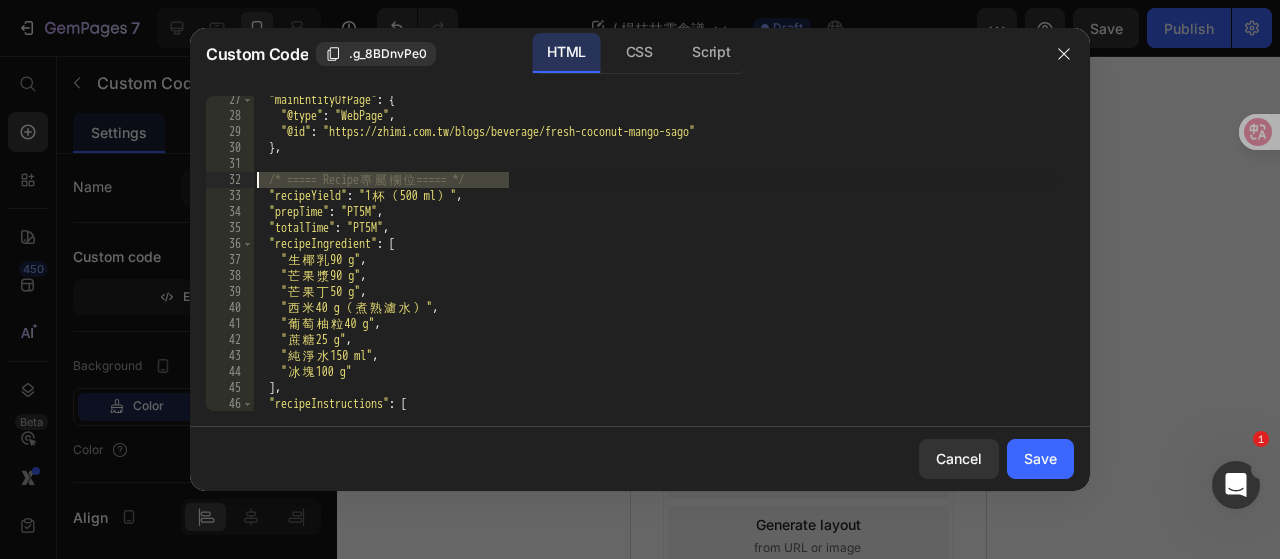 drag, startPoint x: 538, startPoint y: 181, endPoint x: 258, endPoint y: 177, distance: 280.02856 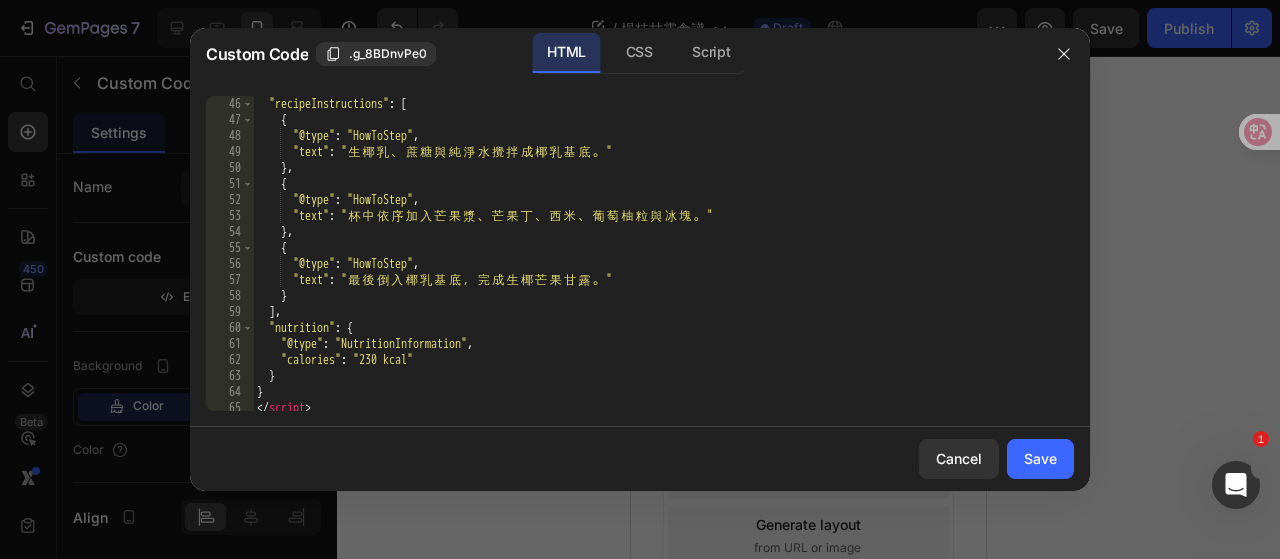 scroll, scrollTop: 740, scrollLeft: 0, axis: vertical 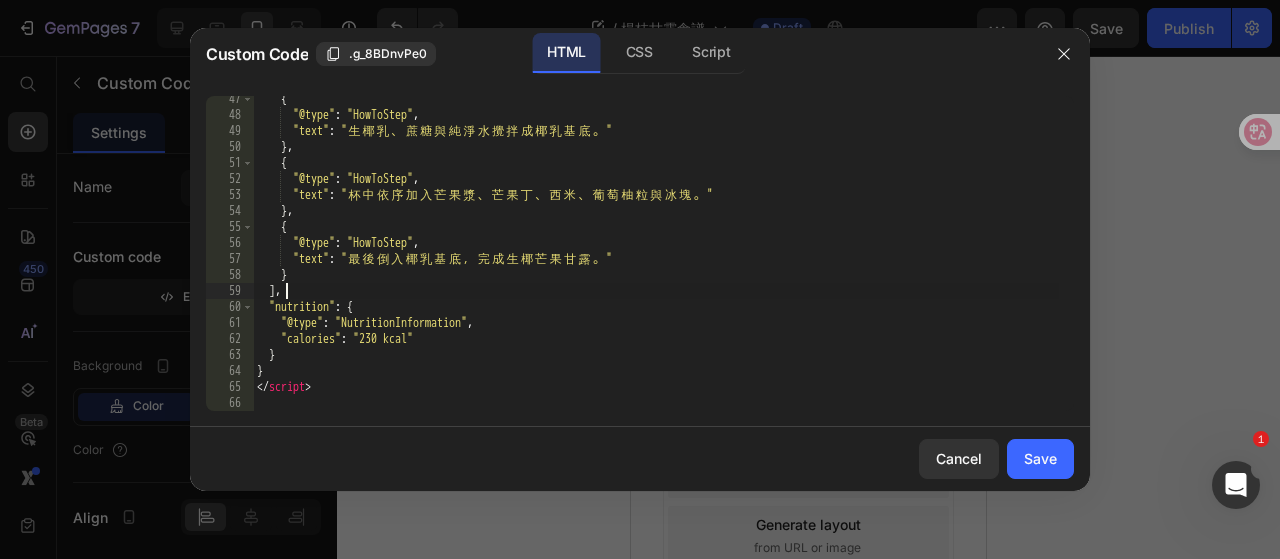 click on "{         "@type" :   "HowToStep" ,         "text" :   " 生 椰 乳 、 蔗 糖 與 純 淨 水 攪 拌 成 椰 乳 基 底 。 "      } ,      {         "@type" :   "HowToStep" ,         "text" :   " 杯 中 依 序 加 入 芒 果 漿 、 芒 果 丁 、 西 米 、 葡 萄 柚 粒 與 冰 塊 。 "      } ,      {         "@type" :   "HowToStep" ,         "text" :   " 最 後 倒 入 椰 乳 基 底 ， 完 成 生 椰 芒 果 甘 露 。 "      }    ] ,    "nutrition" :   {      "@type" :   "NutritionInformation" ,      "calories" :   "230 kcal"    } } </ script >" at bounding box center (656, 264) 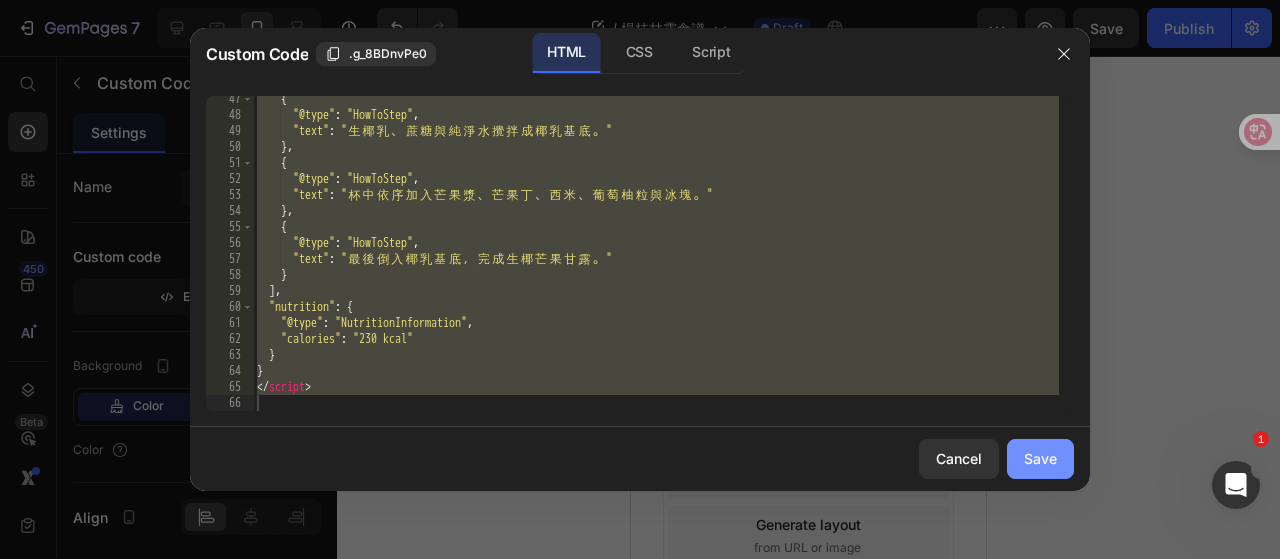 click on "Save" 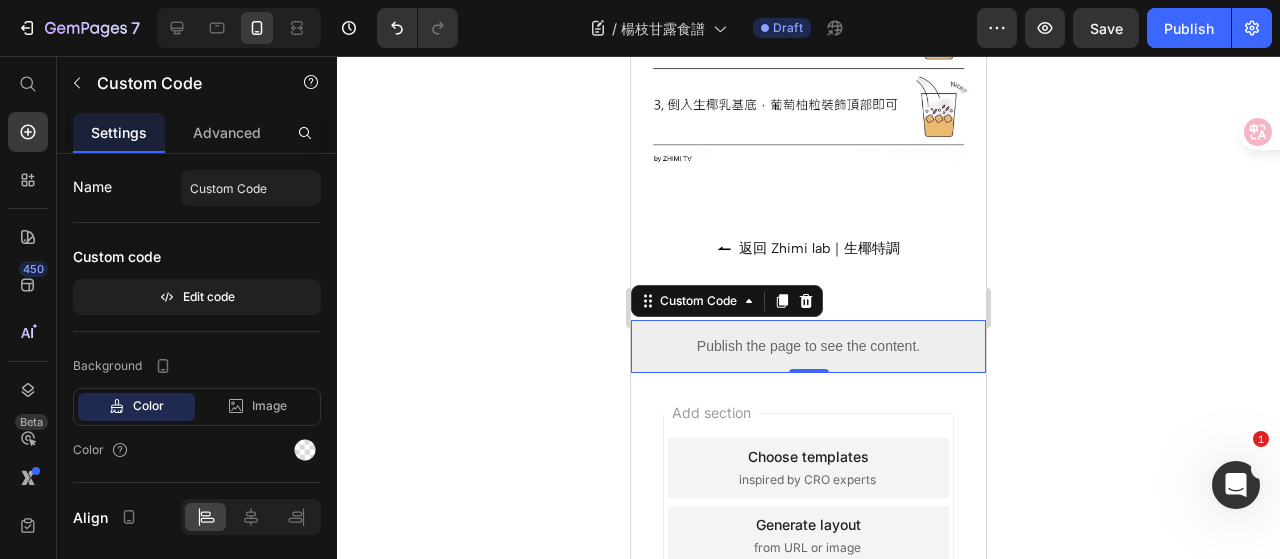 click on "Publish the page to see the content." at bounding box center [808, 346] 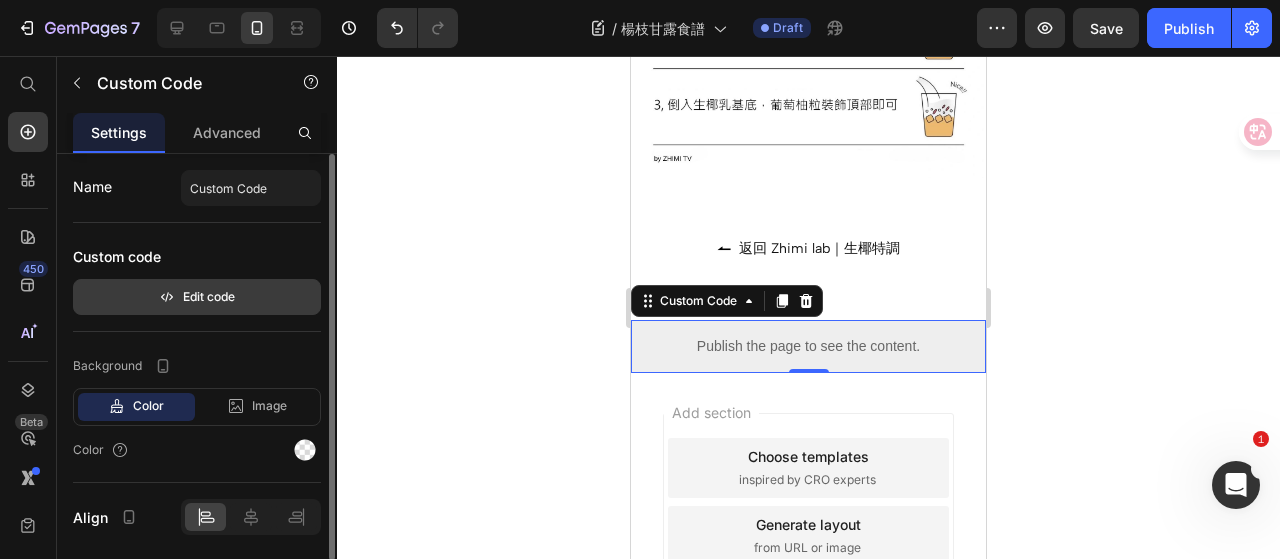 click on "Edit code" at bounding box center [197, 297] 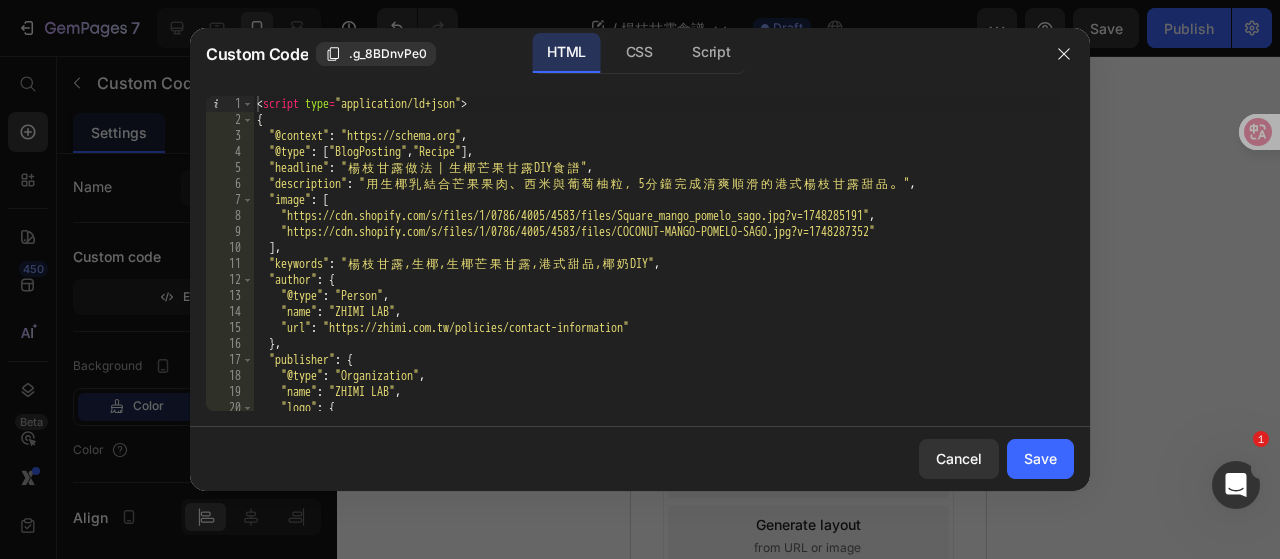 click on "< script   type = "application/ld+json" > {    "@context" :   "https://schema.org" ,    "@type" :   [ "BlogPosting" , "Recipe" ] ,    "headline" :   " 楊 枝 甘 露 做 法 ｜ 生 椰 芒 果 甘 露  DIY  食 譜 " ,    "description" :   " 用 生 椰 乳 結 合 芒 果 果 肉 、 西 米 與 葡 萄 柚 粒 ， 5  分 鐘 完 成 清 爽 順 滑 的 港 式 楊 枝 甘 露 甜 品 。 " ,    "image" :   [      "https://cdn.shopify.com/s/files/1/0786/4005/4583/files/Square_mango_pomelo_sago.jpg?v=1748285191" ,      "https://cdn.shopify.com/s/files/1/0786/4005/4583/files/COCONUT-MANGO-POMELO-SAGO.jpg?v=1748287352"    ] ,    "keywords" :   " 楊 枝 甘 露 ,  生 椰 ,  生 椰 芒 果 甘 露 ,  港 式 甜 品 ,  椰 奶 DIY" ,    "author" :   {      "@type" :   "Person" ,      "name" :   "ZHIMI LAB" ,      "url" :   "https://zhimi.com.tw/policies/contact-information"    } ,    "publisher" :   {      "@type" :   "Organization" ,      "name" :   "ZHIMI LAB" ,      "logo" :   {         "@type" :   ," at bounding box center (656, 269) 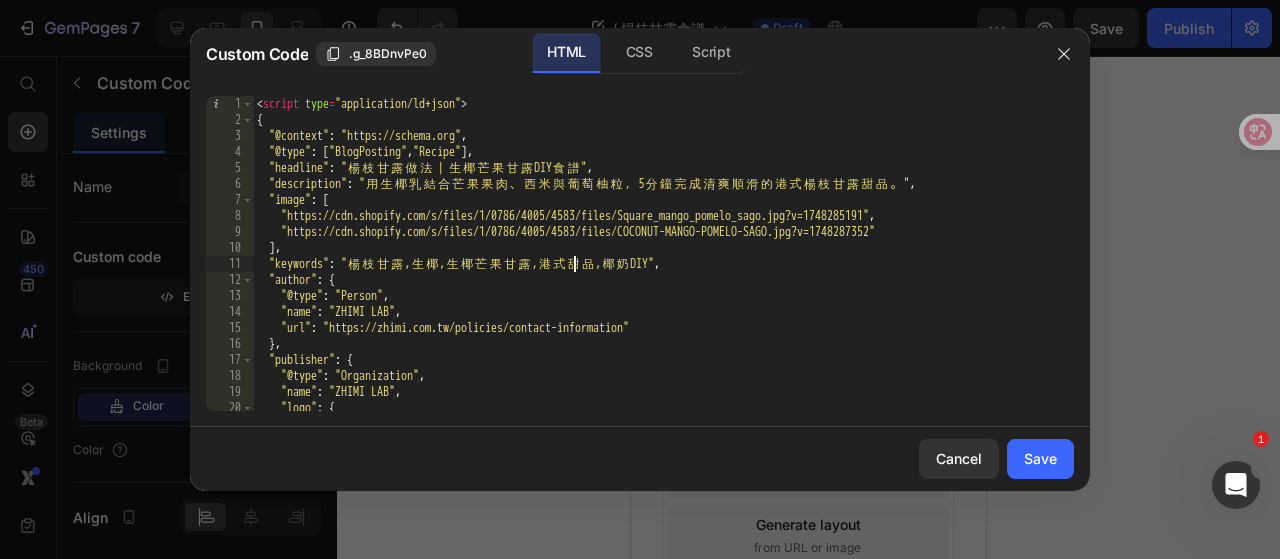 type on "</script>" 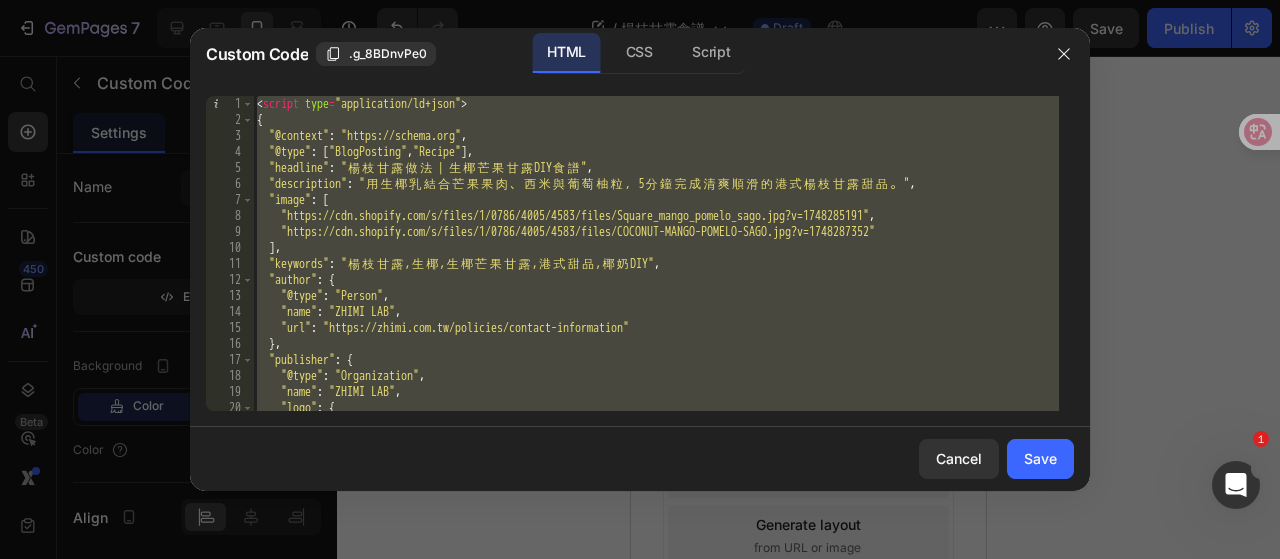 paste 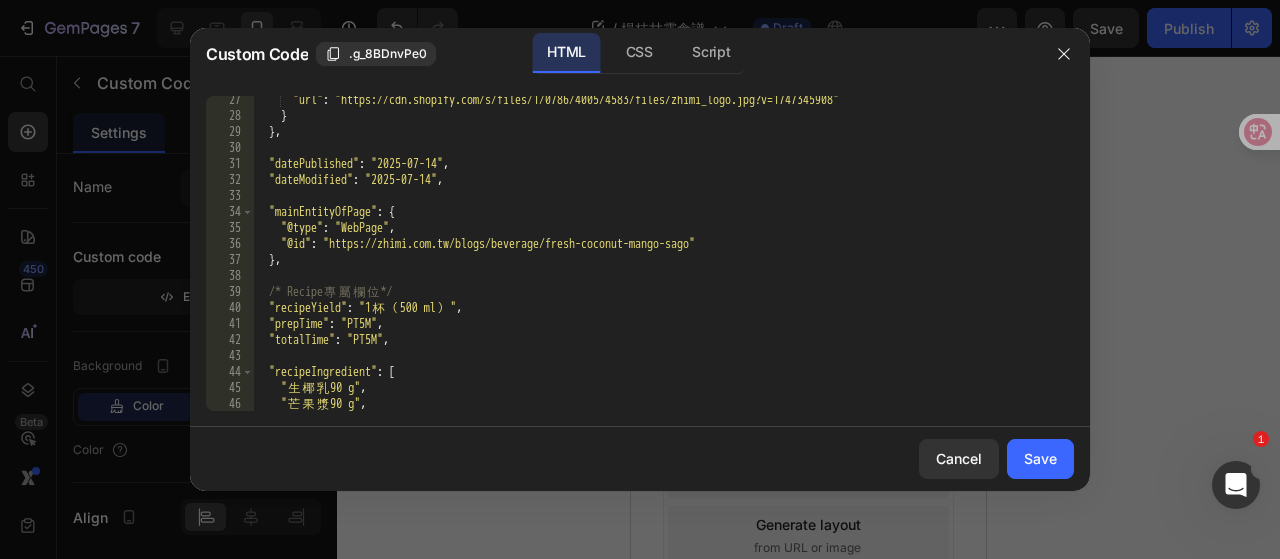 scroll, scrollTop: 420, scrollLeft: 0, axis: vertical 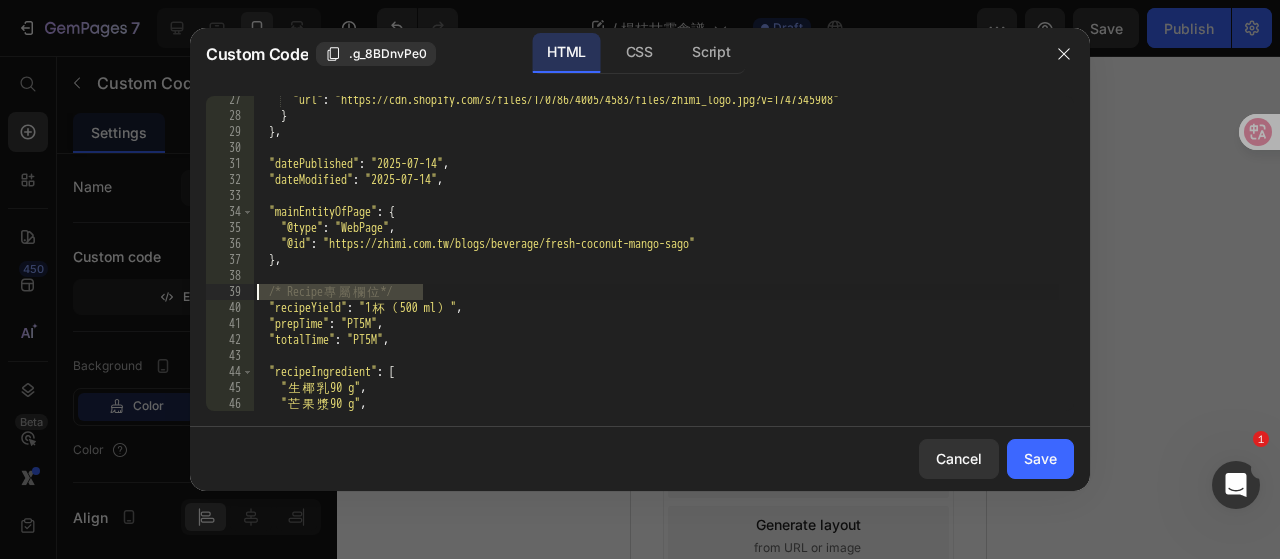 drag, startPoint x: 451, startPoint y: 289, endPoint x: 252, endPoint y: 291, distance: 199.01006 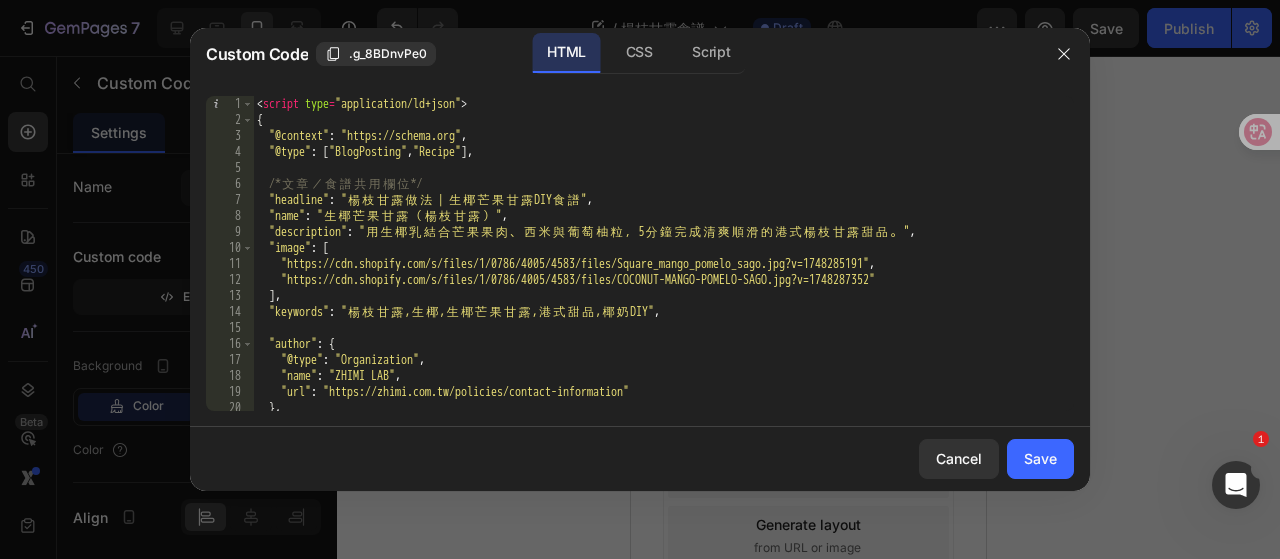 scroll, scrollTop: 0, scrollLeft: 0, axis: both 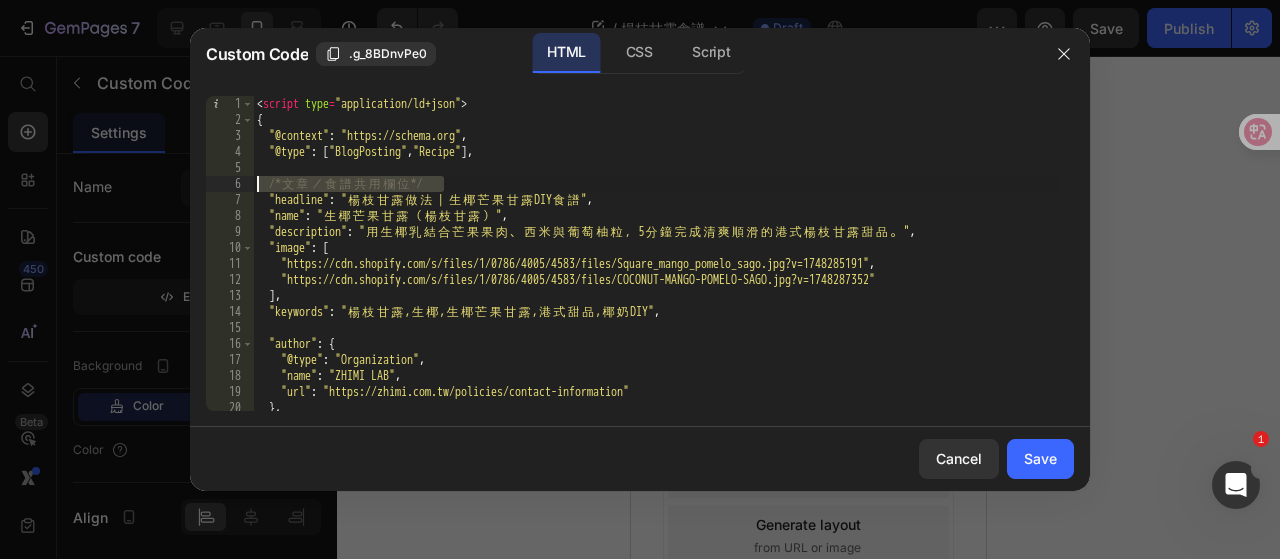 drag, startPoint x: 456, startPoint y: 179, endPoint x: 244, endPoint y: 177, distance: 212.00943 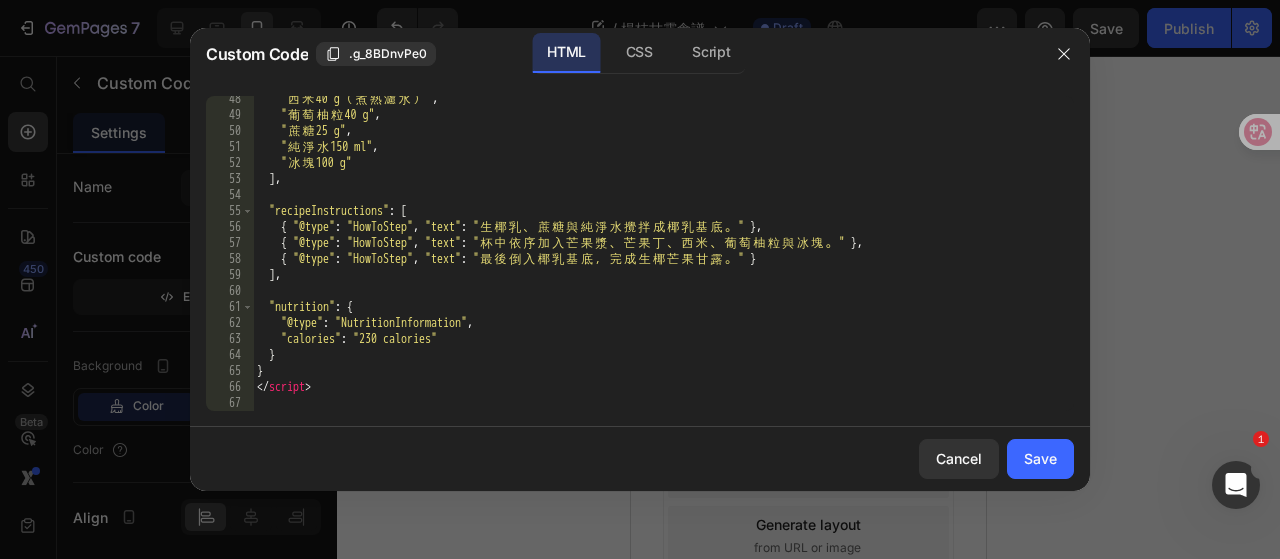scroll, scrollTop: 756, scrollLeft: 0, axis: vertical 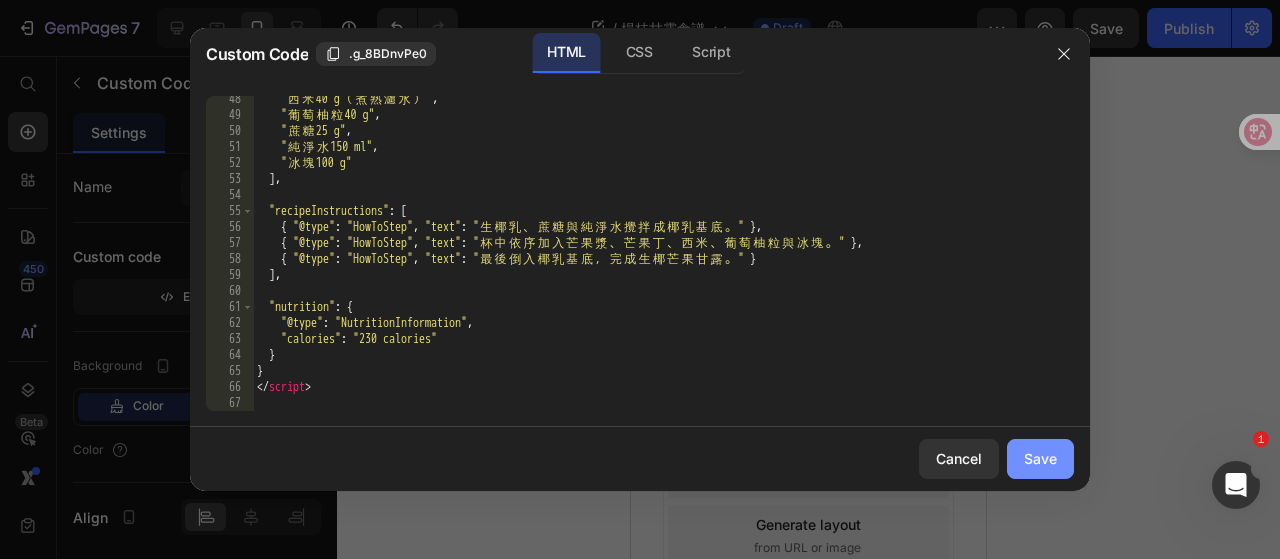 click on "Save" 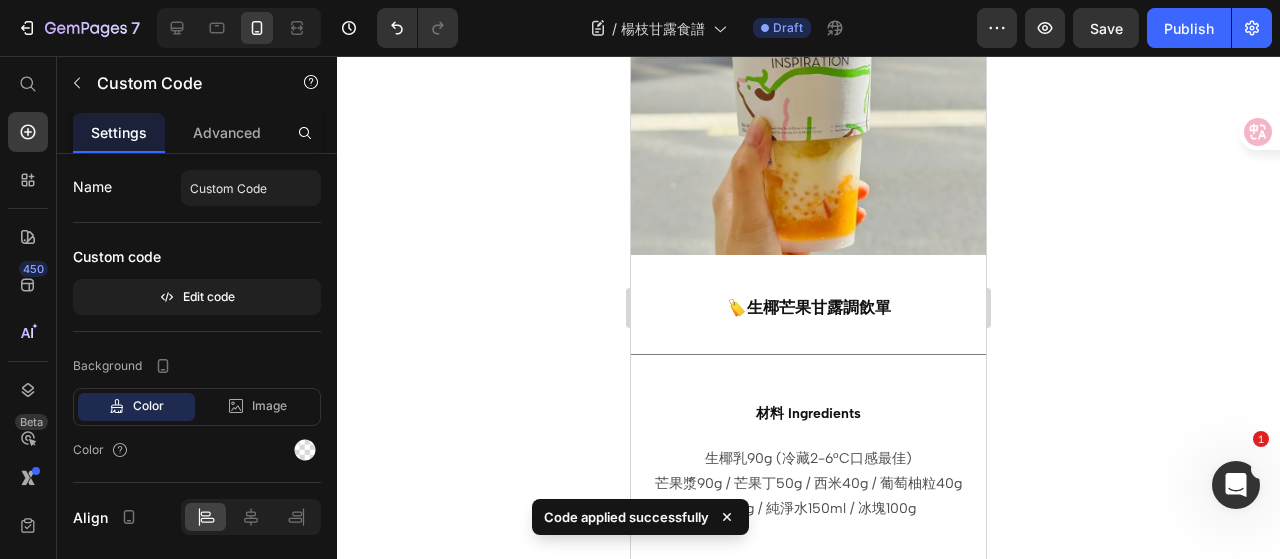 scroll, scrollTop: 0, scrollLeft: 0, axis: both 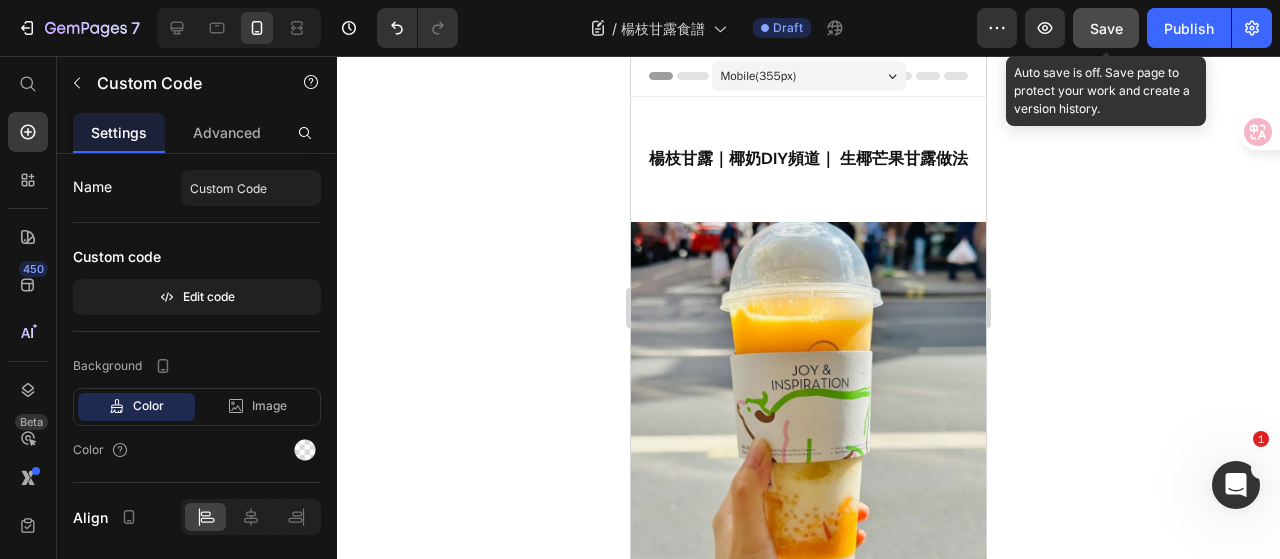 click on "Save" at bounding box center [1106, 28] 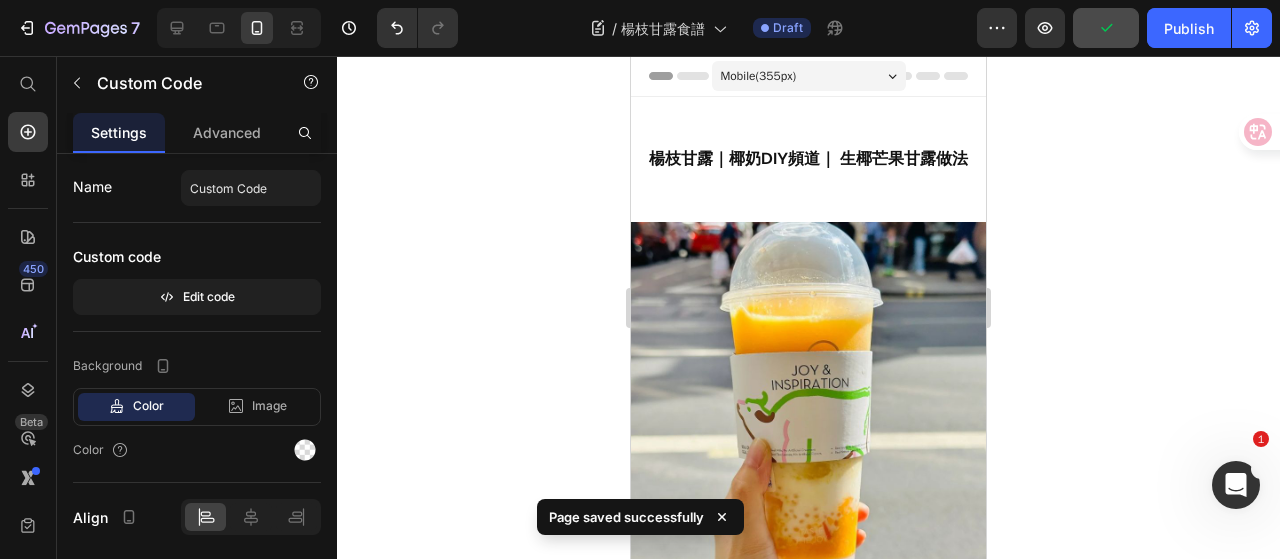 click on "Header" at bounding box center (677, 76) 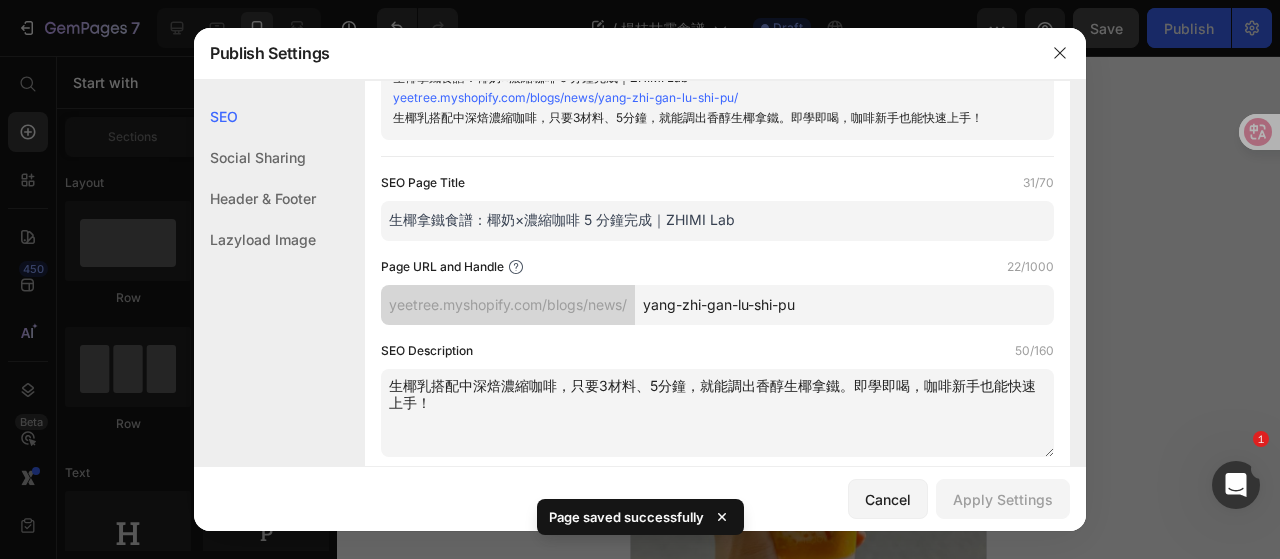 scroll, scrollTop: 0, scrollLeft: 0, axis: both 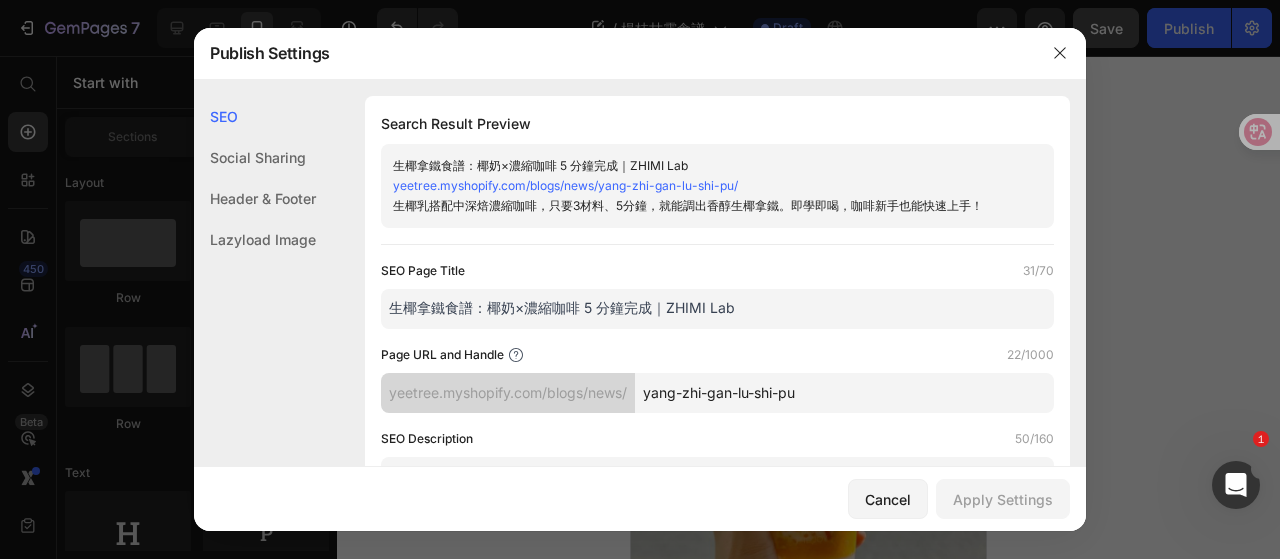 click on "生椰拿鐵食譜：椰奶×濃縮咖啡 5 分鐘完成｜ZHIMI Lab" at bounding box center (717, 309) 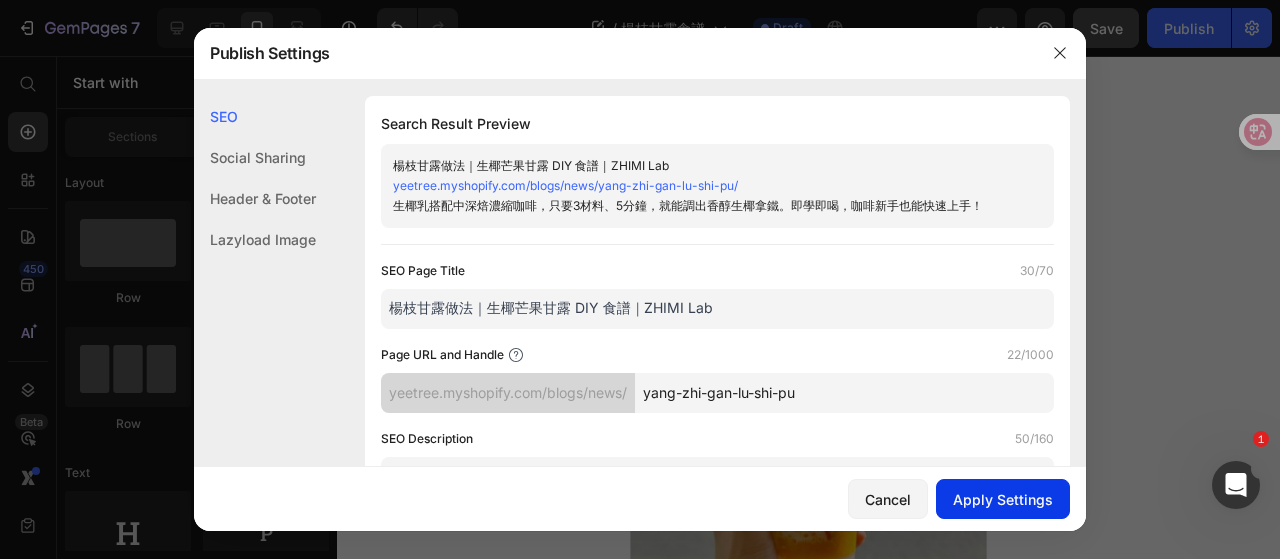 type on "楊枝甘露做法｜生椰芒果甘露 DIY 食譜｜ZHIMI Lab" 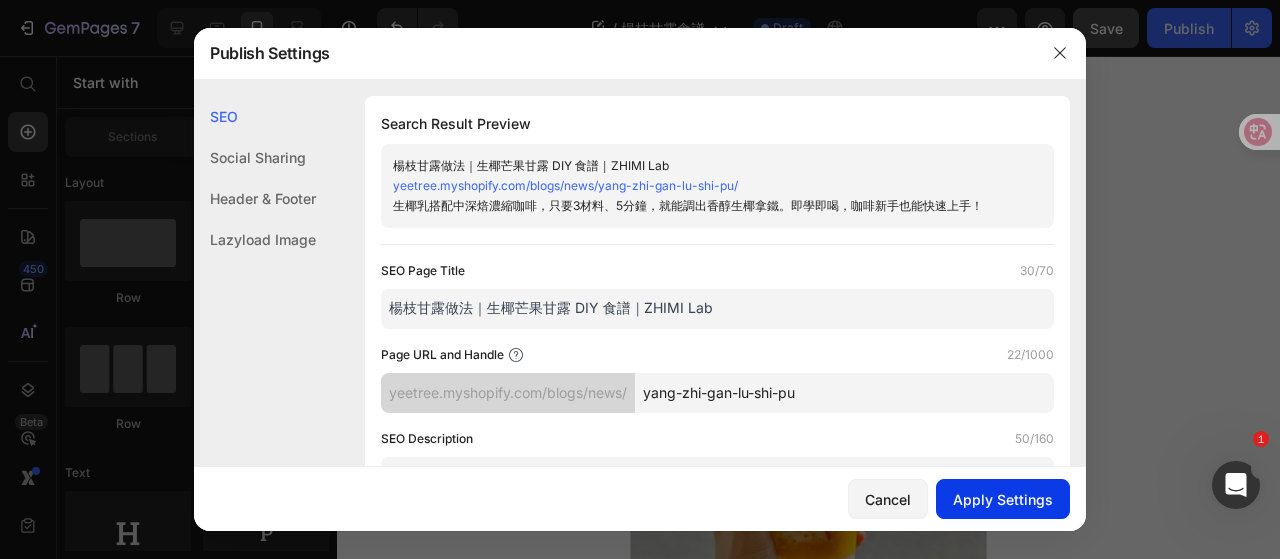 click on "Apply Settings" at bounding box center [1003, 499] 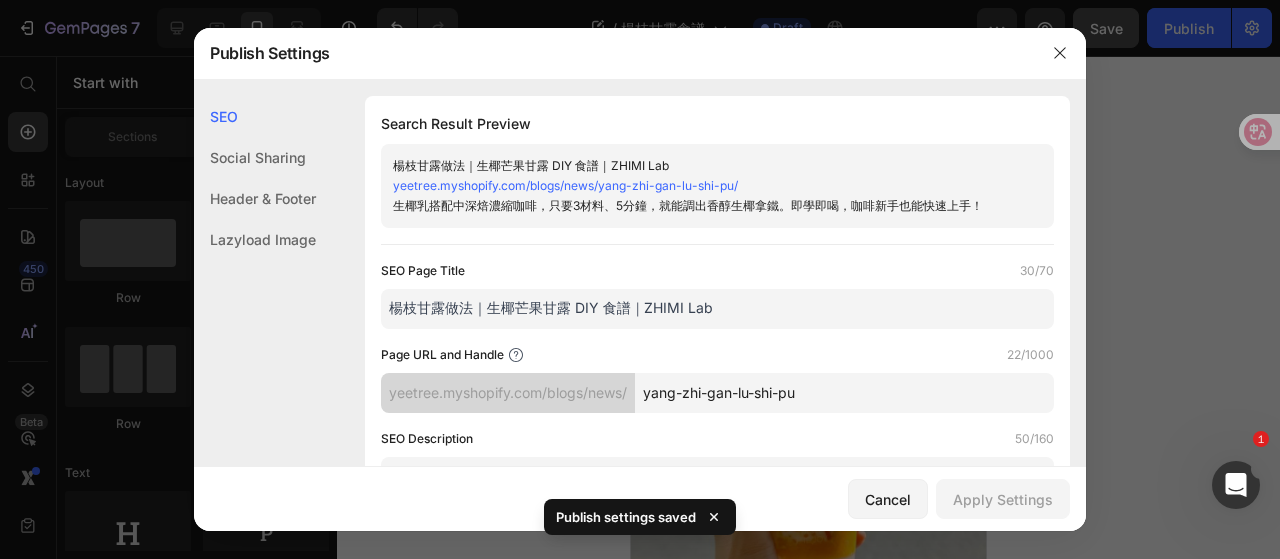 drag, startPoint x: 1054, startPoint y: 60, endPoint x: 876, endPoint y: 212, distance: 234.06836 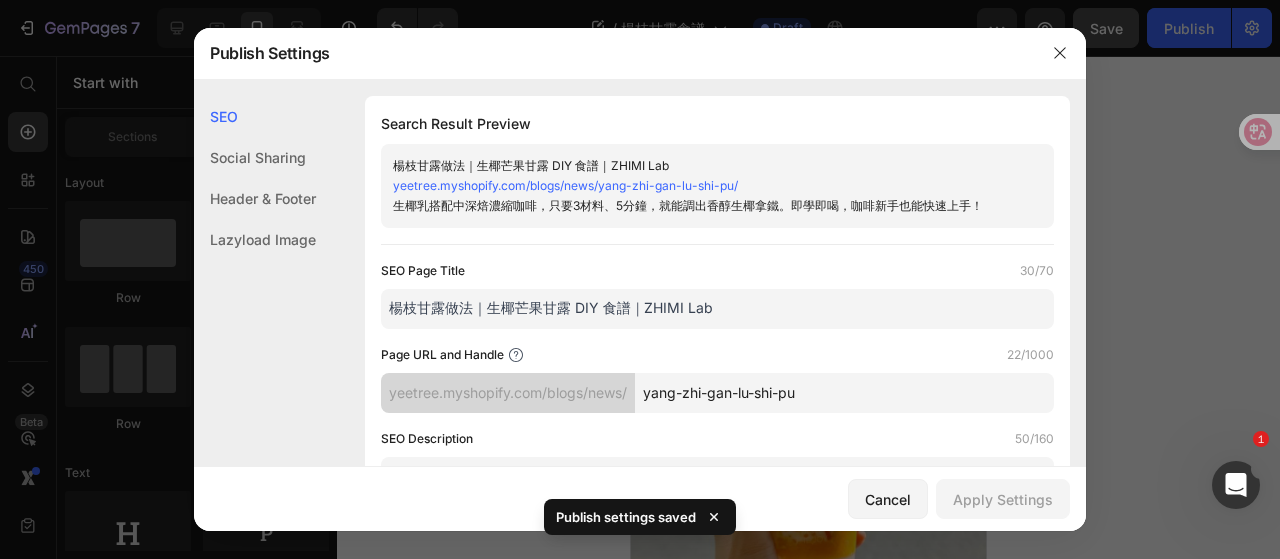 click on "Publish Settings SEO Social Sharing Header & Footer Lazyload Image SEO Search Result Preview 楊枝甘露做法｜生椰芒果甘露 DIY 食譜｜ZHIMI Lab yeetree.myshopify.com/blogs/news/yang-zhi-gan-lu-shi-pu/ 生椰乳搭配中深焙濃縮咖啡，只要3材料、5分鐘，就能調出香醇生椰拿鐵。即學即喝，咖啡新手也能快速上手！ SEO Page Title  30/70  楊枝甘露做法｜生椰芒果甘露 DIY 食譜｜ZHIMI Lab  Page URL and Handle  22/1000  yeetree.myshopify.com/blogs/news/ yang-zhi-gan-lu-shi-pu  SEO Description  50/160  生椰乳搭配中深焙濃縮咖啡，只要3材料、5分鐘，就能調出香醇生椰拿鐵。即學即喝，咖啡新手也能快速上手！ Social Sharing Social Sharing Image Preview (Recommended size: 1200 x 630 px) Upload Image  Supported file: .jpg, .jpeg, .png, .gif, .webp  楊枝甘露做法｜生椰芒果甘露 DIY 食譜｜ZHIMI Lab yeetree.myshopify.com/blogs/news/yang-zhi-gan-lu-shi-pu/ Header & Footer Shopify theme header & footer Cancel" at bounding box center [640, 279] 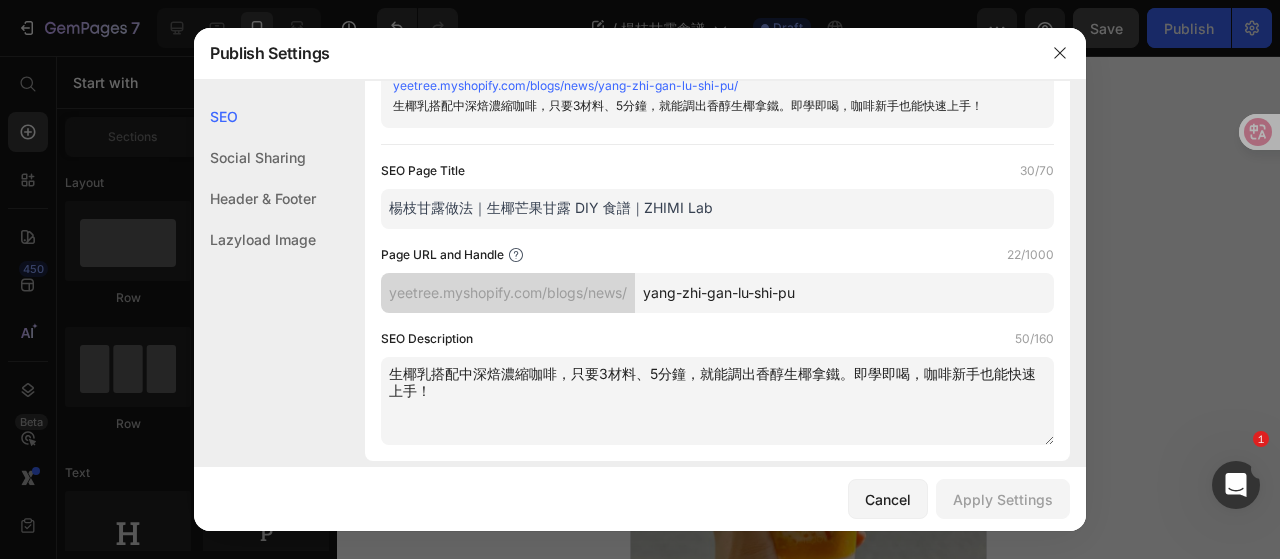 scroll, scrollTop: 0, scrollLeft: 0, axis: both 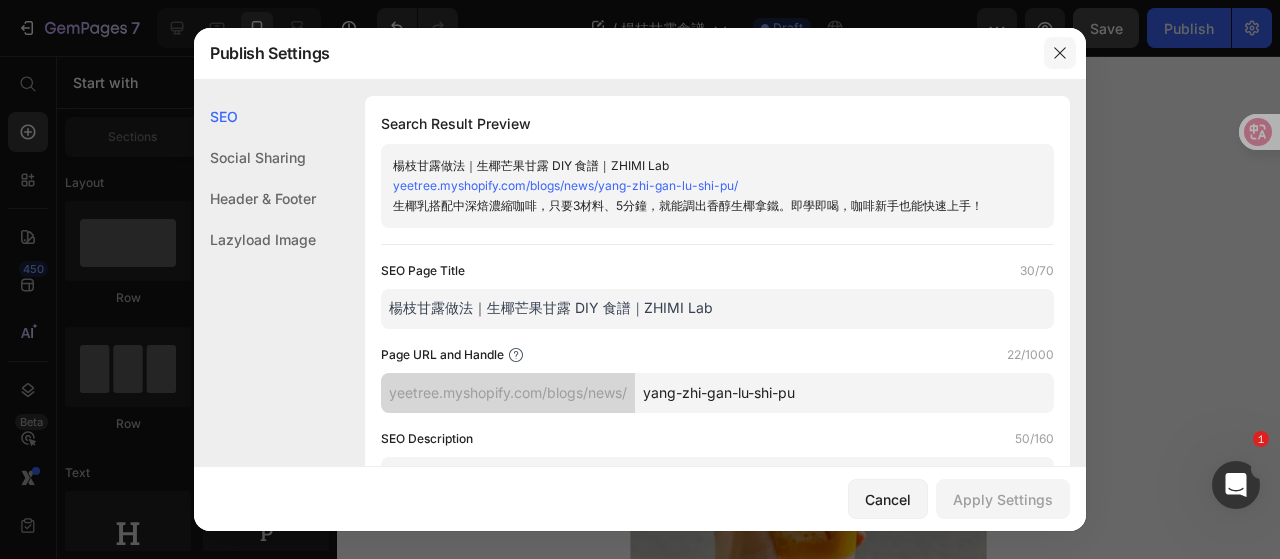 click 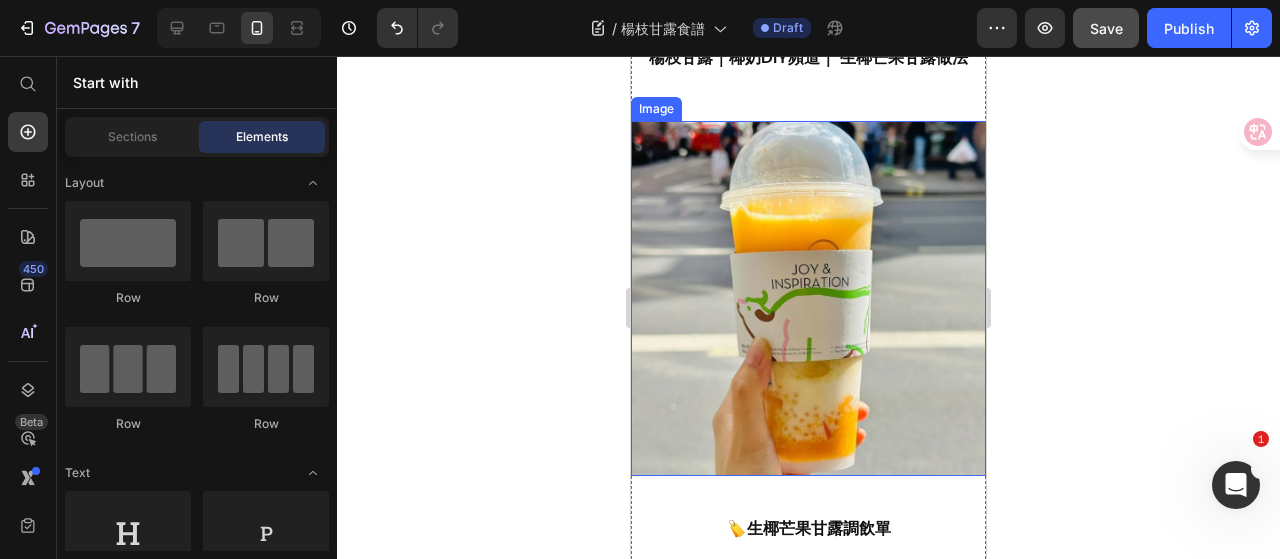 scroll, scrollTop: 0, scrollLeft: 0, axis: both 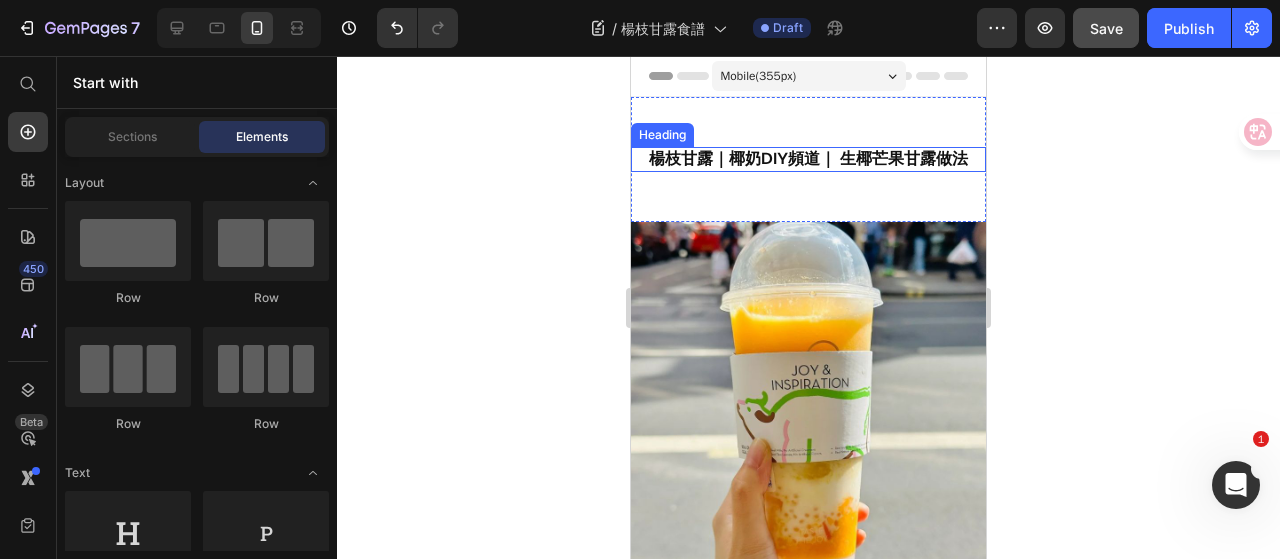 click on "楊枝甘露｜椰奶DIY頻道｜ 生椰芒果甘露做法" at bounding box center [808, 159] 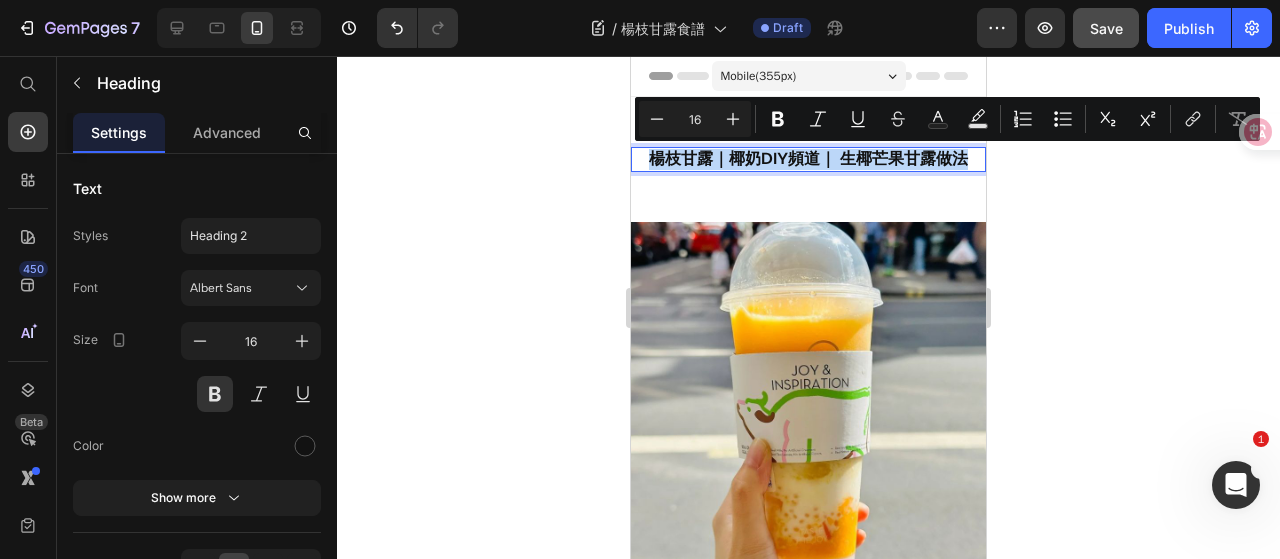 copy on "楊枝甘露｜椰奶DIY頻道｜ 生椰芒果甘露做法" 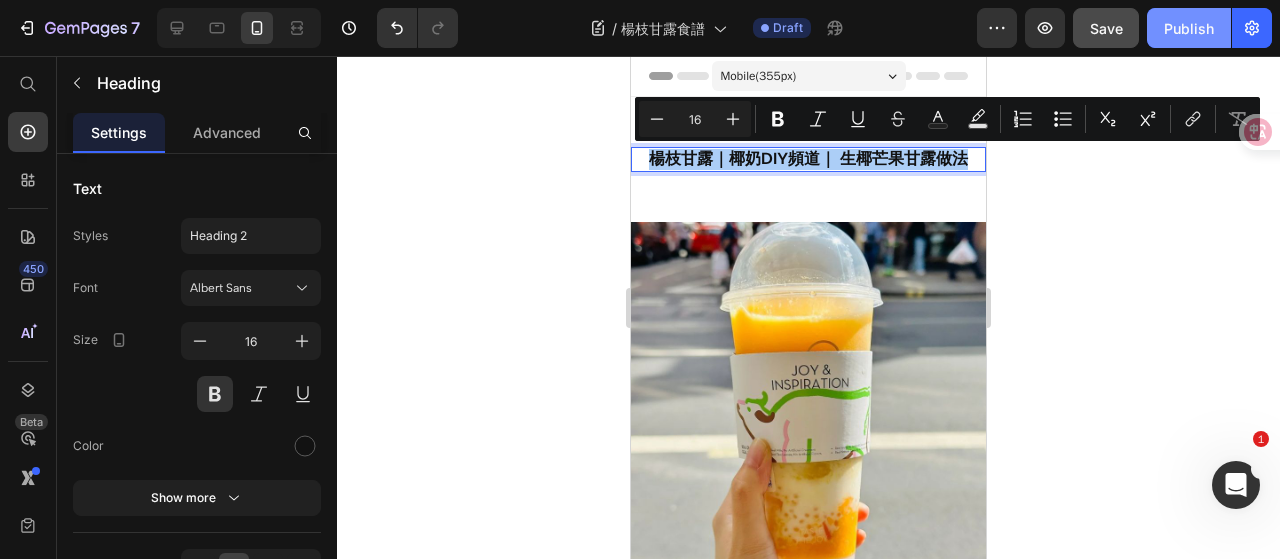 click on "Publish" 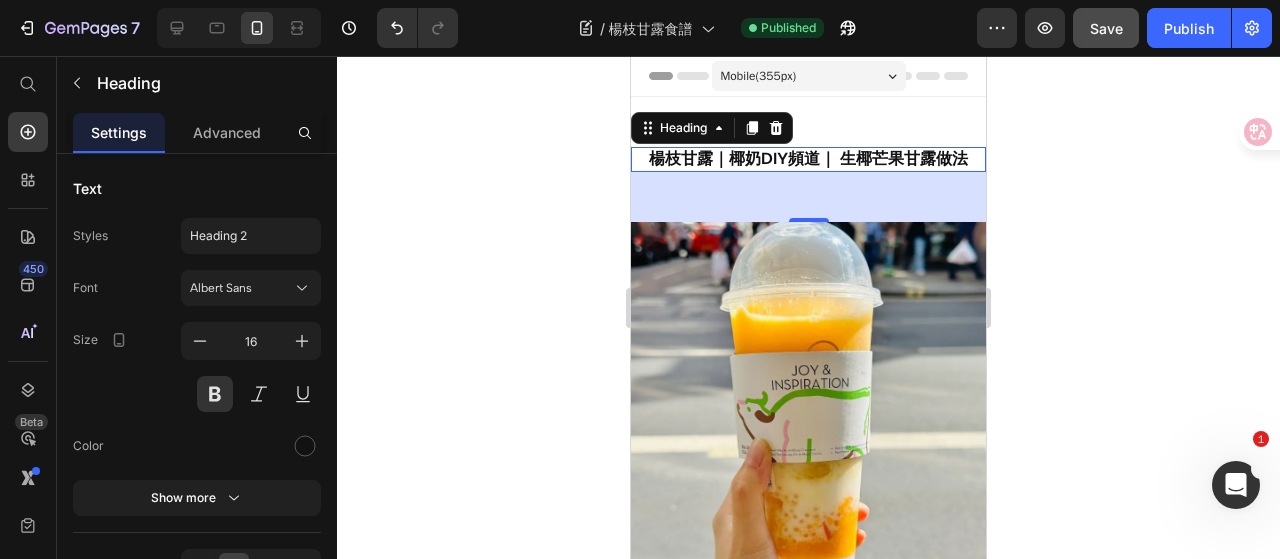 click 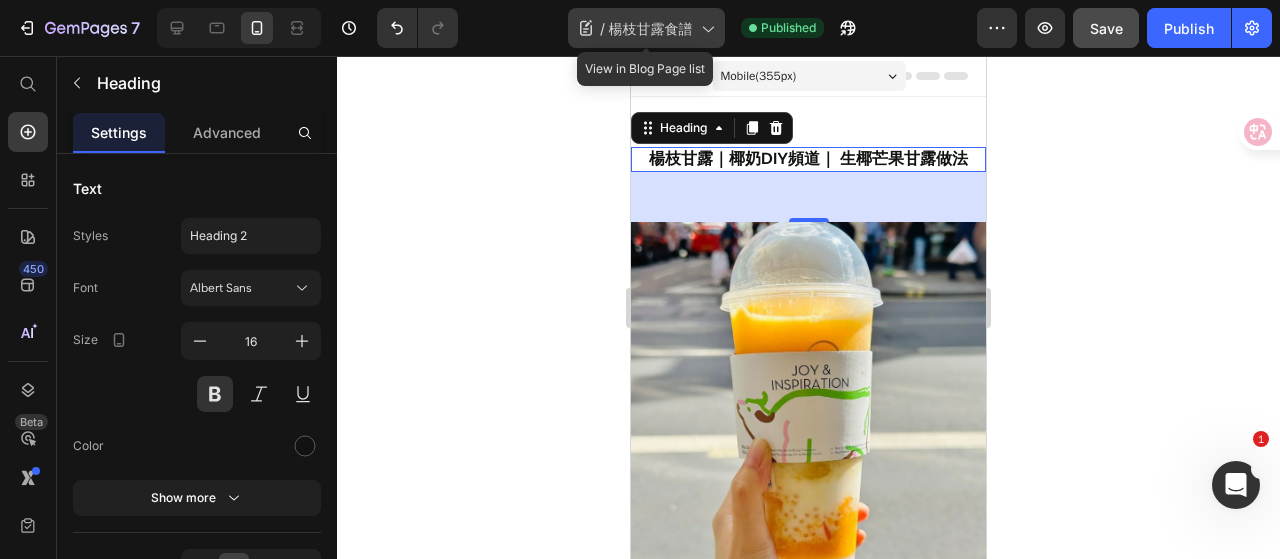 click on "楊枝甘露食譜" at bounding box center (651, 28) 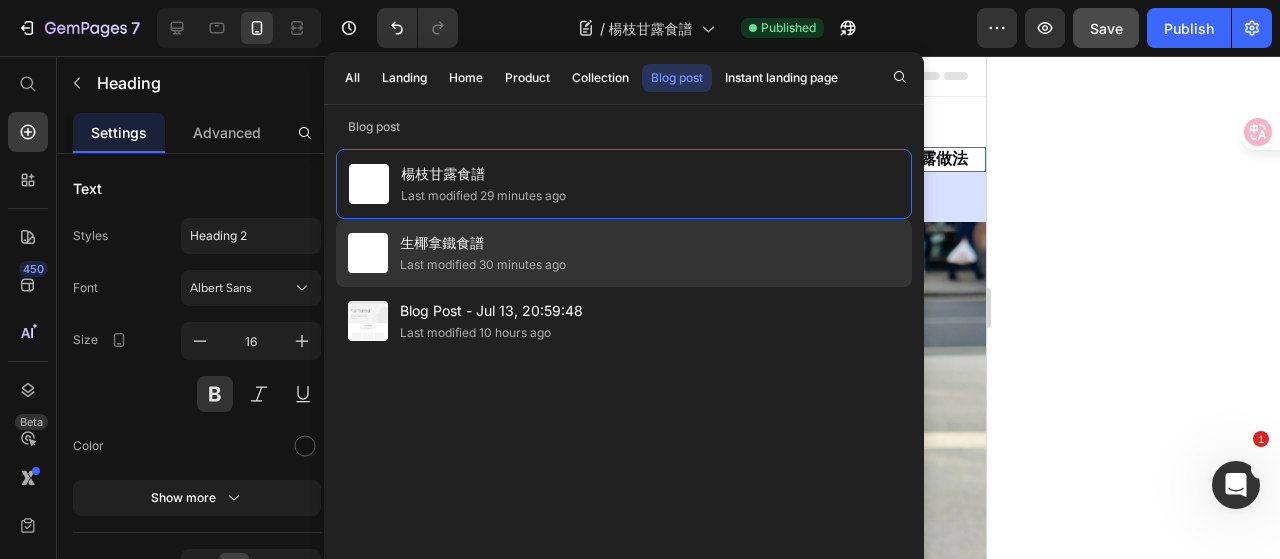 click on "生椰拿鐵食譜" at bounding box center (483, 243) 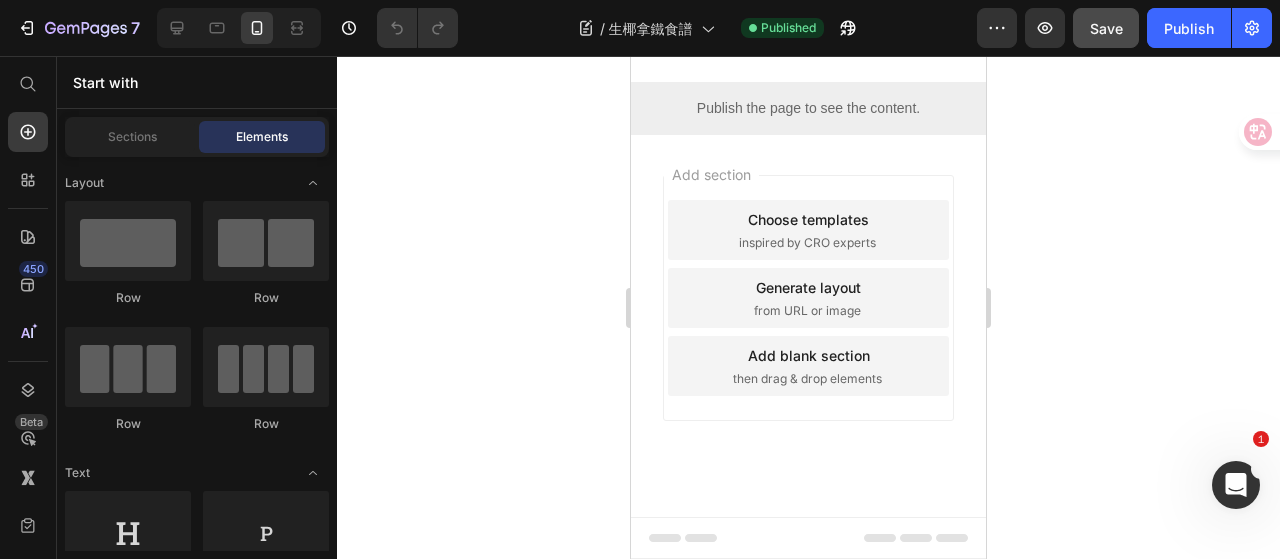 scroll, scrollTop: 1496, scrollLeft: 0, axis: vertical 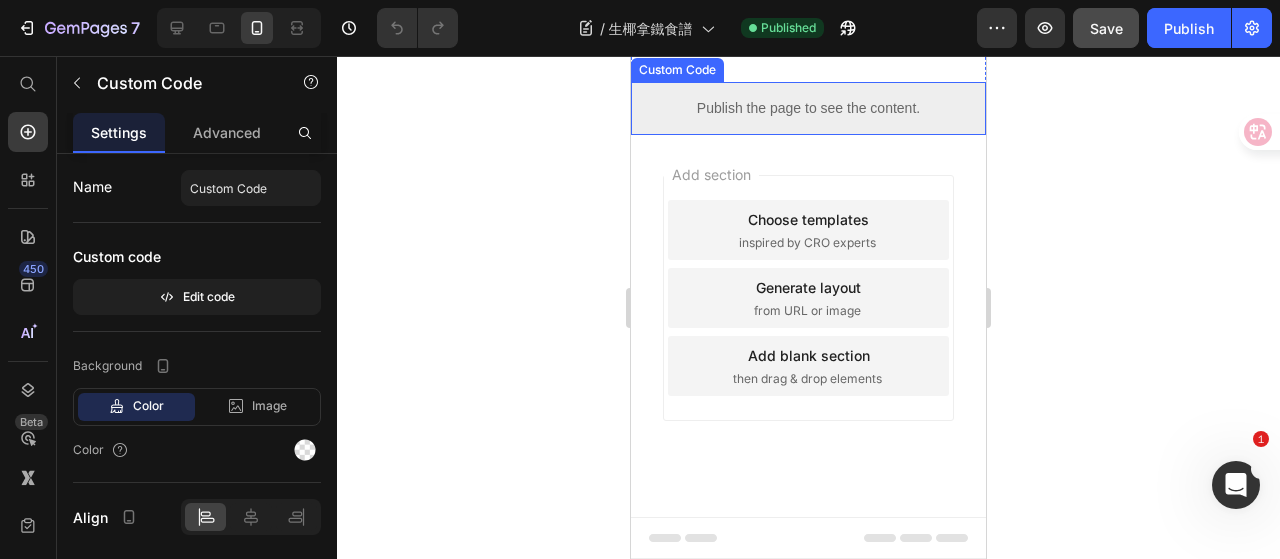 click on "Publish the page to see the content." at bounding box center [808, 108] 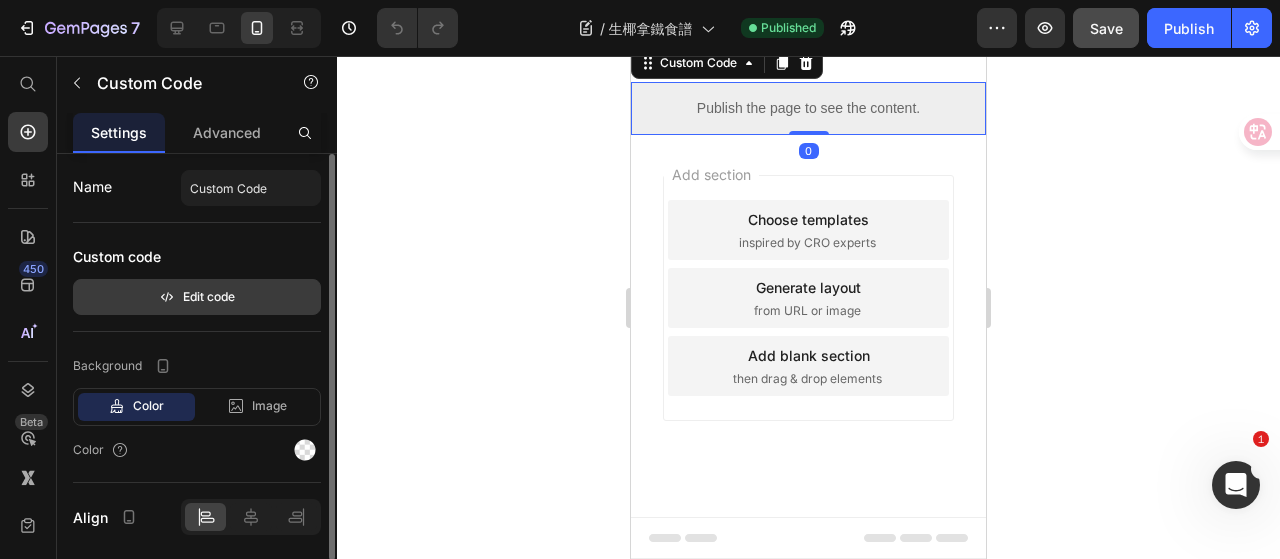 click on "Edit code" at bounding box center [197, 297] 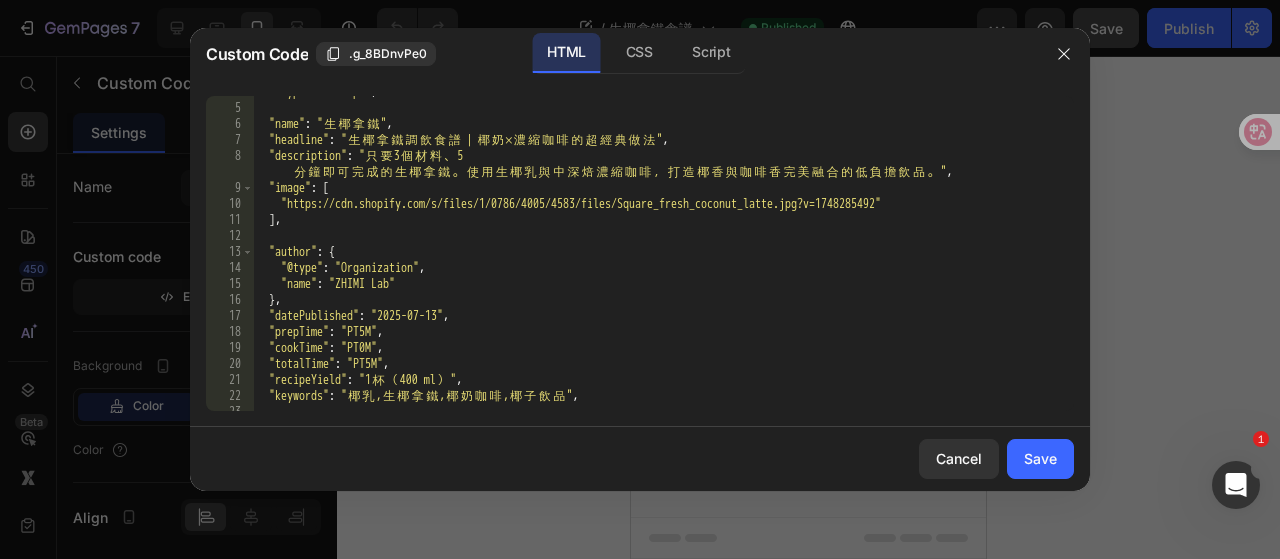 scroll, scrollTop: 0, scrollLeft: 0, axis: both 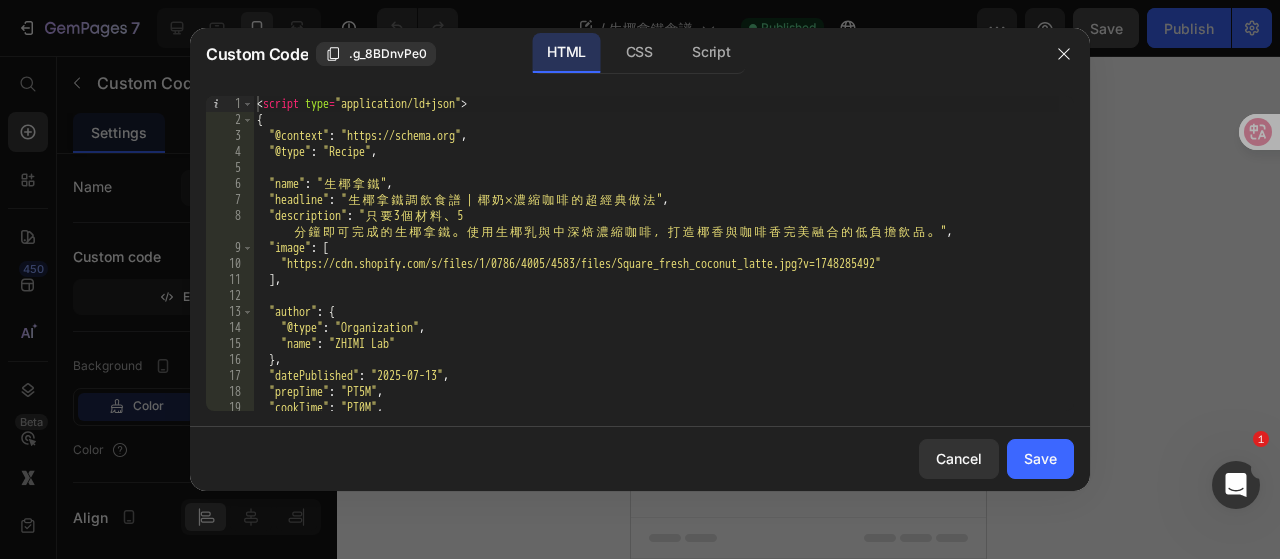 type 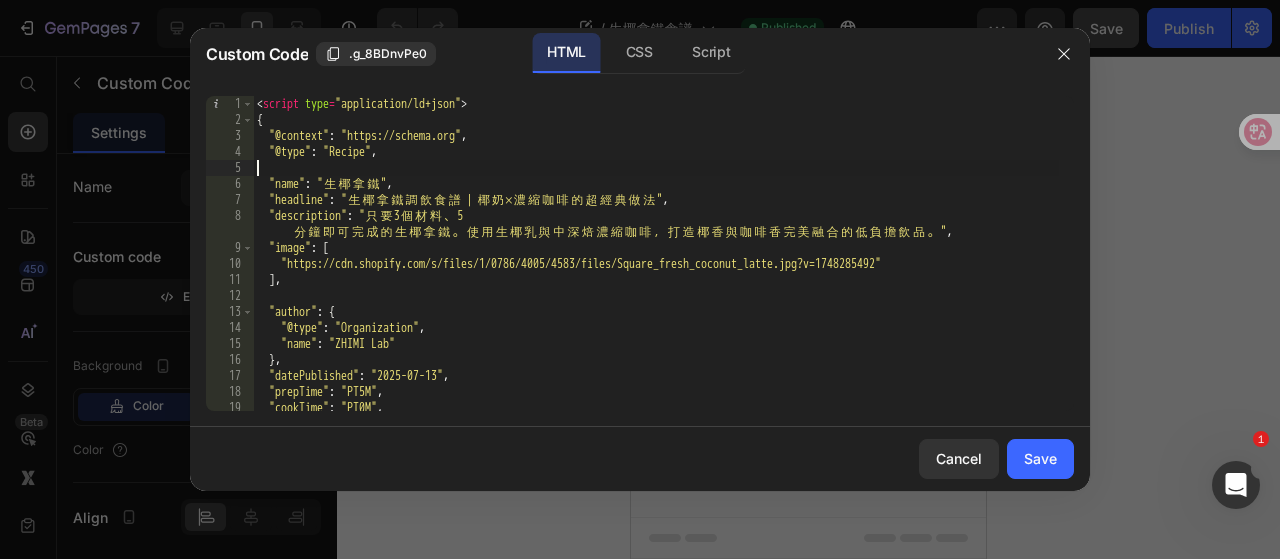 click on "< script   type = "application/ld+json" > {    "@context" :   "https://schema.org" ,    "@type" :   "Recipe" ,    "name" :   " 生 椰 拿 鐵 " ,    "headline" :   " 生 椰 拿 鐵 調 飲 食 譜 ｜ 椰 奶  ×  濃 縮 咖 啡 的 超 經 典 做 法 " ,    "description" :   " 只 要  3  個 材 料 、 5         分 鐘 即 可 完 成 的 生 椰 拿 鐵 。 使 用 生 椰 乳 與 中 深 焙 濃 縮 咖 啡 ， 打 造 椰 香 與 咖 啡 香 完 美 融 合 的 低 負 擔 飲 品 。 " ,    "image" :   [      "https://cdn.shopify.com/s/files/1/0786/4005/4583/files/Square_fresh_coconut_latte.jpg?v=1748285492"    ] ,    "author" :   {      "@type" :   "Organization" ,      "name" :   "ZHIMI Lab"    } ,    "datePublished" :   "2025-07-13" ,    "prepTime" :   "PT5M" ,    "cookTime" :   "PT0M" ,    "totalTime" :   "PT5M" ," at bounding box center [656, 269] 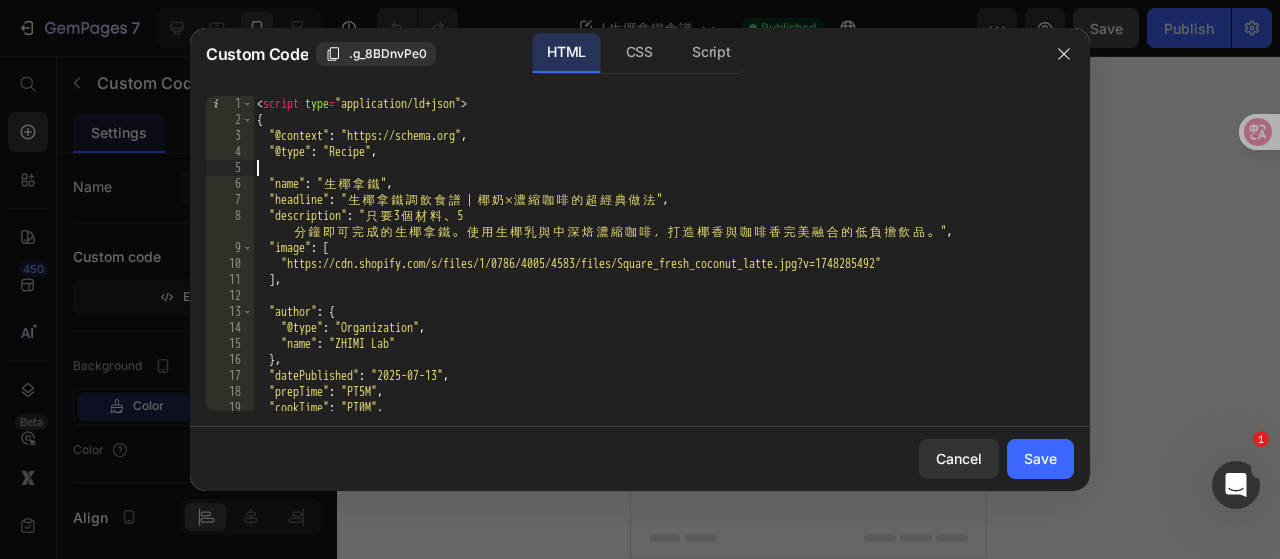 type on "</script>" 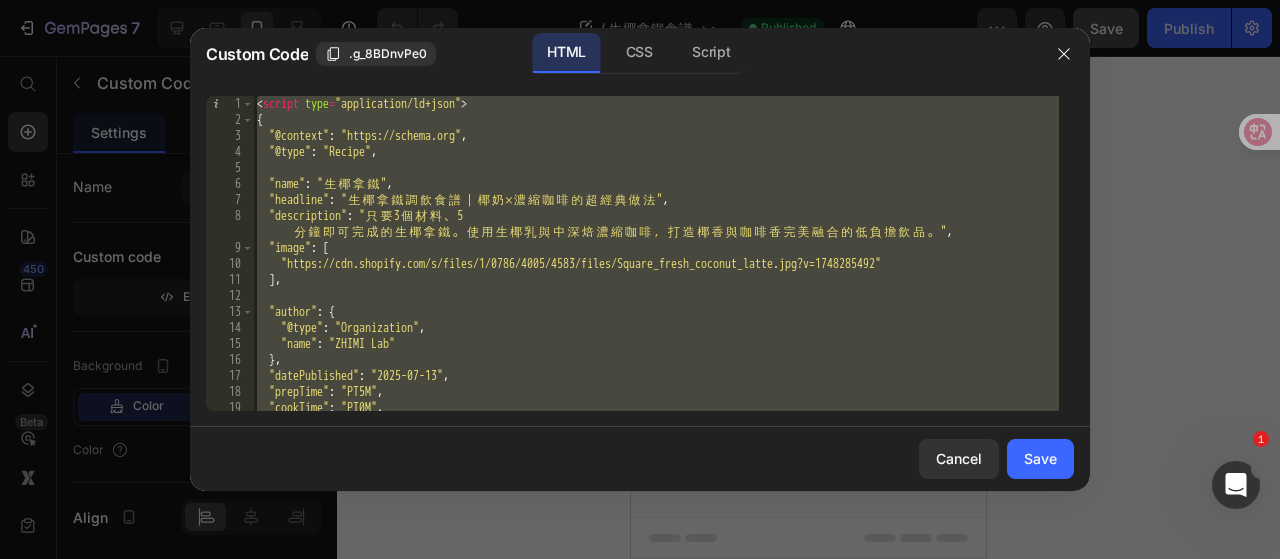 paste 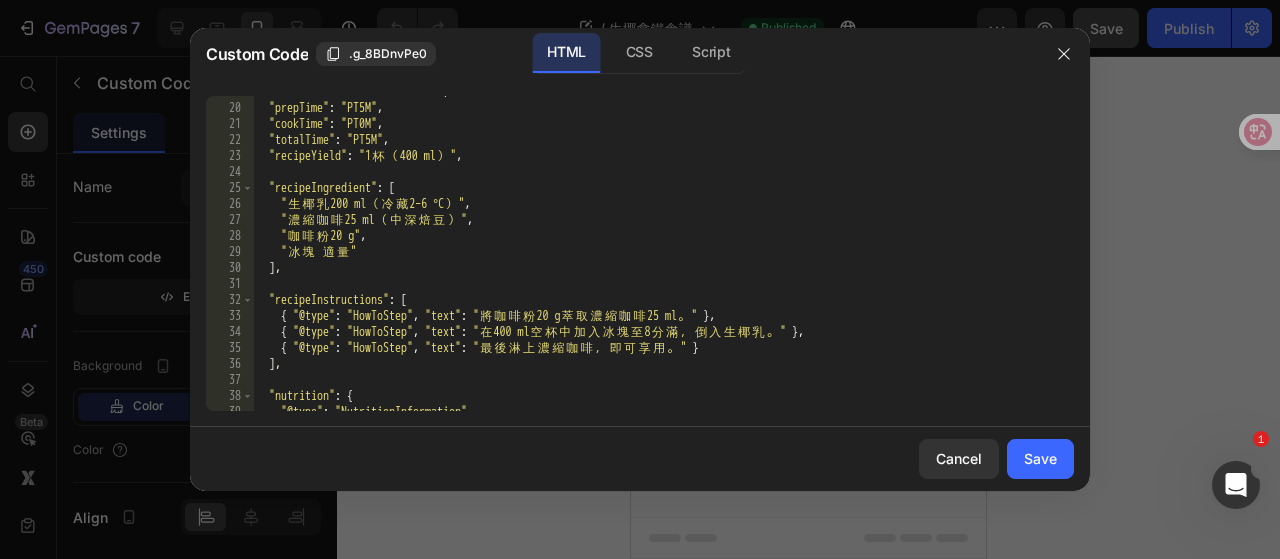 scroll, scrollTop: 300, scrollLeft: 0, axis: vertical 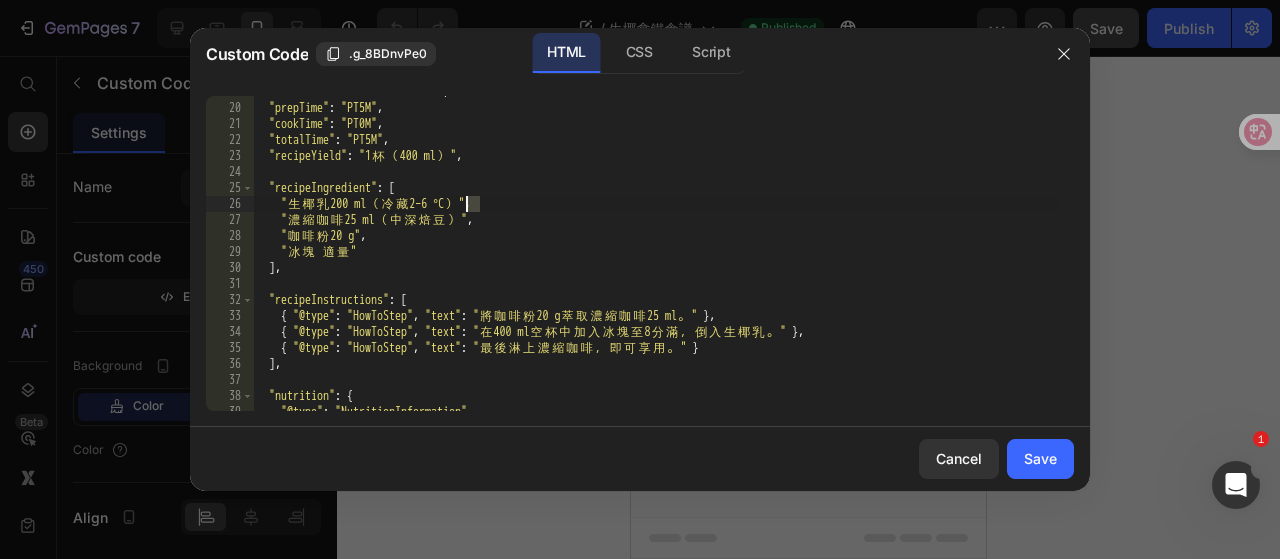 drag, startPoint x: 488, startPoint y: 200, endPoint x: 465, endPoint y: 203, distance: 23.194826 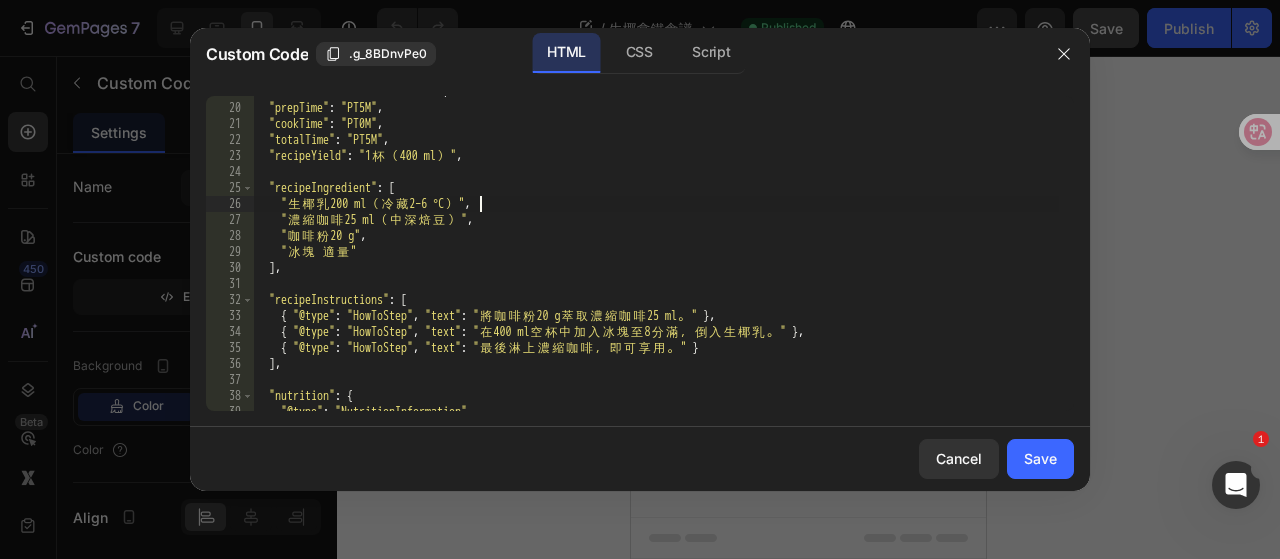 click on ""datePublished" :   "2025-07-13" ,    "prepTime" :   "PT5M" ,    "cookTime" :   "PT0M" ,    "totalTime" :   "PT5M" ,    "recipeYield" :   "1  杯 （ 400 ml ） " ,    "recipeIngredient" :   [      " 生 椰 乳  200 ml （ 冷 藏  2–6 °C ） " ,      " 濃 縮 咖 啡  25 ml （ 中 深 焙 豆 ） " ,      " 咖 啡 粉  20 g" ,      " 冰 塊   適 量 "    ] ,    "recipeInstructions" :   [      {   "@type" :   "HowToStep" ,   "text" :   " 將 咖 啡 粉  20 g  萃 取 濃 縮 咖 啡  25 ml 。 "   } ,      {   "@type" :   "HowToStep" ,   "text" :   " 在  400 ml  空 杯 中 加 入 冰 塊 至  8  分 滿 ， 倒 入 生 椰 乳 。 "   } ,      {   "@type" :   "HowToStep" ,   "text" :   " 最 後 淋 上 濃 縮 咖 啡 ， 即 可 享 用 。 "   }    ] ,    "nutrition" :   {      "@type" :   "NutritionInformation" ," at bounding box center [656, 257] 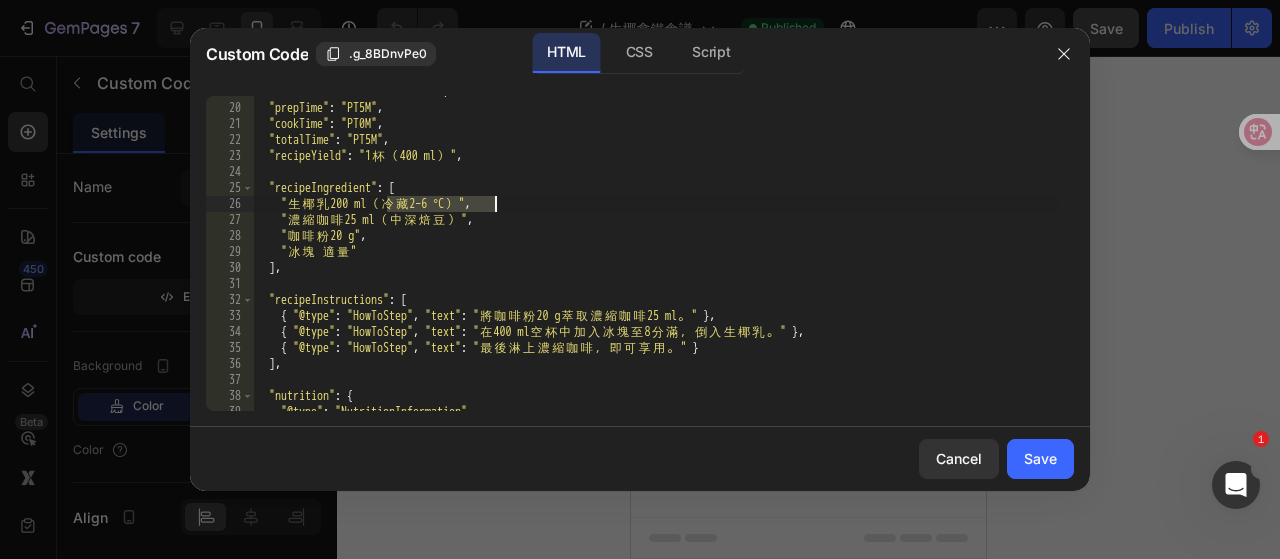 drag, startPoint x: 389, startPoint y: 206, endPoint x: 493, endPoint y: 201, distance: 104.120125 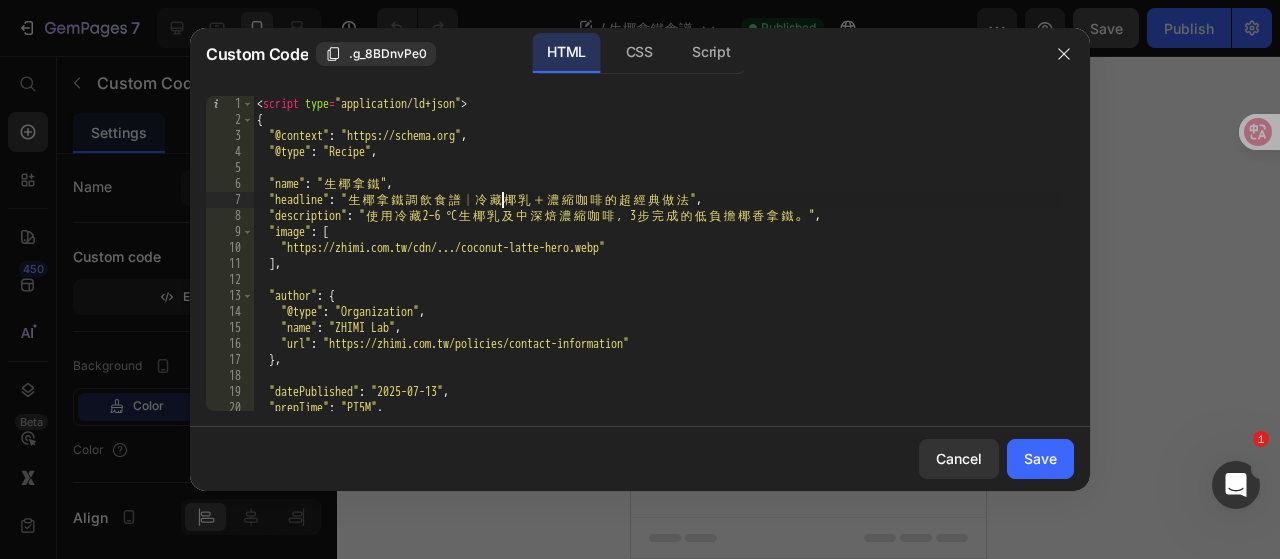 click on "< script   type = "application/ld+json" > {    "@context" :   "https://schema.org" ,    "@type" :   "Recipe" ,    "name" :   " 生 椰 拿 鐵 " ,    "headline" :   " 生 椰 拿 鐵 調 飲 食 譜 │ 冷 藏 椰 乳 ＋ 濃 縮 咖 啡 的 超 經 典 做 法 " ,    "description" :   " 使 用 冷 藏  2–6 °C  生 椰 乳 及 中 深 焙 濃 縮 咖 啡 ， 3  步 完 成 的 低 負 擔 椰 香 拿 鐵 。 " ,    "image" :   [      "https://zhimi.com.tw/cdn/.../coconut-latte-hero.webp"    ] ,    "author" :   {      "@type" :   "Organization" ,      "name" :   "ZHIMI Lab" ,      "url" :   "https://zhimi.com.tw/policies/contact-information"    } ,    "datePublished" :   "2025-07-13" ,    "prepTime" :   "PT5M" ,    "cookTime" :   "PT0M" ," at bounding box center (656, 269) 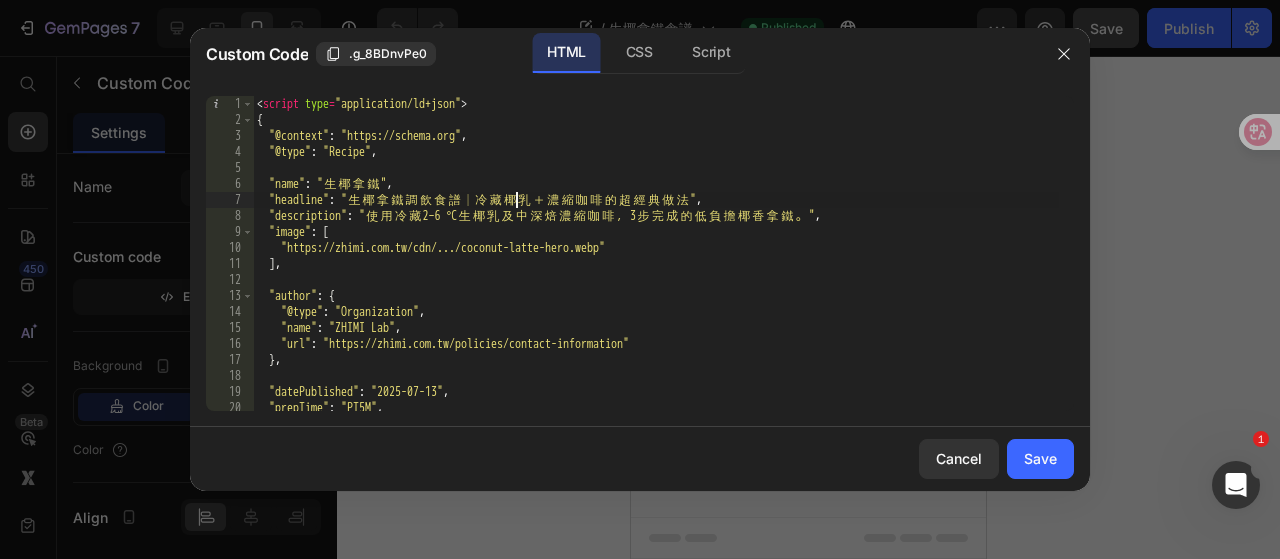 click on "< script   type = "application/ld+json" > {    "@context" :   "https://schema.org" ,    "@type" :   "Recipe" ,    "name" :   " 生 椰 拿 鐵 " ,    "headline" :   " 生 椰 拿 鐵 調 飲 食 譜 │ 冷 藏 椰 乳 ＋ 濃 縮 咖 啡 的 超 經 典 做 法 " ,    "description" :   " 使 用 冷 藏  2–6 °C  生 椰 乳 及 中 深 焙 濃 縮 咖 啡 ， 3  步 完 成 的 低 負 擔 椰 香 拿 鐵 。 " ,    "image" :   [      "https://zhimi.com.tw/cdn/.../coconut-latte-hero.webp"    ] ,    "author" :   {      "@type" :   "Organization" ,      "name" :   "ZHIMI Lab" ,      "url" :   "https://zhimi.com.tw/policies/contact-information"    } ,    "datePublished" :   "2025-07-13" ,    "prepTime" :   "PT5M" ,    "cookTime" :   "PT0M" ," at bounding box center (656, 269) 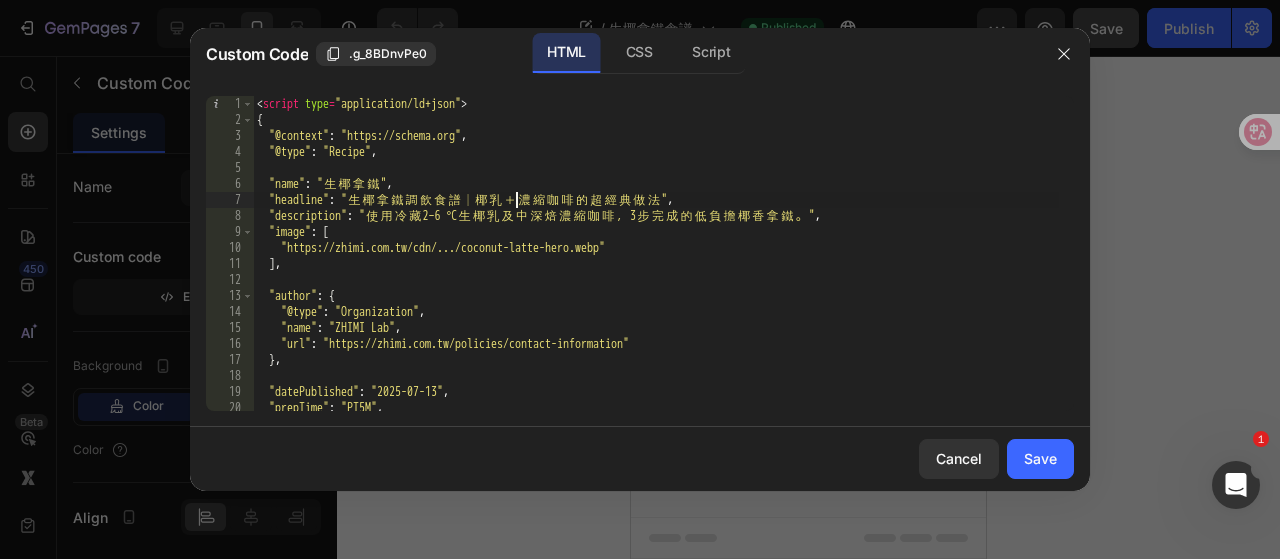 type on "ㄎ" 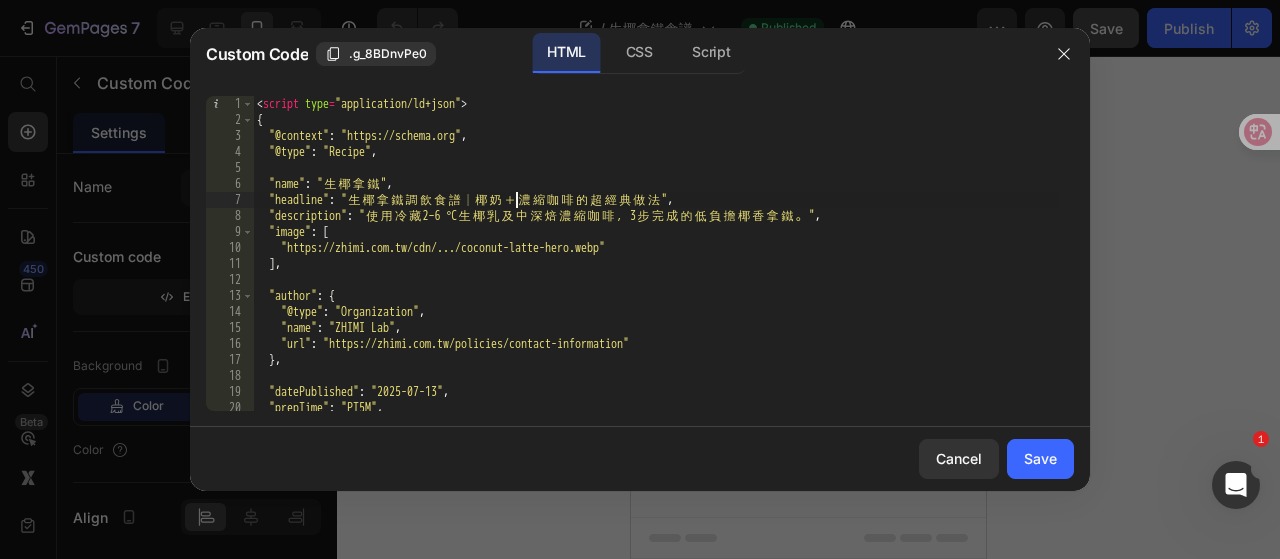 scroll, scrollTop: 0, scrollLeft: 0, axis: both 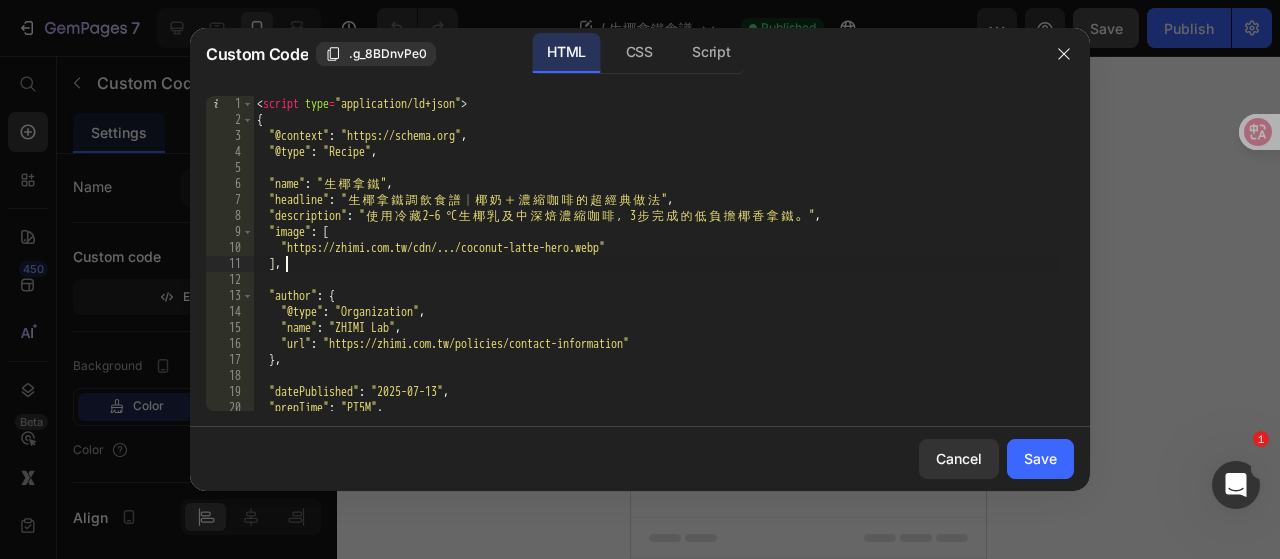 click on "< script   type = "application/ld+json" > {    "@context" :   "https://schema.org" ,    "@type" :   "Recipe" ,    "name" :   " 生 椰 拿 鐵 " ,    "headline" :   " 生 椰 拿 鐵 調 飲 食 譜 │ 椰 奶 ＋ 濃 縮 咖 啡 的 超 經 典 做 法 " ,    "description" :   " 使 用 冷 藏  2–6 °C  生 椰 乳 及 中 深 焙 濃 縮 咖 啡 ， 3  步 完 成 的 低 負 擔 椰 香 拿 鐵 。 " ,    "image" :   [      "https://zhimi.com.tw/cdn/.../coconut-latte-hero.webp"    ] ,    "author" :   {      "@type" :   "Organization" ,      "name" :   "ZHIMI Lab" ,      "url" :   "https://zhimi.com.tw/policies/contact-information"    } ,    "datePublished" :   "2025-07-13" ,    "prepTime" :   "PT5M" ,    "cookTime" :   "PT0M" ," at bounding box center [656, 269] 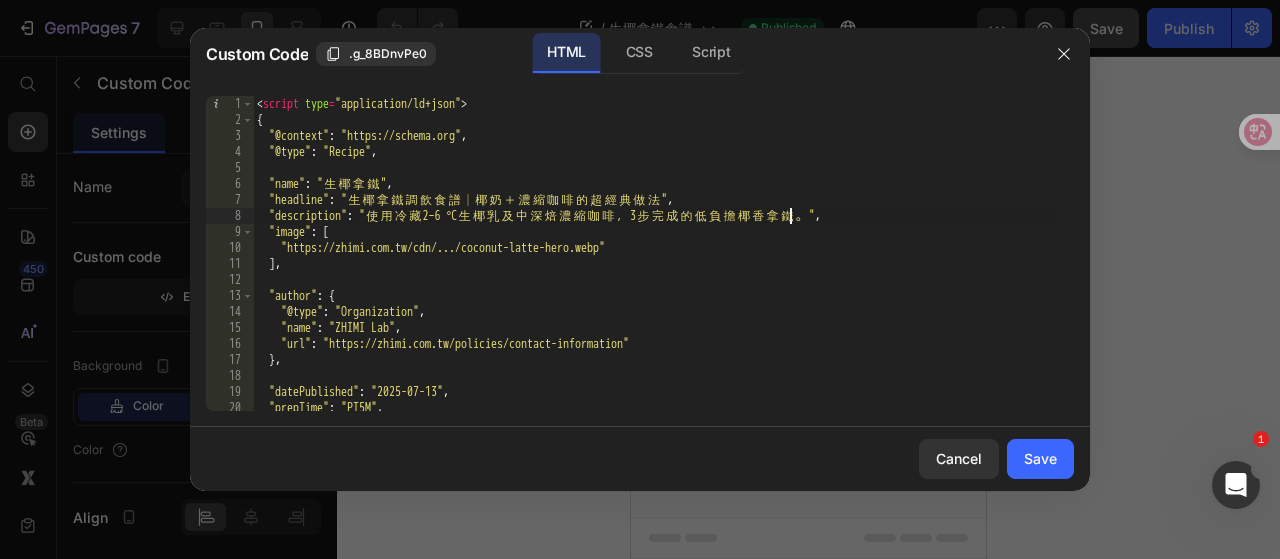 click on "< script   type = "application/ld+json" > {    "@context" :   "https://schema.org" ,    "@type" :   "Recipe" ,    "name" :   " 生 椰 拿 鐵 " ,    "headline" :   " 生 椰 拿 鐵 調 飲 食 譜 │ 椰 奶 ＋ 濃 縮 咖 啡 的 超 經 典 做 法 " ,    "description" :   " 使 用 冷 藏  2–6 °C  生 椰 乳 及 中 深 焙 濃 縮 咖 啡 ， 3  步 完 成 的 低 負 擔 椰 香 拿 鐵 。 " ,    "image" :   [      "https://zhimi.com.tw/cdn/.../coconut-latte-hero.webp"    ] ,    "author" :   {      "@type" :   "Organization" ,      "name" :   "ZHIMI Lab" ,      "url" :   "https://zhimi.com.tw/policies/contact-information"    } ,    "datePublished" :   "2025-07-13" ,    "prepTime" :   "PT5M" ,    "cookTime" :   "PT0M" ," at bounding box center [656, 269] 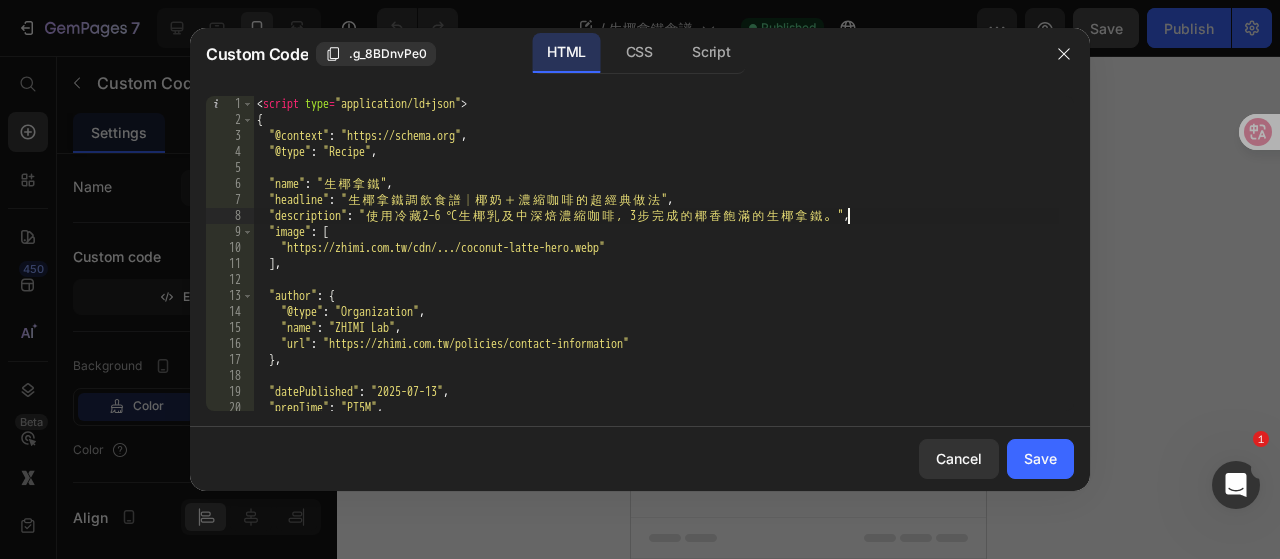 scroll, scrollTop: 0, scrollLeft: 0, axis: both 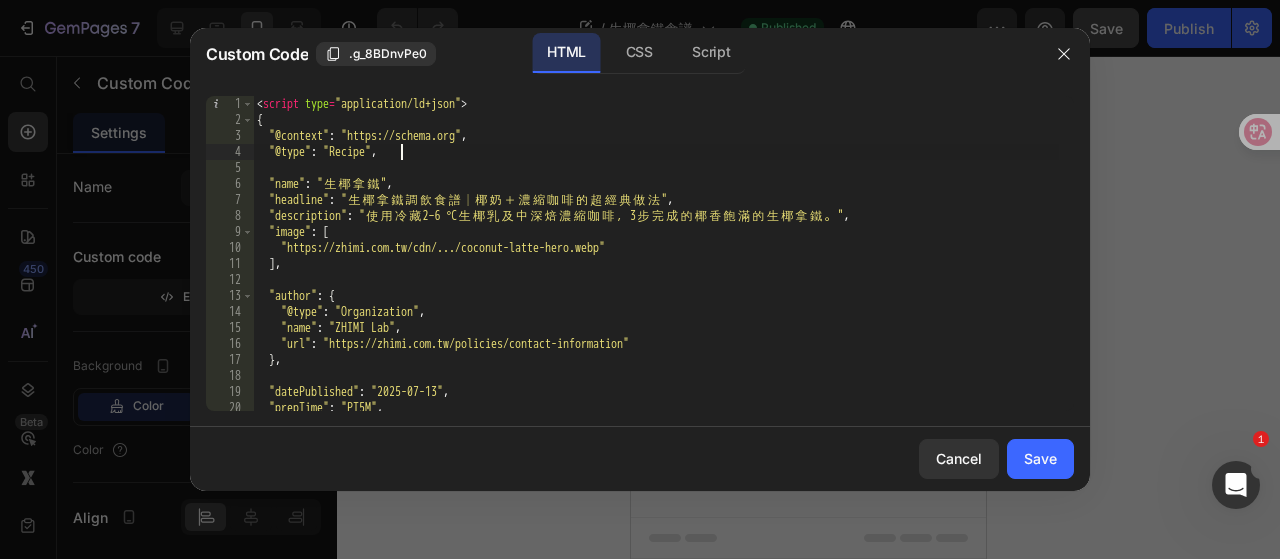 click on "< script   type = "application/ld+json" > {    "@context" :   "https://schema.org" ,    "@type" :   "Recipe" ,    "name" :   " 生 椰 拿 鐵 " ,    "headline" :   " 生 椰 拿 鐵 調 飲 食 譜 │ 椰 奶 ＋ 濃 縮 咖 啡 的 超 經 典 做 法 " ,    "description" :   " 使 用 冷 藏  2–6 °C  生 椰 乳 及 中 深 焙 濃 縮 咖 啡 ， 3  步 完 成 的 椰 香 飽 滿 的 生 椰 拿 鐵 。 " ,    "image" :   [      "https://zhimi.com.tw/cdn/.../coconut-latte-hero.webp"    ] ,    "author" :   {      "@type" :   "Organization" ,      "name" :   "ZHIMI Lab" ,      "url" :   "https://zhimi.com.tw/policies/contact-information"    } ,    "datePublished" :   "2025-07-13" ,    "prepTime" :   "PT5M" ,    "cookTime" :   "PT0M" ," at bounding box center [656, 269] 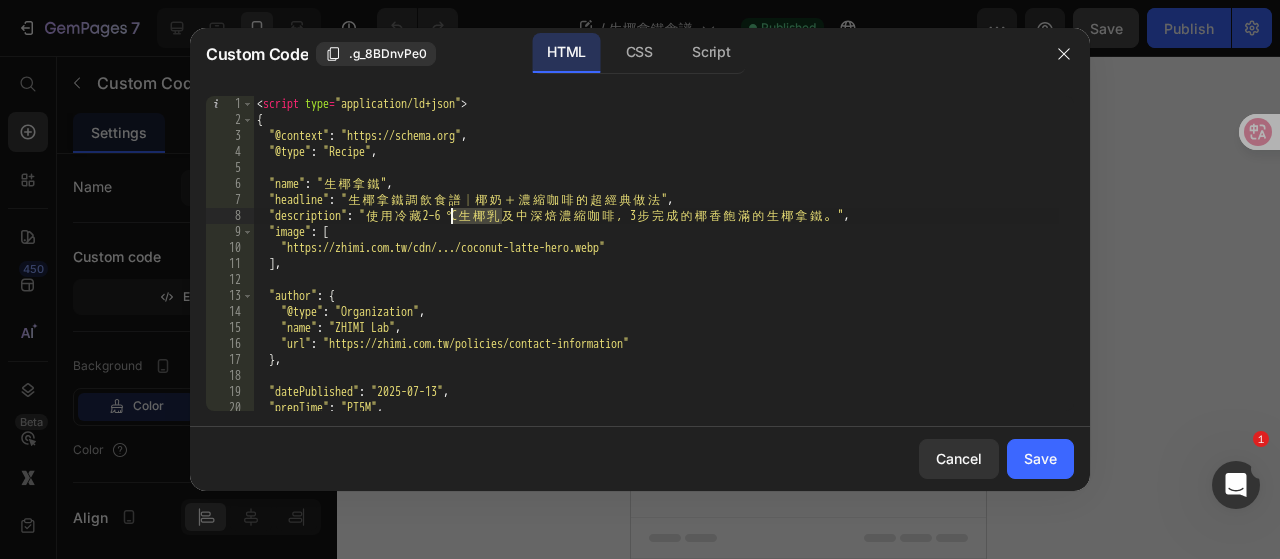 drag, startPoint x: 500, startPoint y: 214, endPoint x: 451, endPoint y: 215, distance: 49.010204 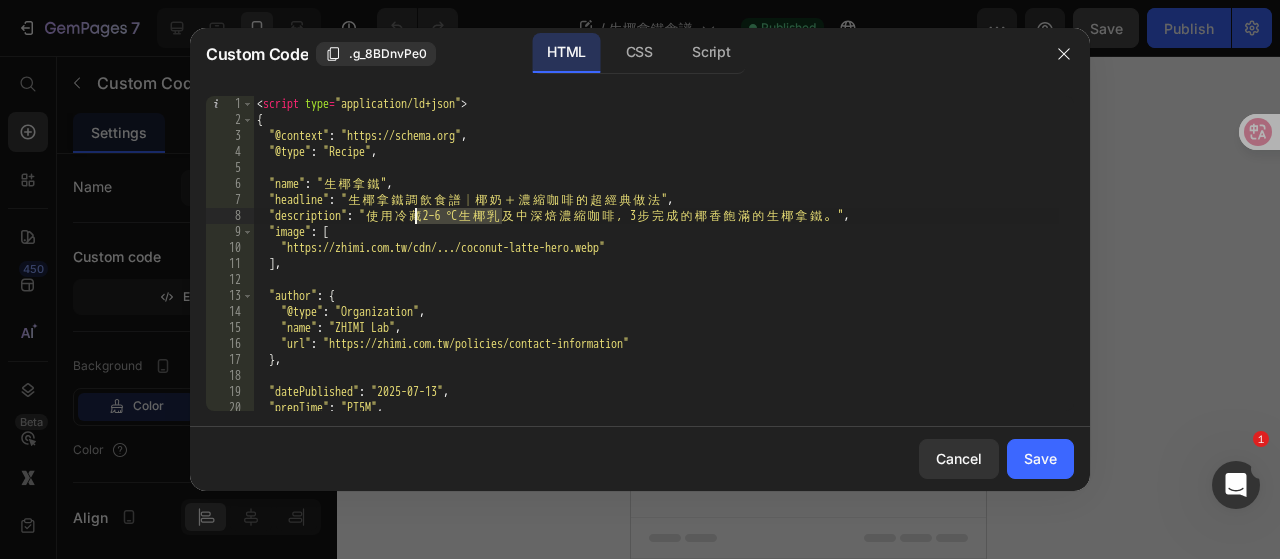 drag, startPoint x: 504, startPoint y: 215, endPoint x: 418, endPoint y: 212, distance: 86.05231 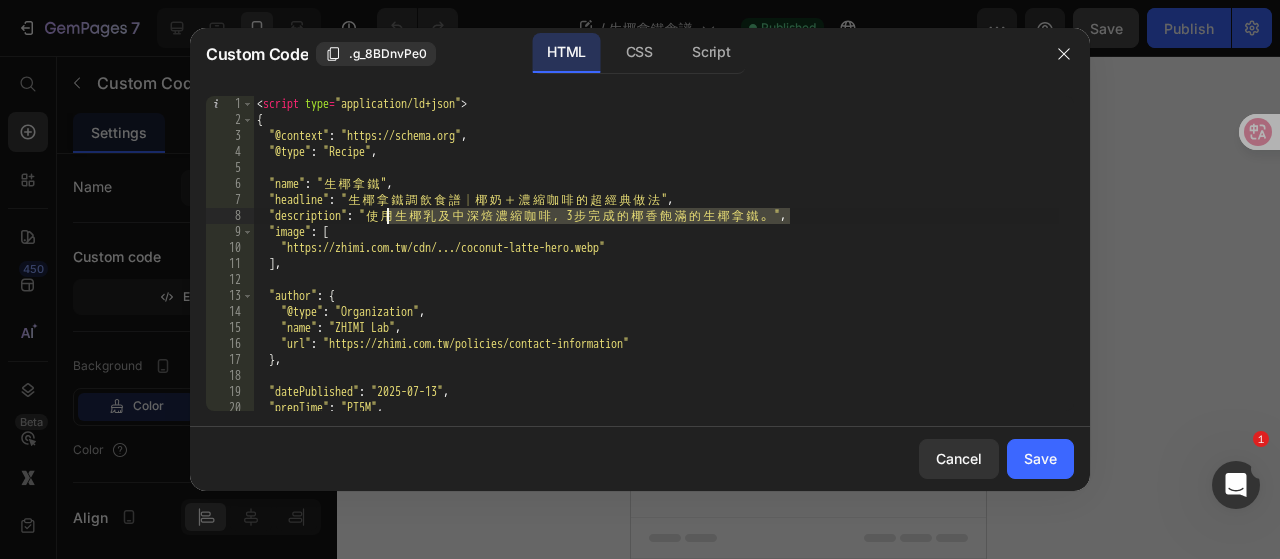 drag, startPoint x: 799, startPoint y: 212, endPoint x: 394, endPoint y: 212, distance: 405 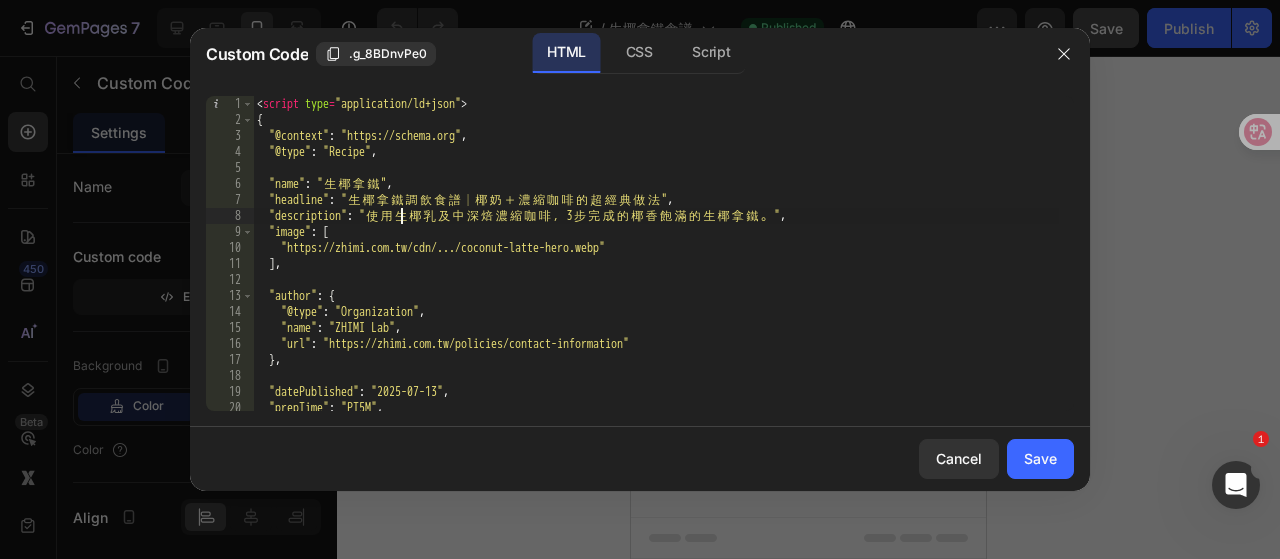 click on "< script   type = "application/ld+json" > {    "@context" :   "https://schema.org" ,    "@type" :   "Recipe" ,    "name" :   " 生 椰 拿 鐵 " ,    "headline" :   " 生 椰 拿 鐵 調 飲 食 譜 │ 椰 奶 ＋ 濃 縮 咖 啡 的 超 經 典 做 法 " ,    "description" :   " 使 用 生 椰 乳 及 中 深 焙 濃 縮 咖 啡 ， 3  步 完 成 的 椰 香 飽 滿 的 生 椰 拿 鐵 。 " ,    "image" :   [      "https://zhimi.com.tw/cdn/.../coconut-latte-hero.webp"    ] ,    "author" :   {      "@type" :   "Organization" ,      "name" :   "ZHIMI Lab" ,      "url" :   "https://zhimi.com.tw/policies/contact-information"    } ,    "datePublished" :   "2025-07-13" ,    "prepTime" :   "PT5M" ,    "cookTime" :   "PT0M" ," at bounding box center [656, 269] 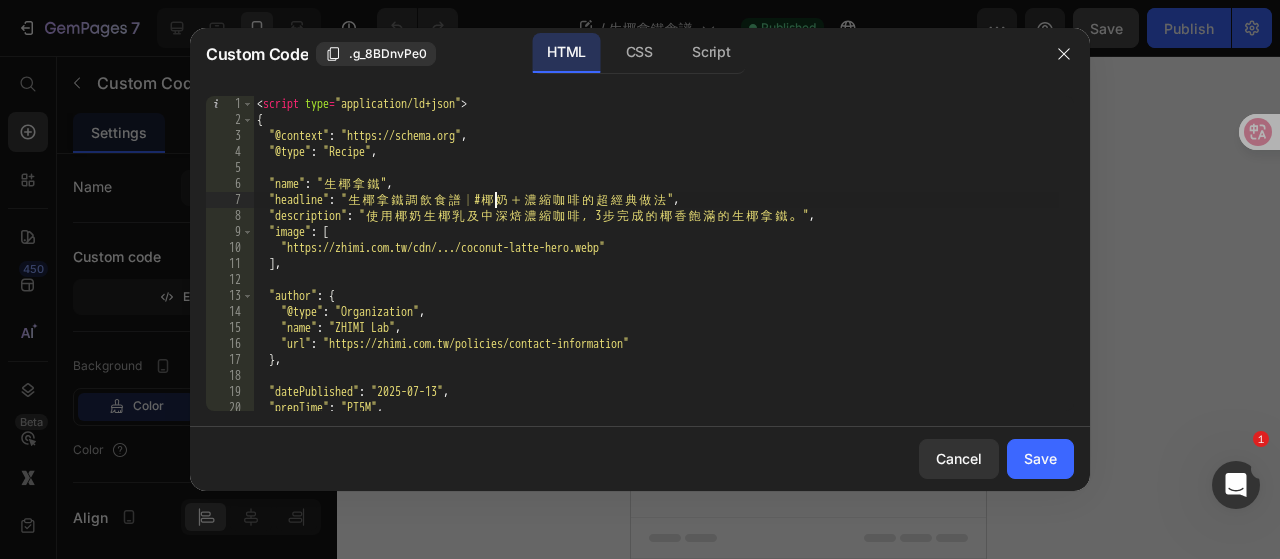 scroll, scrollTop: 0, scrollLeft: 0, axis: both 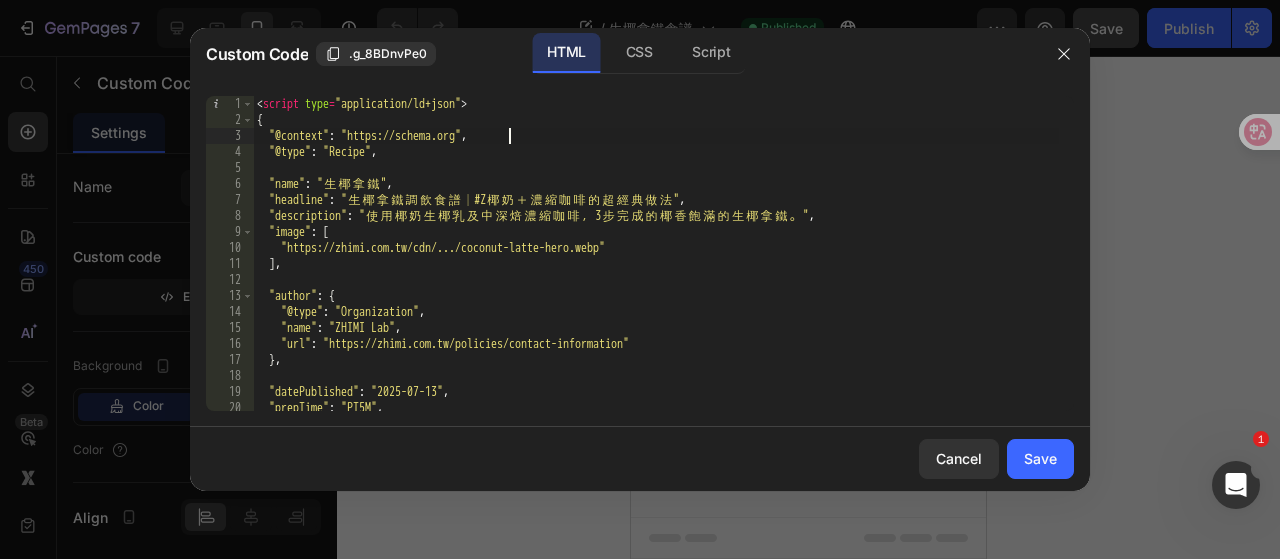 click on "< script   type = "application/ld+json" > {    "@context" :   "https://schema.org" ,    "@type" :   "Recipe" ,    "name" :   " 生 椰 拿 鐵 " ,    "headline" :   " 生 椰 拿 鐵 調 飲 食 譜 │#Z 椰 奶 ＋ 濃 縮 咖 啡 的 超 經 典 做 法 " ,    "description" :   " 使 用 椰 奶 生 椰 乳 及 中 深 焙 濃 縮 咖 啡 ， 3  步 完 成 的 椰 香 飽 滿 的 生 椰 拿 鐵 。 " ,    "image" :   [      "https://zhimi.com.tw/cdn/.../coconut-latte-hero.webp"    ] ,    "author" :   {      "@type" :   "Organization" ,      "name" :   "ZHIMI Lab" ,      "url" :   "https://zhimi.com.tw/policies/contact-information"    } ,    "datePublished" :   "2025-07-13" ,    "prepTime" :   "PT5M" ,    "cookTime" :   "PT0M" ," at bounding box center [656, 269] 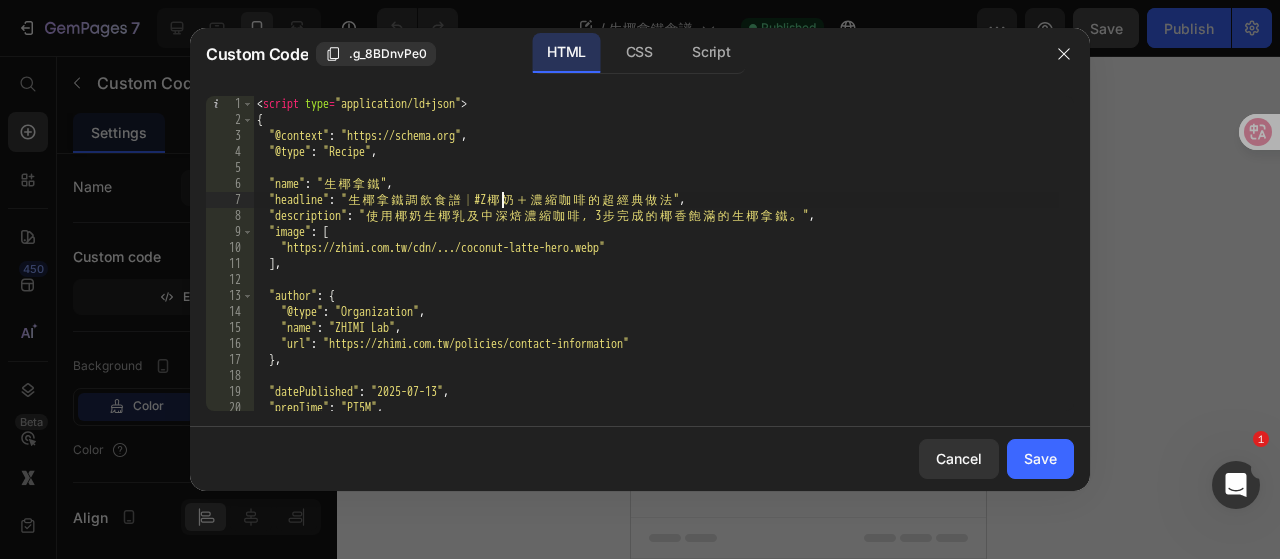 click on "< script   type = "application/ld+json" > {    "@context" :   "https://schema.org" ,    "@type" :   "Recipe" ,    "name" :   " 生 椰 拿 鐵 " ,    "headline" :   " 生 椰 拿 鐵 調 飲 食 譜 │#Z 椰 奶 ＋ 濃 縮 咖 啡 的 超 經 典 做 法 " ,    "description" :   " 使 用 椰 奶 生 椰 乳 及 中 深 焙 濃 縮 咖 啡 ， 3  步 完 成 的 椰 香 飽 滿 的 生 椰 拿 鐵 。 " ,    "image" :   [      "https://zhimi.com.tw/cdn/.../coconut-latte-hero.webp"    ] ,    "author" :   {      "@type" :   "Organization" ,      "name" :   "ZHIMI Lab" ,      "url" :   "https://zhimi.com.tw/policies/contact-information"    } ,    "datePublished" :   "2025-07-13" ,    "prepTime" :   "PT5M" ,    "cookTime" :   "PT0M" ," at bounding box center [656, 269] 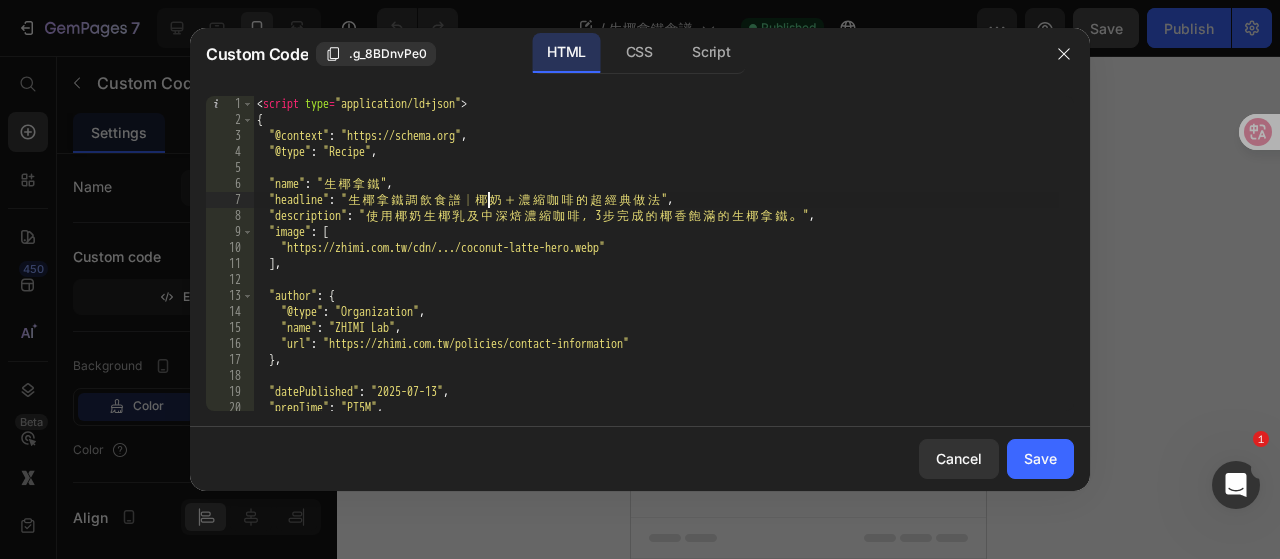 scroll, scrollTop: 0, scrollLeft: 0, axis: both 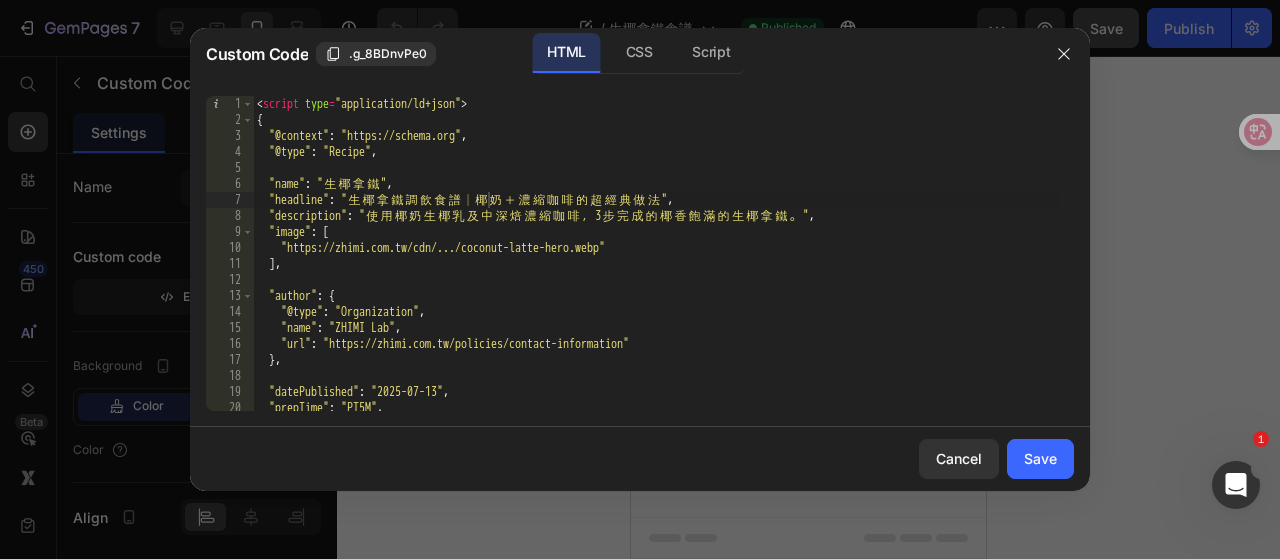 click on "< script   type = "application/ld+json" > {    "@context" :   "https://schema.org" ,    "@type" :   "Recipe" ,    "name" :   " 生 椰 拿 鐵 " ,    "headline" :   " 生 椰 拿 鐵 調 飲 食 譜 │ 椰 奶 ＋ 濃 縮 咖 啡 的 超 經 典 做 法 " ,    "description" :   " 使 用 椰 奶 生 椰 乳 及 中 深 焙 濃 縮 咖 啡 ， 3  步 完 成 的 椰 香 飽 滿 的 生 椰 拿 鐵 。 " ,    "image" :   [      "https://zhimi.com.tw/cdn/.../coconut-latte-hero.webp"    ] ,    "author" :   {      "@type" :   "Organization" ,      "name" :   "ZHIMI Lab" ,      "url" :   "https://zhimi.com.tw/policies/contact-information"    } ,    "datePublished" :   "2025-07-13" ,    "prepTime" :   "PT5M" ,    "cookTime" :   "PT0M" ," at bounding box center [656, 269] 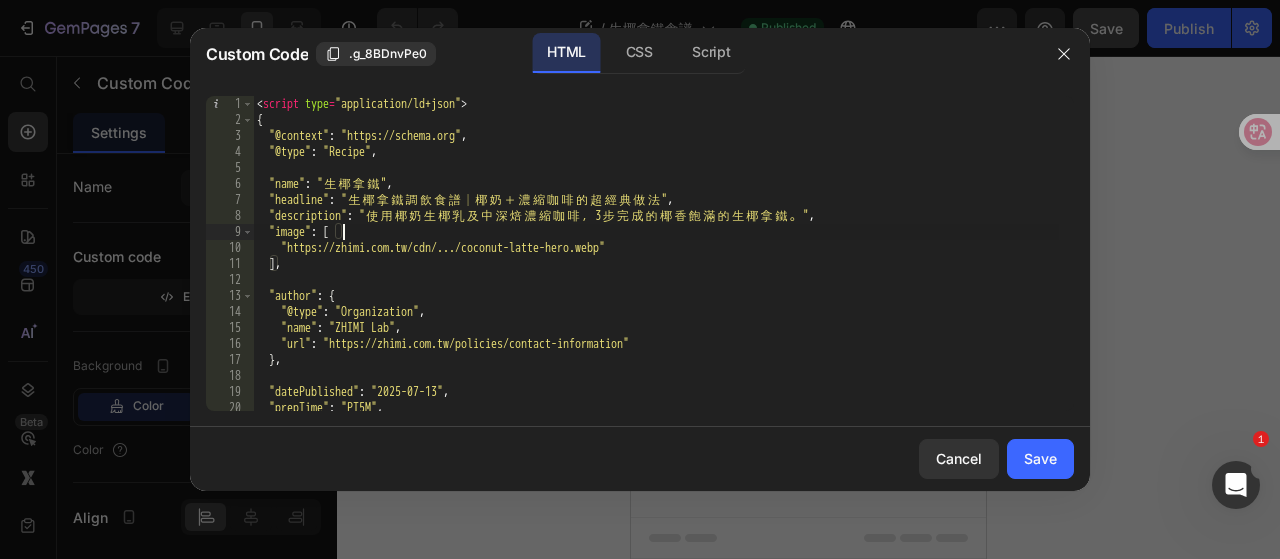 click on "< script   type = "application/ld+json" > {    "@context" :   "https://schema.org" ,    "@type" :   "Recipe" ,    "name" :   " 生 椰 拿 鐵 " ,    "headline" :   " 生 椰 拿 鐵 調 飲 食 譜 │ 椰 奶 ＋ 濃 縮 咖 啡 的 超 經 典 做 法 " ,    "description" :   " 使 用 椰 奶 生 椰 乳 及 中 深 焙 濃 縮 咖 啡 ， 3  步 完 成 的 椰 香 飽 滿 的 生 椰 拿 鐵 。 " ,    "image" :   [      "https://zhimi.com.tw/cdn/.../coconut-latte-hero.webp"    ] ,    "author" :   {      "@type" :   "Organization" ,      "name" :   "ZHIMI Lab" ,      "url" :   "https://zhimi.com.tw/policies/contact-information"    } ,    "datePublished" :   "2025-07-13" ,    "prepTime" :   "PT5M" ,    "cookTime" :   "PT0M" ," at bounding box center [656, 269] 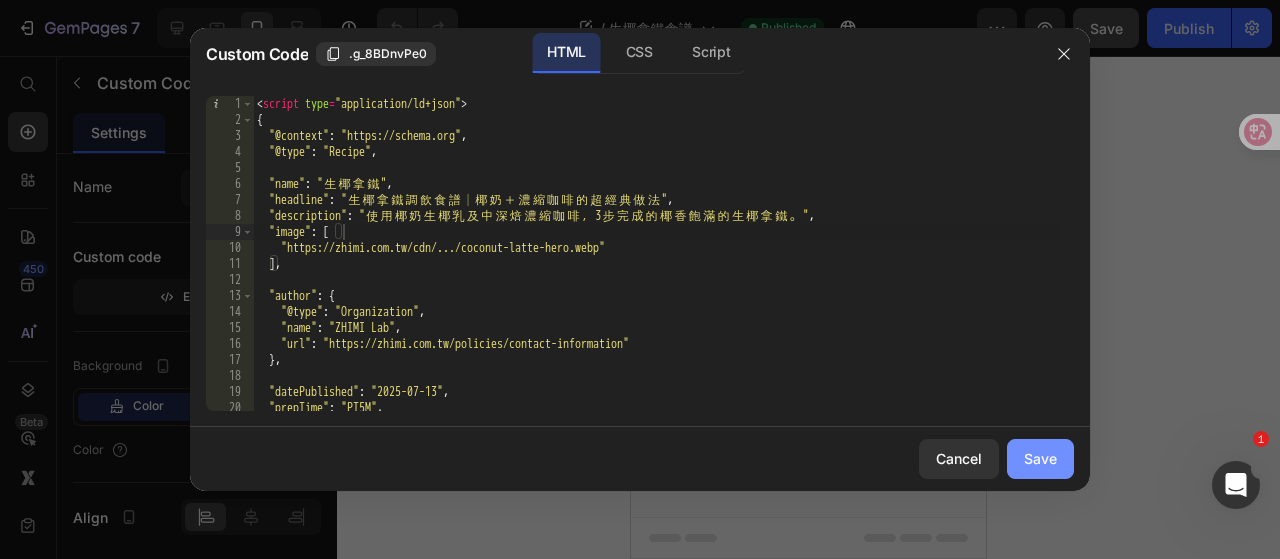click on "Save" at bounding box center [1040, 458] 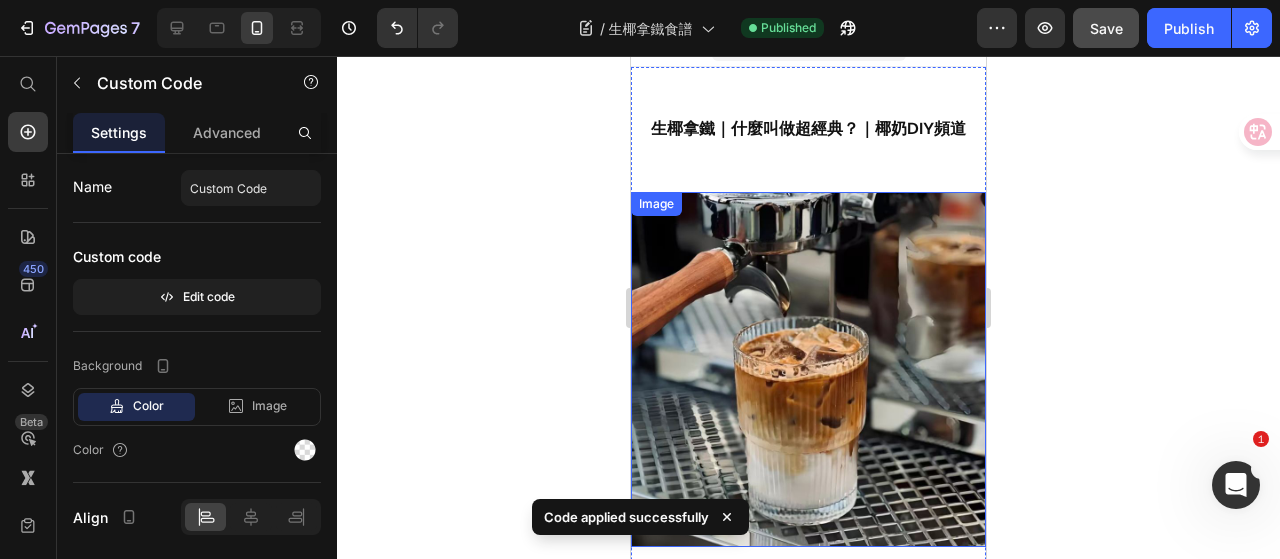 scroll, scrollTop: 0, scrollLeft: 0, axis: both 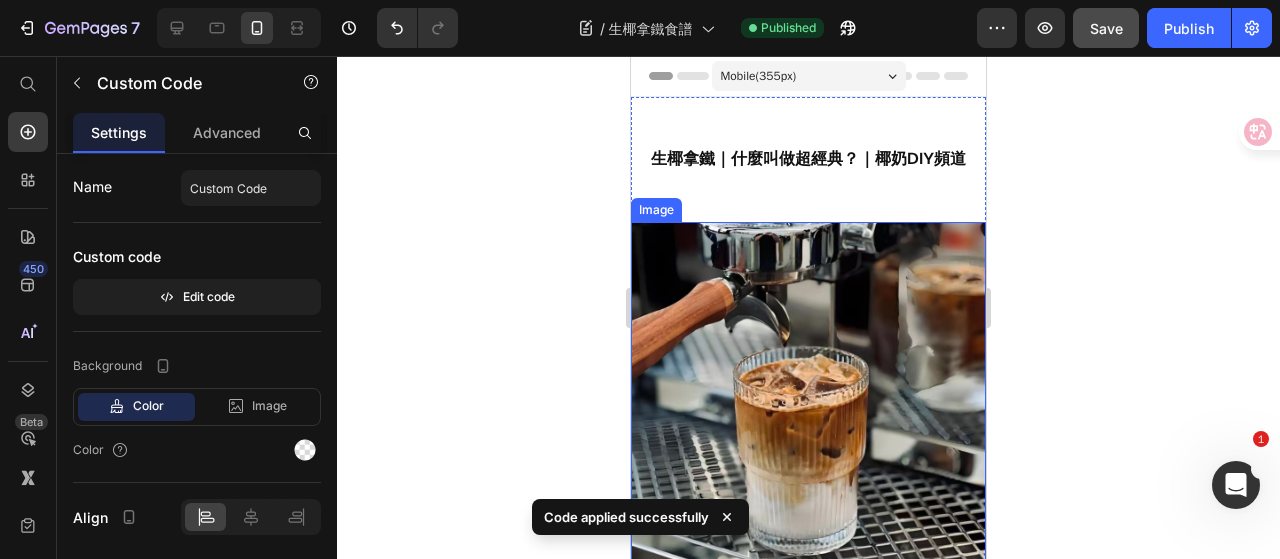 click at bounding box center [808, 399] 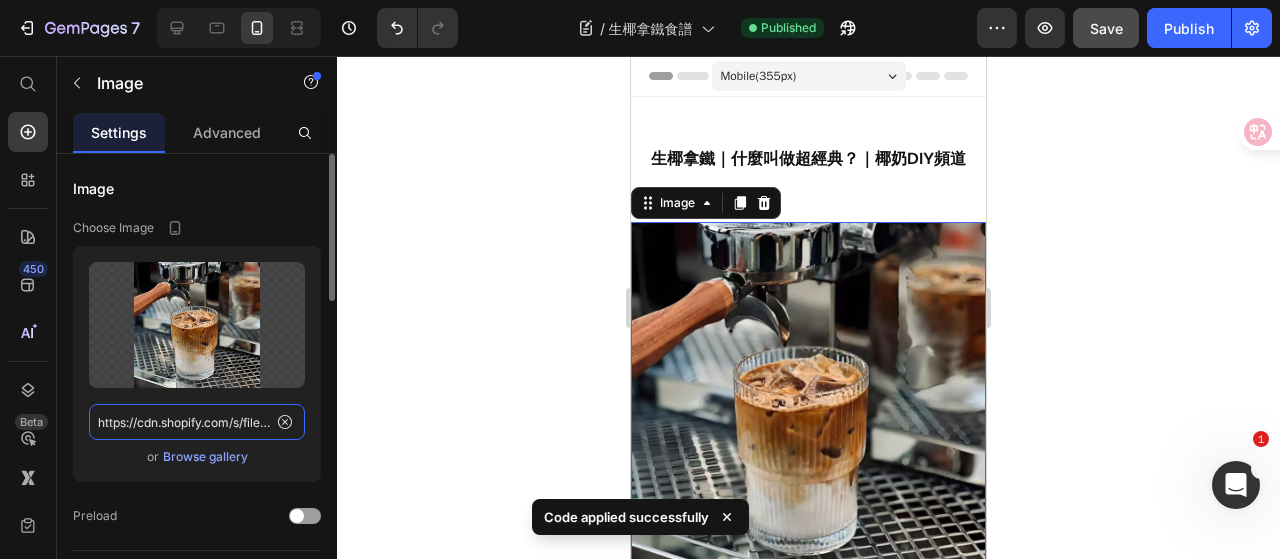 click on "https://cdn.shopify.com/s/files/1/0786/4005/4583/files/Square_fresh_coconut_latte.jpg?v=1748285492" 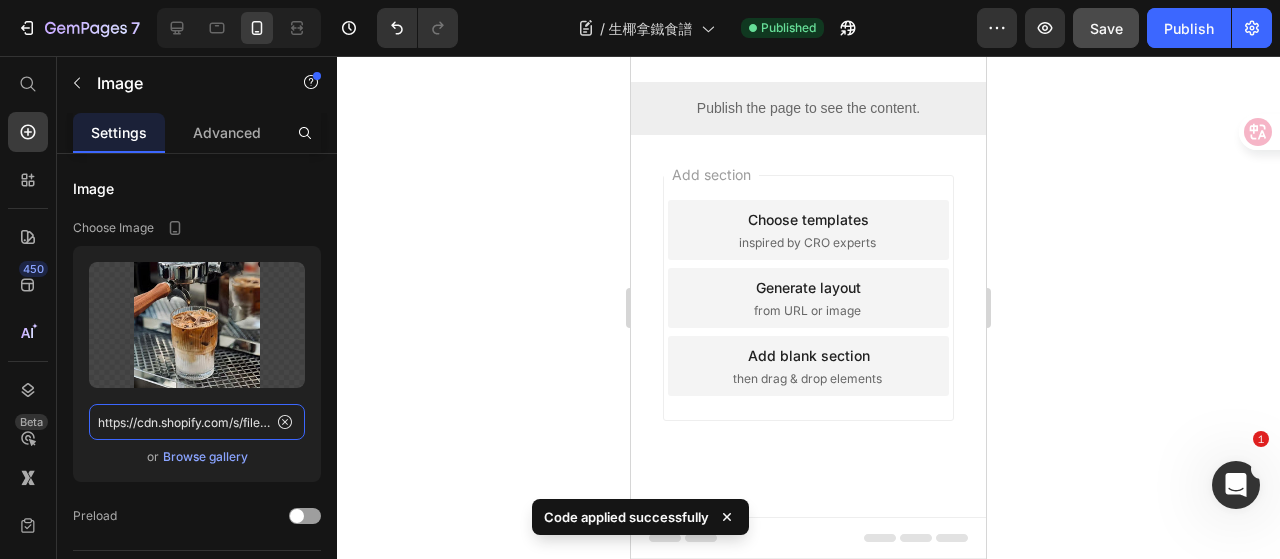 scroll, scrollTop: 1596, scrollLeft: 0, axis: vertical 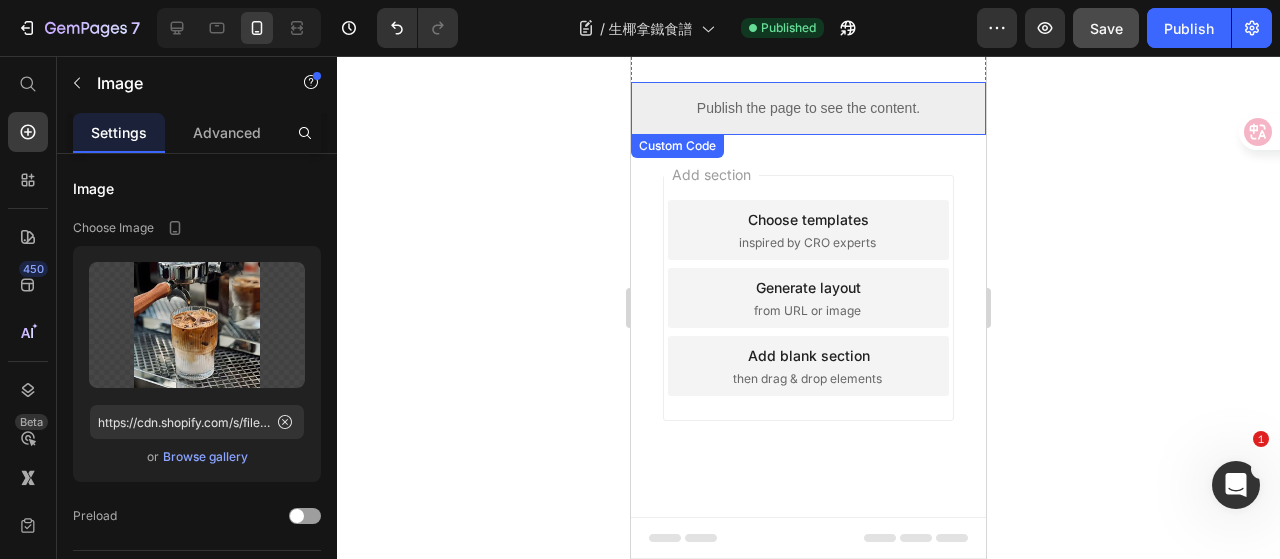 click on "Publish the page to see the content." at bounding box center [808, 108] 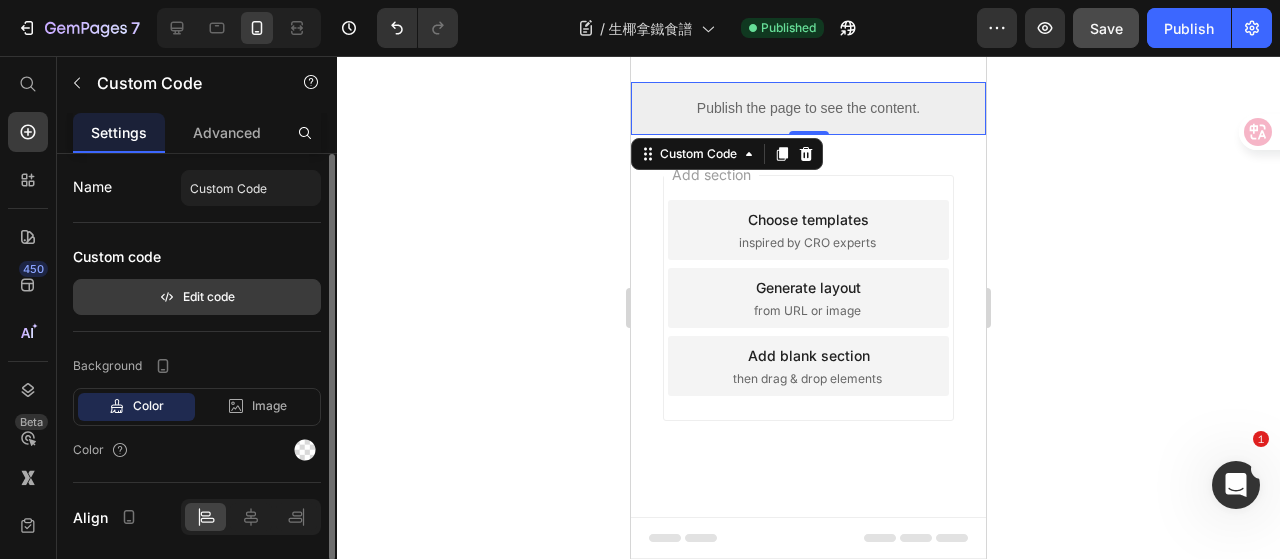 click on "Edit code" at bounding box center (197, 297) 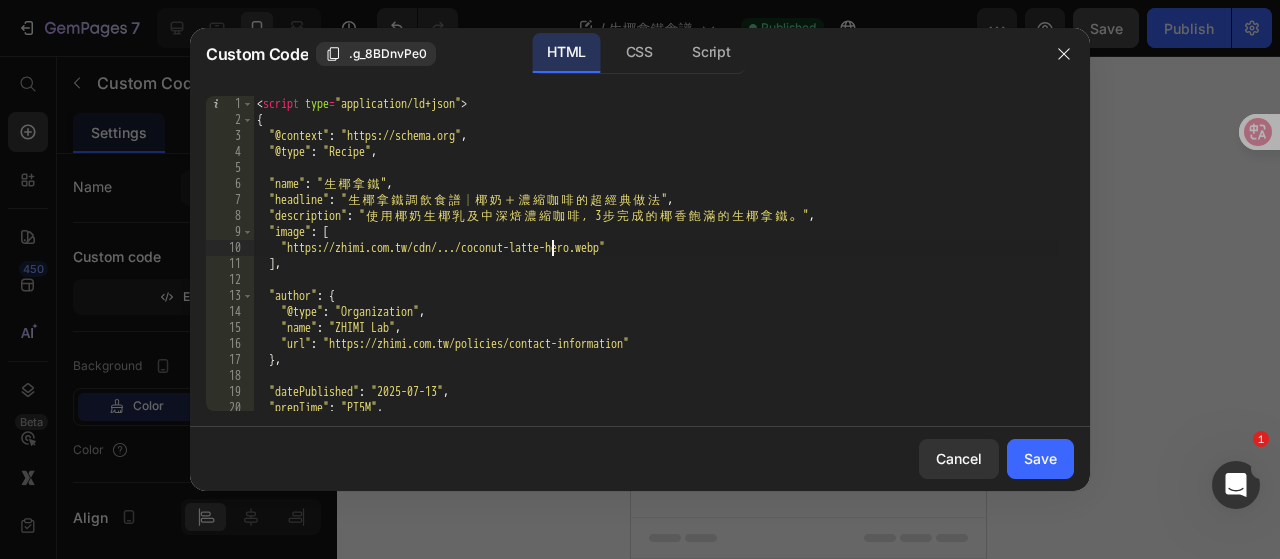 drag, startPoint x: 553, startPoint y: 240, endPoint x: 621, endPoint y: 247, distance: 68.359344 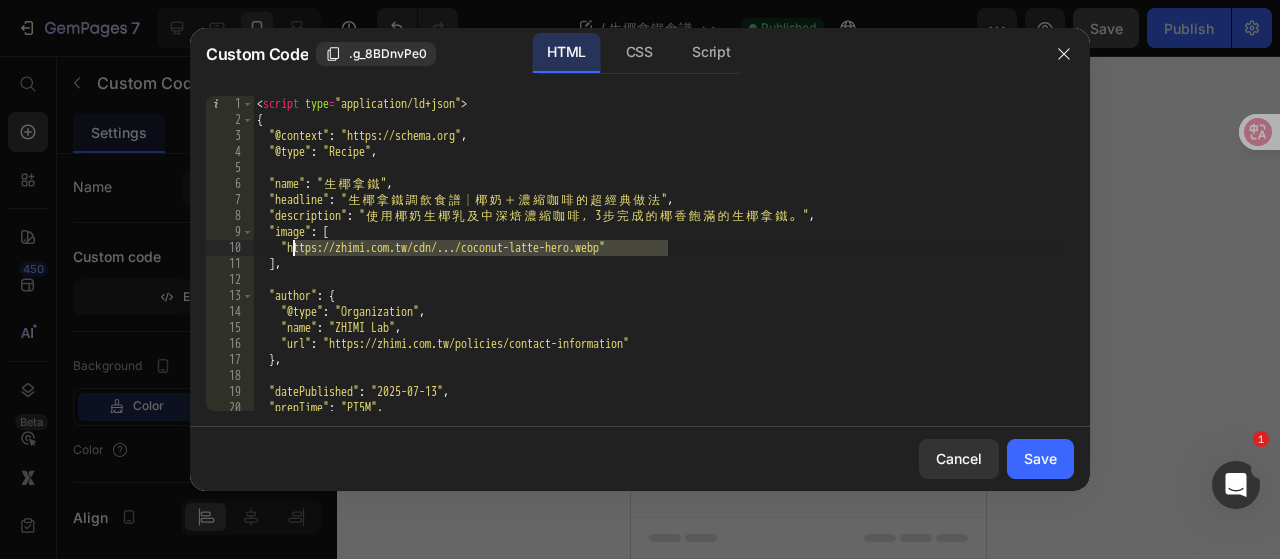 drag, startPoint x: 667, startPoint y: 250, endPoint x: 292, endPoint y: 254, distance: 375.02133 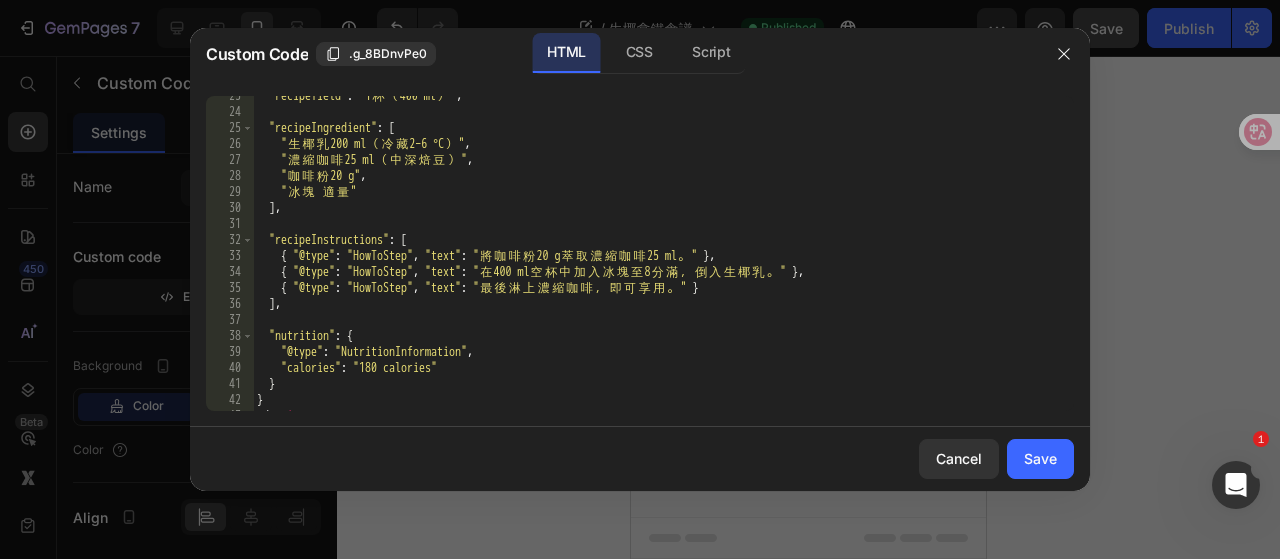 scroll, scrollTop: 388, scrollLeft: 0, axis: vertical 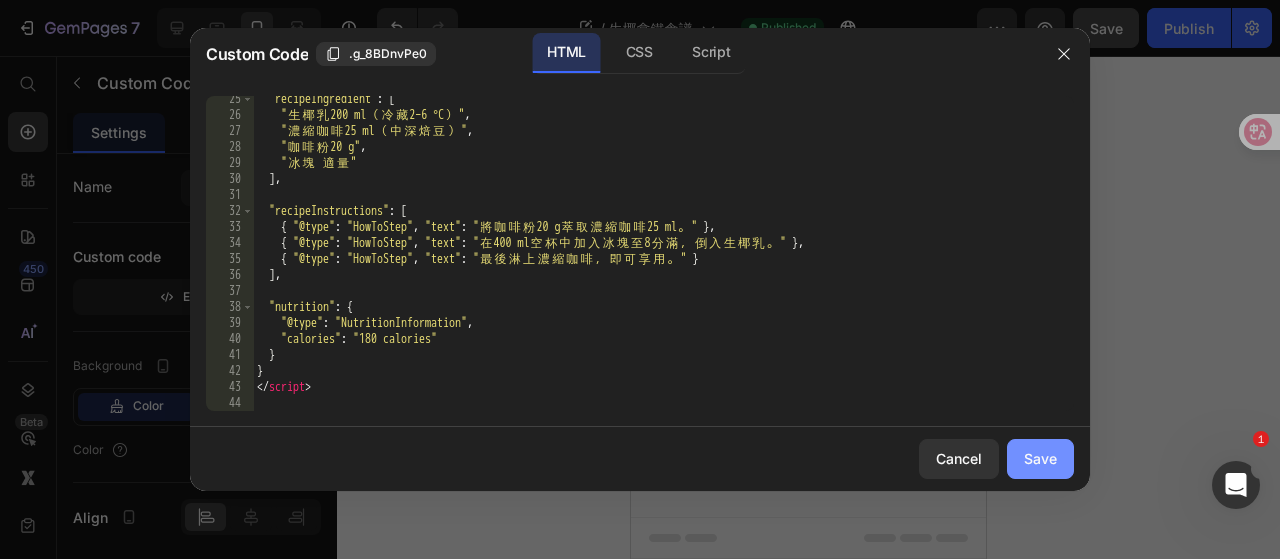 click on "Save" at bounding box center [1040, 458] 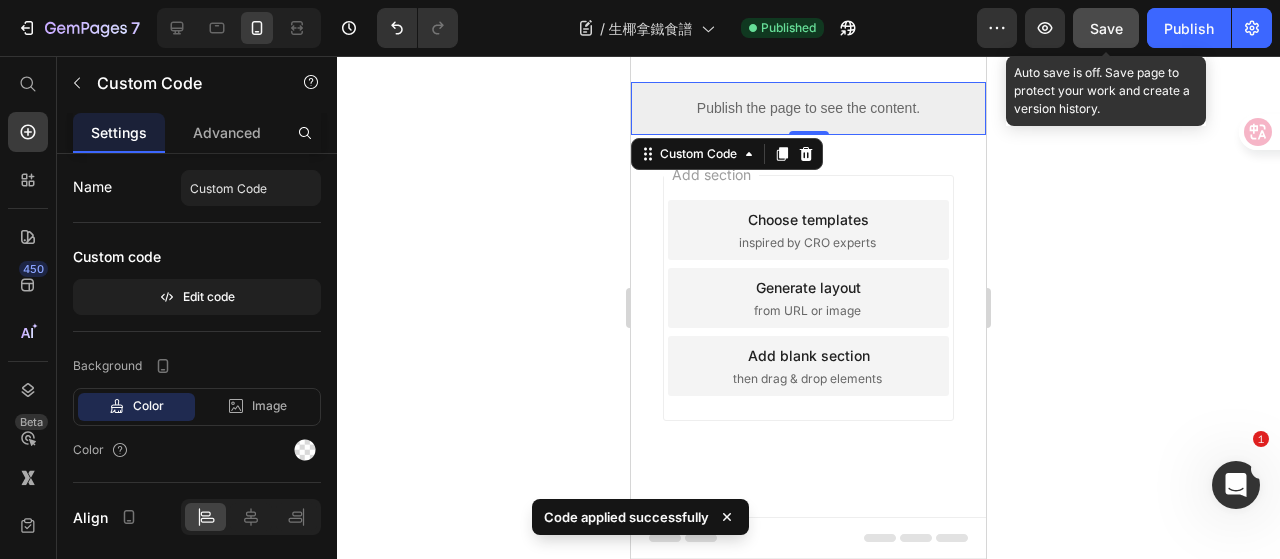 click on "Save" 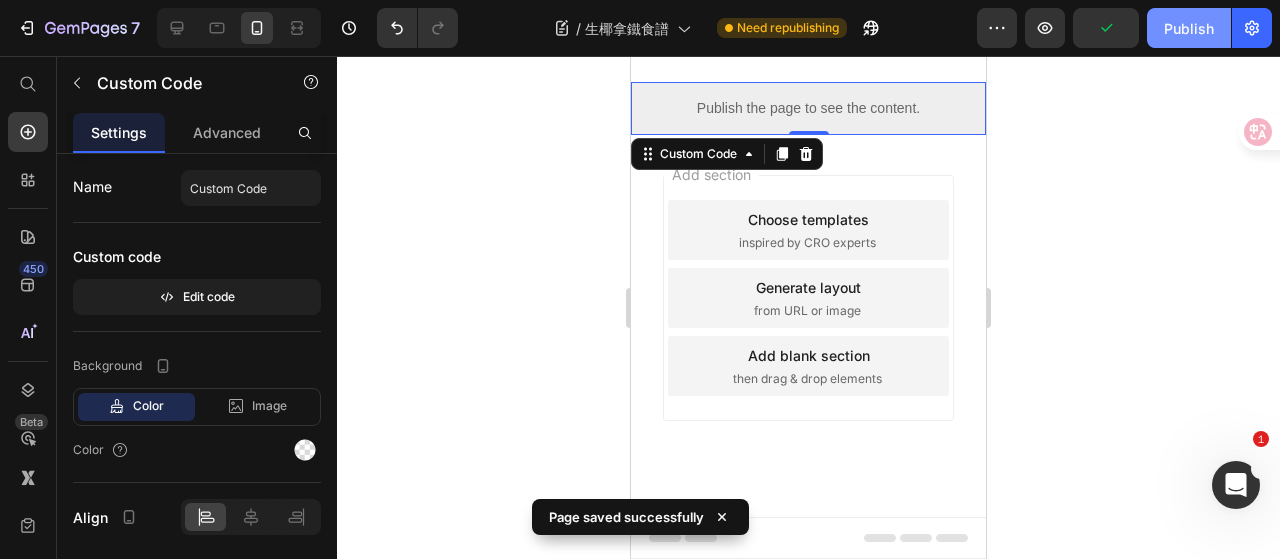 click on "Publish" 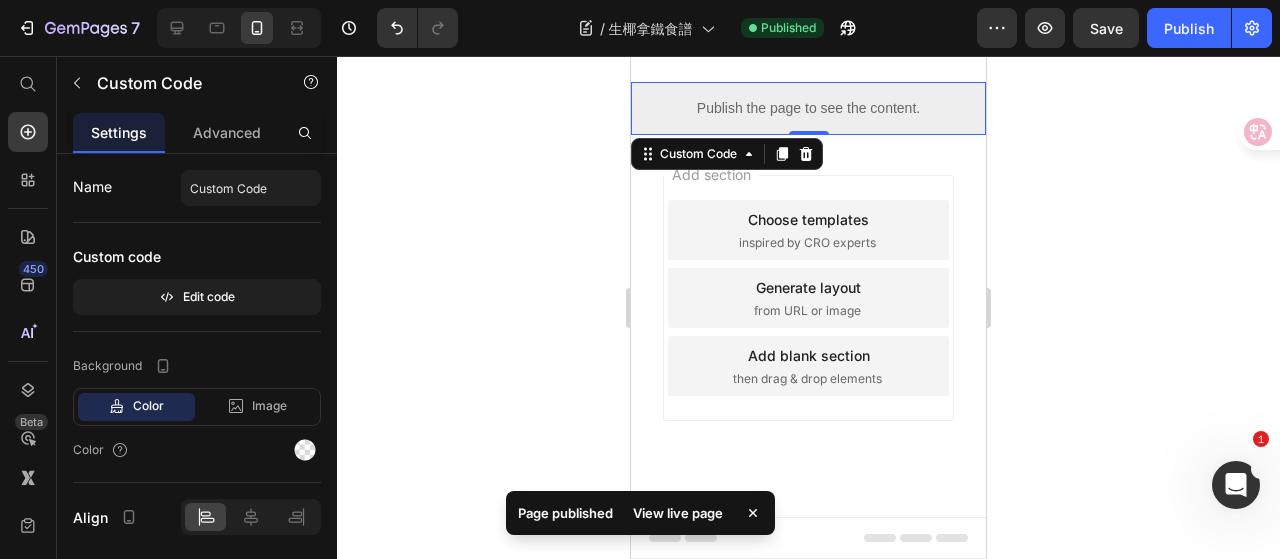 click on "Publish the page to see the content." at bounding box center (808, 108) 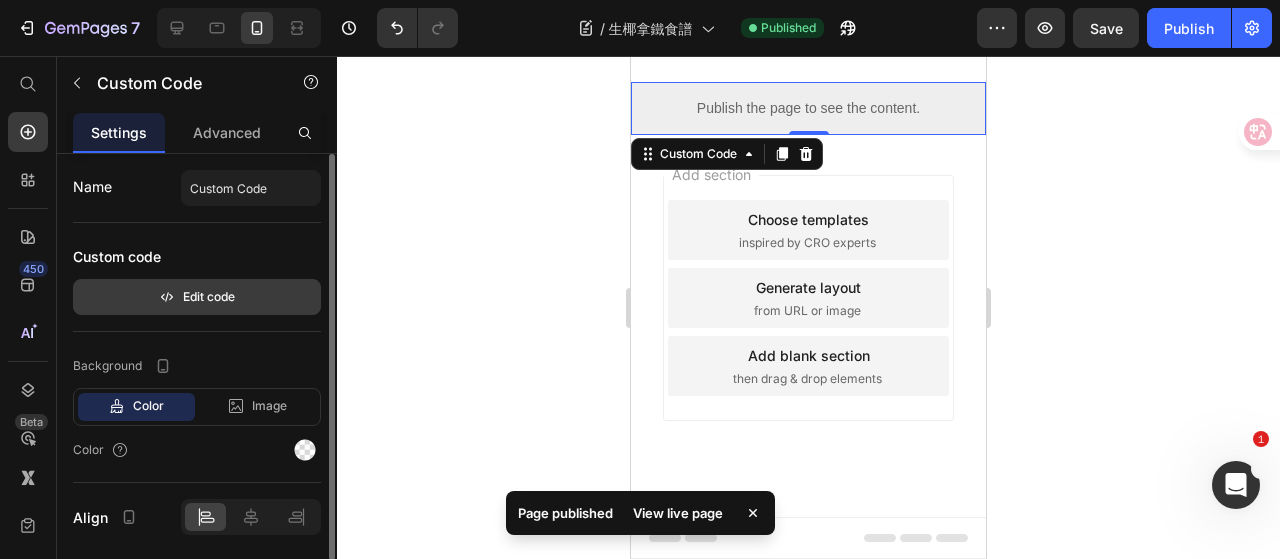 click on "Edit code" at bounding box center (197, 297) 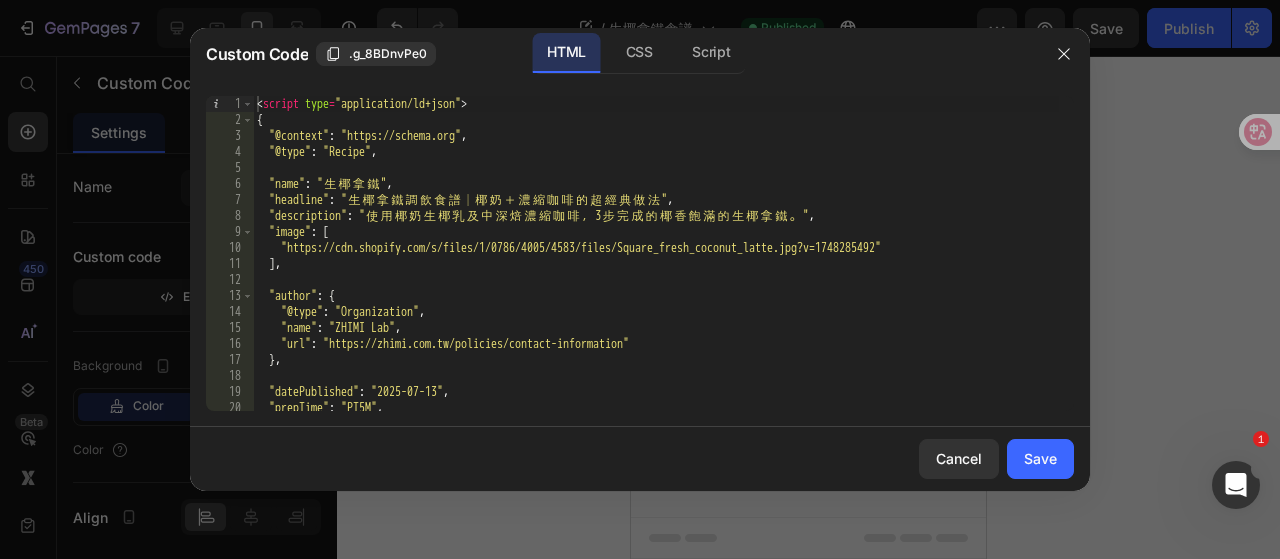 click on "< script   type = "application/ld+json" > {    "@context" :   "https://schema.org" ,    "@type" :   "Recipe" ,    "name" :   " 生 椰 拿 鐵 " ,    "headline" :   " 生 椰 拿 鐵 調 飲 食 譜 │ 椰 奶 ＋ 濃 縮 咖 啡 的 超 經 典 做 法 " ,    "description" :   " 使 用 椰 奶 生 椰 乳 及 中 深 焙 濃 縮 咖 啡 ， 3  步 完 成 的 椰 香 飽 滿 的 生 椰 拿 鐵 。 " ,    "image" :   [      "https://cdn.shopify.com/s/files/1/0786/4005/4583/files/Square_fresh_coconut_latte.jpg?v=1748285492"    ] ,    "author" :   {      "@type" :   "Organization" ,      "name" :   "ZHIMI Lab" ,      "url" :   "https://zhimi.com.tw/policies/contact-information"    } ,    "datePublished" :   "2025-07-13" ,    "prepTime" :   "PT5M" ,    "cookTime" :   "PT0M" ," at bounding box center (656, 269) 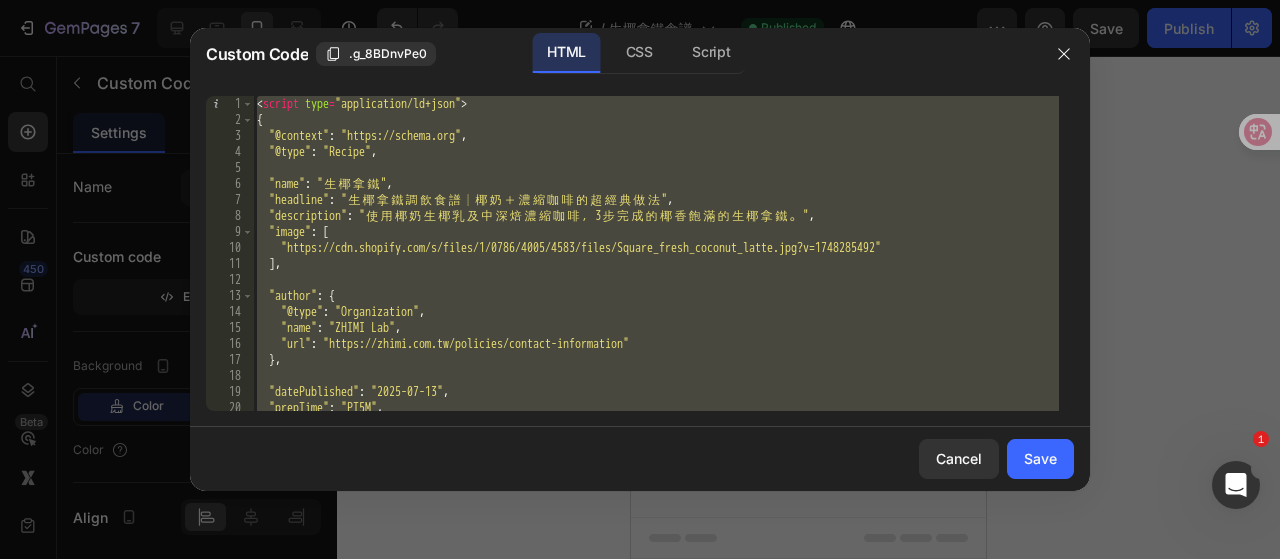click on "< script   type = "application/ld+json" > {    "@context" :   "https://schema.org" ,    "@type" :   "Recipe" ,    "name" :   " 生 椰 拿 鐵 " ,    "headline" :   " 生 椰 拿 鐵 調 飲 食 譜 │ 椰 奶 ＋ 濃 縮 咖 啡 的 超 經 典 做 法 " ,    "description" :   " 使 用 椰 奶 生 椰 乳 及 中 深 焙 濃 縮 咖 啡 ， 3  步 完 成 的 椰 香 飽 滿 的 生 椰 拿 鐵 。 " ,    "image" :   [      "https://cdn.shopify.com/s/files/1/0786/4005/4583/files/Square_fresh_coconut_latte.jpg?v=1748285492"    ] ,    "author" :   {      "@type" :   "Organization" ,      "name" :   "ZHIMI Lab" ,      "url" :   "https://zhimi.com.tw/policies/contact-information"    } ,    "datePublished" :   "2025-07-13" ,    "prepTime" :   "PT5M" ,    "cookTime" :   "PT0M" ," at bounding box center (656, 253) 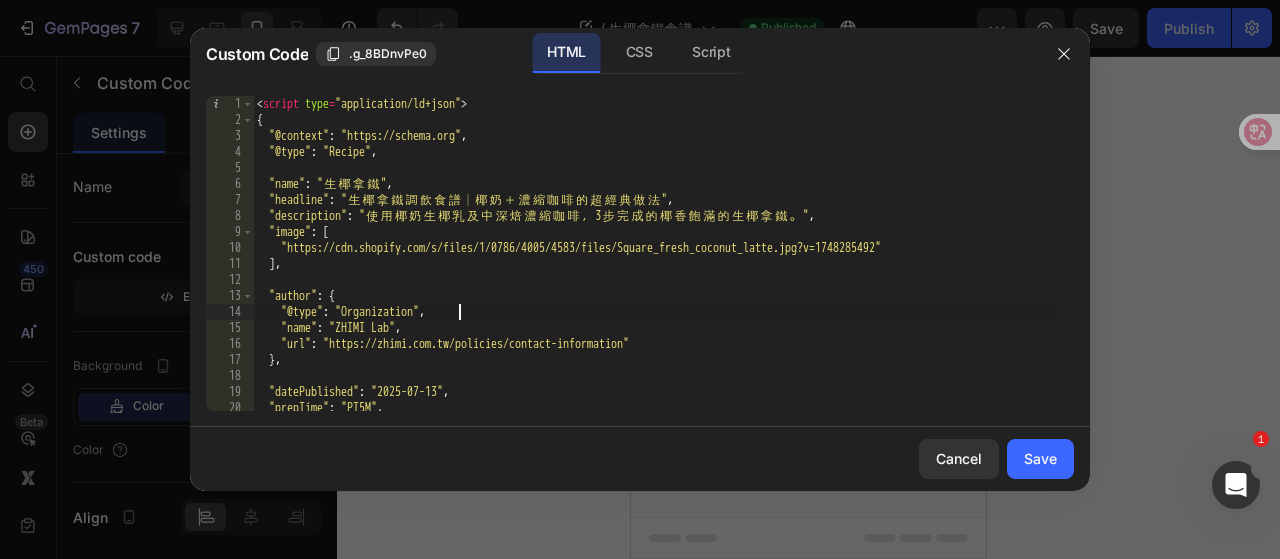 type on "</script>" 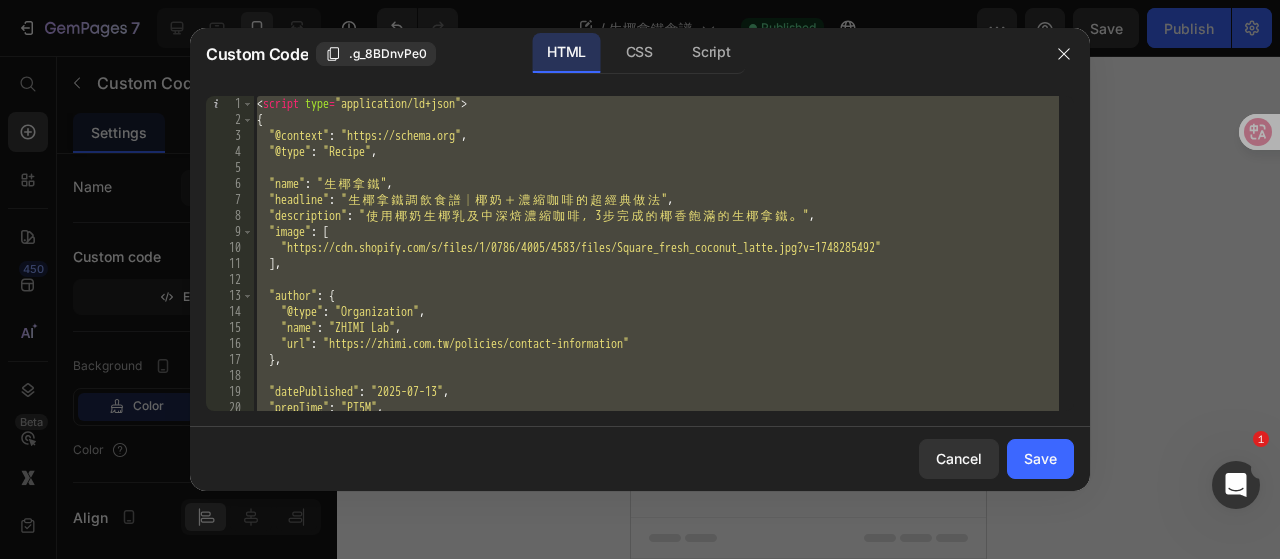 paste 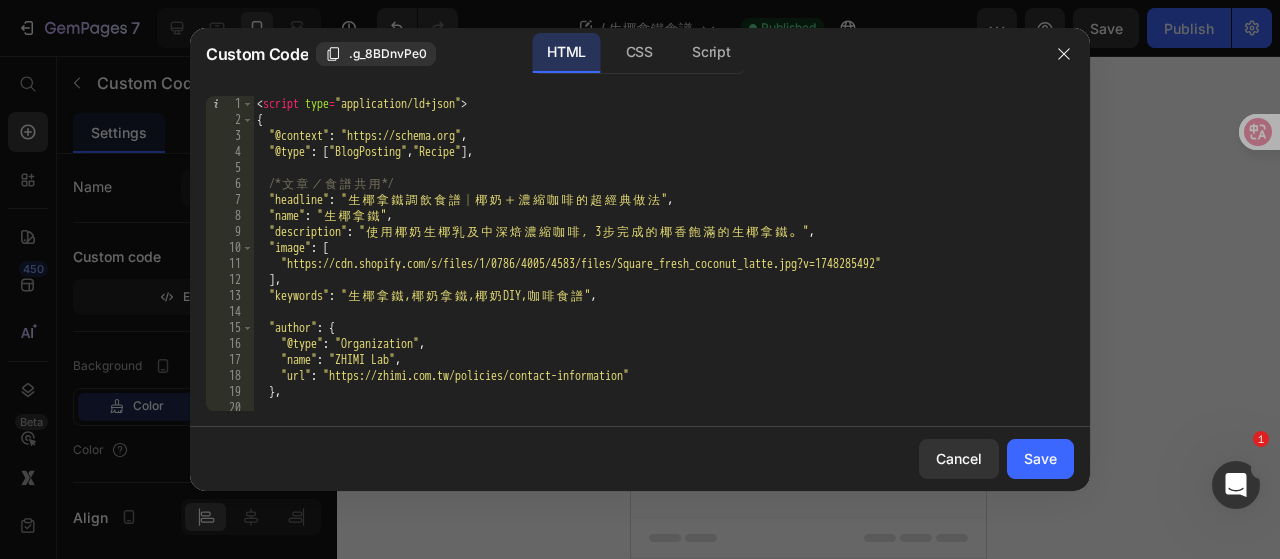 scroll, scrollTop: 0, scrollLeft: 0, axis: both 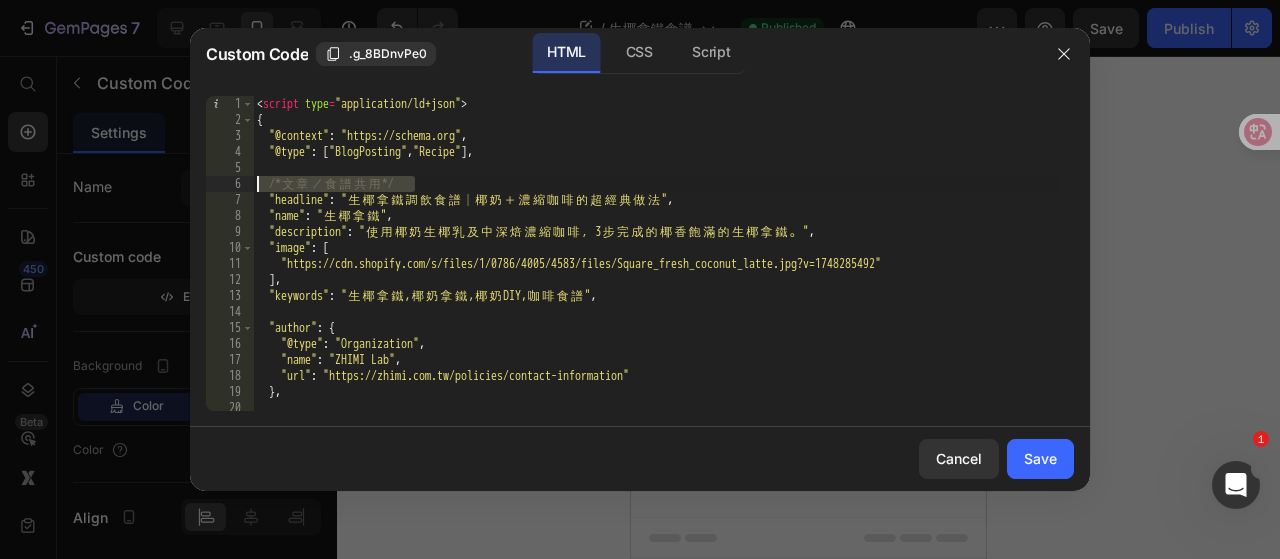 drag, startPoint x: 432, startPoint y: 185, endPoint x: 232, endPoint y: 179, distance: 200.08998 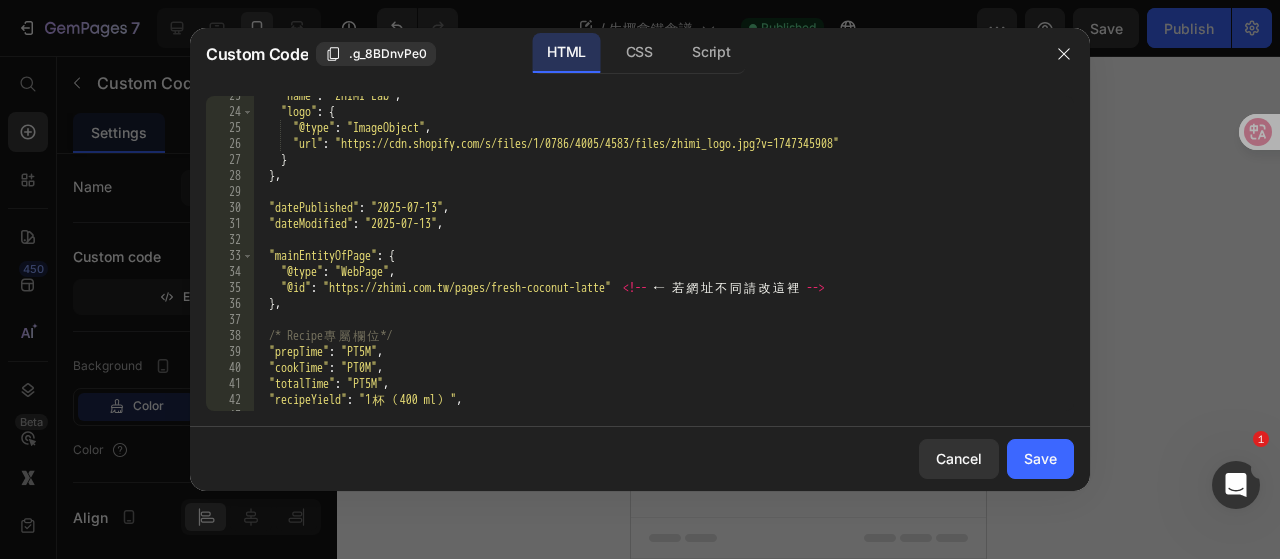 scroll, scrollTop: 360, scrollLeft: 0, axis: vertical 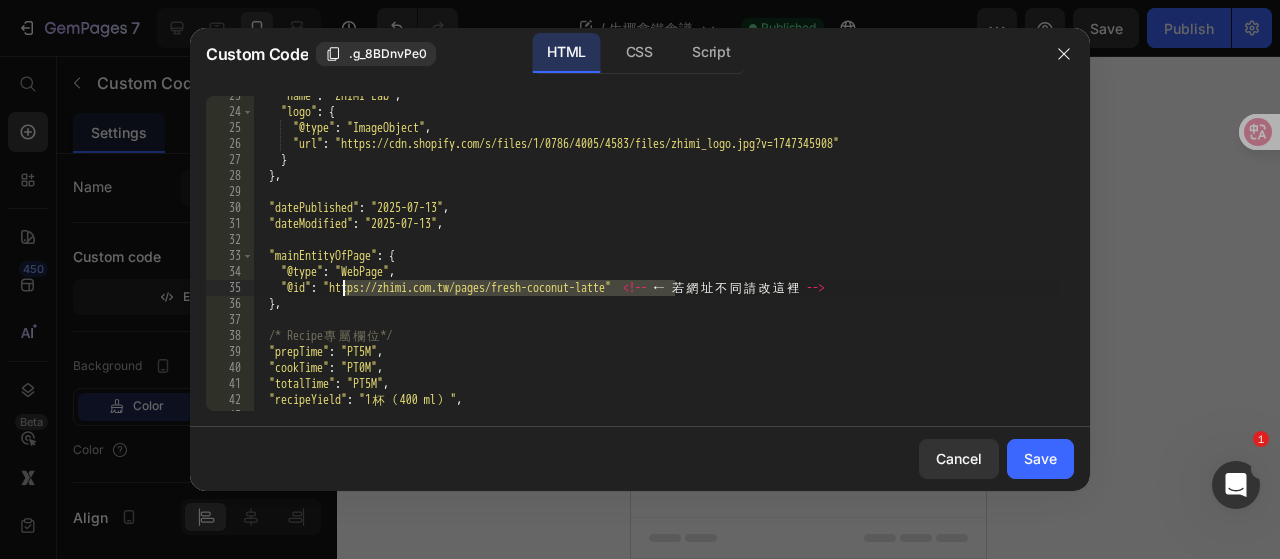 drag, startPoint x: 674, startPoint y: 287, endPoint x: 346, endPoint y: 282, distance: 328.03812 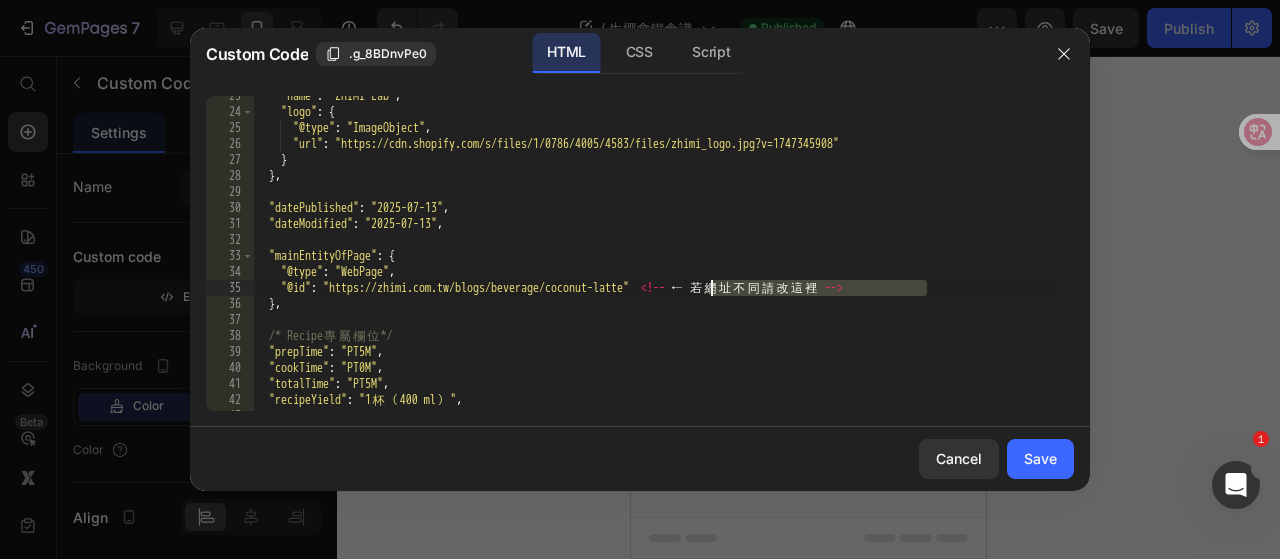 drag, startPoint x: 860, startPoint y: 291, endPoint x: 708, endPoint y: 283, distance: 152.21039 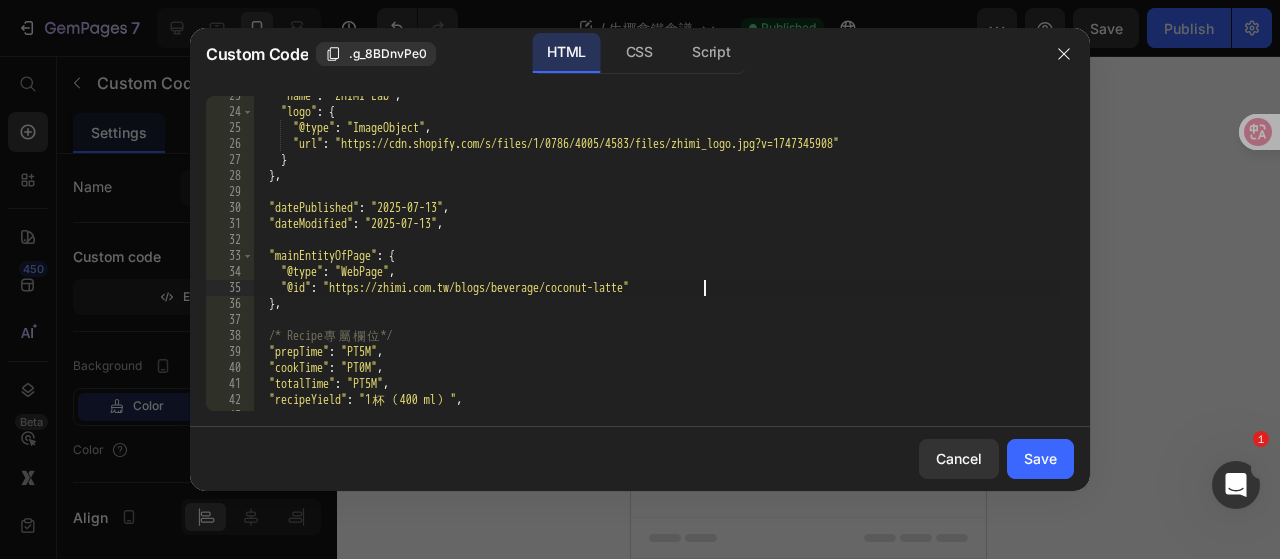 scroll, scrollTop: 480, scrollLeft: 0, axis: vertical 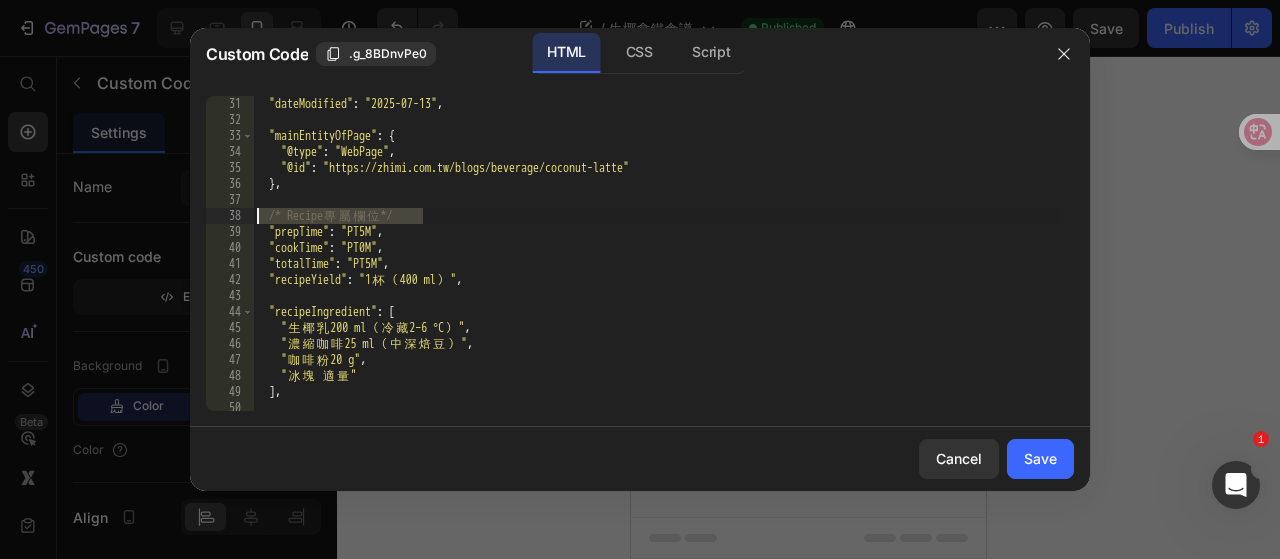 drag, startPoint x: 437, startPoint y: 215, endPoint x: 225, endPoint y: 215, distance: 212 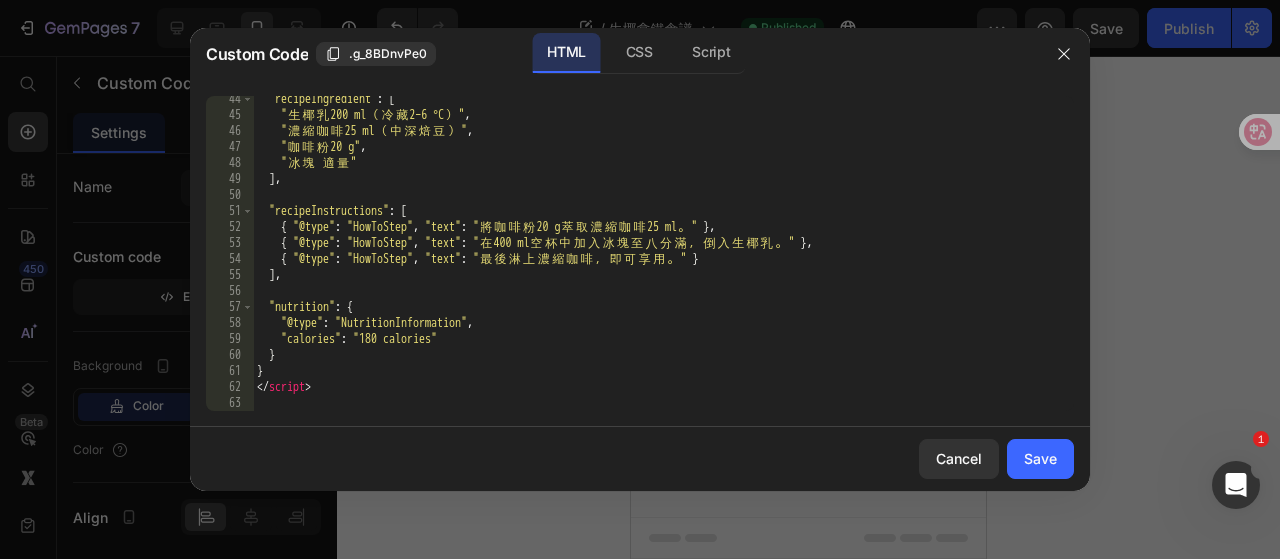 scroll, scrollTop: 692, scrollLeft: 0, axis: vertical 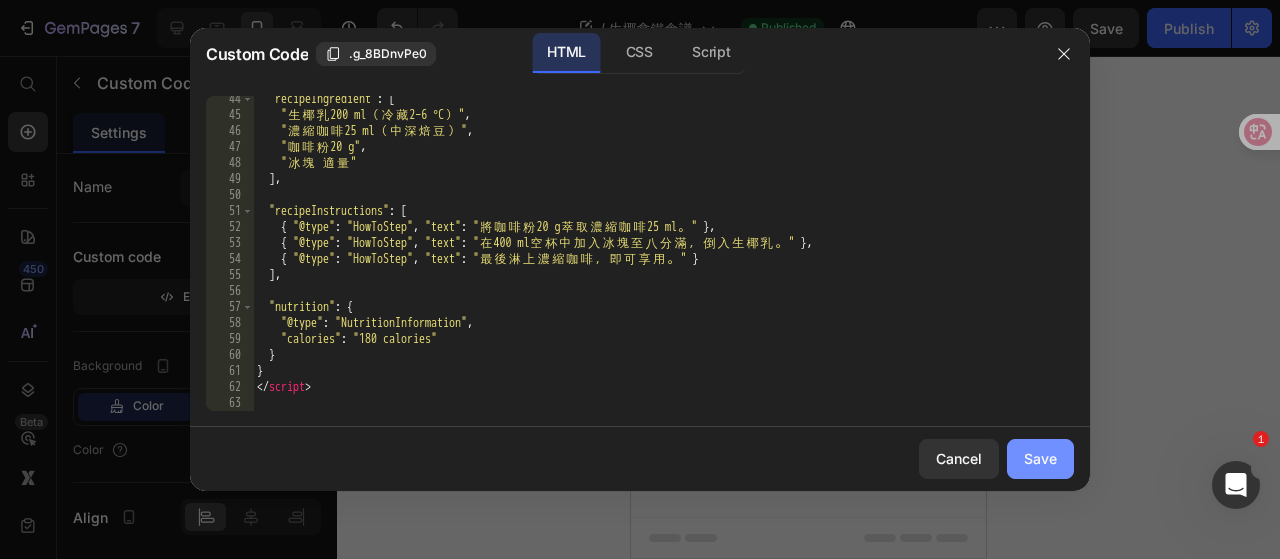 click on "Save" at bounding box center [1040, 458] 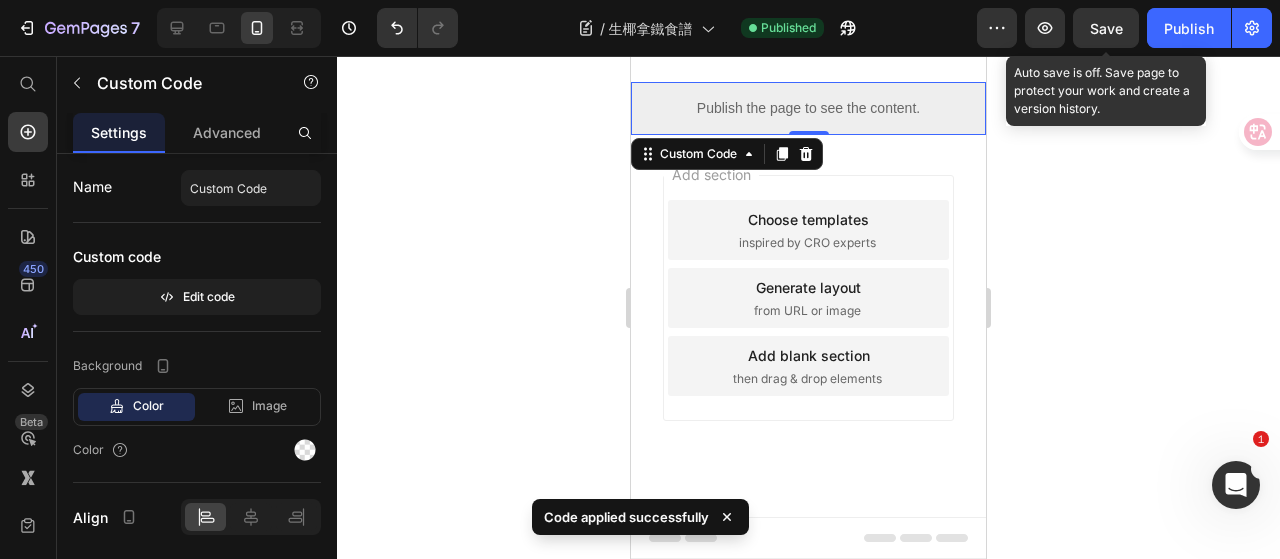 click on "Save" at bounding box center (1106, 28) 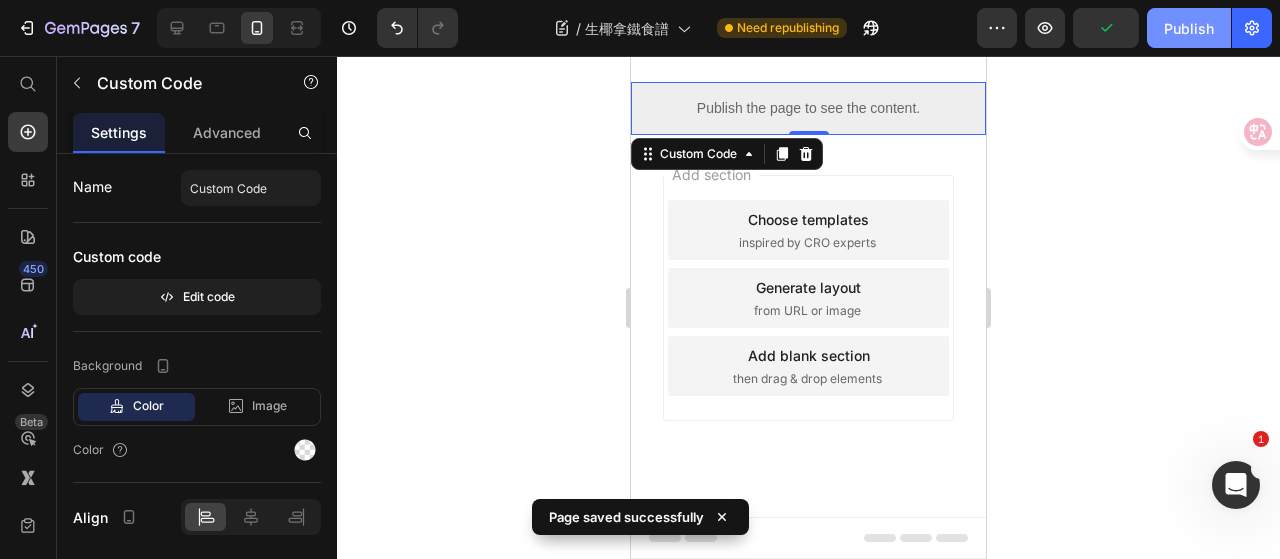 click on "Publish" 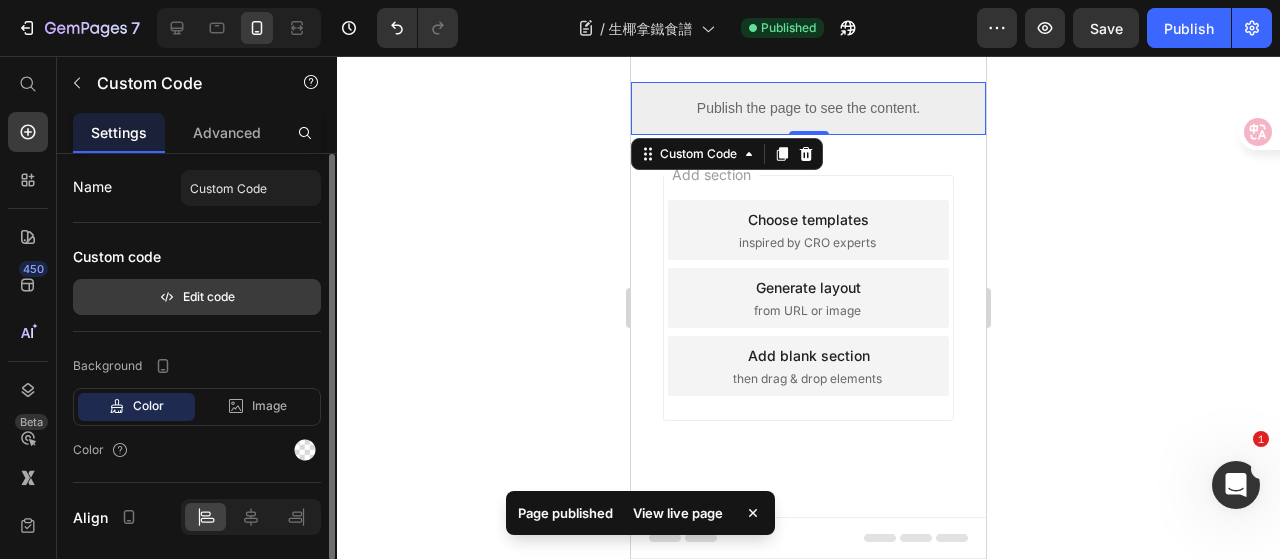 click on "Edit code" at bounding box center [197, 297] 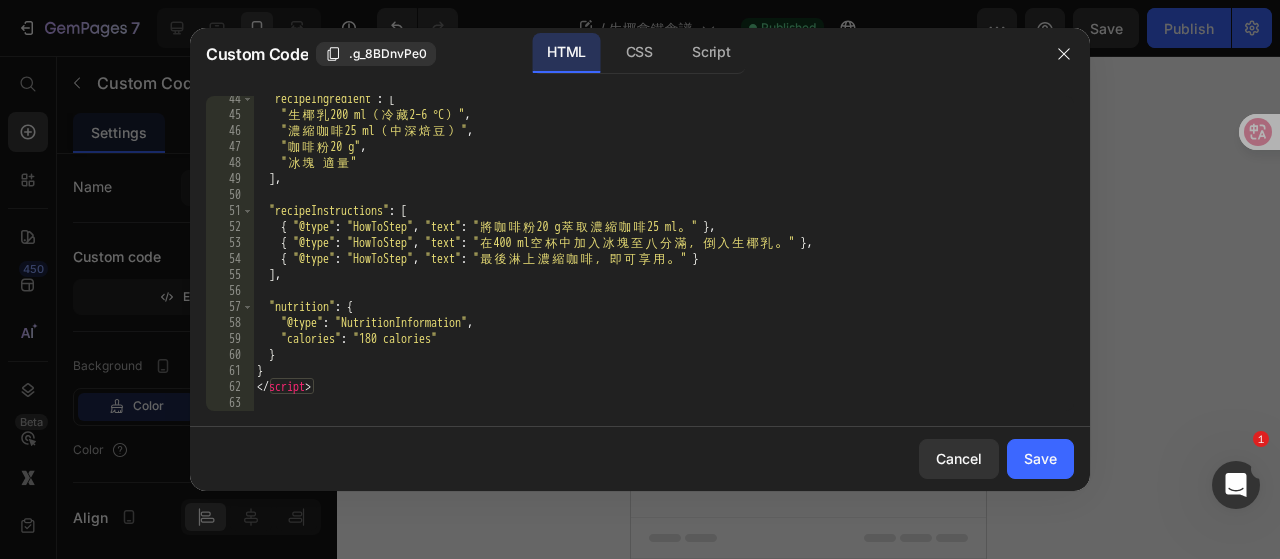 scroll, scrollTop: 692, scrollLeft: 0, axis: vertical 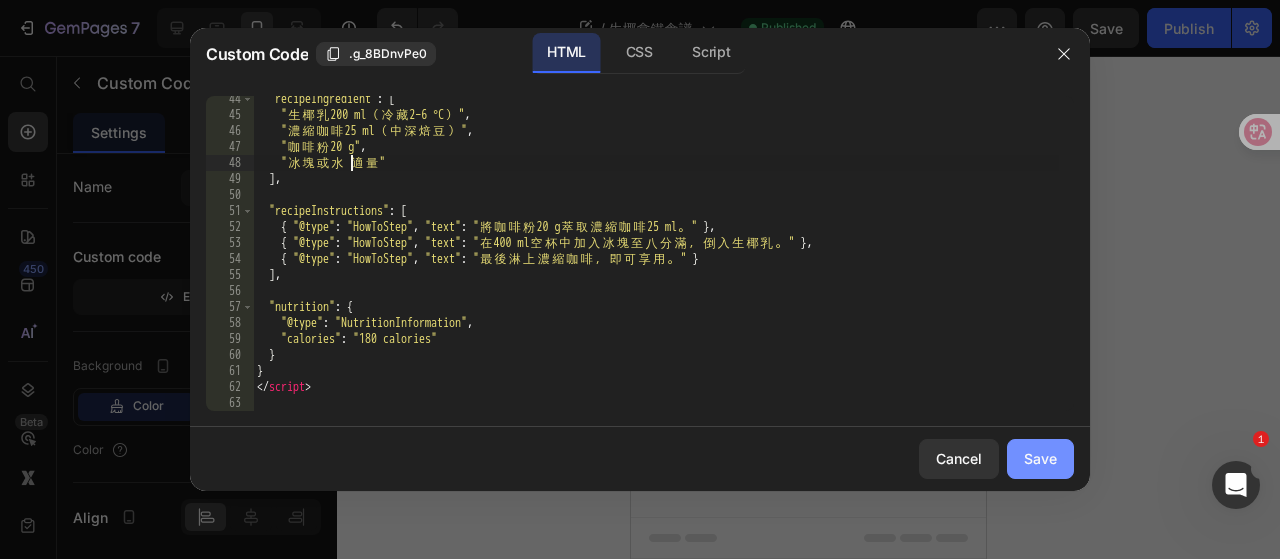 type on "或水" 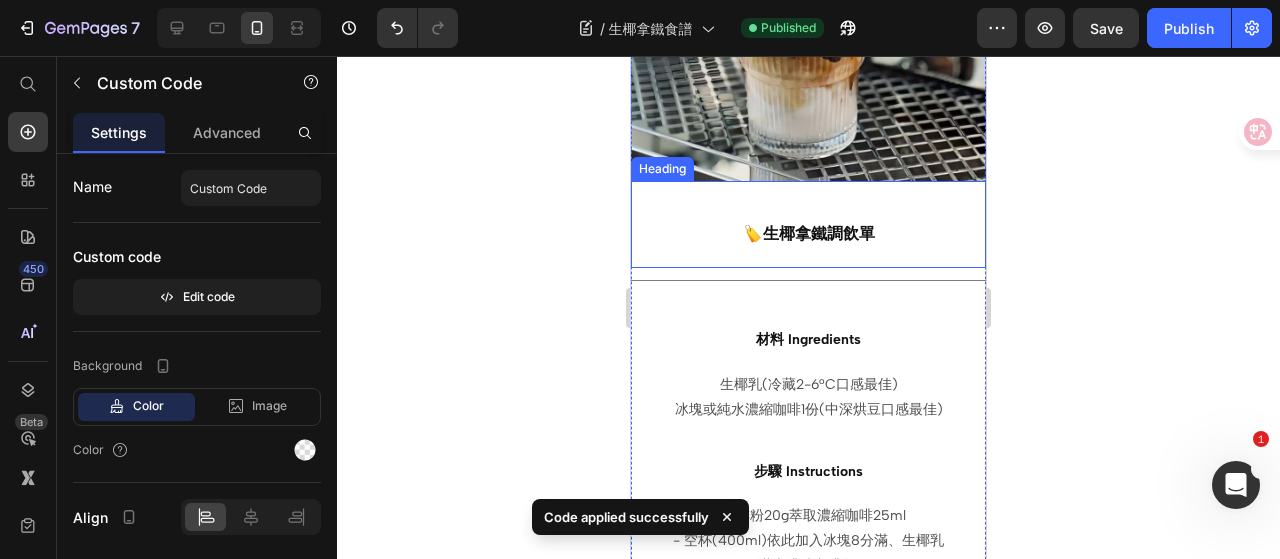 scroll, scrollTop: 496, scrollLeft: 0, axis: vertical 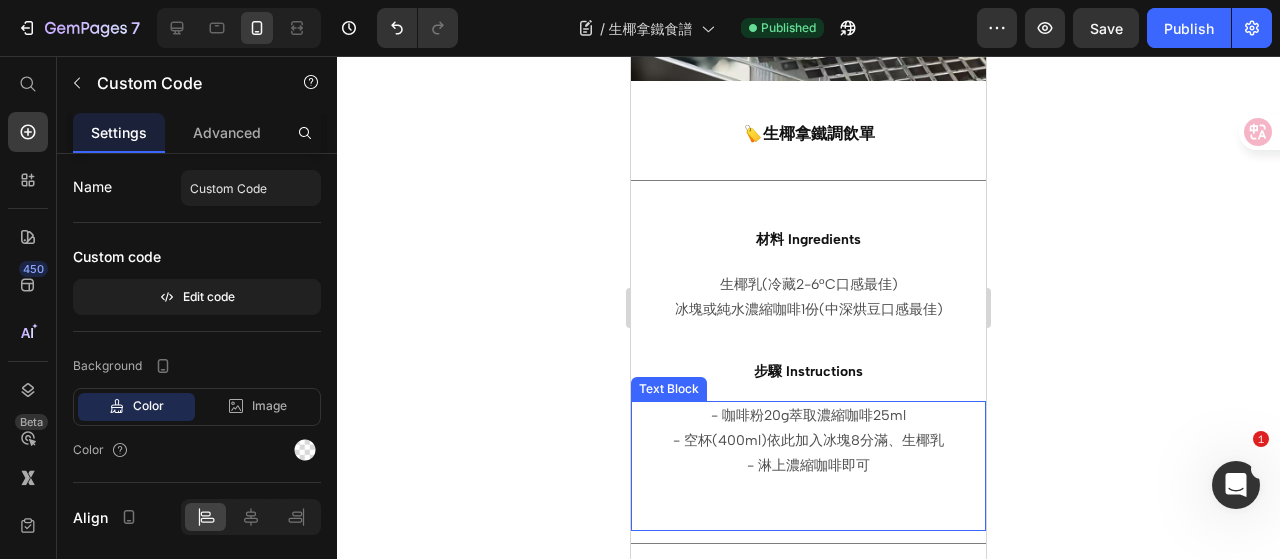 click on "- 咖啡粉20g萃取濃縮咖啡25ml - 空杯(400ml)依此加入冰塊8分滿、生椰乳 - 淋上濃縮咖啡即可" at bounding box center (808, 441) 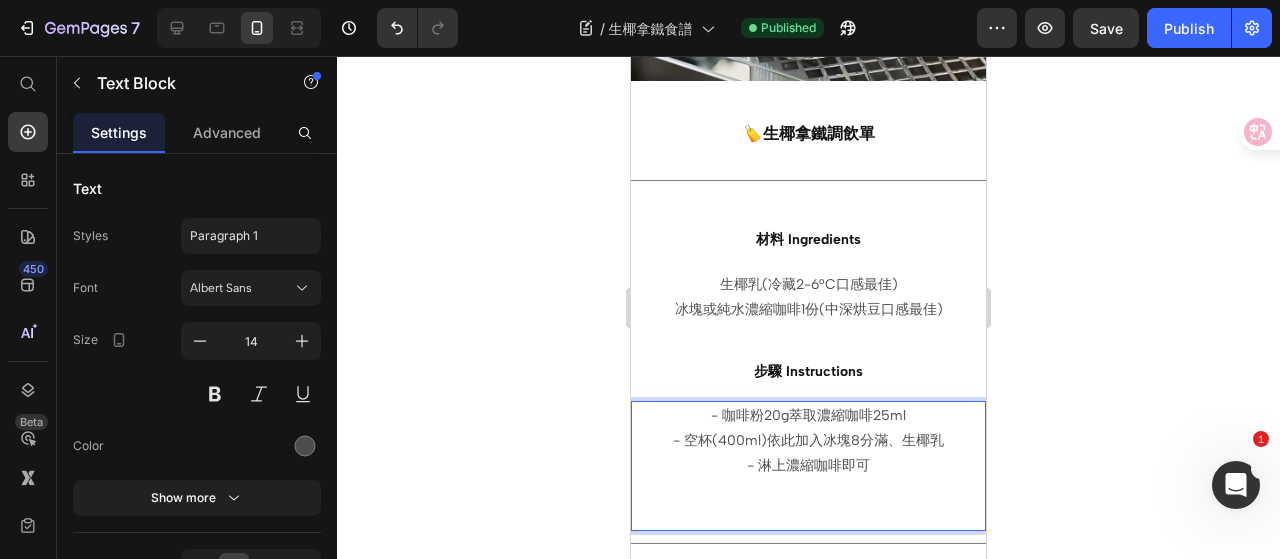 click on "- 咖啡粉20g萃取濃縮咖啡25ml - 空杯(400ml)依此加入冰塊8分滿、生椰乳 - 淋上濃縮咖啡即可" at bounding box center [808, 441] 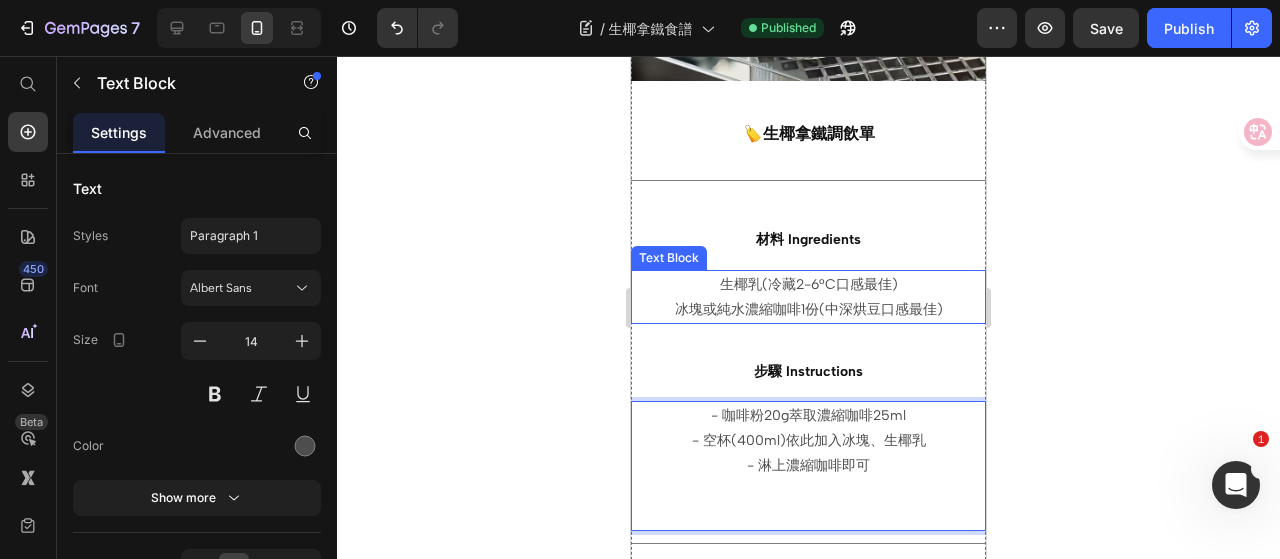 type 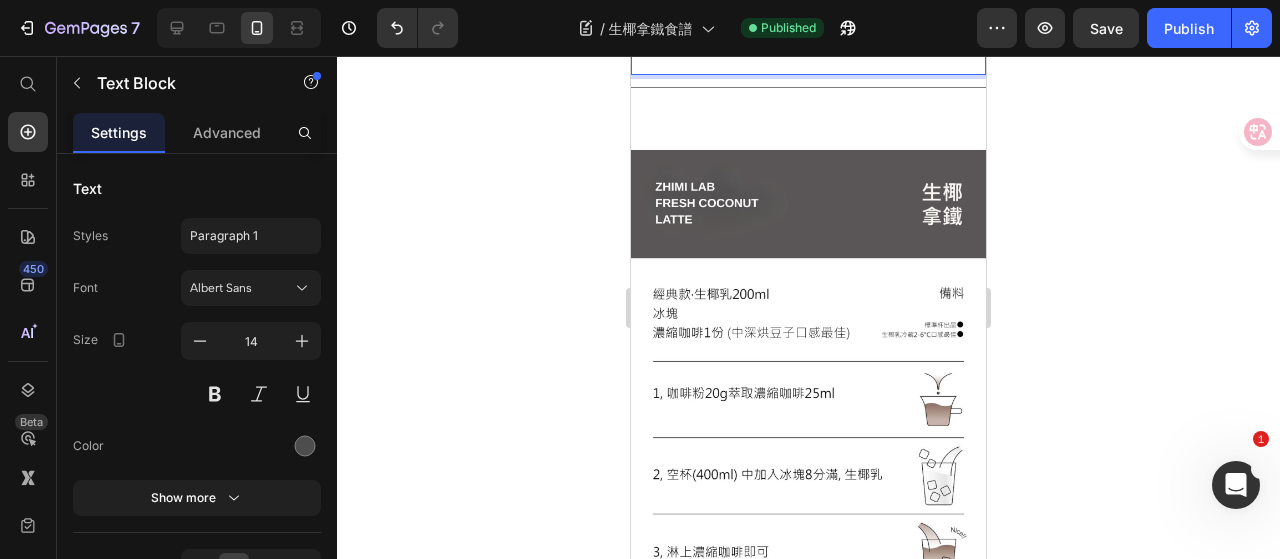 scroll, scrollTop: 996, scrollLeft: 0, axis: vertical 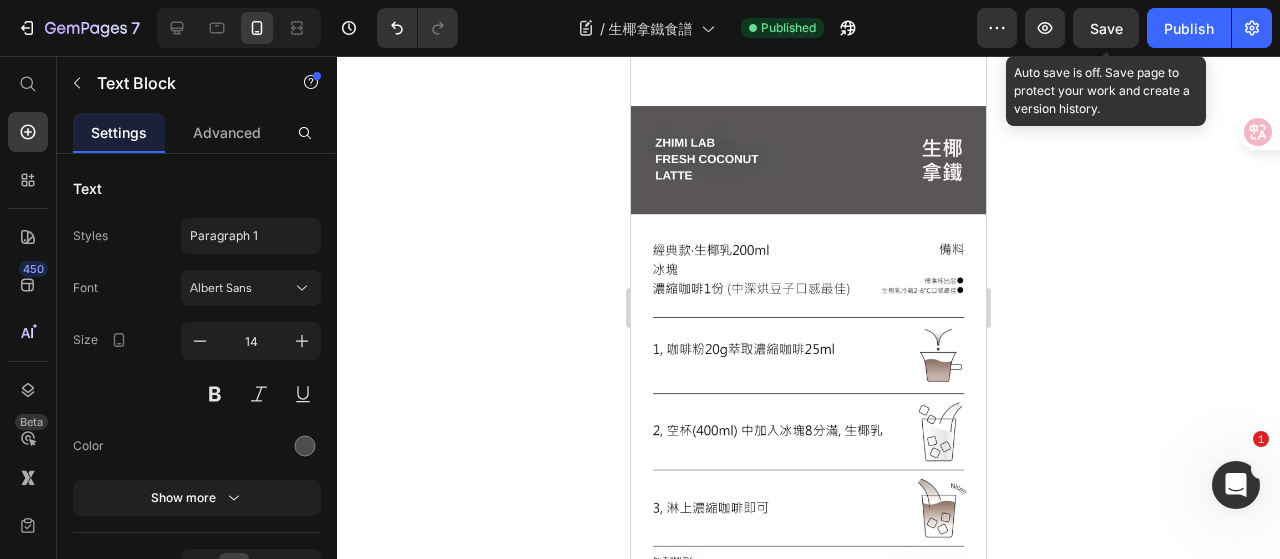 click on "Save" at bounding box center (1106, 28) 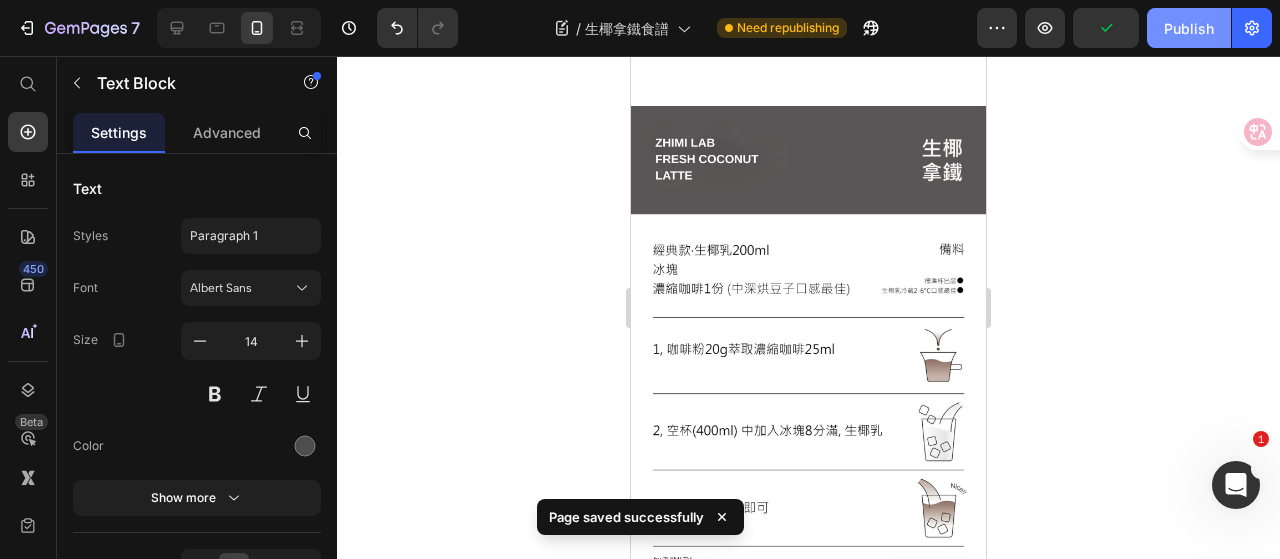 click on "Publish" at bounding box center (1189, 28) 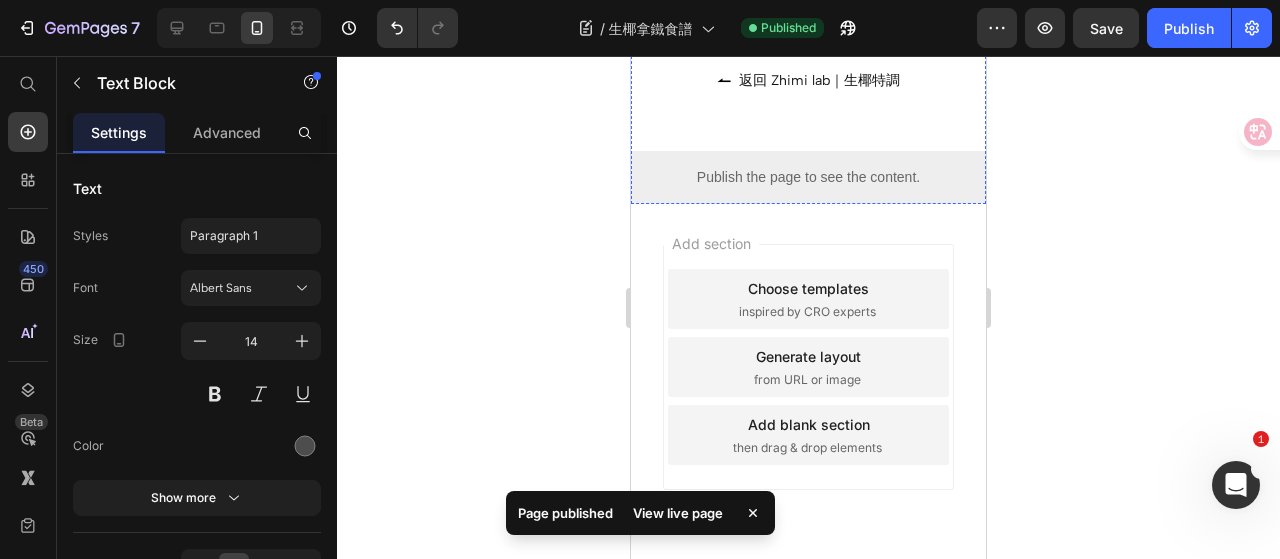 scroll, scrollTop: 1596, scrollLeft: 0, axis: vertical 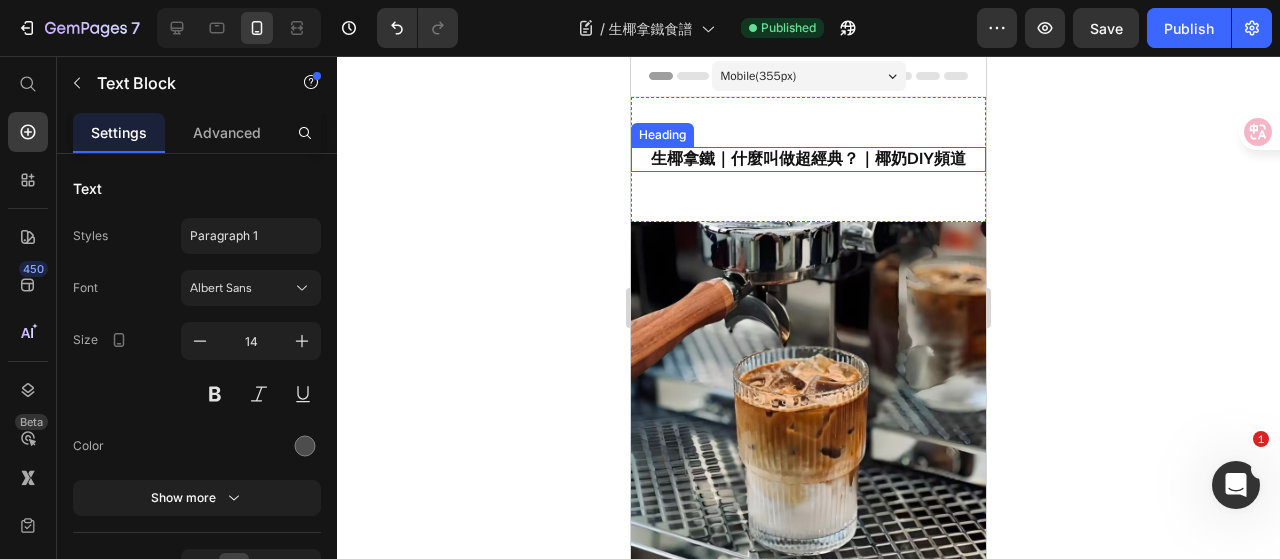 click on "生椰拿鐵｜什麼叫做超經典？｜椰奶DIY頻道" at bounding box center (808, 159) 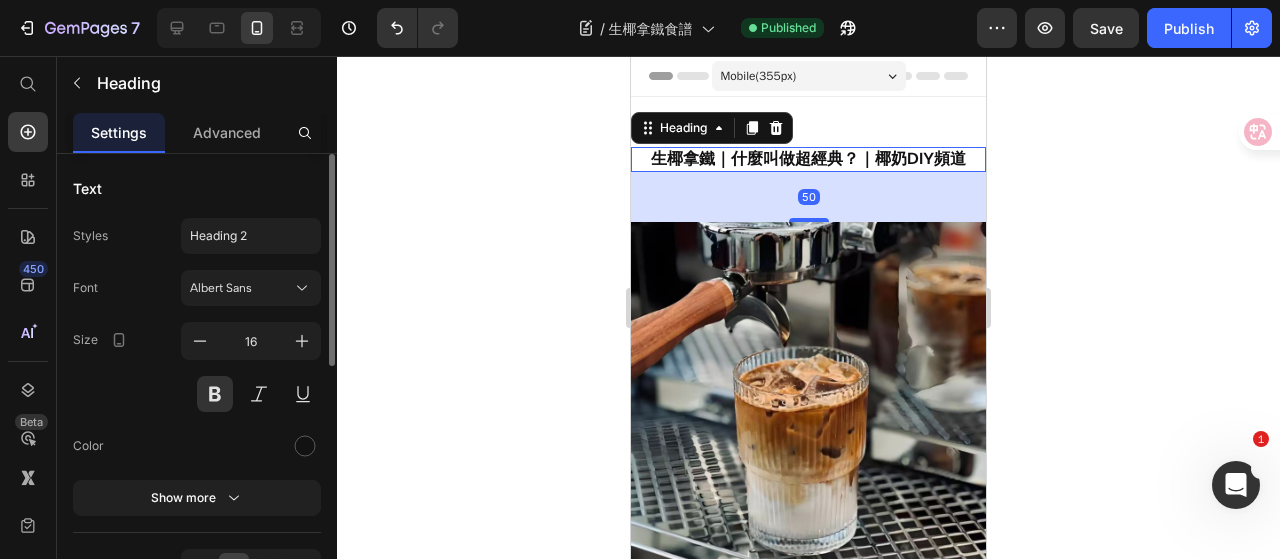 scroll, scrollTop: 546, scrollLeft: 0, axis: vertical 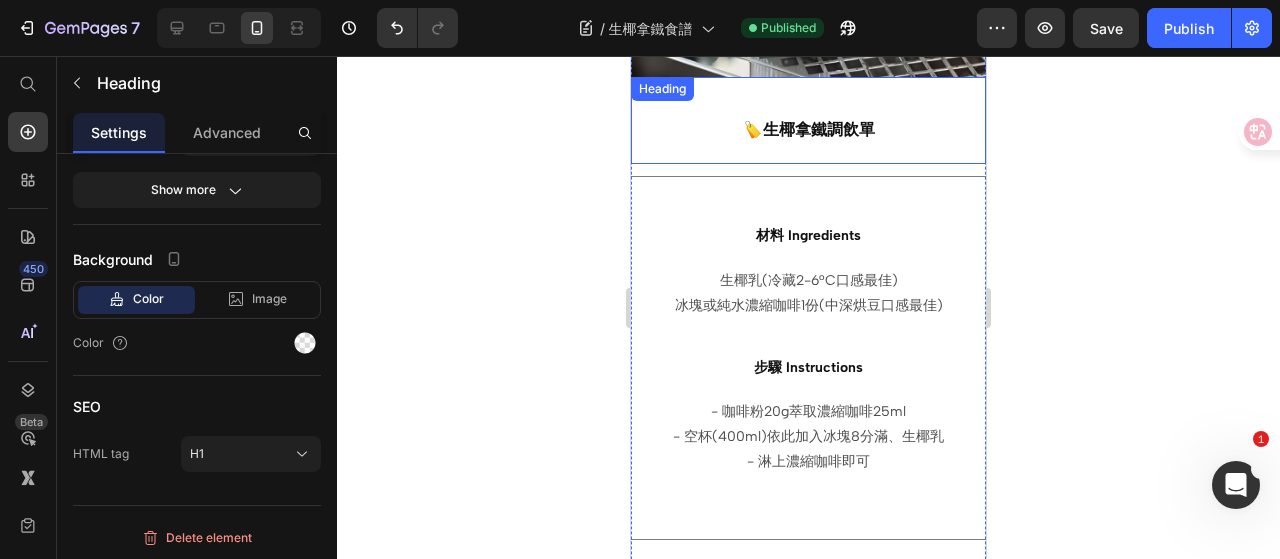 click on "🏷️生椰拿鐵調飲單" at bounding box center [809, 129] 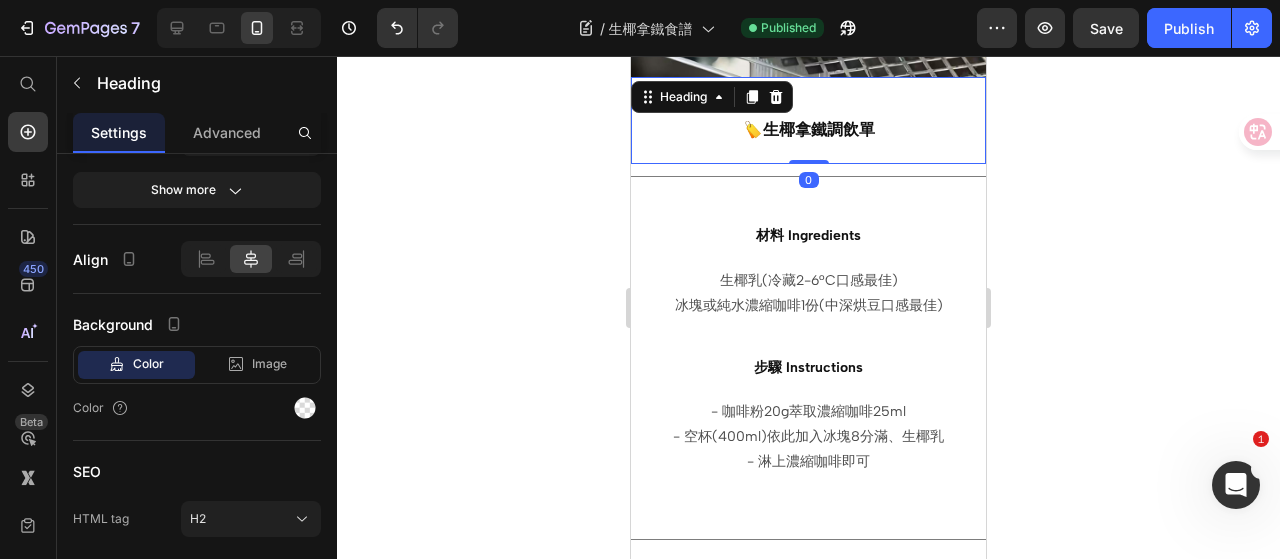 scroll, scrollTop: 546, scrollLeft: 0, axis: vertical 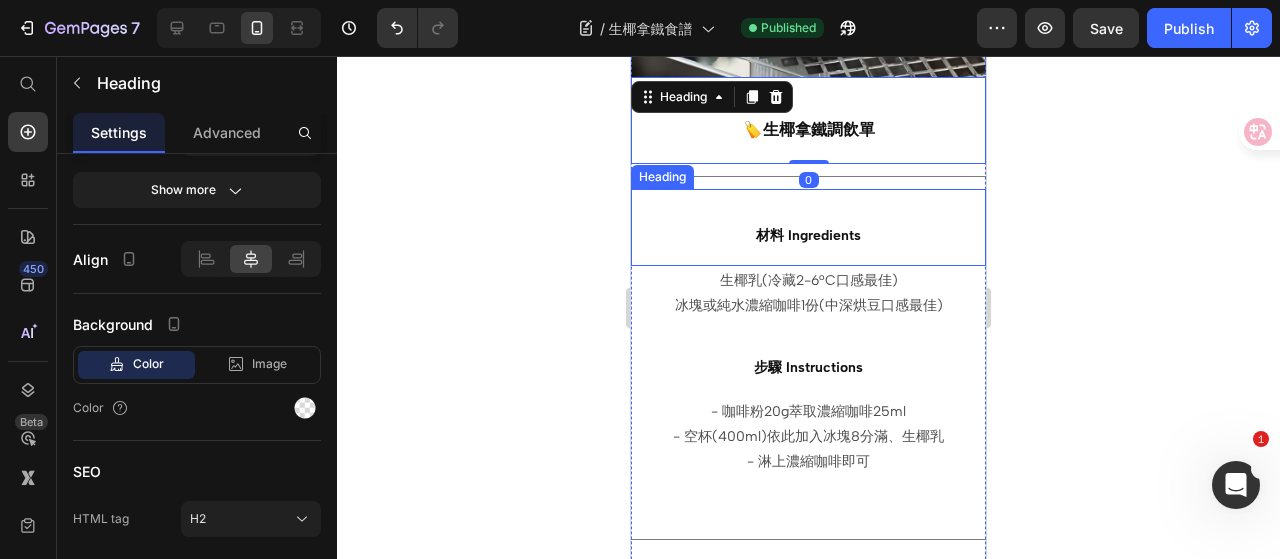 click on "材料 Ingredients" at bounding box center (808, 235) 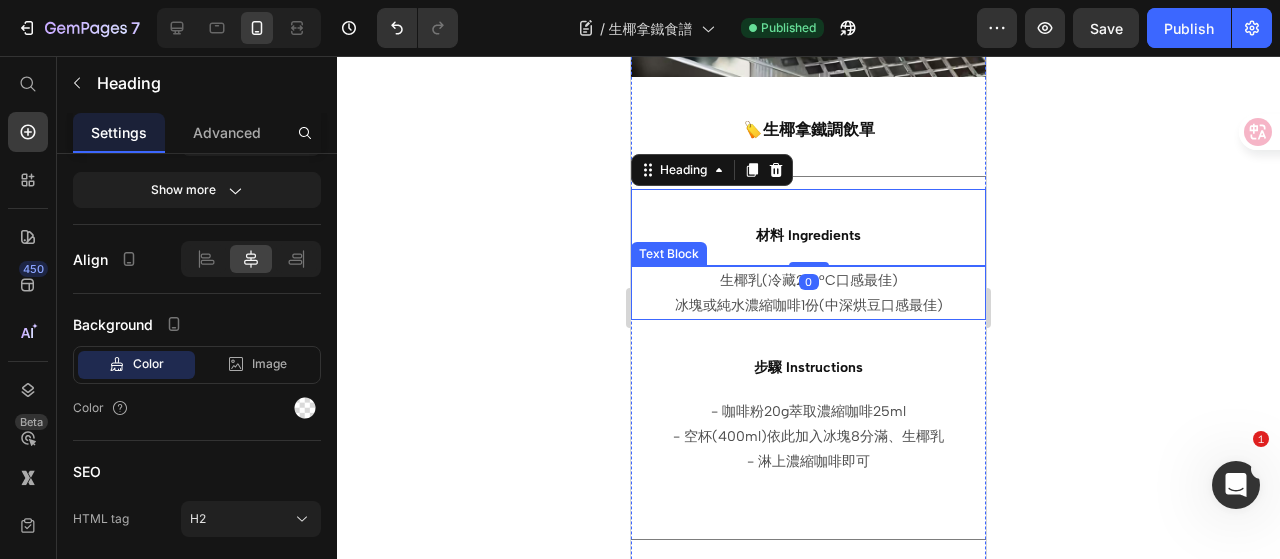 click on "生椰乳(冷藏2-6°C口感最佳) 冰塊或純水濃縮咖啡1份(中深烘豆口感最佳)" at bounding box center (808, 293) 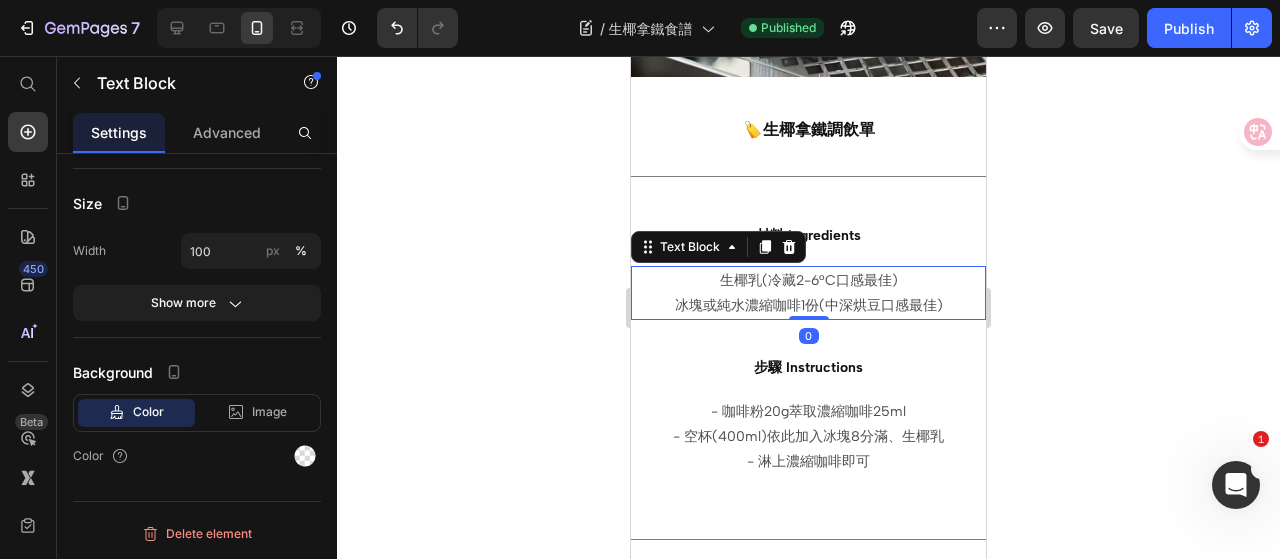 scroll, scrollTop: 0, scrollLeft: 0, axis: both 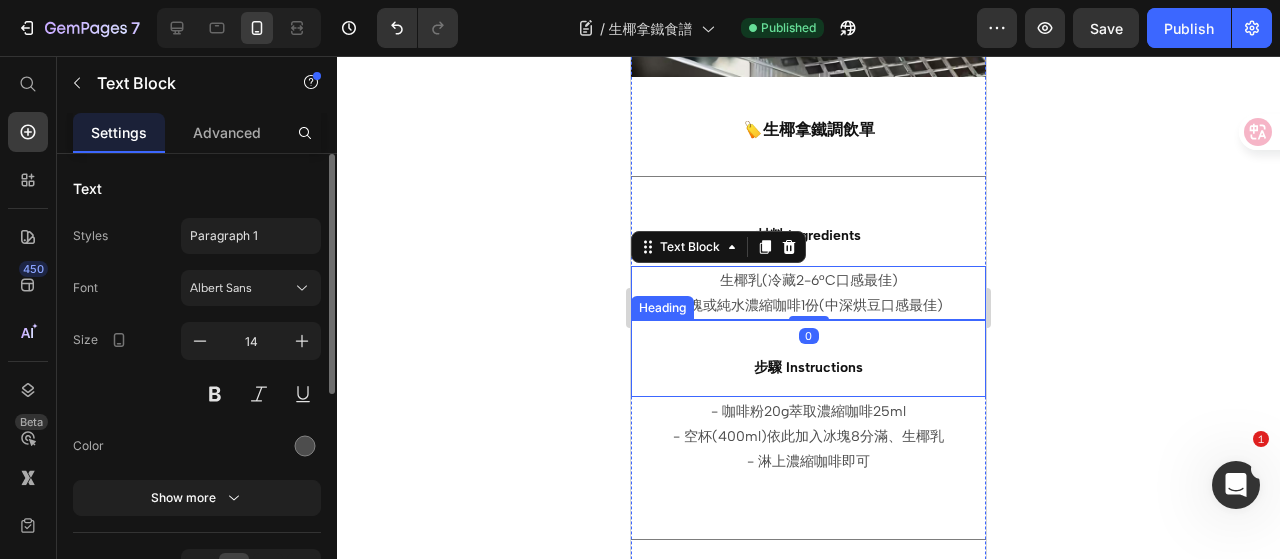 click on "步驟 Instructions" at bounding box center (808, 367) 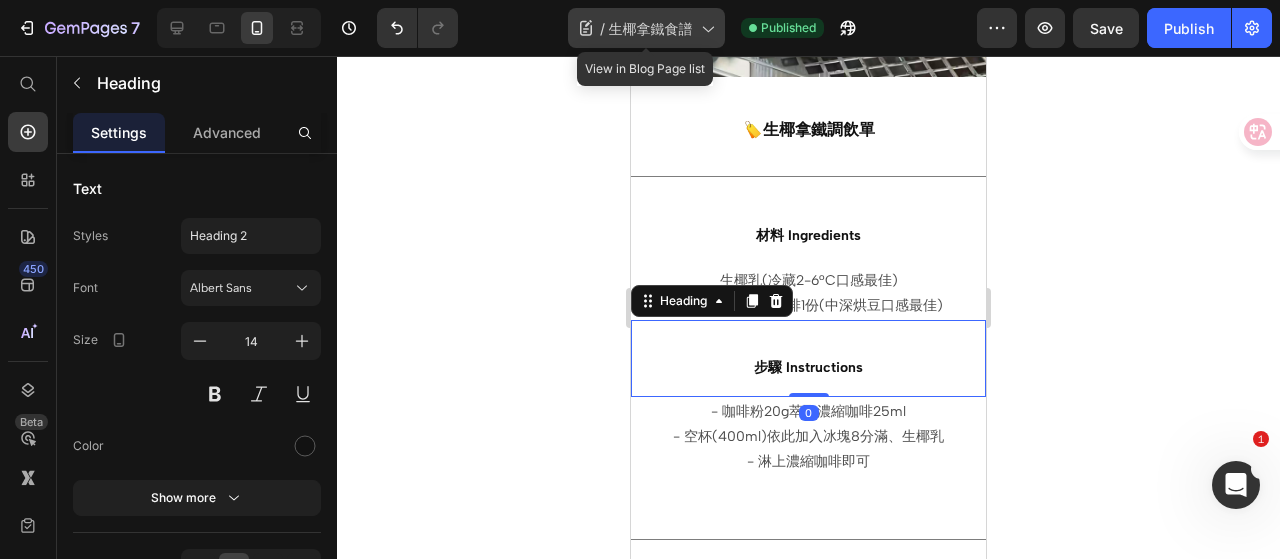 click on "生椰拿鐵食譜" at bounding box center (651, 28) 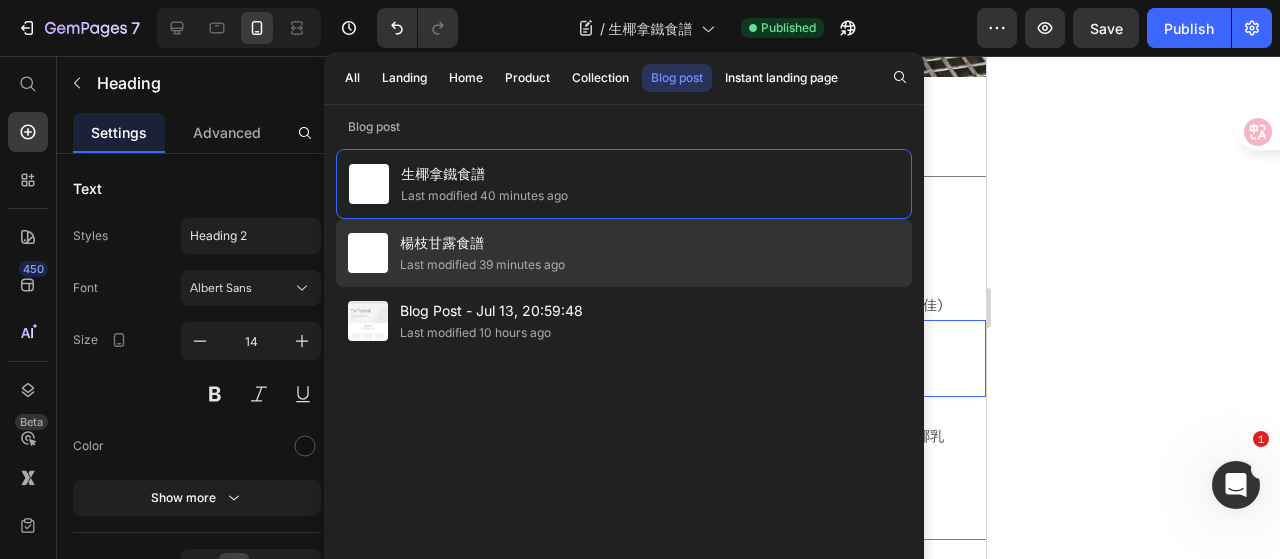 click on "楊枝甘露食譜" at bounding box center (482, 243) 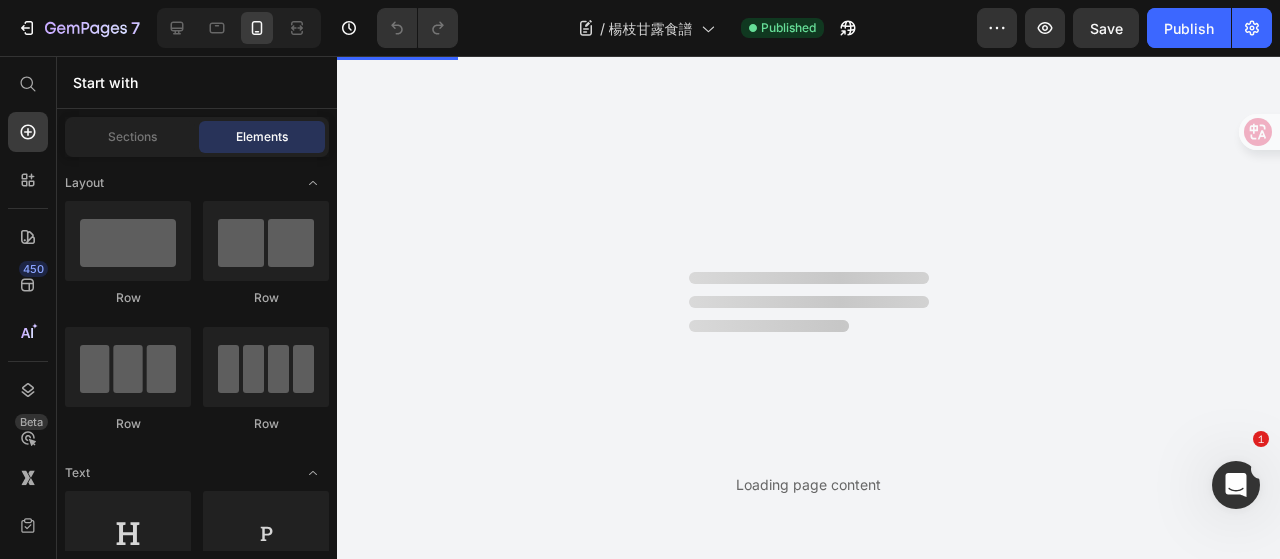 scroll, scrollTop: 0, scrollLeft: 0, axis: both 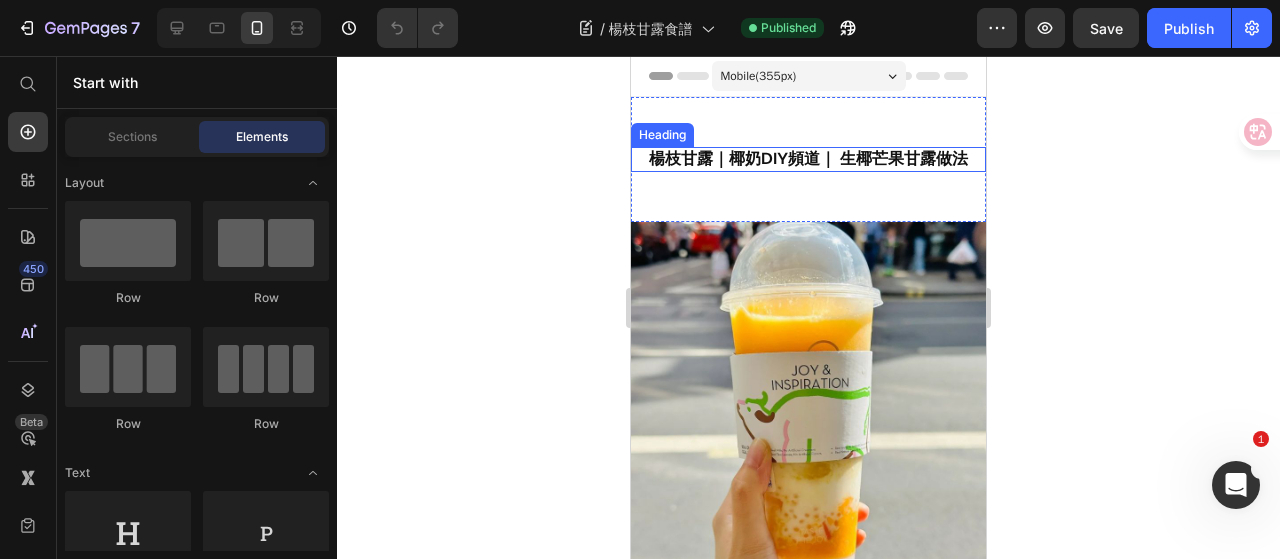 click on "楊枝甘露｜椰奶DIY頻道｜ 生椰芒果甘露做法" at bounding box center [808, 159] 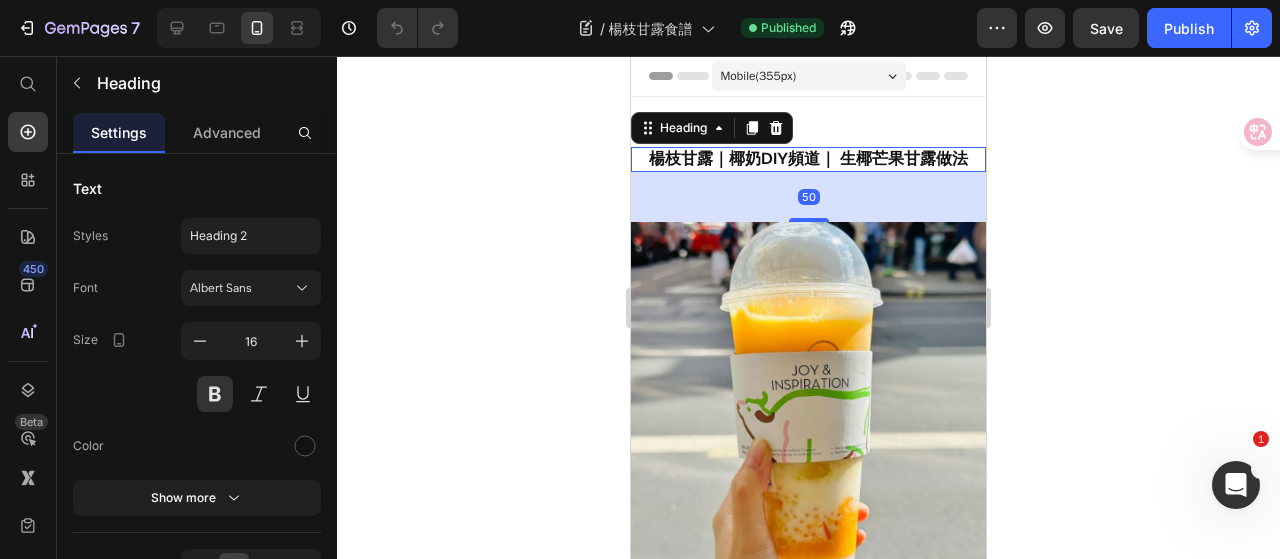scroll, scrollTop: 300, scrollLeft: 0, axis: vertical 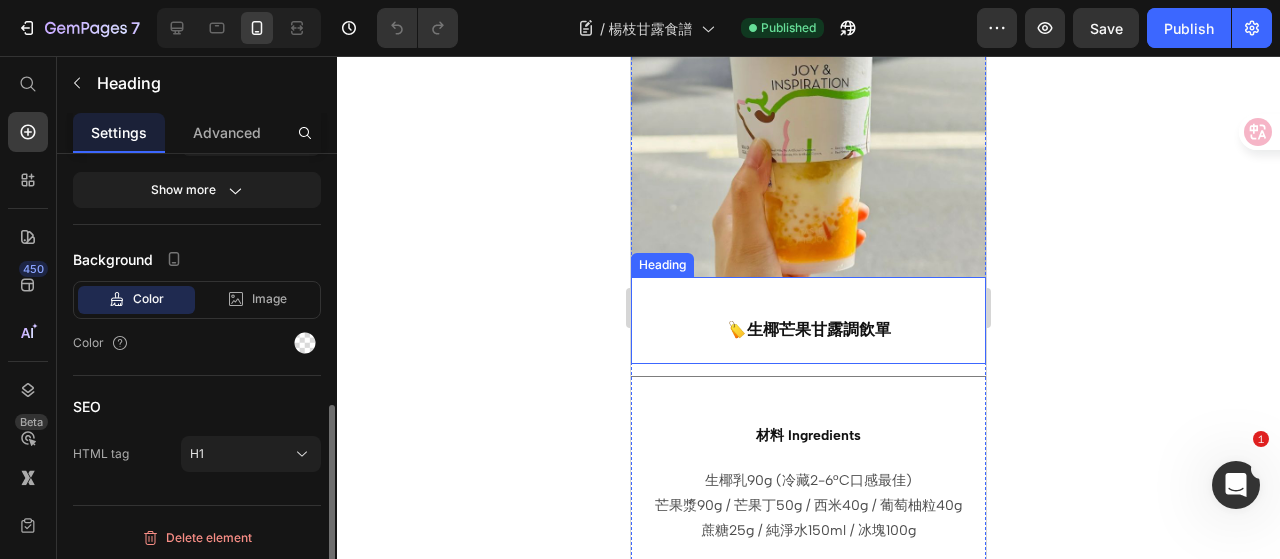 click on "🏷️生椰芒果甘露調飲單" at bounding box center (809, 329) 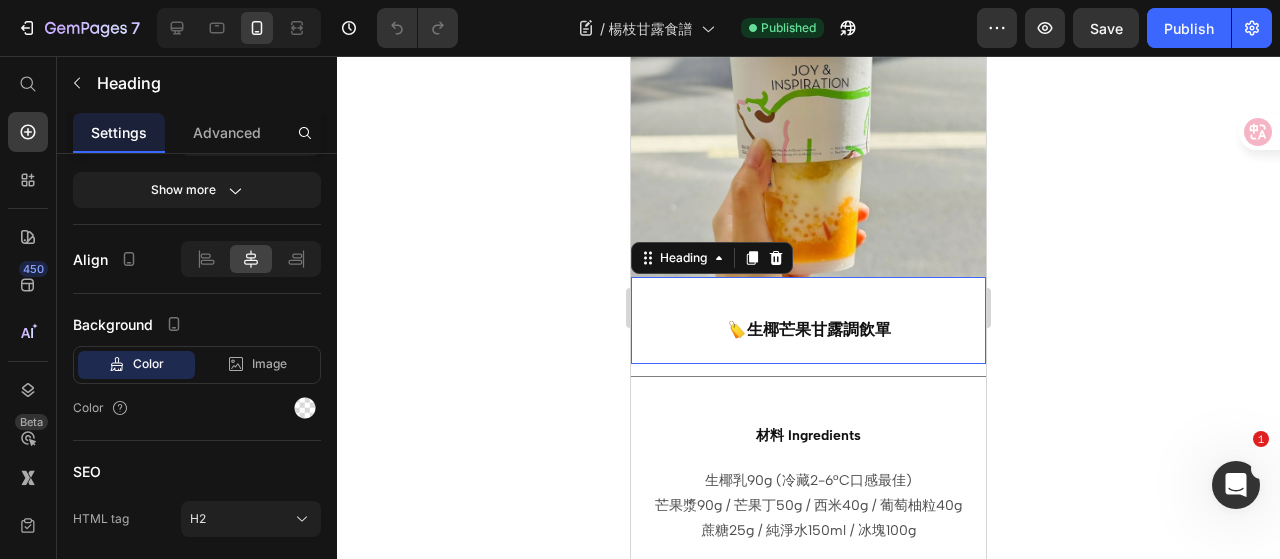 scroll, scrollTop: 546, scrollLeft: 0, axis: vertical 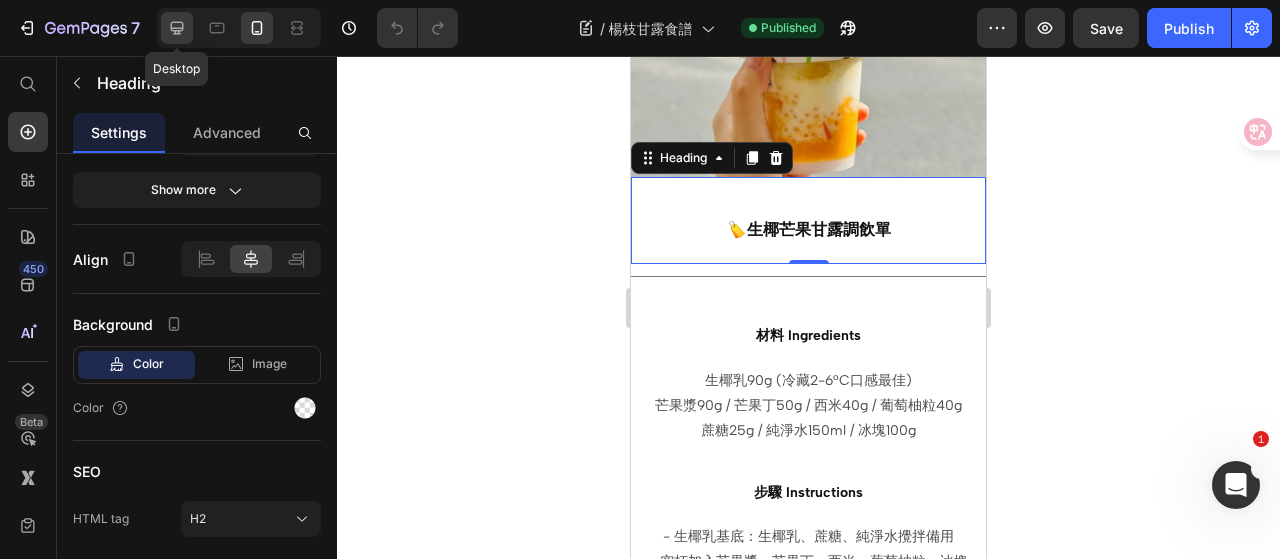 click 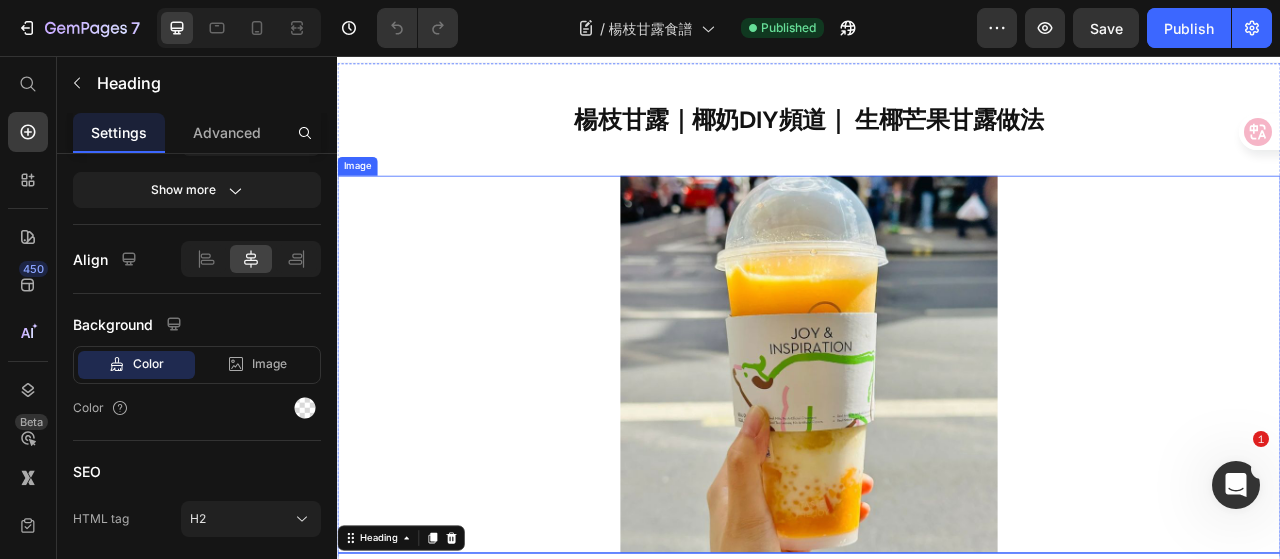 scroll, scrollTop: 0, scrollLeft: 0, axis: both 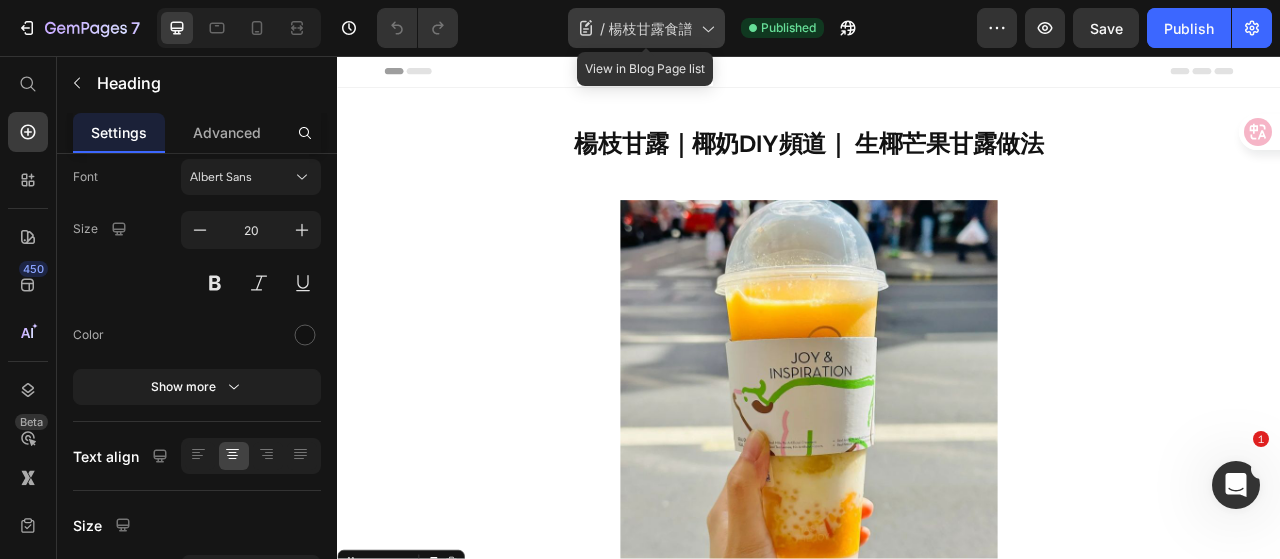 click on "楊枝甘露食譜" at bounding box center [651, 28] 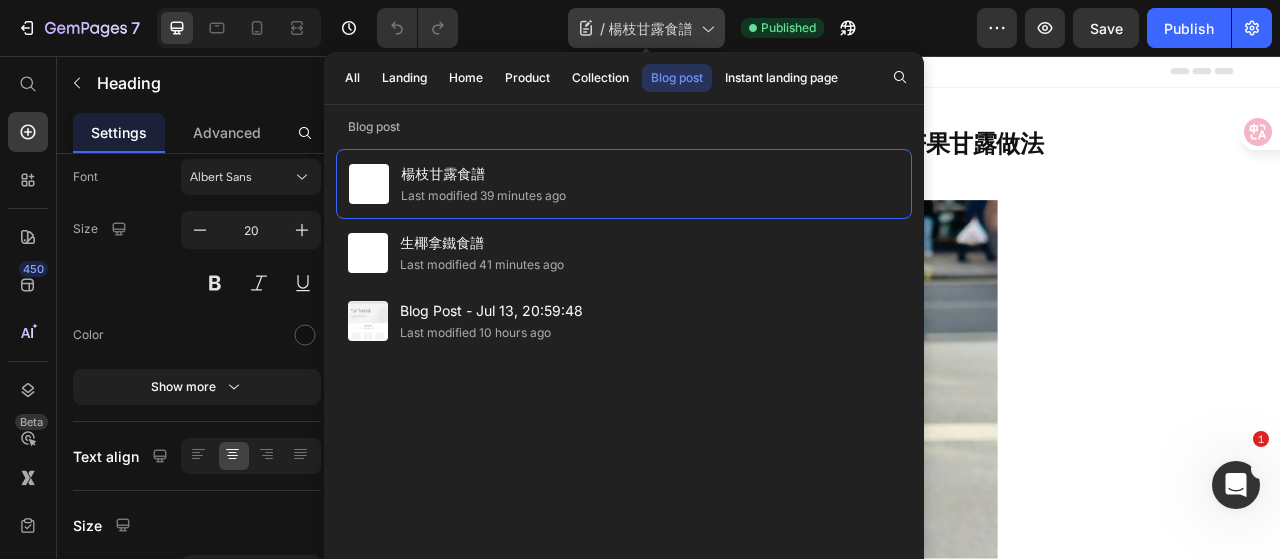 click on "楊枝甘露食譜" at bounding box center (651, 28) 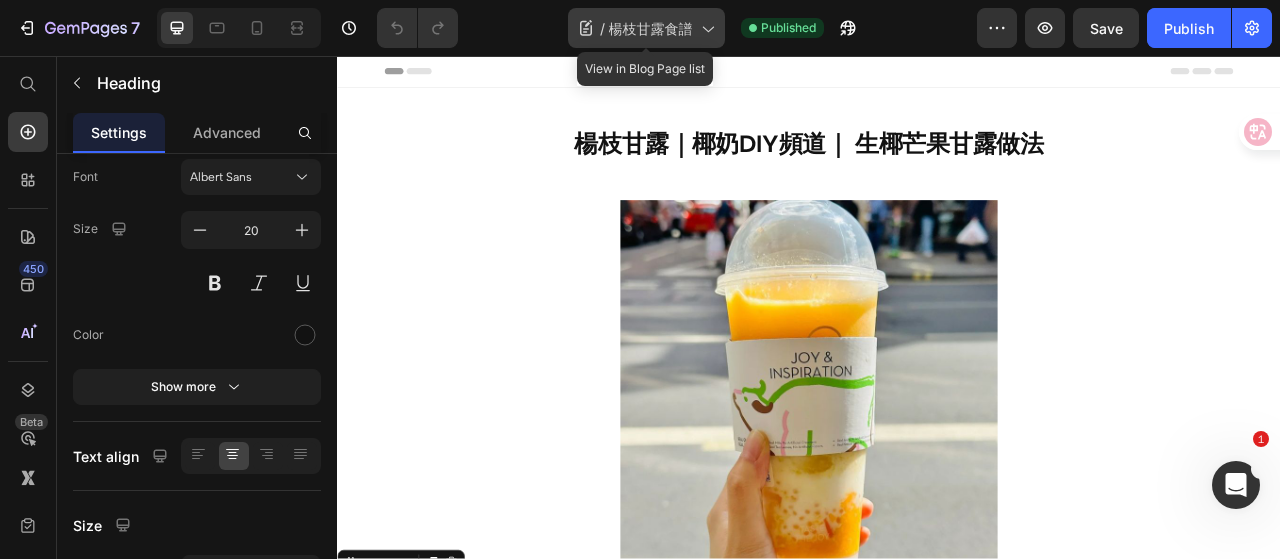 click on "楊枝甘露食譜" at bounding box center [651, 28] 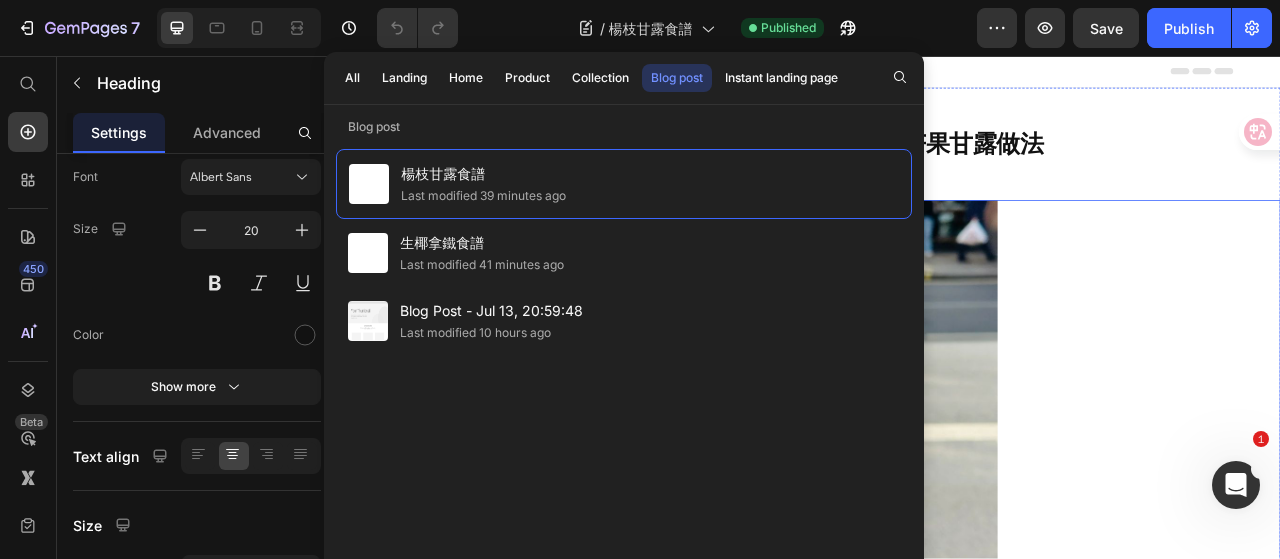 click at bounding box center [937, 480] 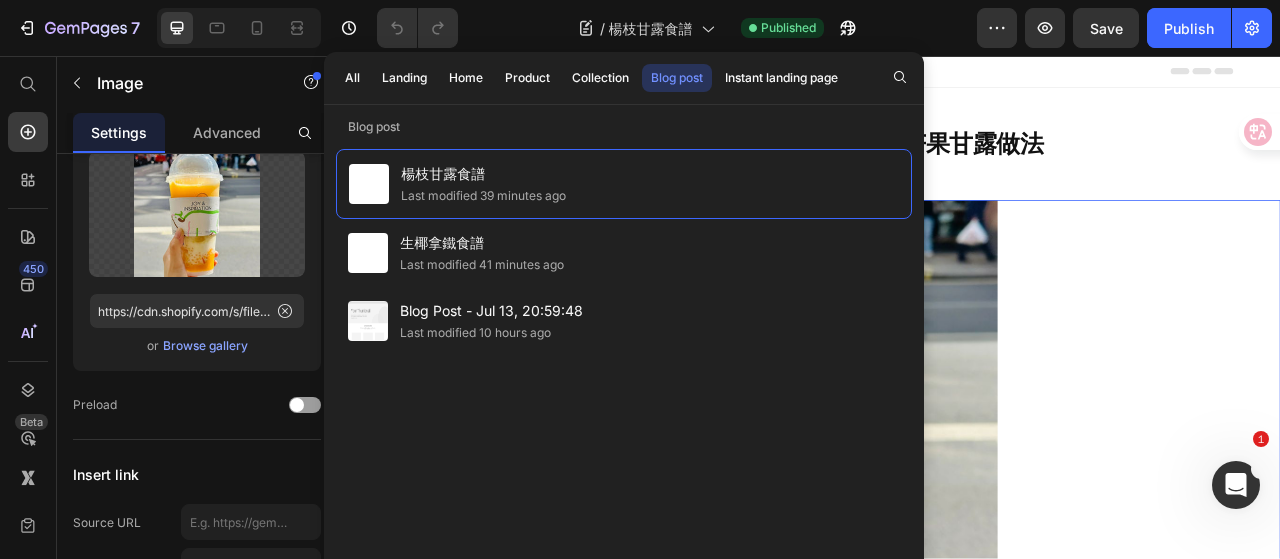 scroll, scrollTop: 0, scrollLeft: 0, axis: both 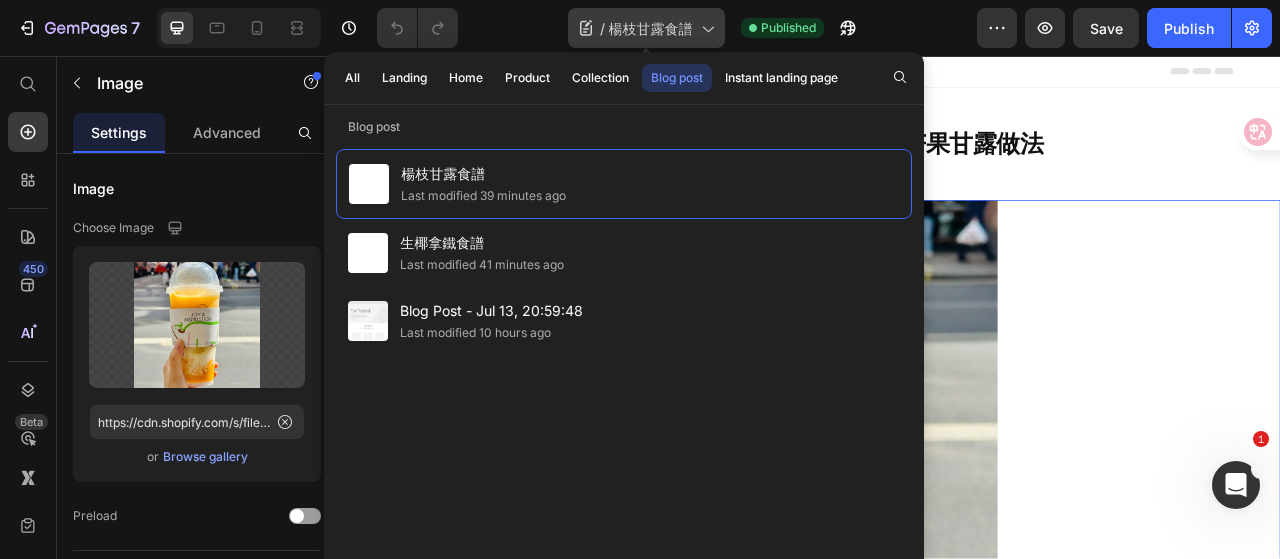 click on "楊枝甘露食譜" at bounding box center [651, 28] 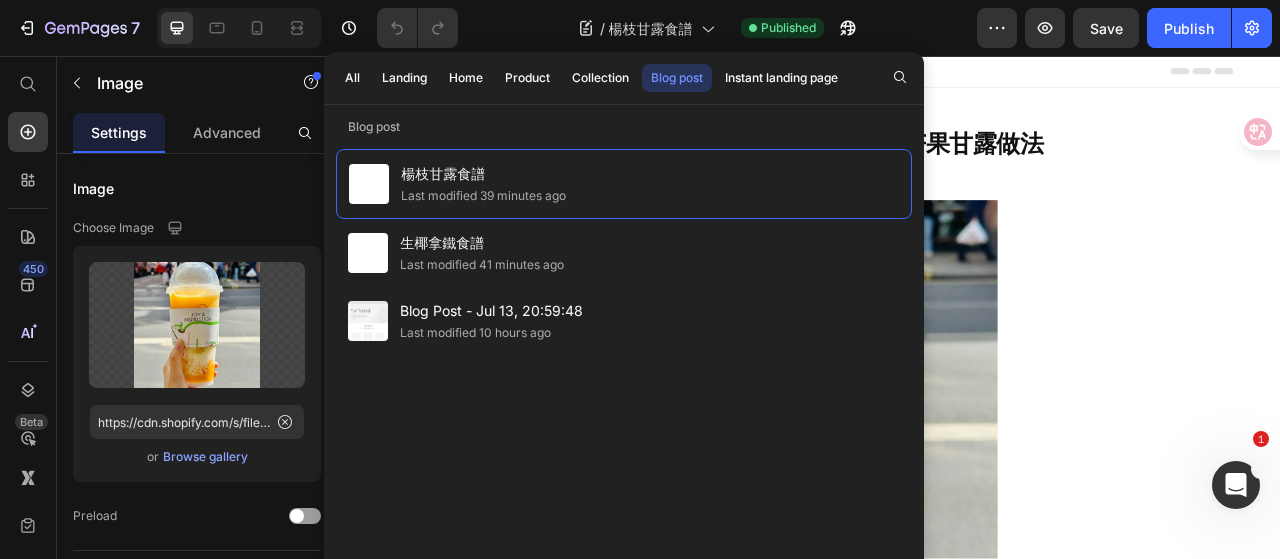 click on "Header" at bounding box center (937, 76) 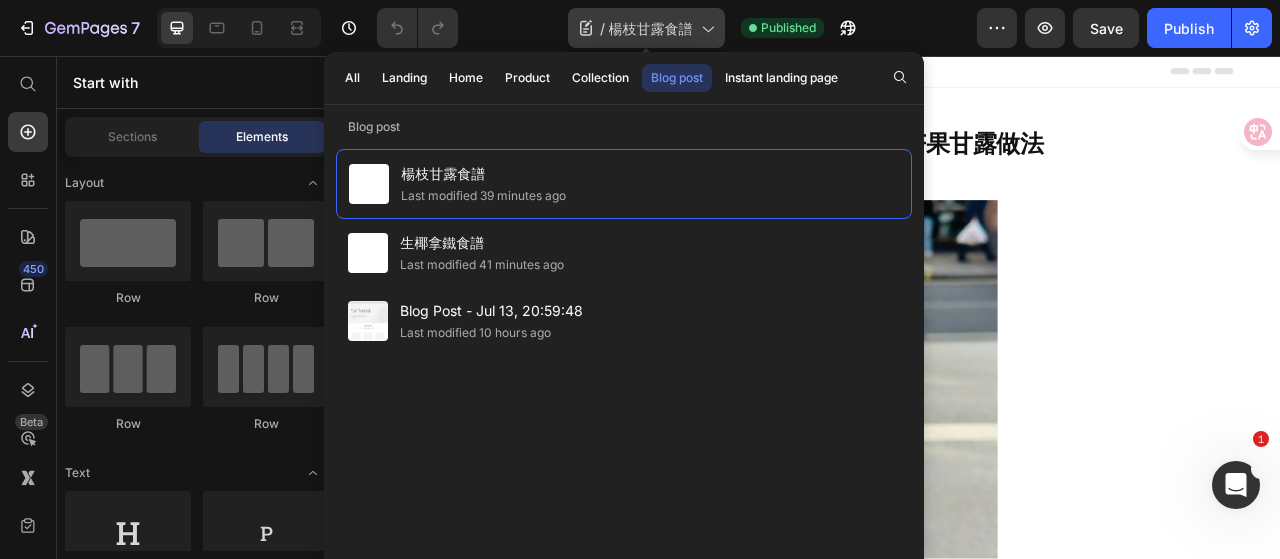 click on "楊枝甘露食譜" at bounding box center (651, 28) 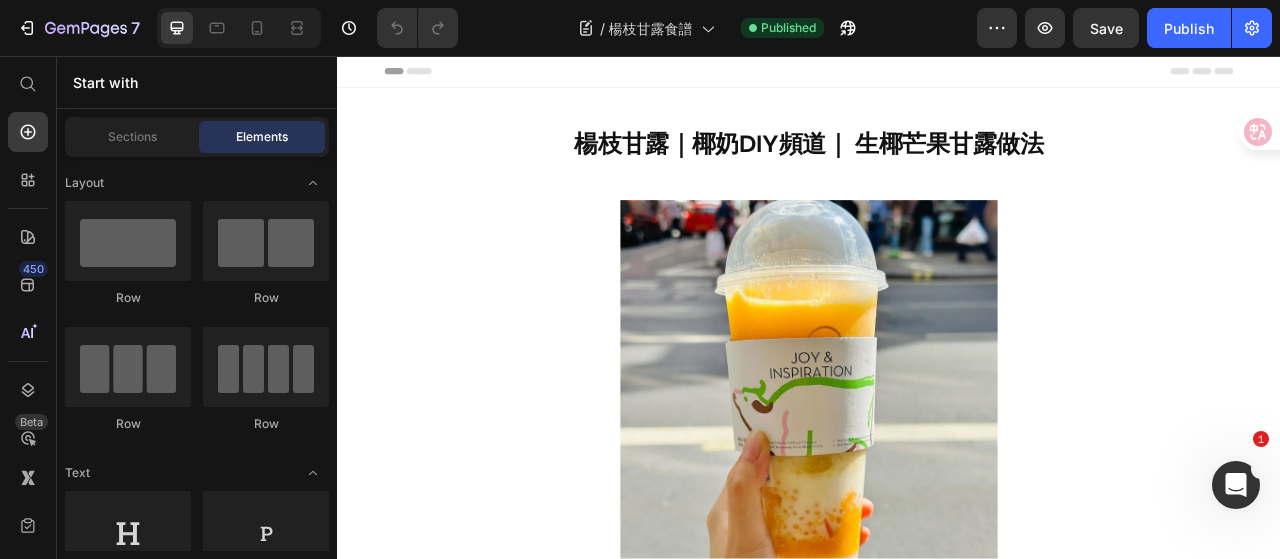 click on "/  楊枝甘露食譜 Published" 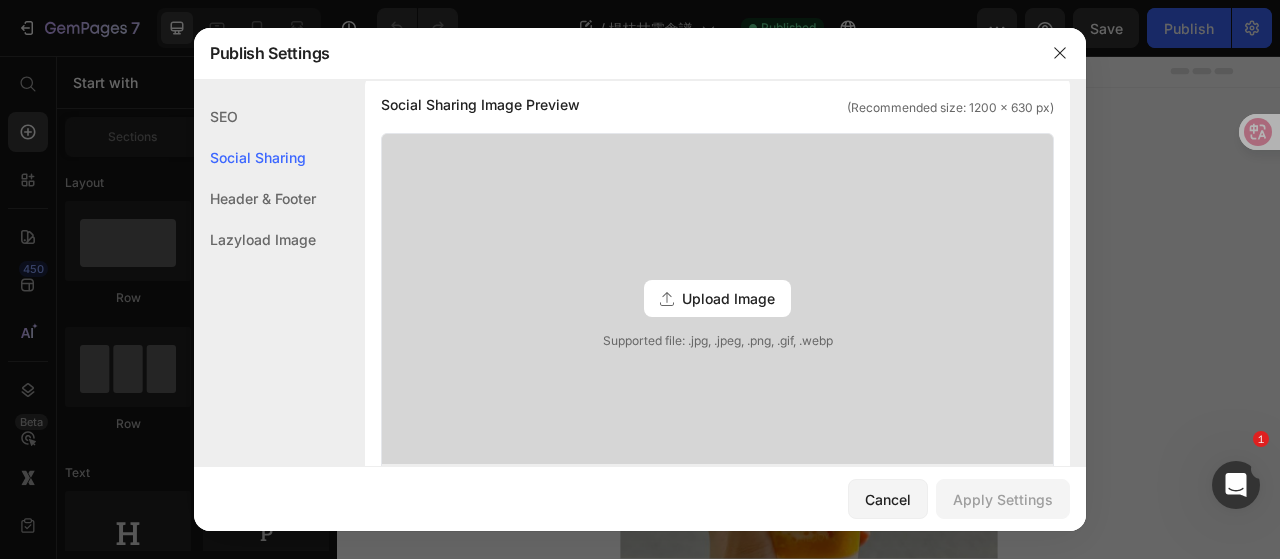 scroll, scrollTop: 600, scrollLeft: 0, axis: vertical 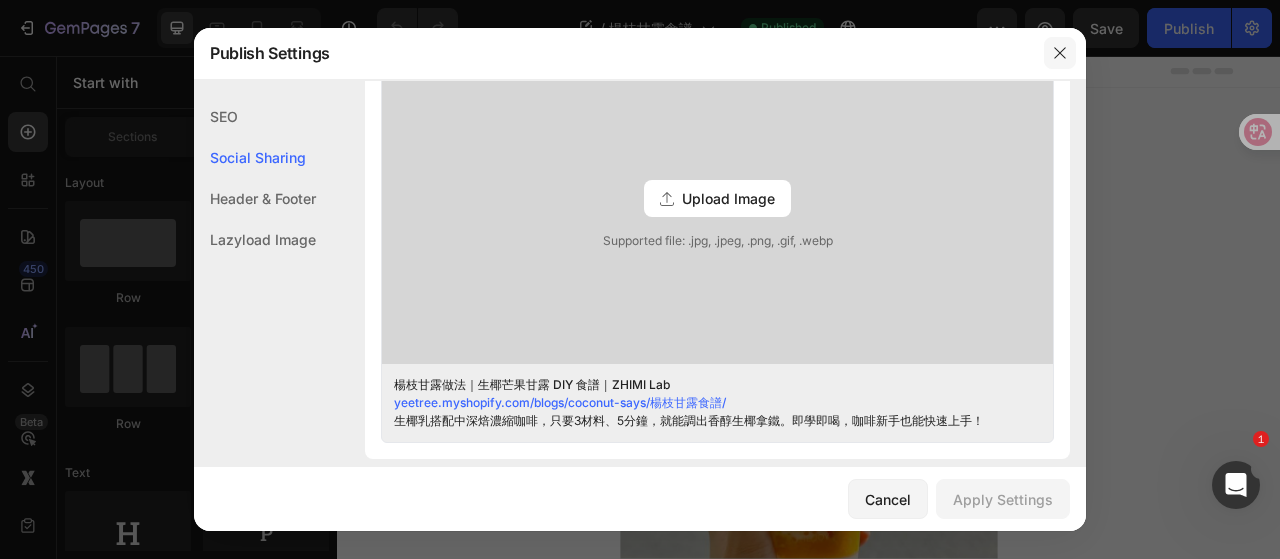 click 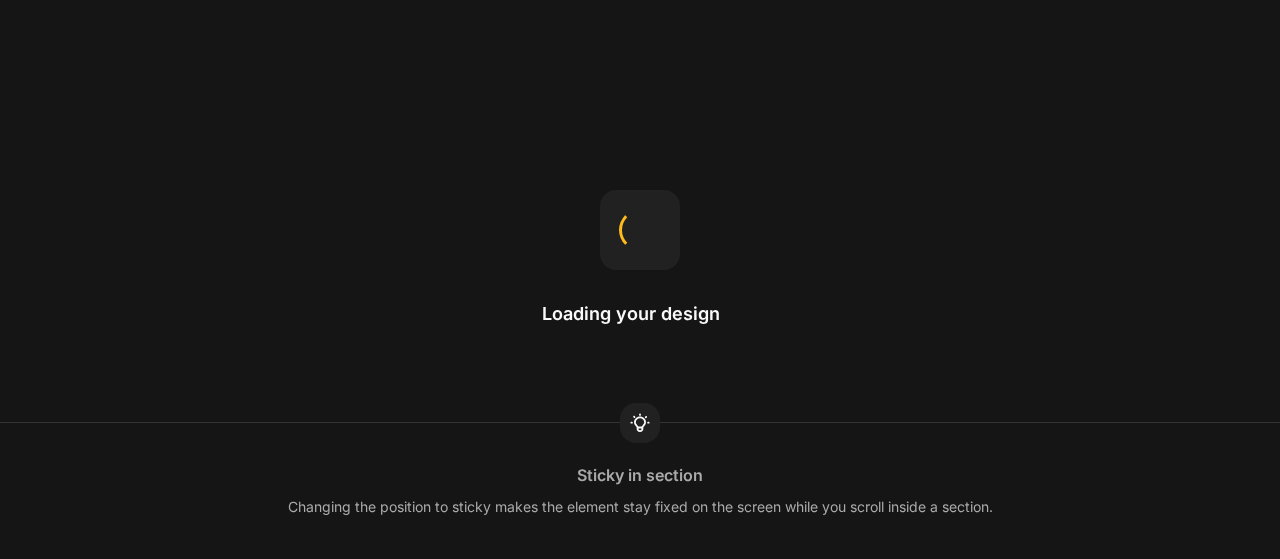 scroll, scrollTop: 0, scrollLeft: 0, axis: both 